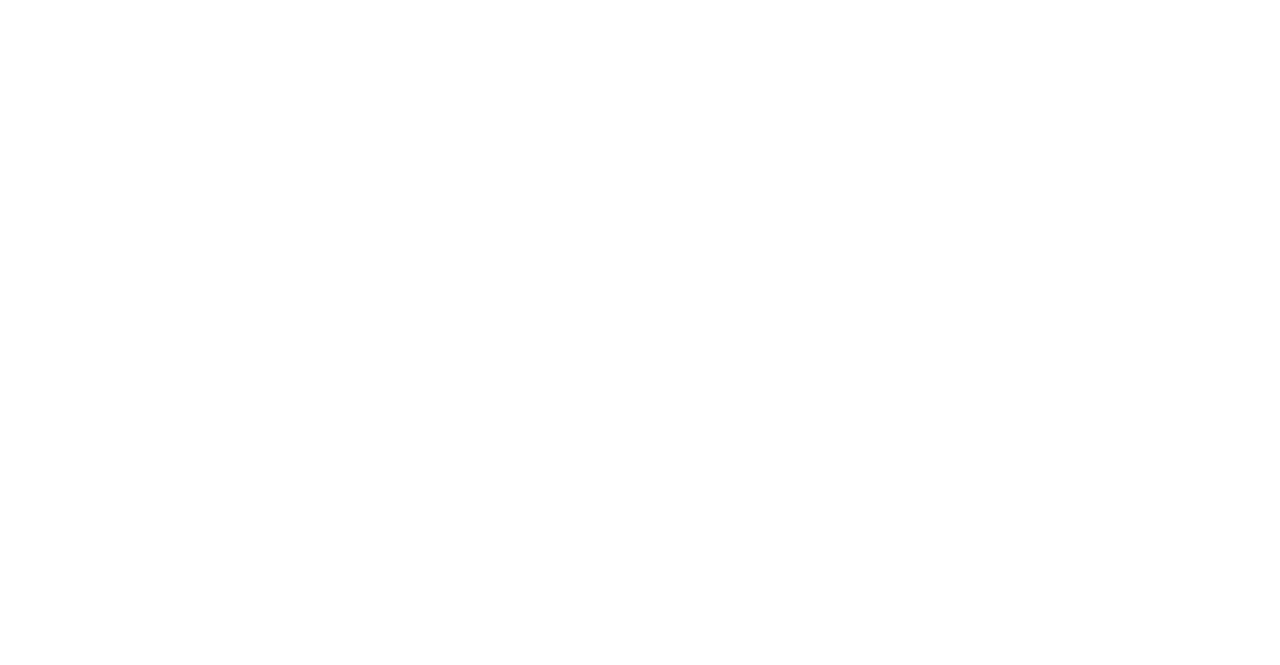 scroll, scrollTop: 0, scrollLeft: 0, axis: both 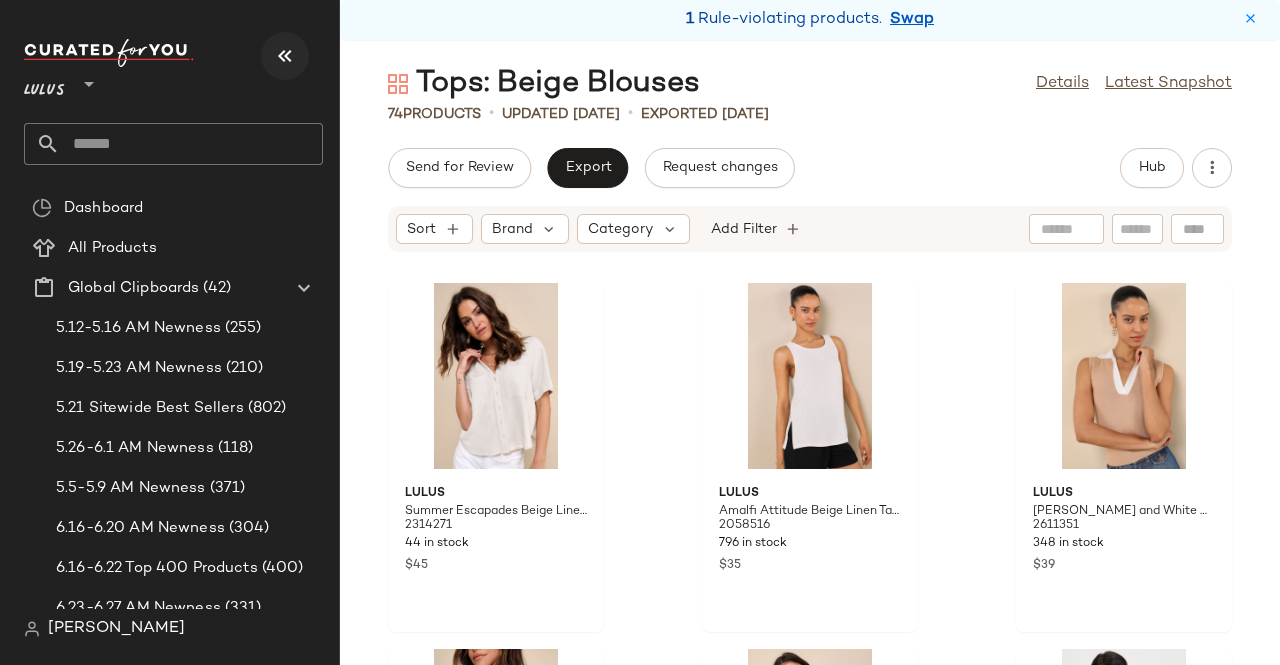 click at bounding box center (285, 56) 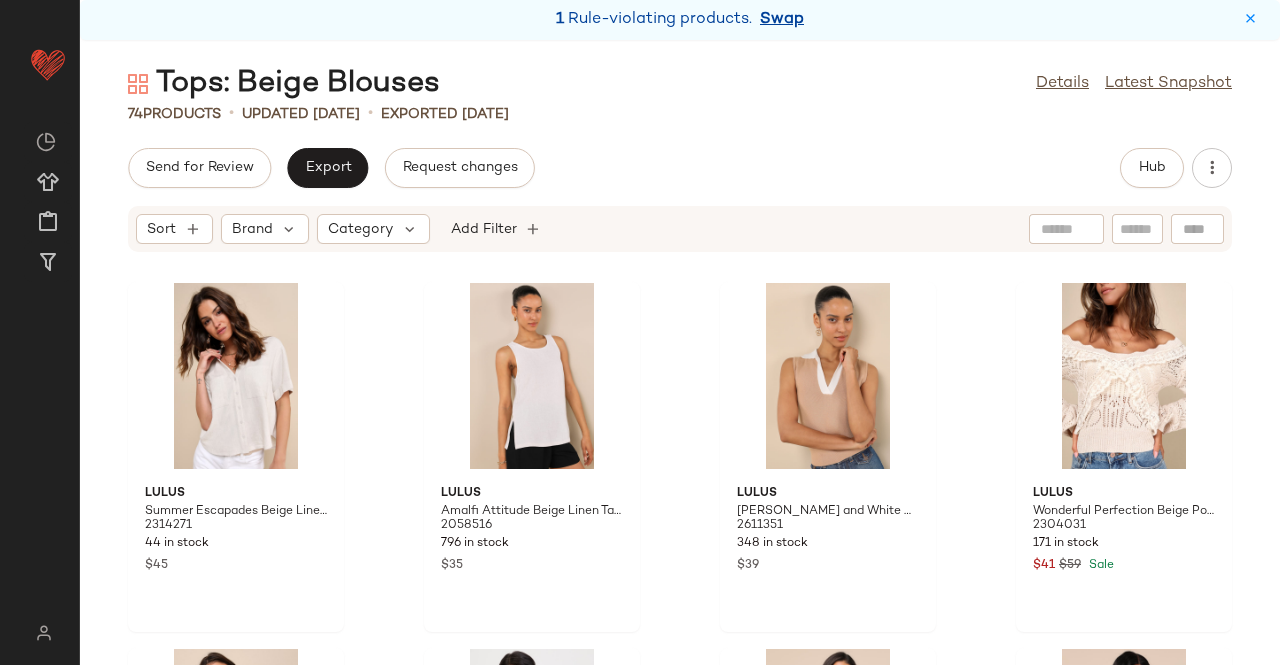 click on "1 Rule-violating products. Swap" at bounding box center [680, 20] 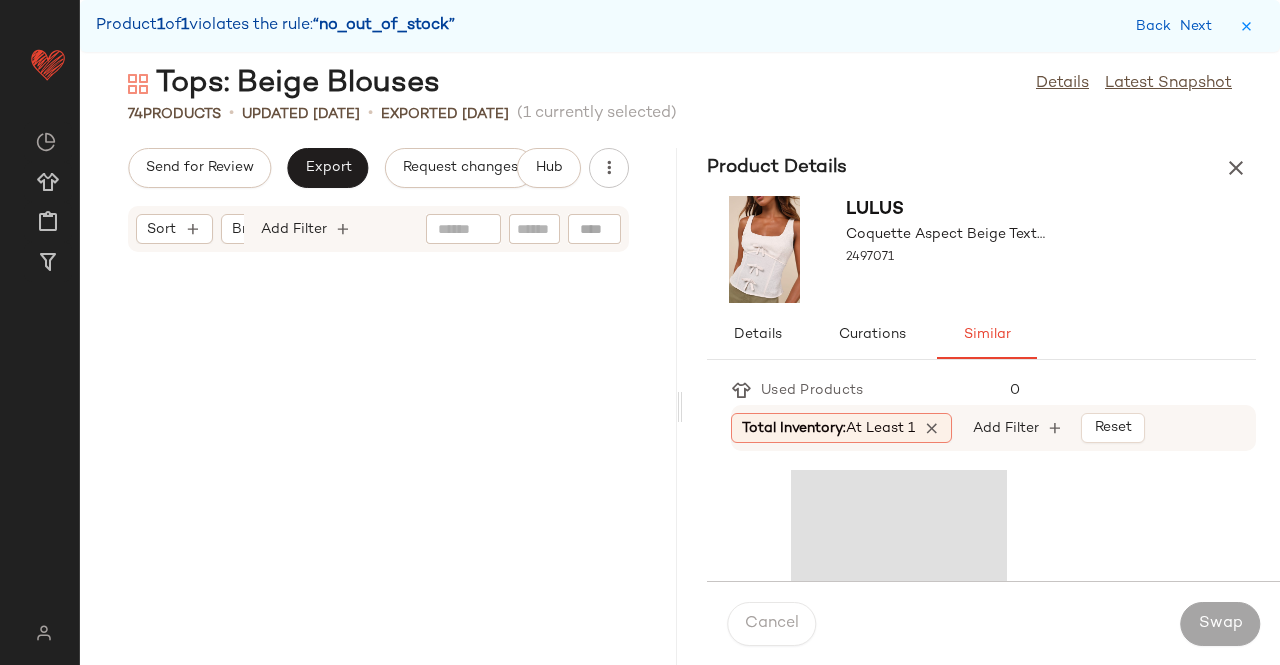 scroll, scrollTop: 5124, scrollLeft: 0, axis: vertical 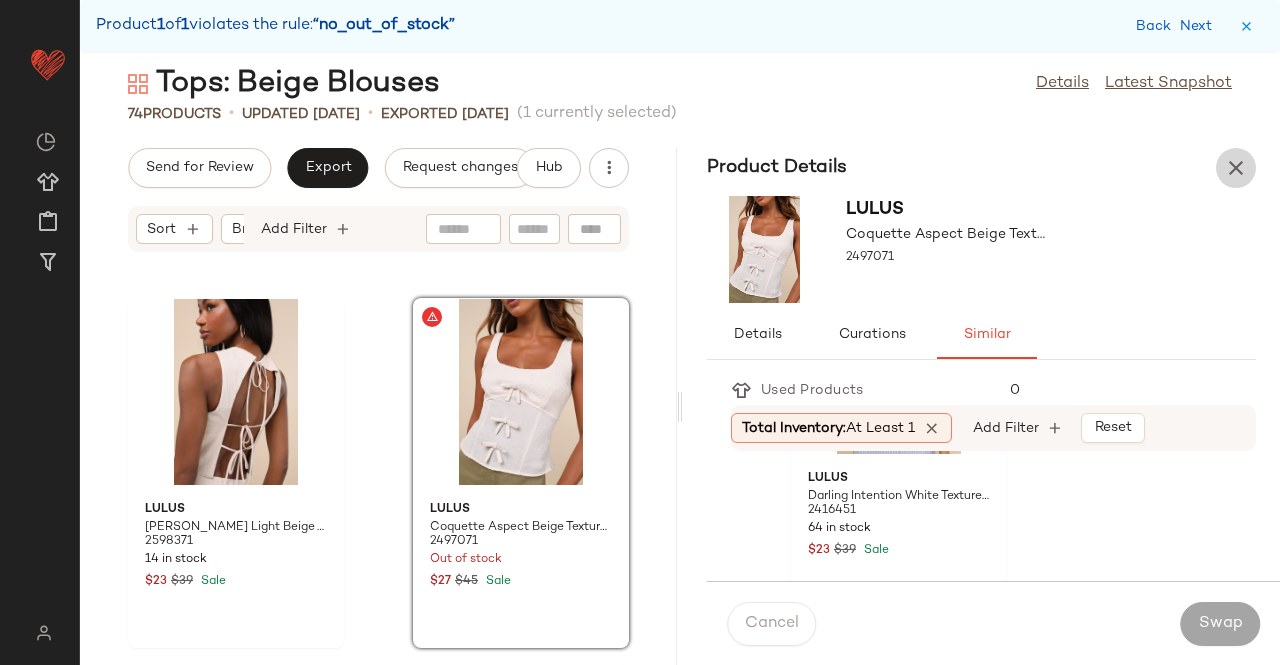 drag, startPoint x: 1254, startPoint y: 167, endPoint x: 1230, endPoint y: 173, distance: 24.738634 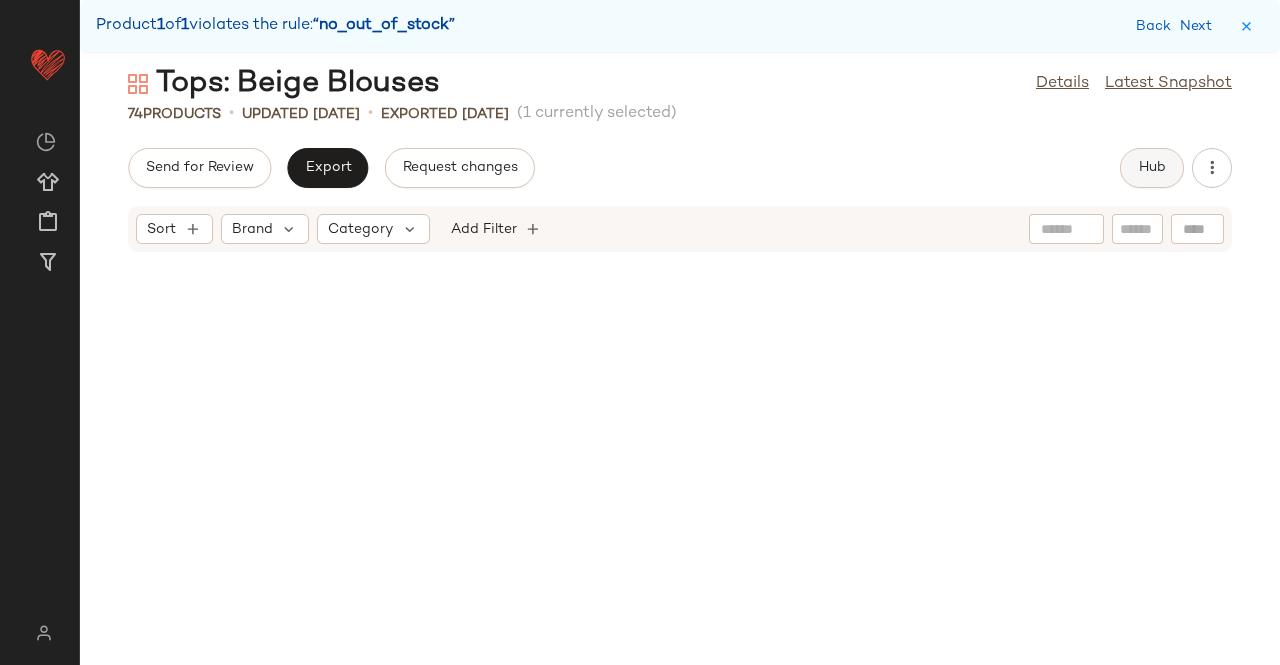 click on "Hub" 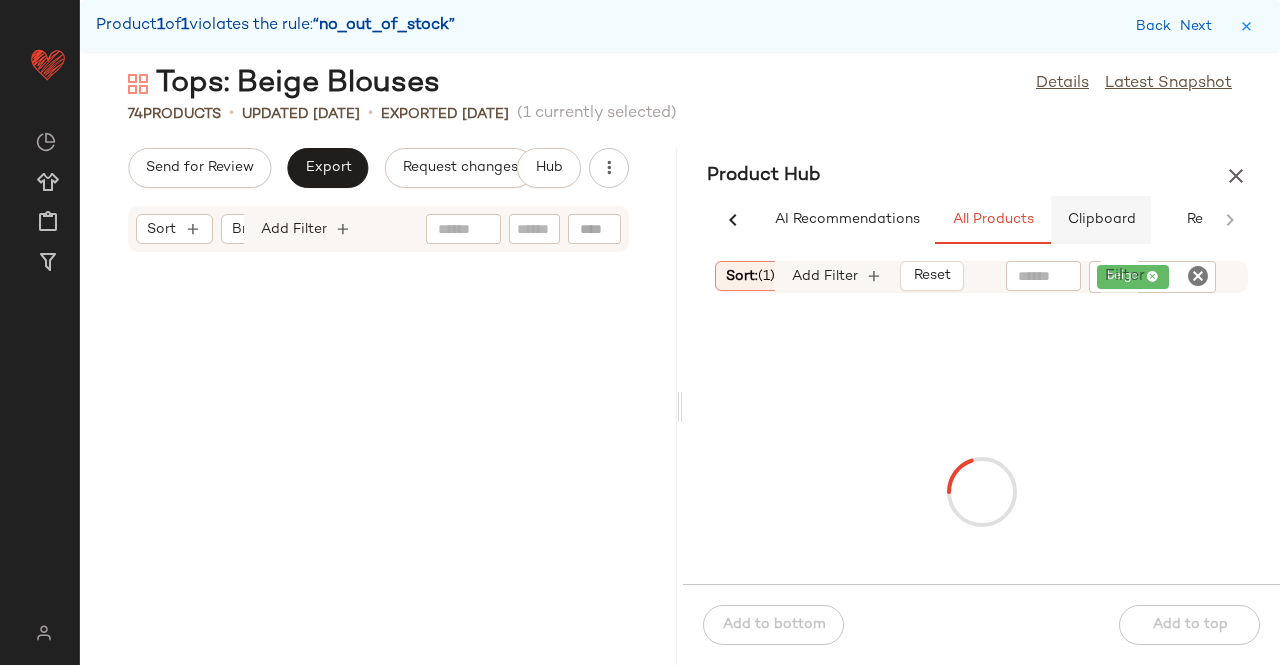 scroll, scrollTop: 0, scrollLeft: 62, axis: horizontal 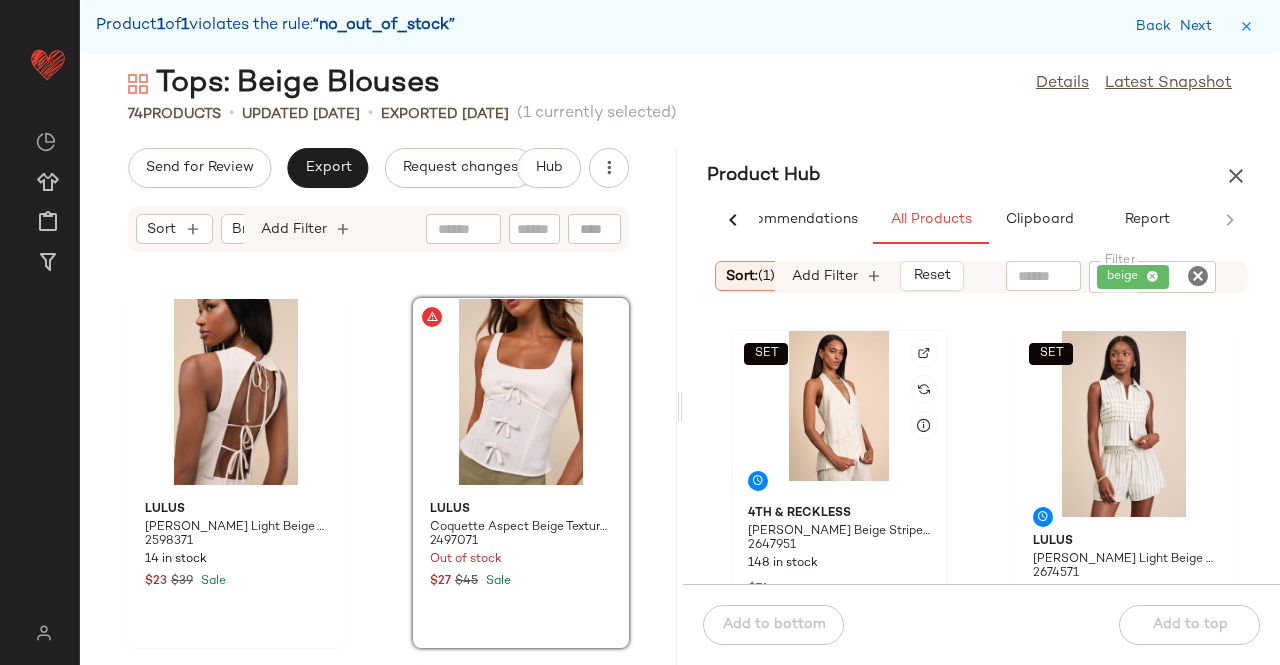 click on "SET" 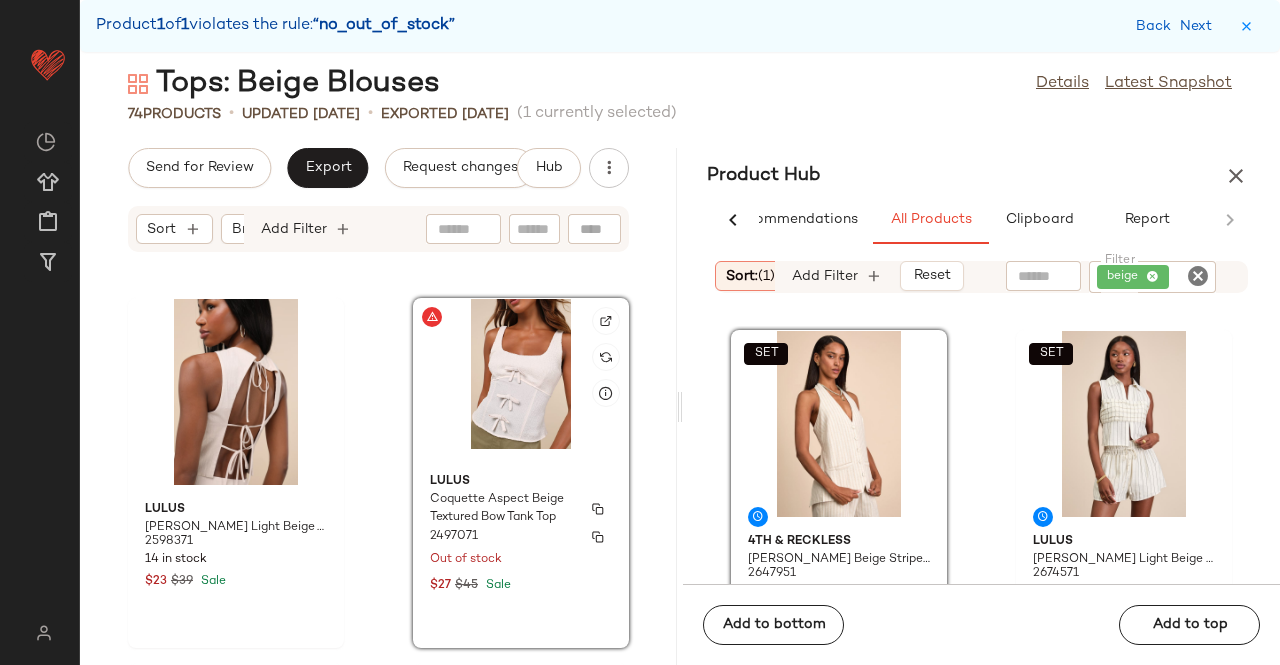click on "Lulus" at bounding box center [521, 482] 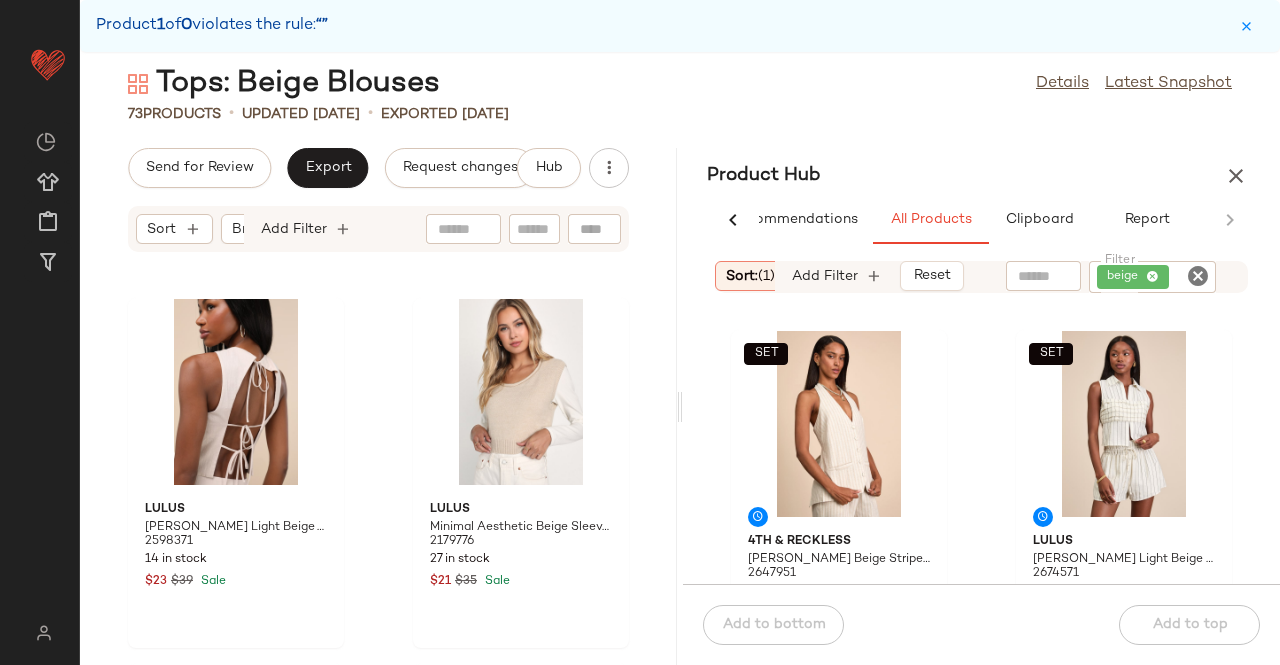 click at bounding box center [1236, 176] 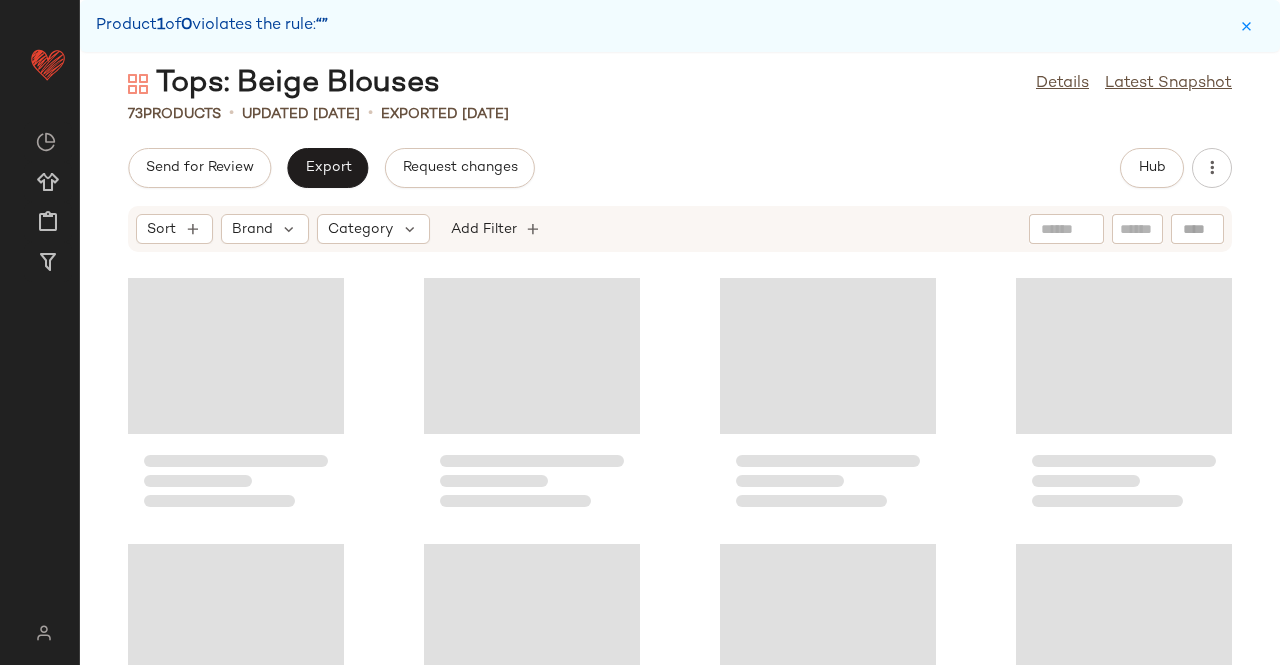scroll, scrollTop: 5058, scrollLeft: 0, axis: vertical 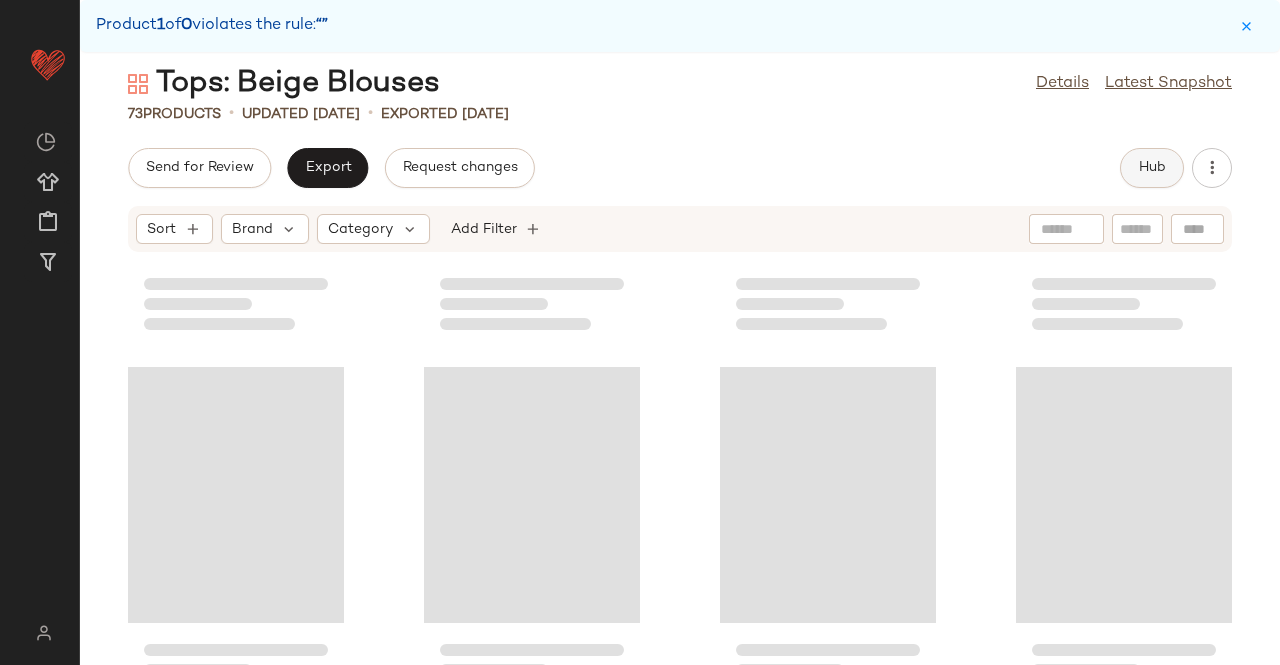 drag, startPoint x: 1117, startPoint y: 171, endPoint x: 1131, endPoint y: 174, distance: 14.3178215 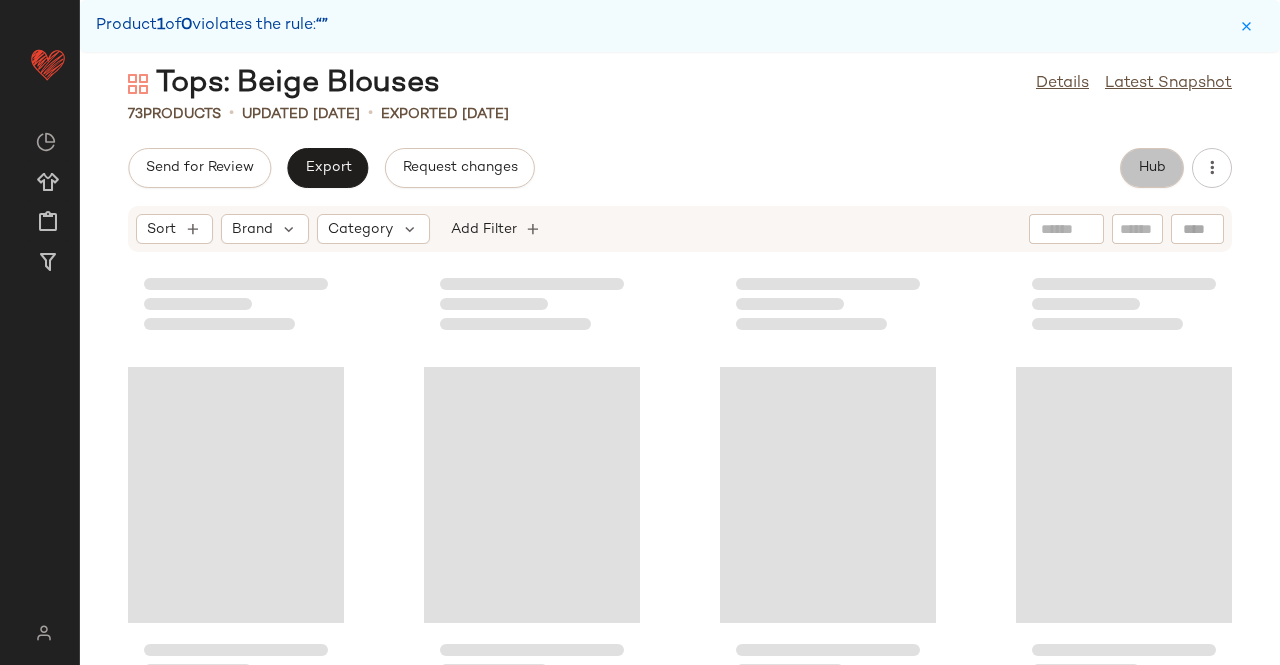 click on "Hub" at bounding box center (1152, 168) 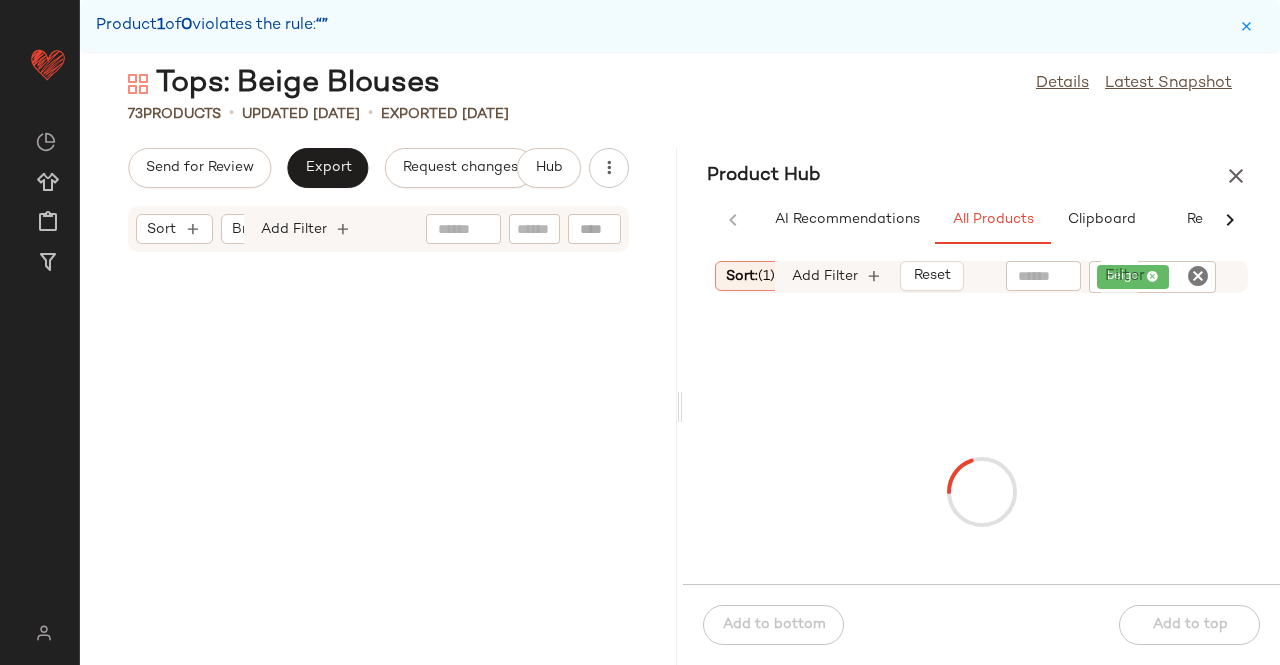 scroll, scrollTop: 5790, scrollLeft: 0, axis: vertical 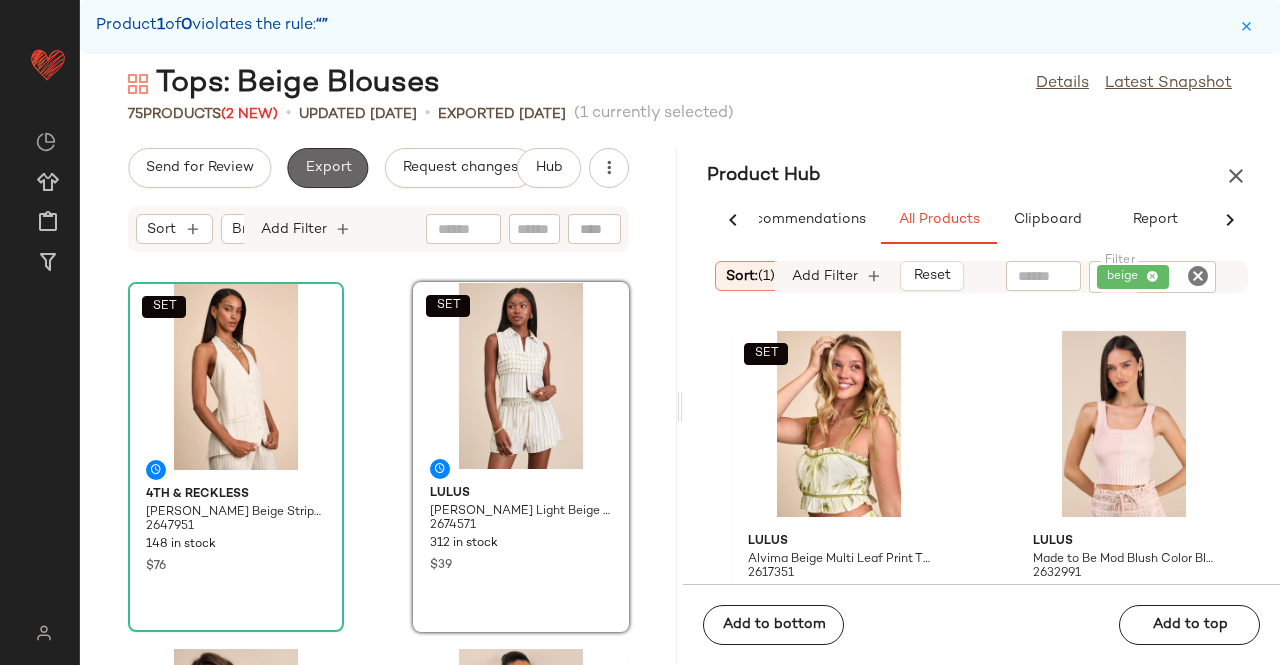 click on "Export" at bounding box center (327, 168) 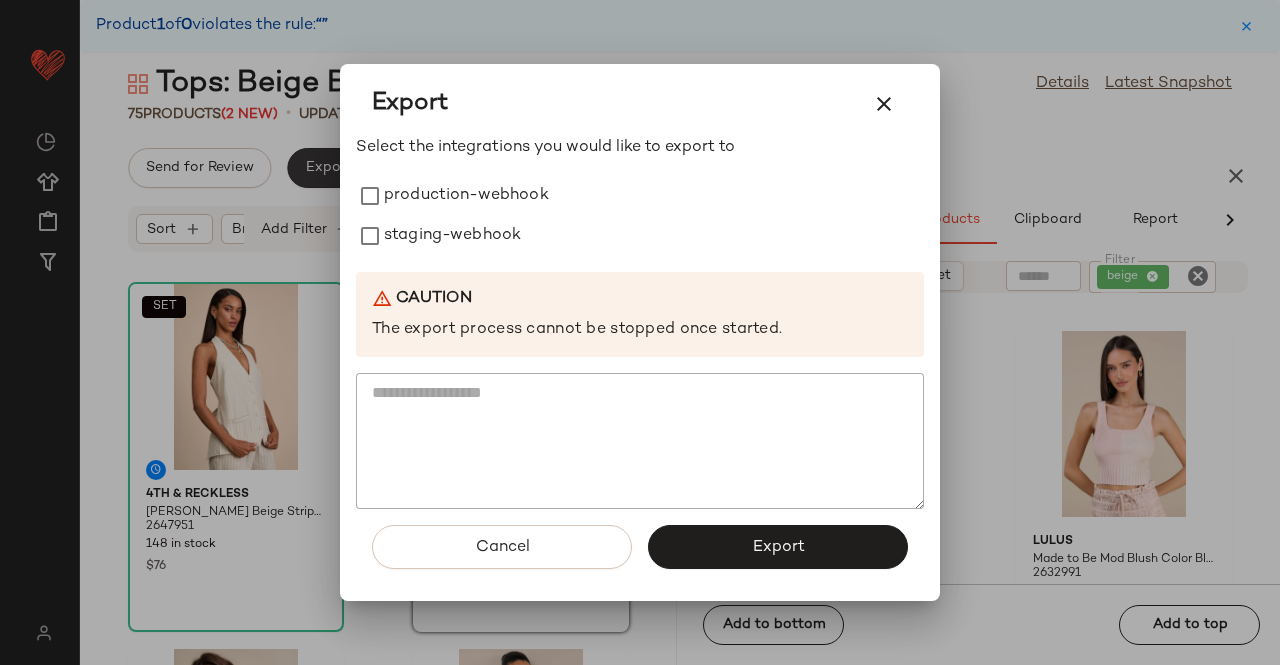 click on "staging-webhook" at bounding box center (452, 236) 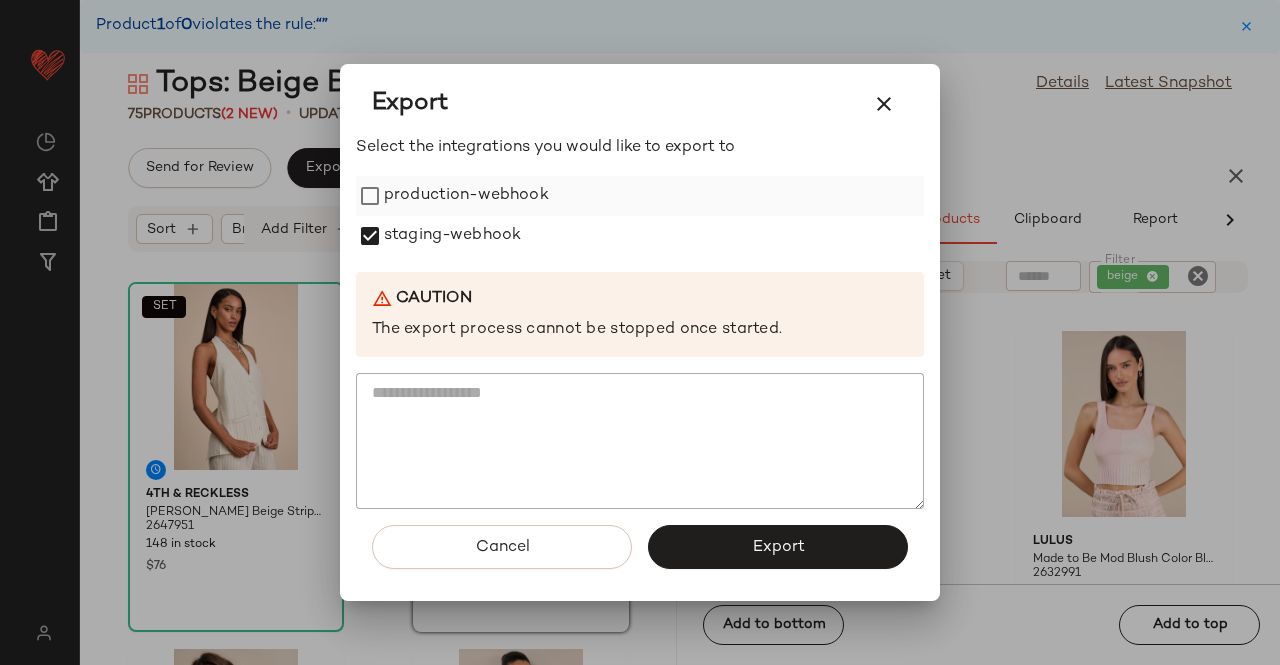 click on "production-webhook" at bounding box center (466, 196) 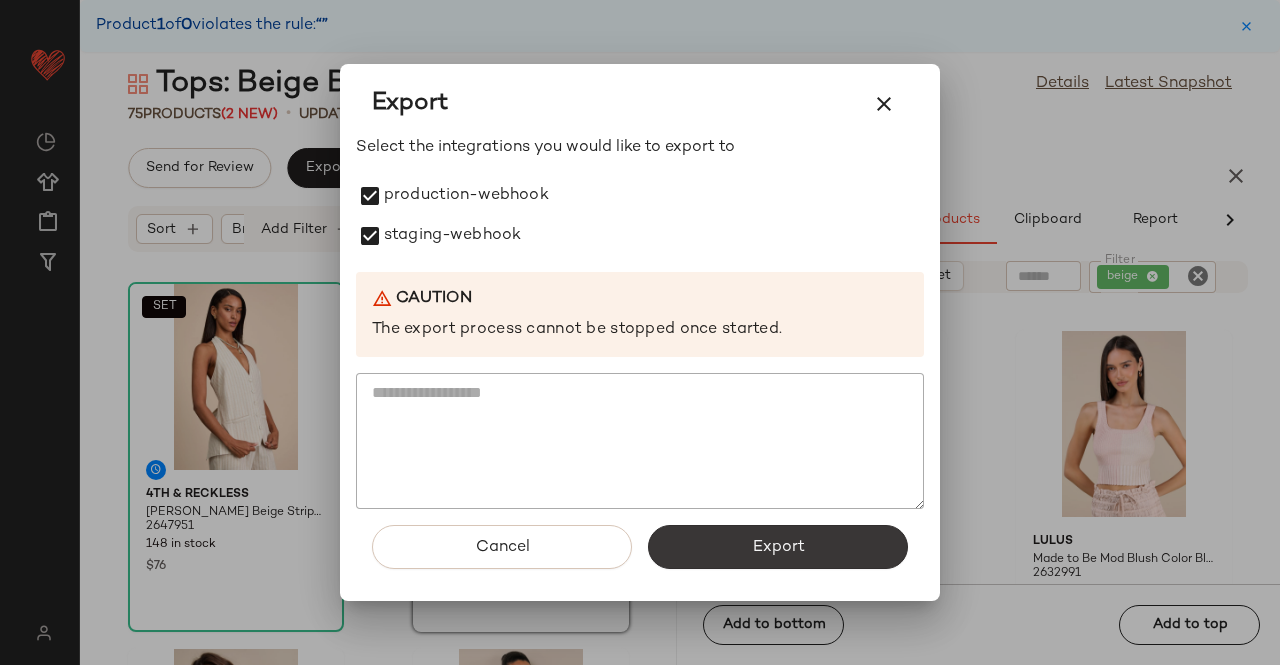 click on "Export" at bounding box center (778, 547) 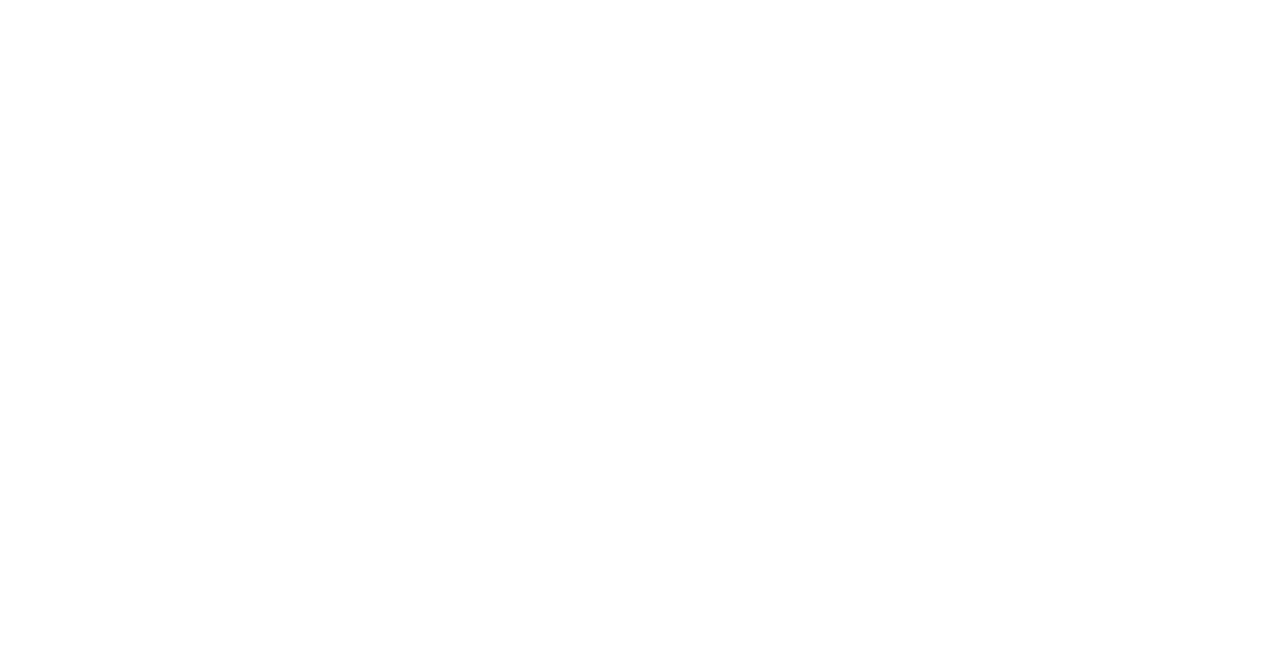 scroll, scrollTop: 0, scrollLeft: 0, axis: both 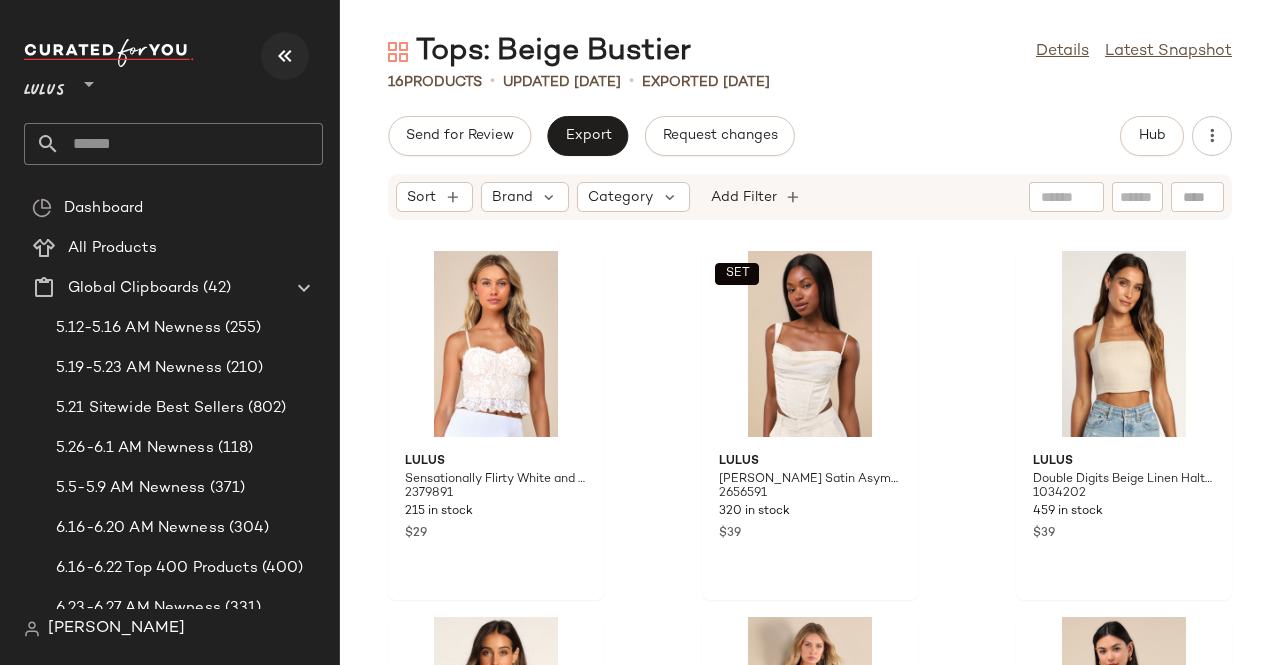 click at bounding box center [285, 56] 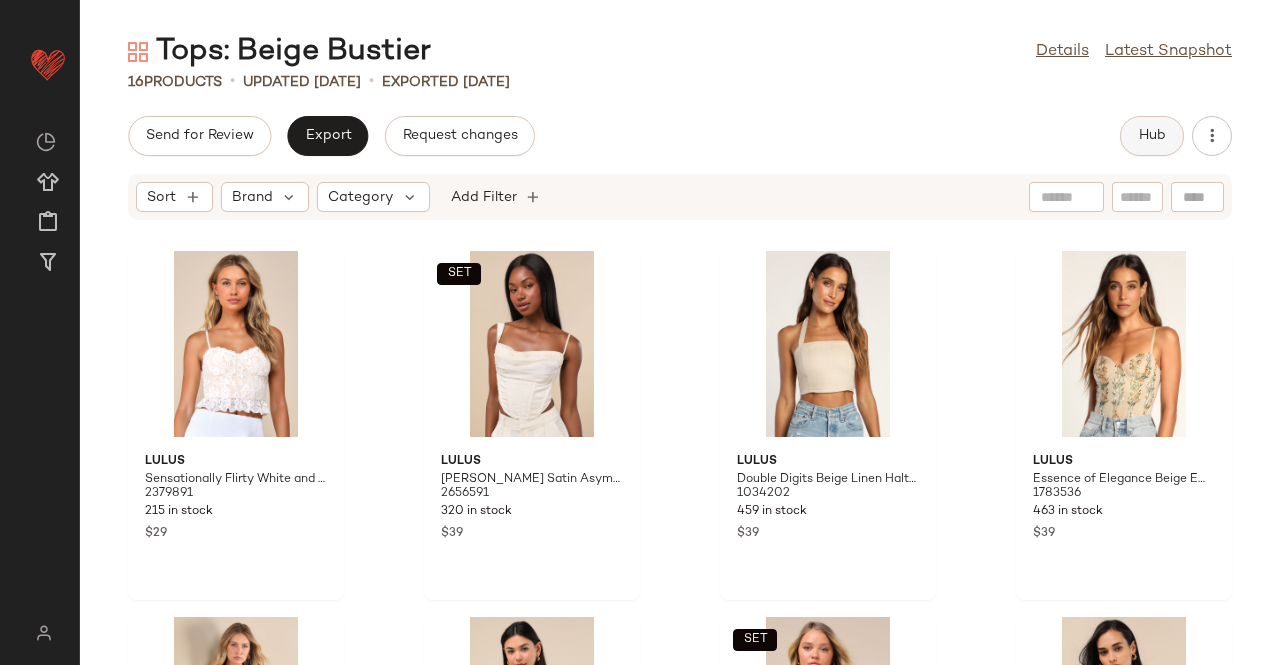 click on "Hub" at bounding box center (1152, 136) 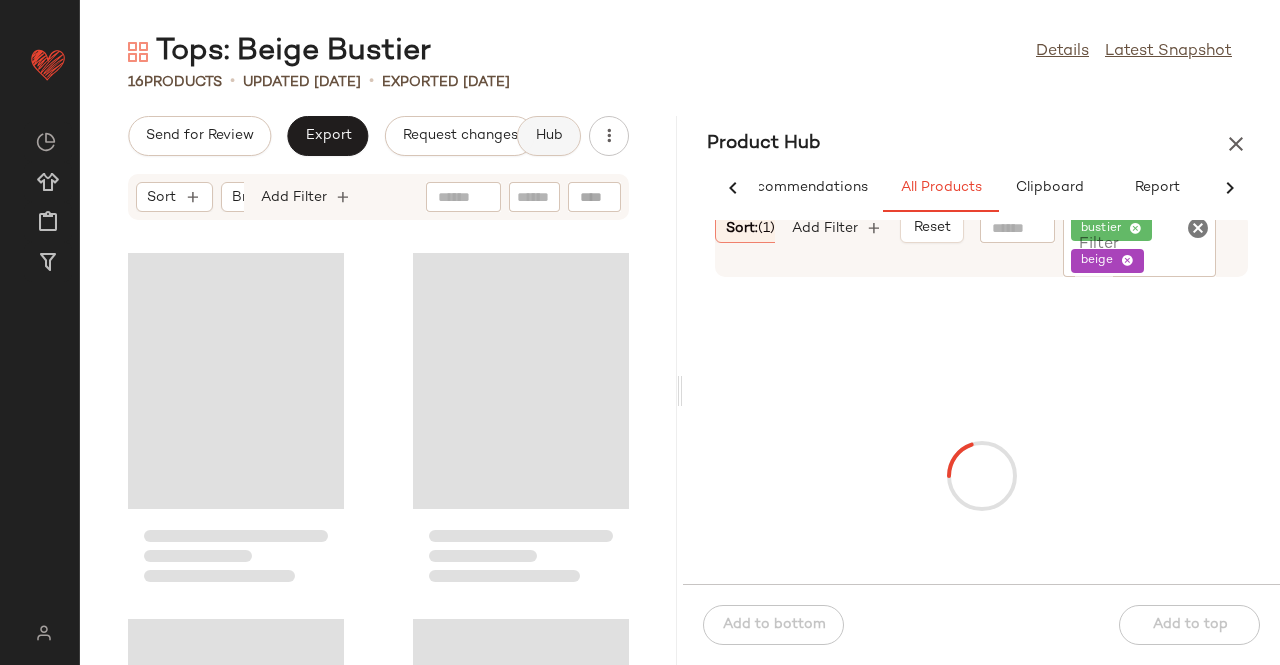 scroll, scrollTop: 0, scrollLeft: 54, axis: horizontal 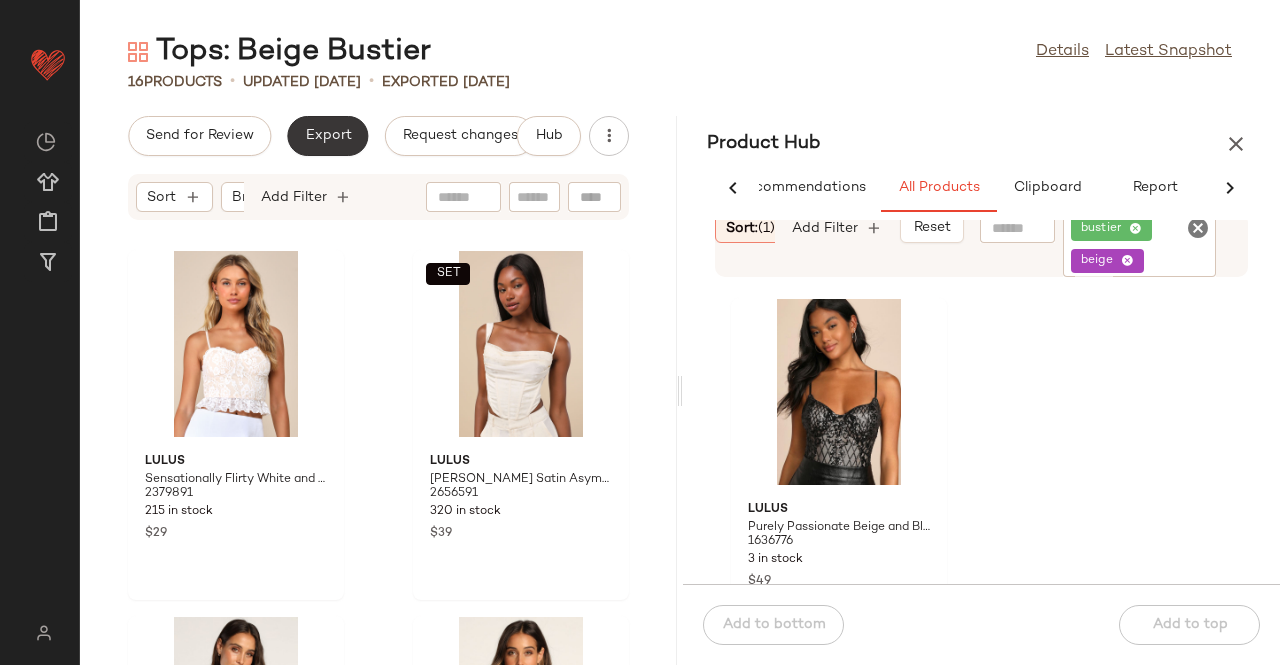 click on "Export" 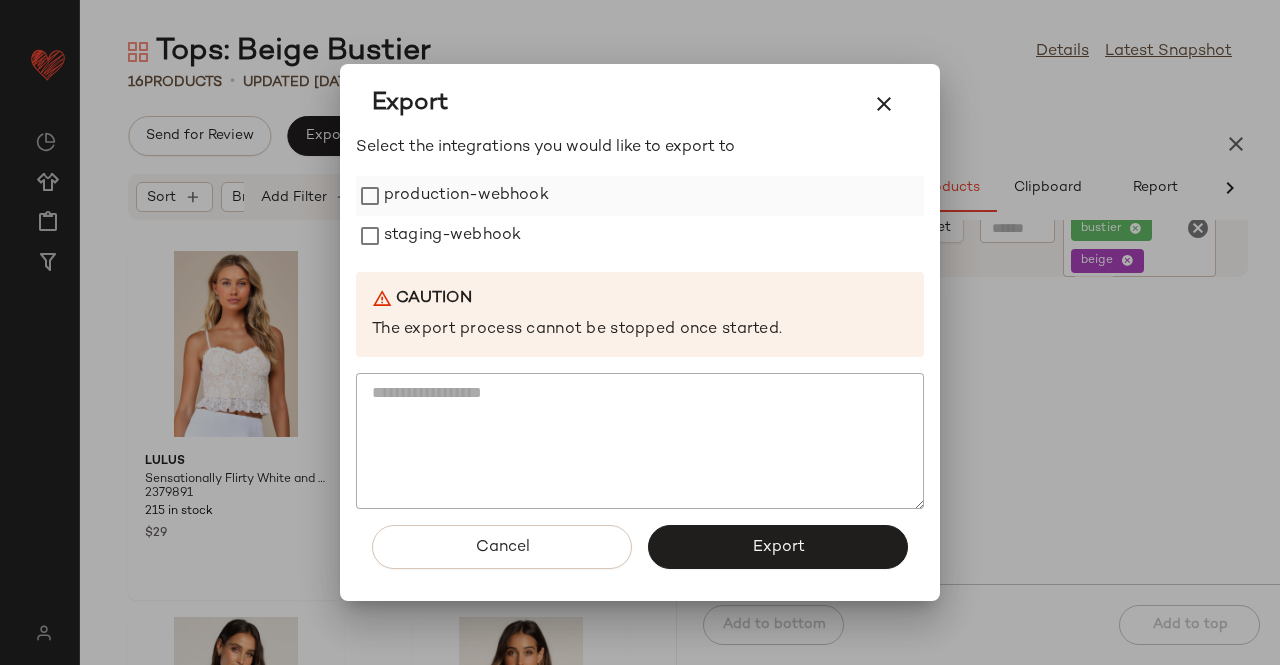 click on "production-webhook" at bounding box center (466, 196) 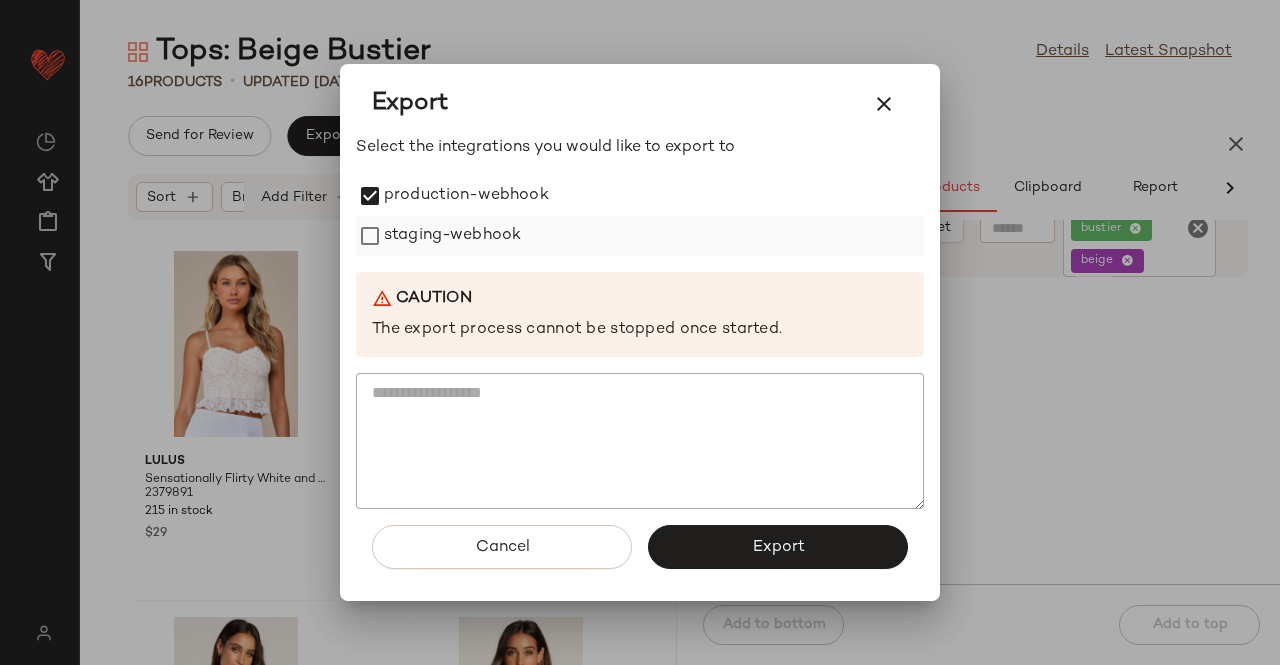 click on "staging-webhook" at bounding box center (452, 236) 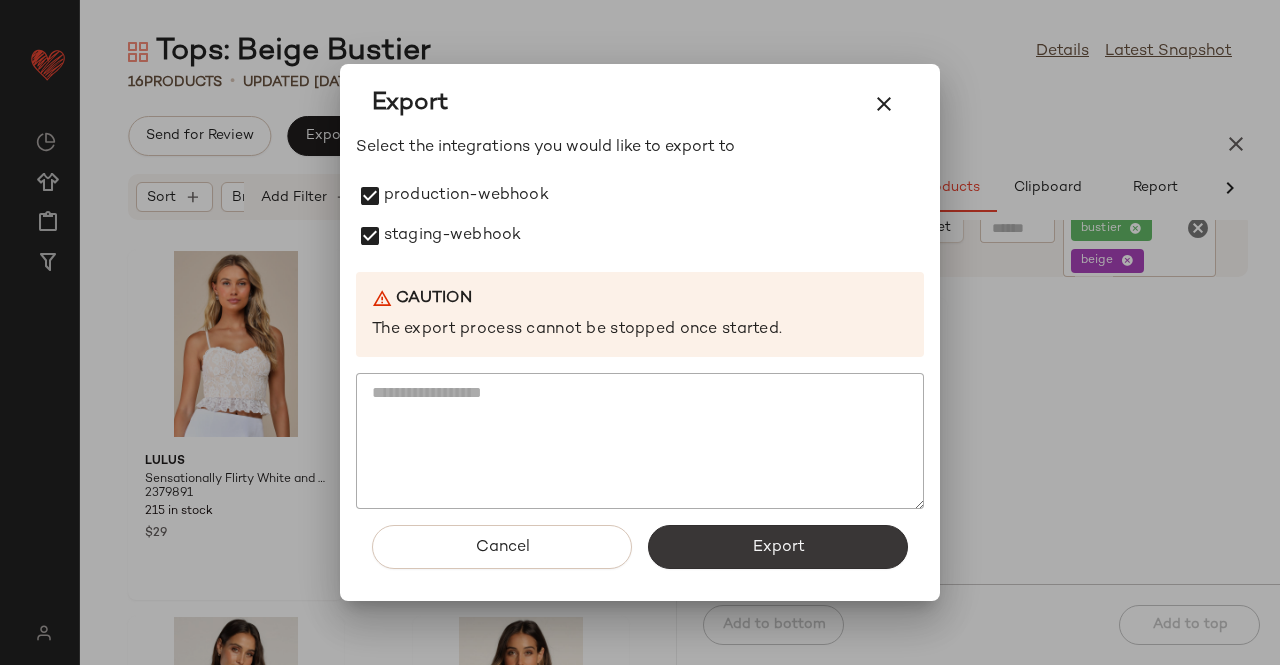 click on "Export" at bounding box center (778, 547) 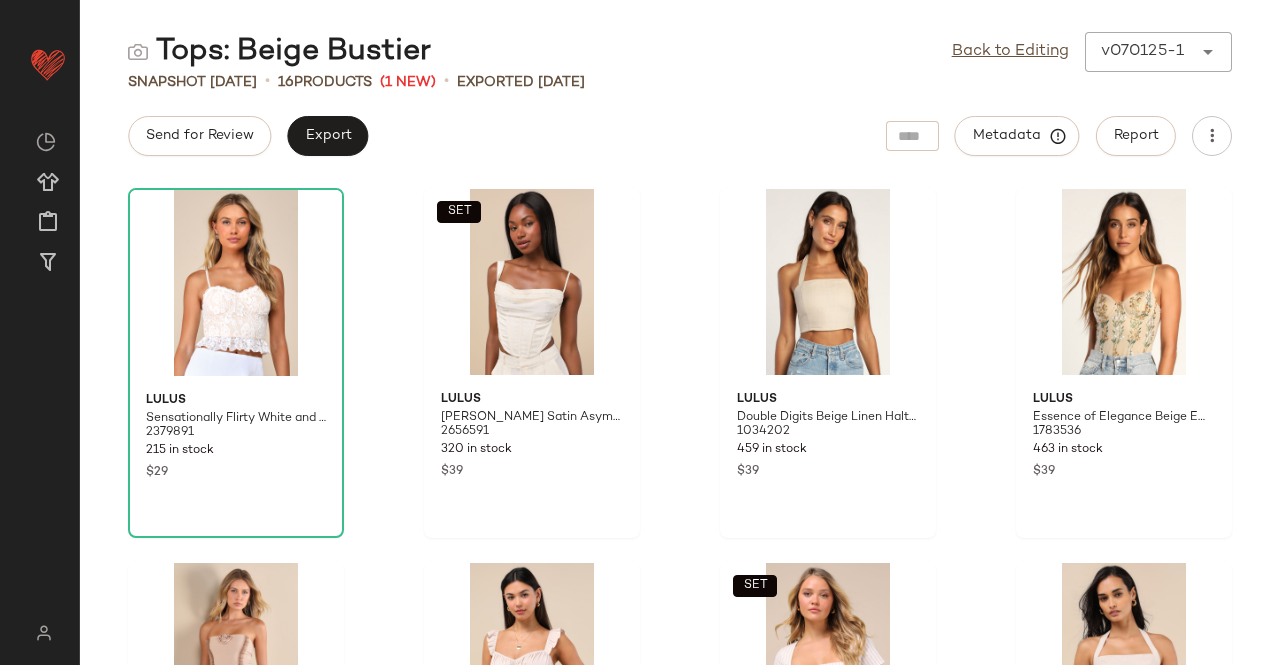 click on "Send for Review   Export   Metadata   Report" 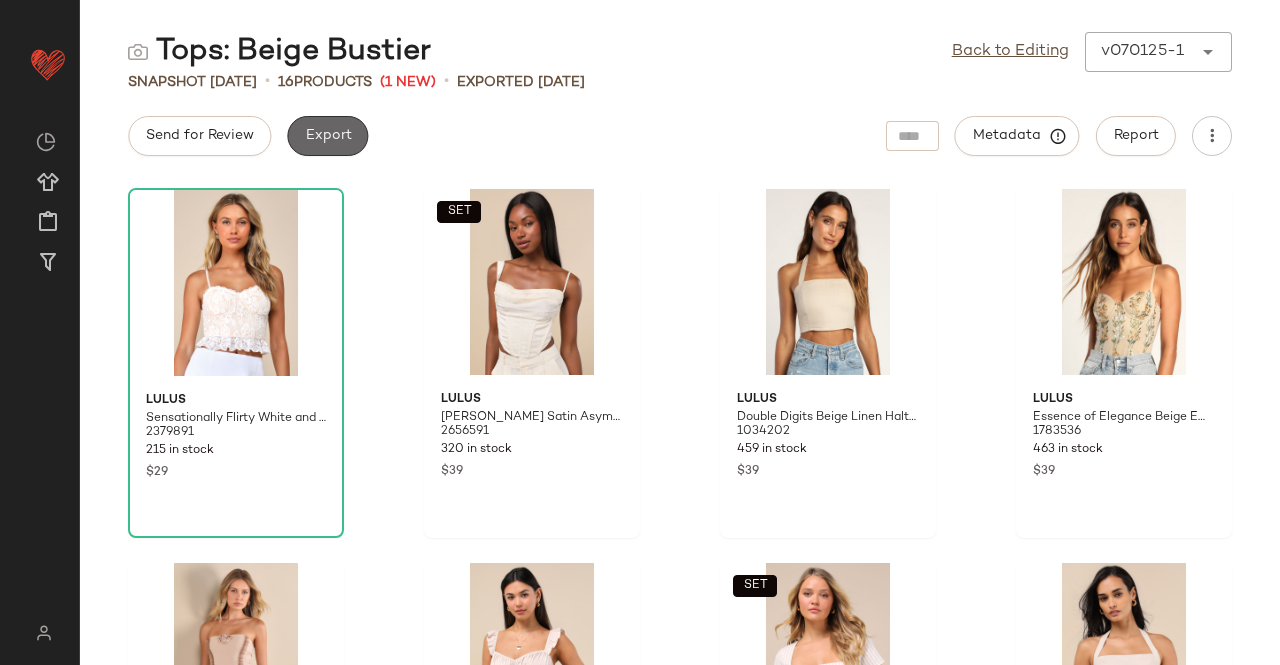 click on "Export" 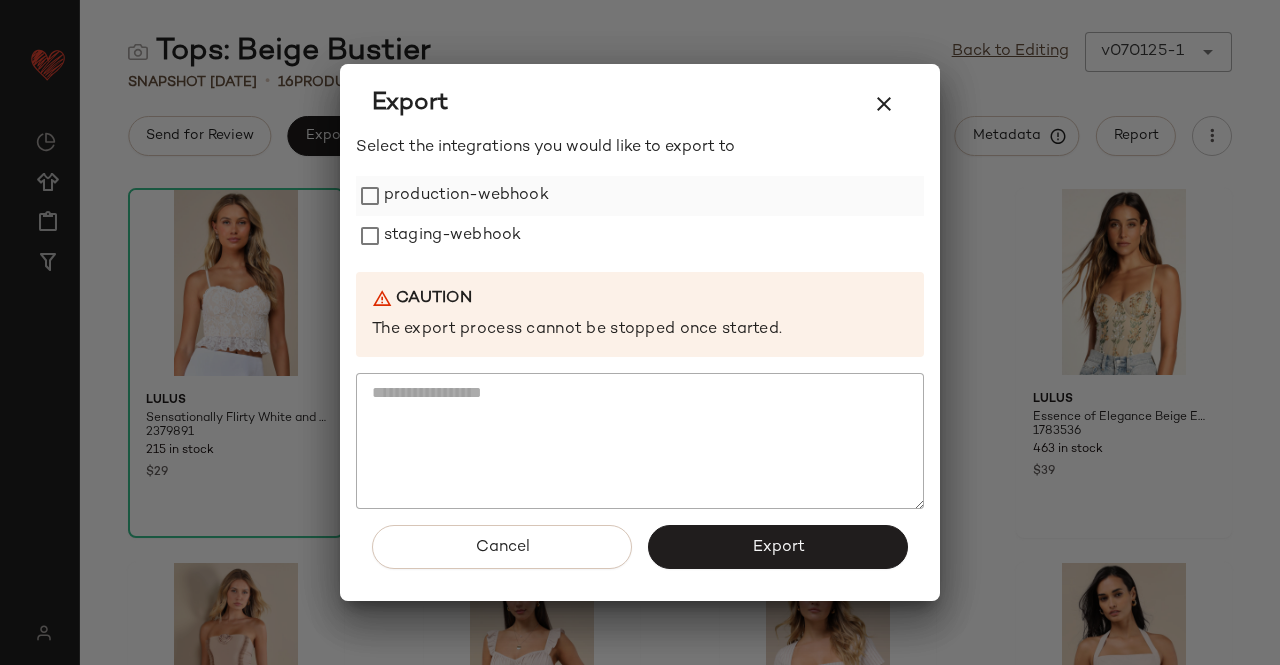 click on "production-webhook" at bounding box center [466, 196] 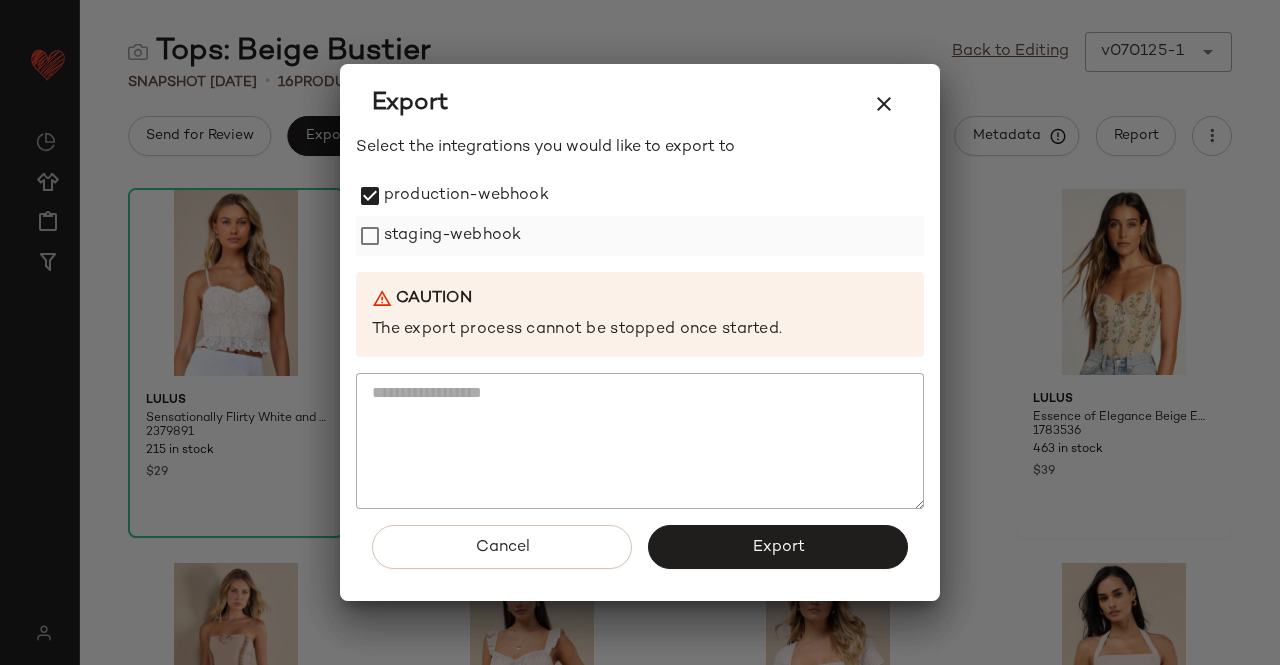 click on "staging-webhook" at bounding box center (452, 236) 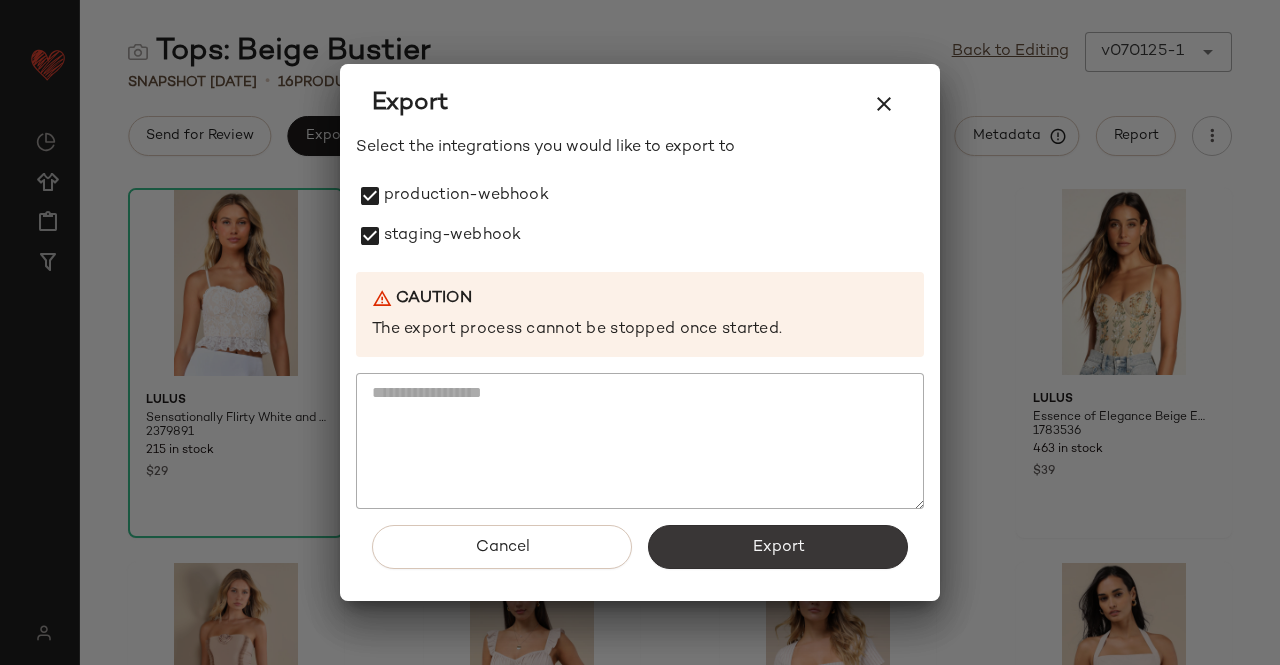 click on "Export" at bounding box center [778, 547] 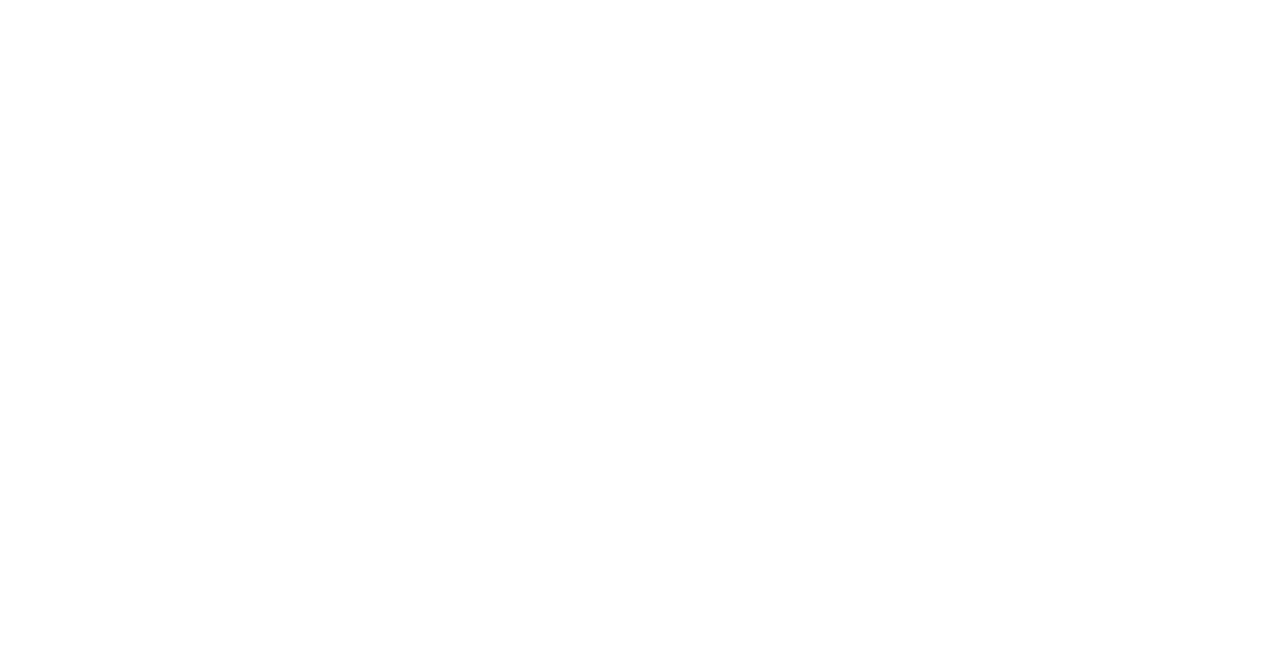 scroll, scrollTop: 0, scrollLeft: 0, axis: both 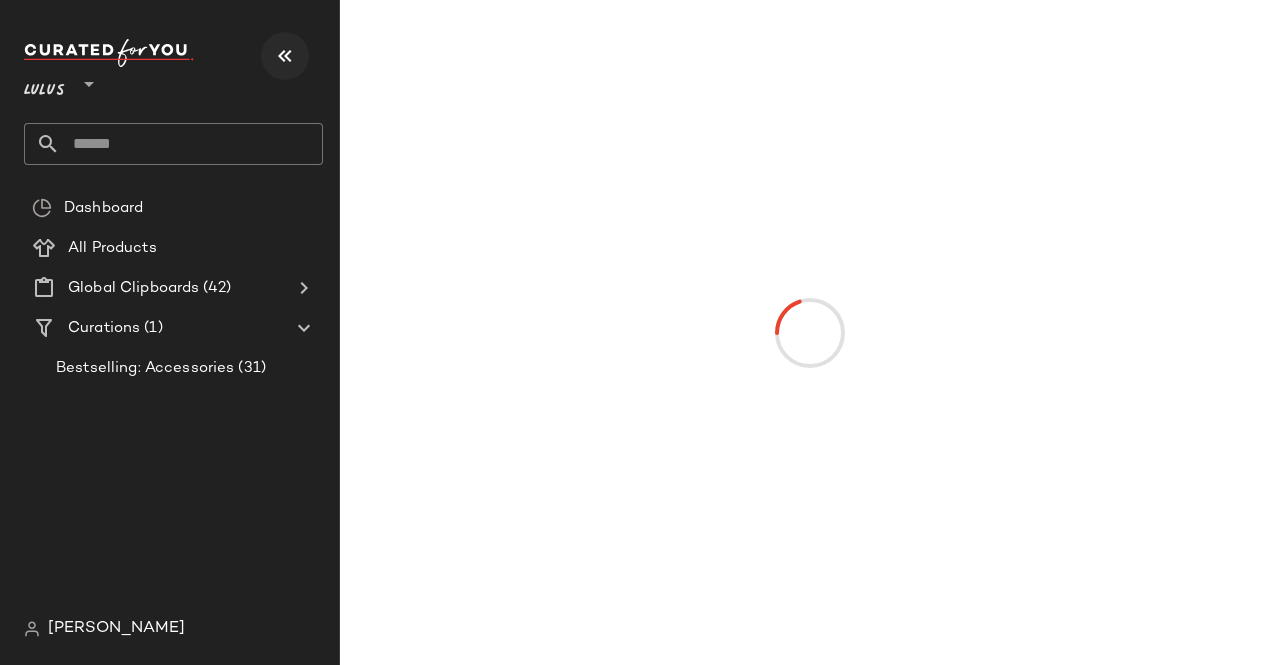 click at bounding box center (285, 56) 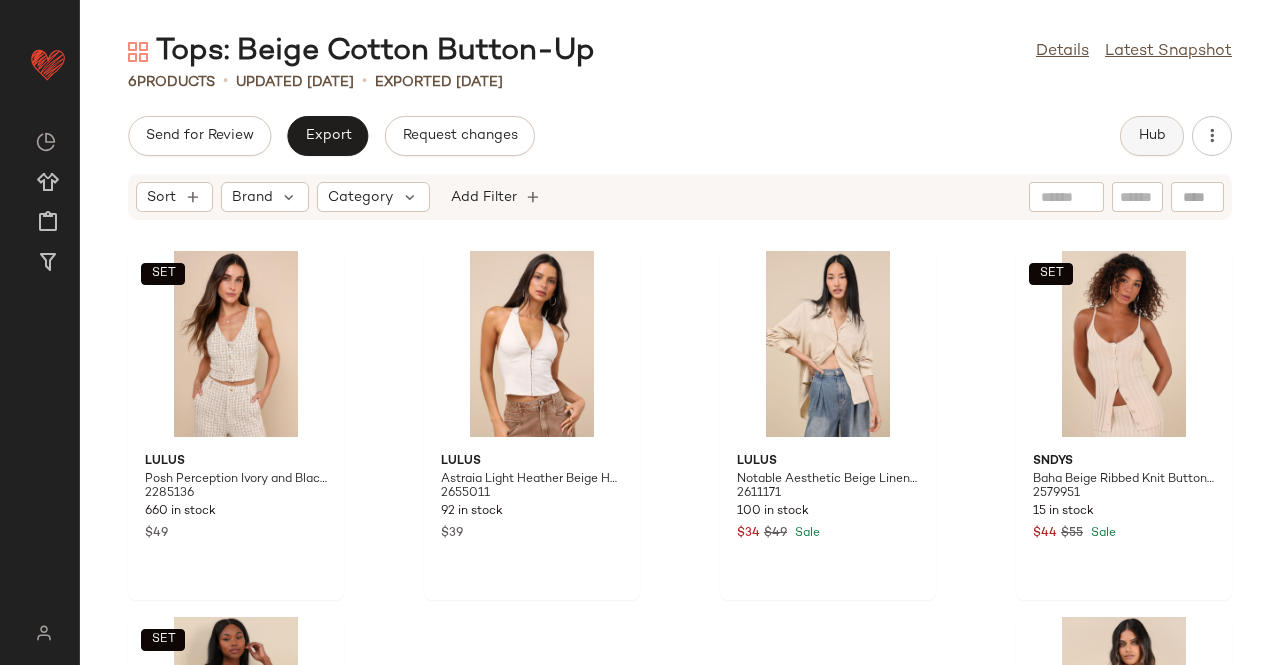 click on "Hub" at bounding box center [1152, 136] 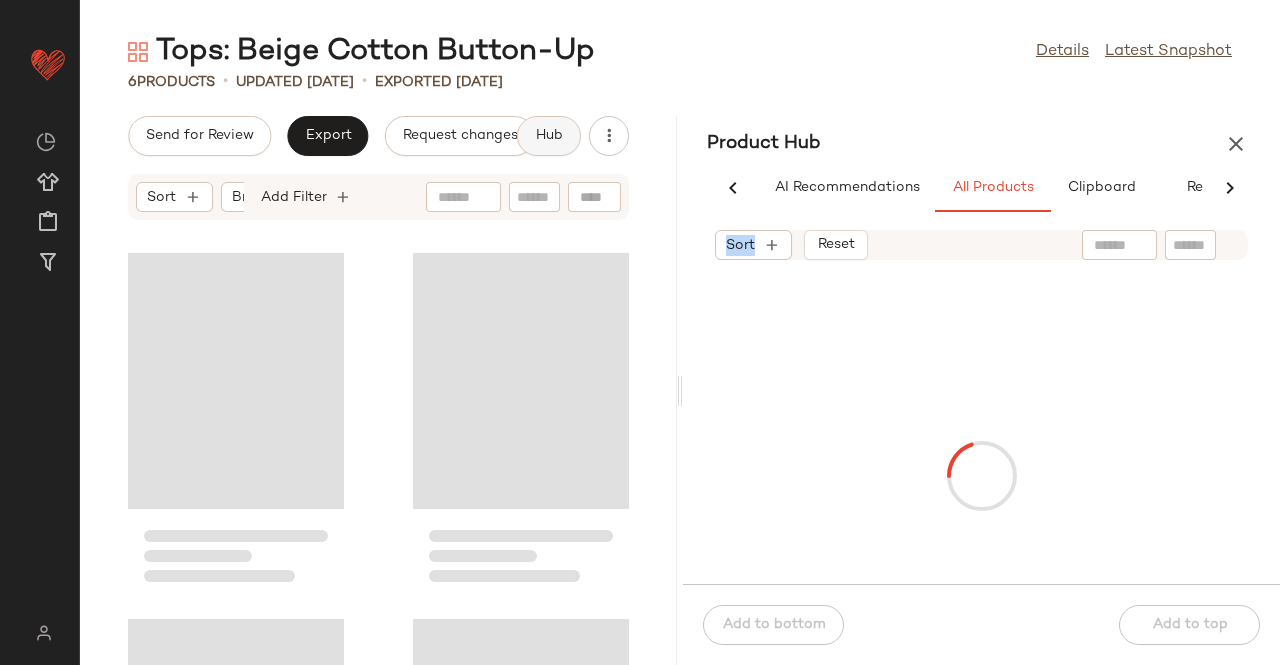 scroll, scrollTop: 0, scrollLeft: 62, axis: horizontal 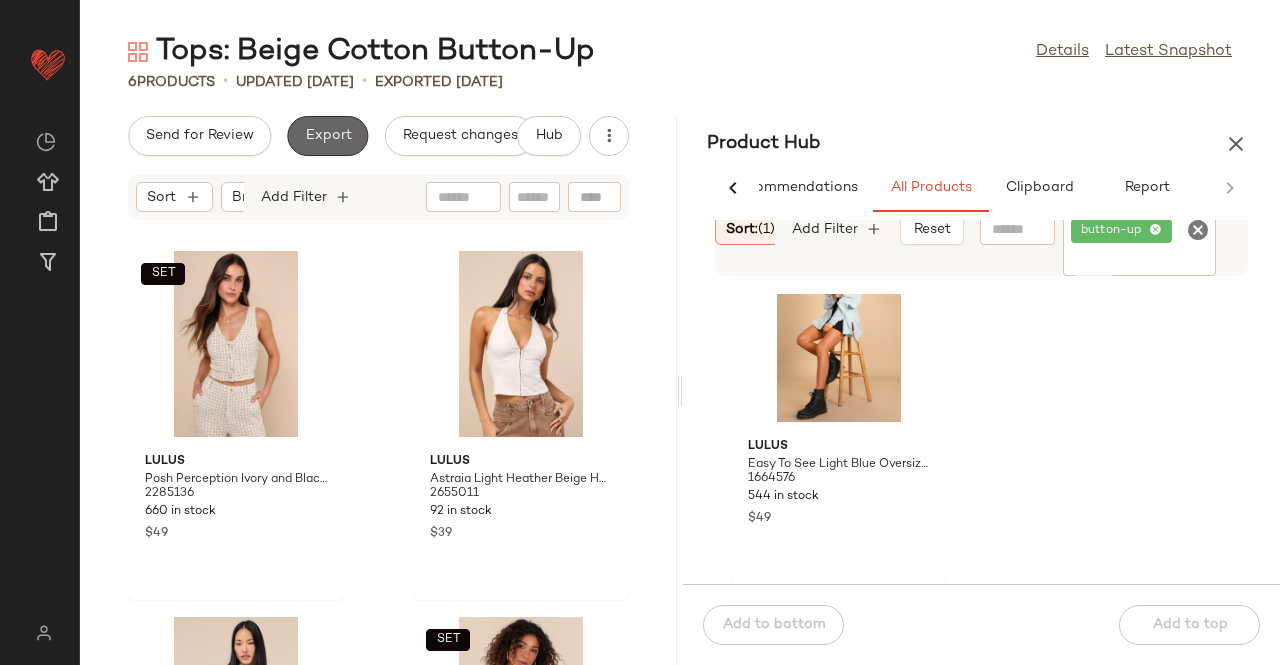 click on "Export" 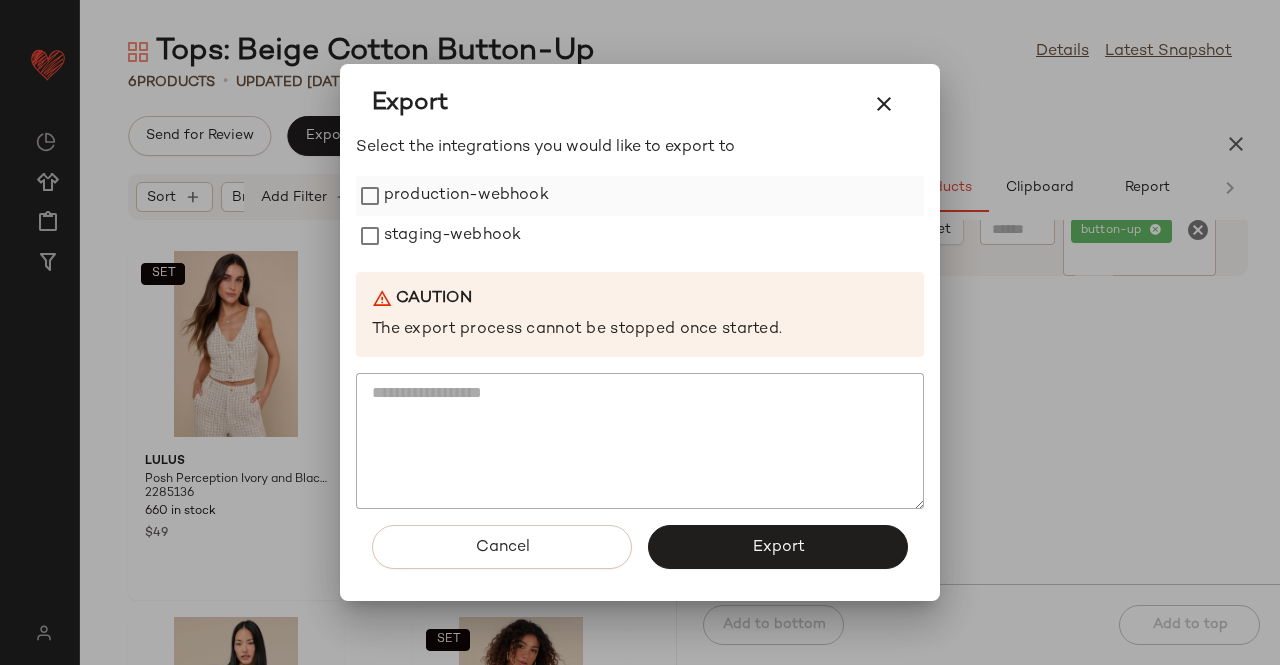 click on "production-webhook" at bounding box center [466, 196] 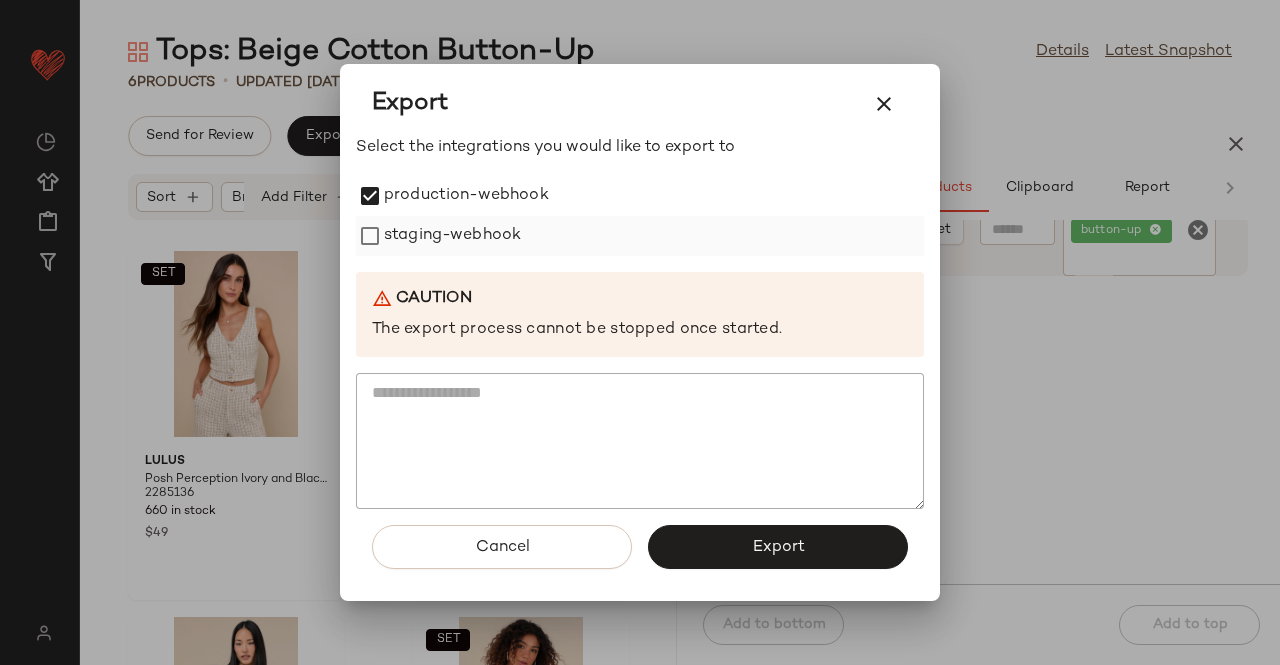 click on "staging-webhook" at bounding box center [452, 236] 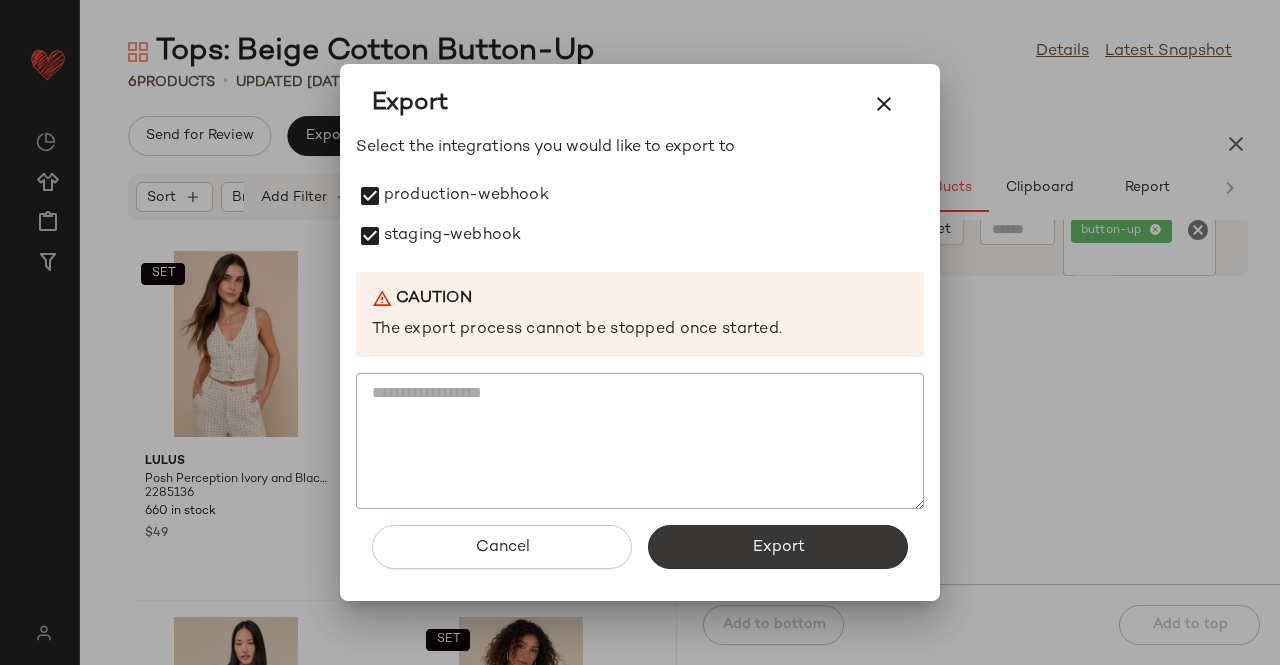 click on "Export" at bounding box center (778, 547) 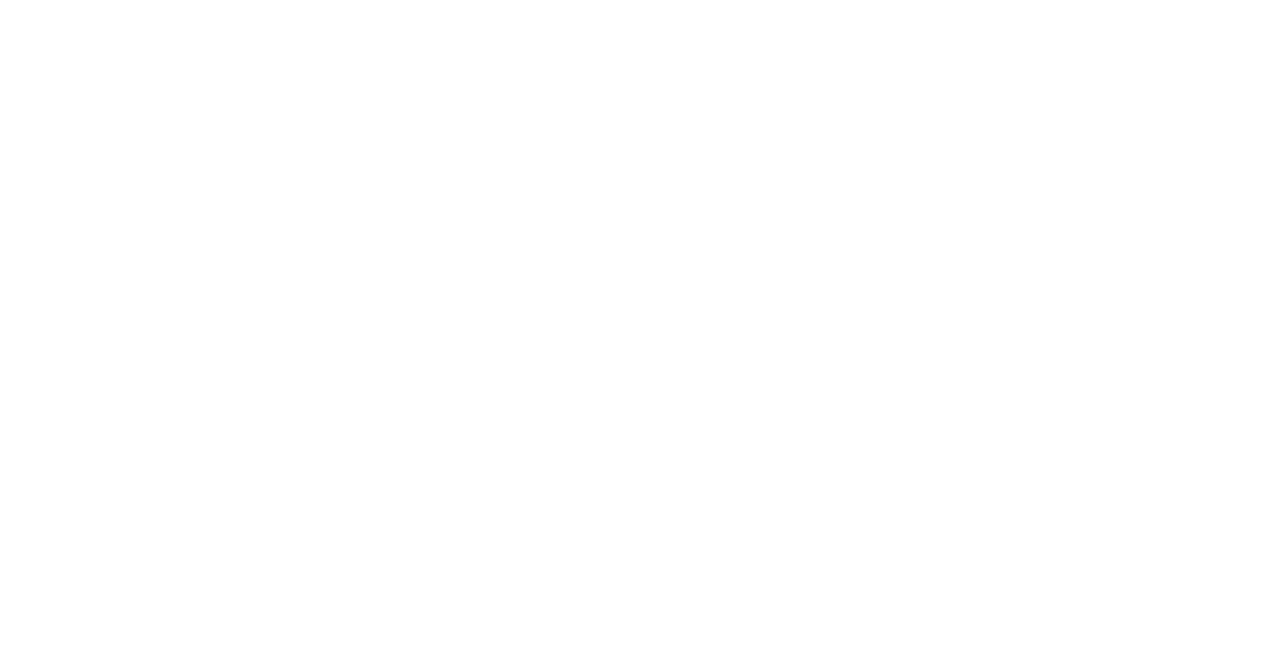 scroll, scrollTop: 0, scrollLeft: 0, axis: both 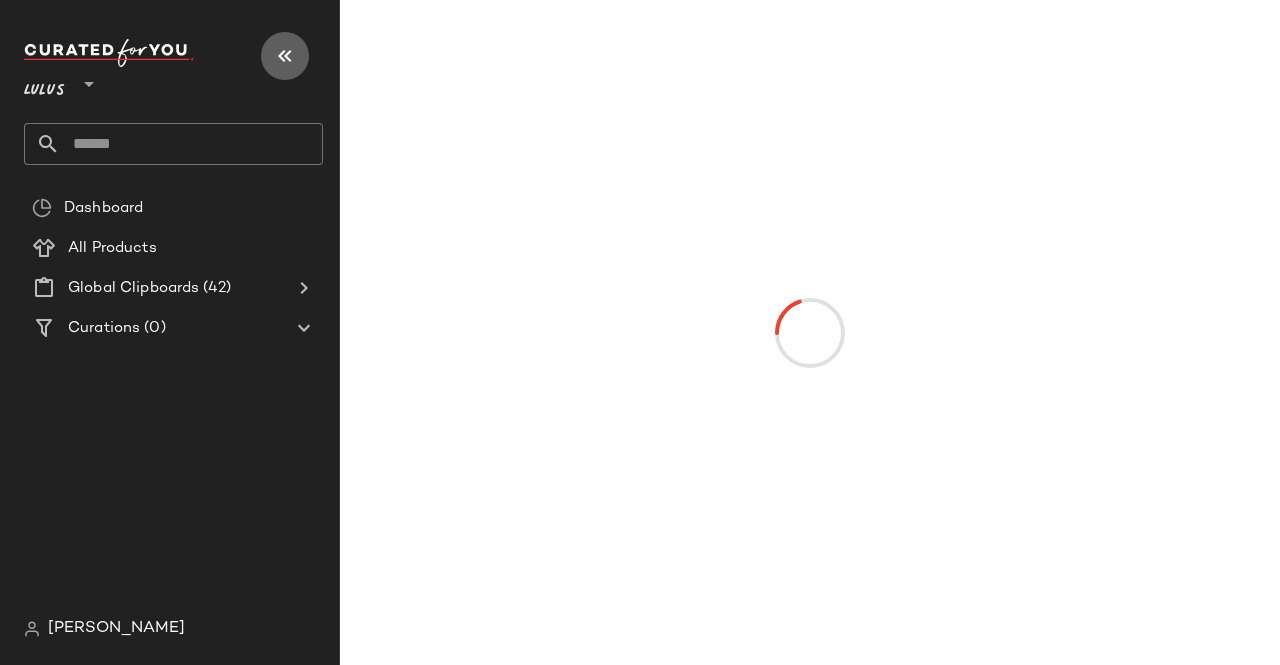 click at bounding box center (285, 56) 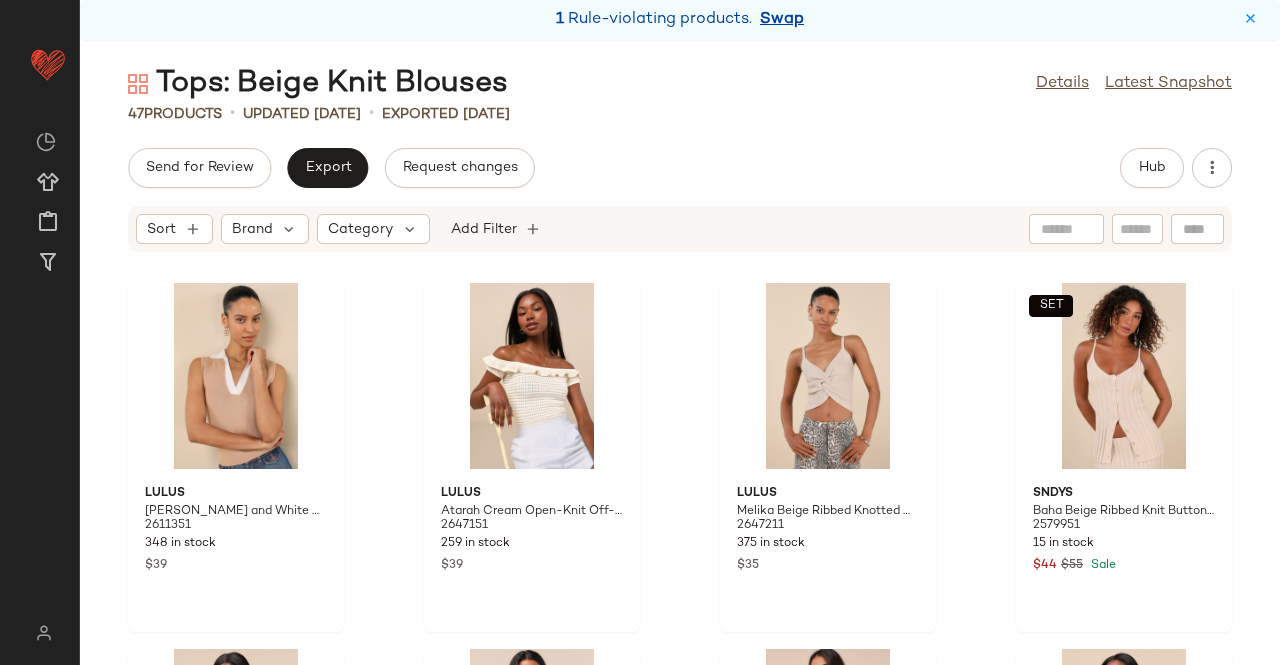 click on "Swap" at bounding box center (782, 20) 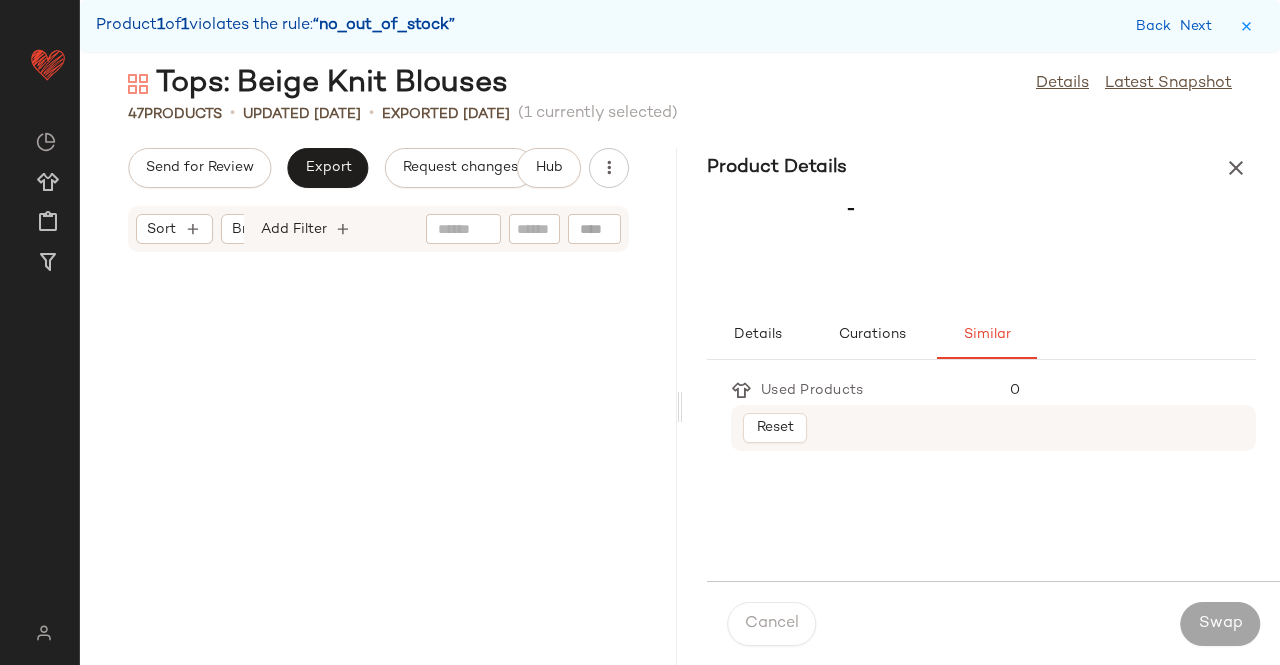 scroll, scrollTop: 6954, scrollLeft: 0, axis: vertical 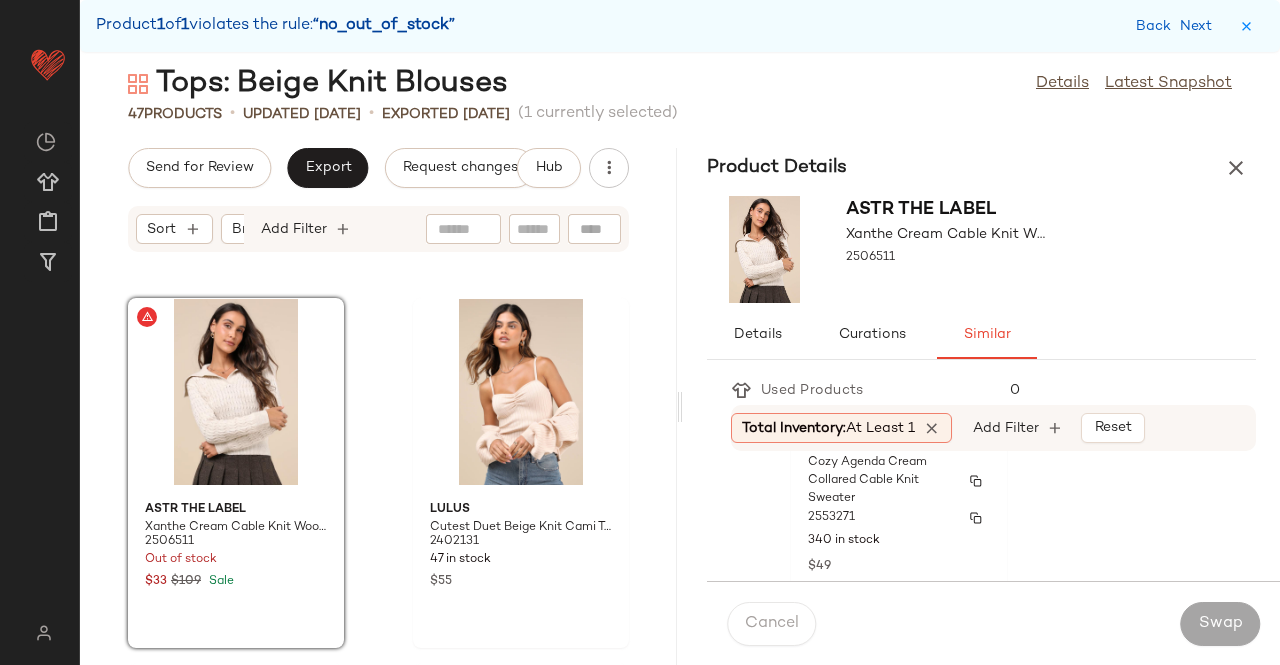 click on "2553271" at bounding box center (899, 518) 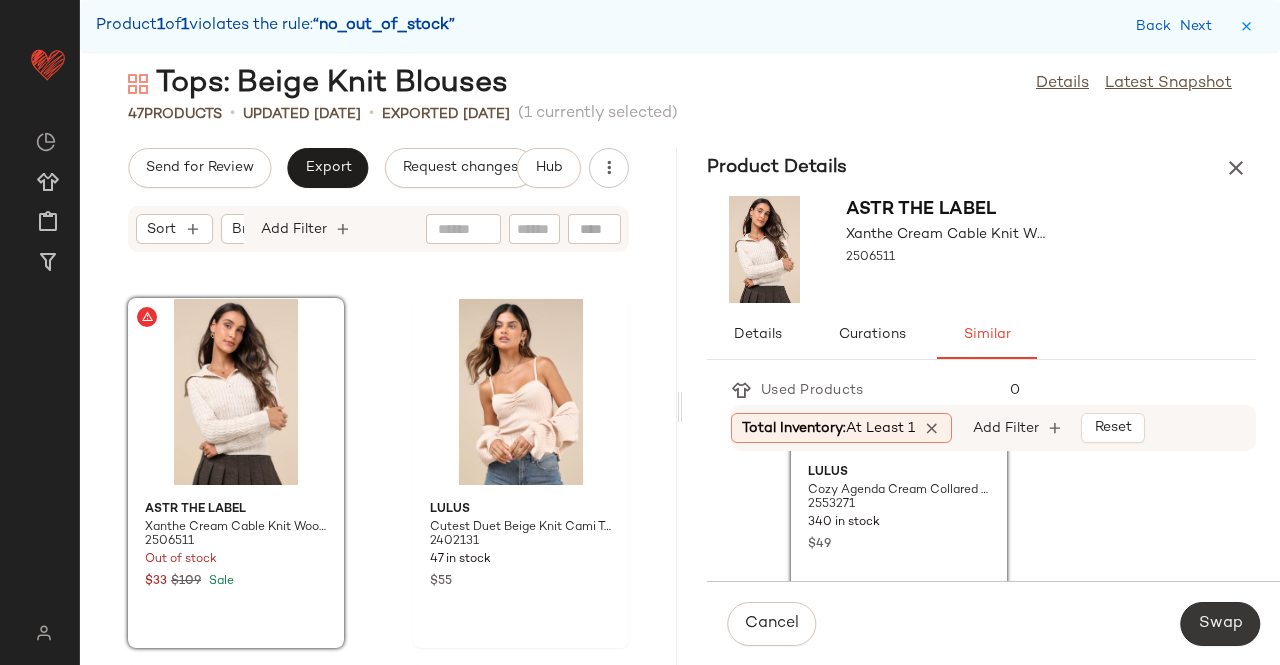 click on "Swap" at bounding box center (1220, 624) 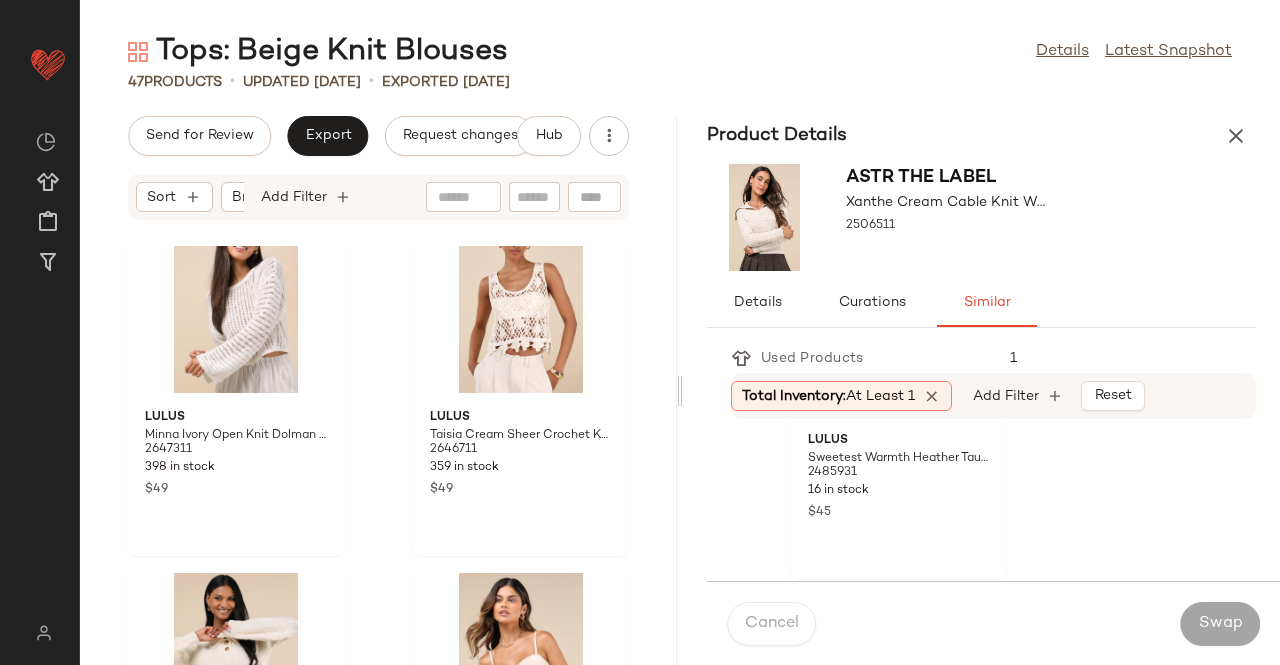 scroll, scrollTop: 6565, scrollLeft: 0, axis: vertical 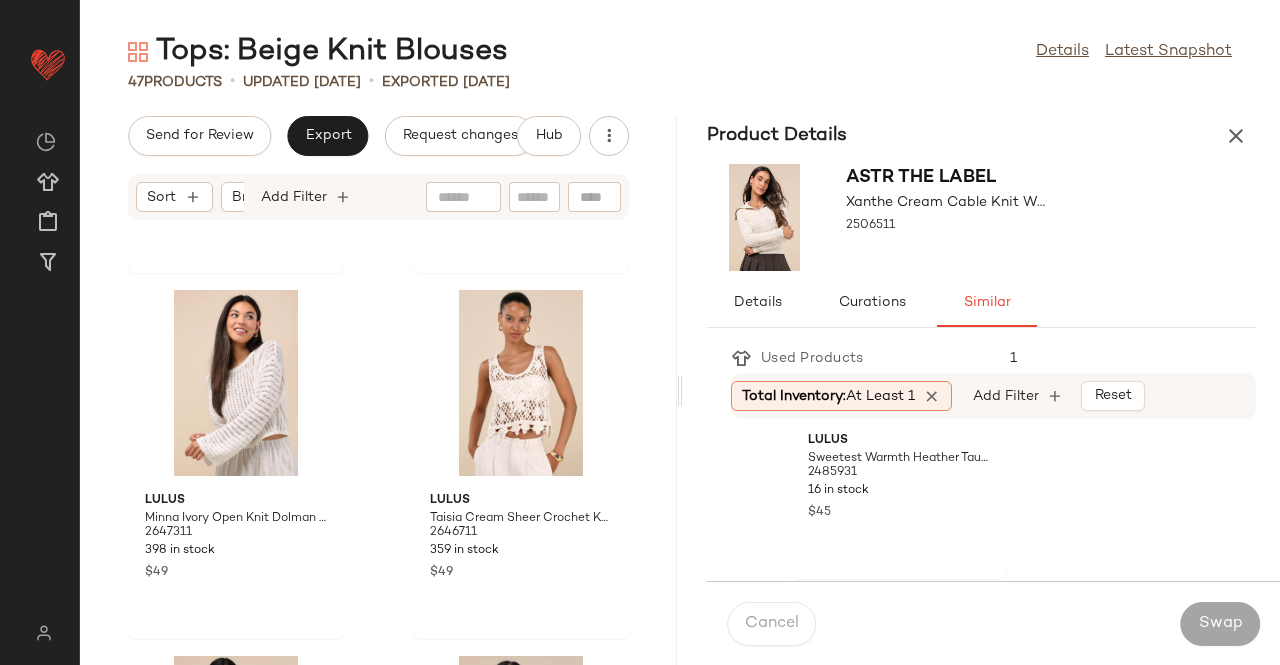 drag, startPoint x: 676, startPoint y: 564, endPoint x: 773, endPoint y: 88, distance: 485.78287 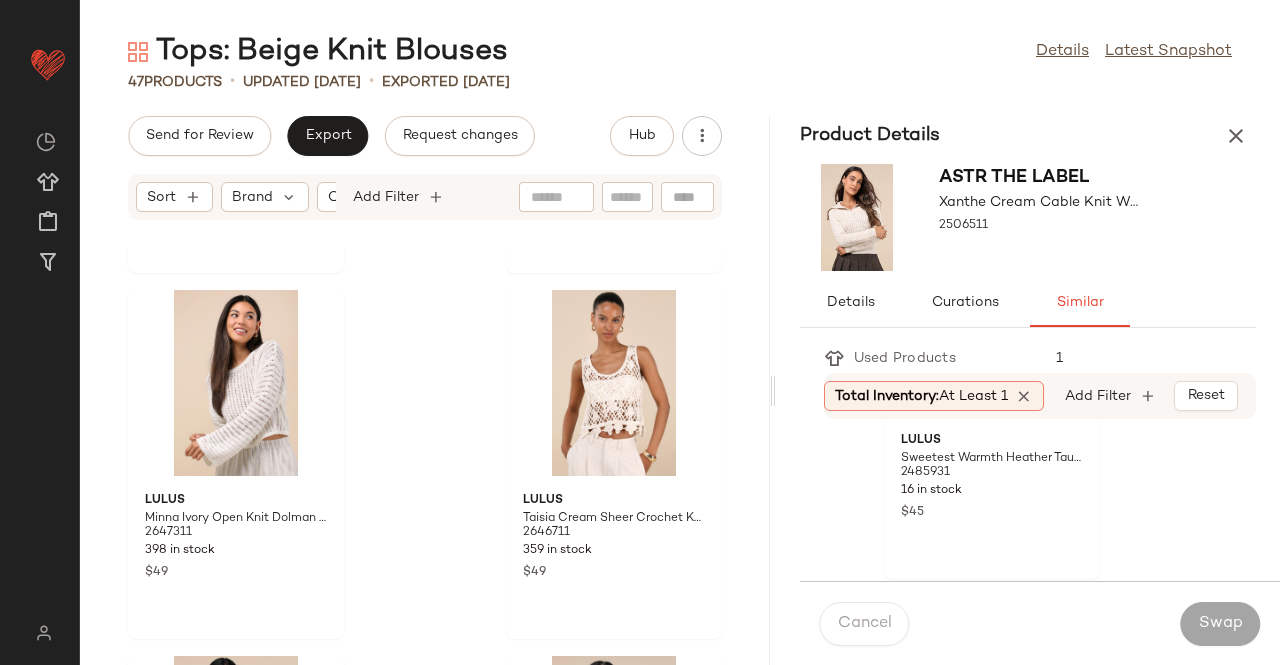 click on "Used Products  1 Total Inventory:   At least 1 Add Filter   Reset  Lulus Sweetest Warmth Heather Taupe Cable Knit Lace Trim Sweater 2485931 16 in stock $45 Lulus Seasonal Classic Rust Brown Cable Knit Collared Sweater Top 2489331 14 in stock $49 Lulus Curated Season Black Collared Sweater Top 2554031 46 in stock $49 Lulus Luxe Intention Ivory Pearl Sweater 2555531 178 in stock $65 Lulus Cozy Forecast Black Collared Pullover Sweater 2484571 6 in stock $49 Lulus Envied Comfort Marled Coral Pink and White Cable Knit Sweater 2498671 79 in stock $27 $39 Sale Lulus Always All Mine Light Grey Lace-Up Cropped Pointelle Sweater 2582531 174 in stock $29 $49 Sale Lulus Cuddly Aesthetic Ivory Ribbed Quarter-Zip Pullover Sweater 2315391 111 in stock $49 Lulus Idyllic Option Light Pink Pointelle Knit Mock Neck Sweater Top 2543571 3 in stock $35 Lulus Breezy Attitude Ivory Loose Knit Button-Up Cardigan Sweater 2582871 2 in stock $49 Lulus Clean Aesthetic White Long Sleeve Sweater Top 2300271 173 in stock $23 $39 Sale $27" 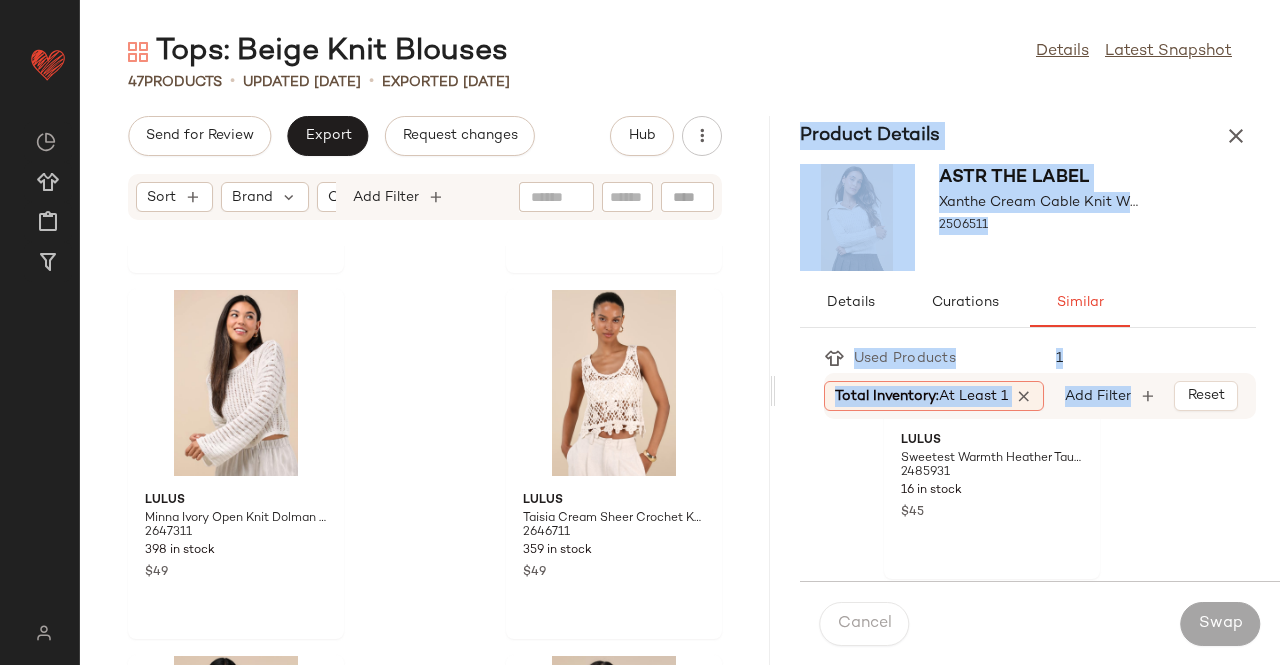 drag, startPoint x: 768, startPoint y: 386, endPoint x: 765, endPoint y: 376, distance: 10.440307 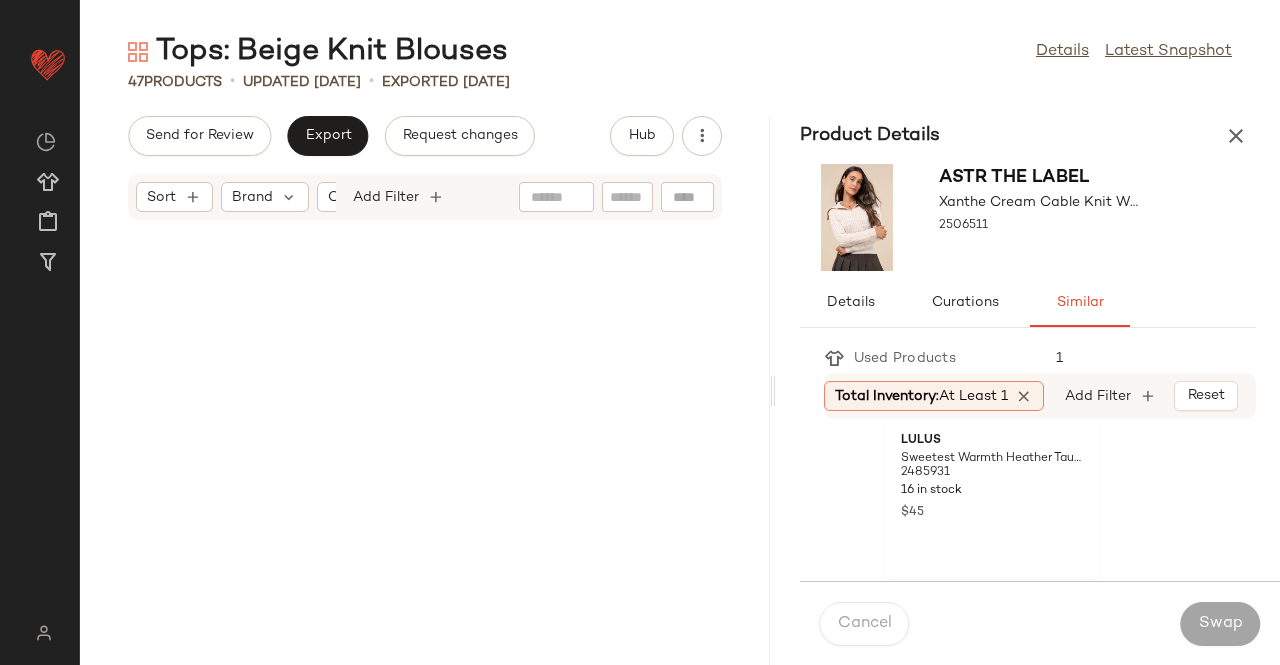 scroll, scrollTop: 0, scrollLeft: 0, axis: both 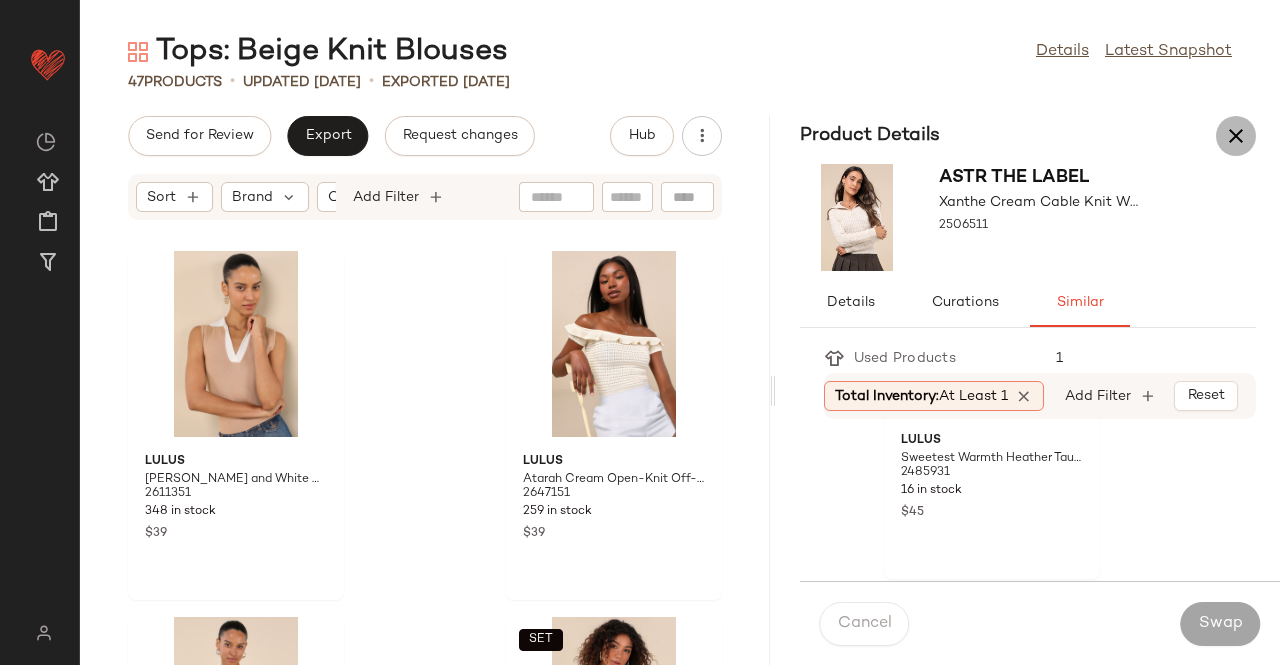 click at bounding box center [1236, 136] 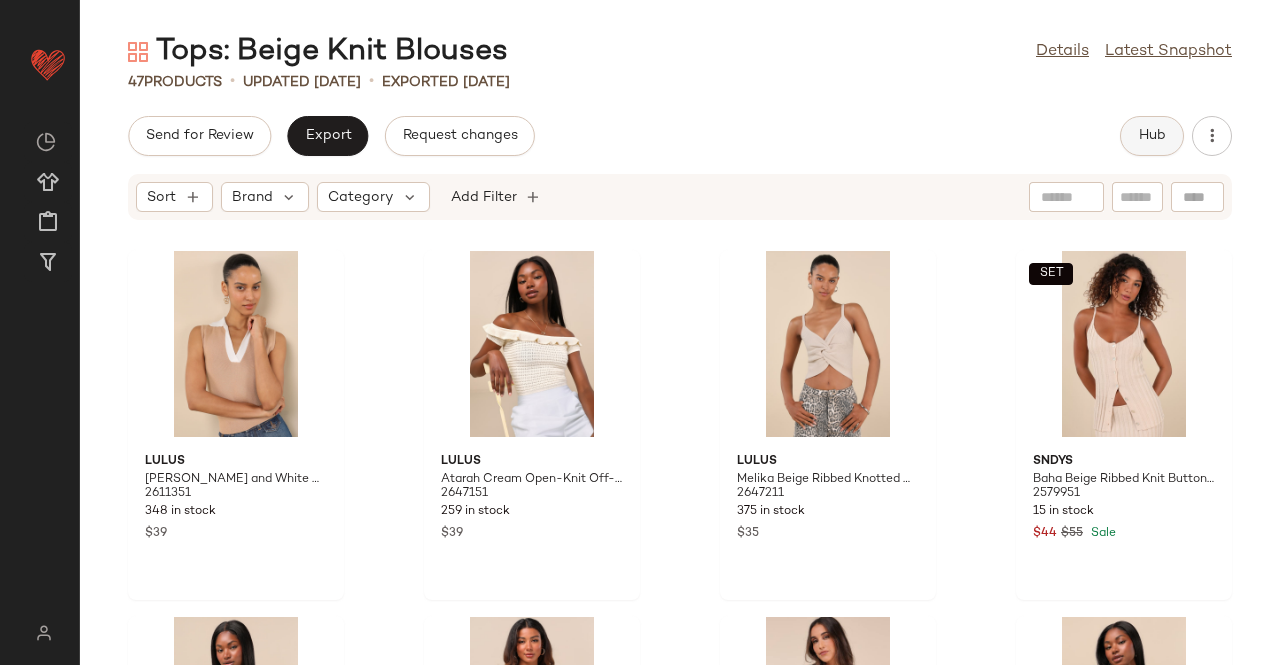 click on "Hub" at bounding box center (1152, 136) 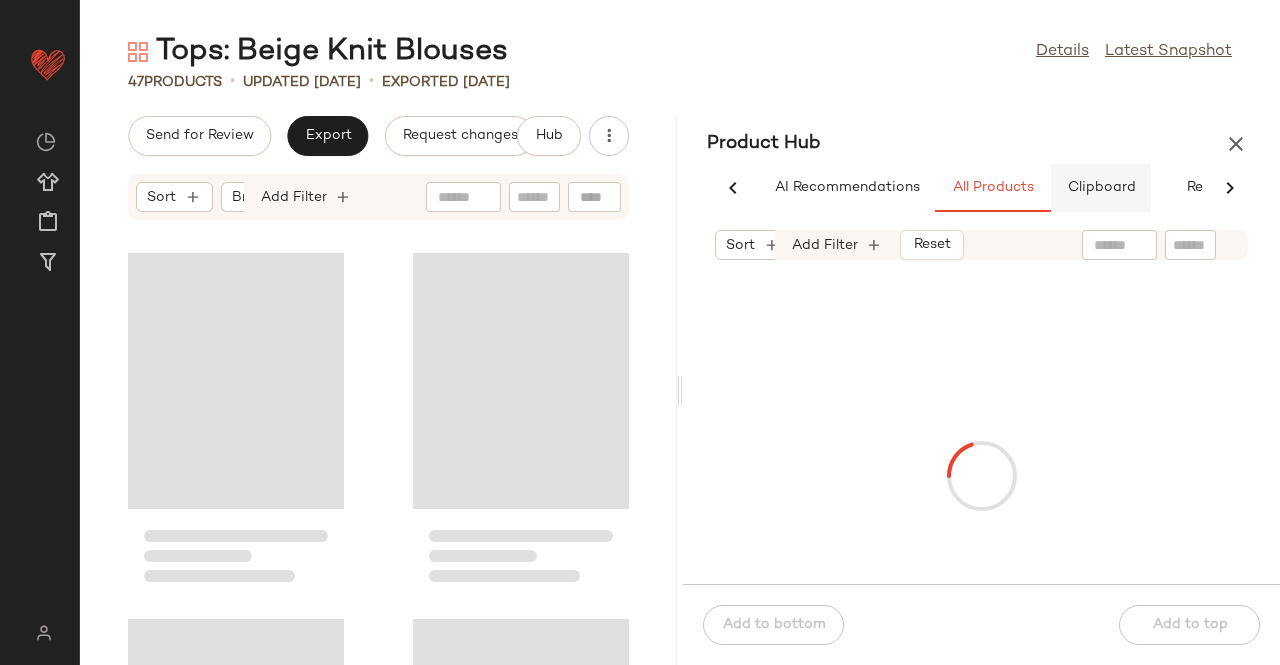 scroll, scrollTop: 0, scrollLeft: 62, axis: horizontal 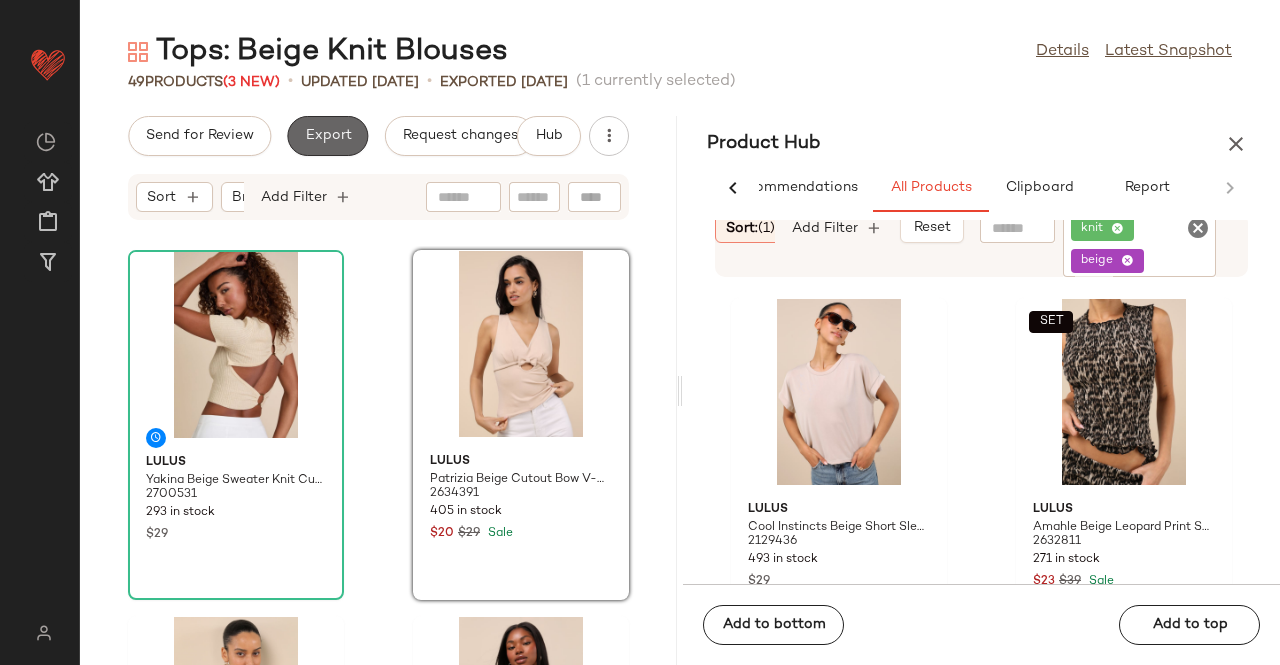 click on "Export" at bounding box center (327, 136) 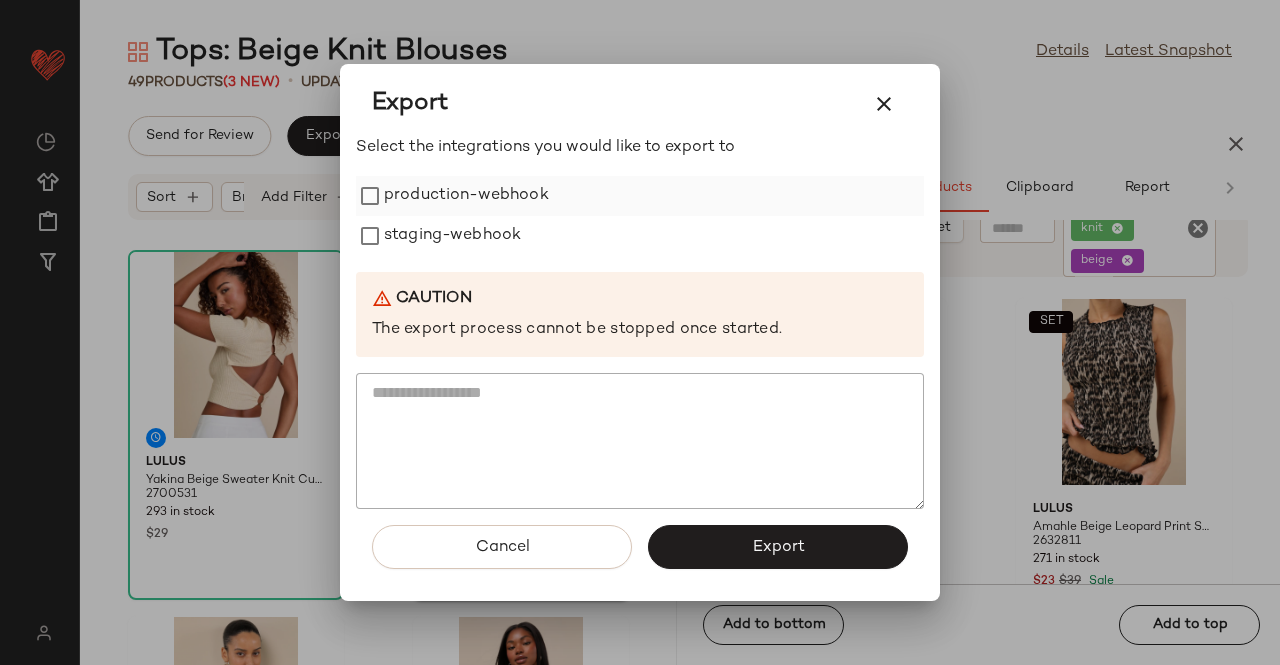 click on "production-webhook" at bounding box center [466, 196] 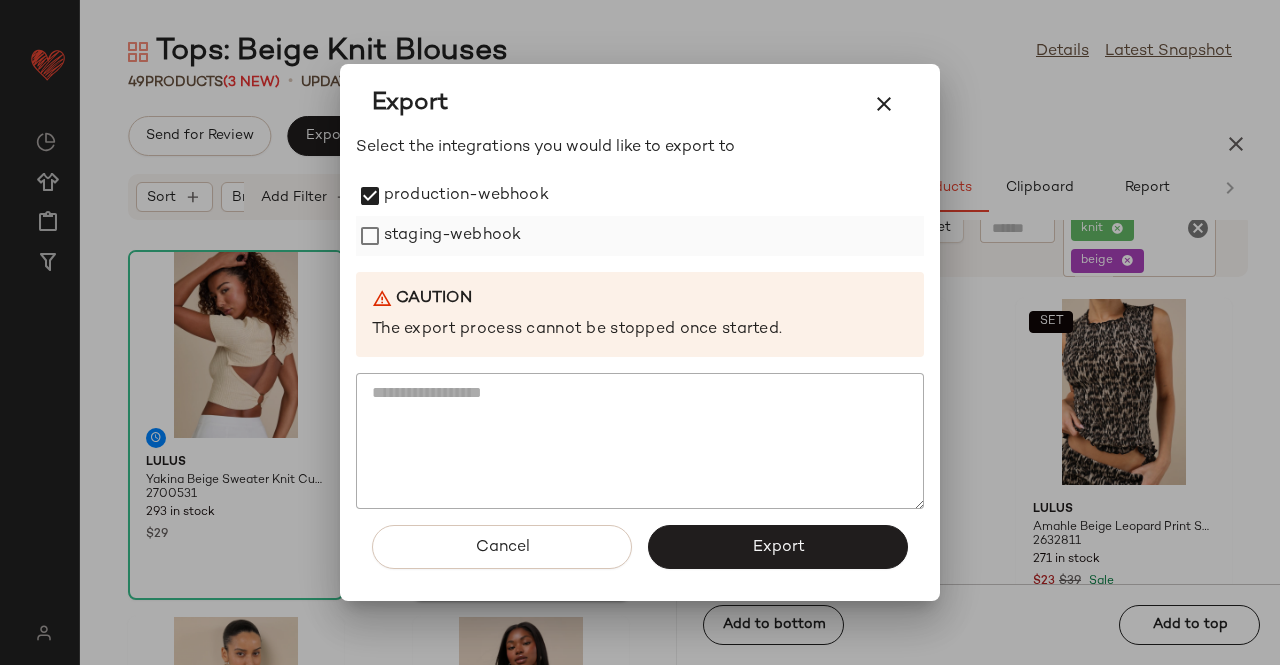 click on "staging-webhook" at bounding box center (452, 236) 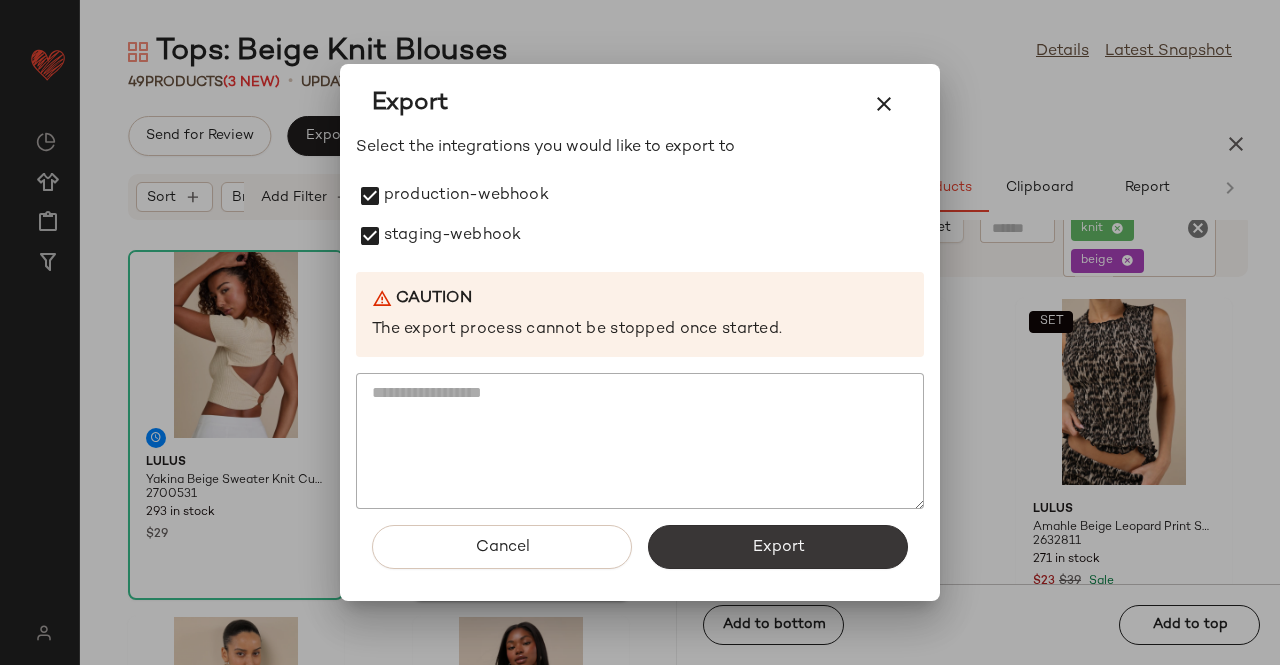 click on "Export" 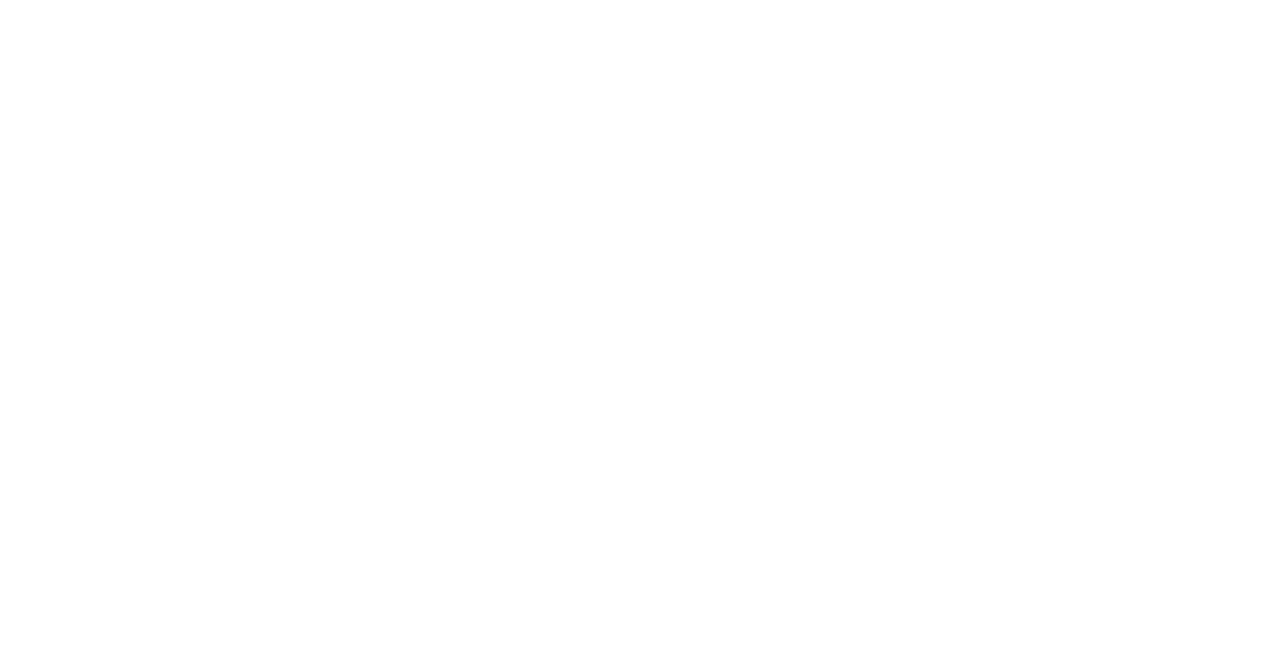 scroll, scrollTop: 0, scrollLeft: 0, axis: both 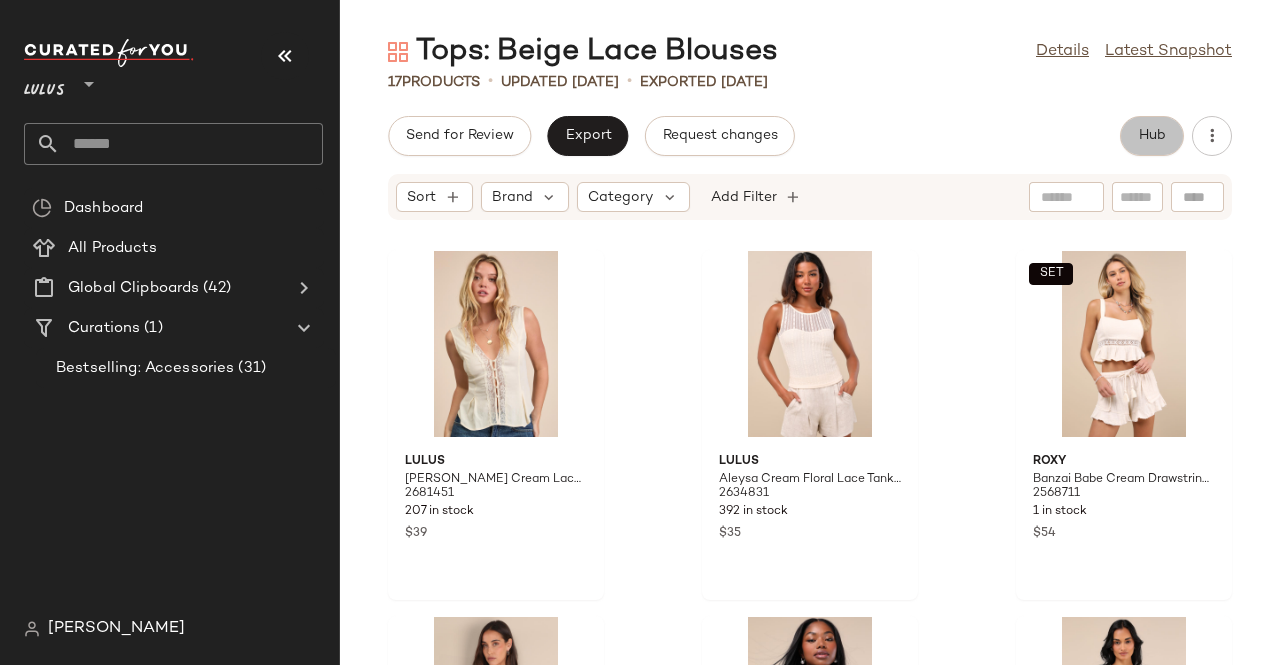 click on "Hub" at bounding box center (1152, 136) 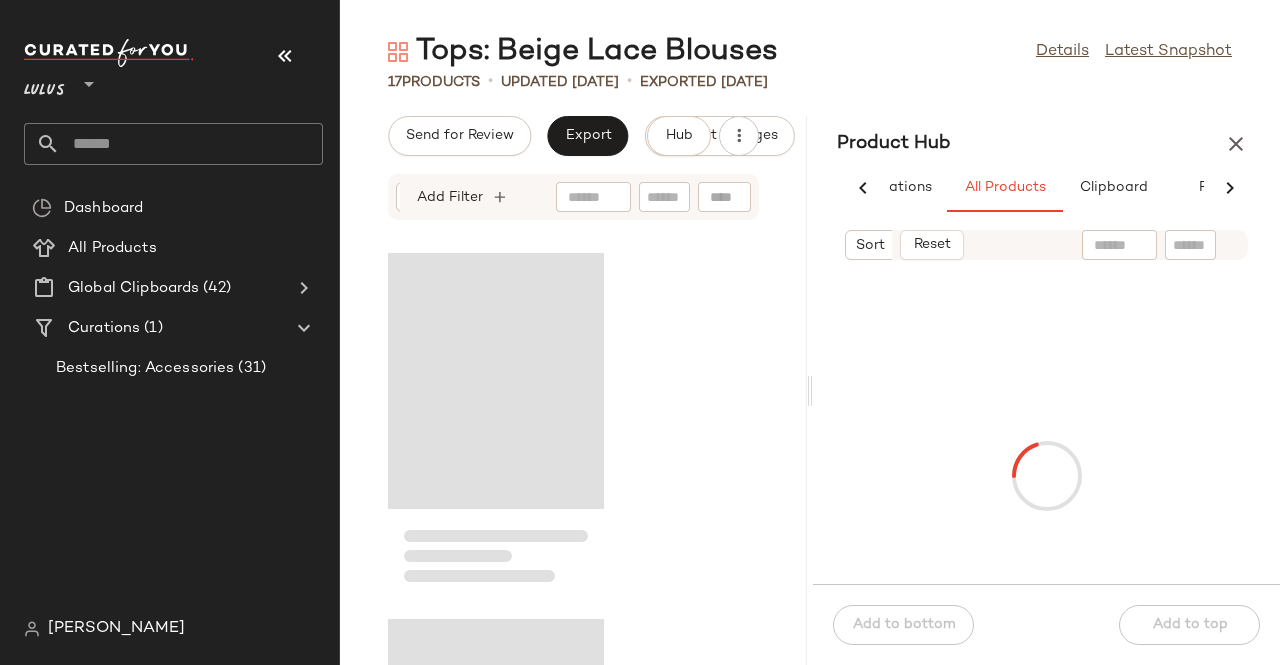 scroll, scrollTop: 0, scrollLeft: 118, axis: horizontal 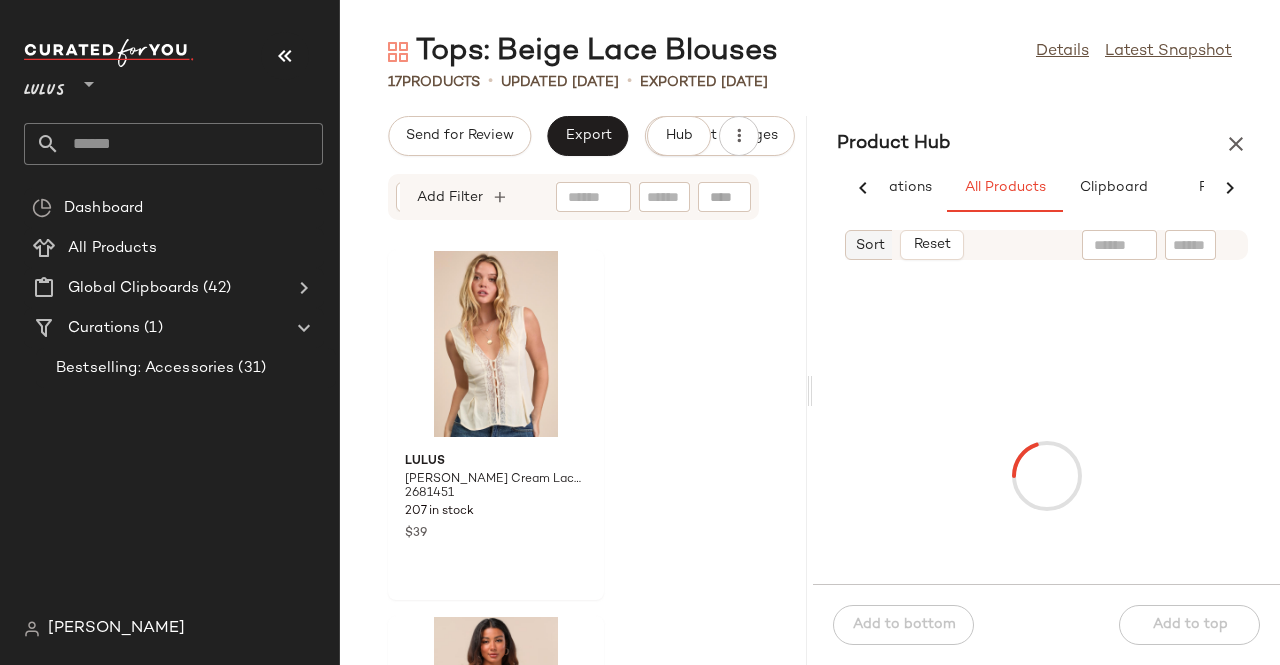 click on "Sort" at bounding box center [870, 245] 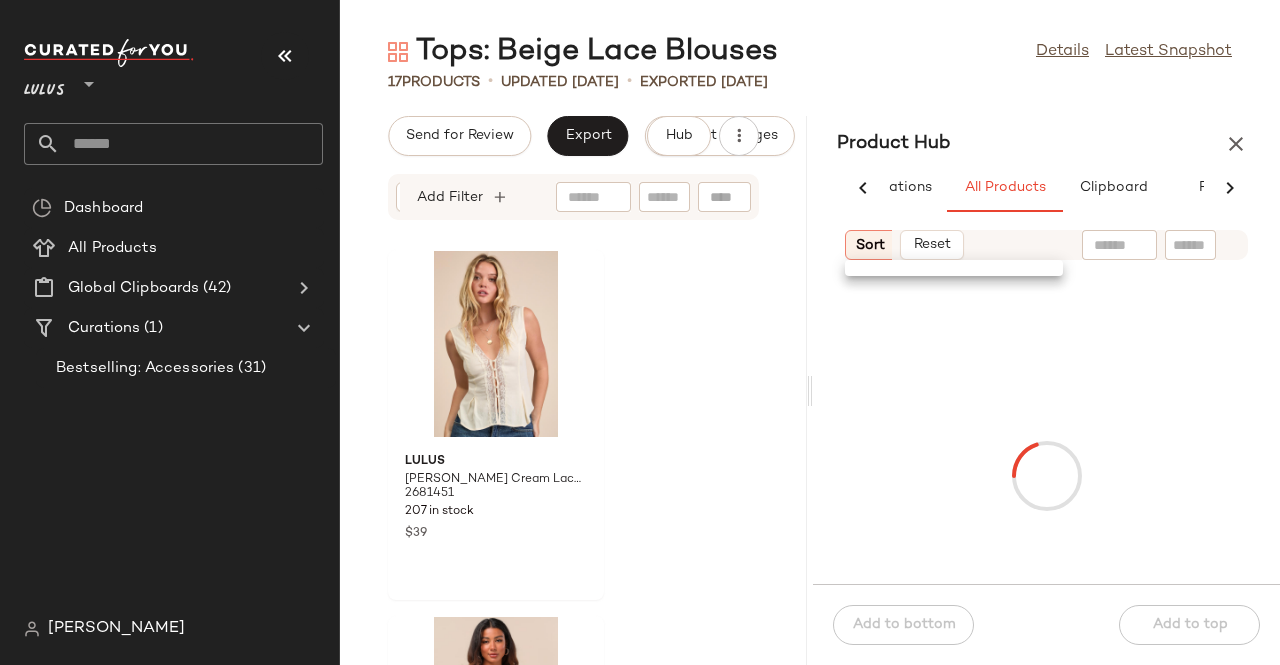 click on "17   Products   •   updated [DATE]  •  Exported [DATE]" 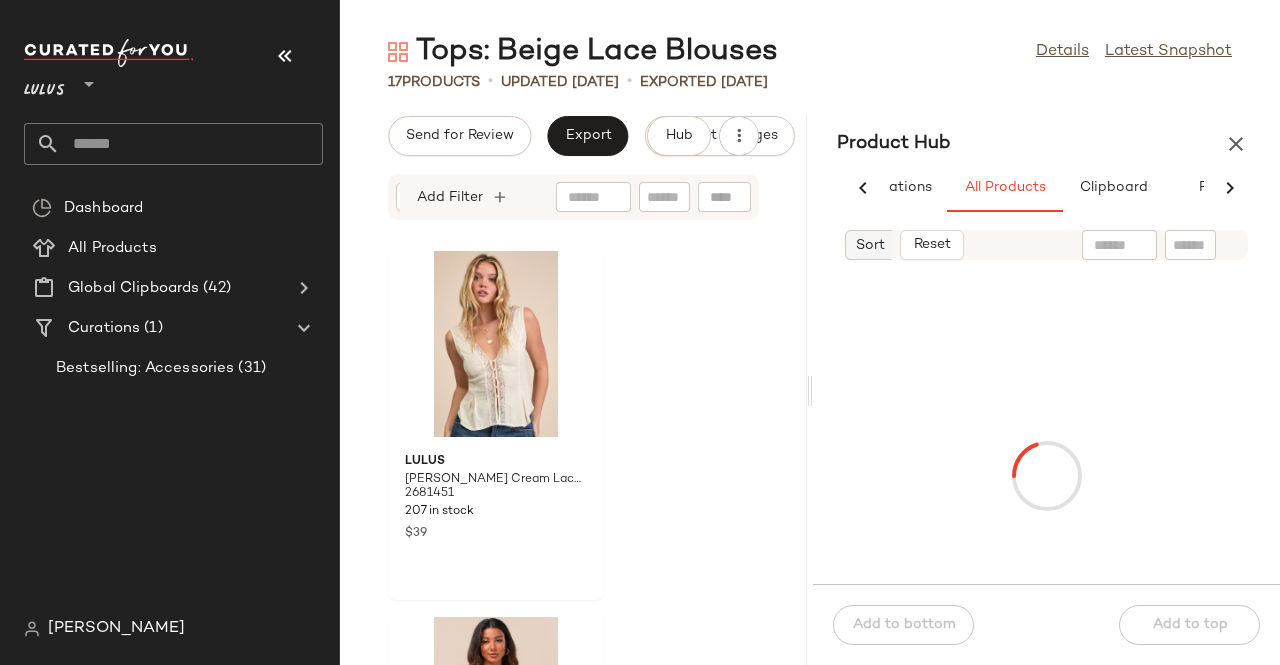 click on "Sort" 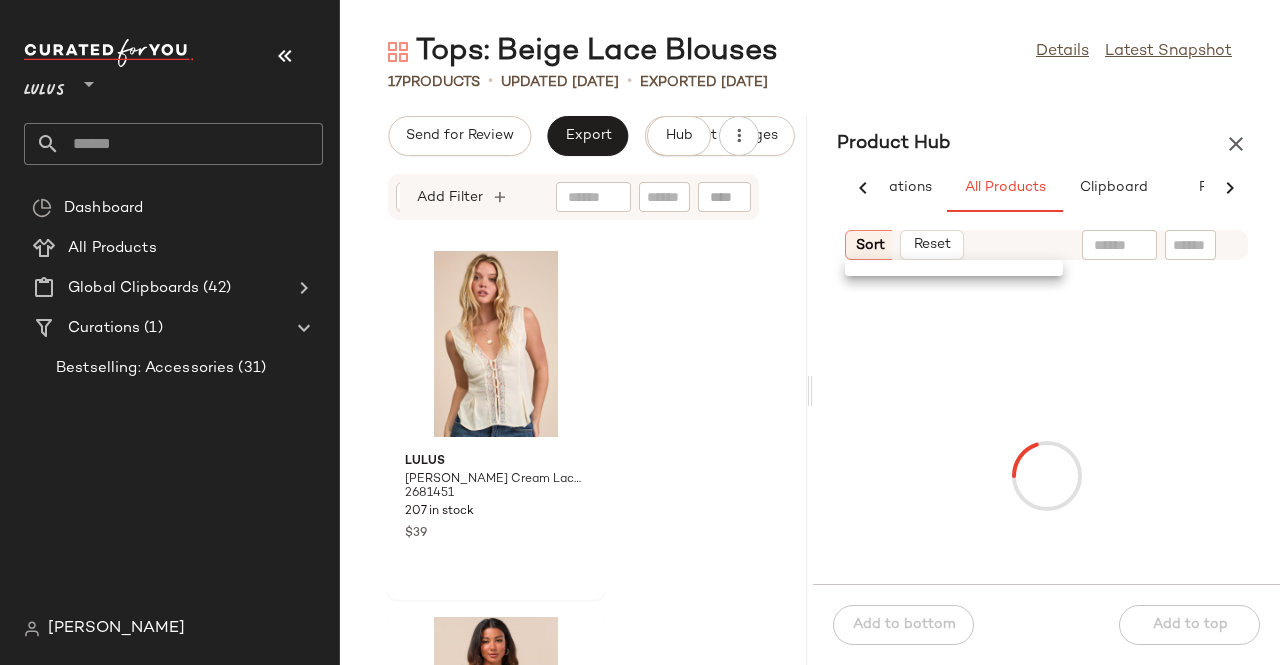 click 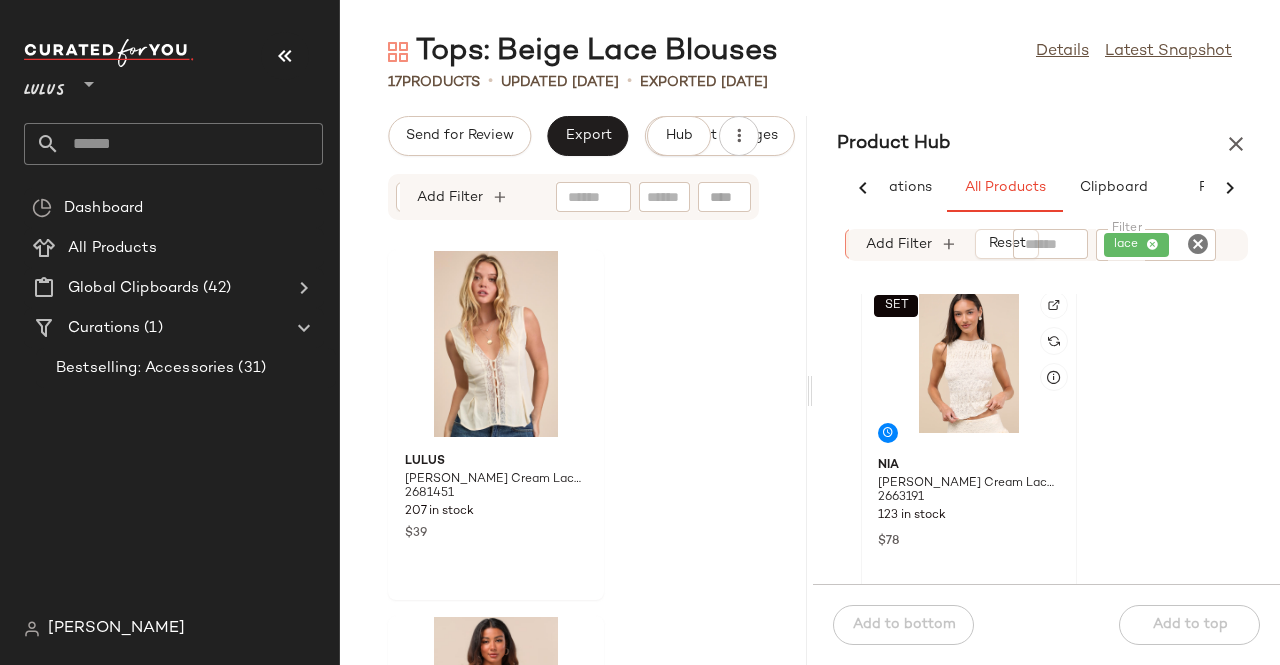 scroll, scrollTop: 22, scrollLeft: 0, axis: vertical 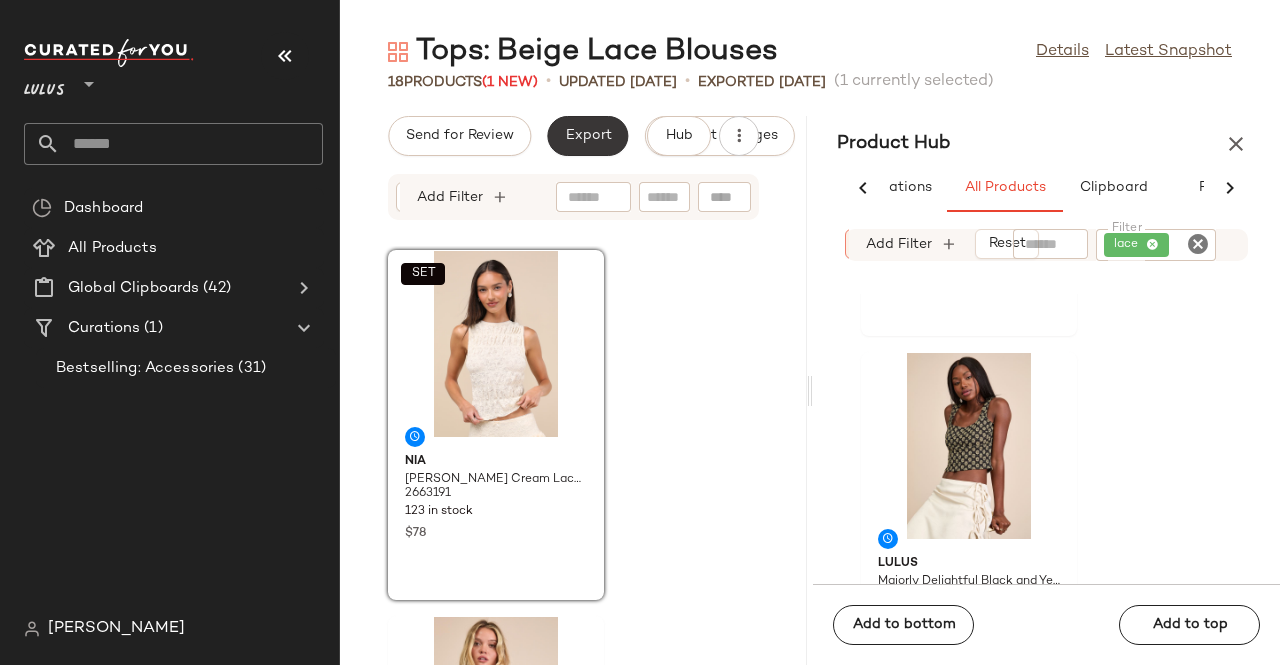 click on "Export" 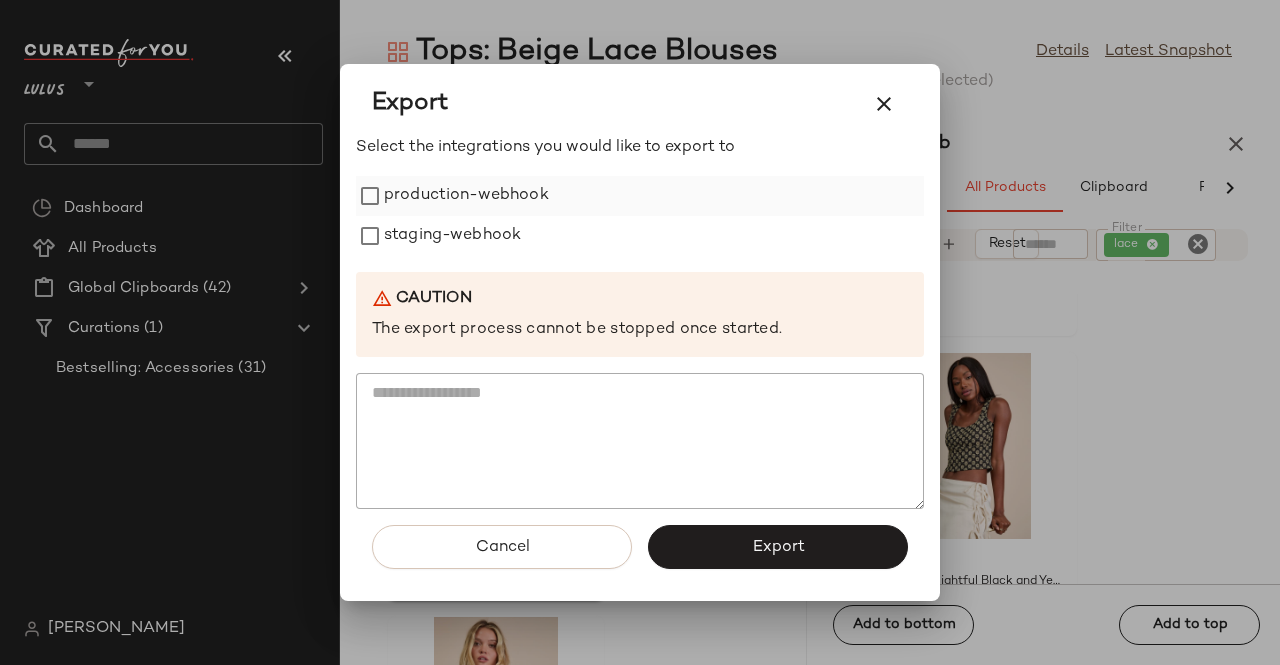 click on "production-webhook" 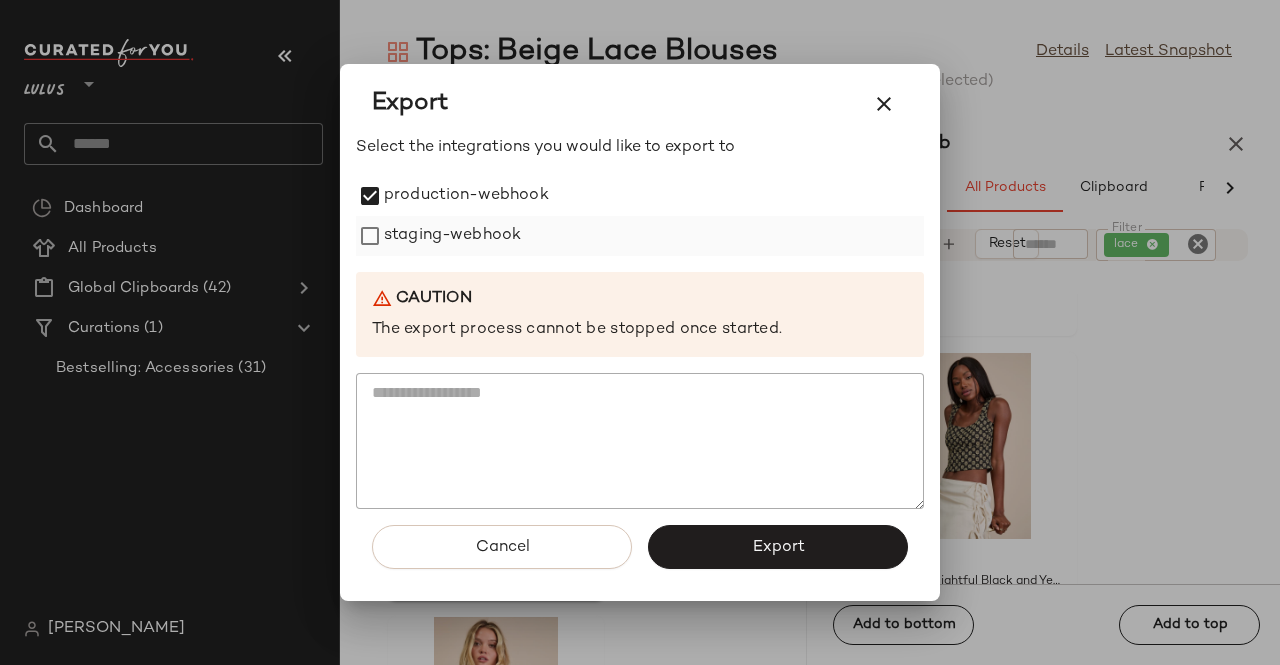 click on "staging-webhook" at bounding box center (452, 236) 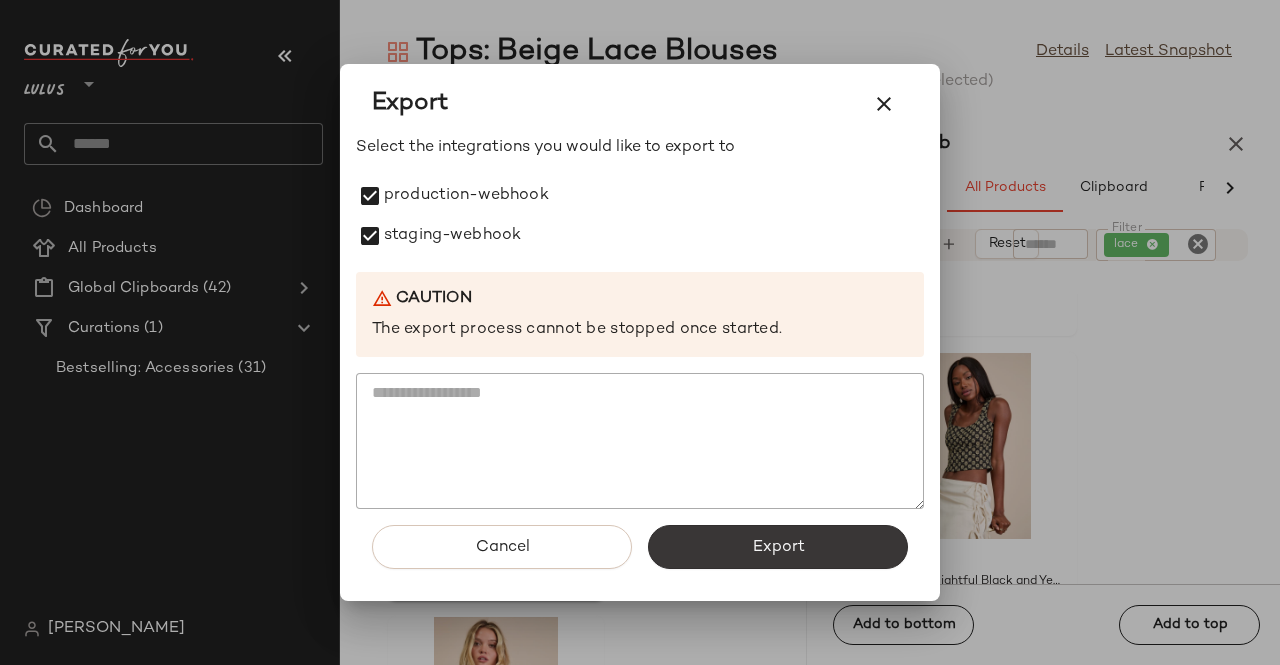 click on "Export" at bounding box center [778, 547] 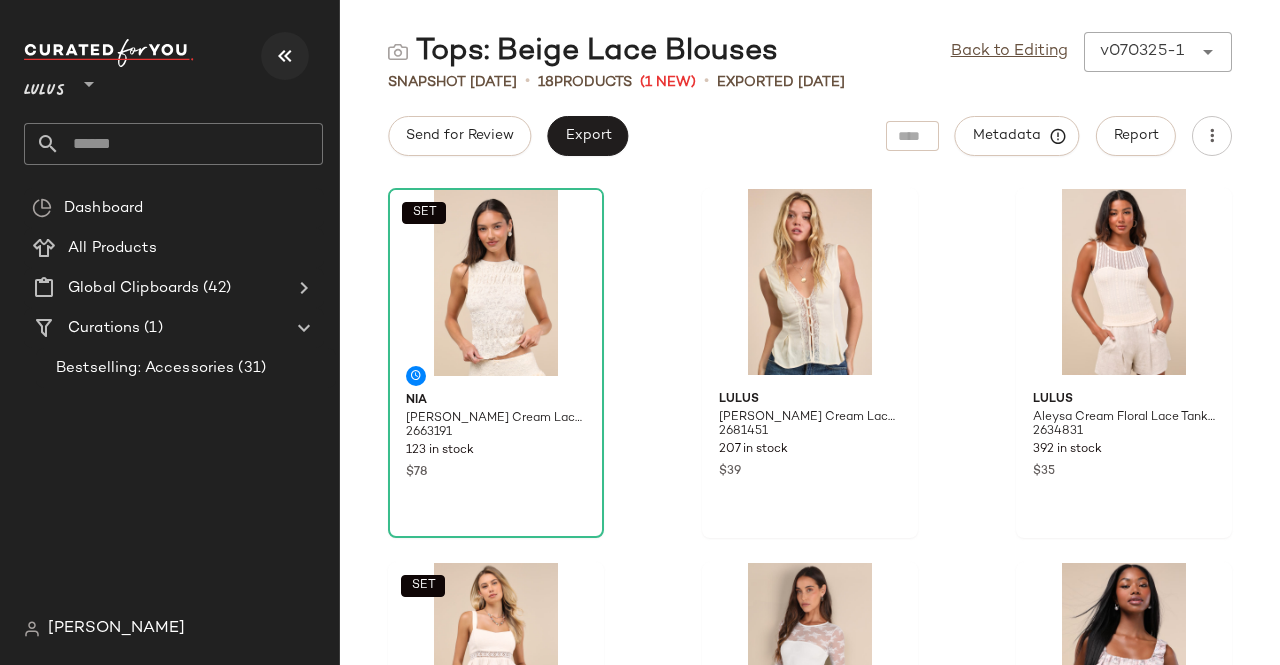 click at bounding box center (285, 56) 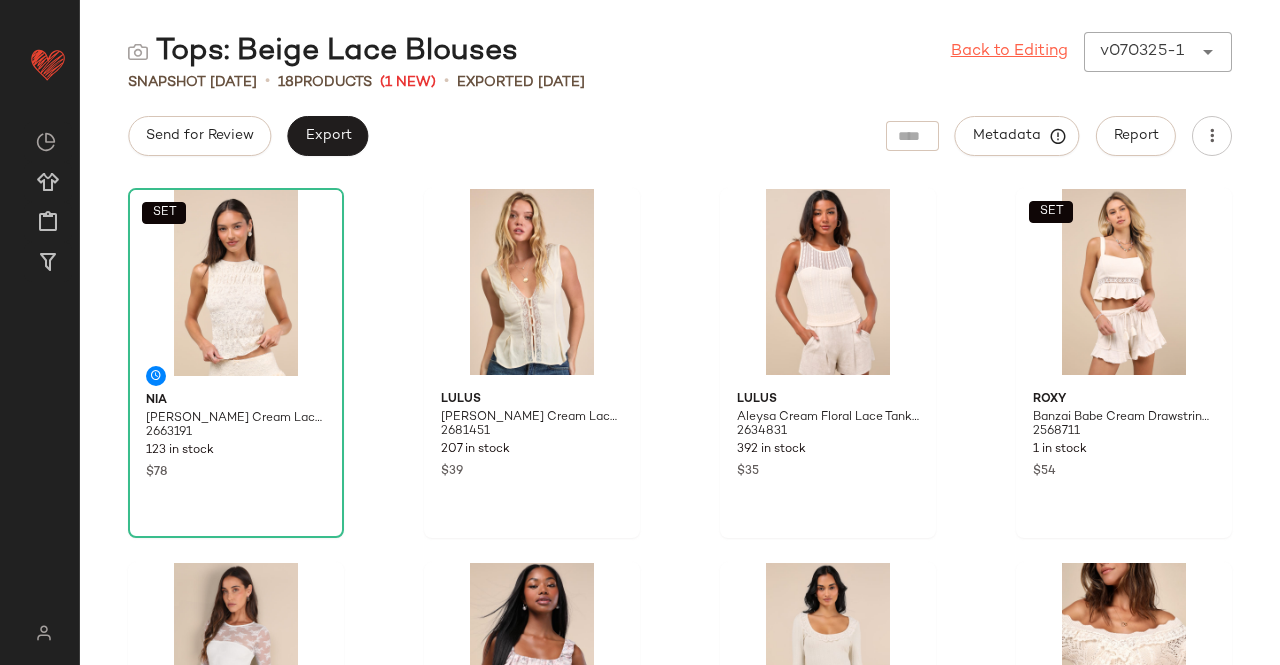 click on "Back to Editing" at bounding box center (1009, 52) 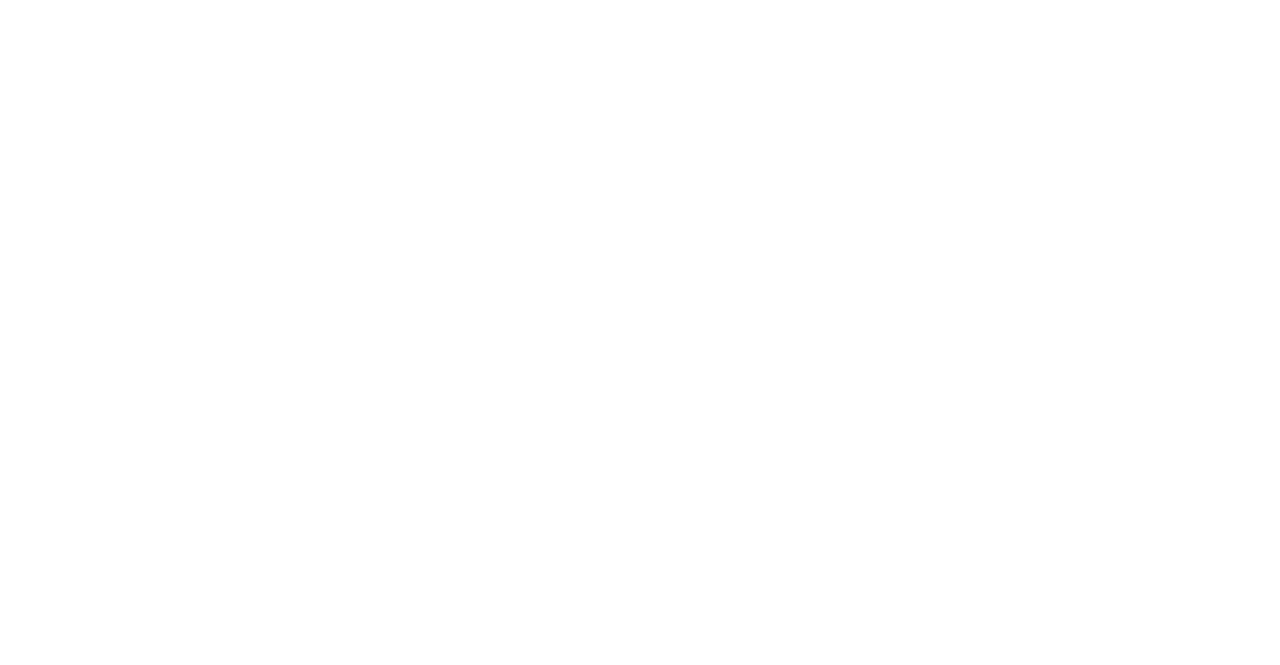 scroll, scrollTop: 0, scrollLeft: 0, axis: both 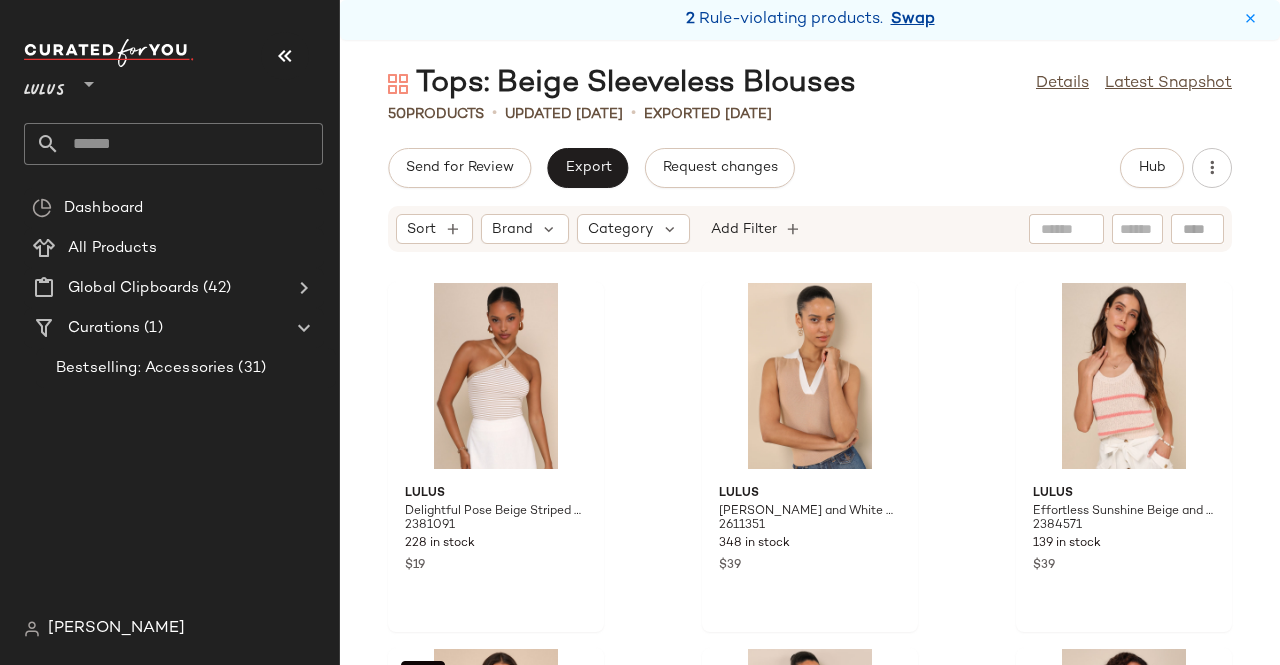 click on "Swap" at bounding box center [913, 20] 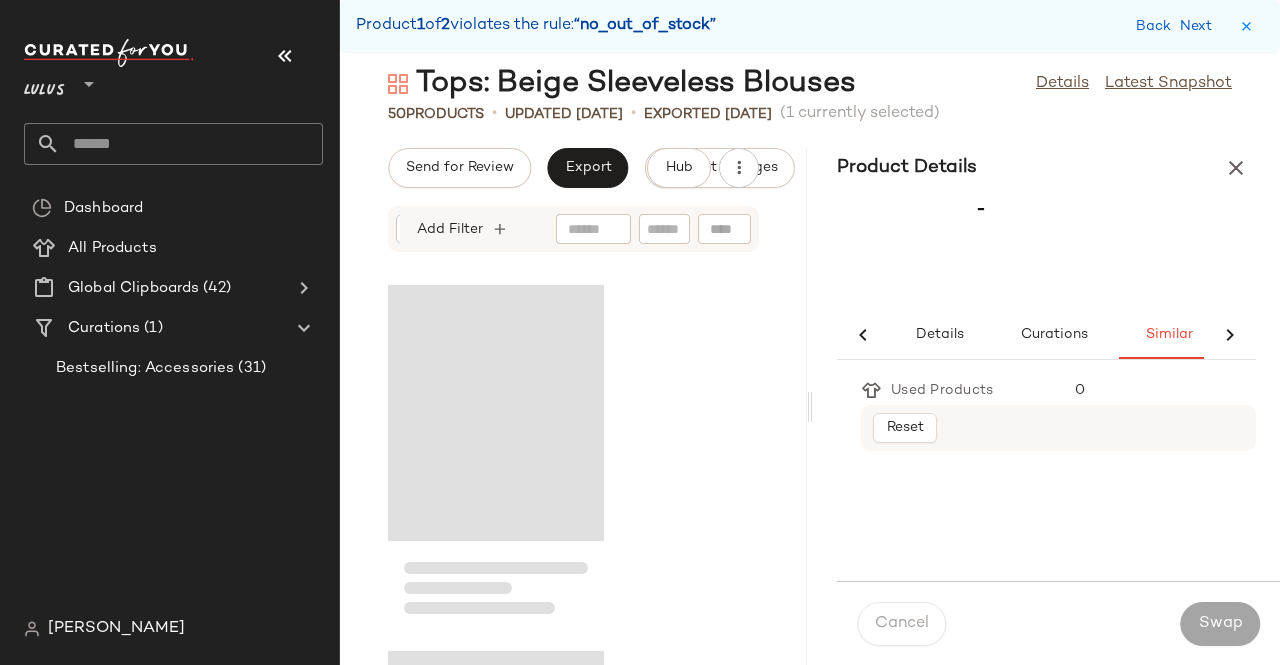 scroll, scrollTop: 0, scrollLeft: 14, axis: horizontal 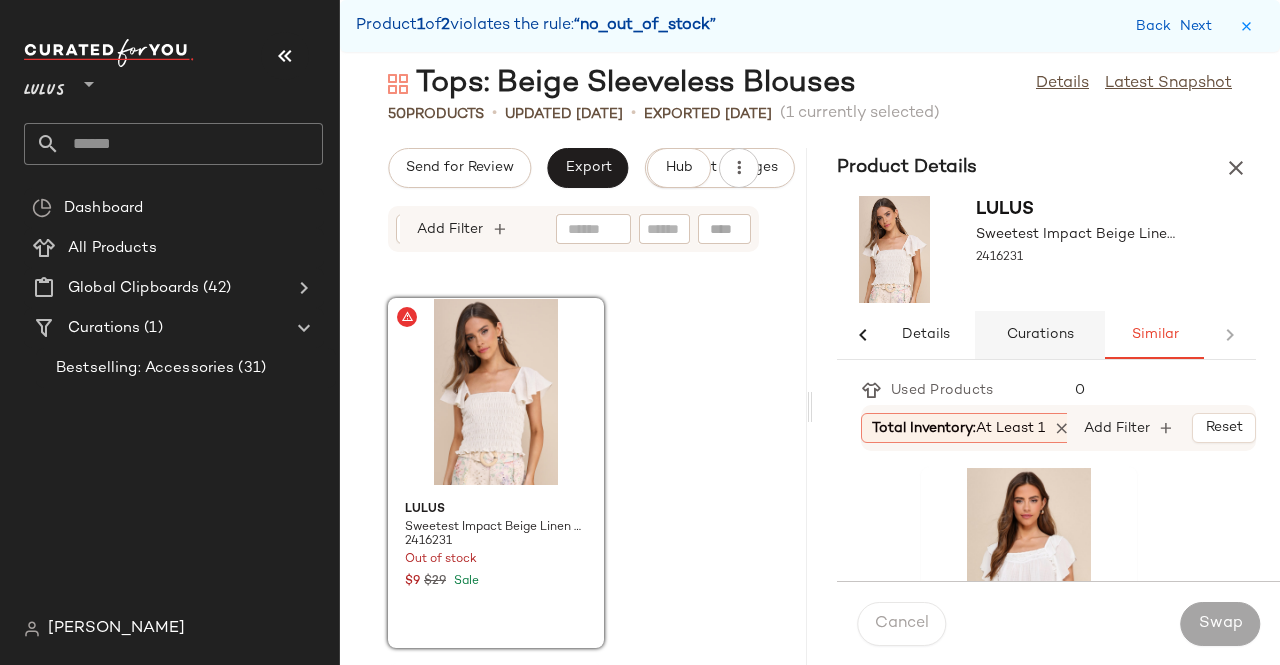 click on "Curations" 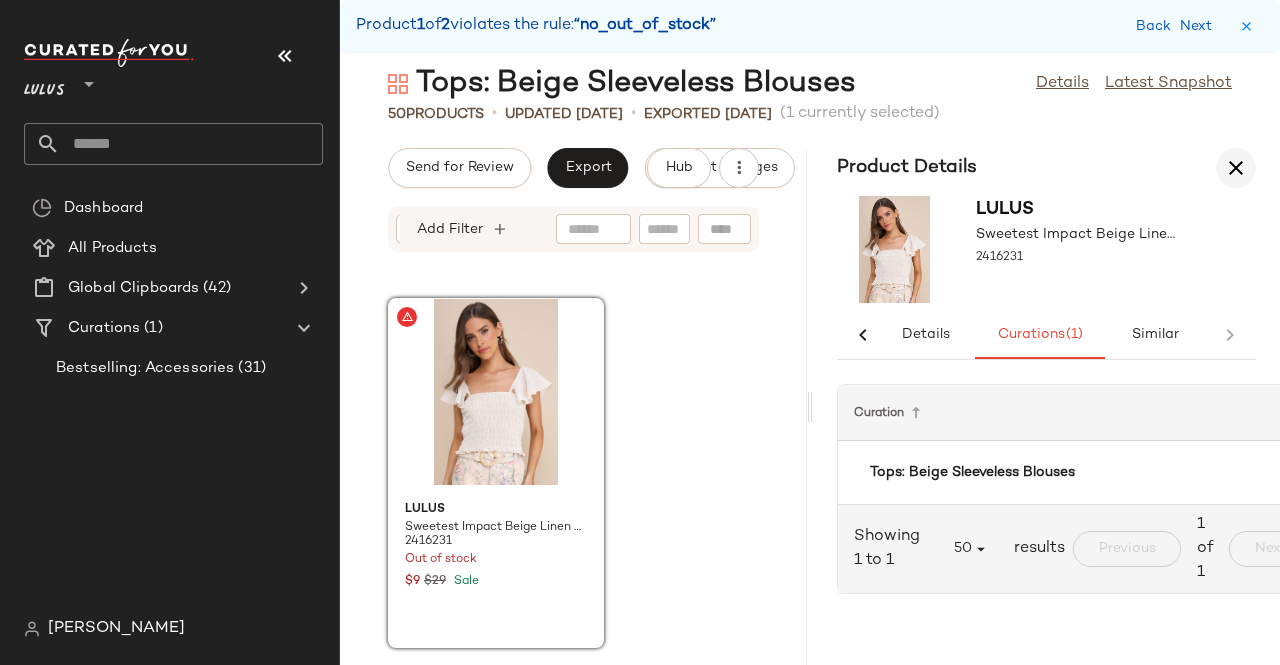 click at bounding box center (1236, 168) 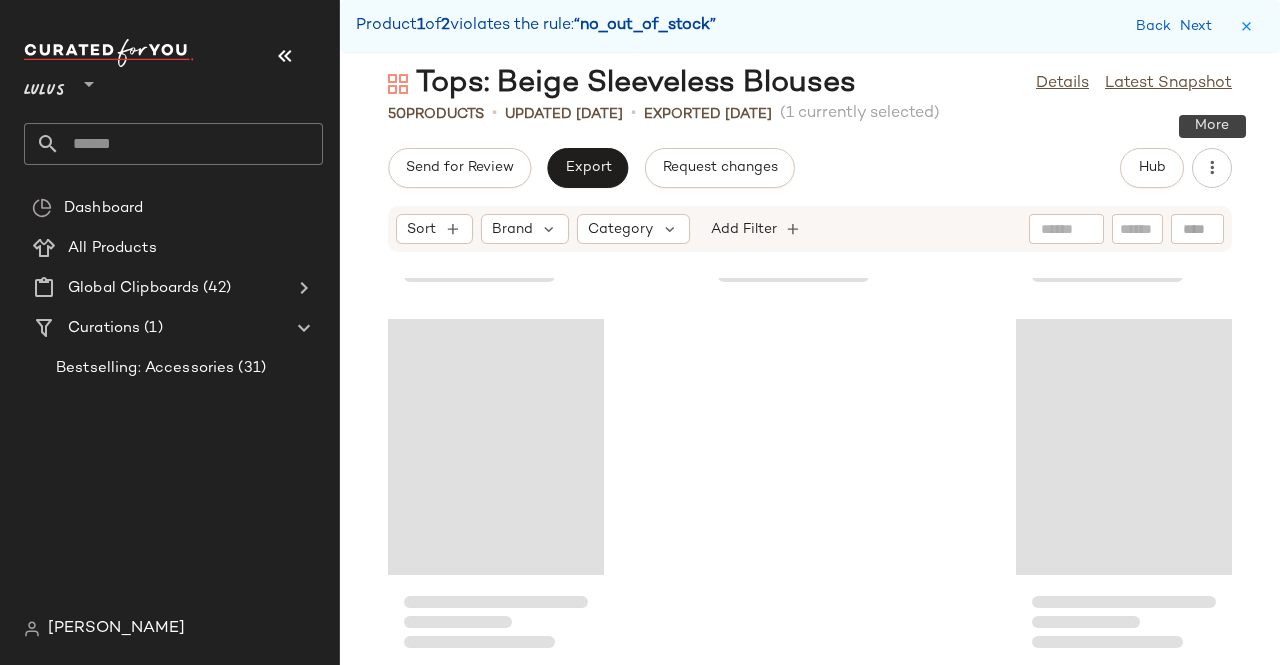 scroll, scrollTop: 5490, scrollLeft: 0, axis: vertical 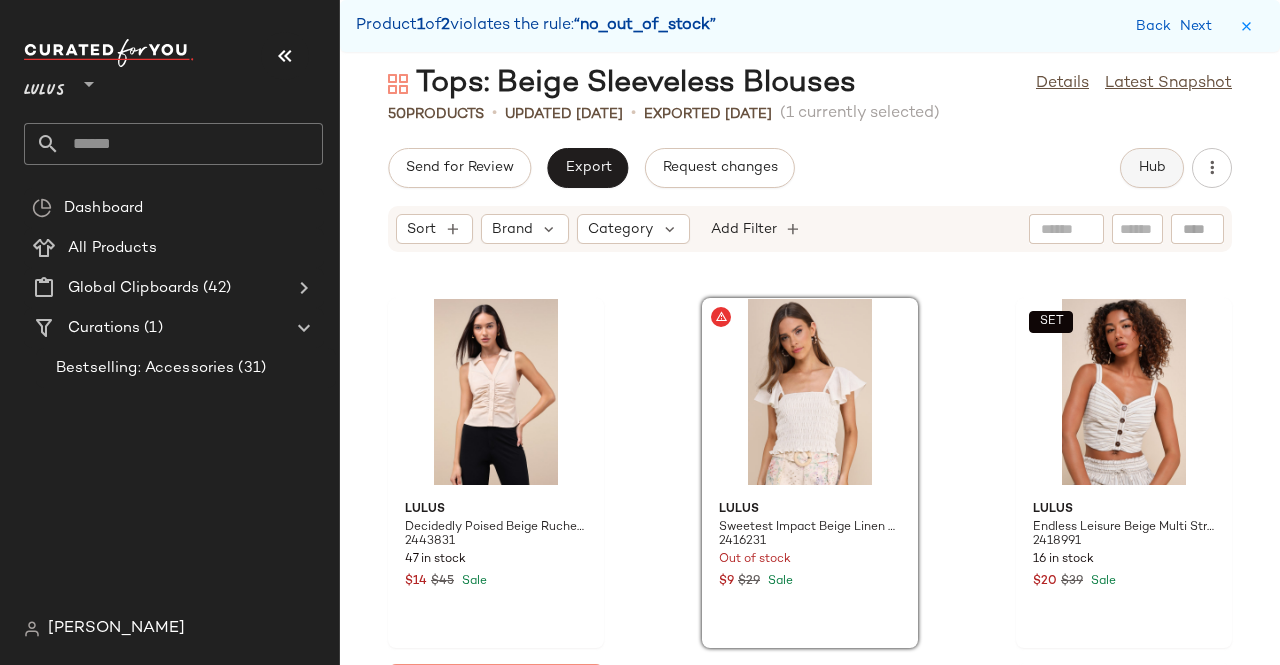 click on "Hub" 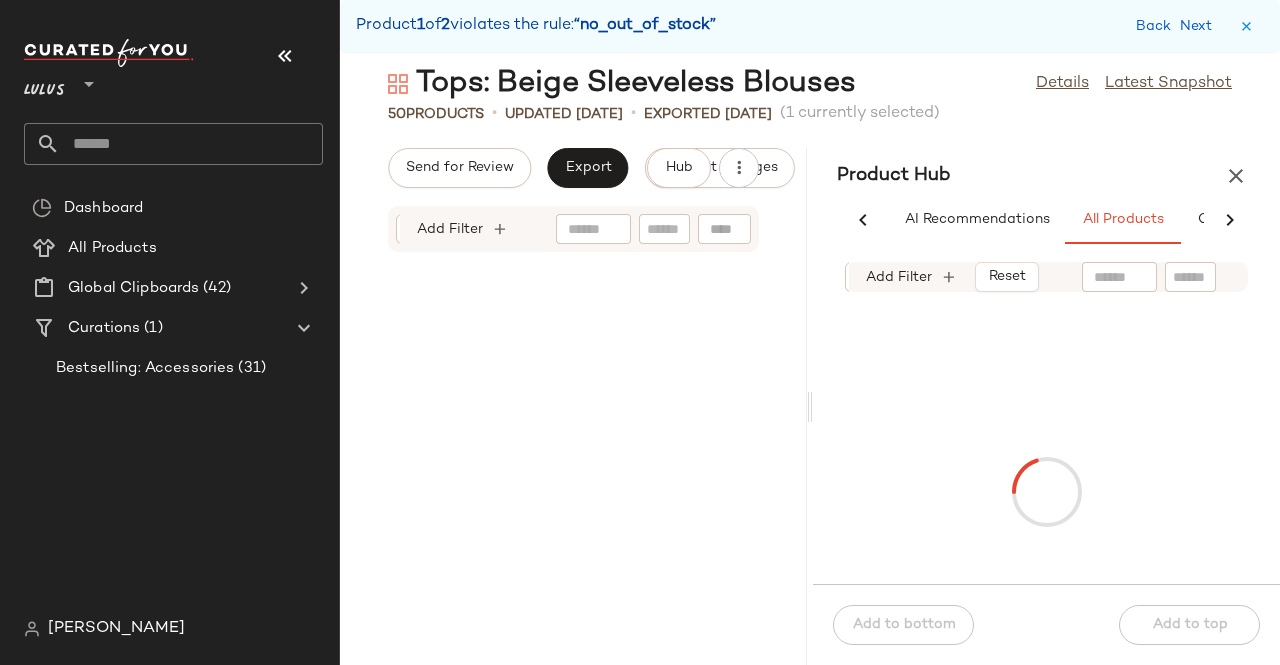 scroll, scrollTop: 0, scrollLeft: 141, axis: horizontal 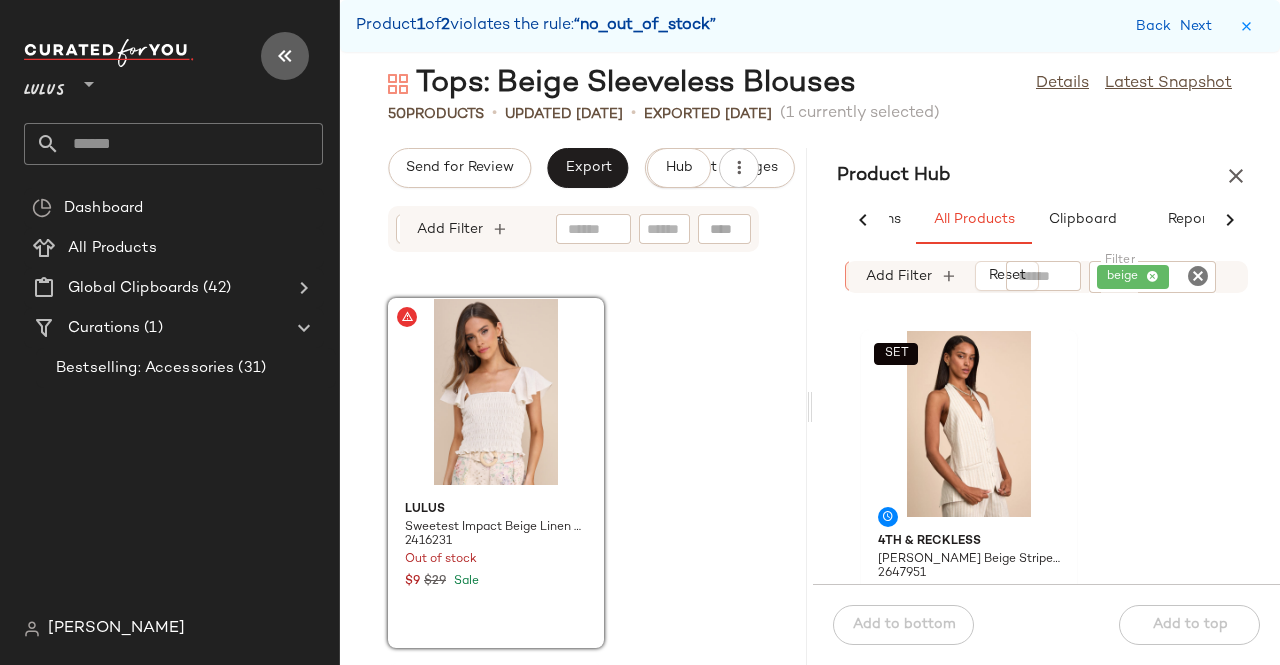 click at bounding box center [285, 56] 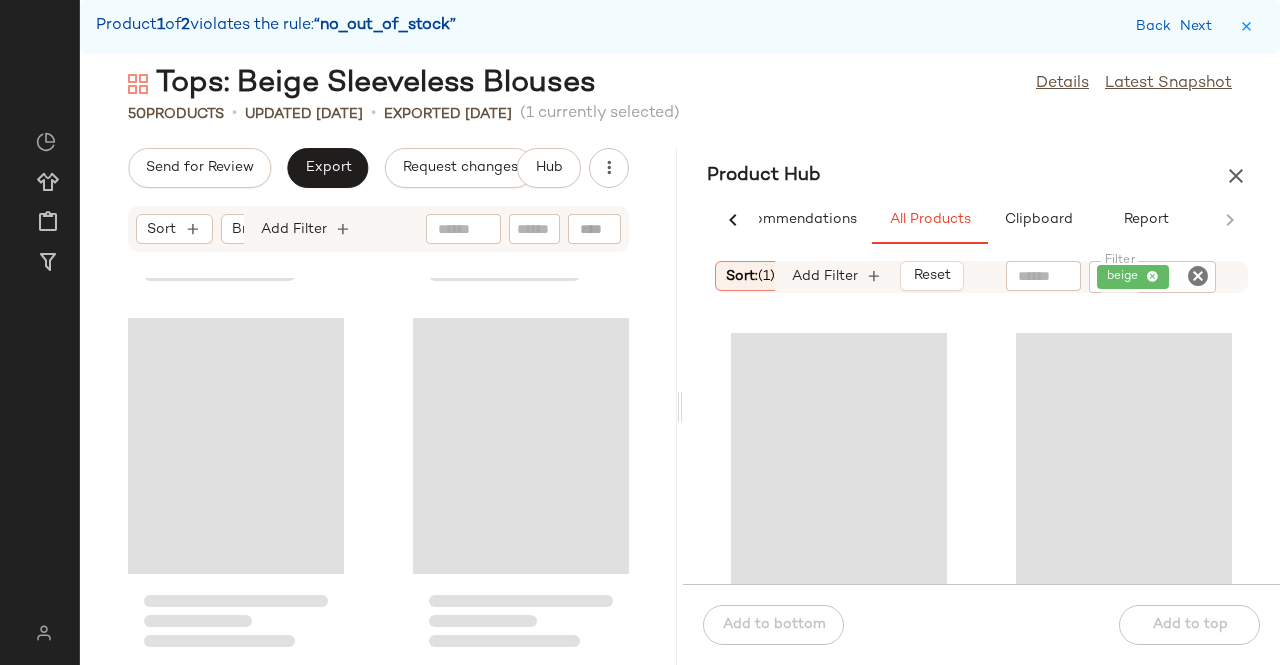 scroll, scrollTop: 0, scrollLeft: 62, axis: horizontal 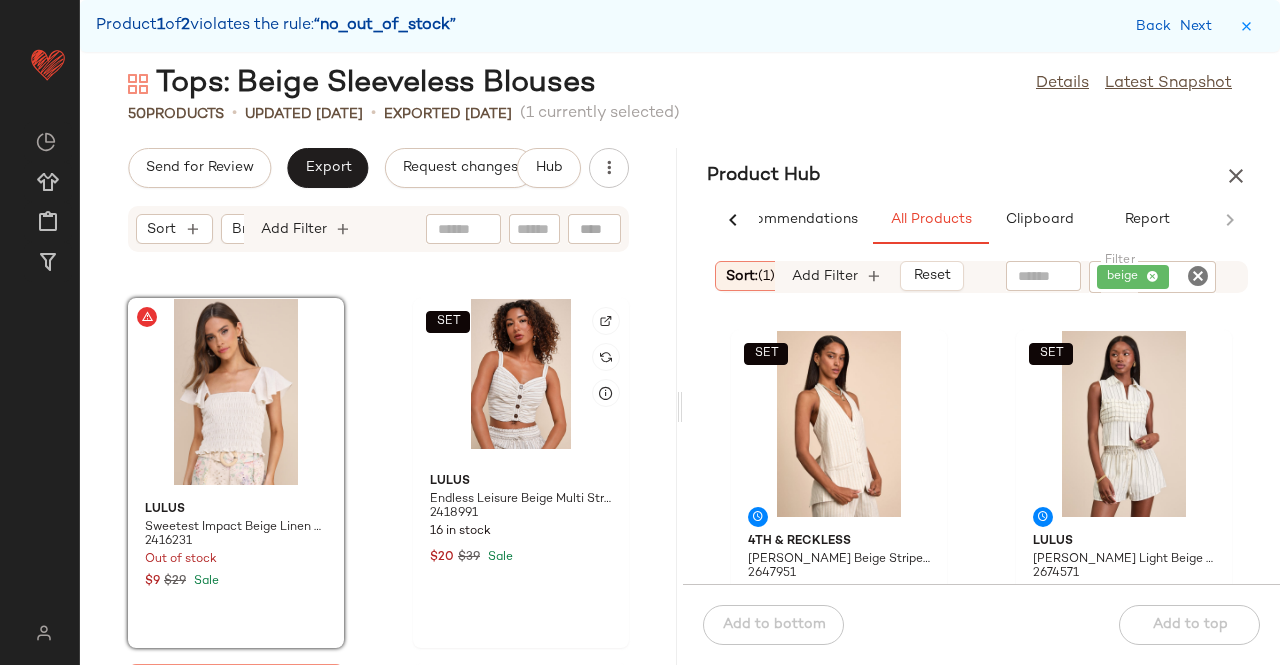 drag, startPoint x: 817, startPoint y: 476, endPoint x: 394, endPoint y: 427, distance: 425.8286 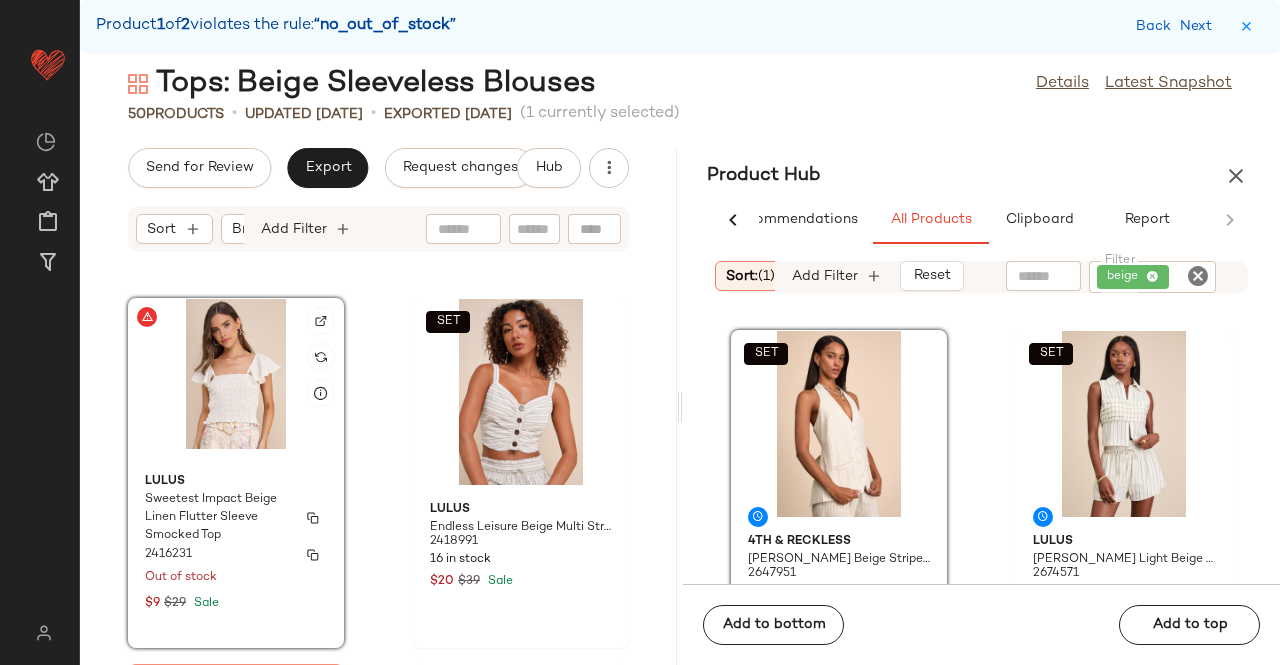 click on "Sweetest Impact Beige Linen Flutter Sleeve Smocked Top" at bounding box center (218, 518) 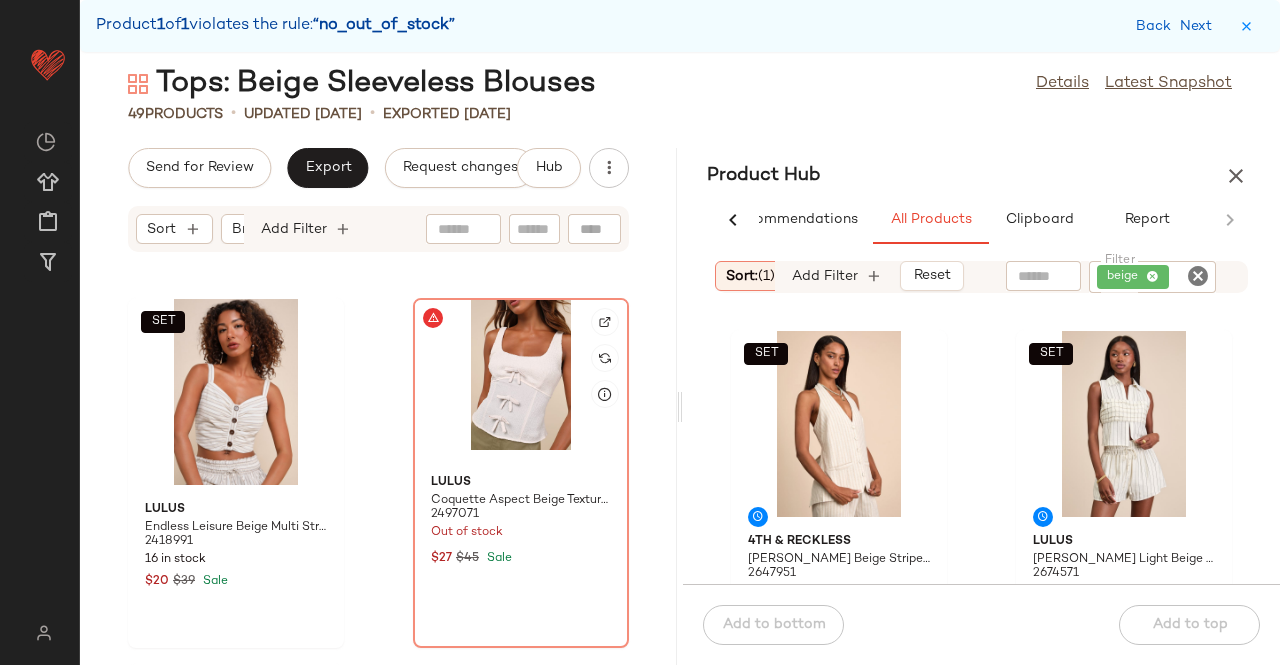 click 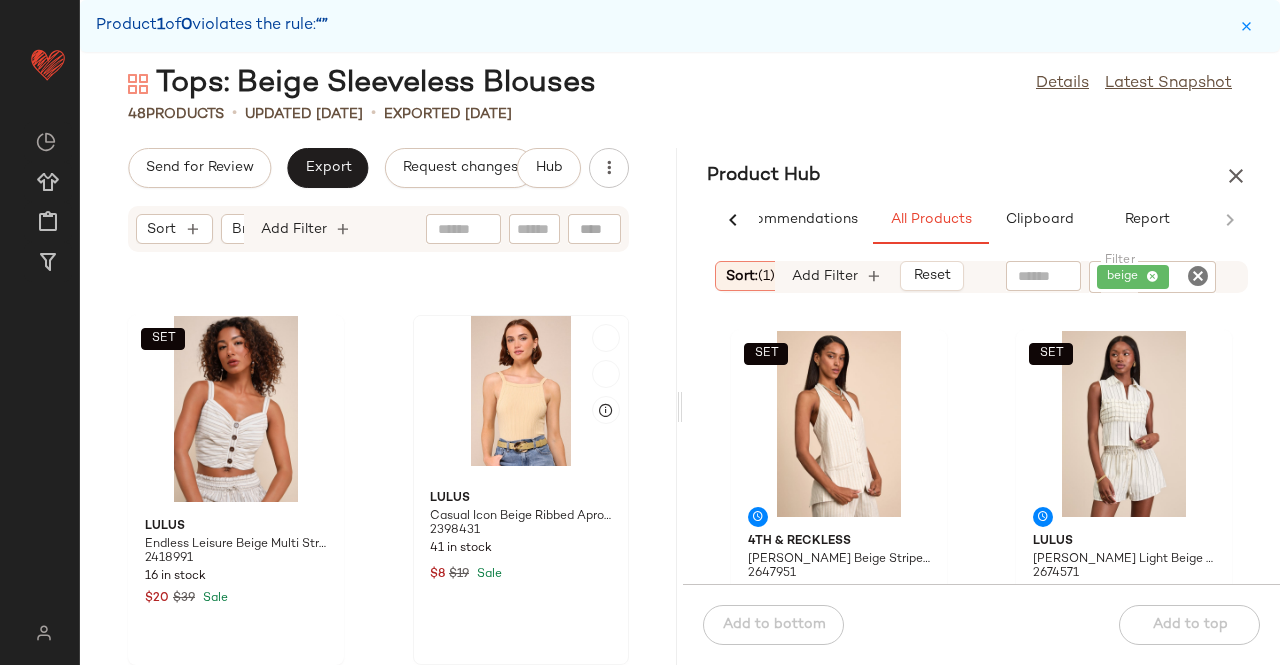 scroll, scrollTop: 8400, scrollLeft: 0, axis: vertical 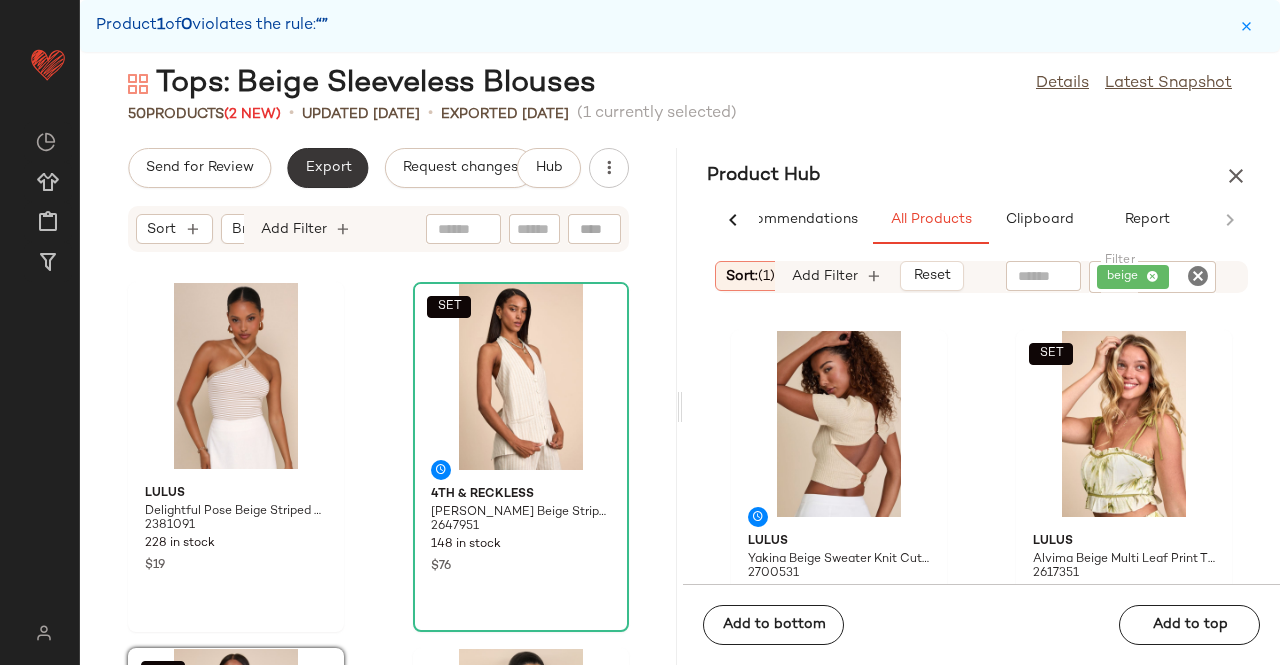click on "Export" 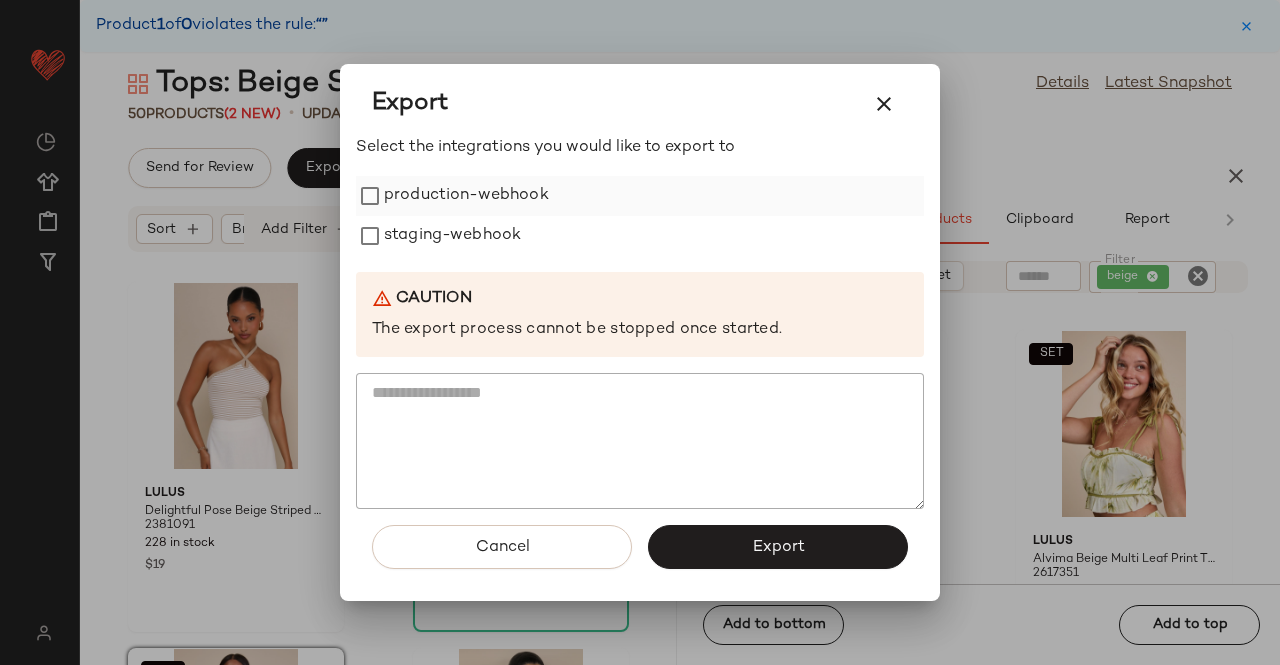 click on "production-webhook" at bounding box center [466, 196] 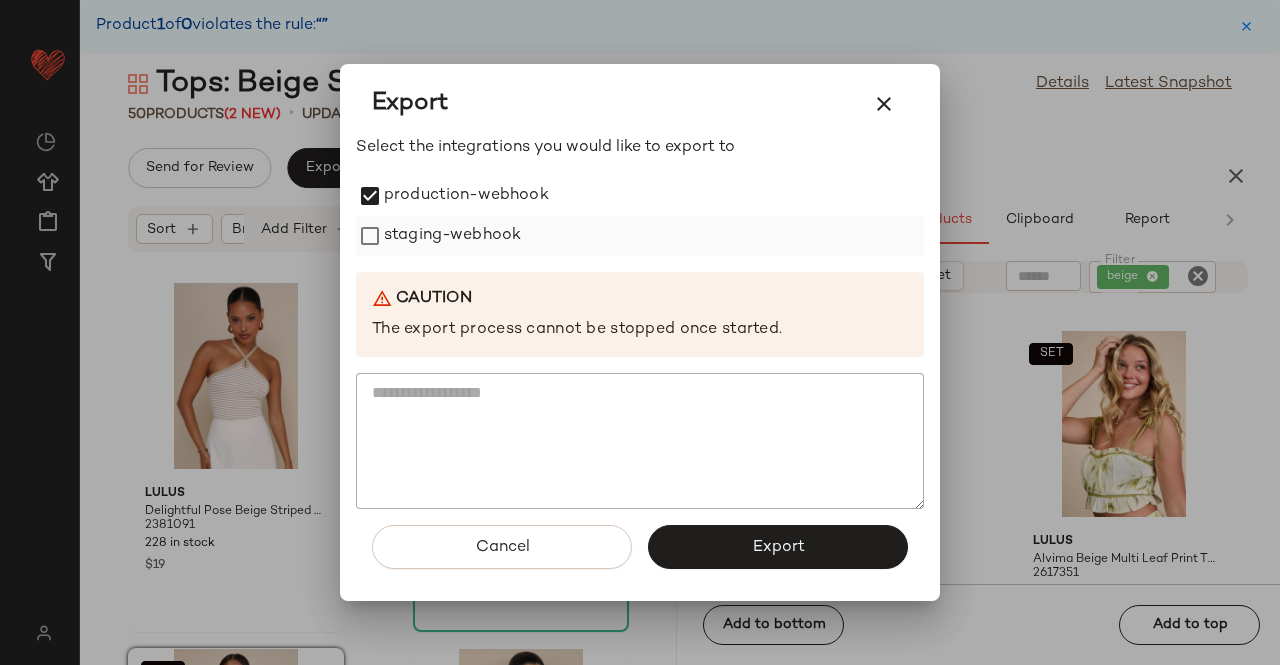 click on "staging-webhook" at bounding box center [452, 236] 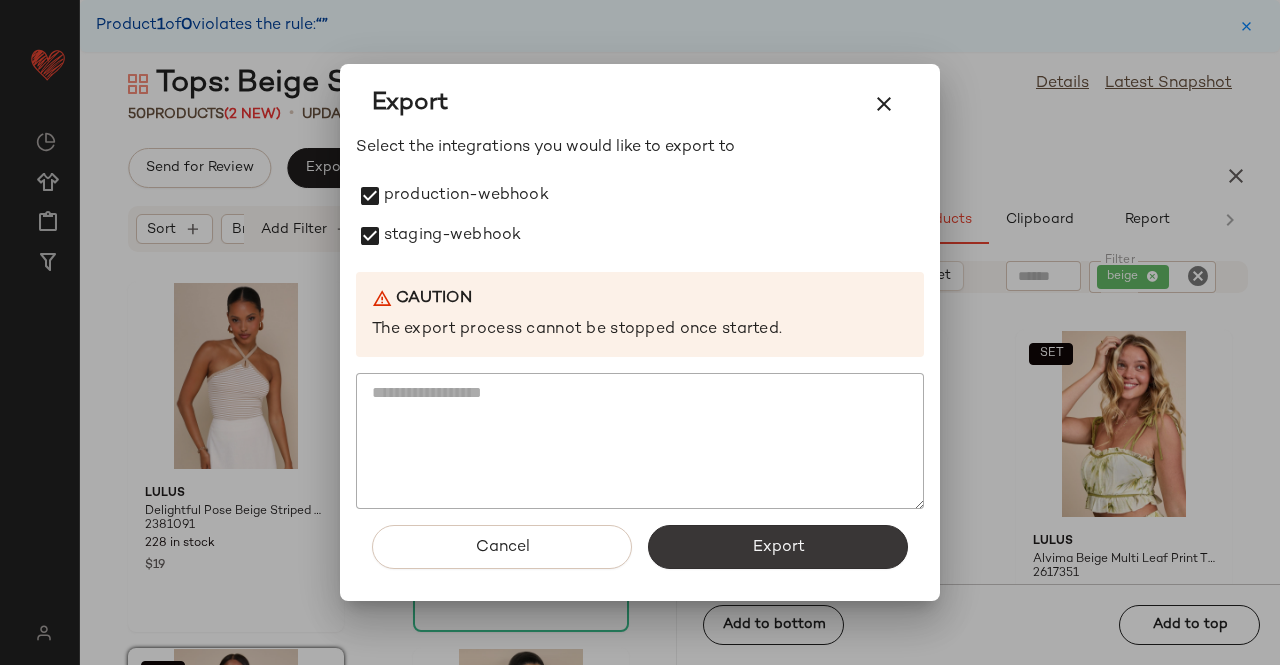 click on "Export" 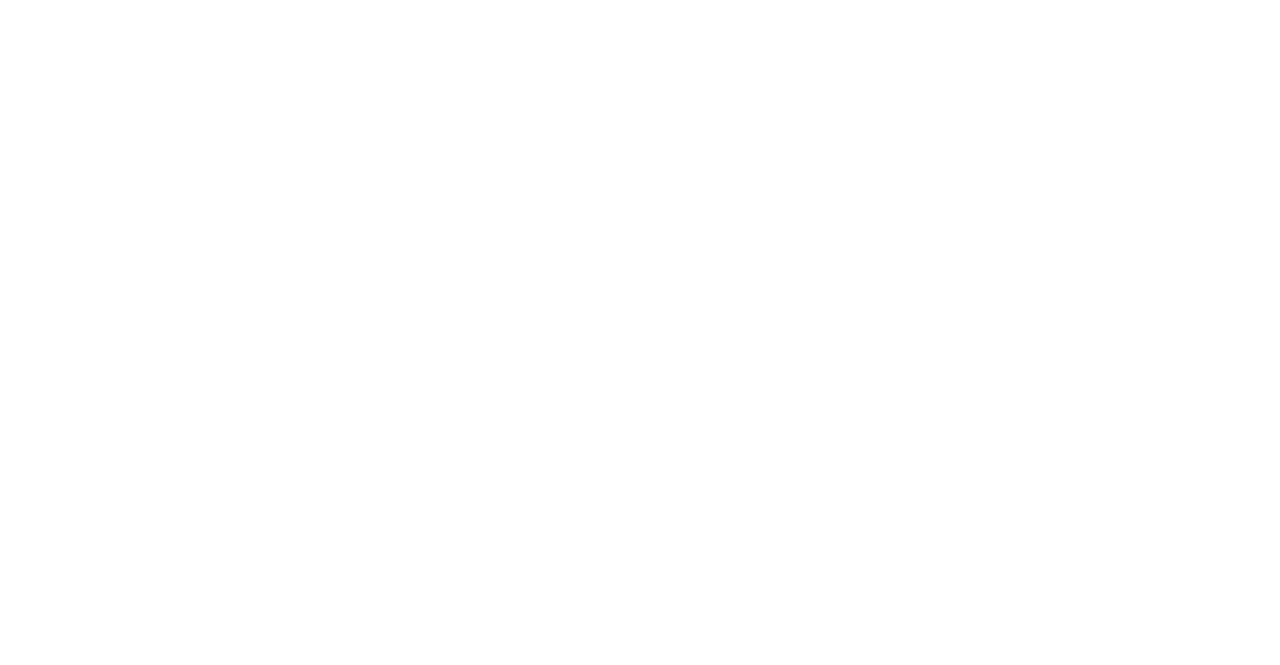 scroll, scrollTop: 0, scrollLeft: 0, axis: both 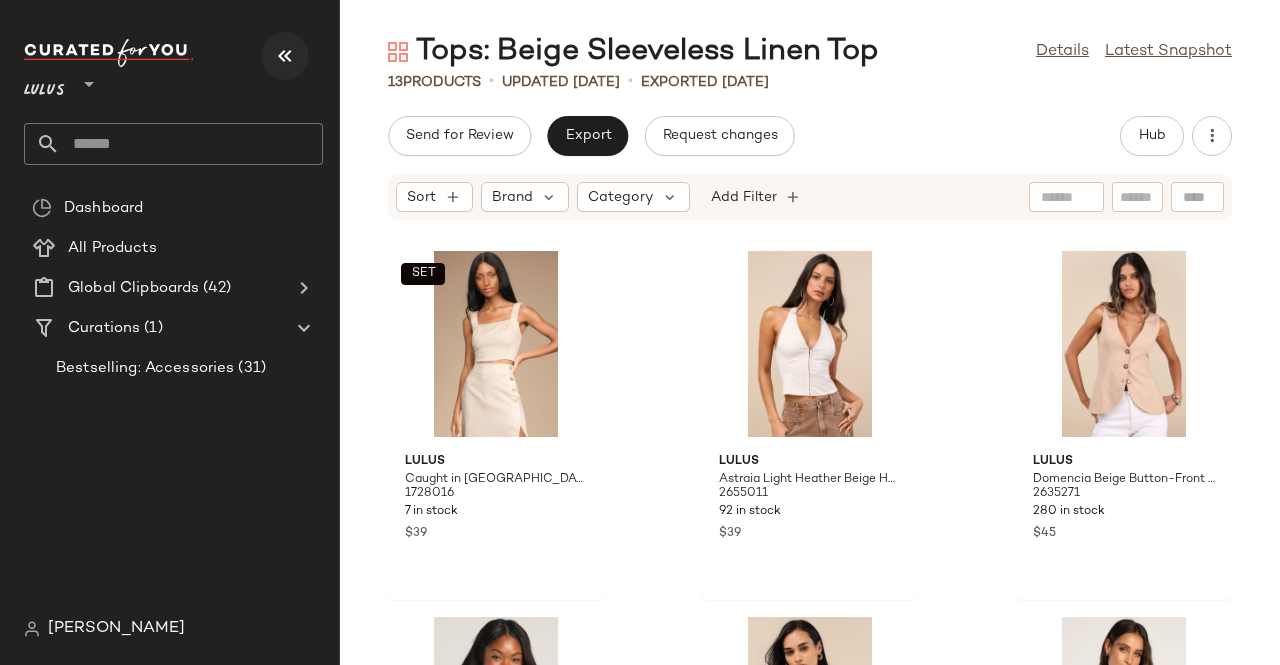click at bounding box center [285, 56] 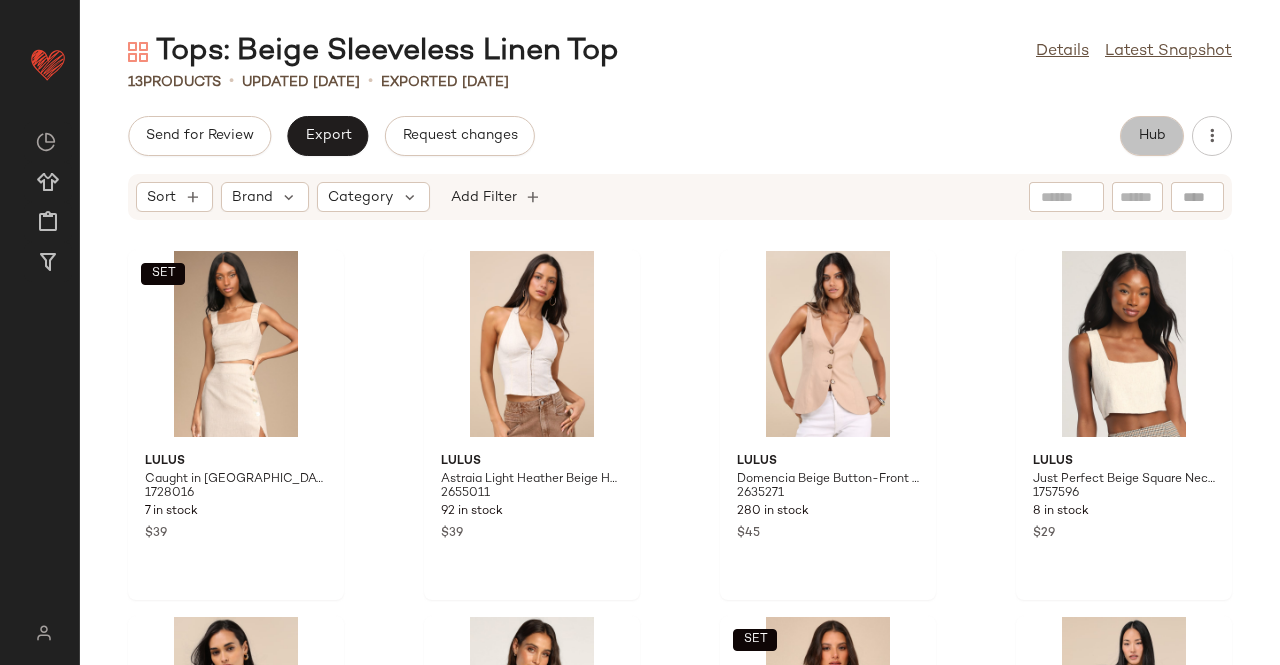 click on "Hub" at bounding box center [1152, 136] 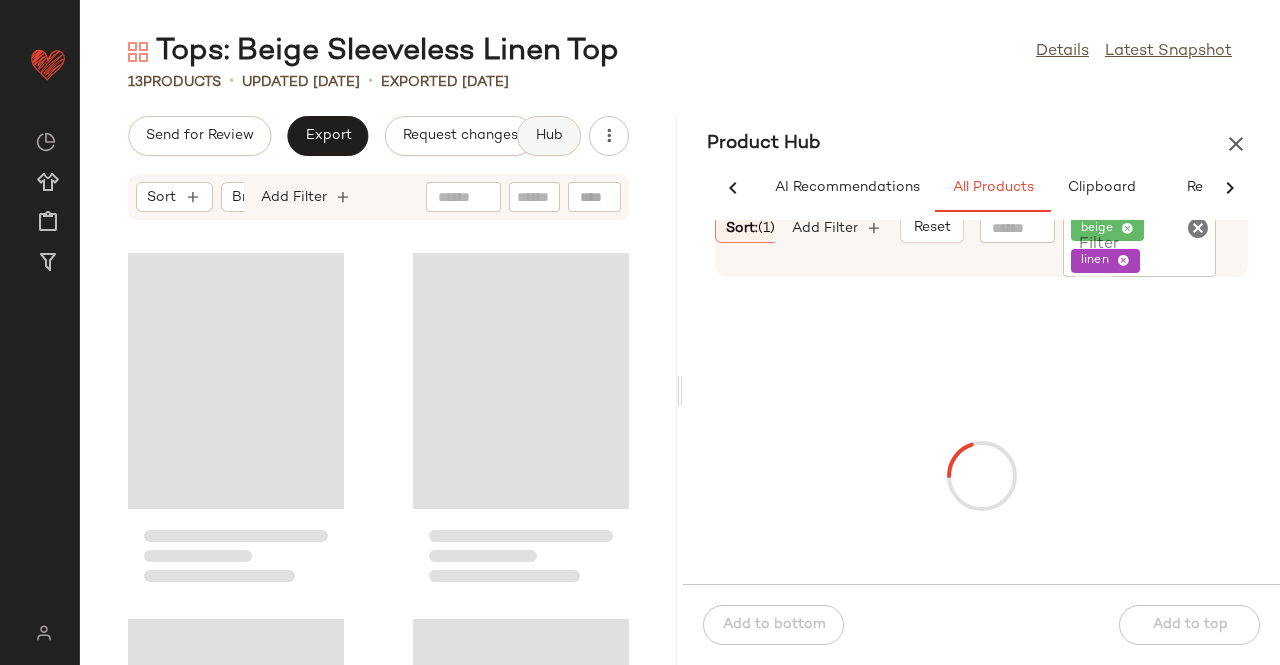 scroll, scrollTop: 0, scrollLeft: 62, axis: horizontal 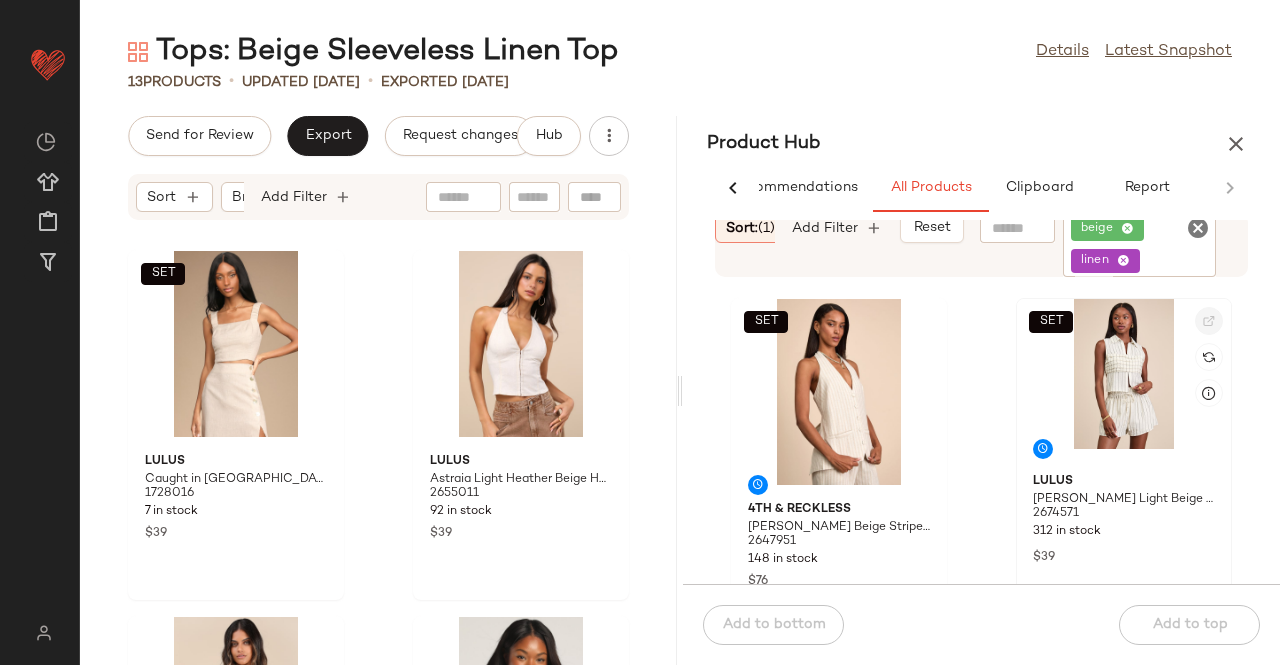 click at bounding box center (1209, 321) 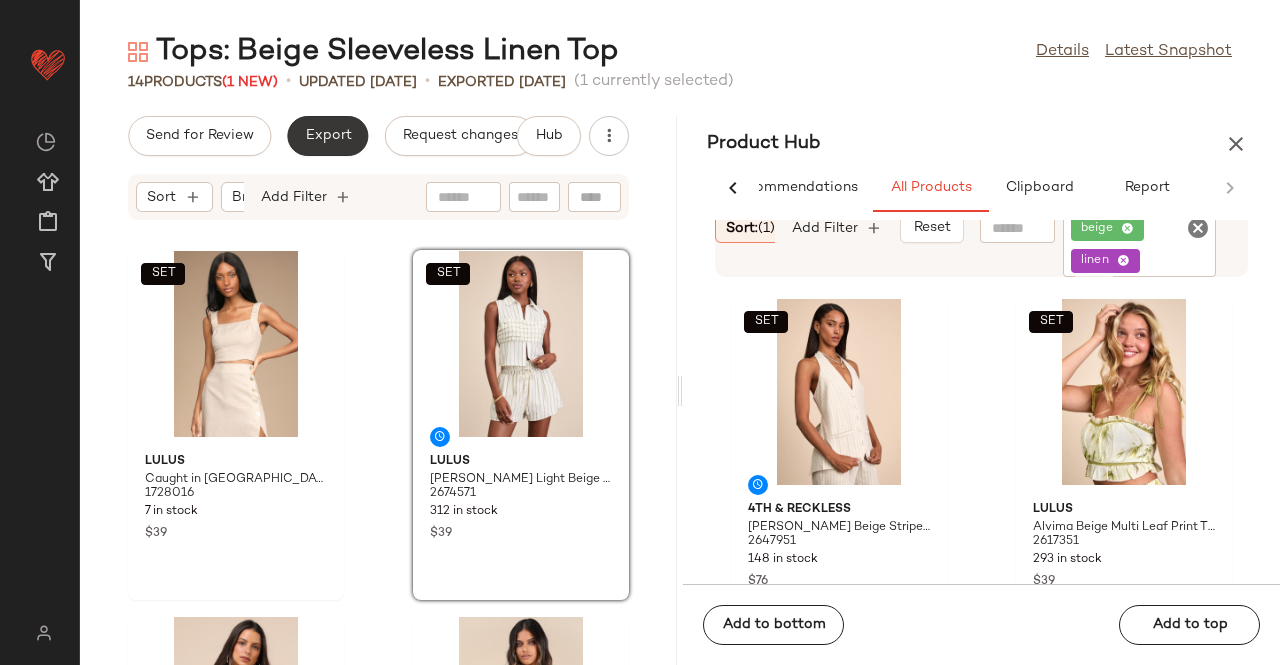 click on "Export" at bounding box center (327, 136) 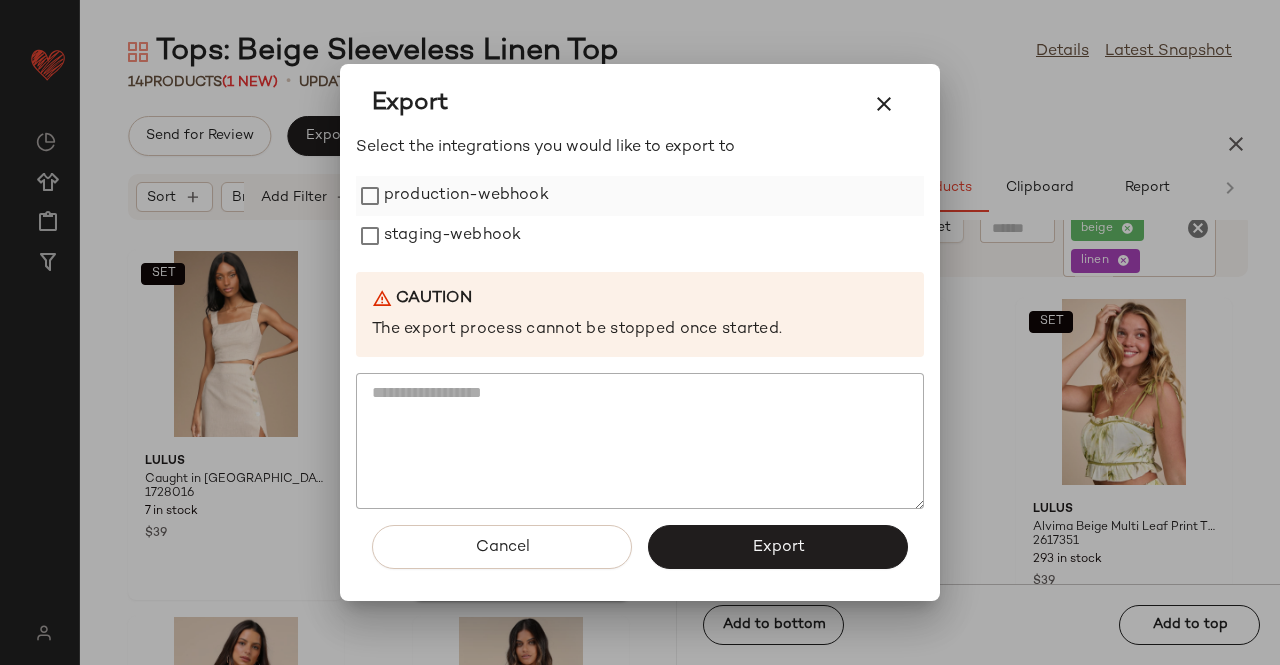 click on "production-webhook" at bounding box center [466, 196] 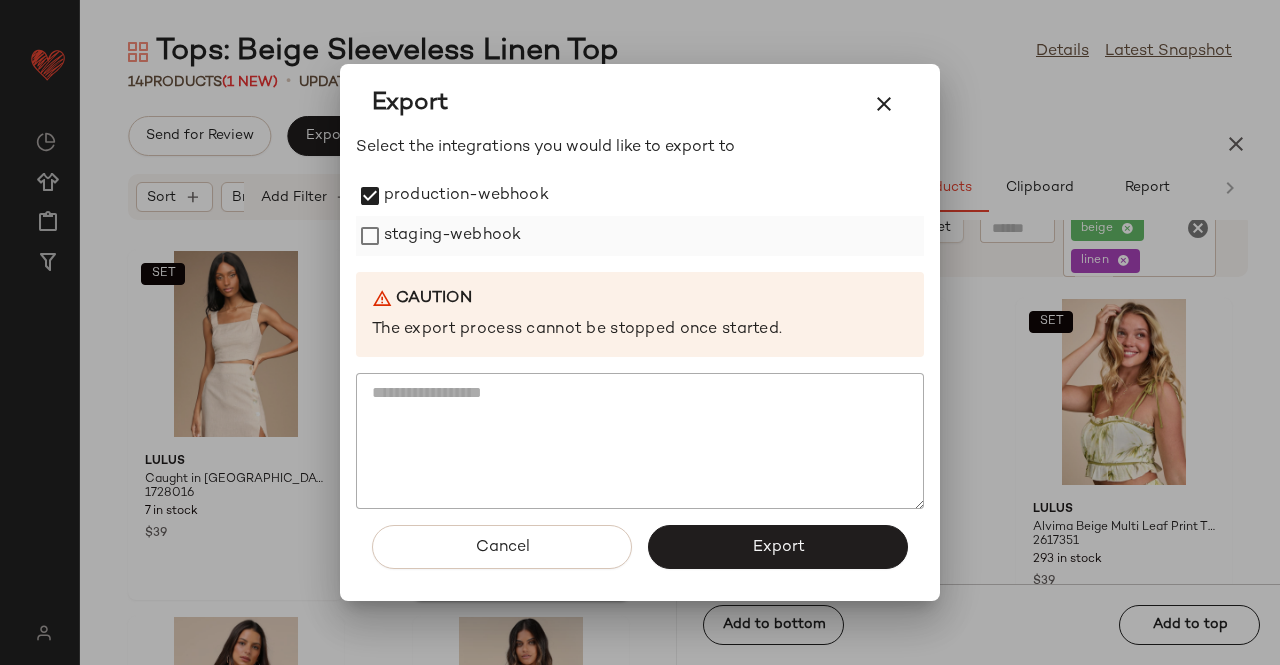 click on "staging-webhook" at bounding box center [452, 236] 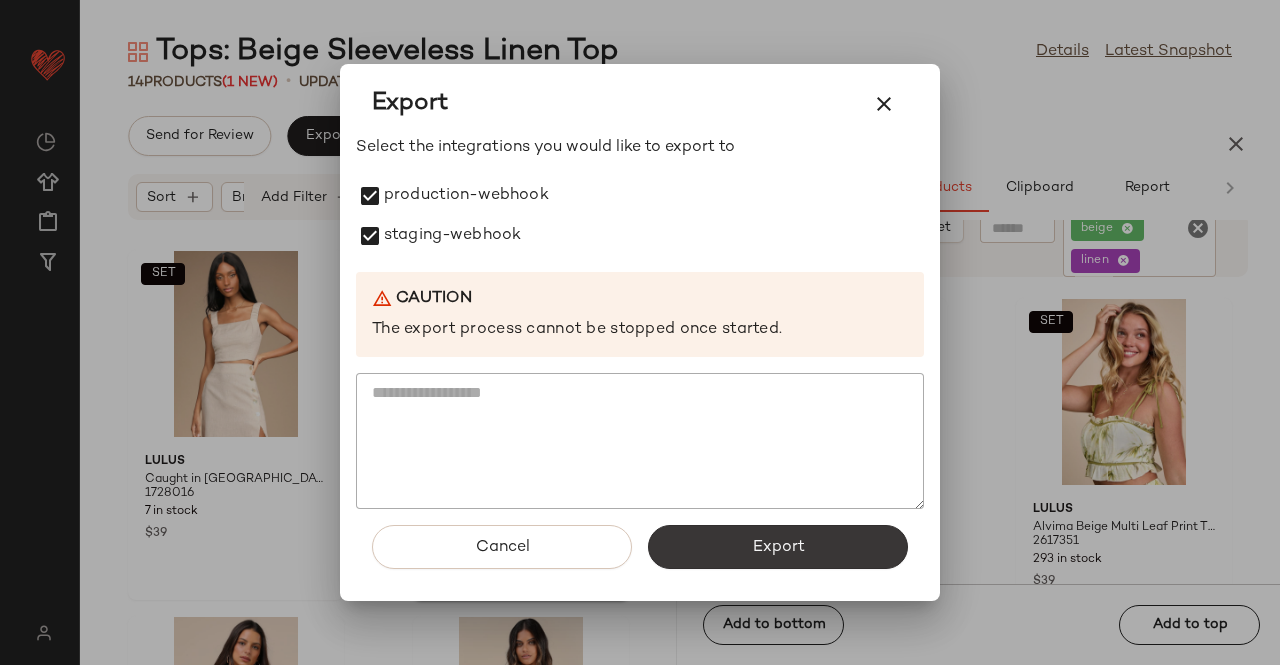 click on "Export" at bounding box center [778, 547] 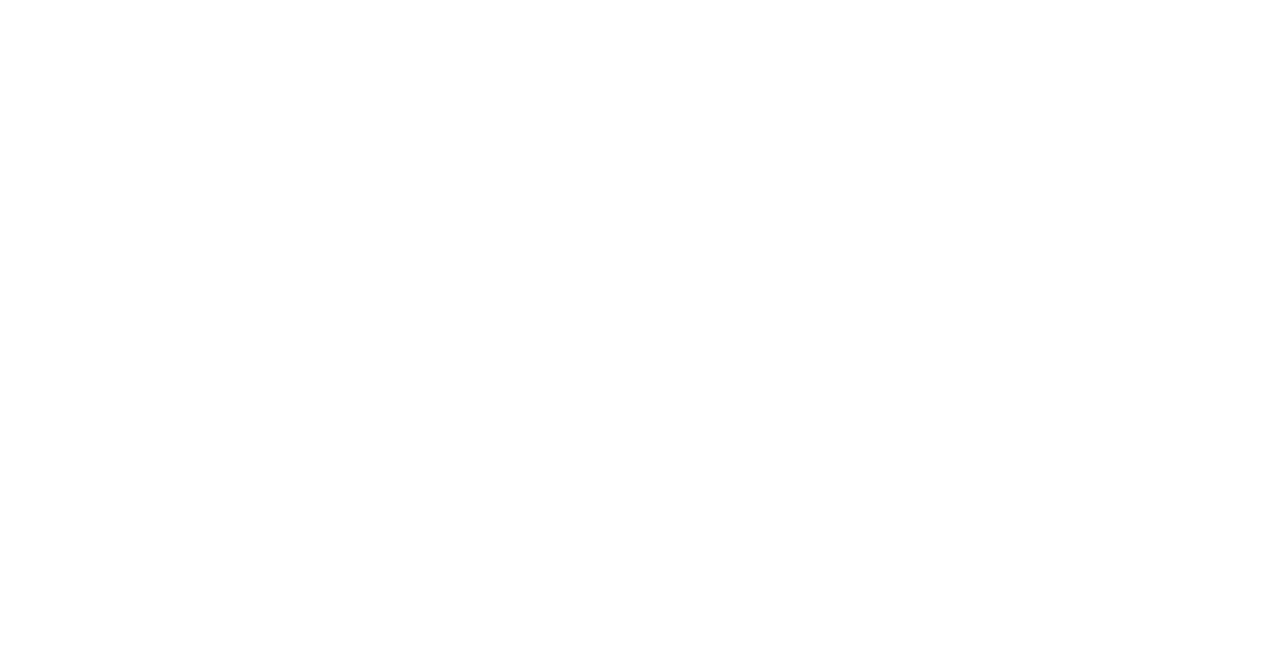 scroll, scrollTop: 0, scrollLeft: 0, axis: both 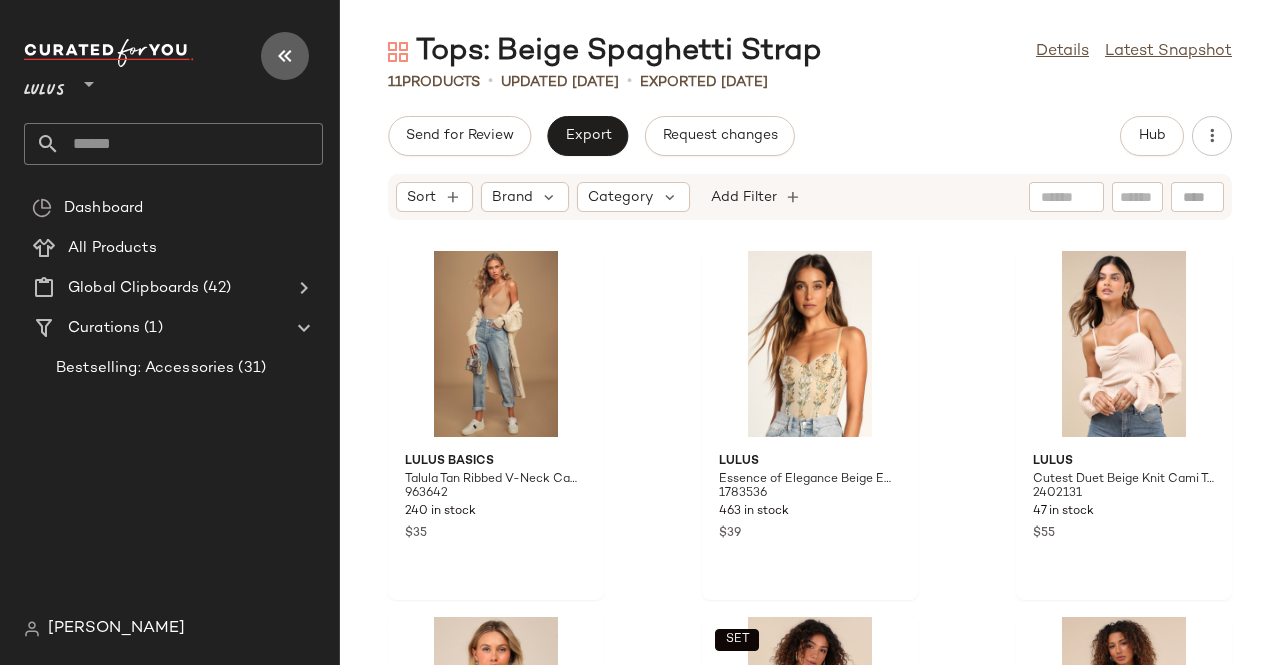 click at bounding box center (285, 56) 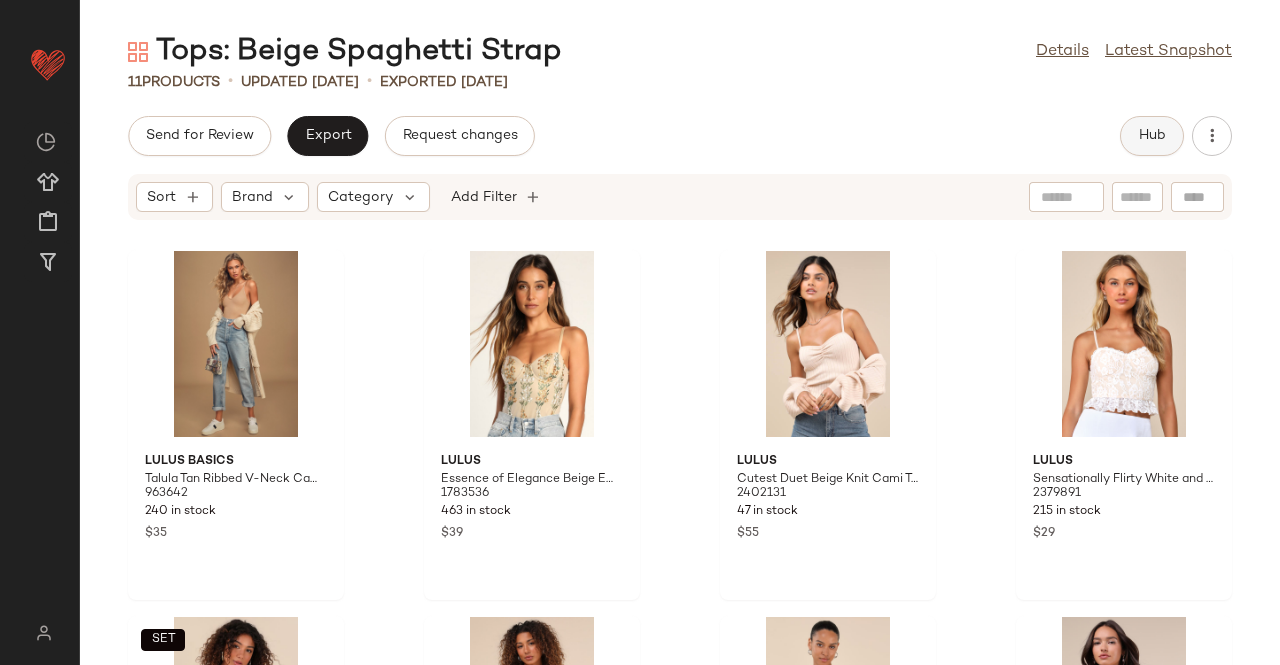 click on "Hub" at bounding box center (1152, 136) 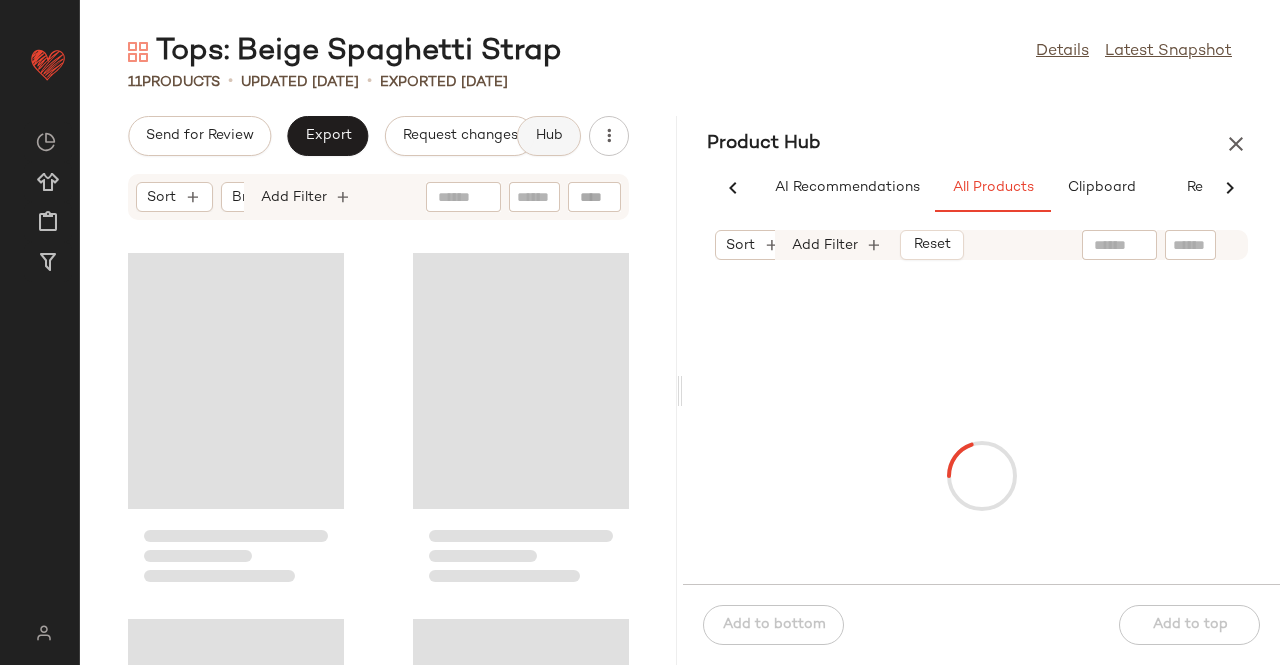 scroll, scrollTop: 0, scrollLeft: 62, axis: horizontal 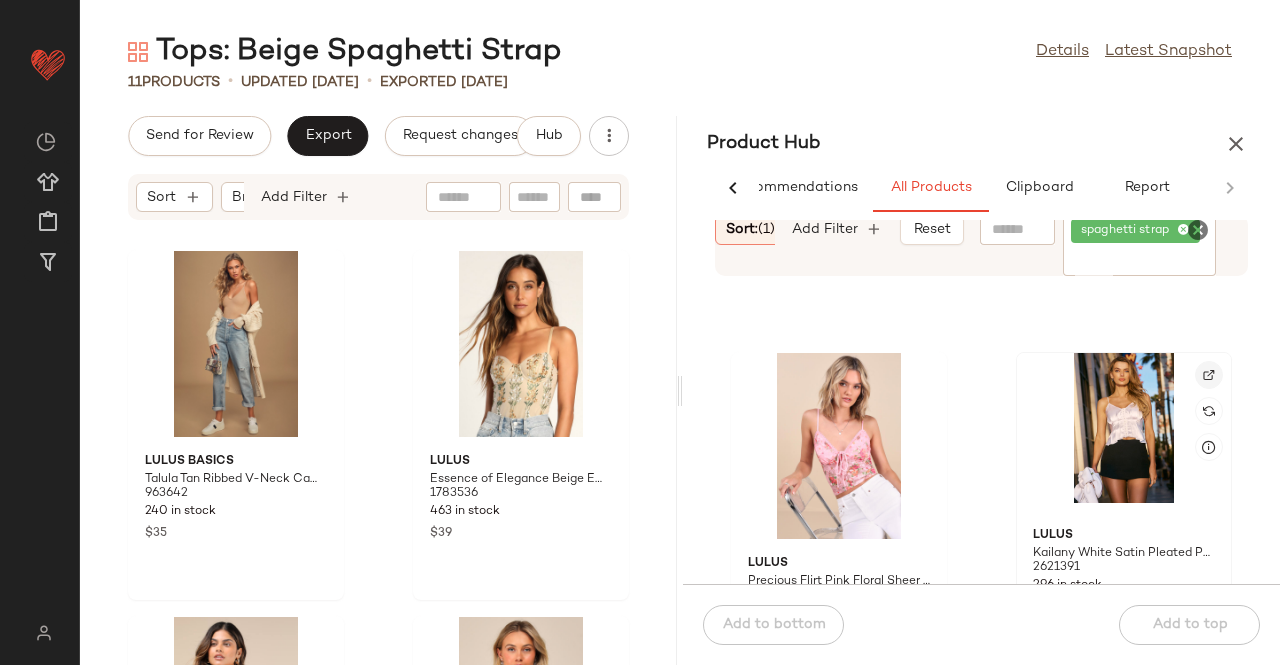 click at bounding box center [1209, 375] 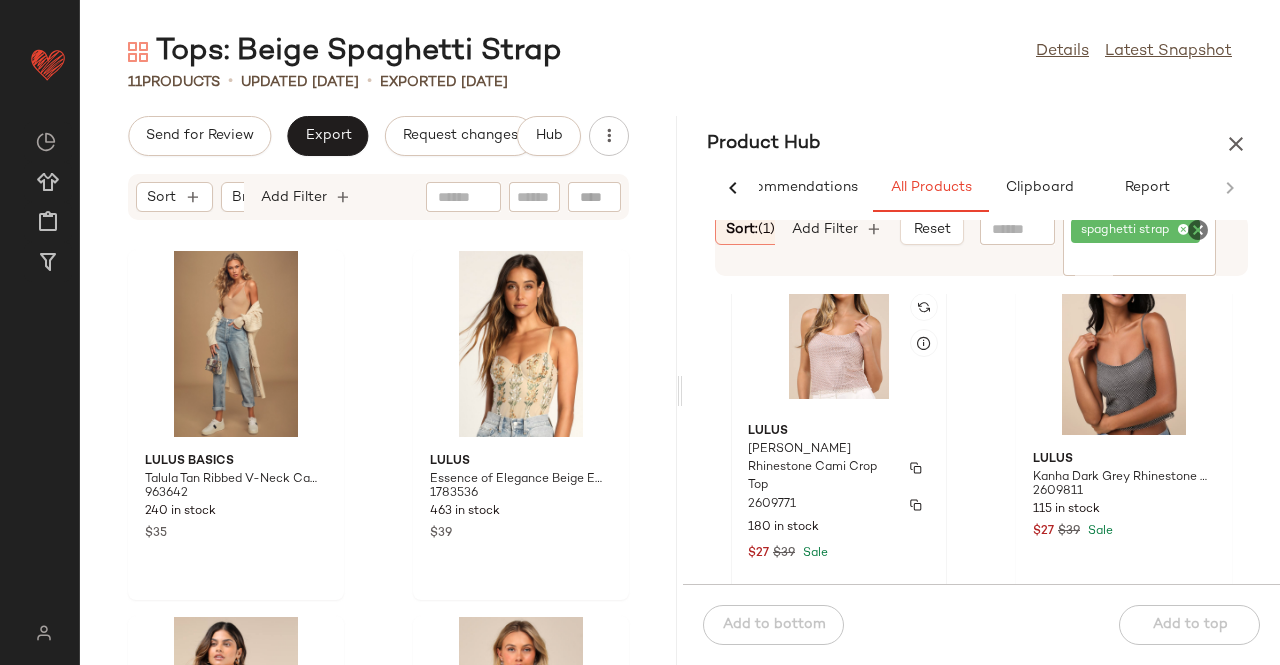 scroll, scrollTop: 1165, scrollLeft: 0, axis: vertical 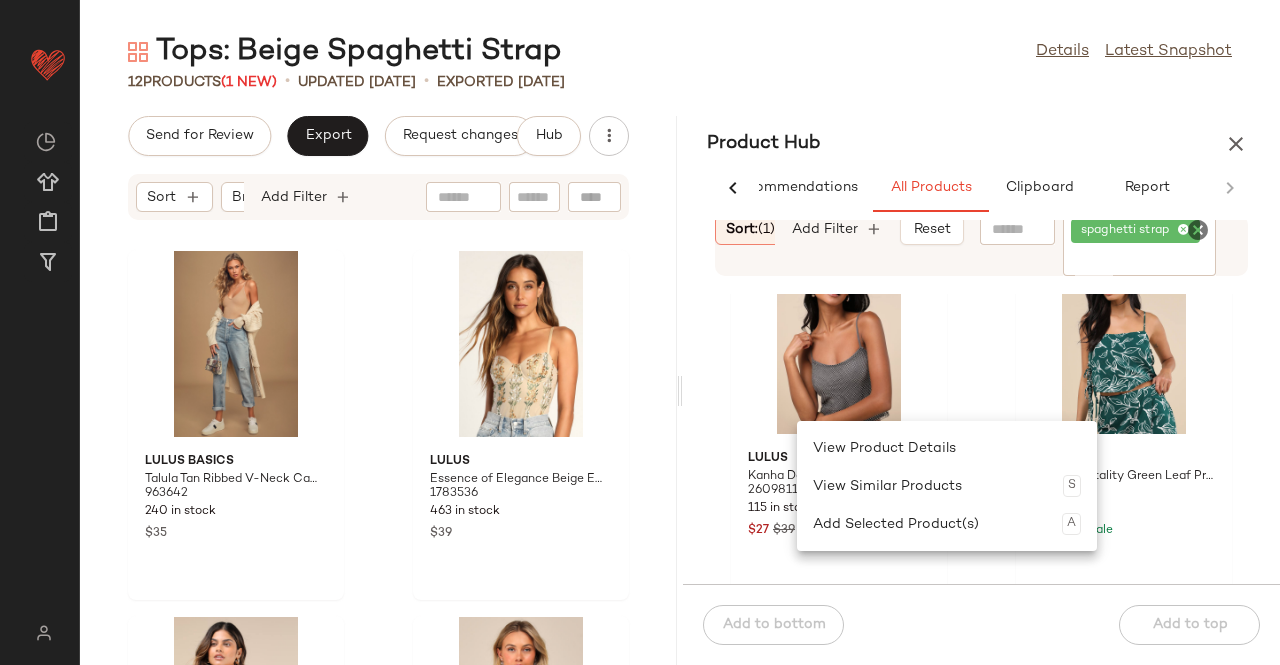 click on "Lulus Kanha Dark Grey Rhinestone Cami Crop Top 2609811 115 in stock $27 $39 Sale  SET  Lulus Belize Mentality Green Leaf Print Side-Tie Tank Top 2597791 20 in stock $21 $35 Sale Lulus Cutest Duet Mint Blue Knit Cami Top and Cardigan Sweater Set 2582771 54 in stock $25 $55 Sale Lulus Cutest Duet [PERSON_NAME] Knit [PERSON_NAME] Top and Cardigan Sweater Set 2280616 256 in stock $55 Lulus Truly A Sweetheart Pink Floral Lace Cami Bodysuit 2570971 163 in stock $16 $39 Sale Lulus Notorious Allure Chartreuse Satin Cowl Neck Tank Top 2567151 159 in stock $14 $35 Sale" 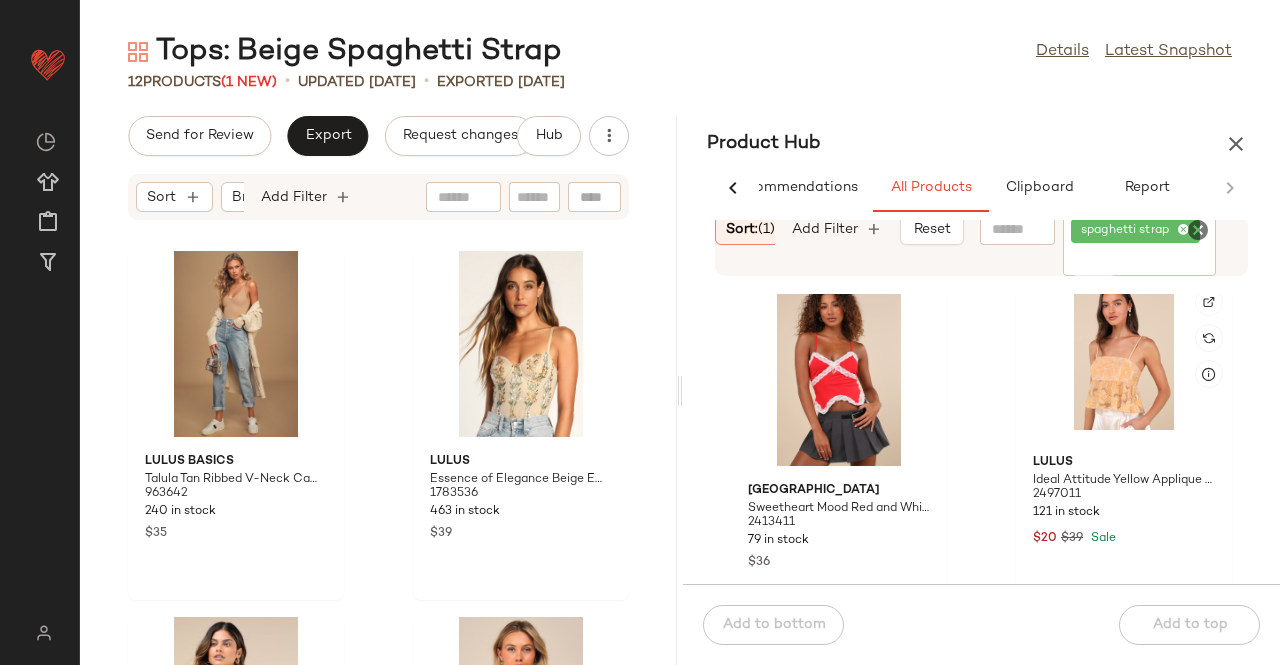 scroll, scrollTop: 5201, scrollLeft: 0, axis: vertical 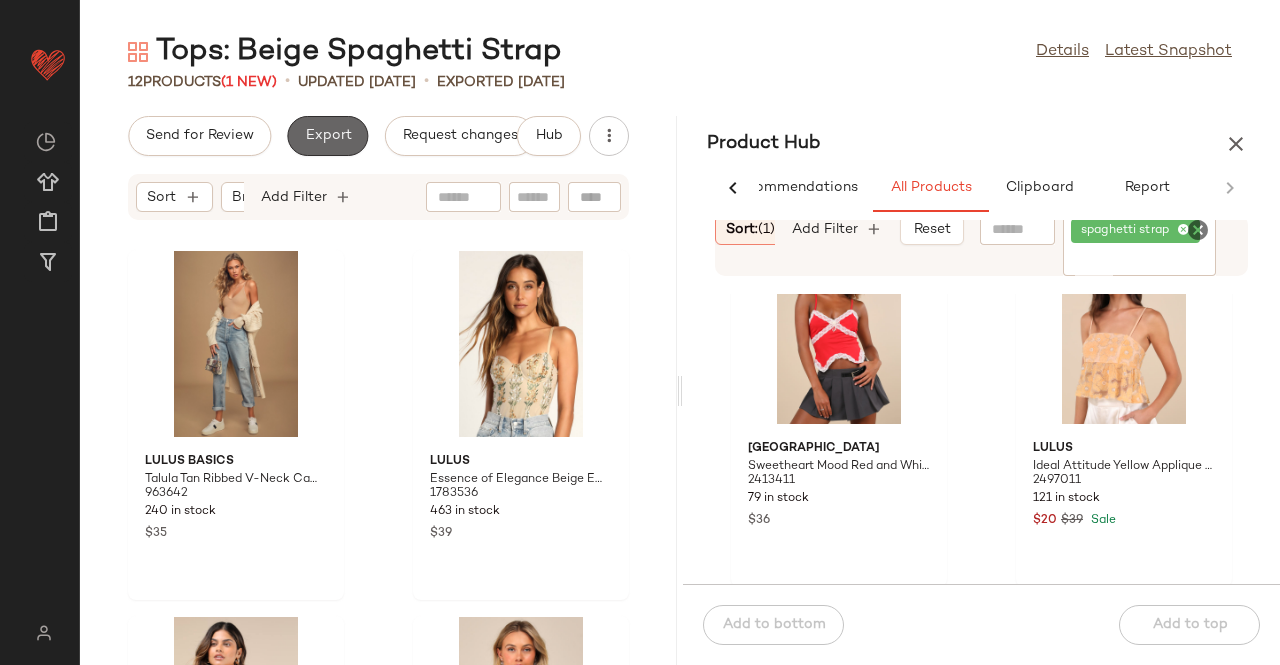 click on "Export" 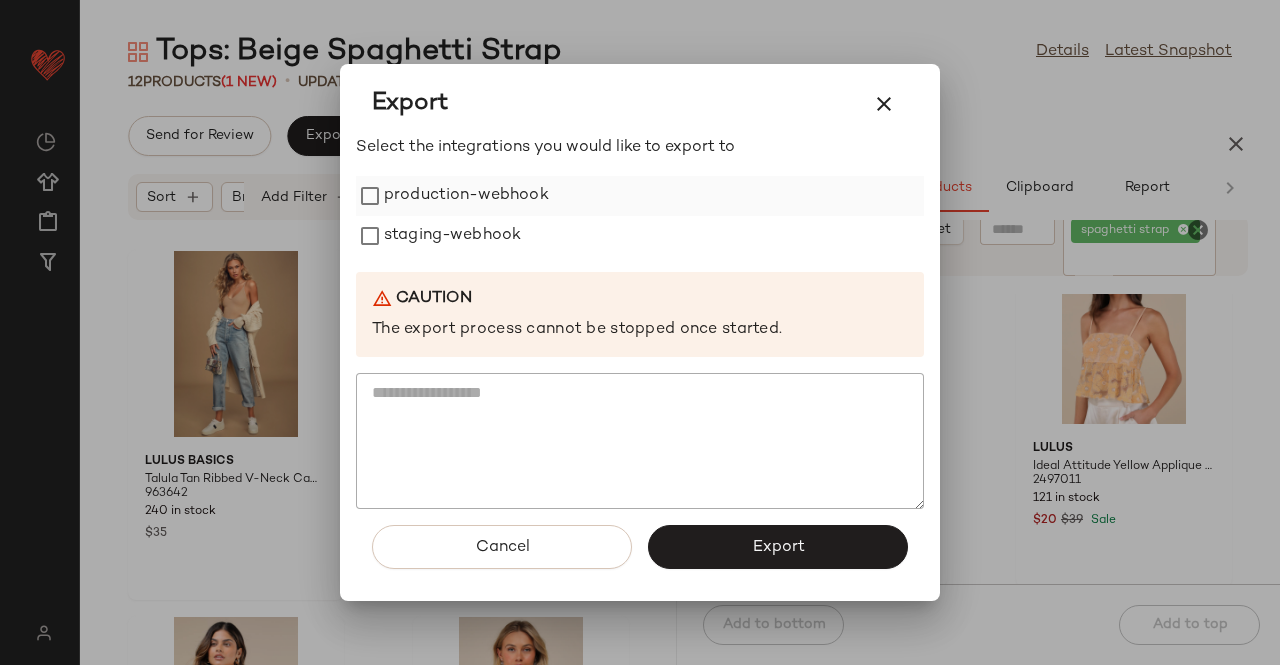 click on "production-webhook" at bounding box center [466, 196] 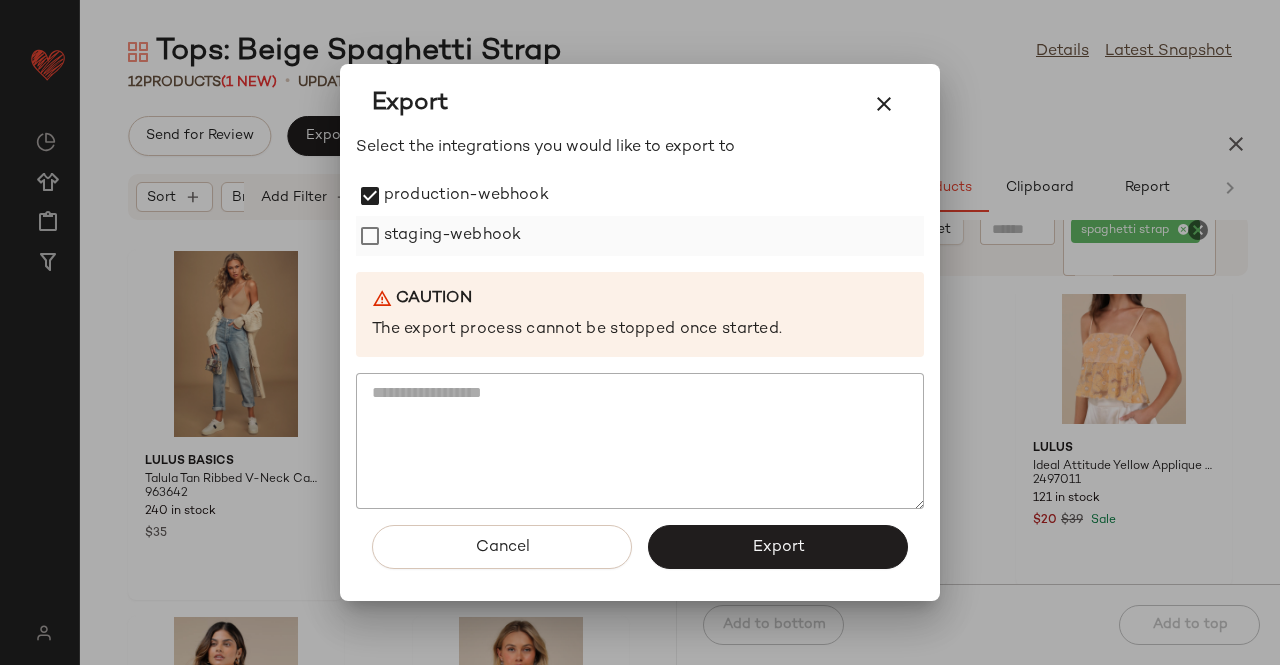 click on "staging-webhook" at bounding box center (452, 236) 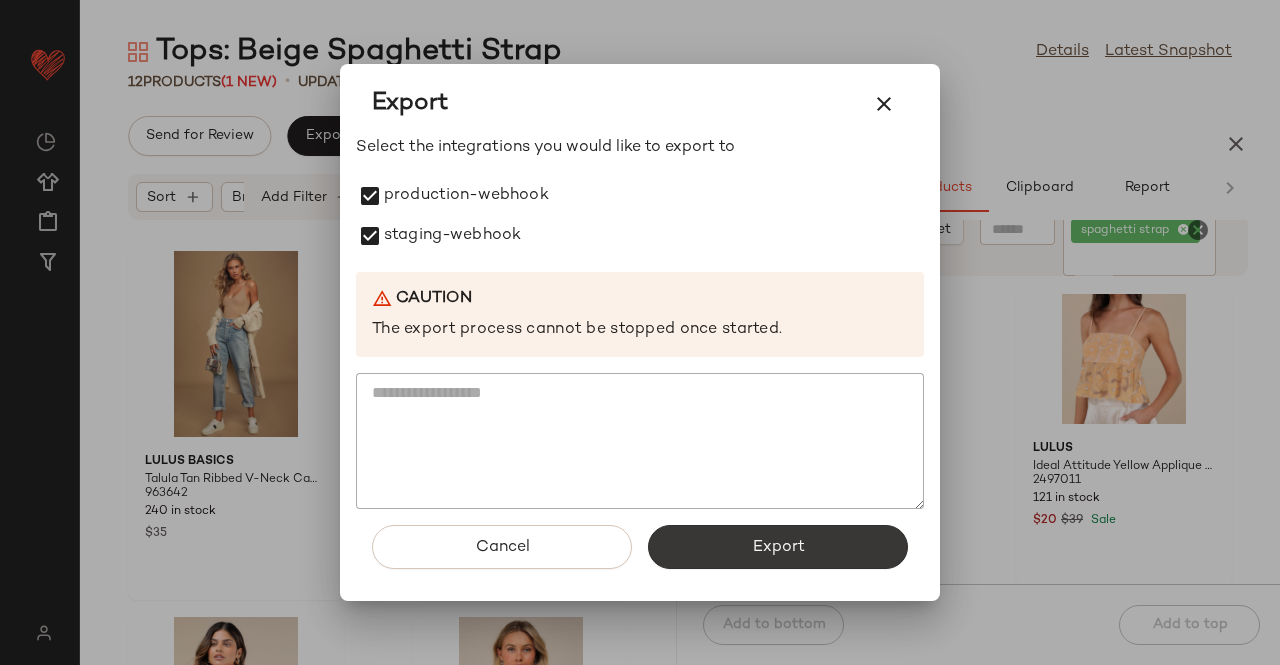 click on "Export" at bounding box center [778, 547] 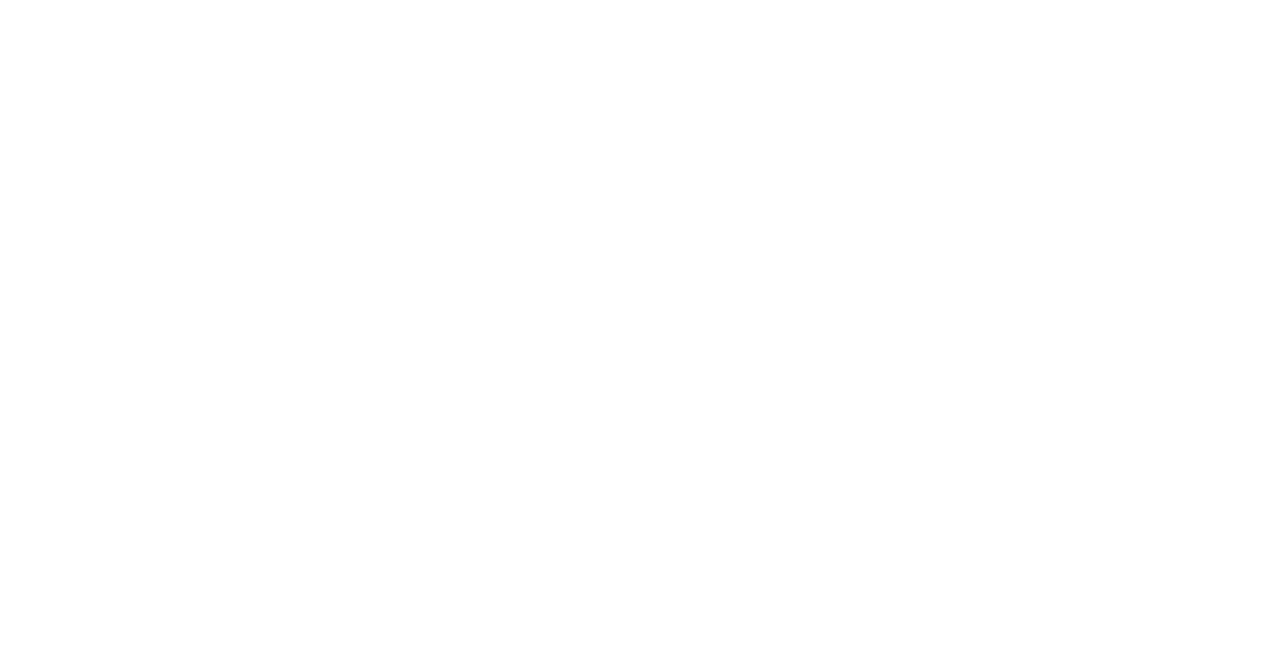 scroll, scrollTop: 0, scrollLeft: 0, axis: both 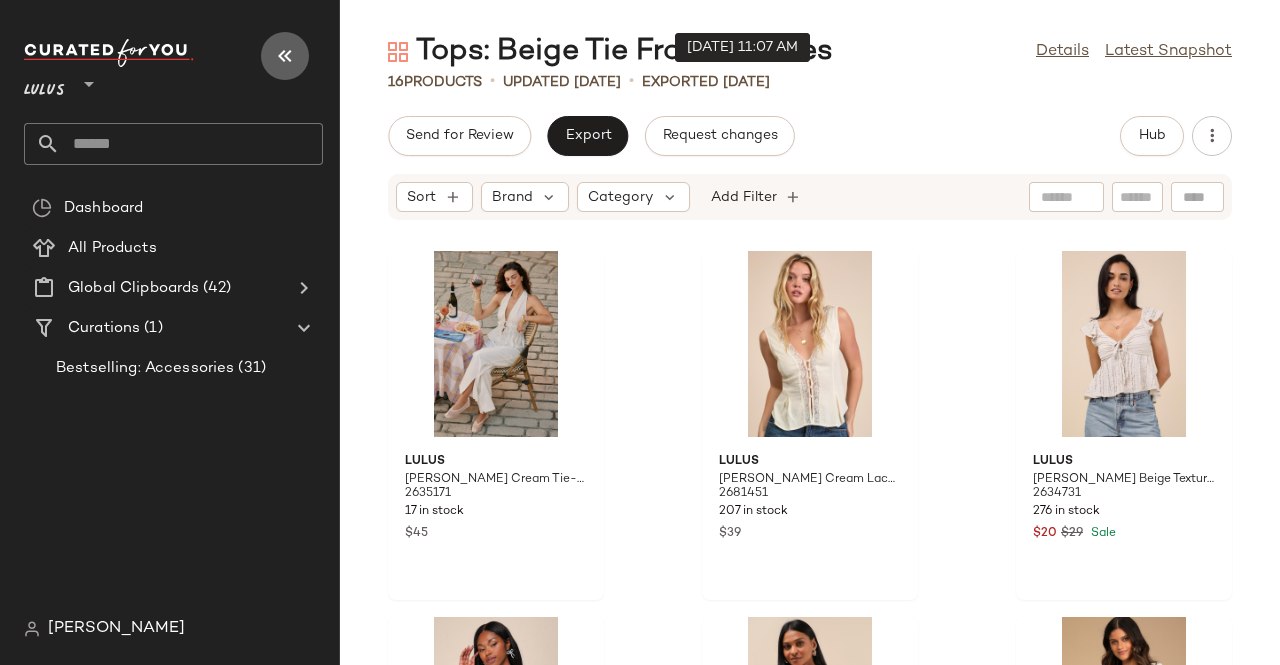 click at bounding box center [285, 56] 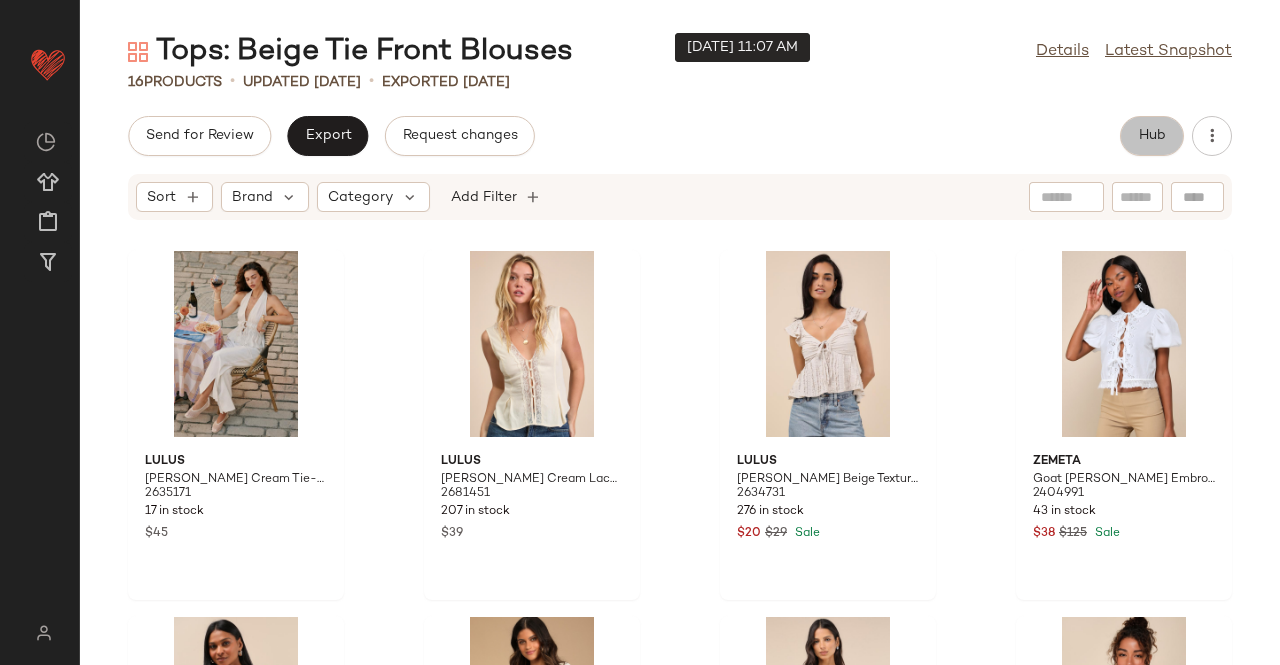 click on "Hub" at bounding box center [1152, 136] 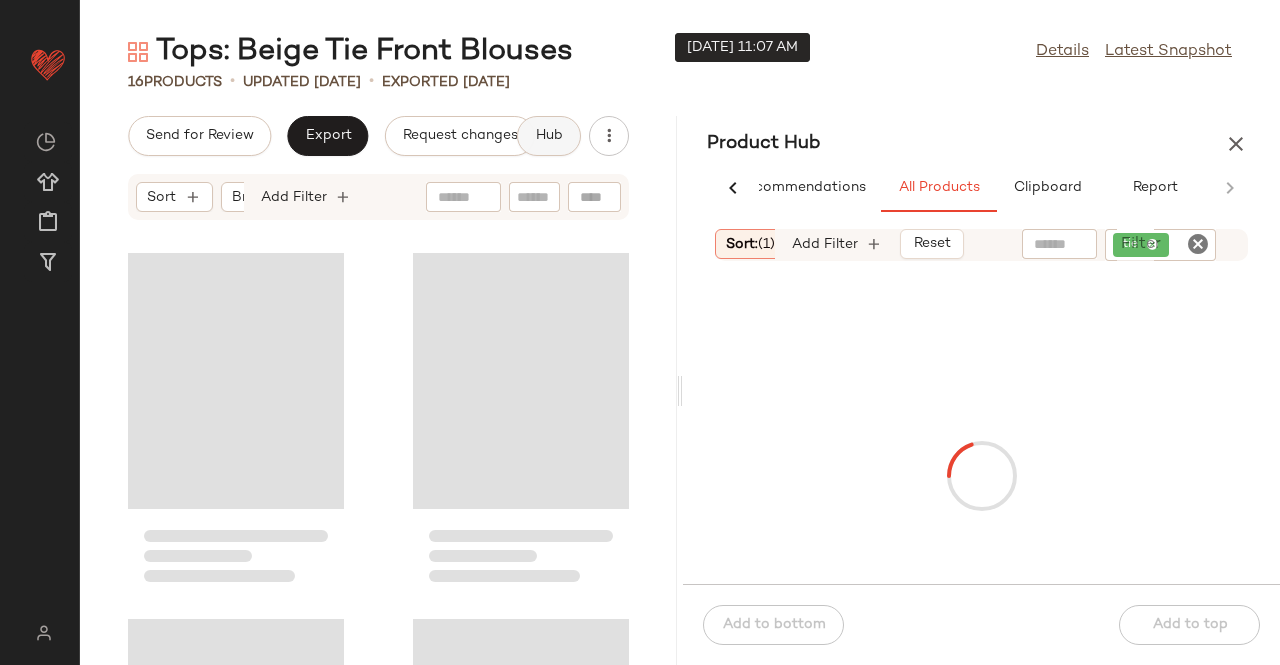 scroll, scrollTop: 0, scrollLeft: 62, axis: horizontal 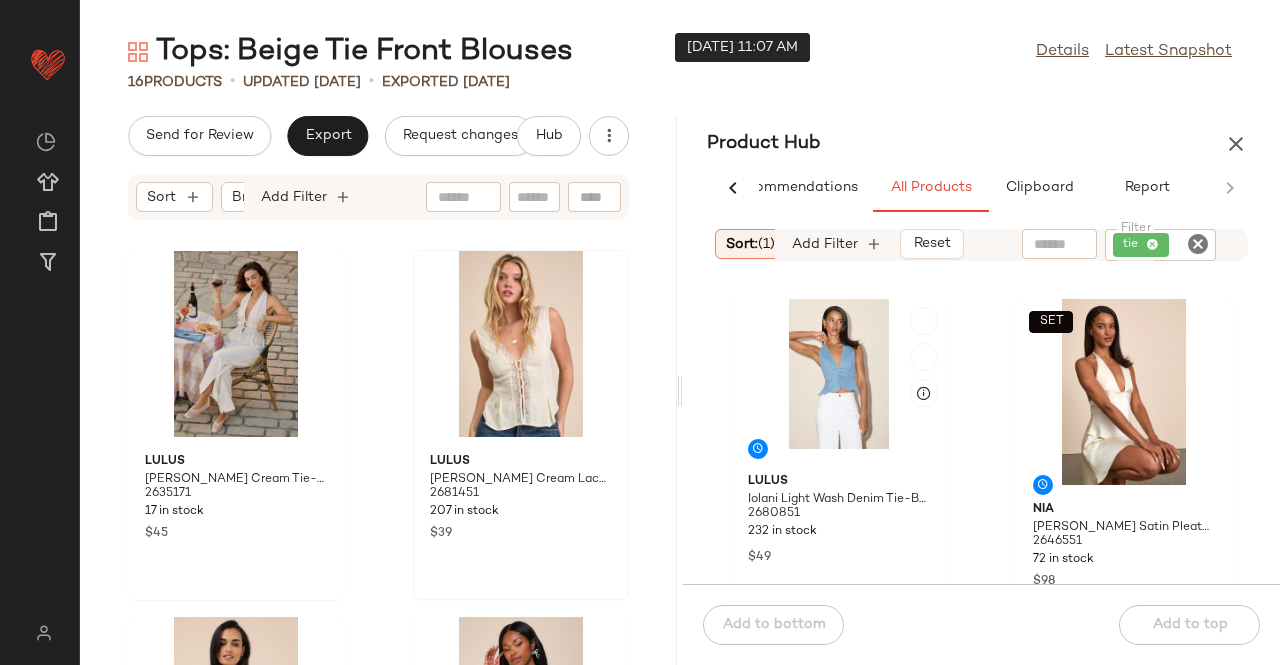 drag, startPoint x: 1110, startPoint y: 401, endPoint x: 463, endPoint y: 399, distance: 647.0031 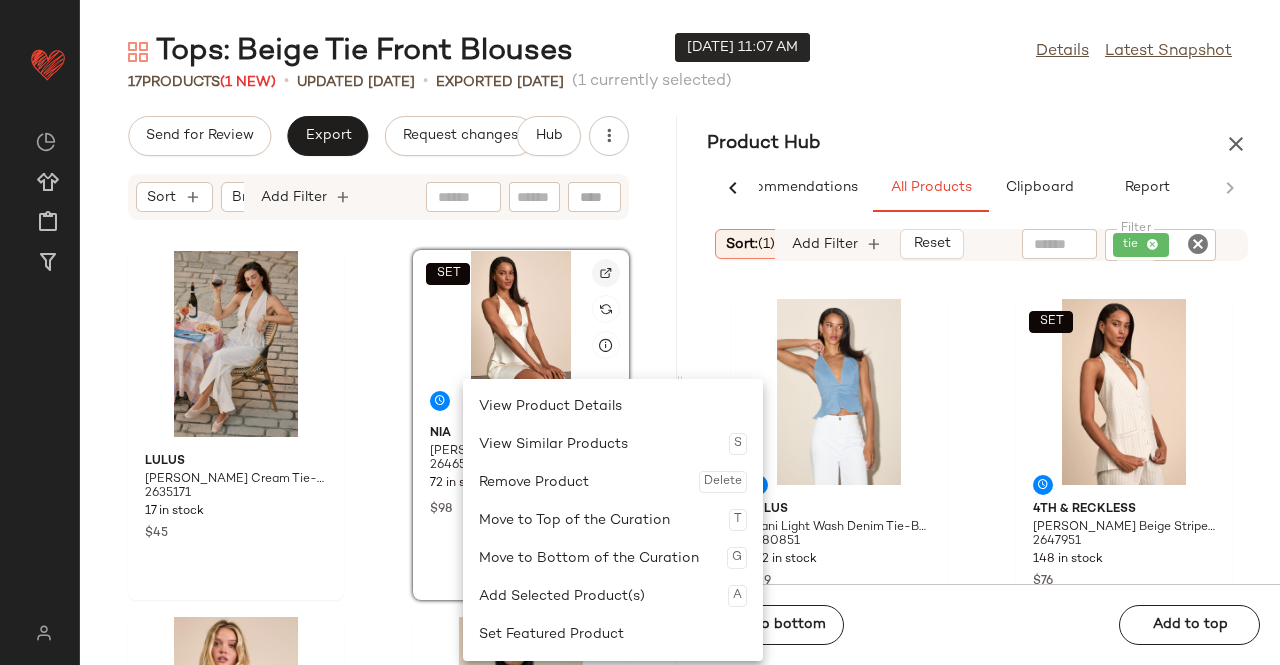 click 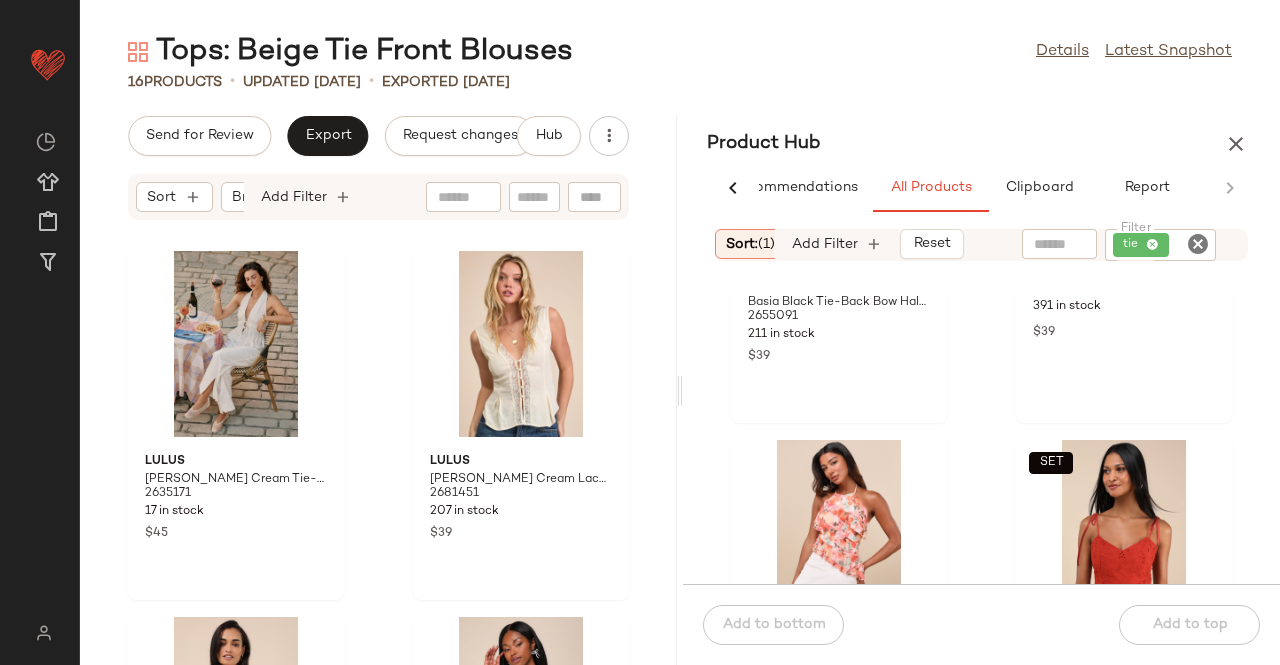 scroll, scrollTop: 5732, scrollLeft: 0, axis: vertical 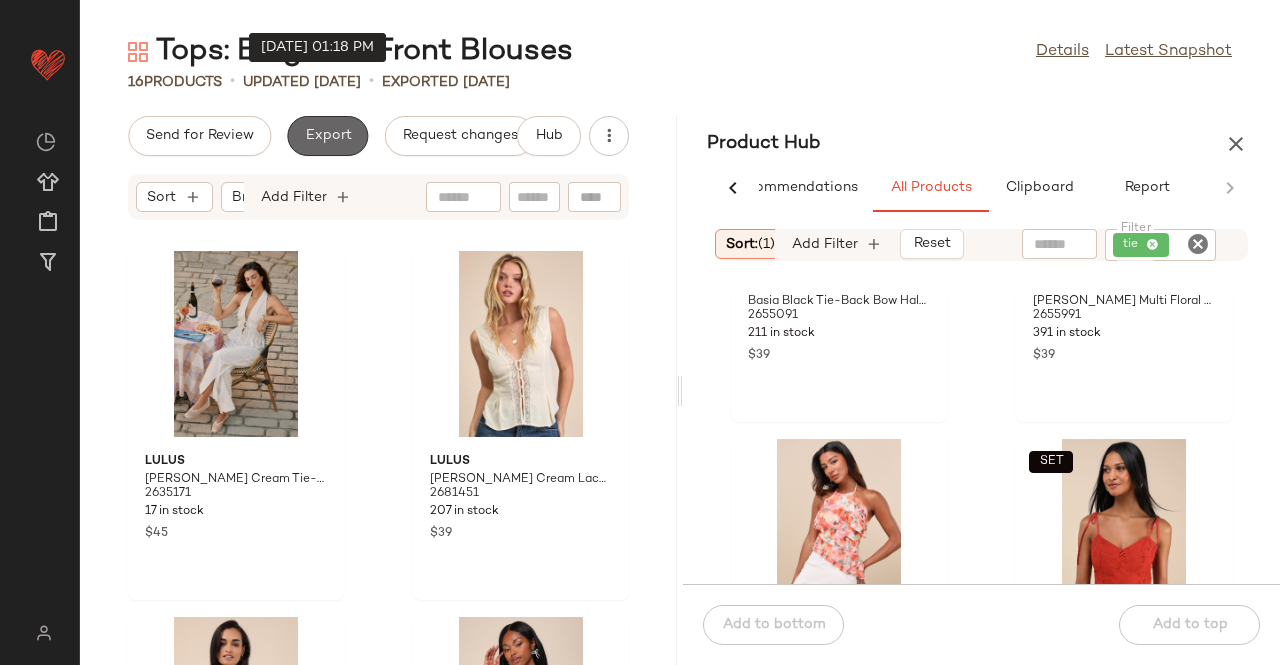 click on "Export" at bounding box center [327, 136] 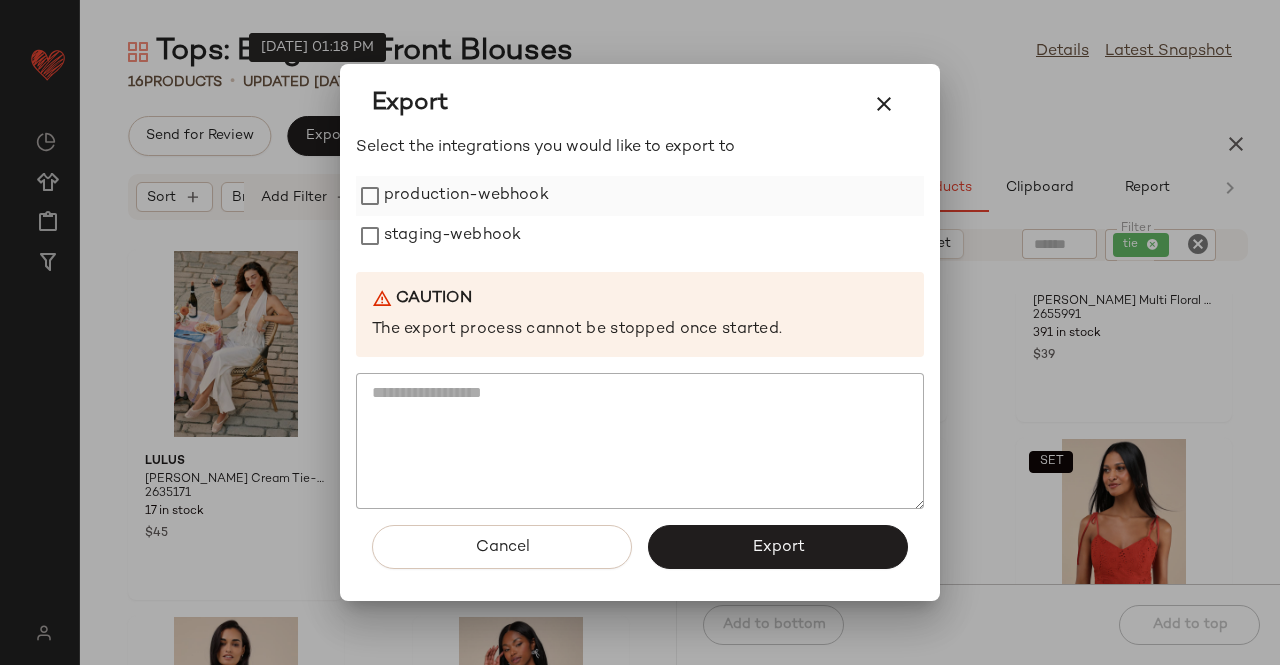 click on "production-webhook" at bounding box center (466, 196) 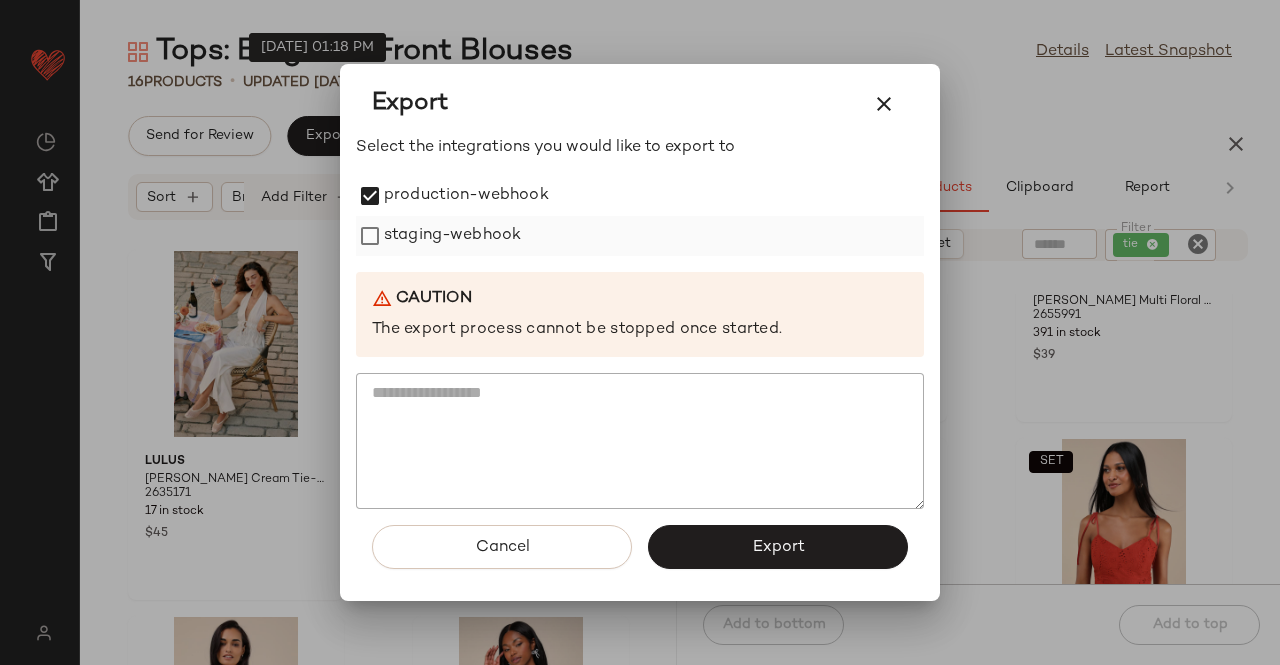 click on "staging-webhook" at bounding box center (452, 236) 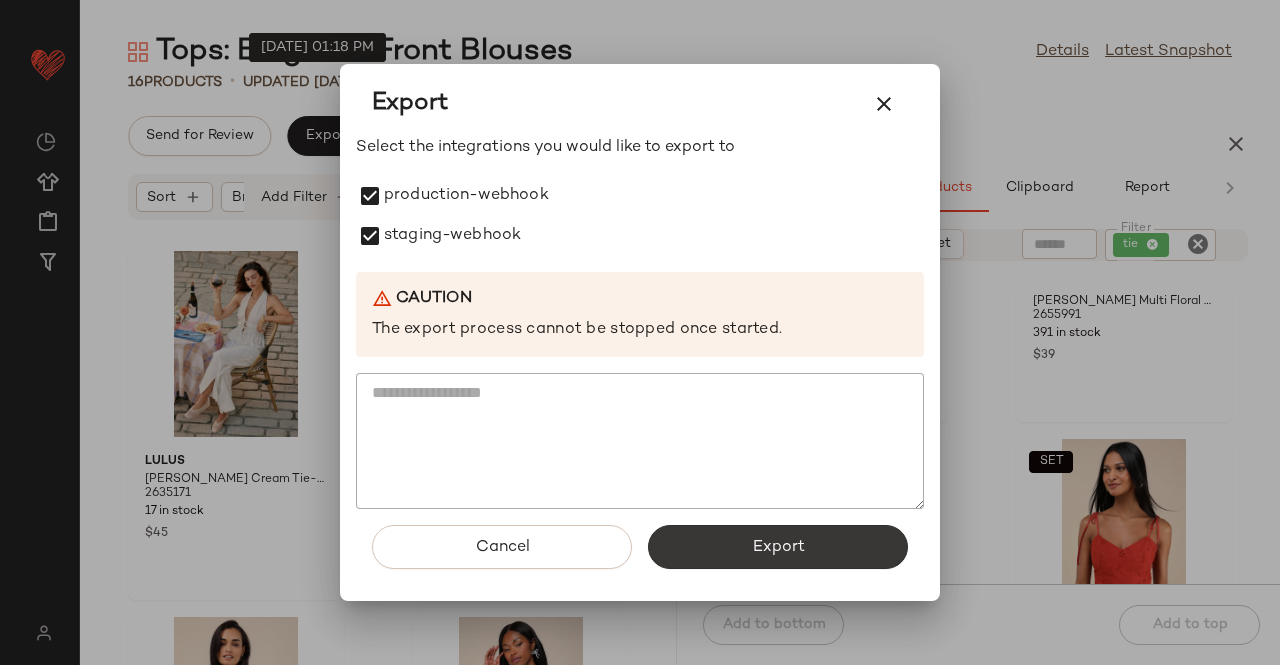 click on "Export" at bounding box center [778, 547] 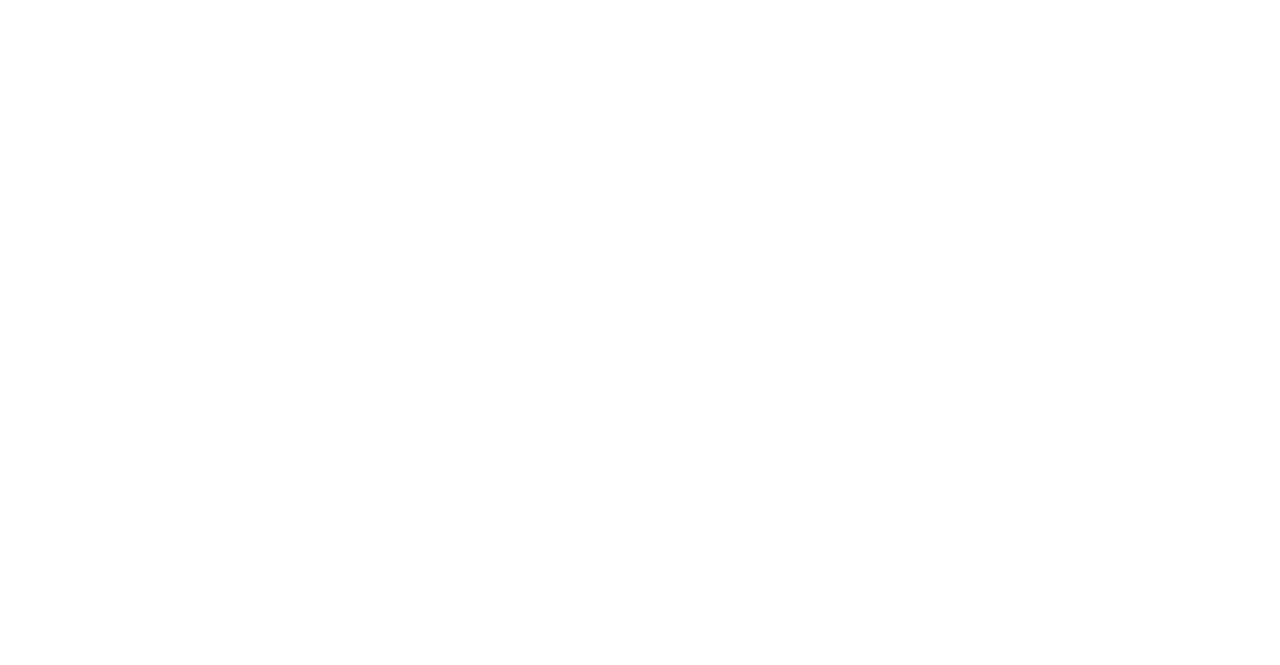 scroll, scrollTop: 0, scrollLeft: 0, axis: both 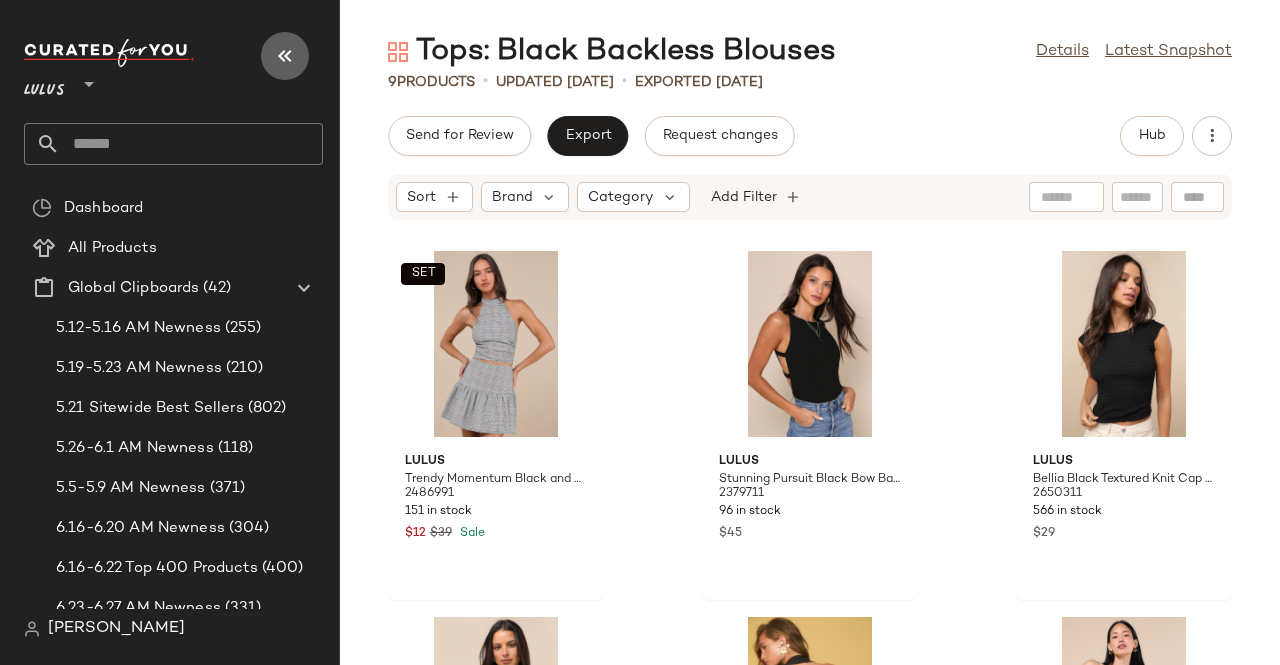 click at bounding box center [285, 56] 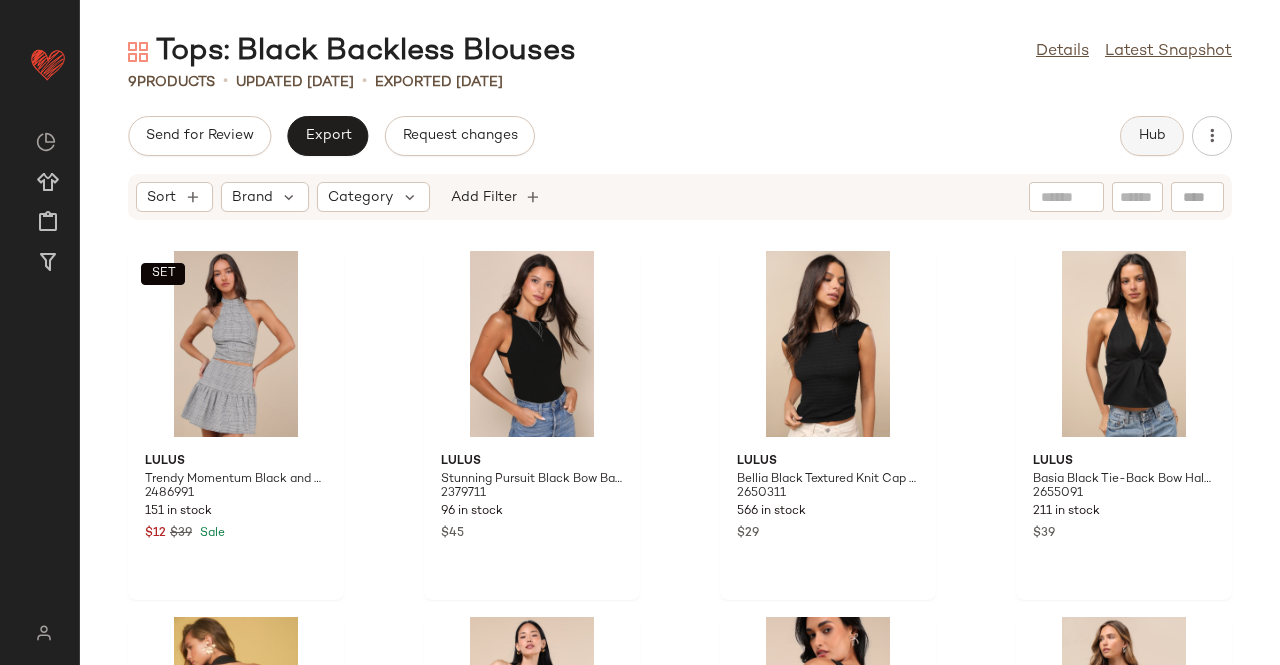 click on "Hub" 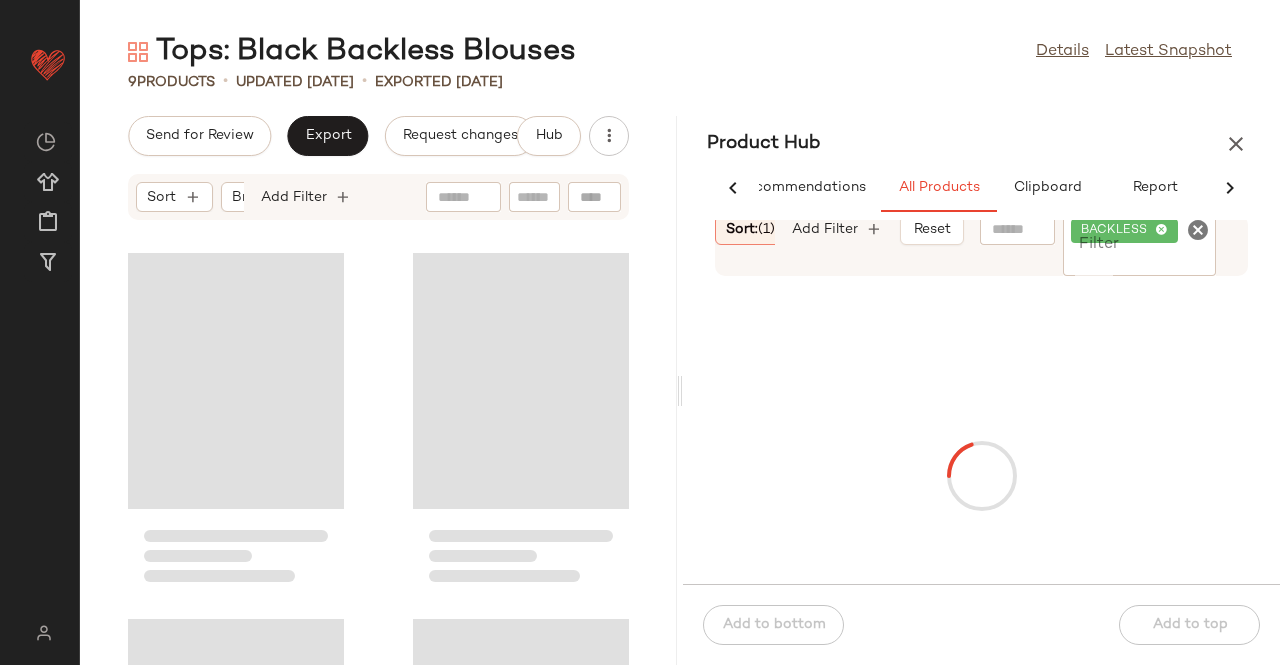scroll, scrollTop: 0, scrollLeft: 62, axis: horizontal 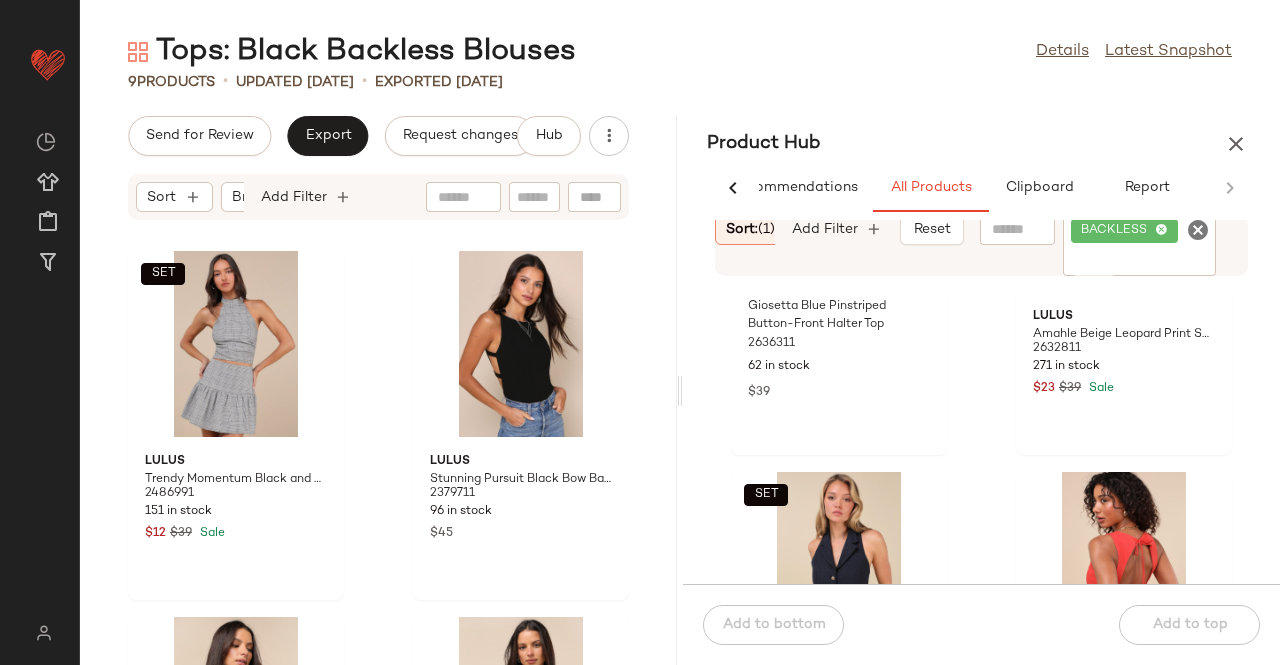 drag, startPoint x: 743, startPoint y: 318, endPoint x: 685, endPoint y: 321, distance: 58.077534 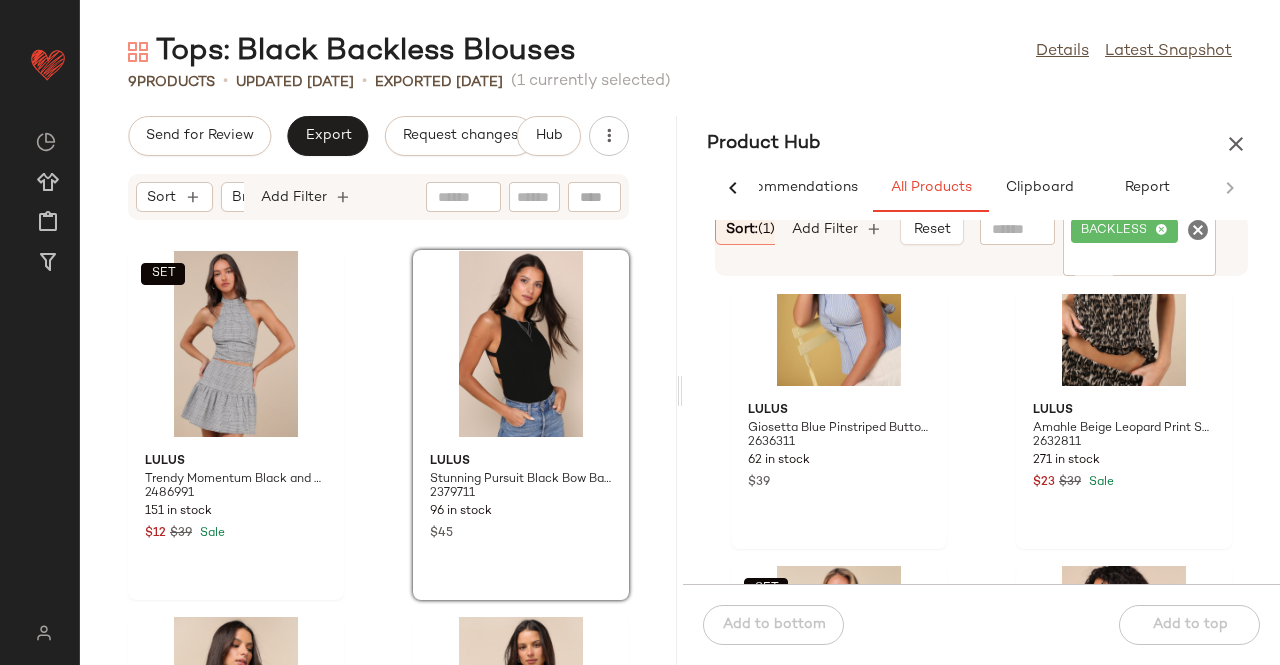 scroll, scrollTop: 843, scrollLeft: 0, axis: vertical 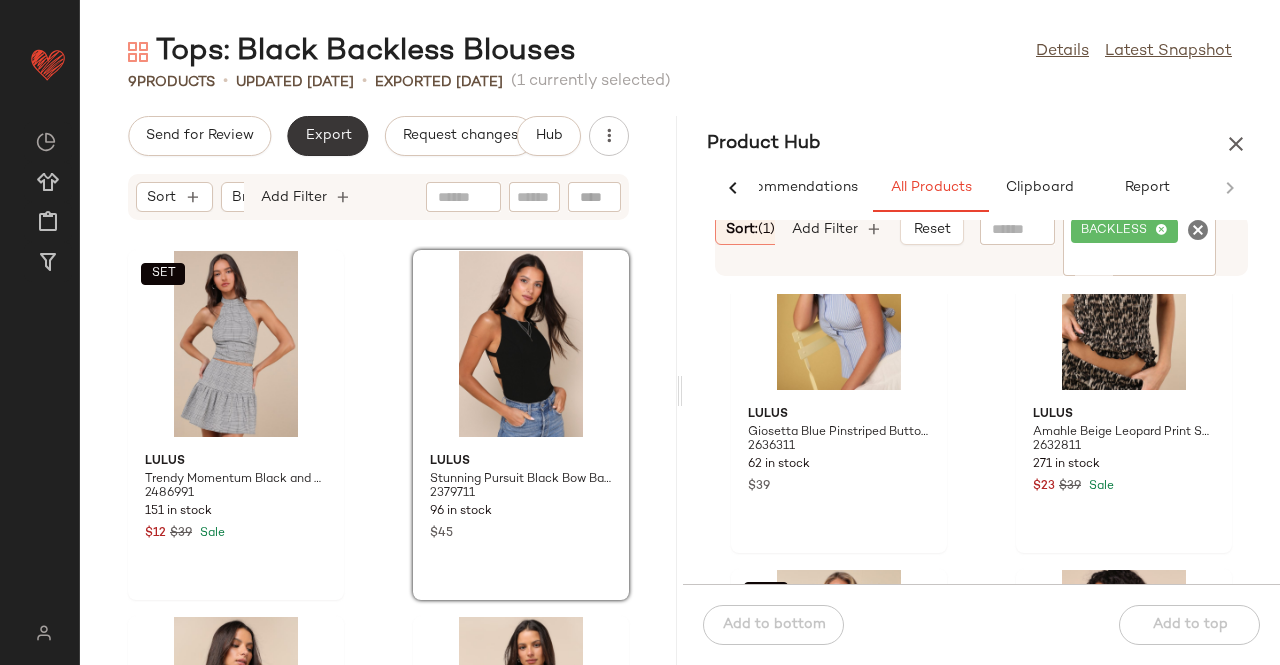 click on "Export" at bounding box center [327, 136] 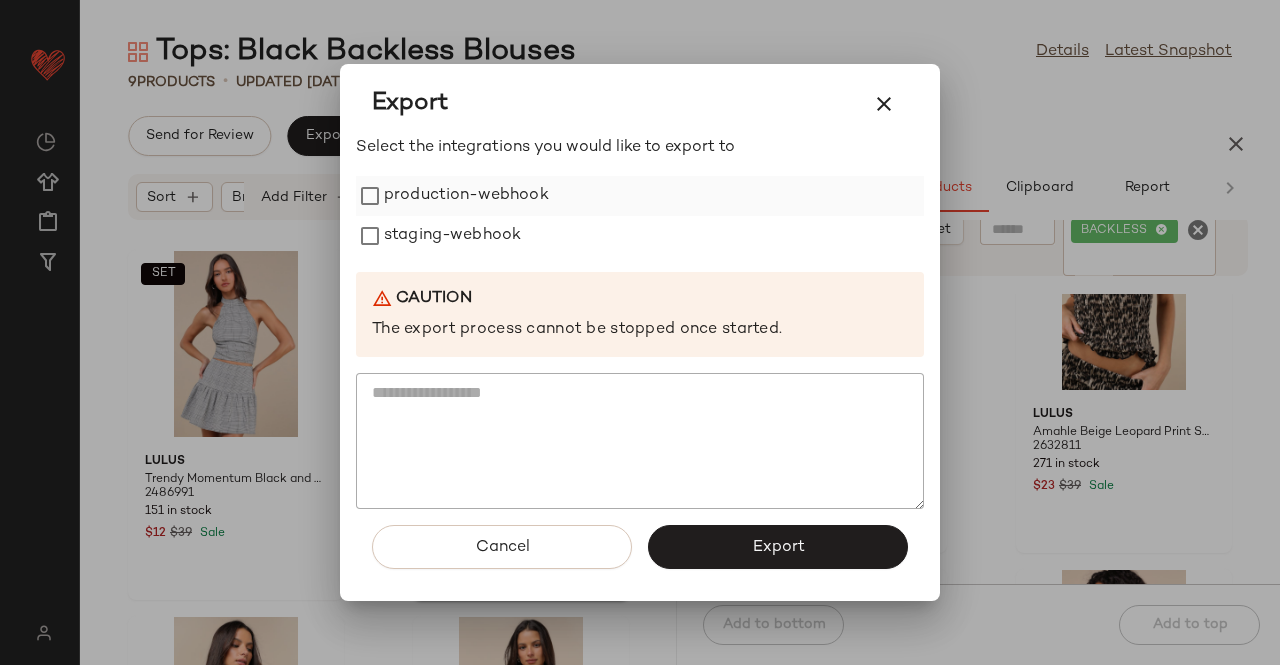 click on "production-webhook" at bounding box center [466, 196] 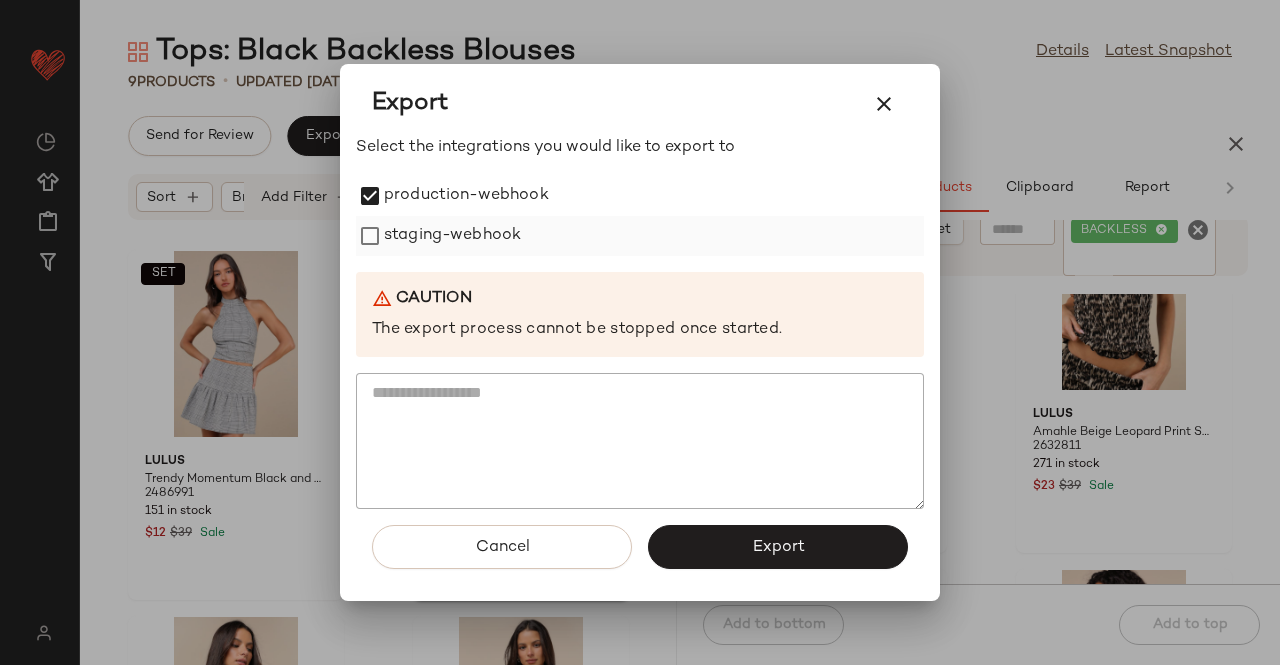 click on "staging-webhook" at bounding box center (452, 236) 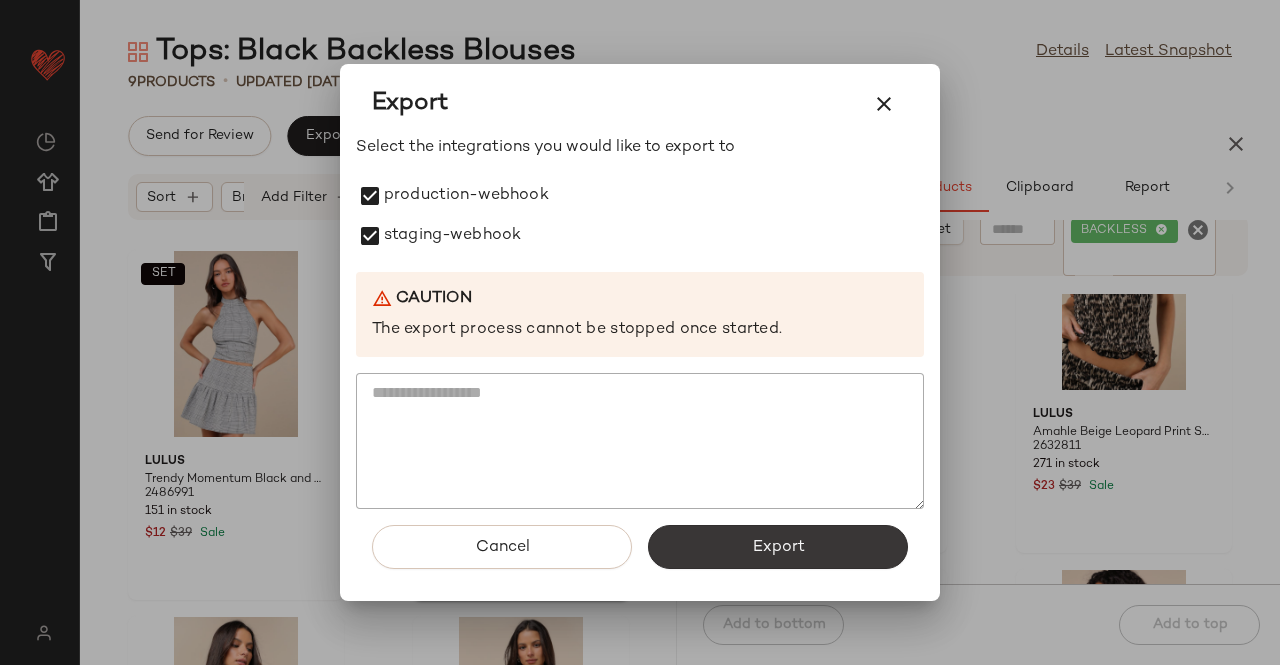 click on "Export" at bounding box center [778, 547] 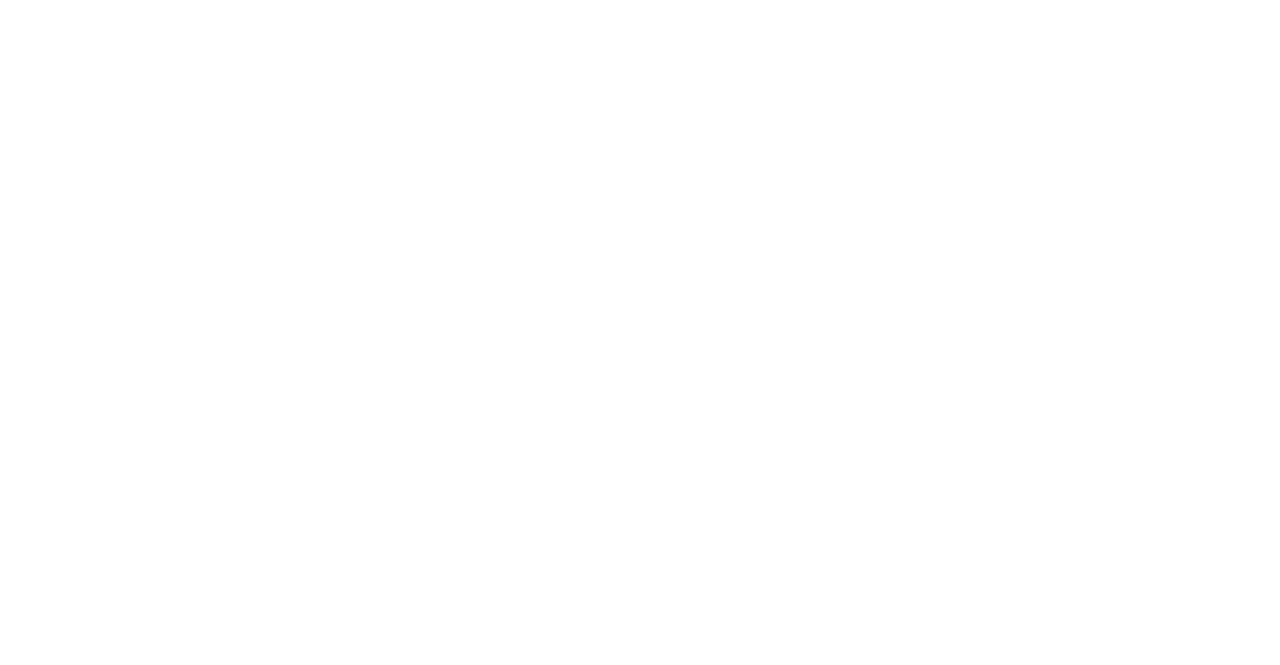 scroll, scrollTop: 0, scrollLeft: 0, axis: both 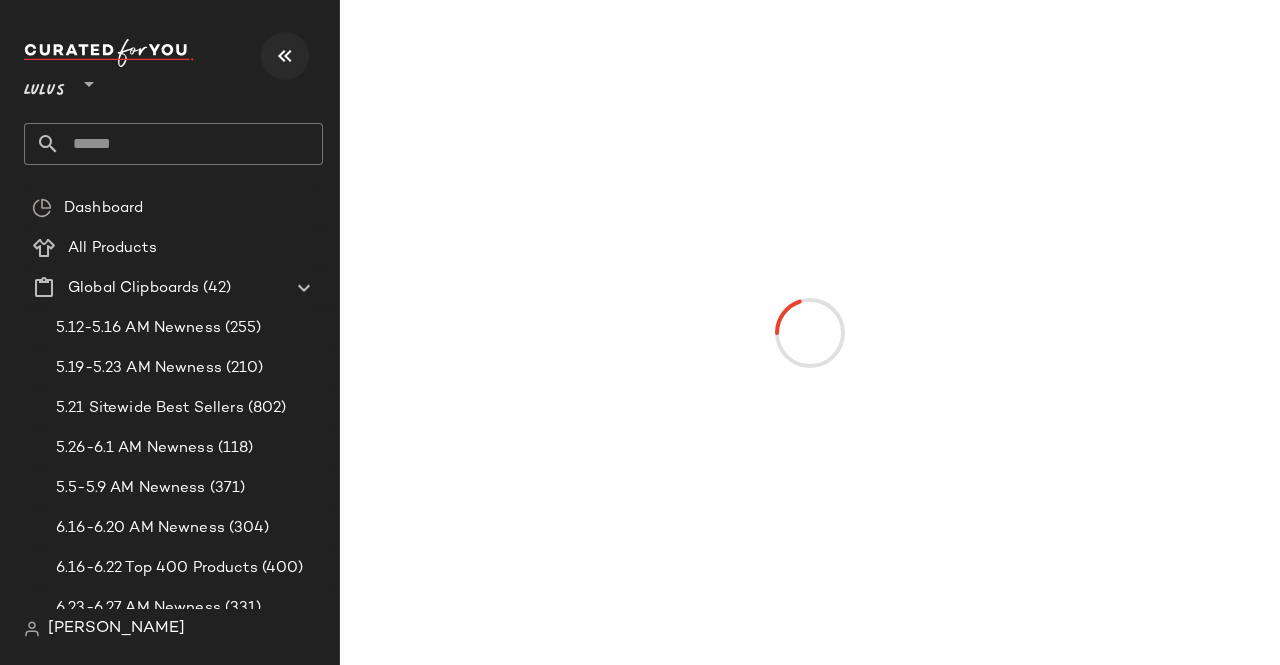 click at bounding box center [285, 56] 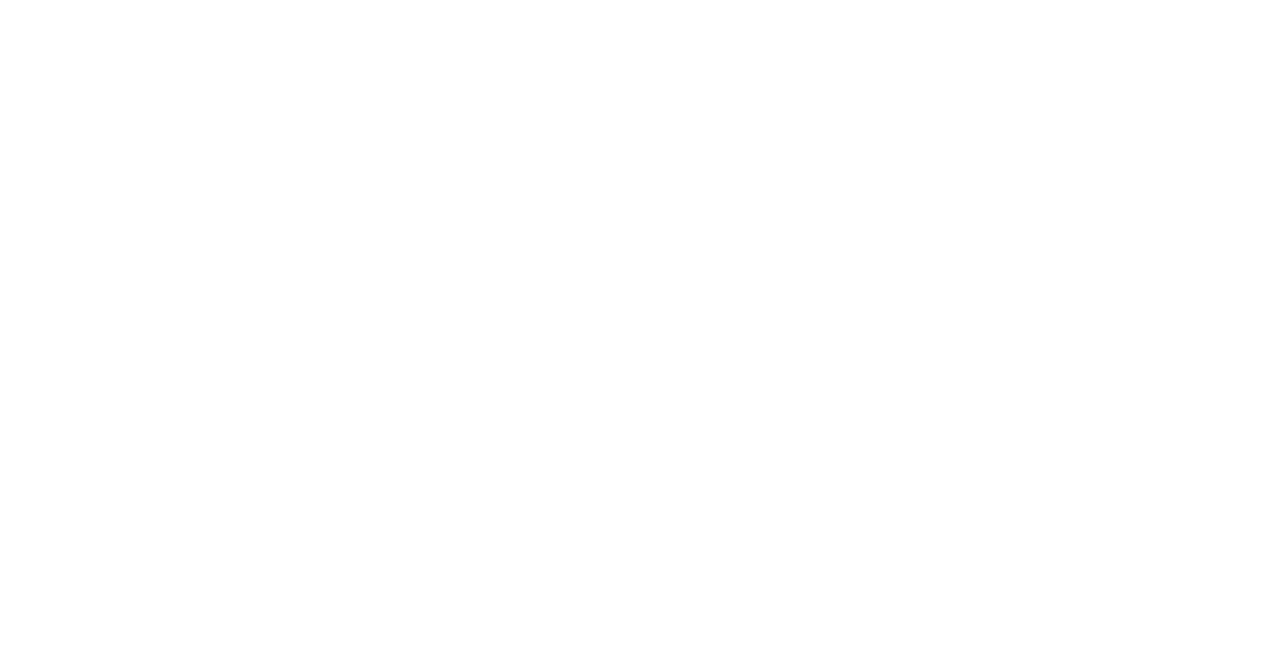 scroll, scrollTop: 0, scrollLeft: 0, axis: both 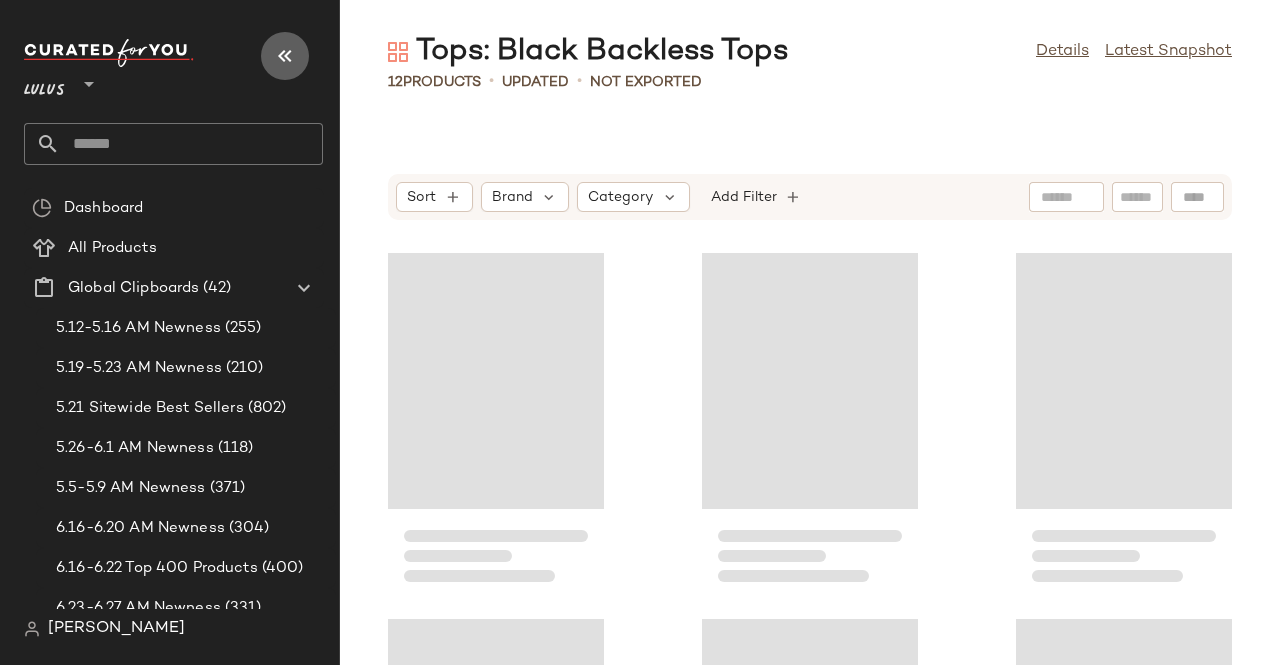 click at bounding box center (285, 56) 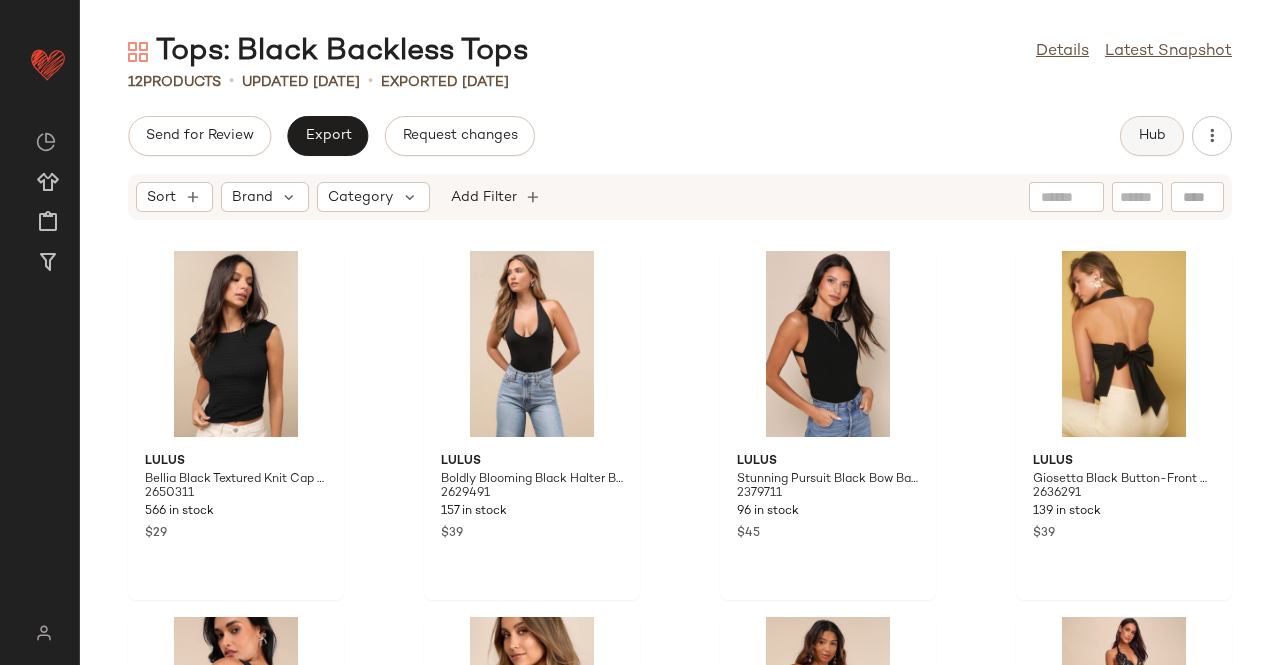 click on "Hub" at bounding box center (1152, 136) 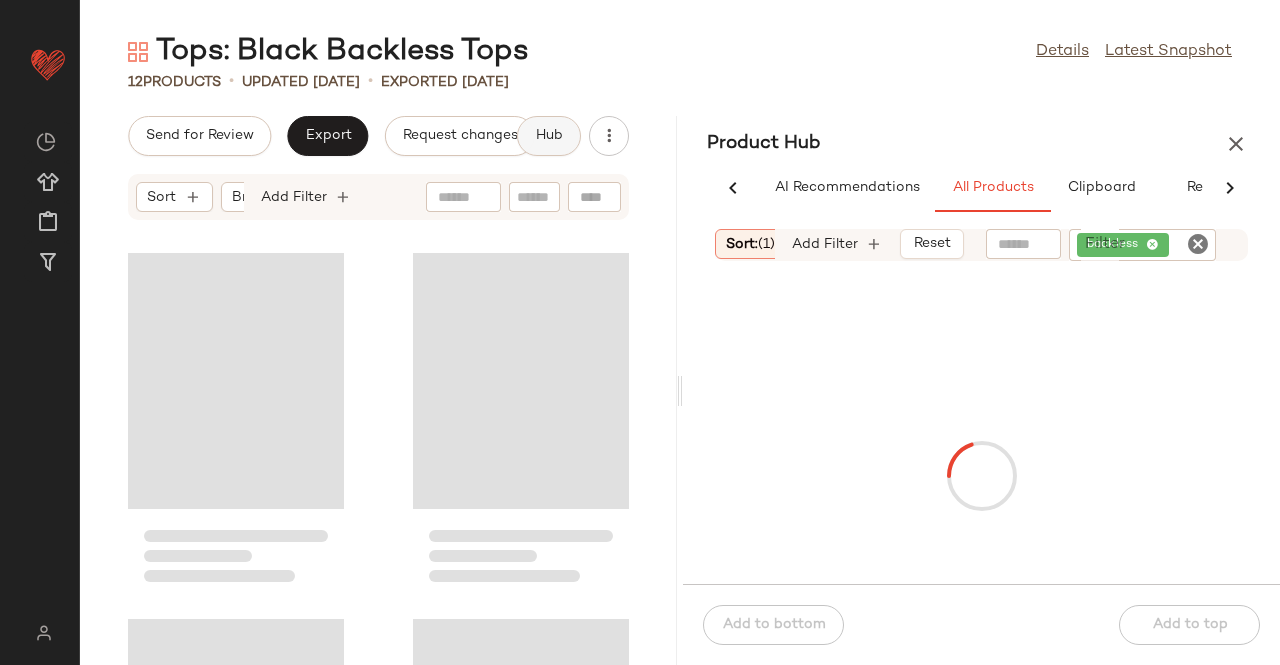 scroll, scrollTop: 0, scrollLeft: 54, axis: horizontal 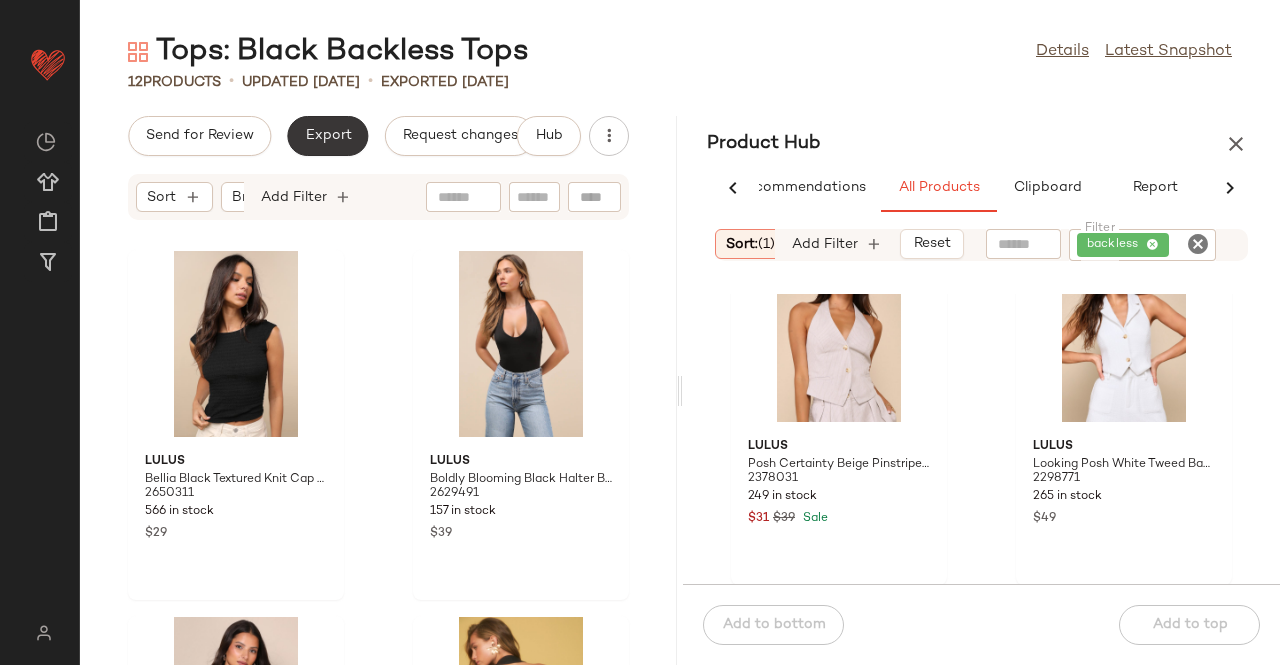 click on "Export" at bounding box center [327, 136] 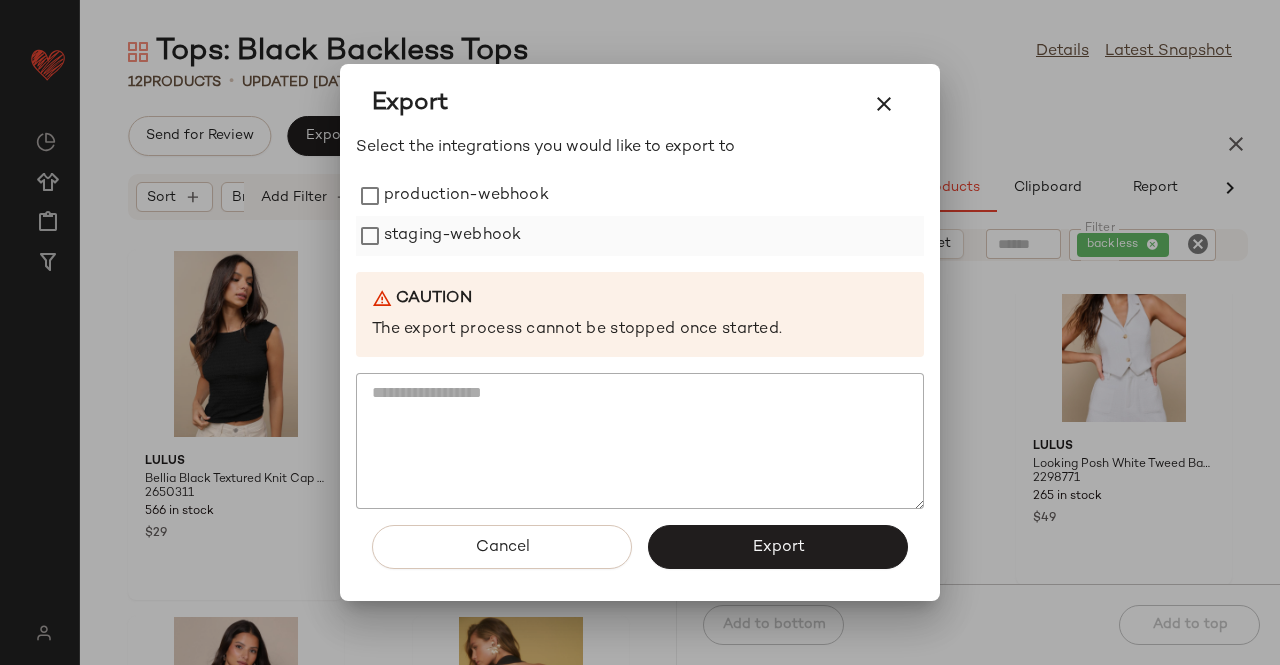 click on "staging-webhook" at bounding box center (452, 236) 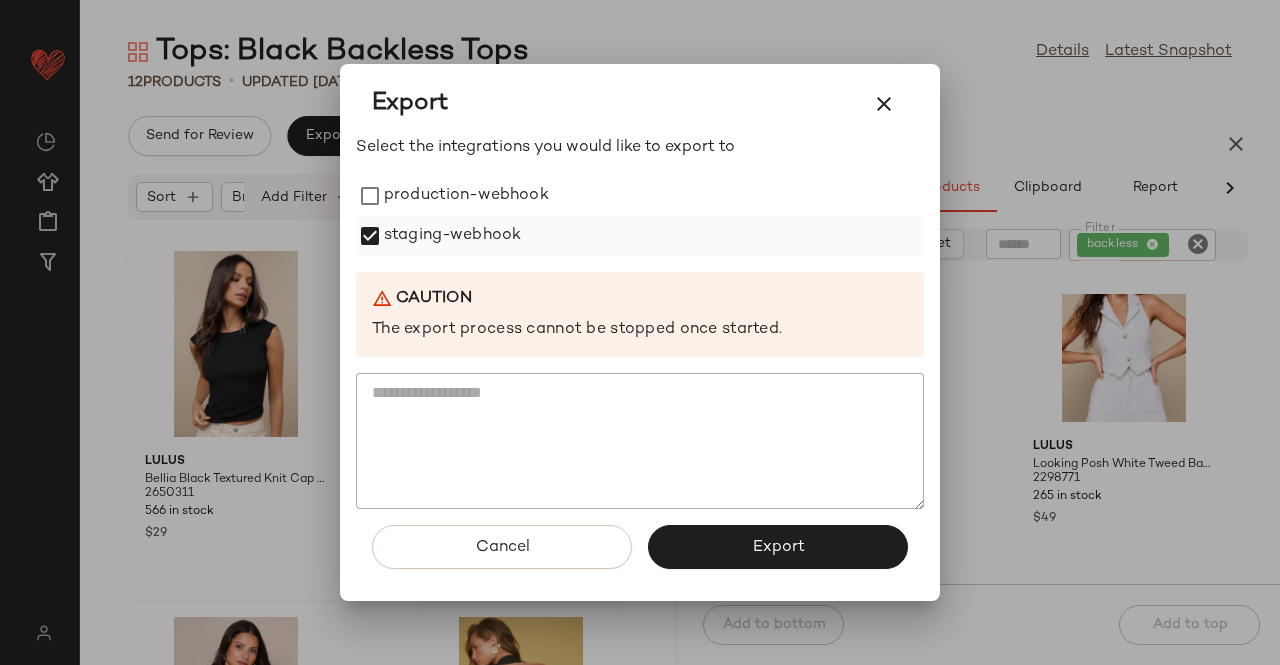 click on "staging-webhook" at bounding box center (452, 236) 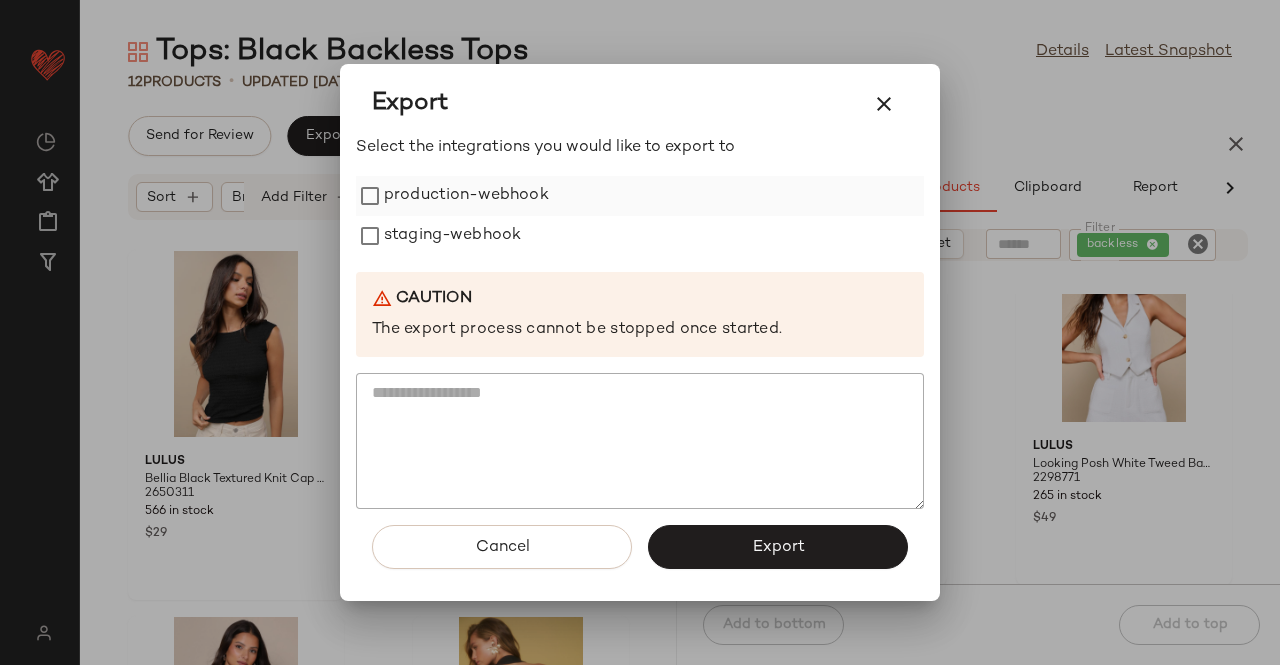 click on "production-webhook" at bounding box center [466, 196] 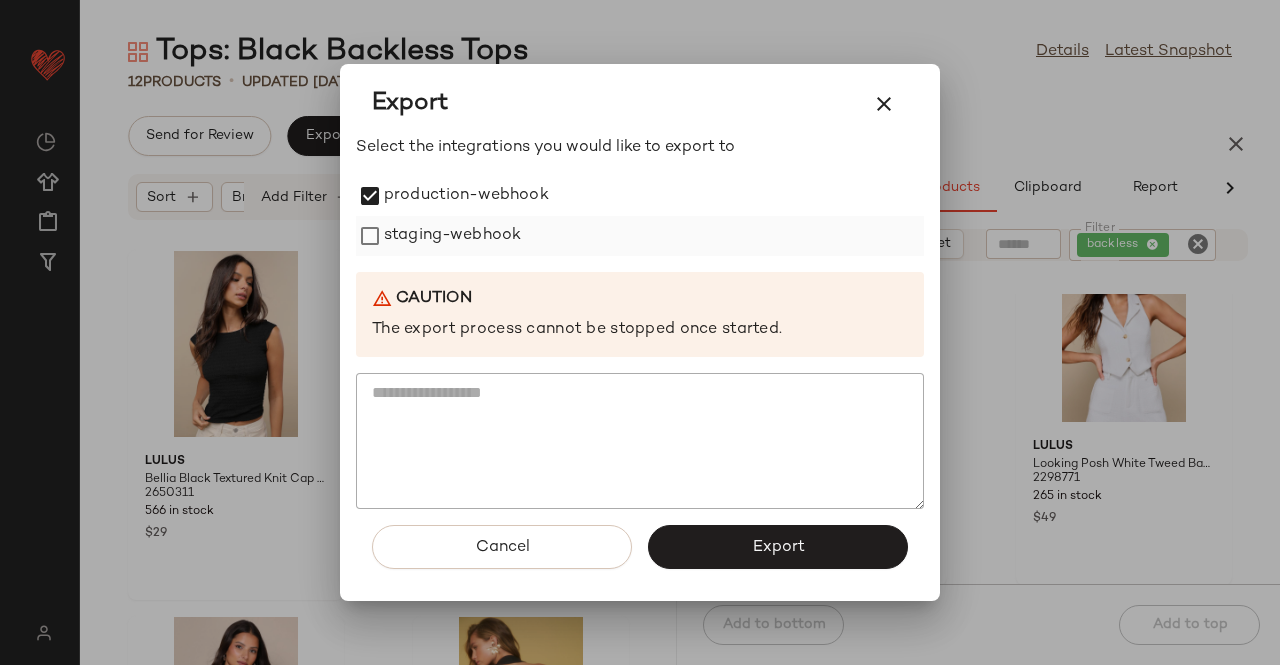 click on "staging-webhook" at bounding box center (452, 236) 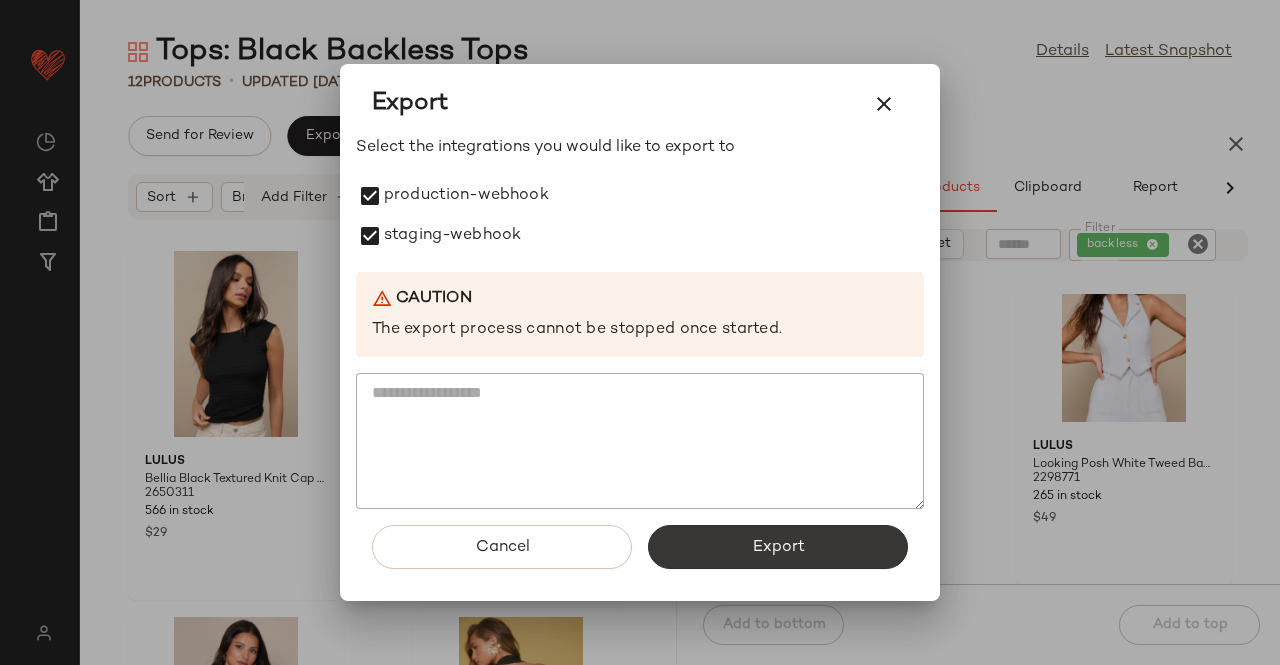 click on "Export" at bounding box center [778, 547] 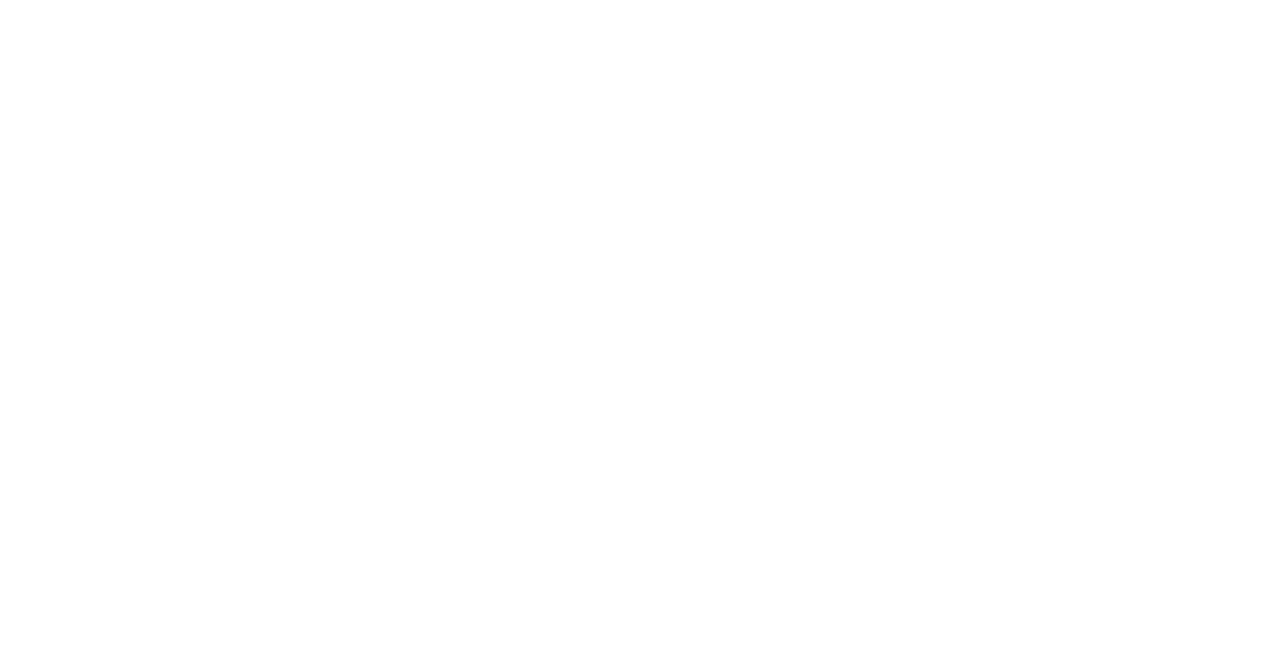 scroll, scrollTop: 0, scrollLeft: 0, axis: both 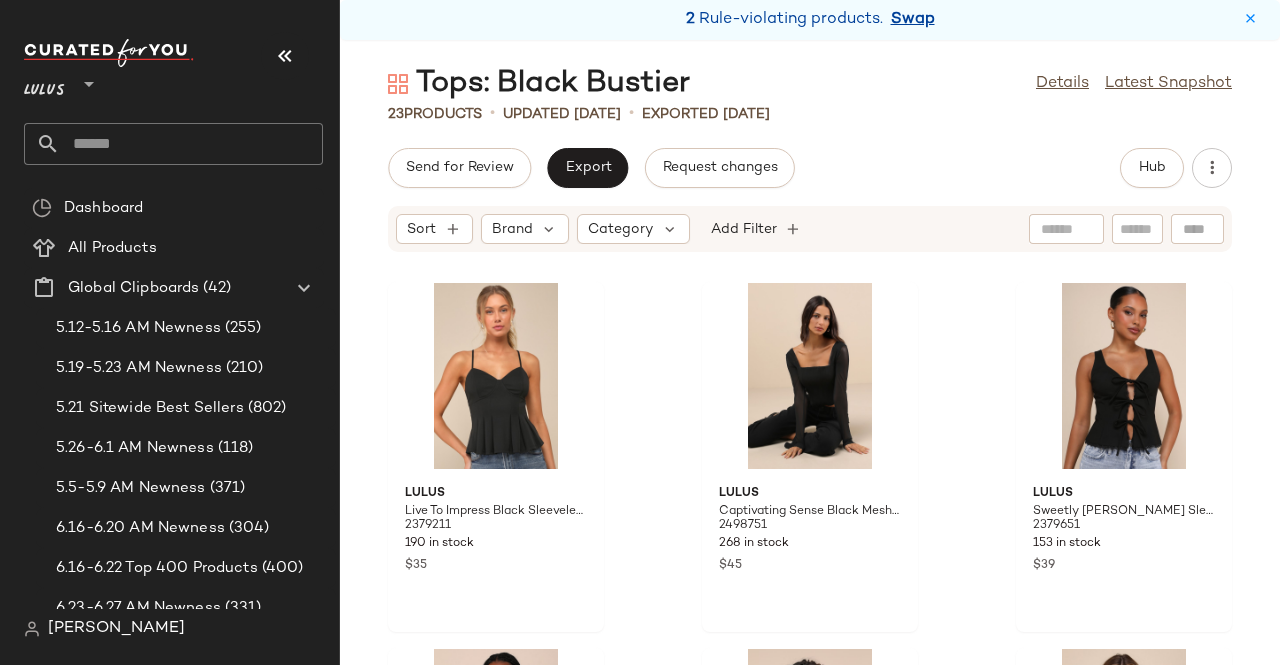click on "Swap" at bounding box center [913, 20] 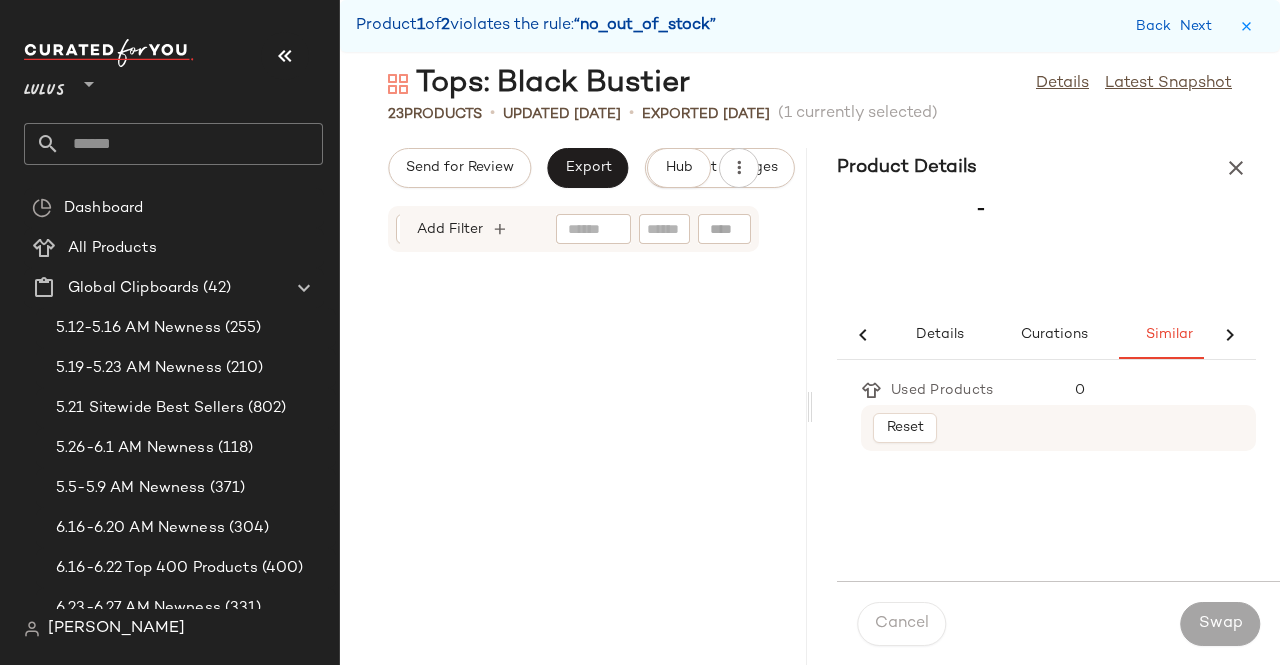 scroll, scrollTop: 0, scrollLeft: 14, axis: horizontal 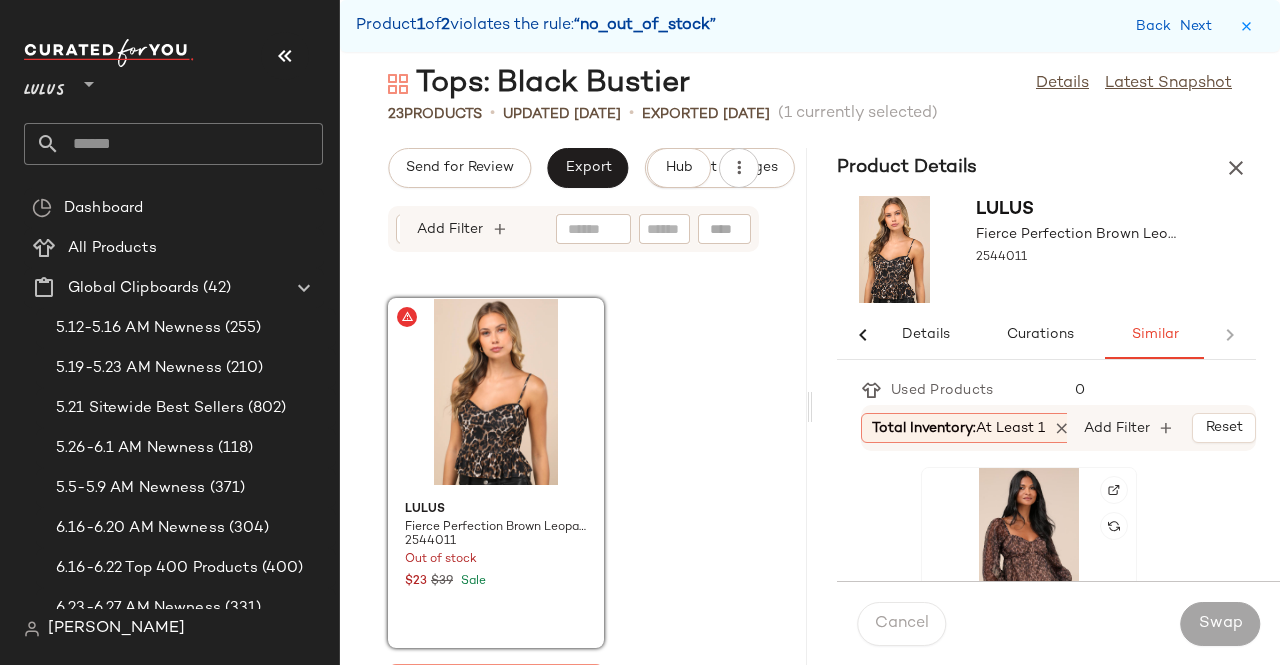 drag, startPoint x: 1122, startPoint y: 323, endPoint x: 983, endPoint y: 569, distance: 282.5544 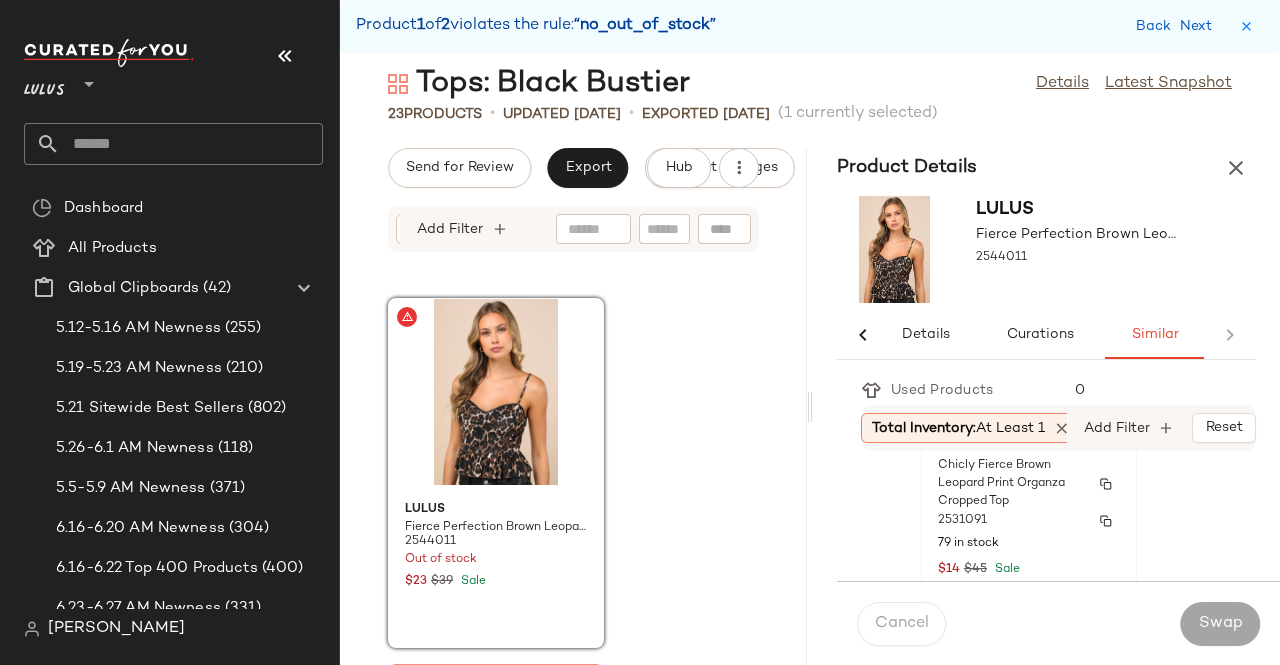 scroll, scrollTop: 204, scrollLeft: 0, axis: vertical 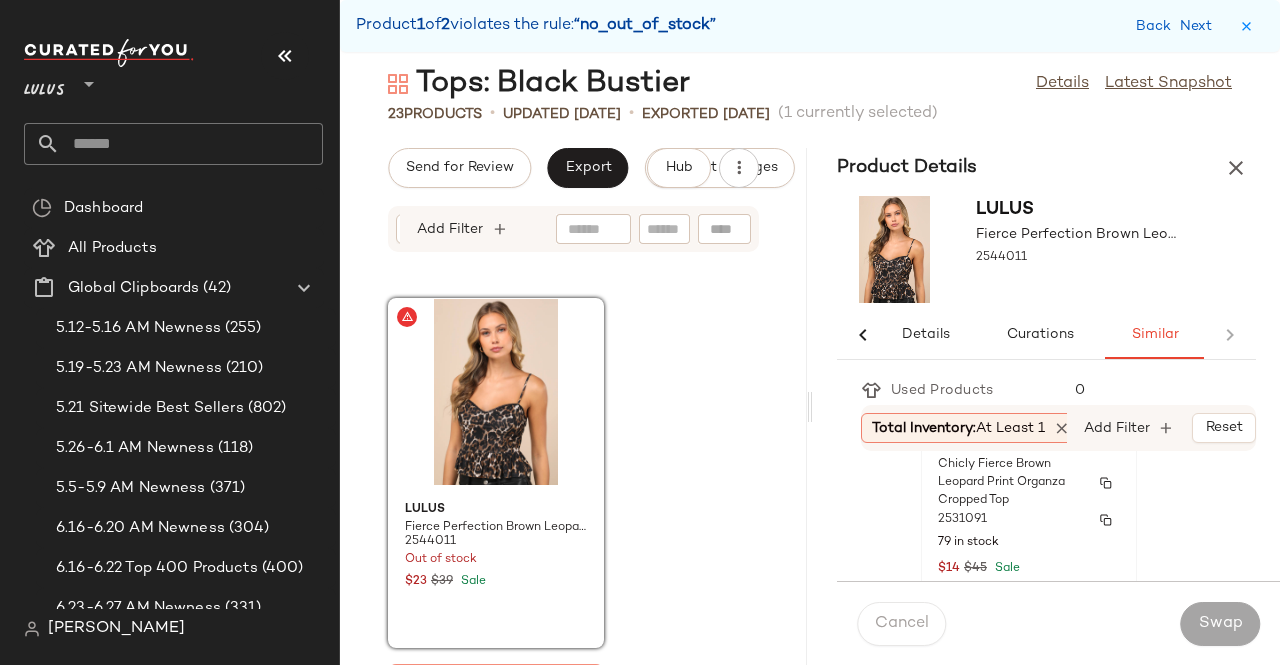 click on "Chicly Fierce Brown Leopard Print Organza Cropped Top" at bounding box center (1011, 483) 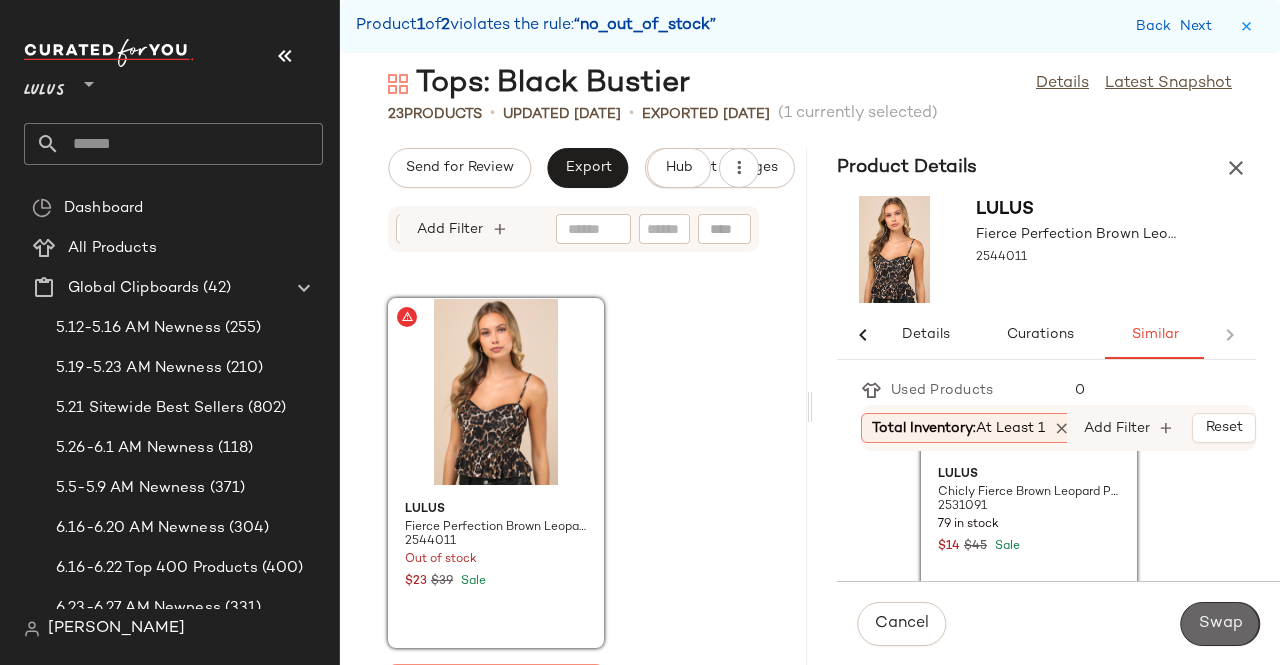 click on "Swap" at bounding box center [1220, 624] 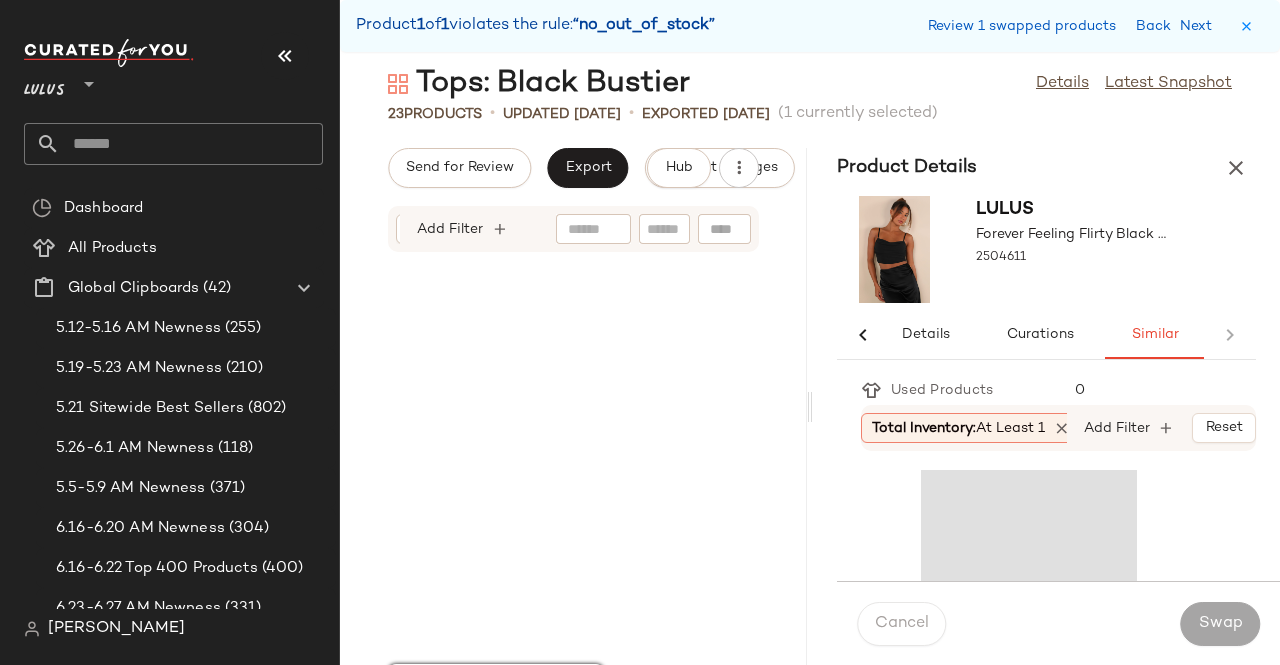 scroll, scrollTop: 7686, scrollLeft: 0, axis: vertical 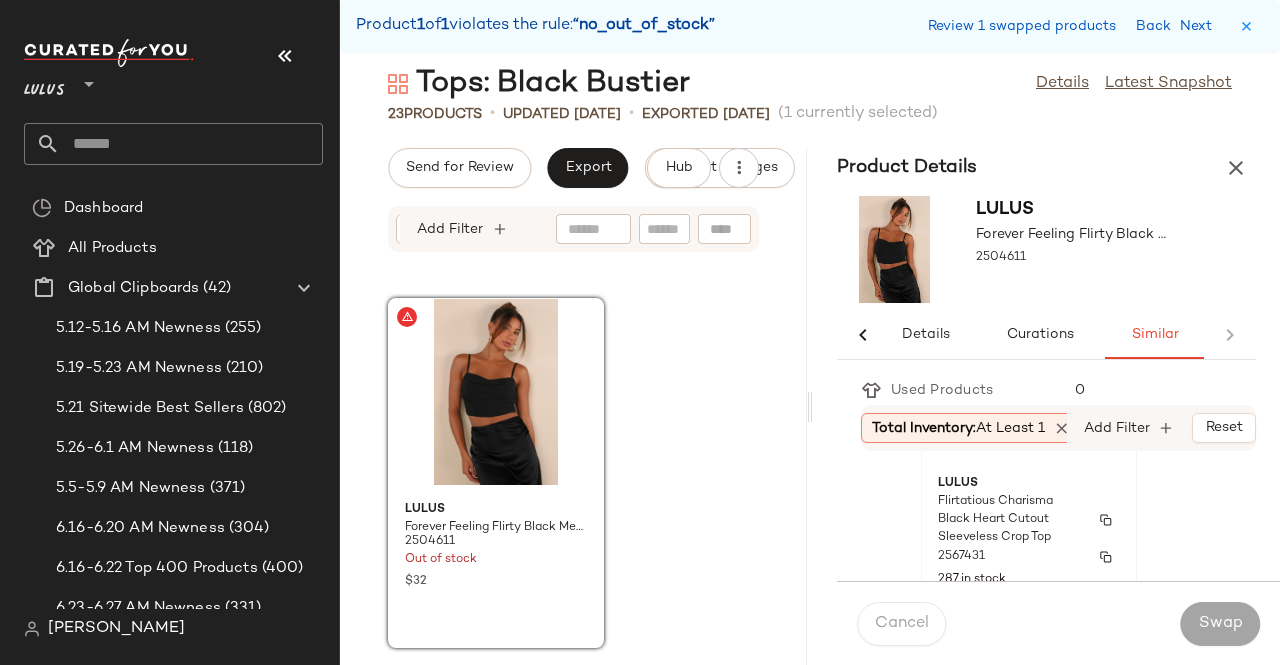 click on "2567431" at bounding box center (1029, 557) 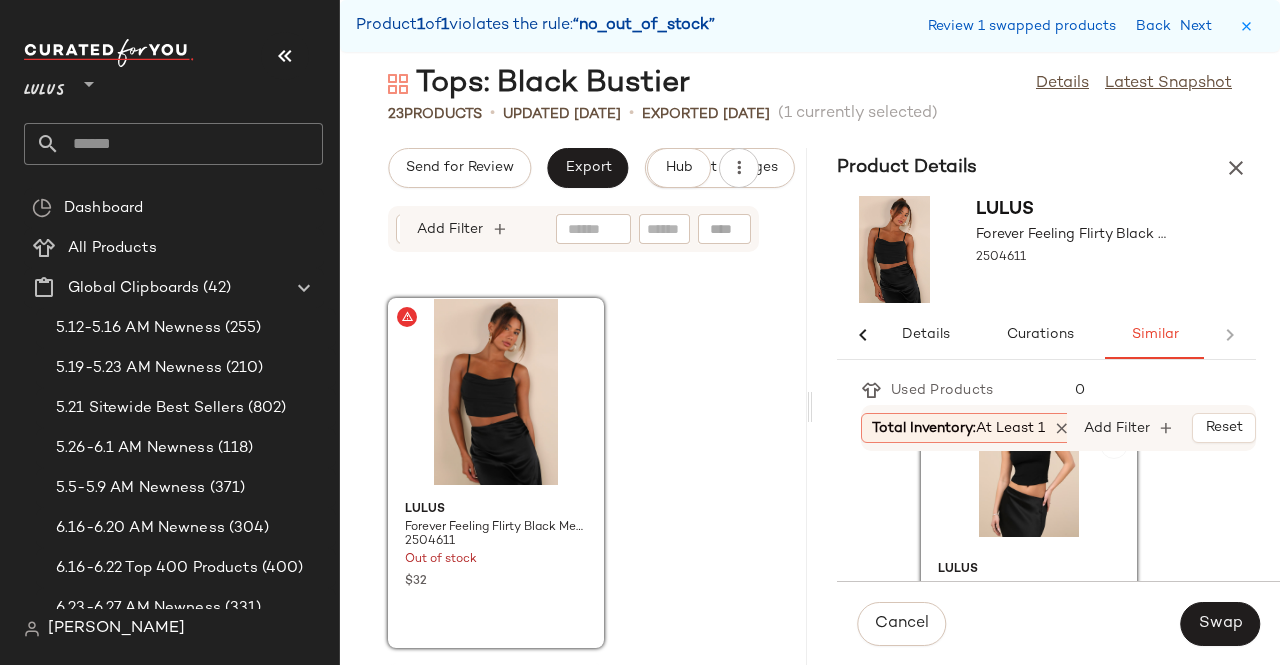 scroll, scrollTop: 25, scrollLeft: 0, axis: vertical 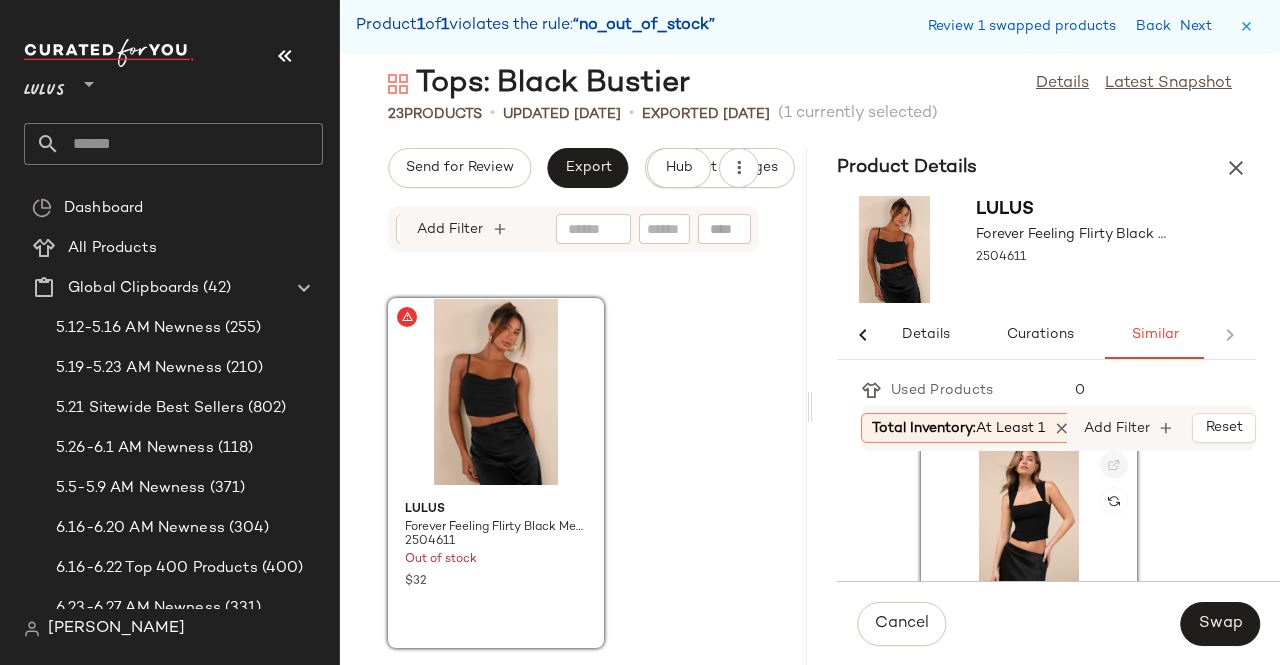 click at bounding box center (1114, 465) 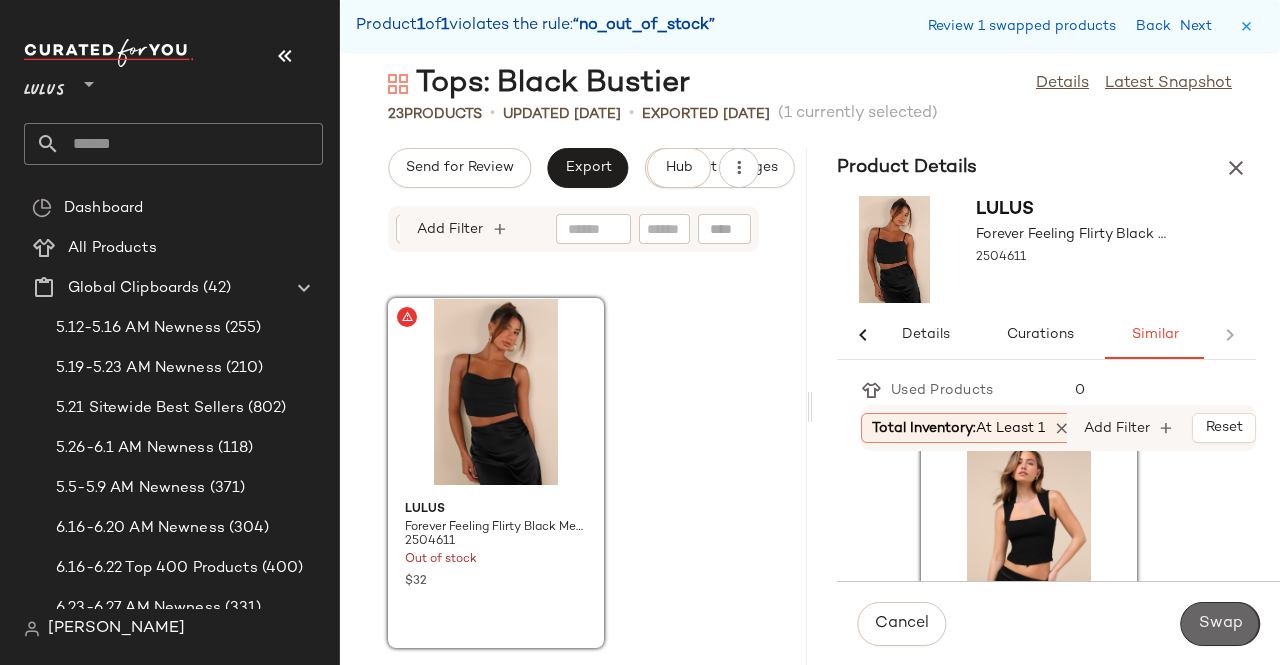 click on "Swap" 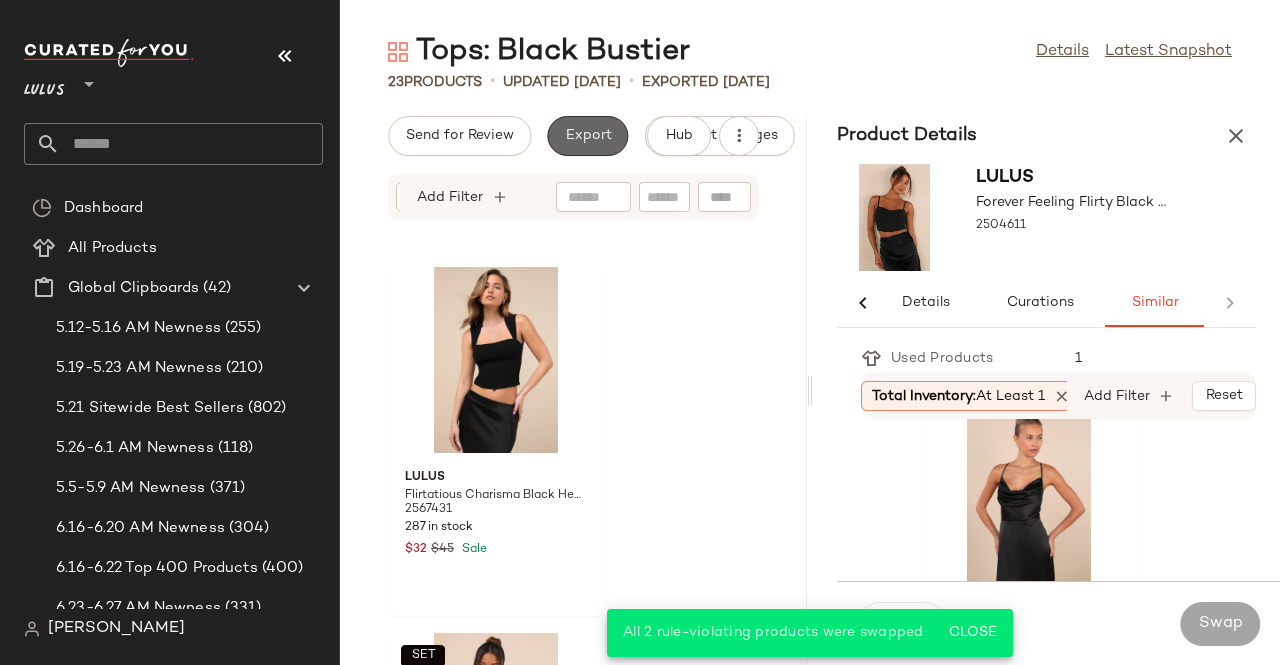 click on "Export" at bounding box center [587, 136] 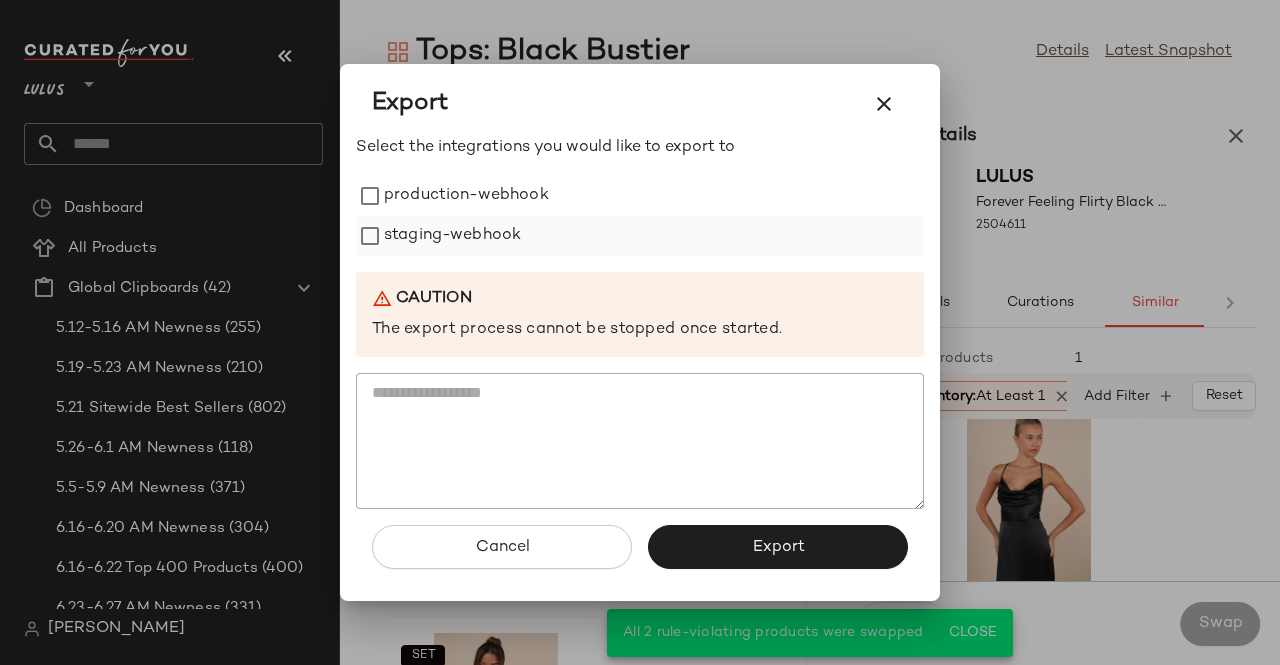 click on "staging-webhook" at bounding box center [452, 236] 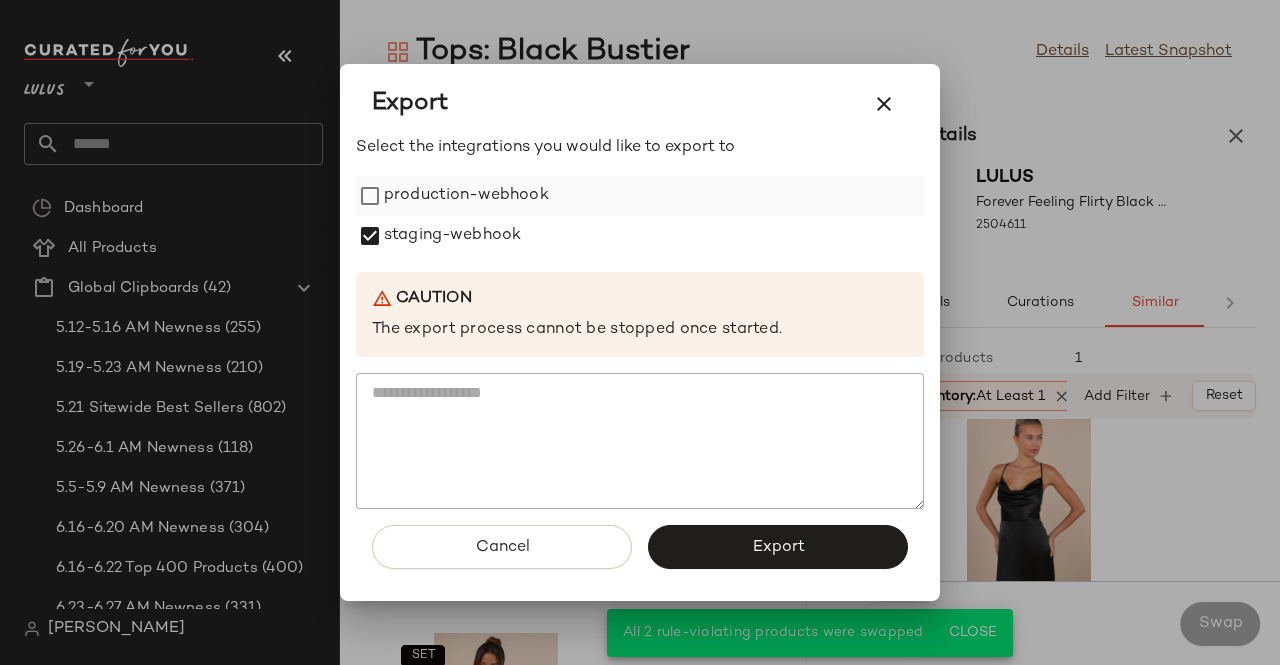 click on "production-webhook" at bounding box center [466, 196] 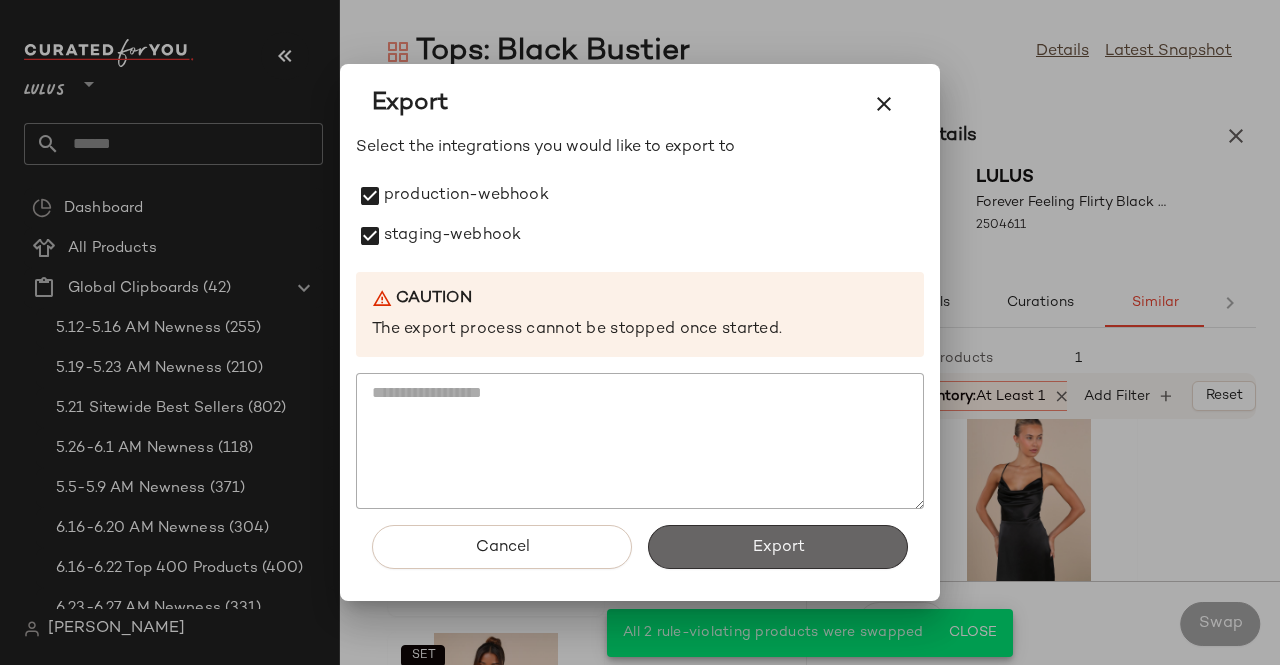 click on "Export" at bounding box center (778, 547) 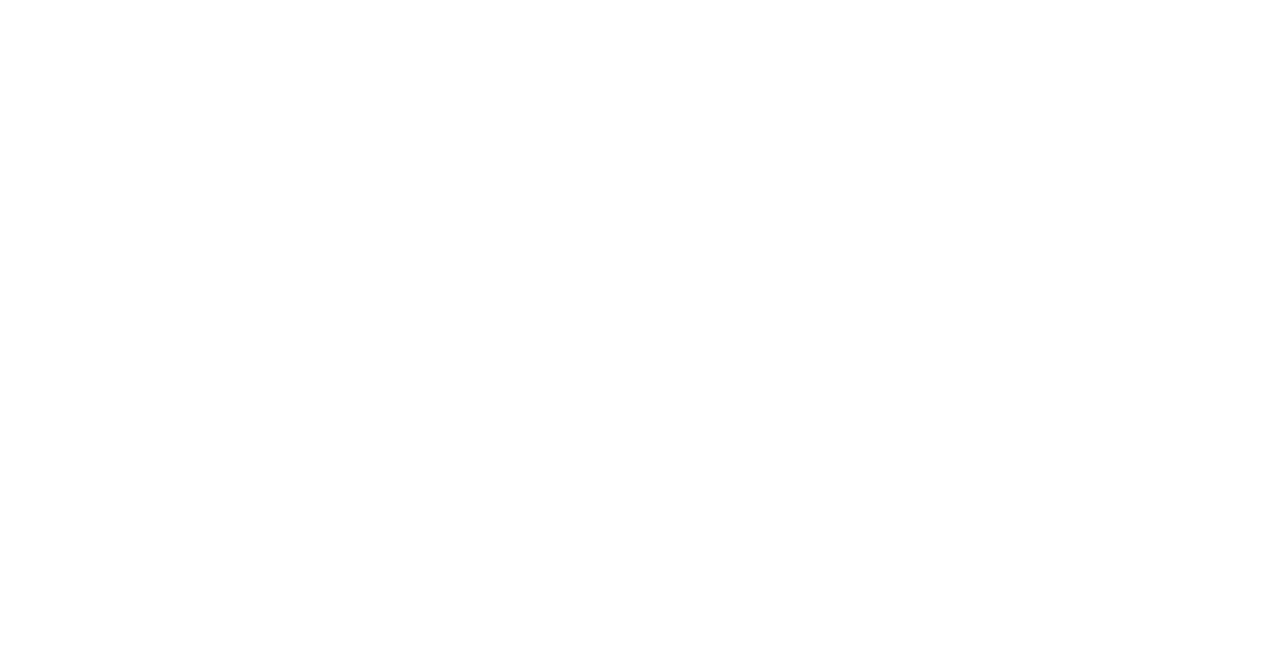 scroll, scrollTop: 0, scrollLeft: 0, axis: both 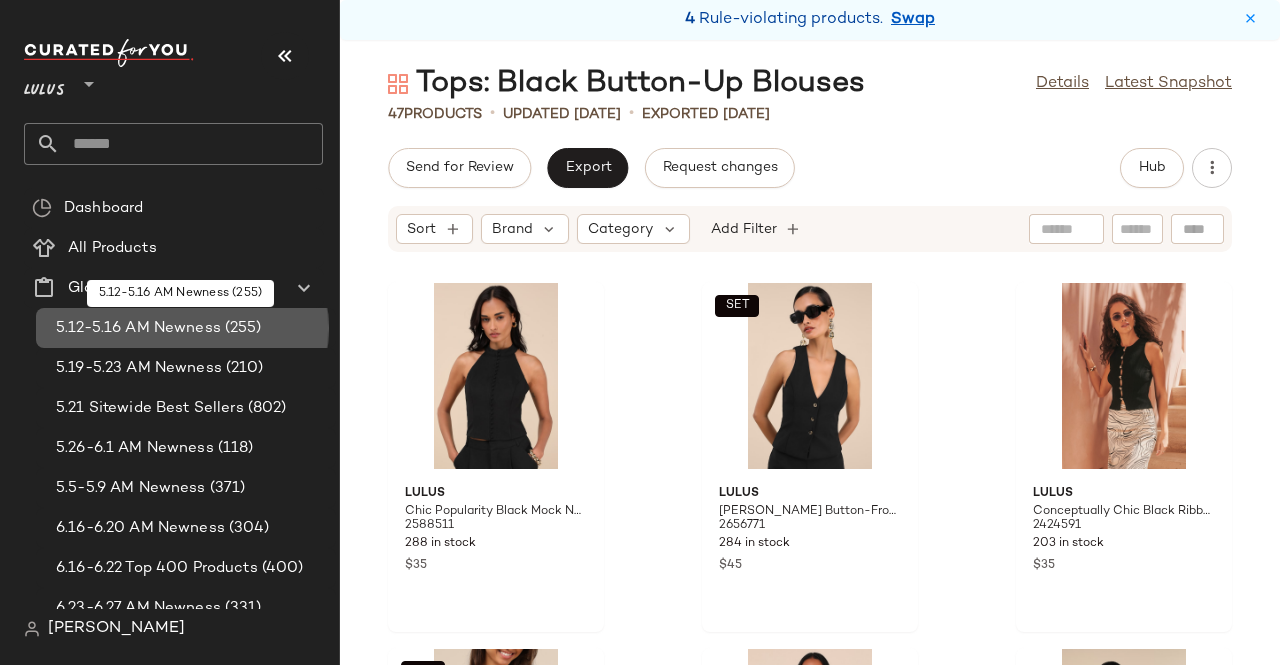 click on "(255)" at bounding box center [241, 328] 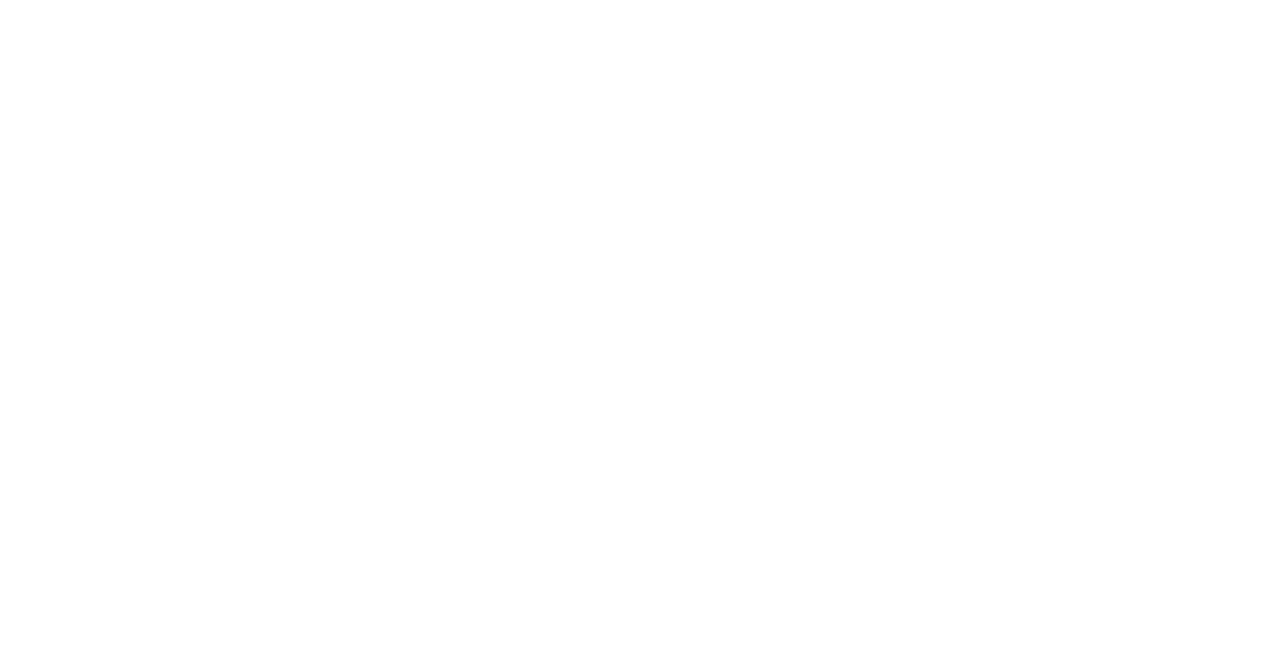 scroll, scrollTop: 0, scrollLeft: 0, axis: both 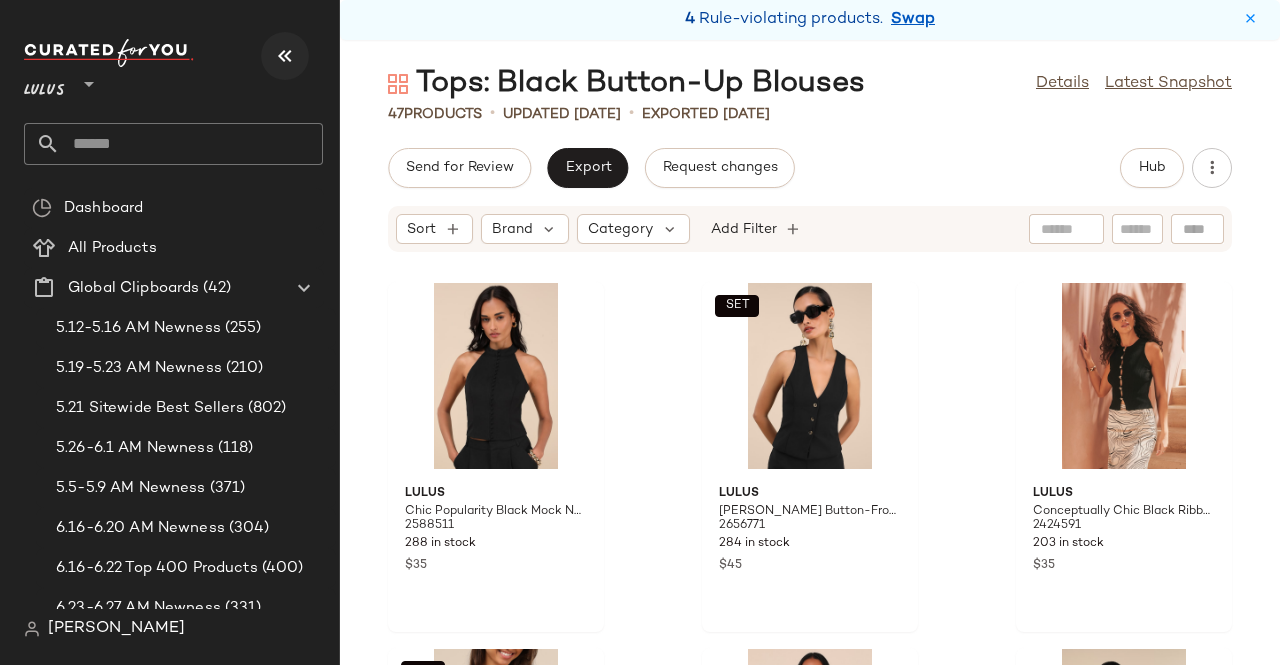 click at bounding box center [285, 56] 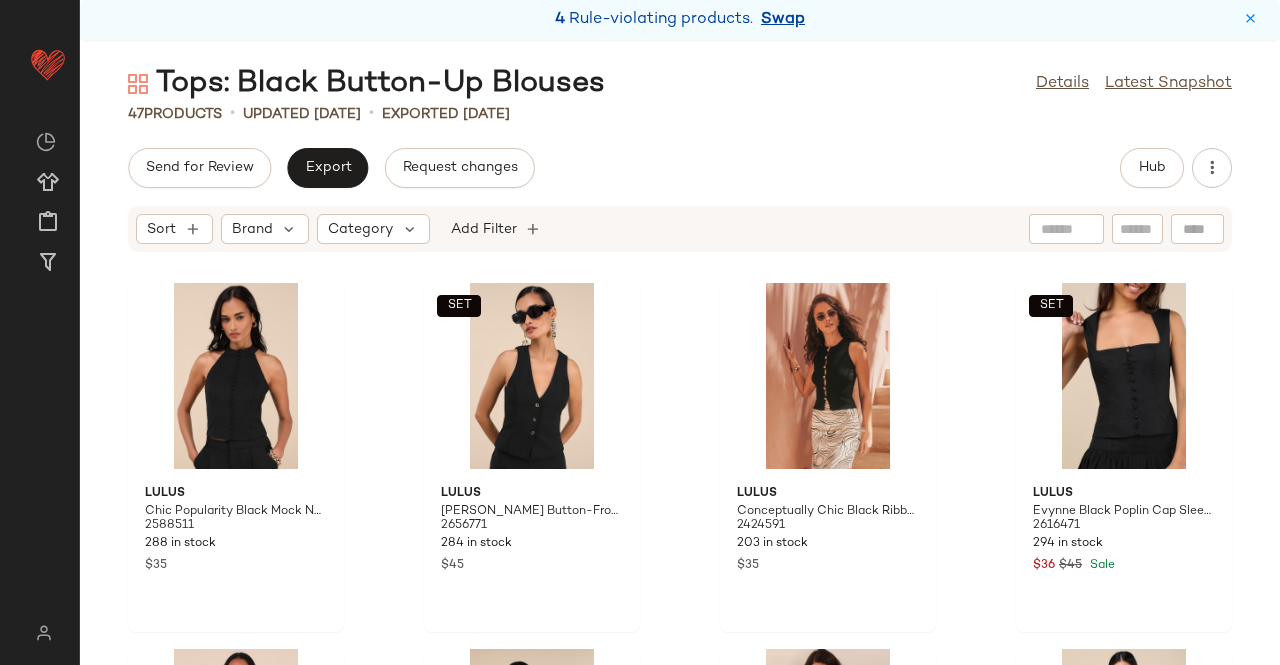 click on "Swap" at bounding box center [783, 20] 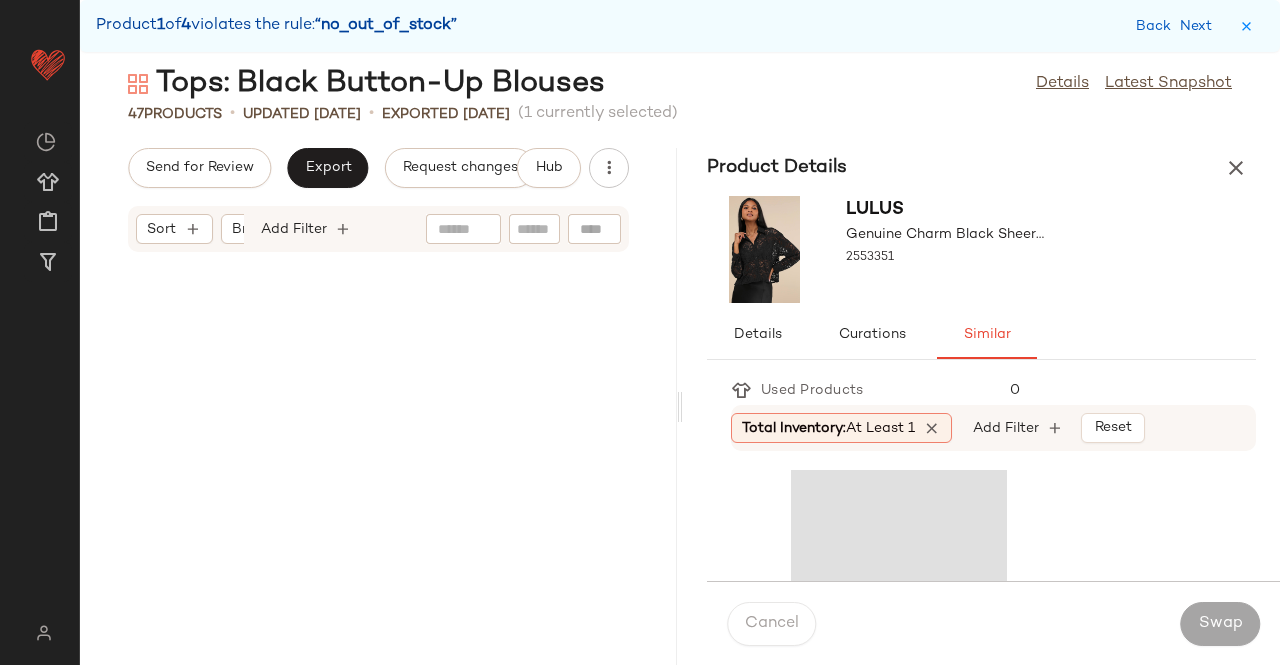 scroll, scrollTop: 2928, scrollLeft: 0, axis: vertical 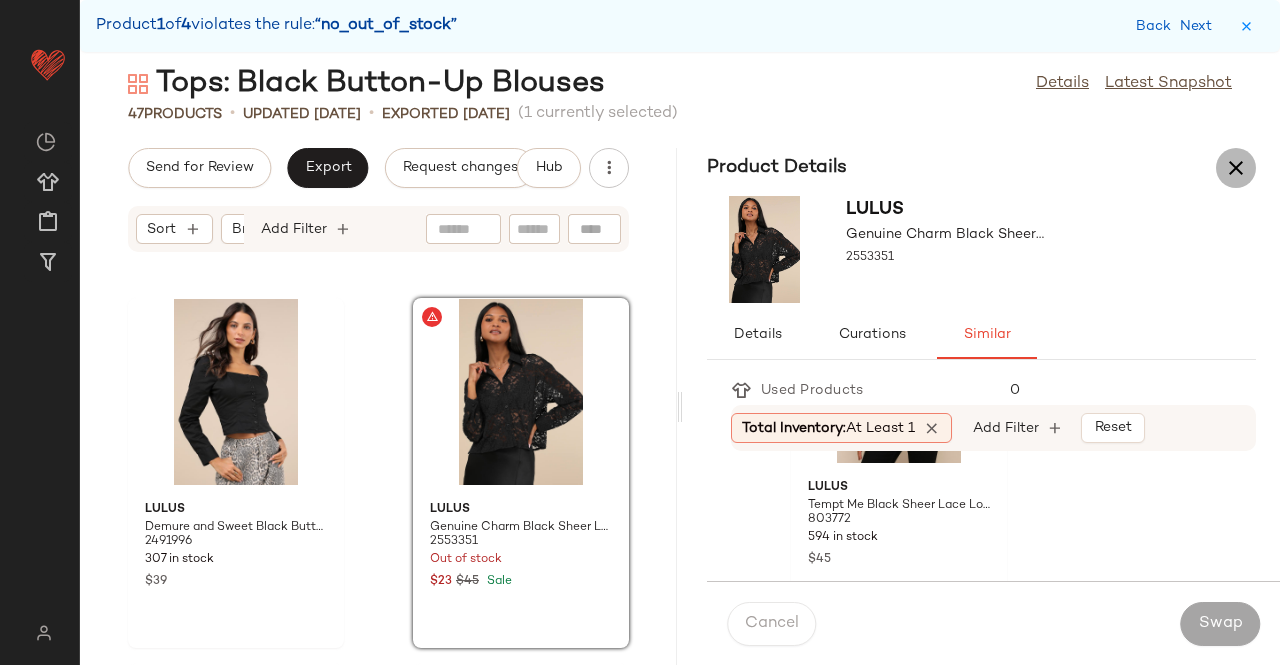 click at bounding box center (1236, 168) 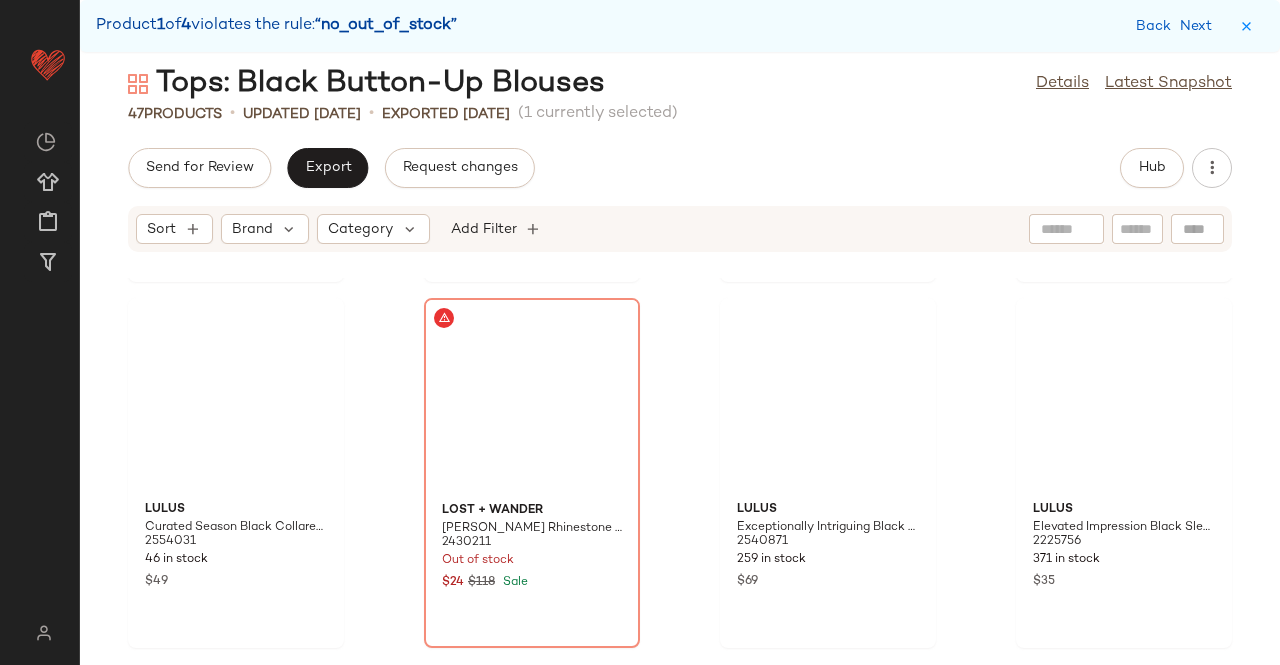 scroll, scrollTop: 1464, scrollLeft: 0, axis: vertical 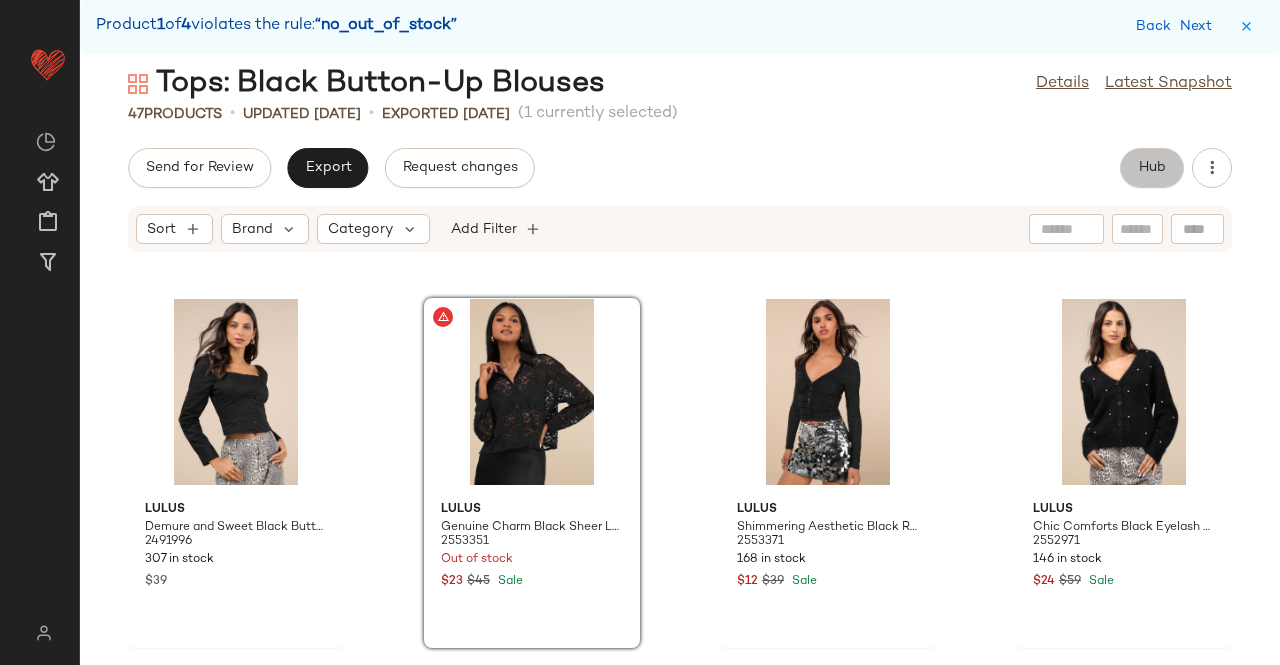 click on "Hub" at bounding box center [1152, 168] 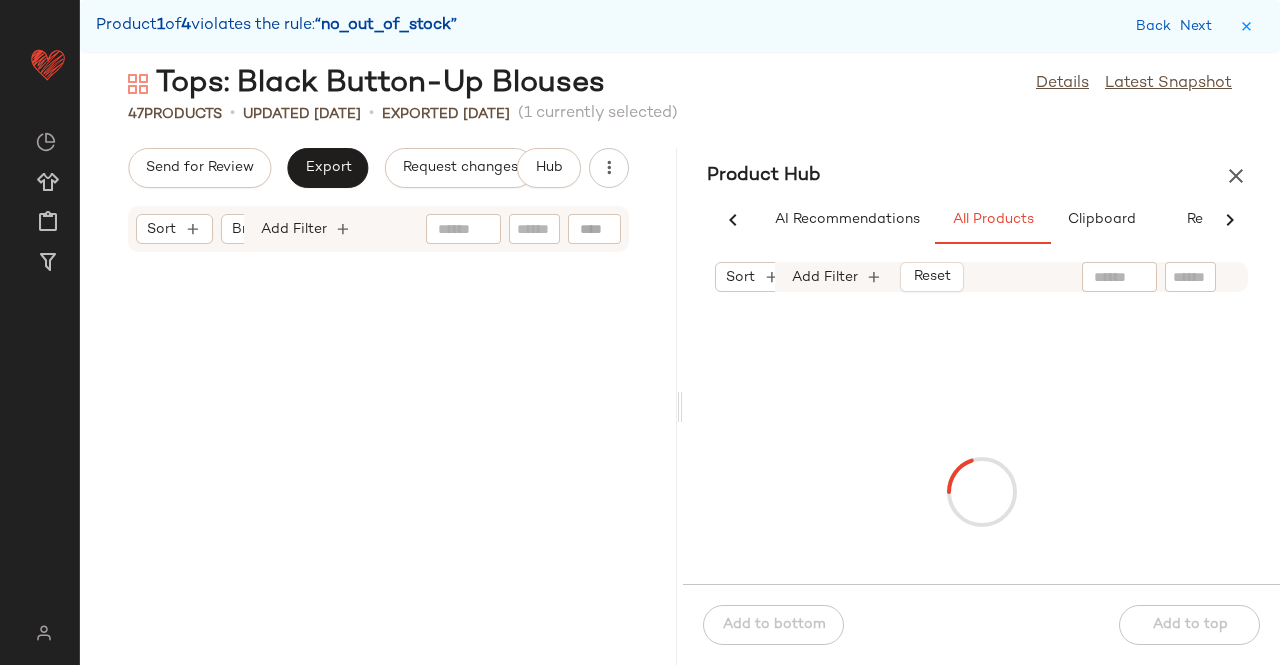 scroll, scrollTop: 2196, scrollLeft: 0, axis: vertical 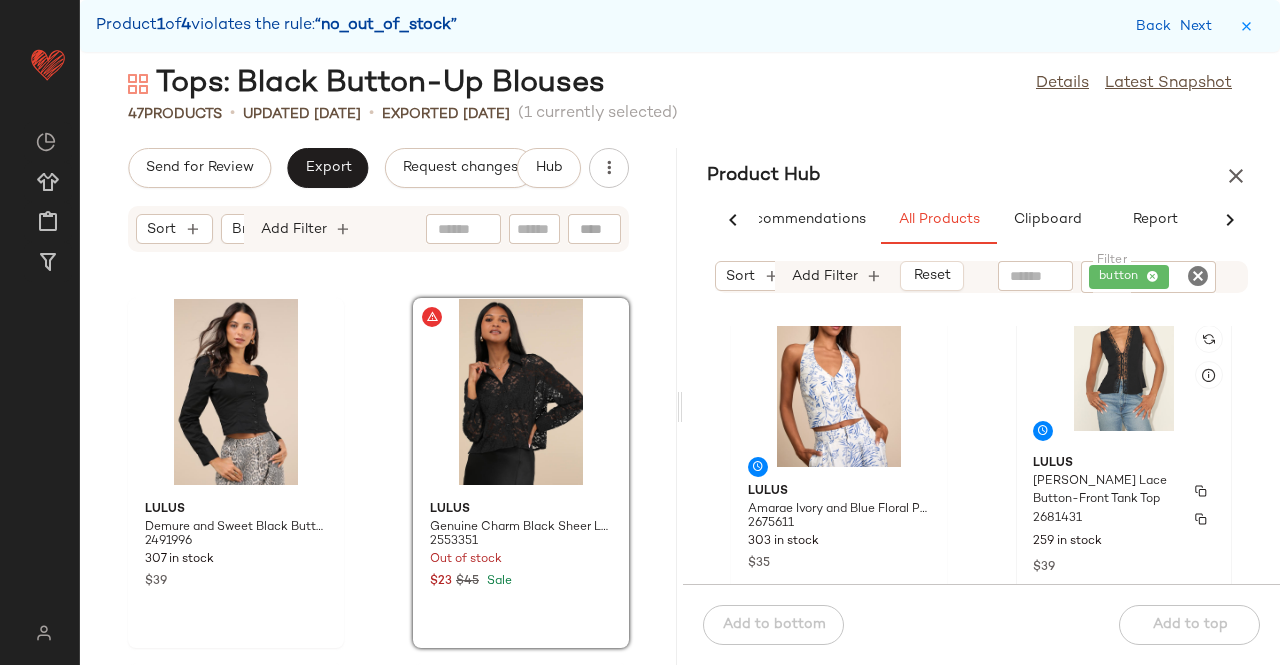 click on "Lulus Mindy Black Lace Button-Front Tank Top 2681431 259 in stock $39" 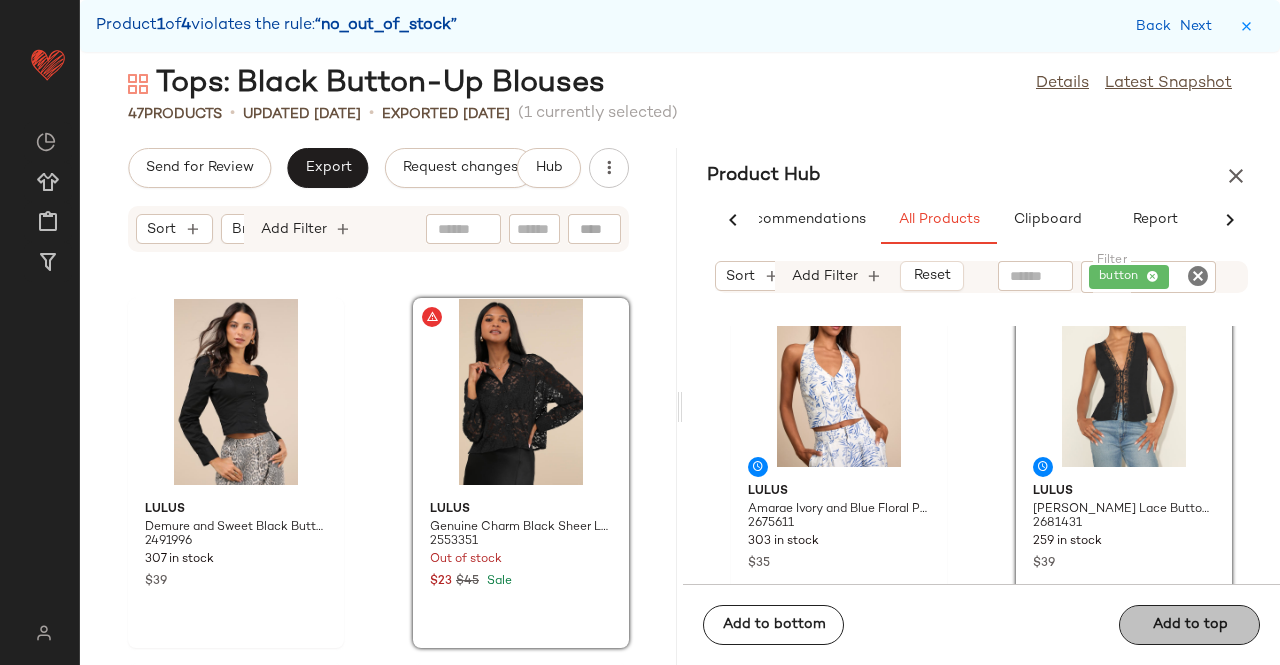 click on "Add to top" at bounding box center (1189, 625) 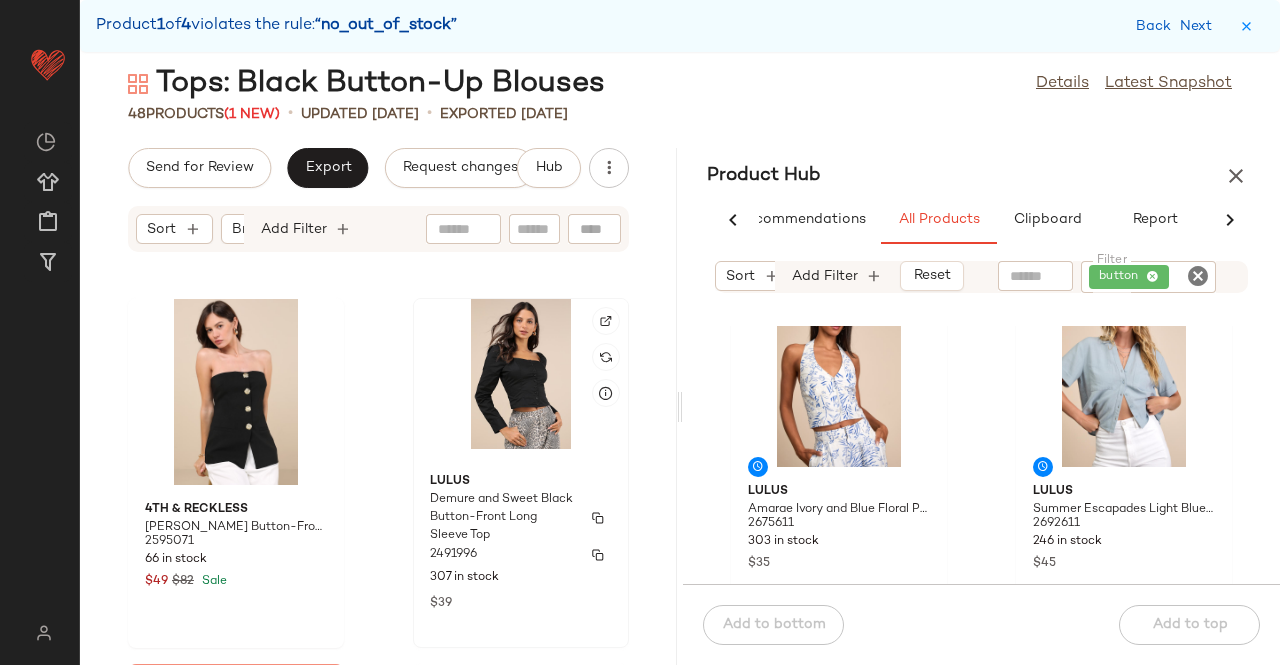 click on "Demure and Sweet Black Button-Front Long Sleeve Top" at bounding box center [503, 518] 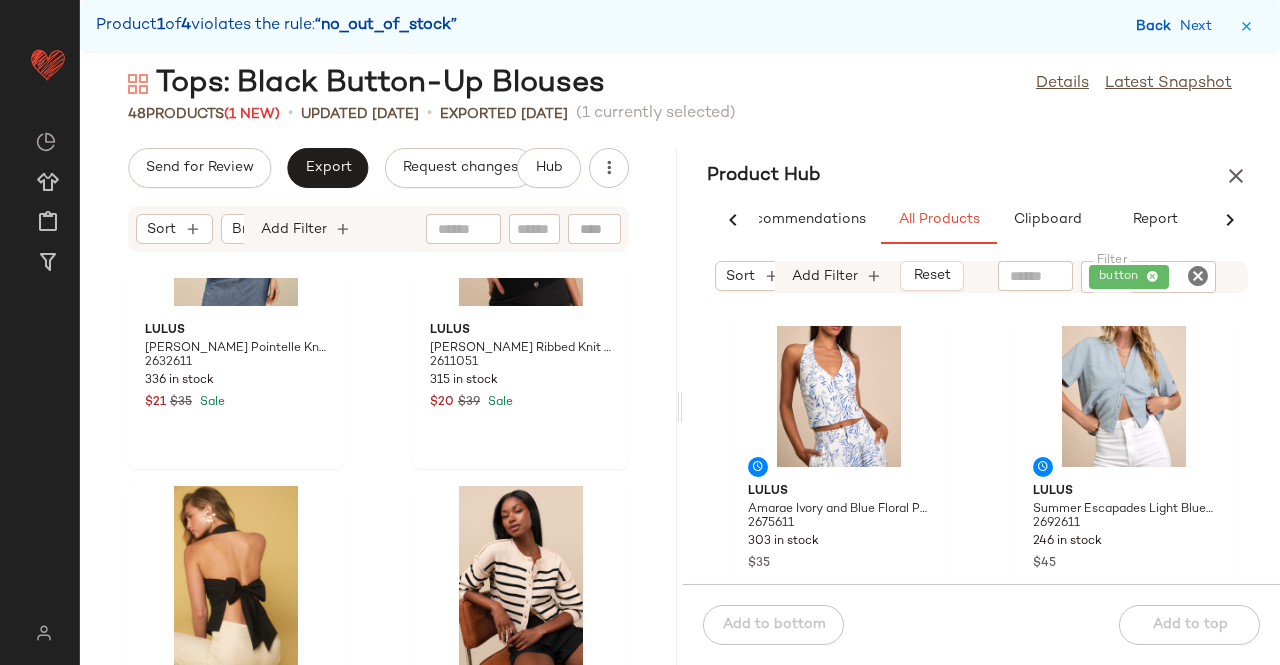 click on "Back" at bounding box center (1156, 26) 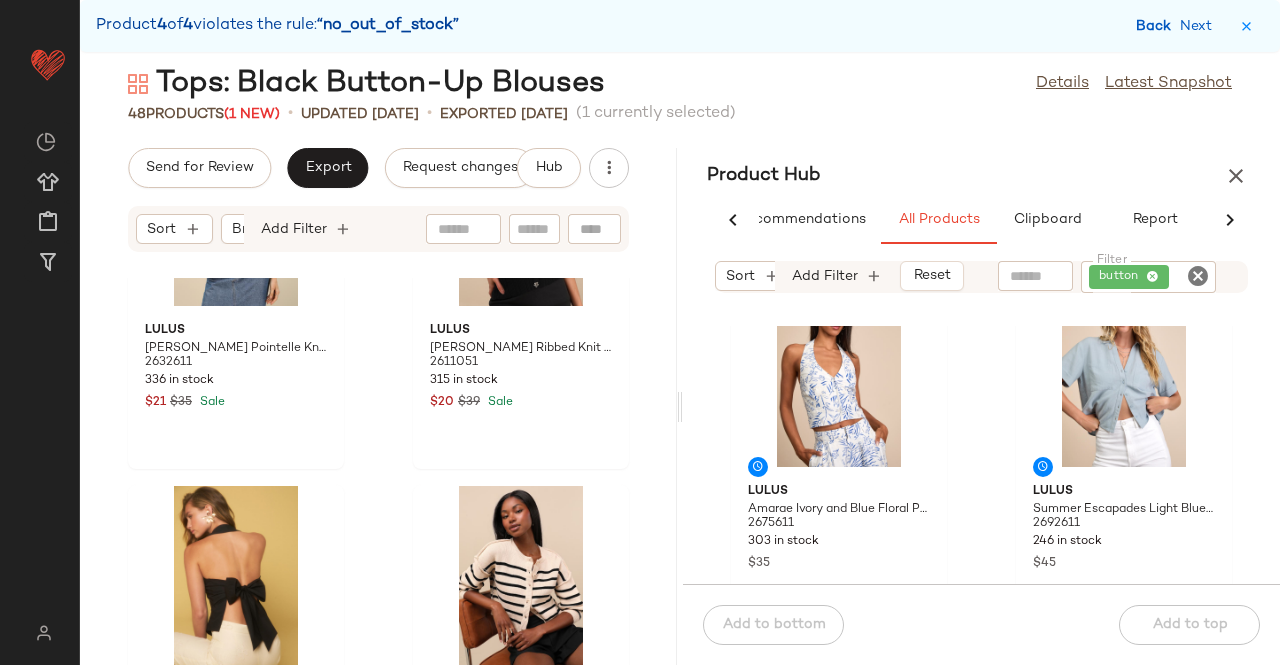 scroll, scrollTop: 7686, scrollLeft: 0, axis: vertical 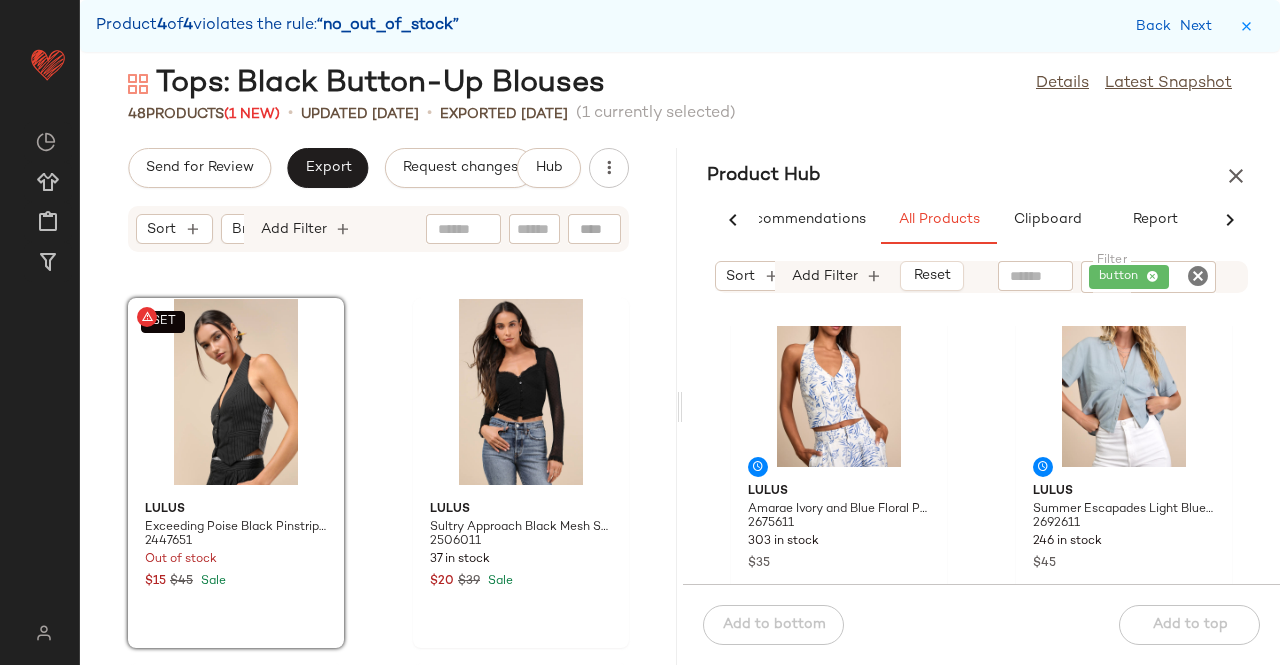 click on "SET" 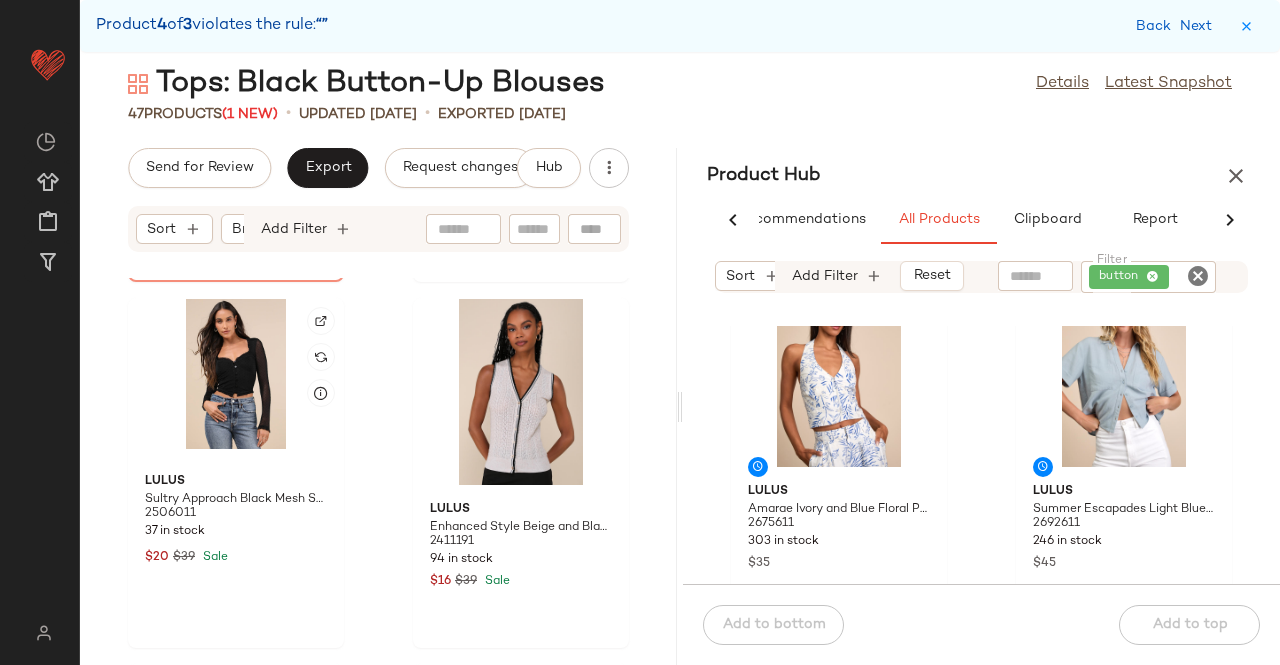 scroll, scrollTop: 7134, scrollLeft: 0, axis: vertical 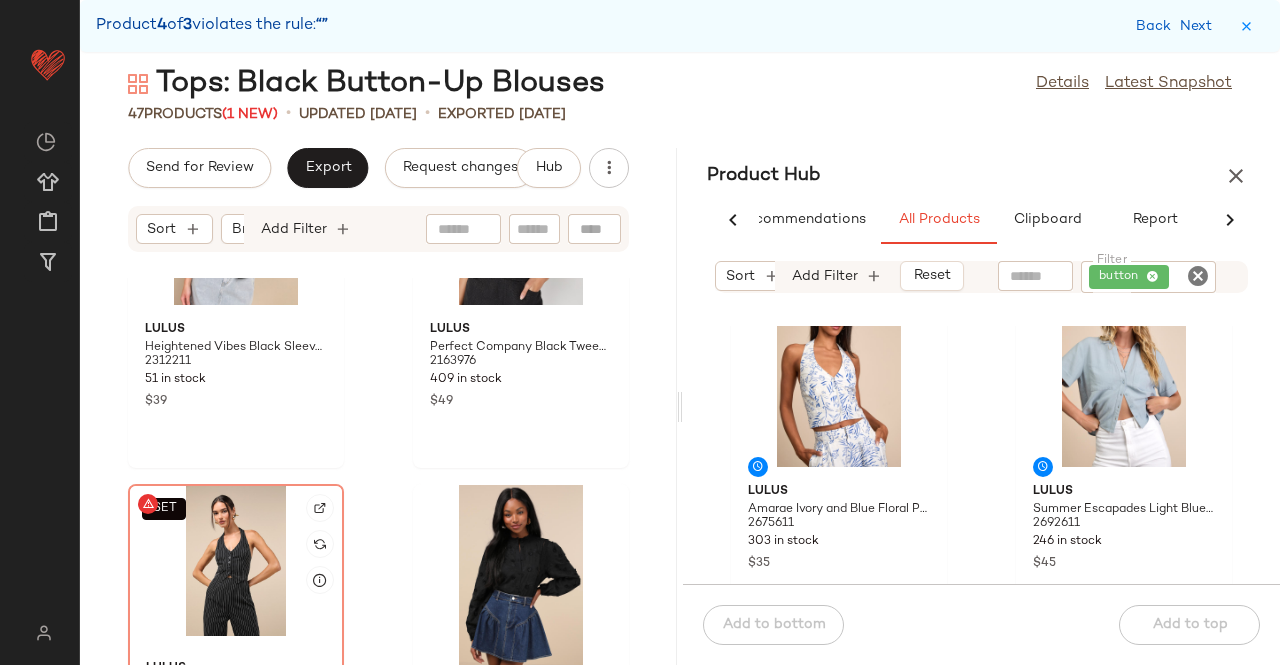 click on "SET" 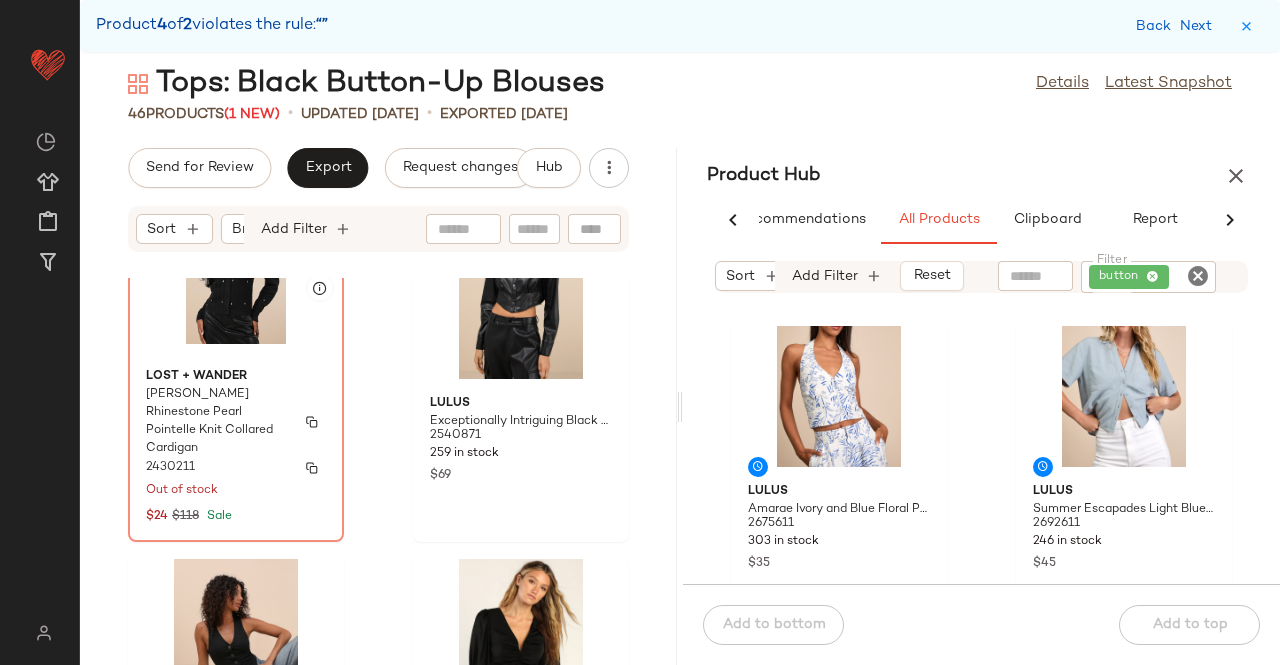 click on "[PERSON_NAME] Rhinestone Pearl Pointelle Knit Collared Cardigan" at bounding box center [218, 422] 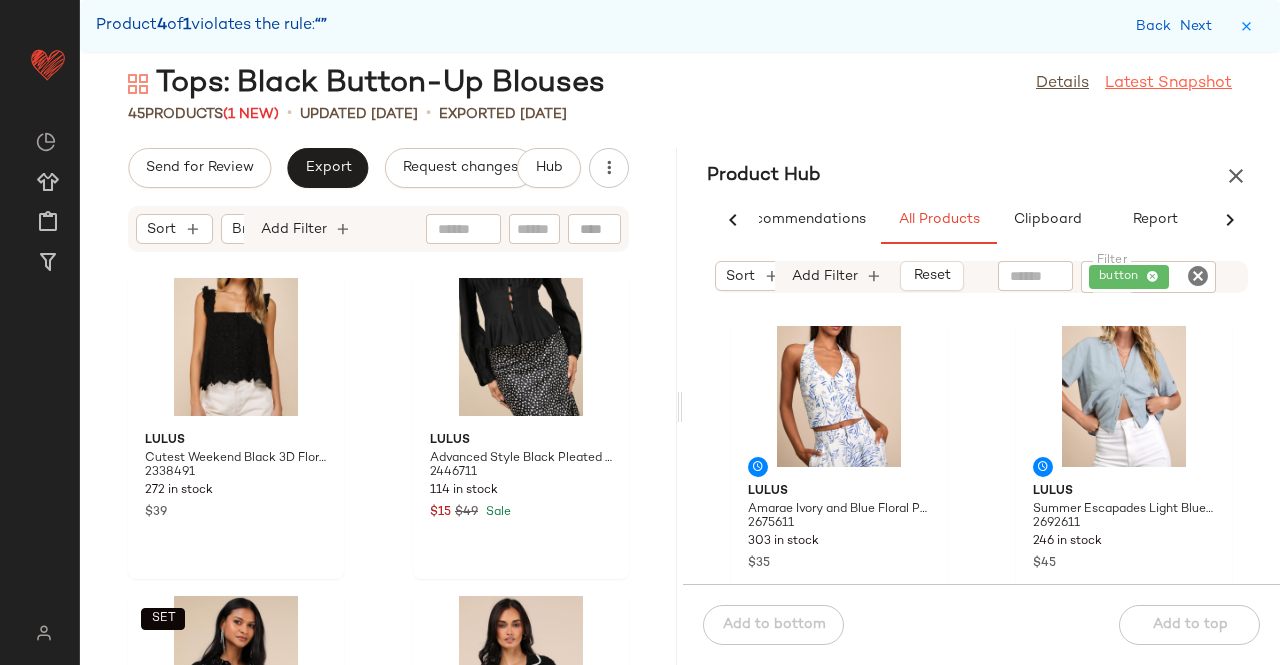 scroll, scrollTop: 4826, scrollLeft: 0, axis: vertical 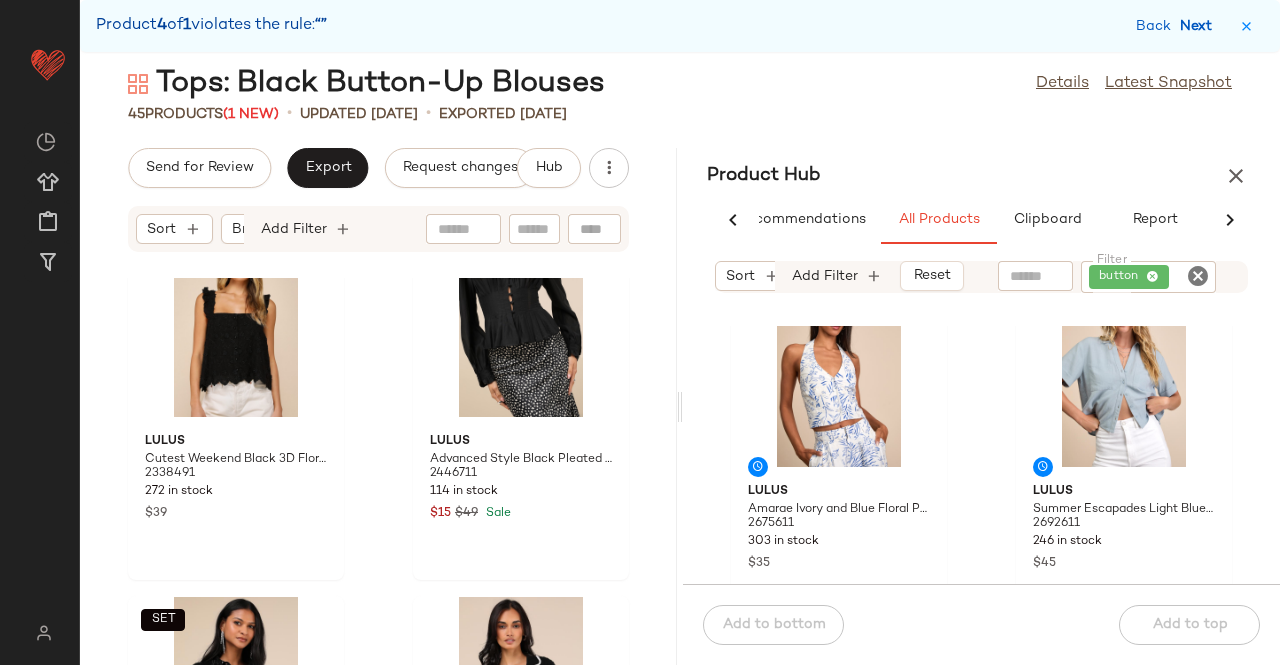 click on "Next" at bounding box center (1200, 26) 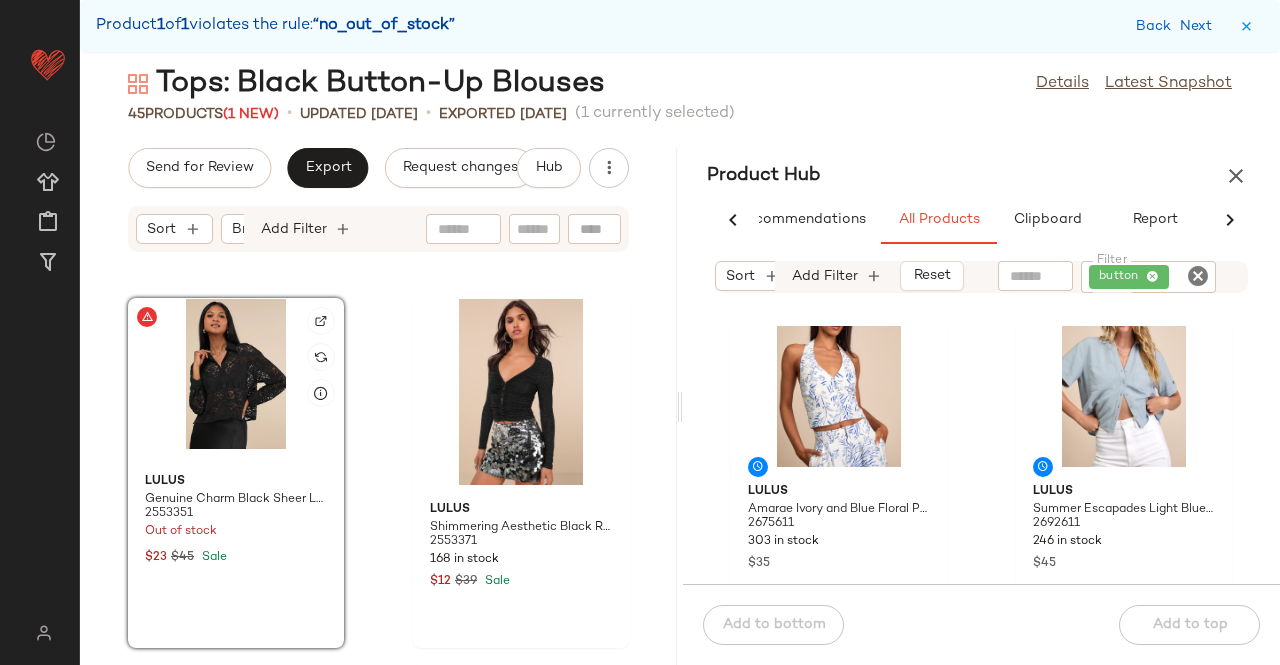 click 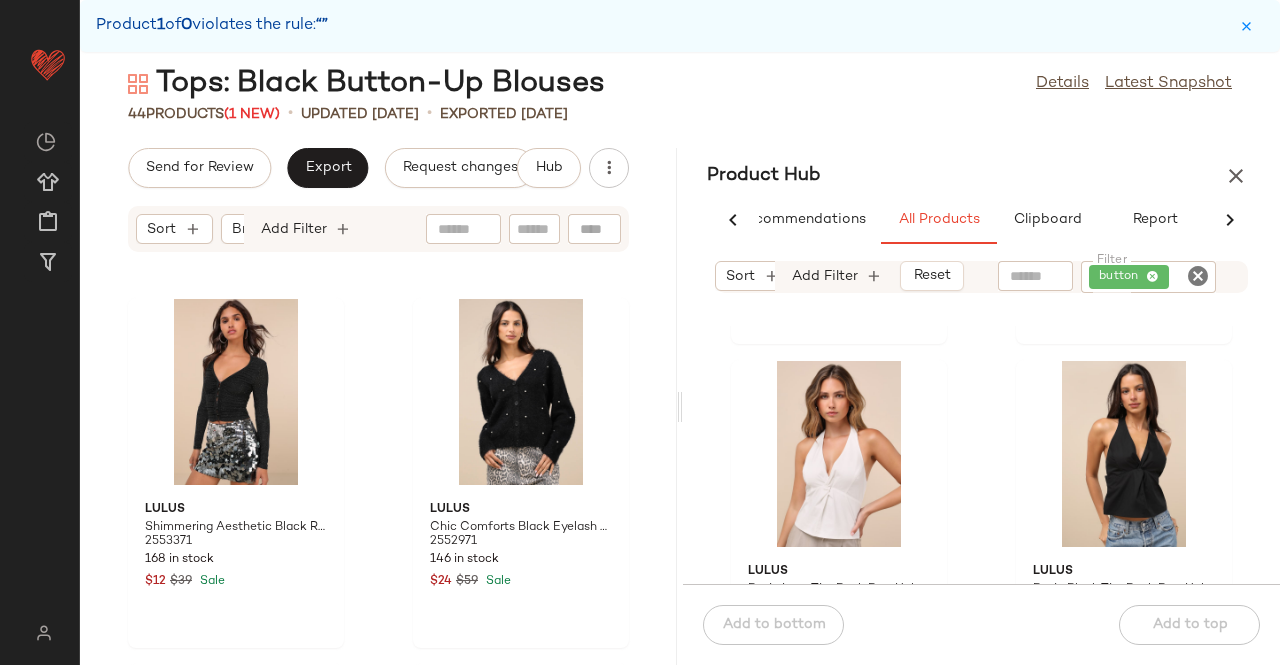 scroll, scrollTop: 3759, scrollLeft: 0, axis: vertical 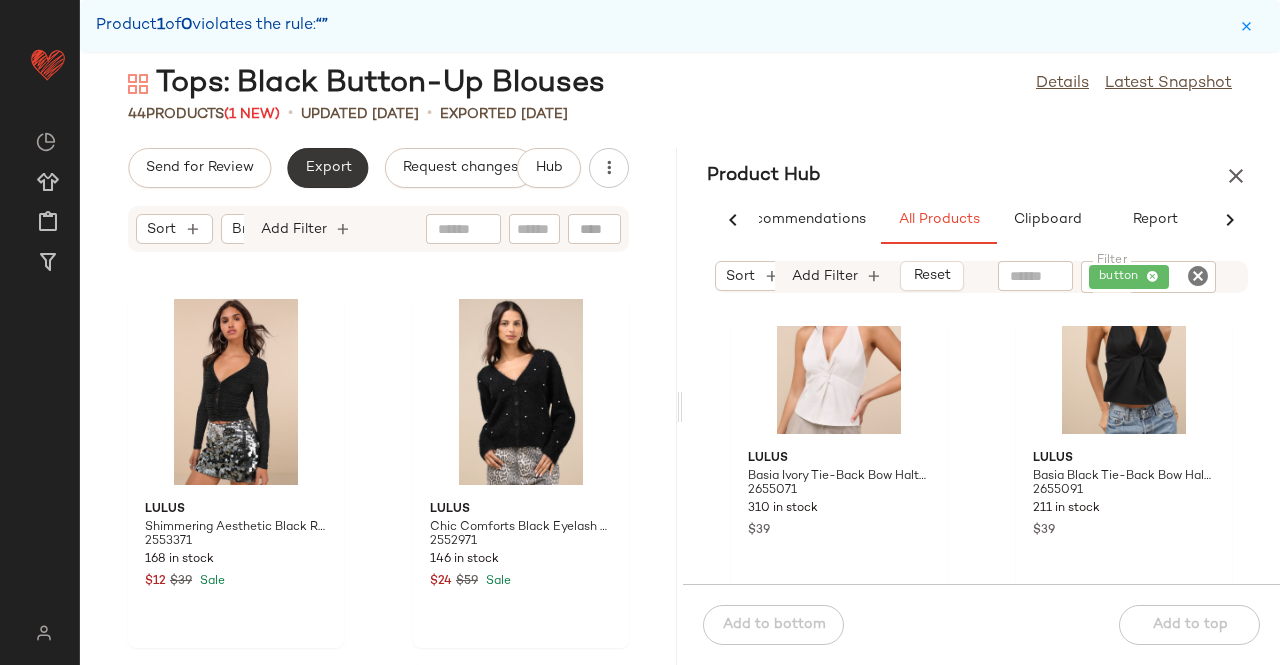 click on "Export" at bounding box center [327, 168] 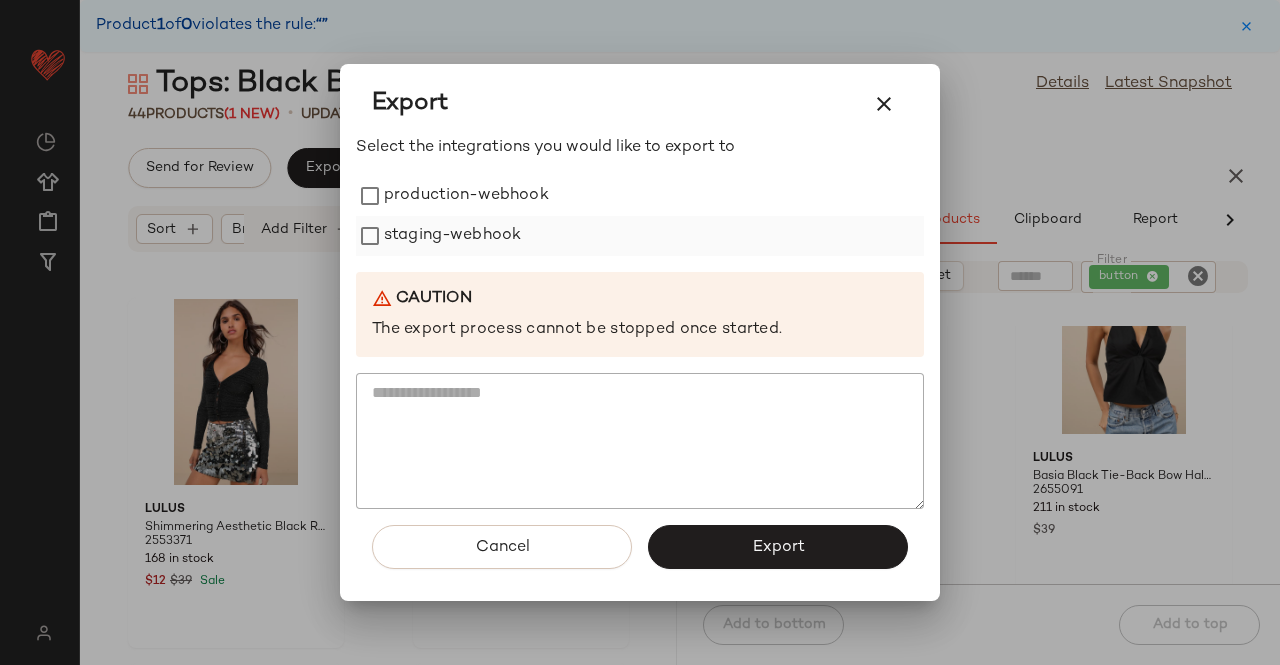 click on "staging-webhook" at bounding box center (452, 236) 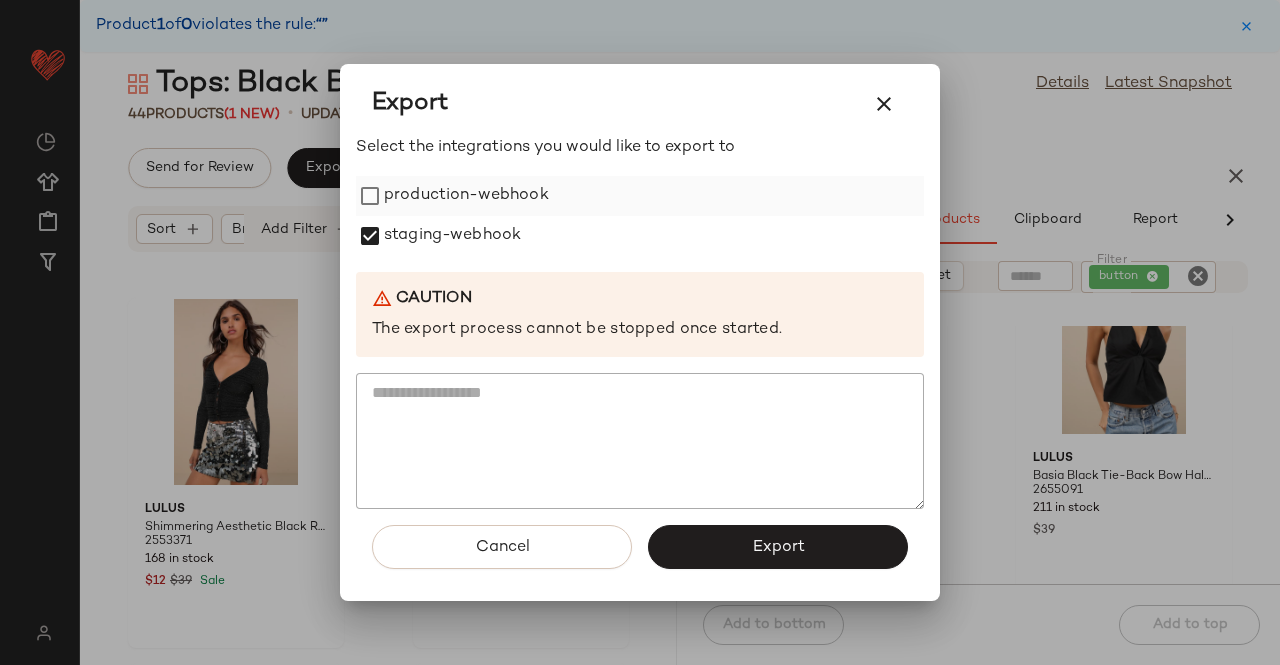 click on "production-webhook" at bounding box center (466, 196) 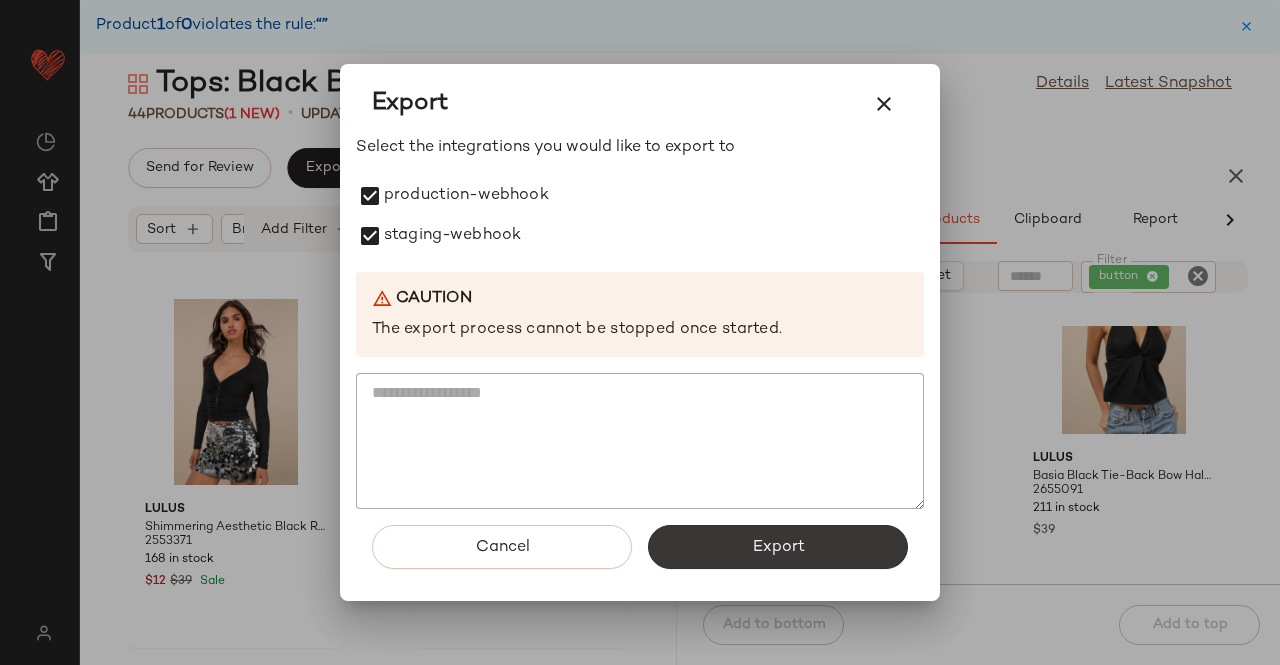 click on "Export" at bounding box center (778, 547) 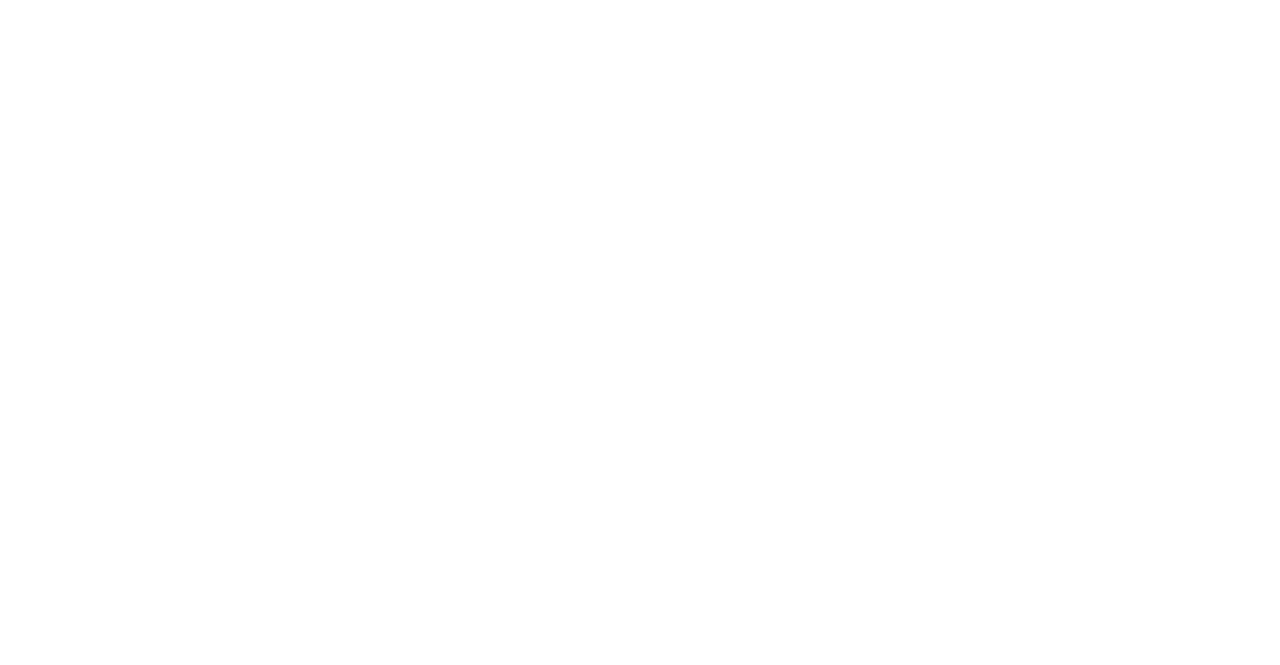 scroll, scrollTop: 0, scrollLeft: 0, axis: both 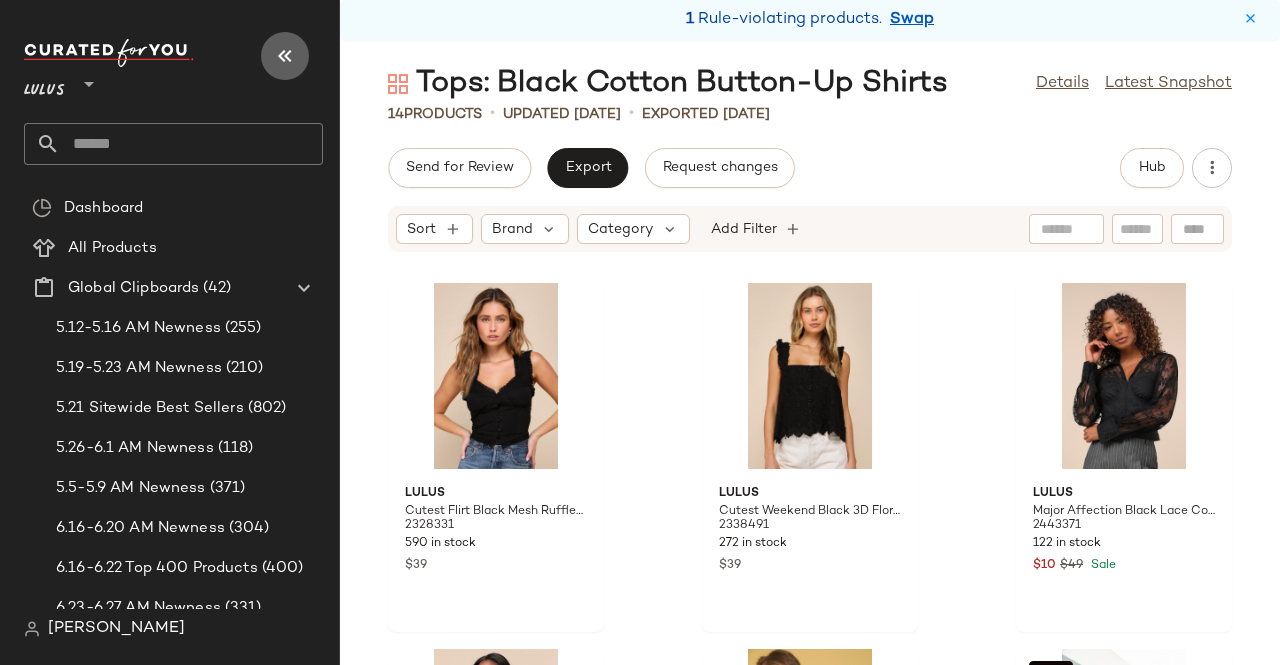 click at bounding box center (285, 56) 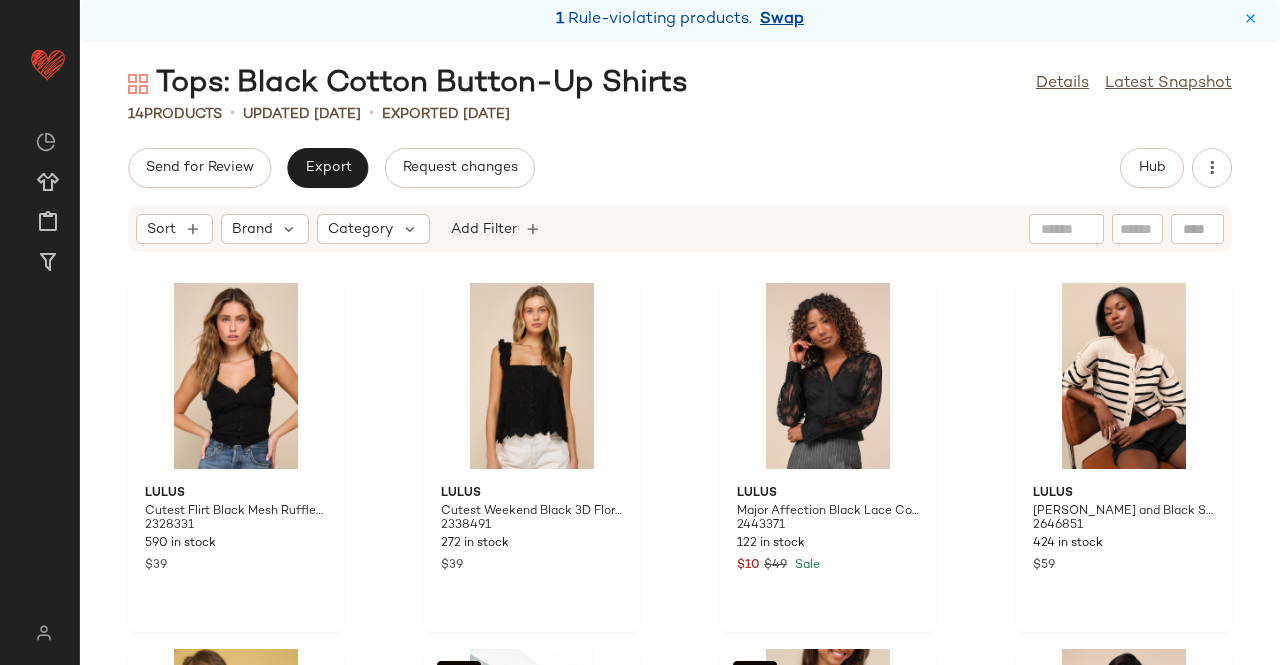 click on "Swap" at bounding box center [782, 20] 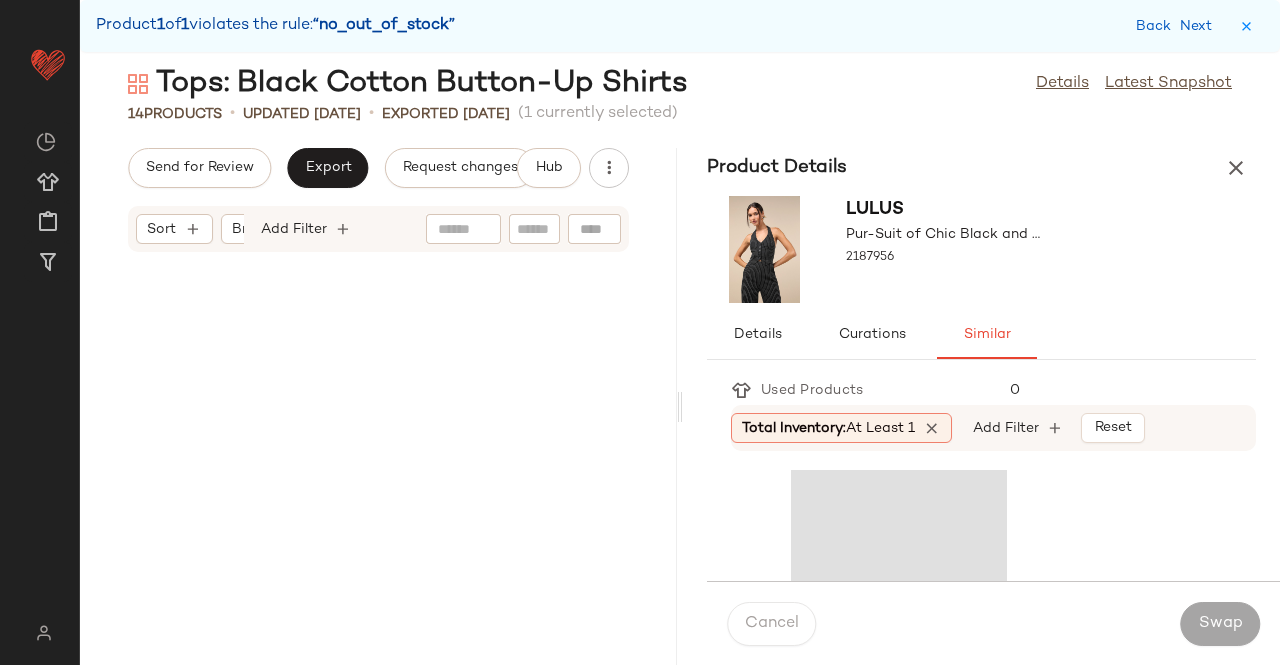 scroll, scrollTop: 1830, scrollLeft: 0, axis: vertical 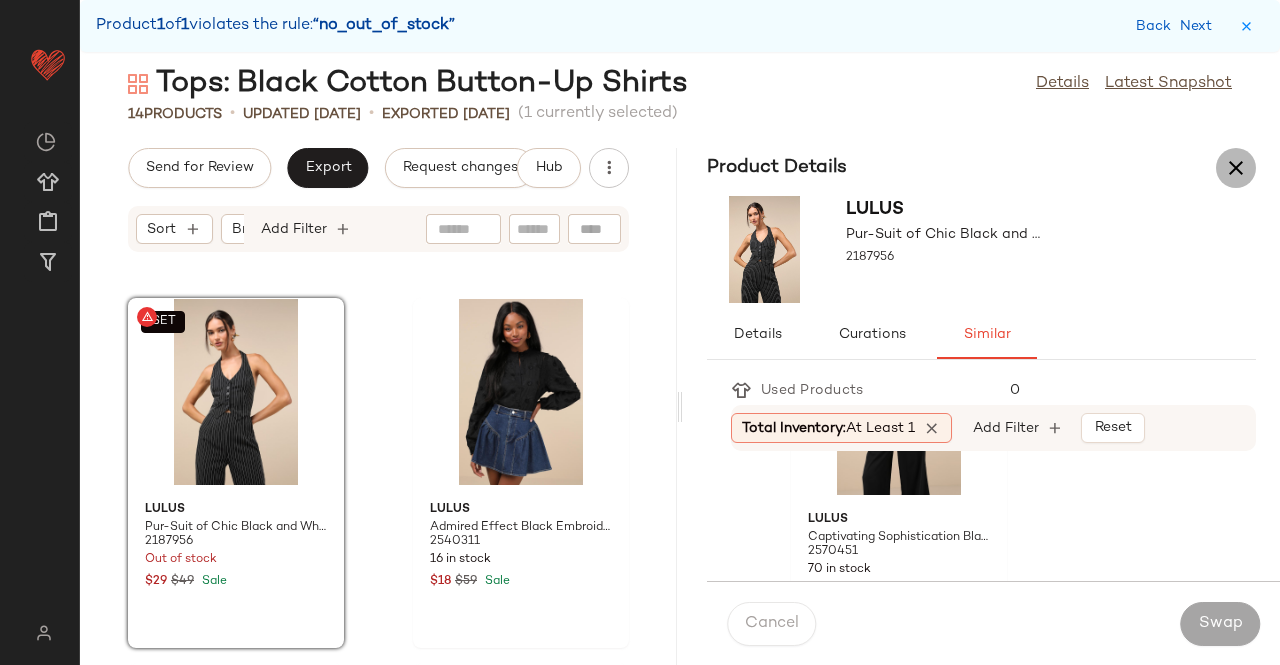 click at bounding box center [1236, 168] 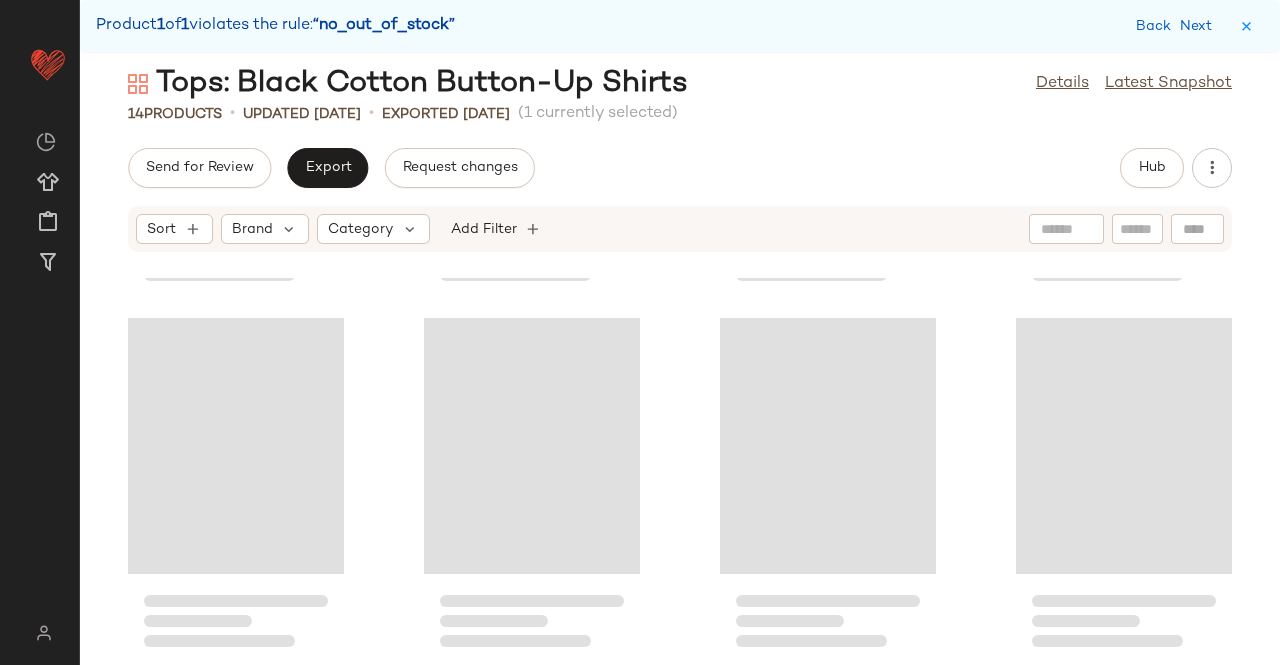 scroll, scrollTop: 732, scrollLeft: 0, axis: vertical 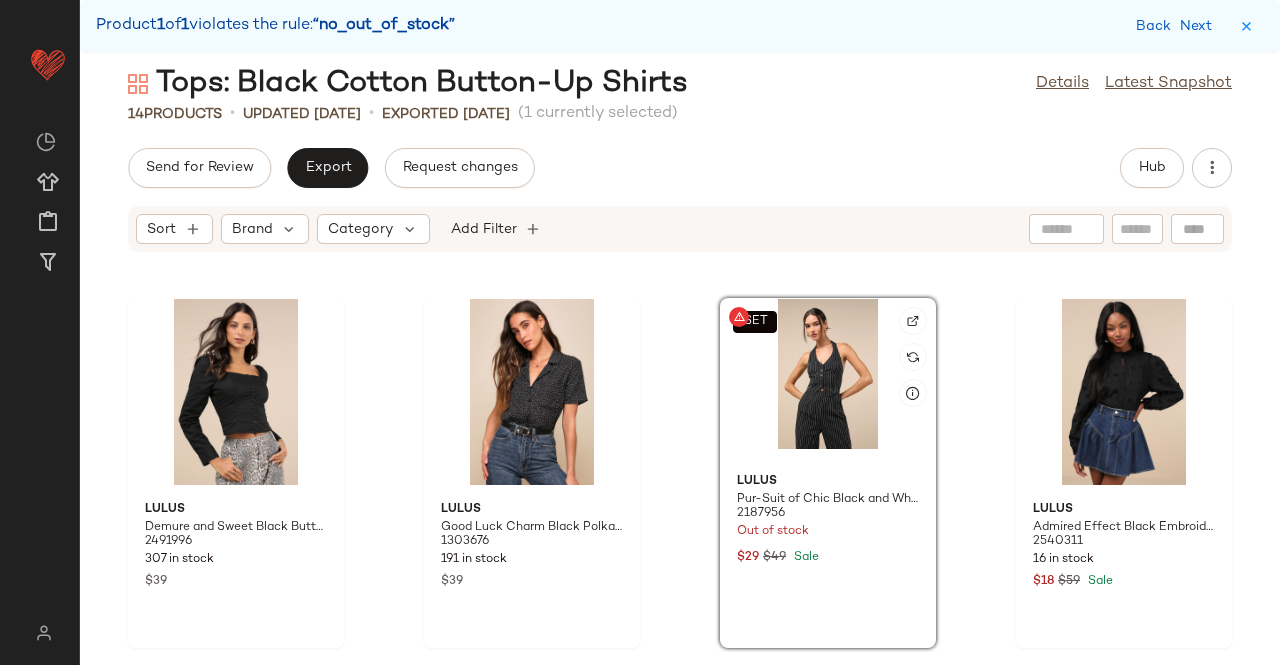 click on "SET" 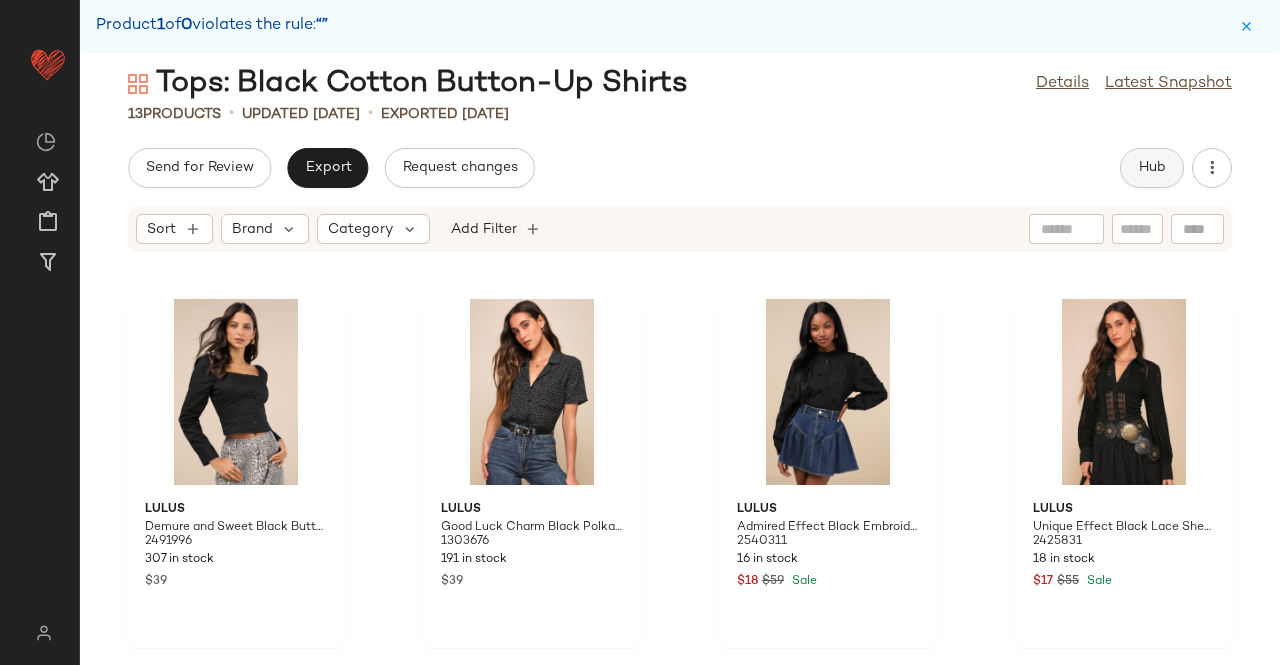 drag, startPoint x: 1178, startPoint y: 152, endPoint x: 1136, endPoint y: 171, distance: 46.09772 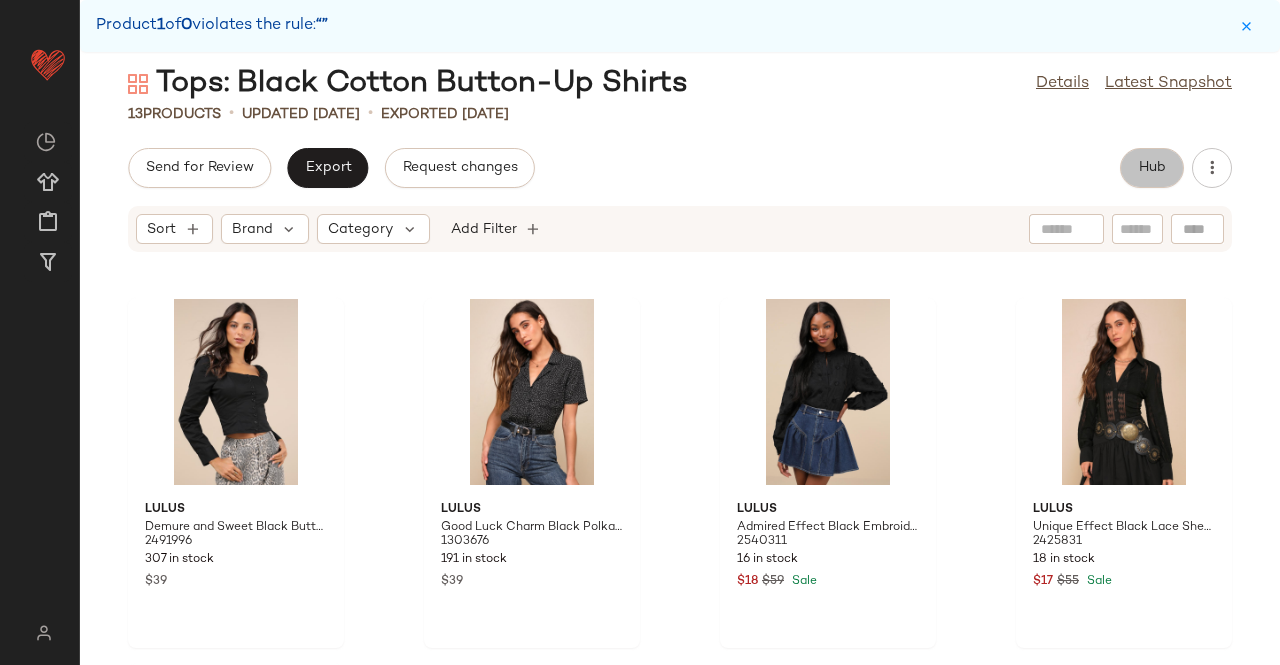 click on "Hub" at bounding box center (1152, 168) 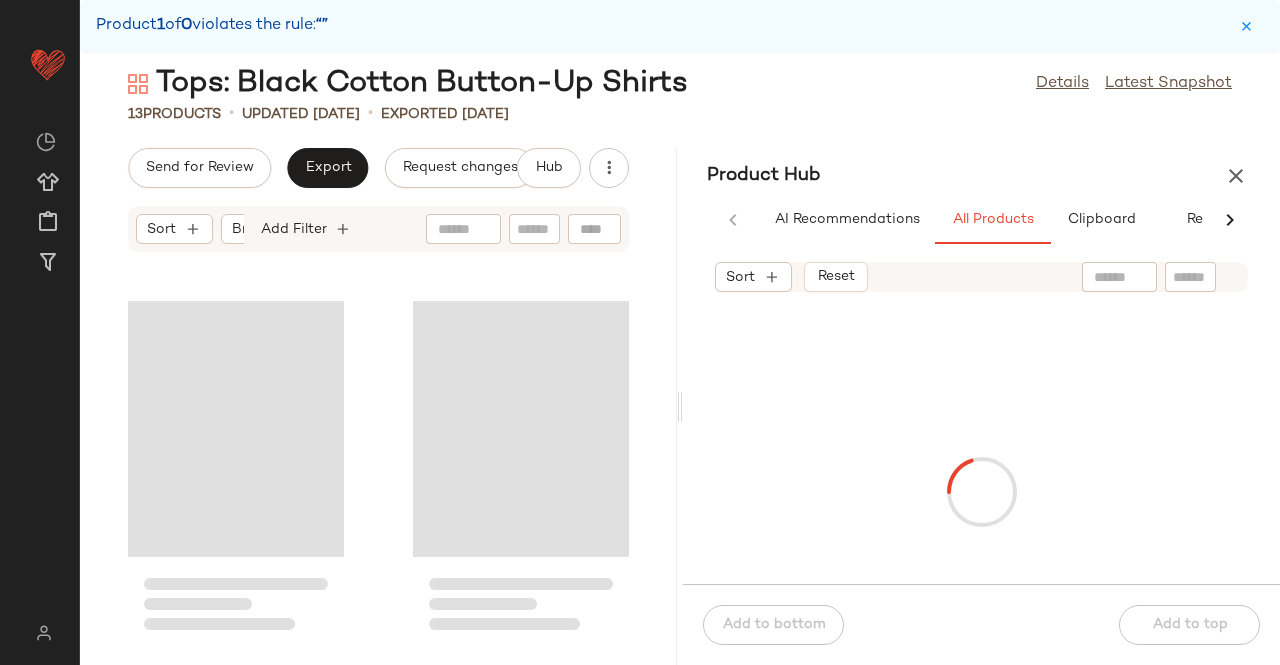 scroll, scrollTop: 748, scrollLeft: 0, axis: vertical 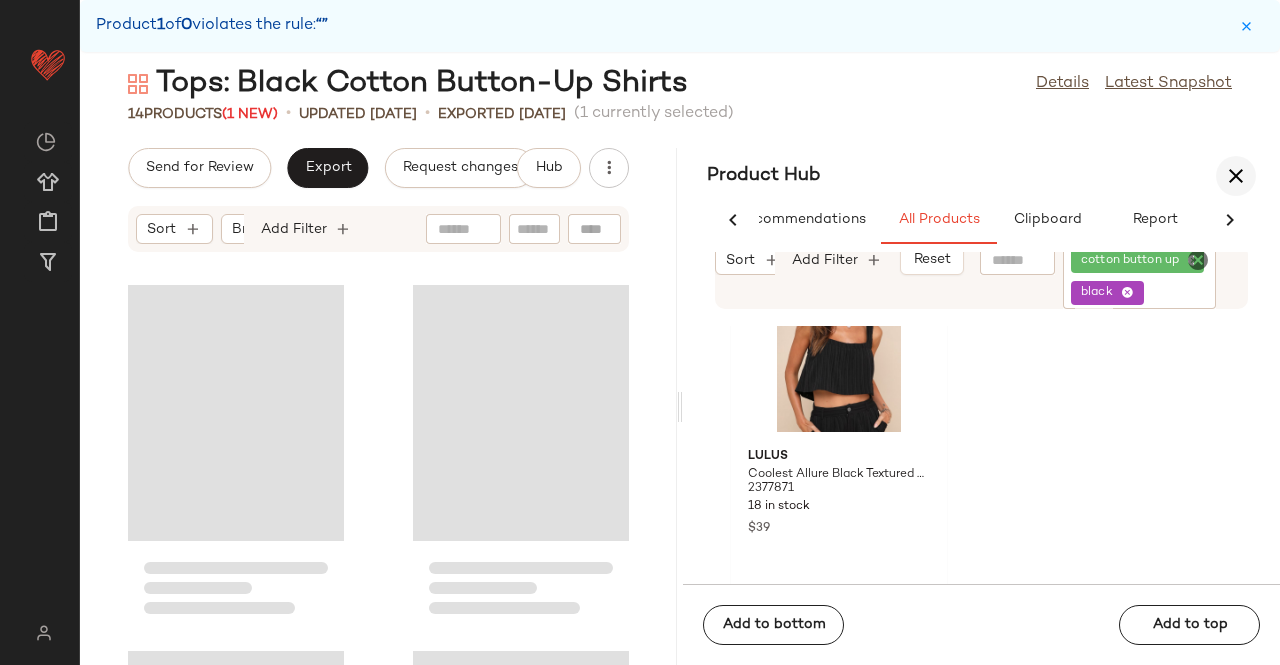 click at bounding box center (1236, 176) 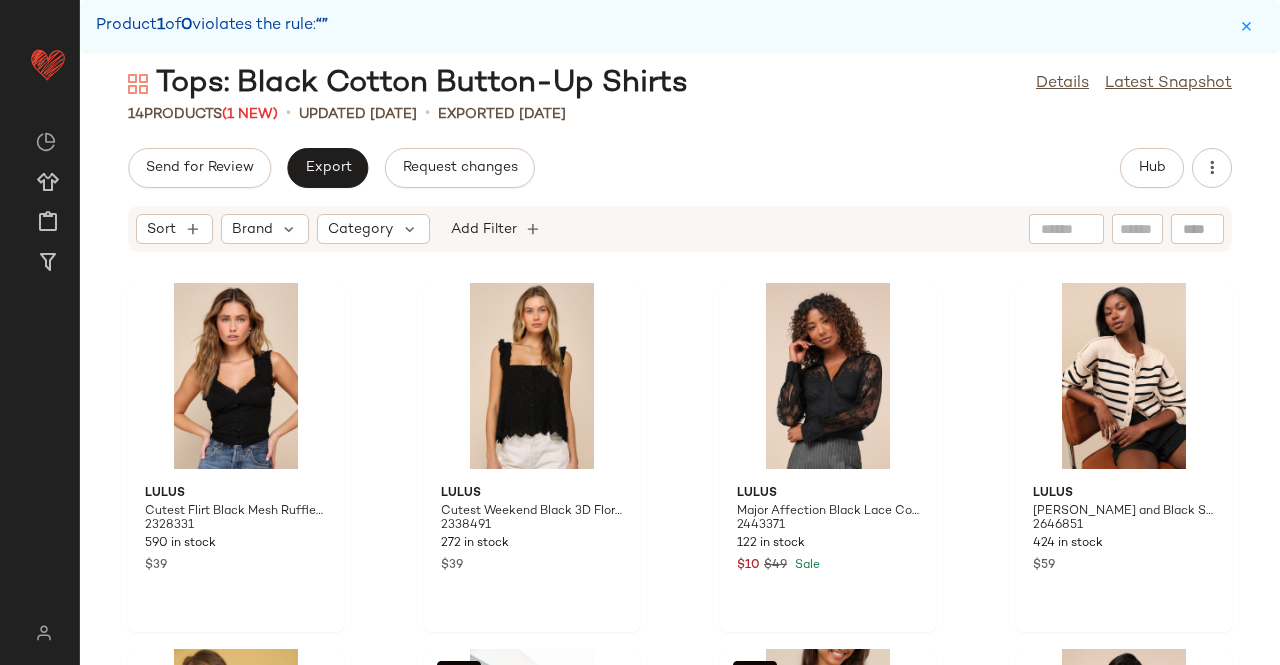 click on "Send for Review   Export   Request changes   Hub  Sort  Brand  Category  Add Filter  Lulus Cutest Flirt Black Mesh Ruffled Swiss Dot Bustier Tank Top 2328331 590 in stock $39 Lulus Cutest Weekend Black 3D Floral Embroidered Tie-Back Tank Top 2338491 272 in stock $39 Lulus Major Affection Black Lace Collared Cropped Bustier Top 2443371 122 in stock $10 $49 Sale Lulus Mika Beige and Black Striped Button-Up Cardigan 2646851 424 in stock $59 Lulus Giosetta Black Button-Front Halter Top 2636291 139 in stock $39  SET  Lulus Style Update Black Long Sleeve Button-Up Top 1361476 427 in stock $45  SET  Lulus Evynne Black Poplin Cap Sleeve Button-Front Top 2616471 294 in stock $36 $45 Sale Lulus Erice Black Button-Front Cami Top 2635531 119 in stock $39 Lulus Demure and Sweet Black Button-Front Long Sleeve Top 2491996 307 in stock $39 Lulus Good Luck Charm Black Polka Dot Short Sleeve Button-Up Top 1303676 191 in stock $39 Lulus Admired Effect Black Embroidered Button-Up Top 2540311 16 in stock $18 $59 Sale Lulus $17" at bounding box center (680, 406) 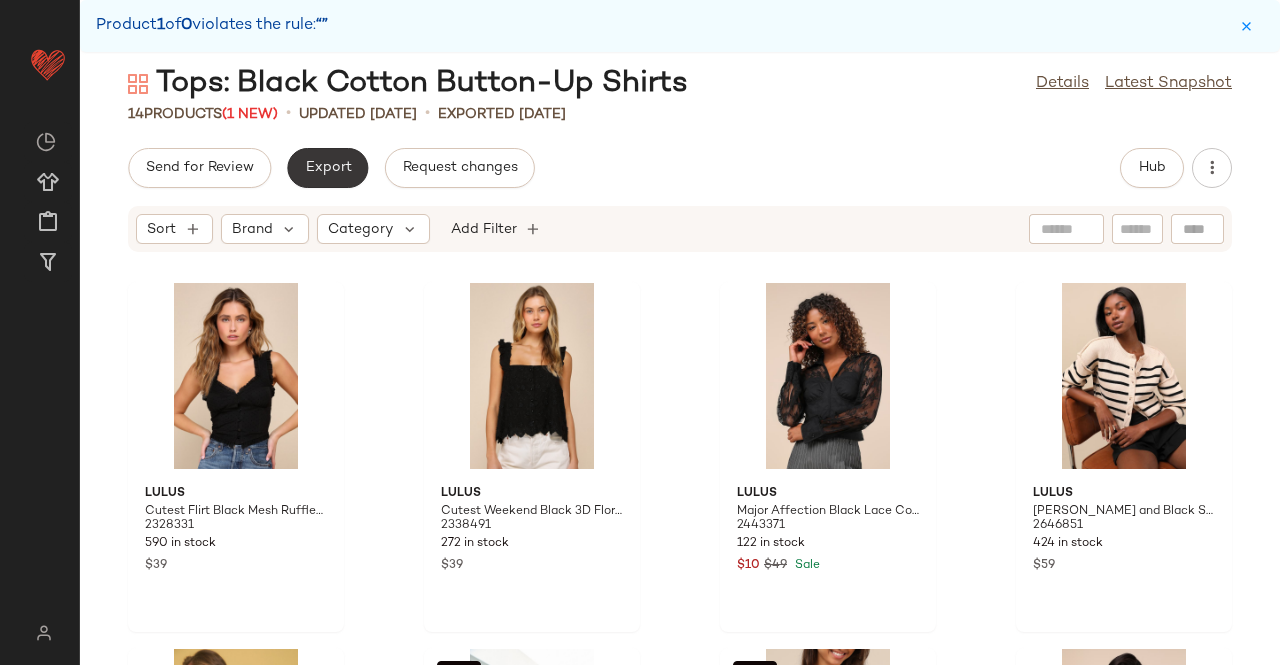 click on "Export" 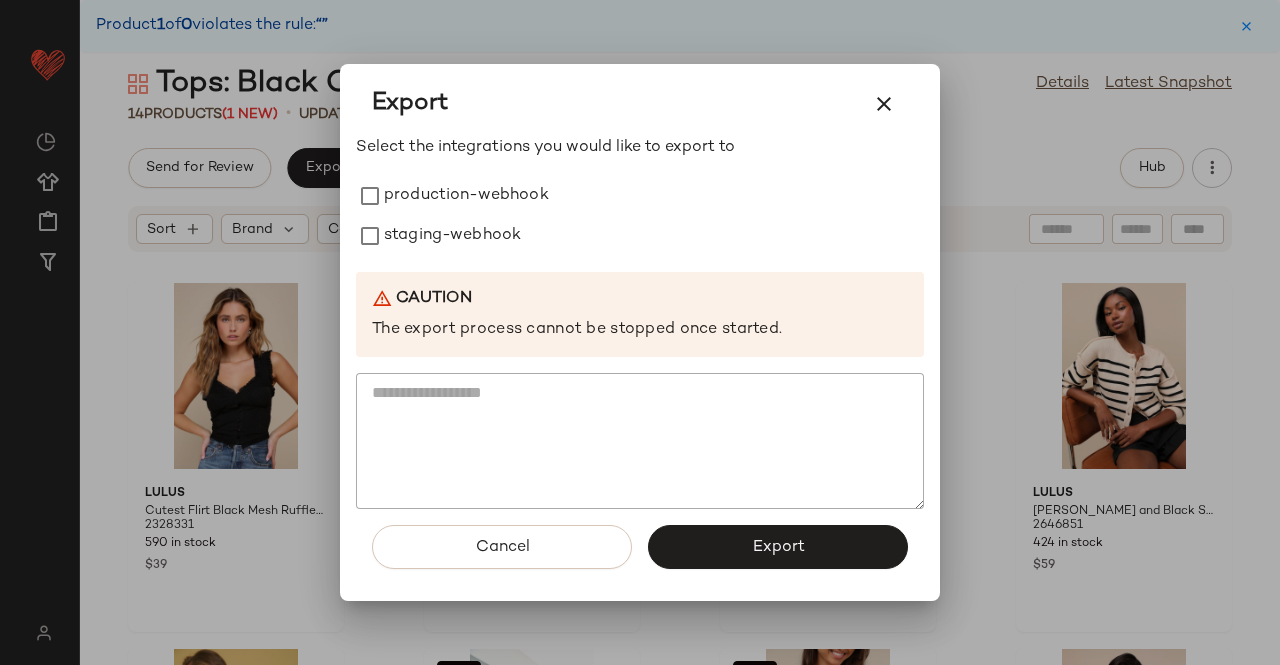 click on "Select the integrations you would like to export to production-webhook staging-webhook Caution The export process cannot be stopped once started." at bounding box center (640, 323) 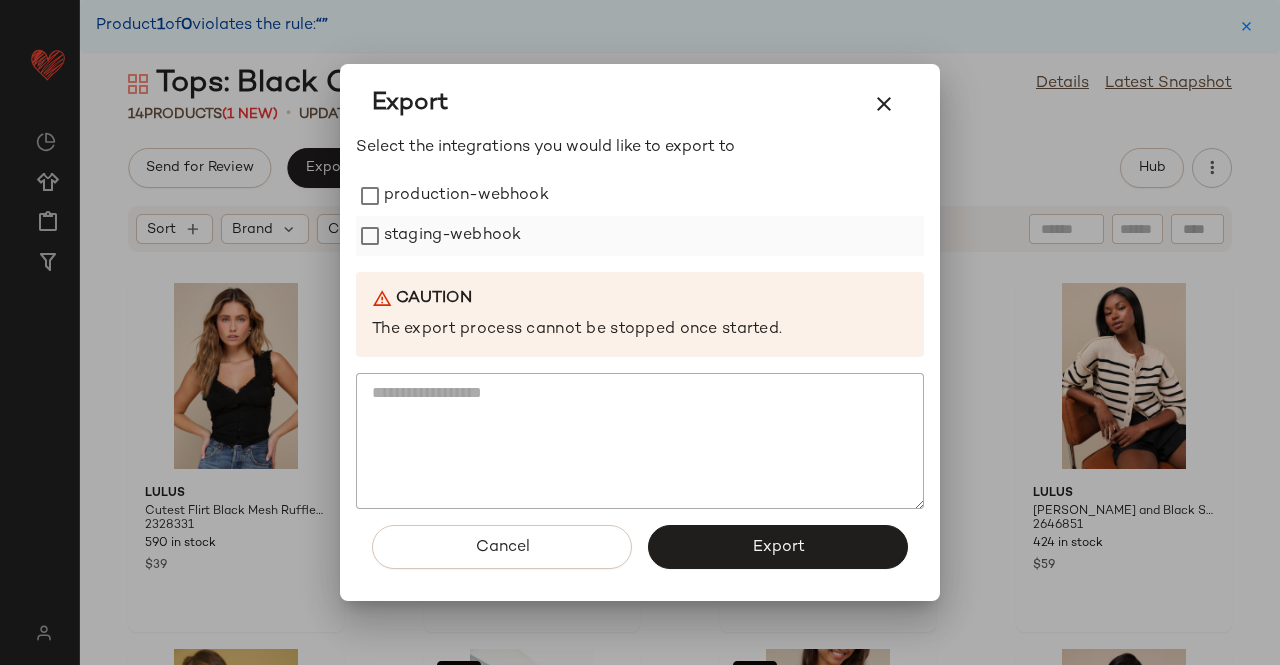click on "staging-webhook" at bounding box center [452, 236] 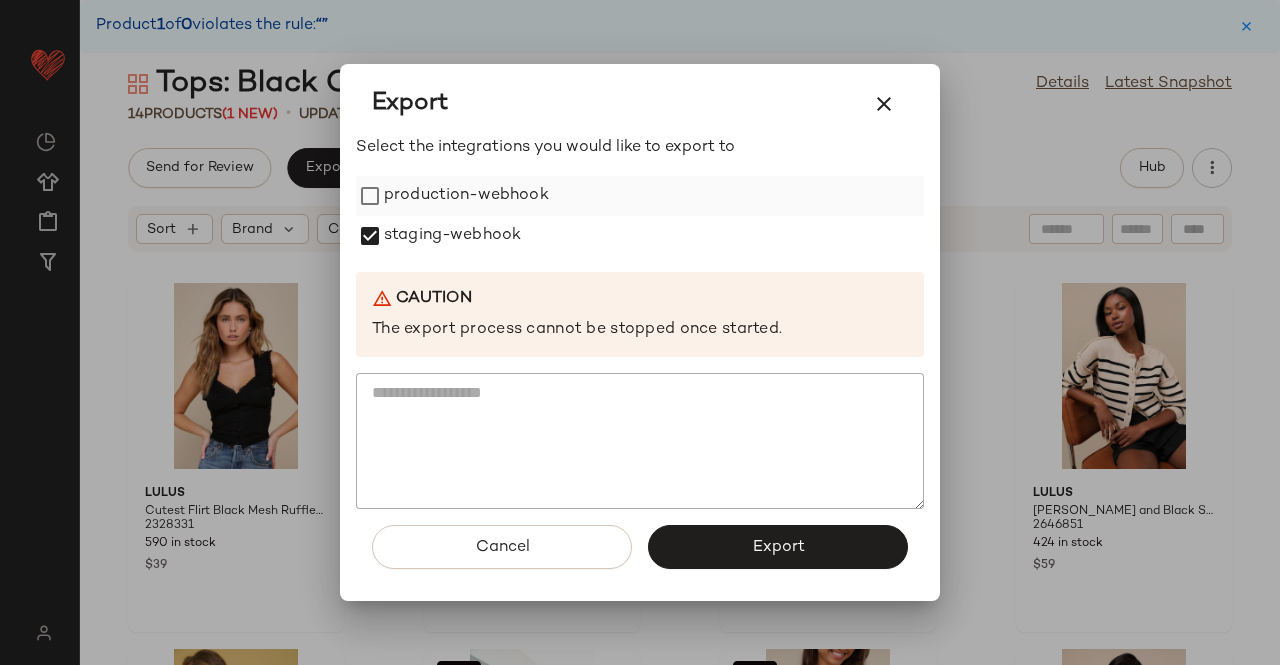 click on "production-webhook" at bounding box center (466, 196) 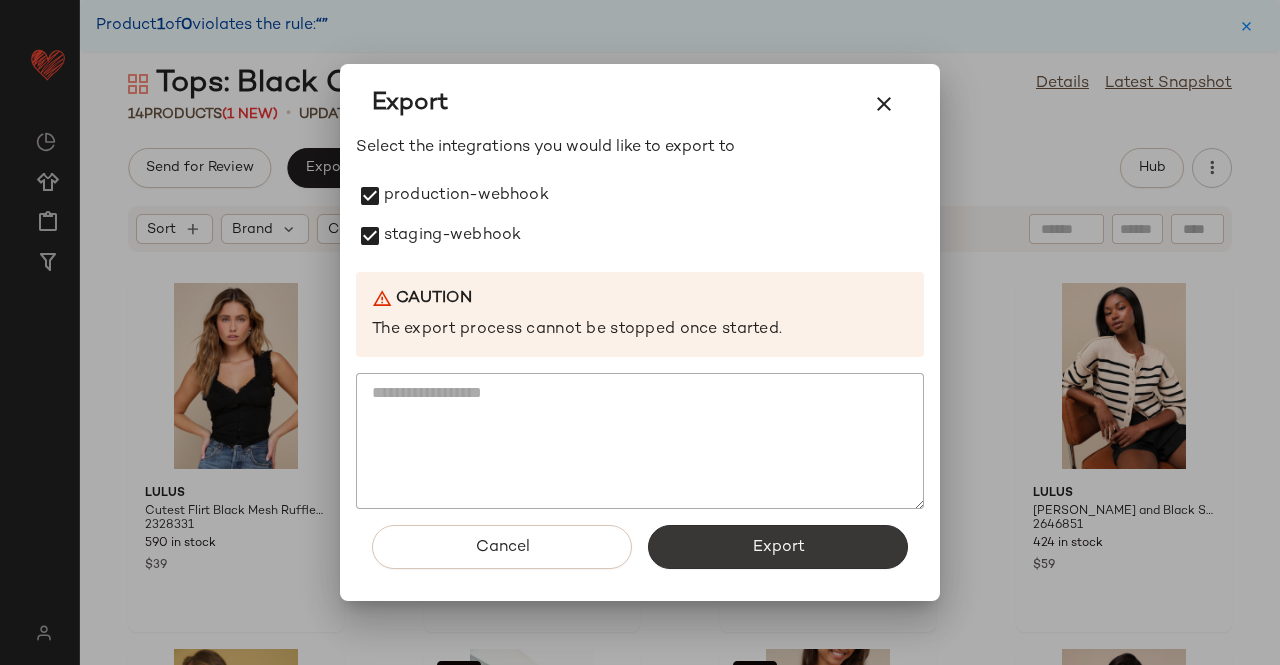 click on "Export" 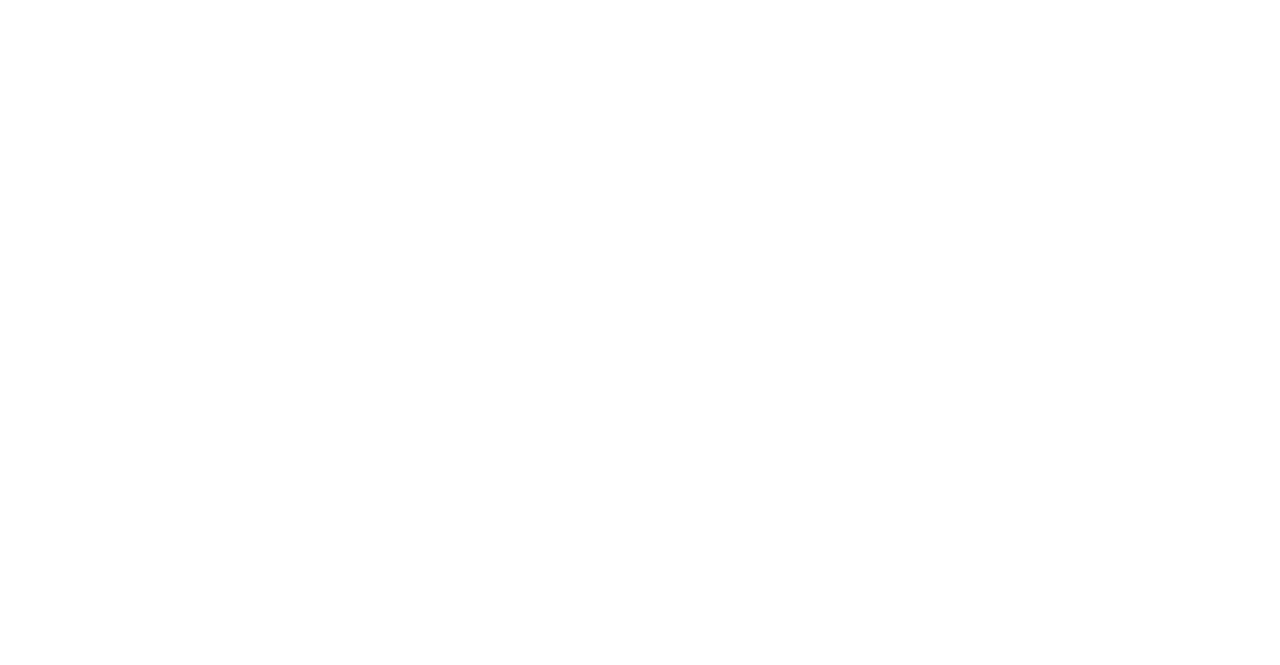 scroll, scrollTop: 0, scrollLeft: 0, axis: both 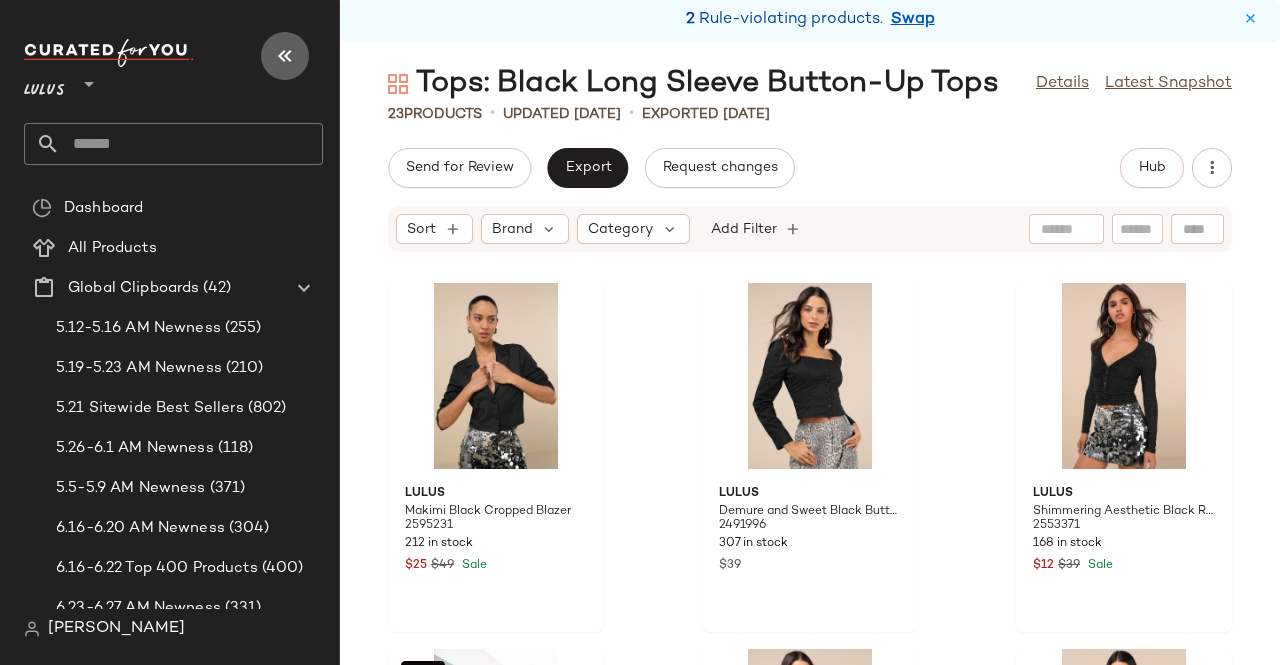 click at bounding box center (285, 56) 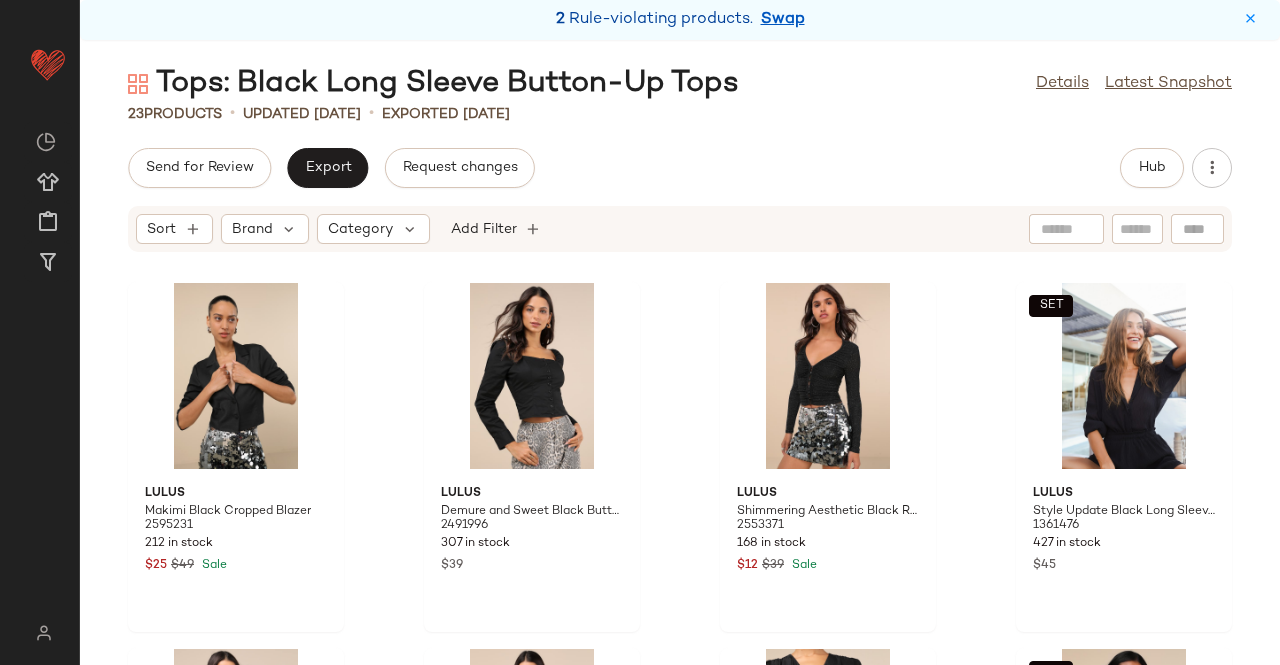 click on "2 Rule-violating products. Swap" at bounding box center (680, 20) 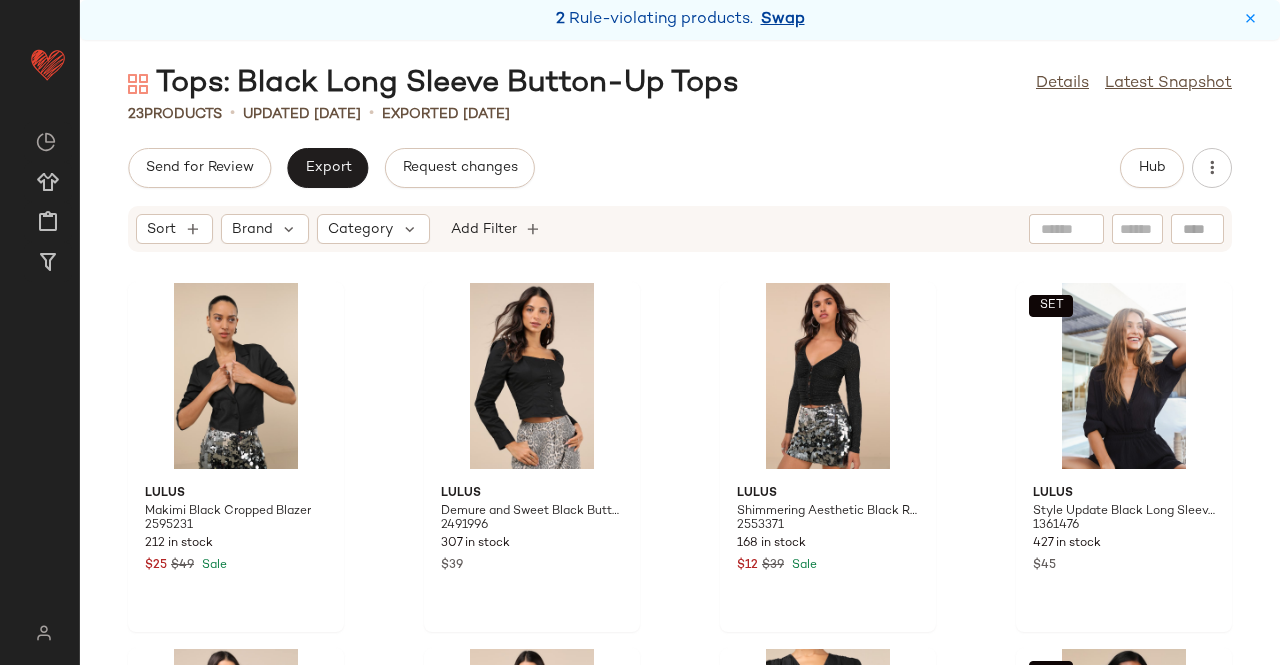 click on "Swap" at bounding box center [783, 20] 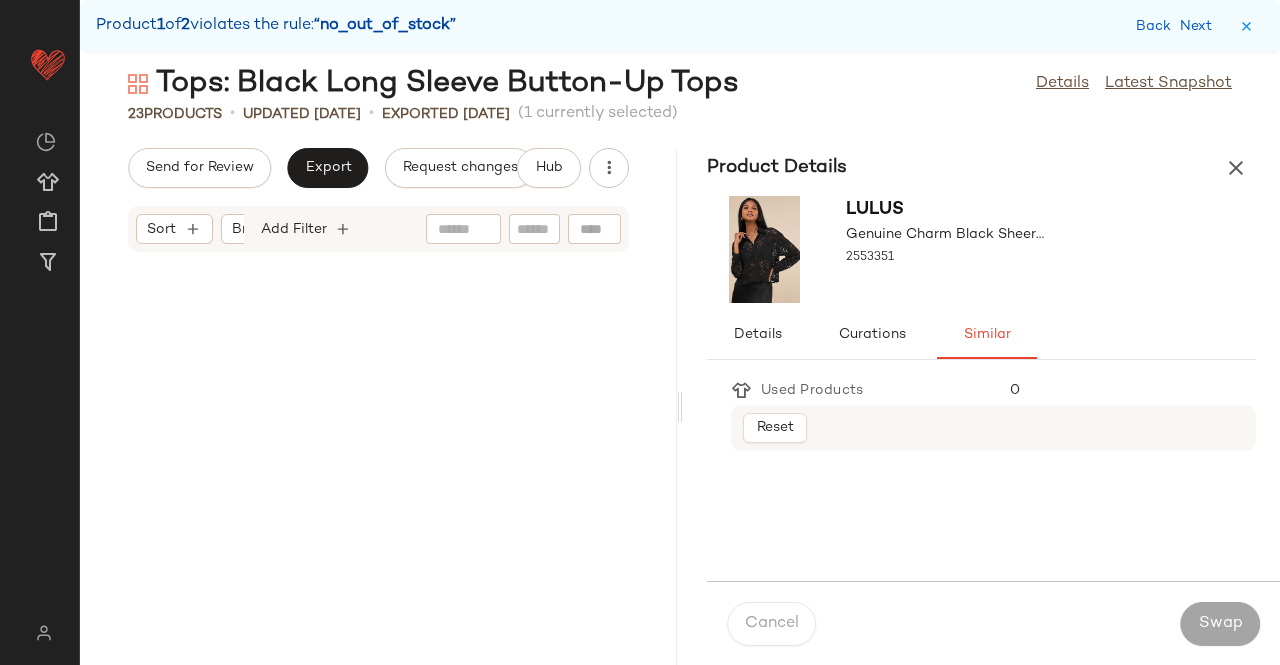 scroll, scrollTop: 2562, scrollLeft: 0, axis: vertical 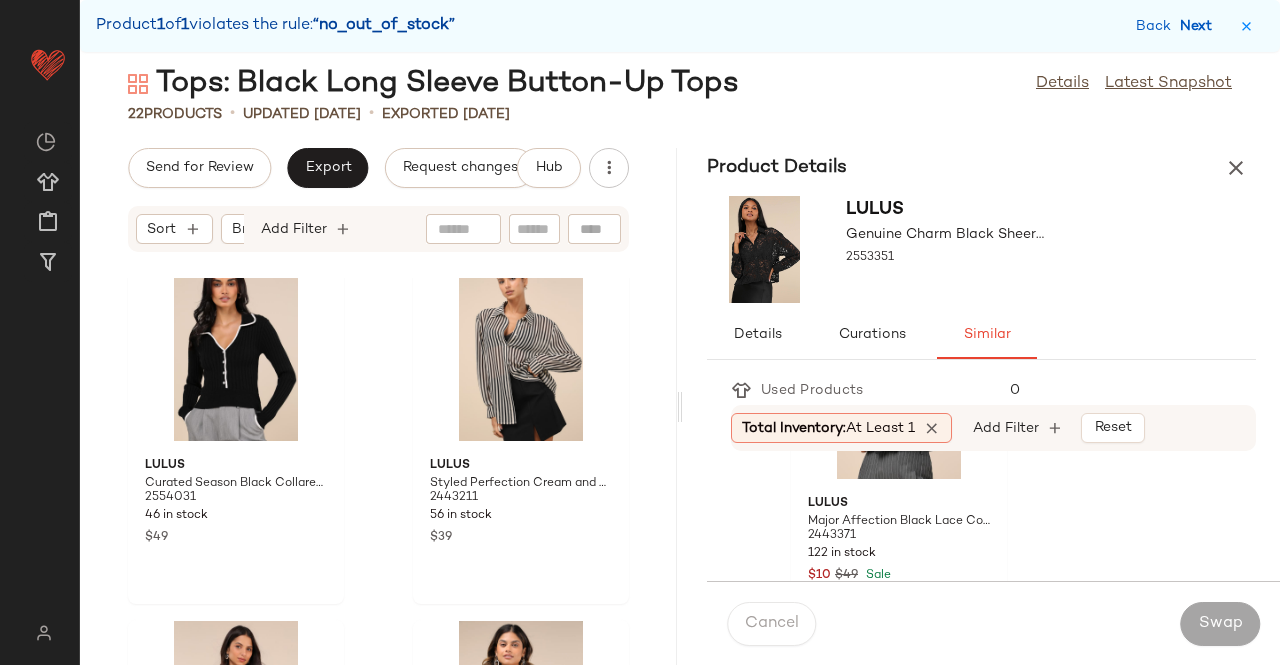 click on "Next" at bounding box center (1200, 26) 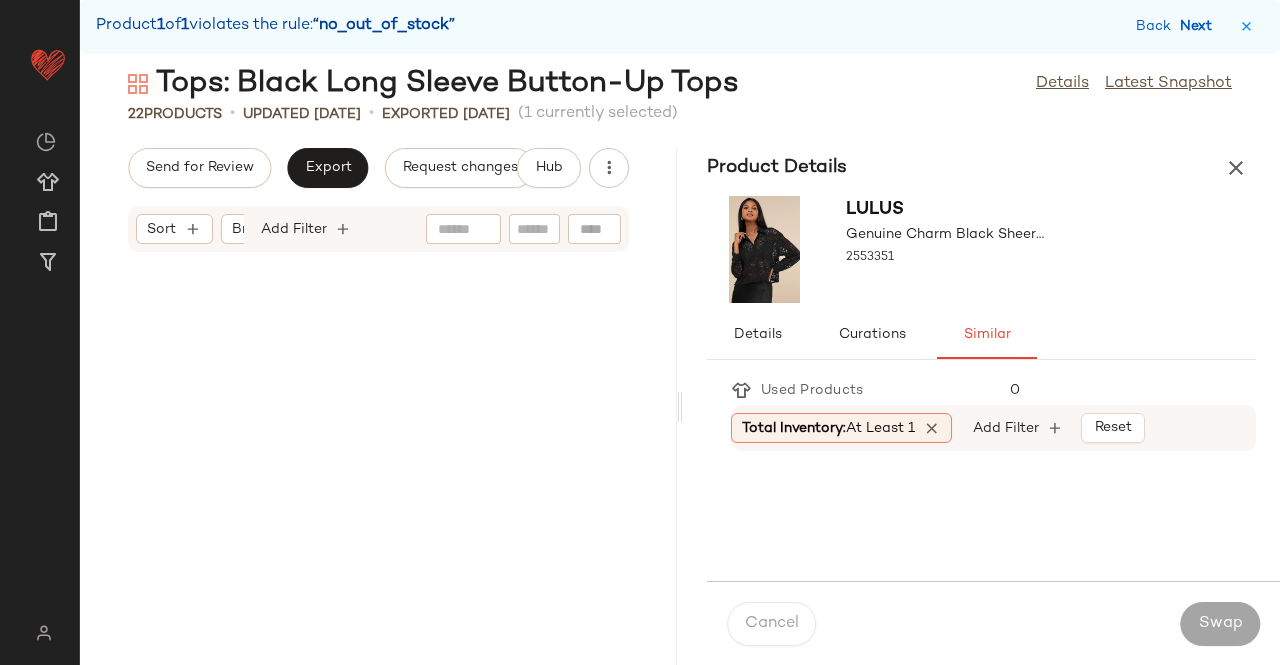 scroll, scrollTop: 2928, scrollLeft: 0, axis: vertical 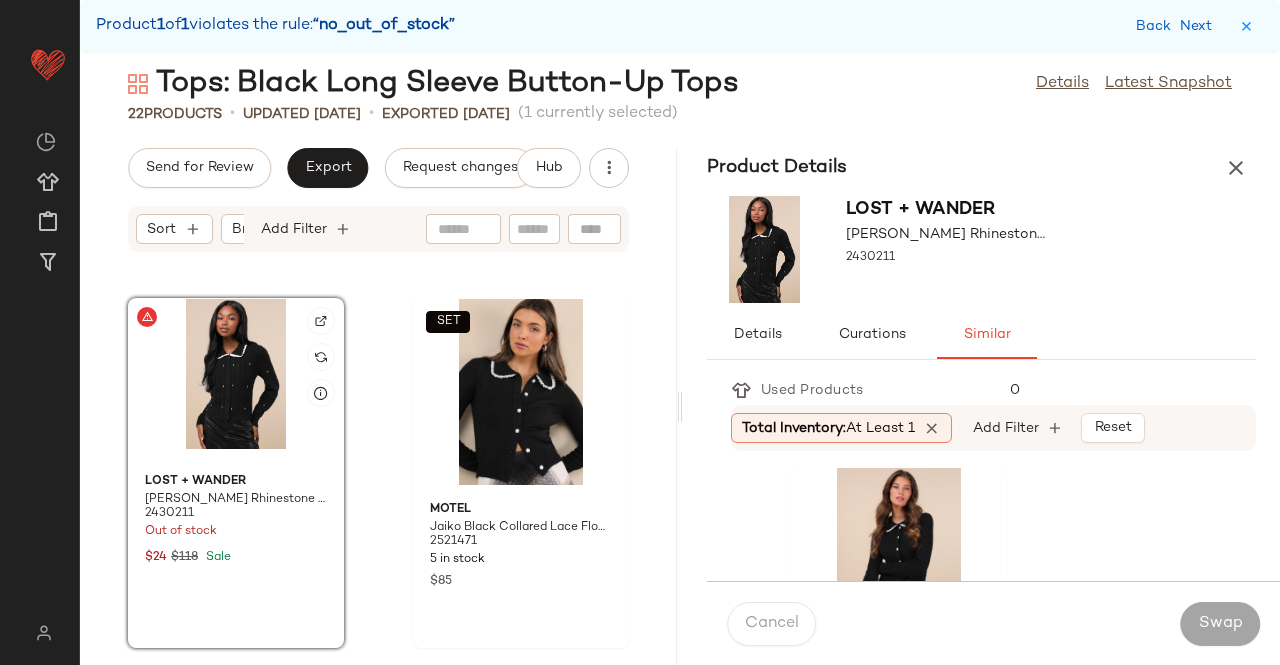 click 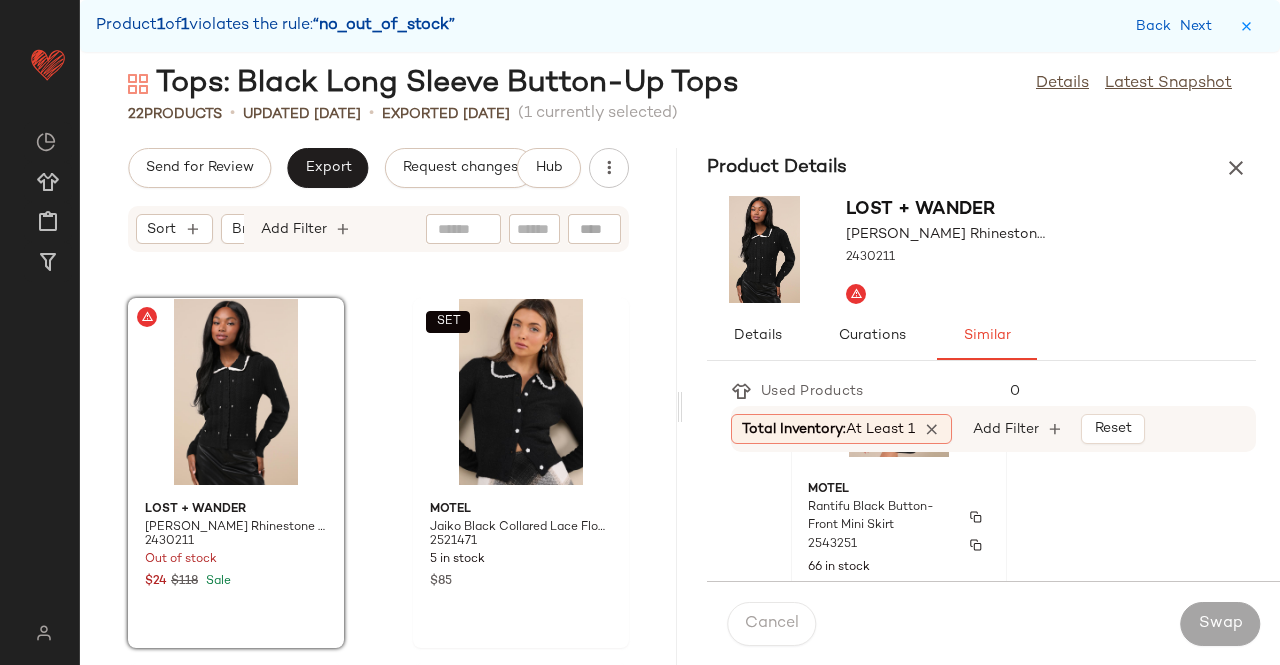 scroll, scrollTop: 164, scrollLeft: 0, axis: vertical 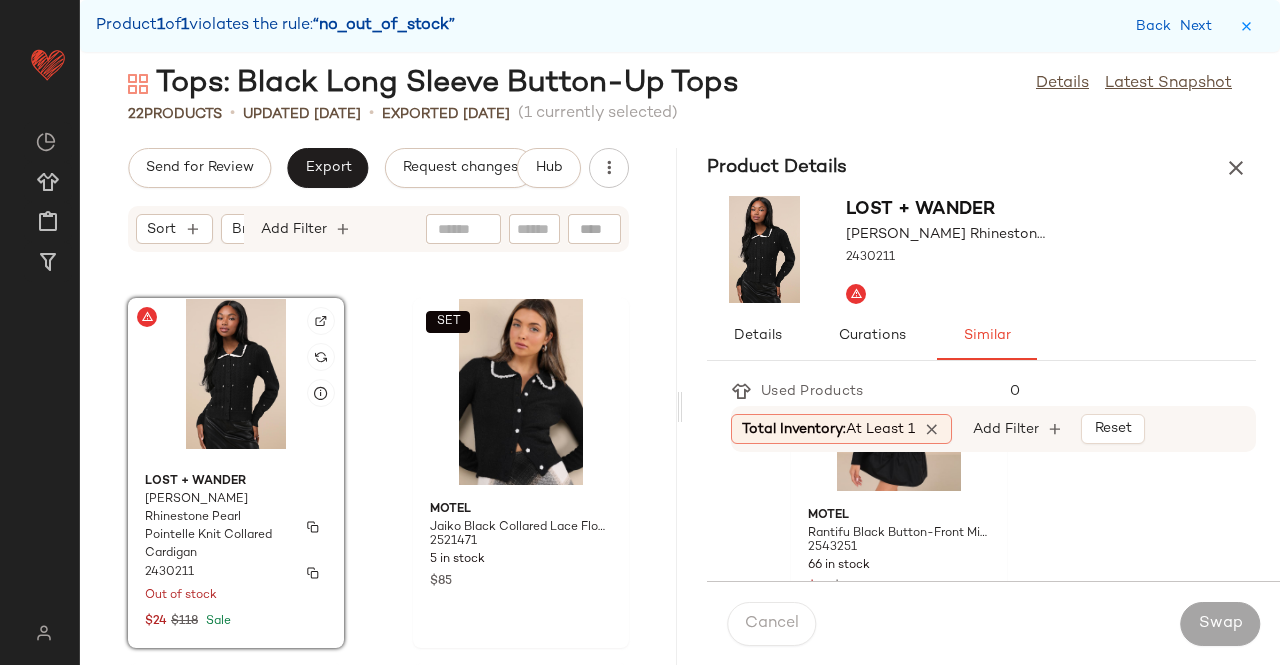 click on "[PERSON_NAME] Rhinestone Pearl Pointelle Knit Collared Cardigan" at bounding box center (218, 527) 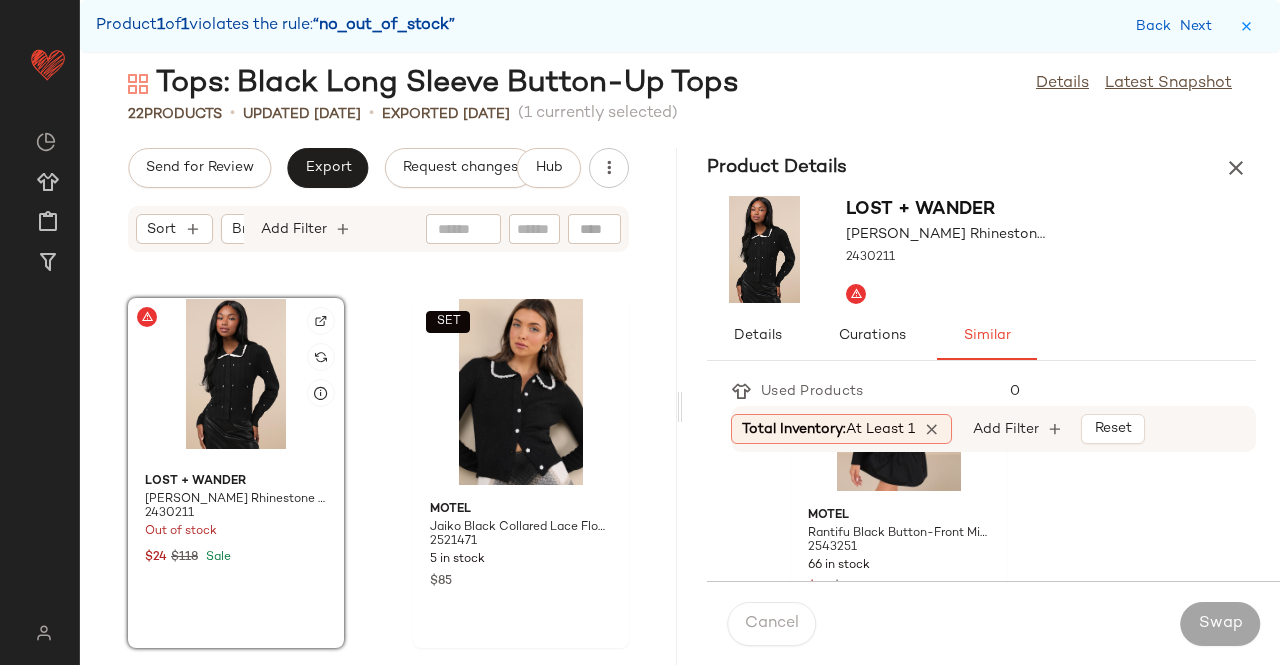 click 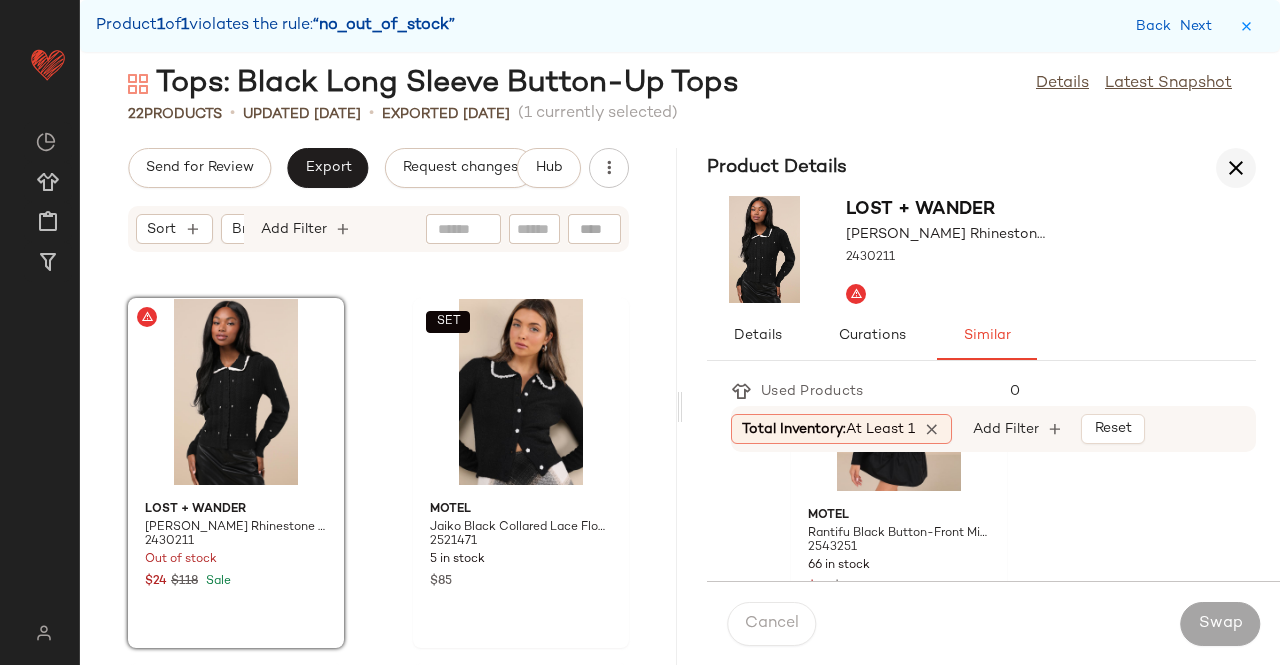 click at bounding box center (1236, 168) 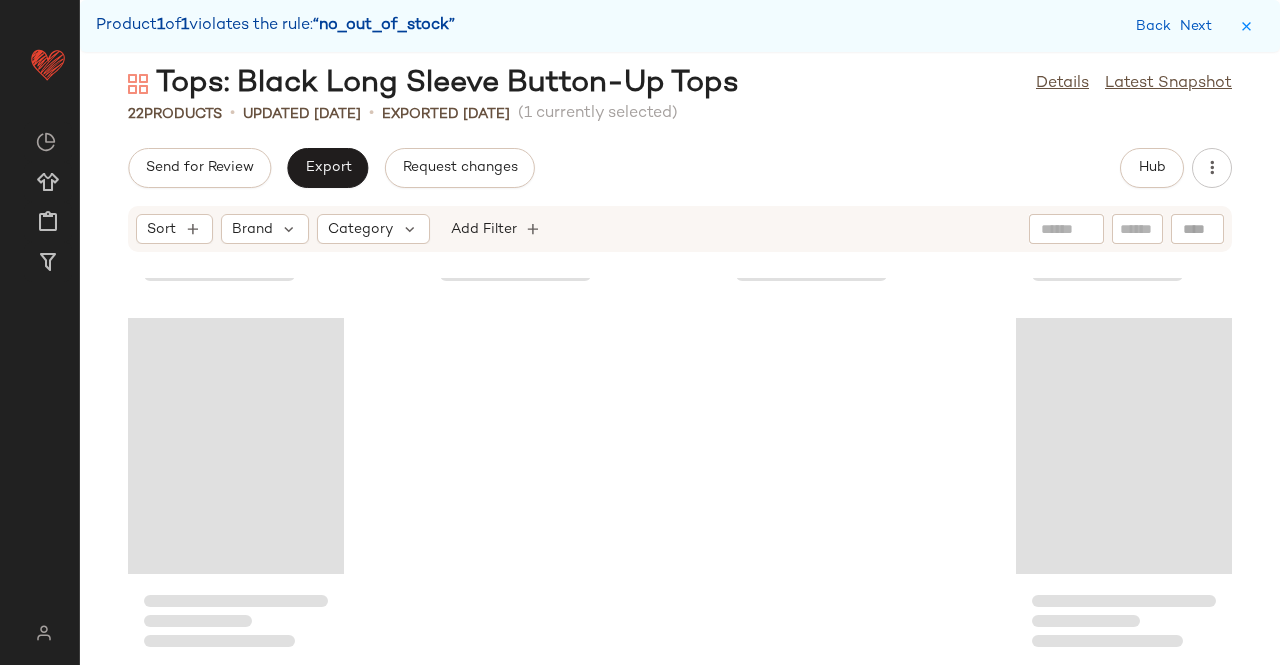 scroll, scrollTop: 1446, scrollLeft: 0, axis: vertical 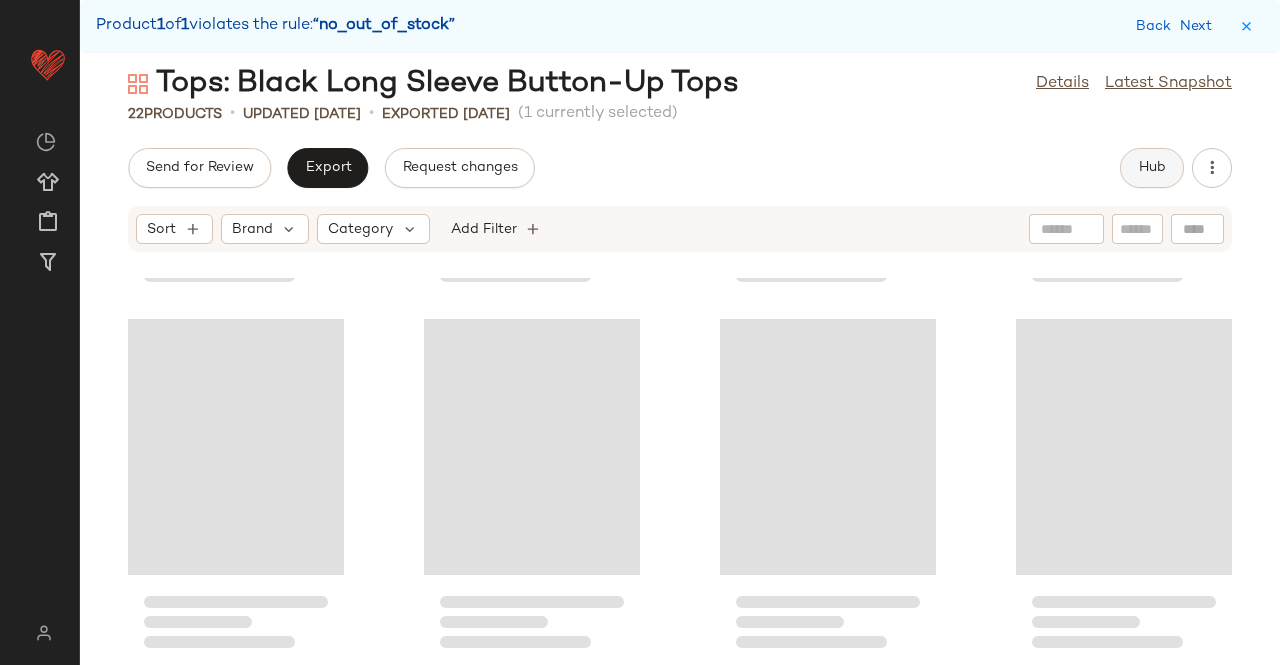 click on "Hub" at bounding box center (1152, 168) 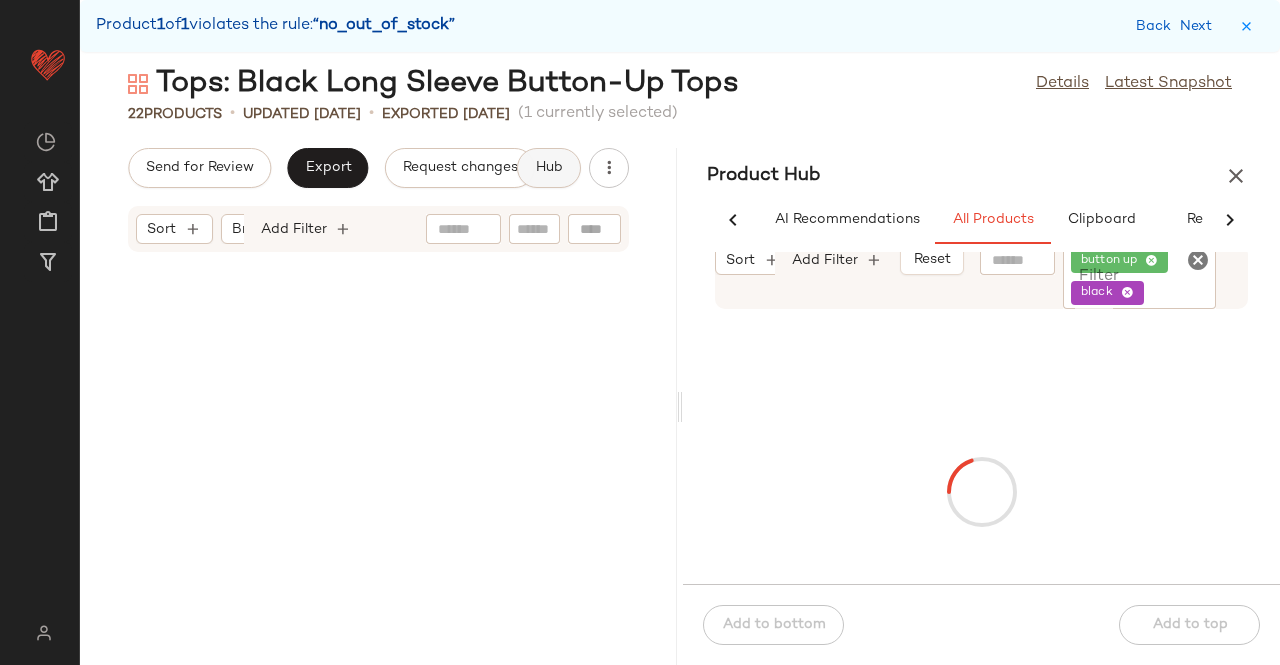 scroll, scrollTop: 0, scrollLeft: 54, axis: horizontal 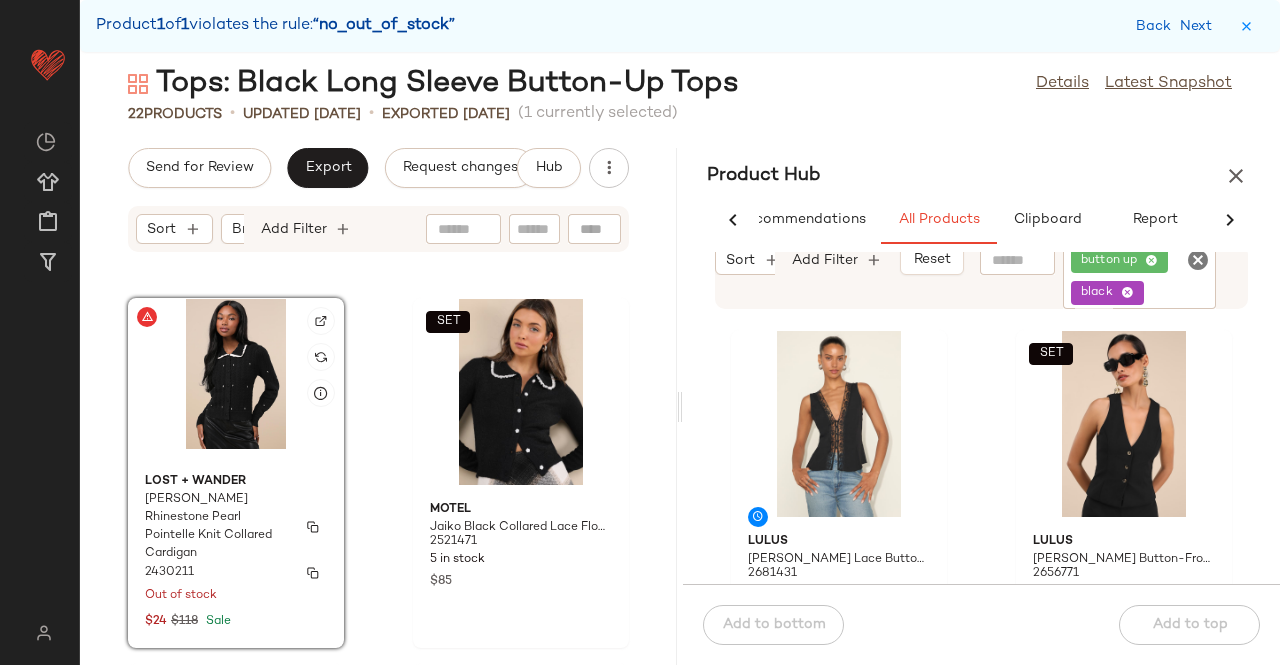 click on "[PERSON_NAME] Rhinestone Pearl Pointelle Knit Collared Cardigan" at bounding box center [218, 527] 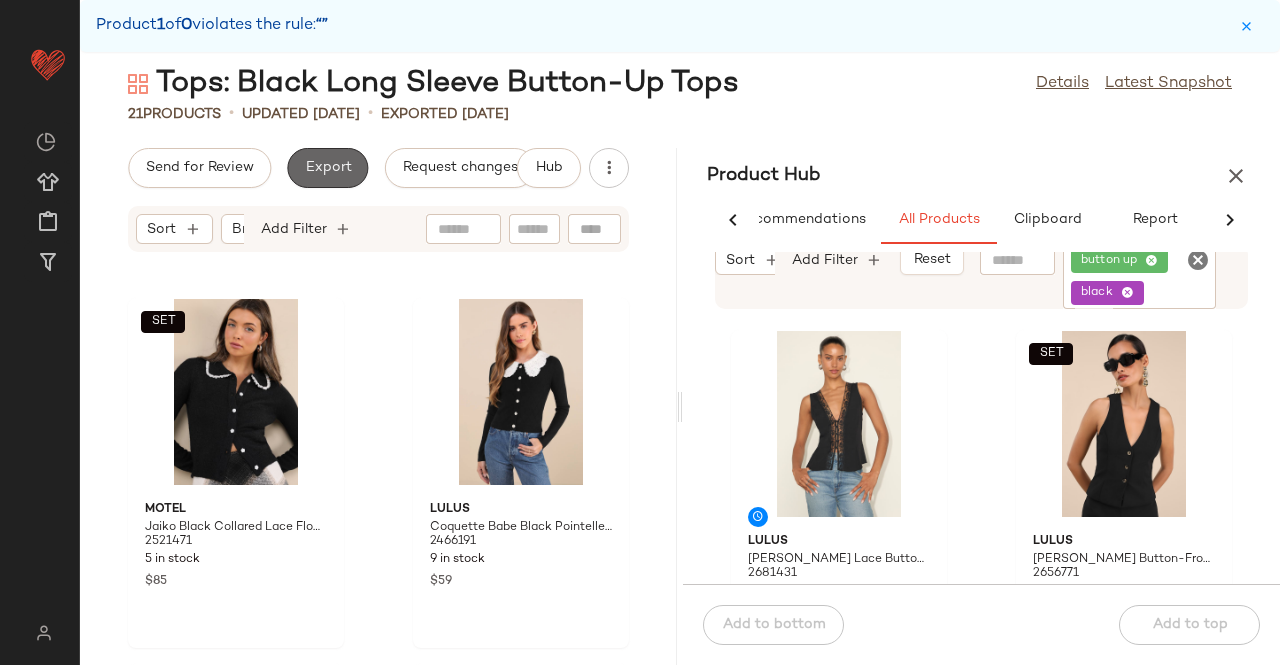 click on "Export" at bounding box center [327, 168] 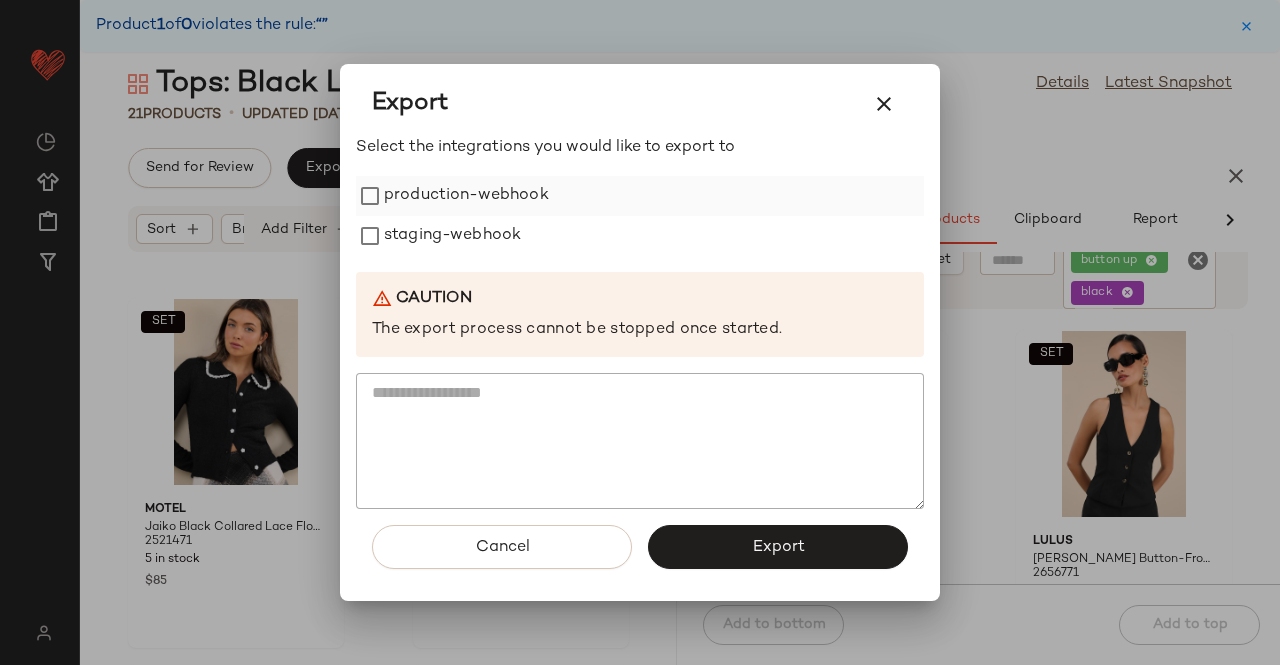 click on "production-webhook" at bounding box center (466, 196) 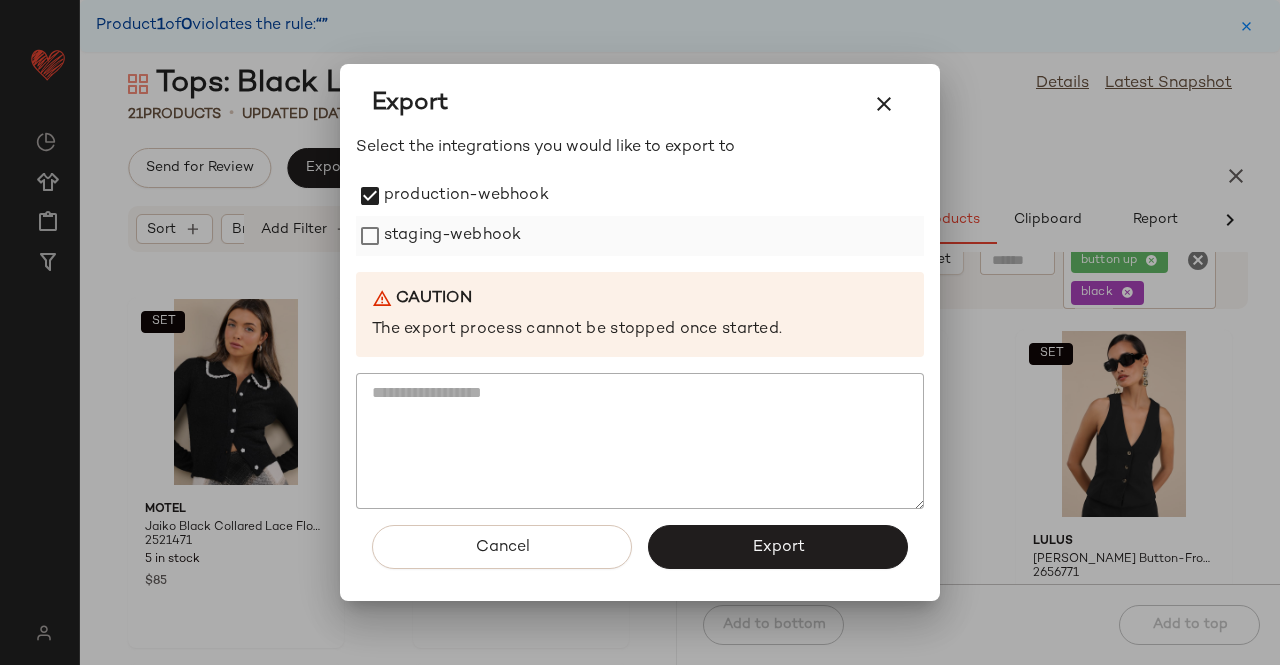 click on "staging-webhook" at bounding box center (452, 236) 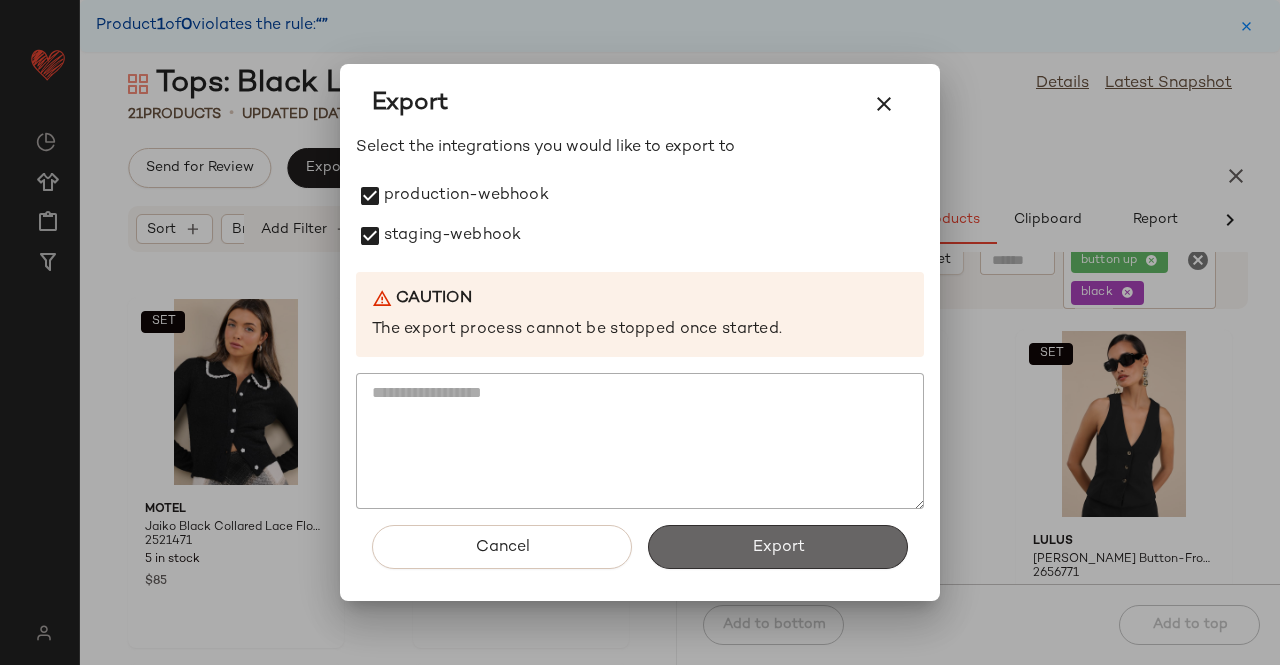 click on "Export" at bounding box center (778, 547) 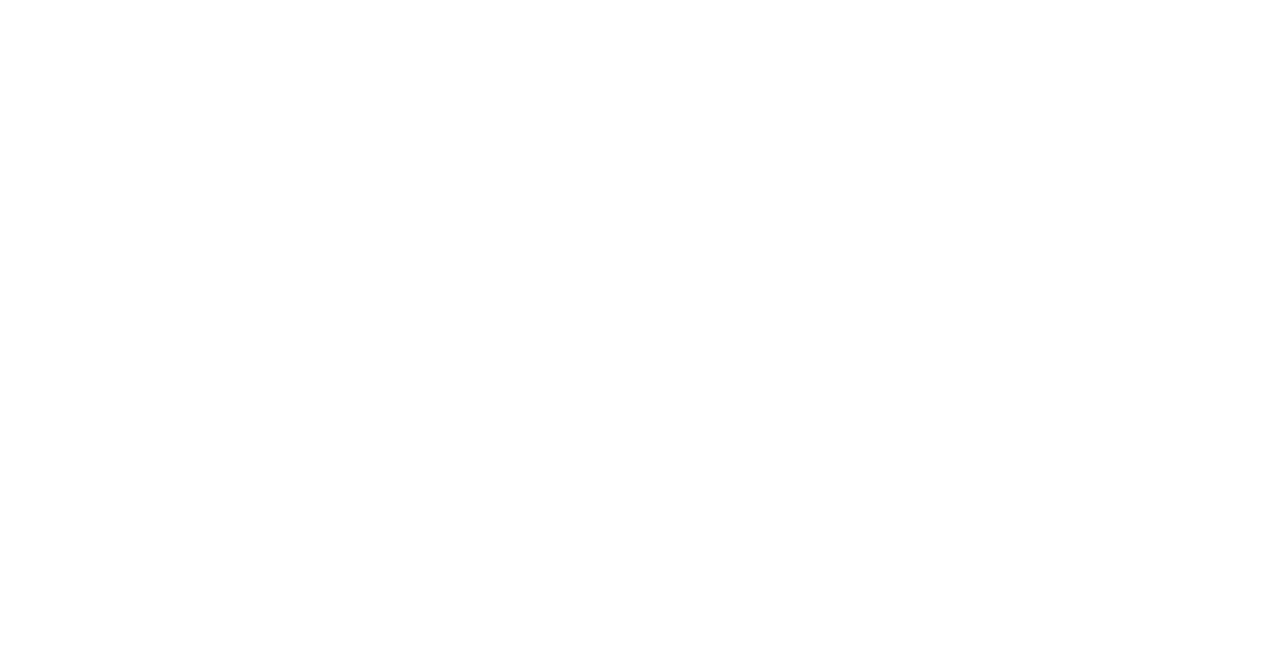scroll, scrollTop: 0, scrollLeft: 0, axis: both 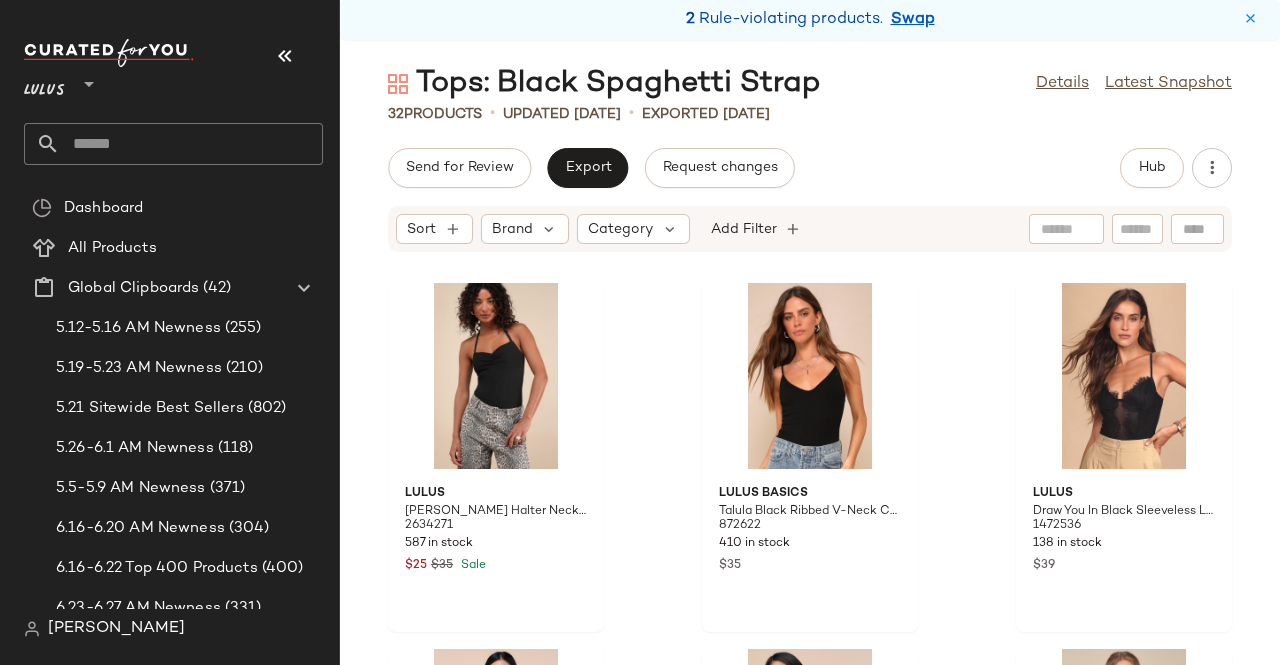 click on "Tops: Black Spaghetti Strap  Details   Latest Snapshot  32   Products   •   updated Jul 1st  •  Exported Jul 1st  Send for Review   Export   Request changes   Hub  Sort  Brand  Category  Add Filter  Lulus Amberlyn Black Halter Neck Bodysuit 2634271 587 in stock $25 $35 Sale Lulus Basics Talula Black Ribbed V-Neck Cami Bodysuit 872622 410 in stock $35 Lulus Draw You In Black Sleeveless Lace Bustier Bodysuit 1472536 138 in stock $39 Lulus Nicolet Black Tie-Front Peplum Cami Top 2635991 405 in stock $32 $45 Sale Lulus Malvina Black Mesh Sheer Lace Cami Top 2634071 388 in stock $27 $45 Sale Lulus Live To Impress Black Sleeveless Bustier Peplum Top 2379211 190 in stock $35 Lulus Anayah Black Tiered Cami Crop Top 2619991 105 in stock $36 $45 Sale Lulus Flirty Shimmer Black Polka Dot Velvet Rhinestone Bow Bustier Top 2537811 362 in stock $45 Lulus Erice Black Button-Front Cami Top 2635531 119 in stock $39 Lulus Stunning Choice Black Satin Tie-Front Lace Cami Bodysuit 2443311 140 in stock $11 $55 Sale Lulus $16" at bounding box center [810, 364] 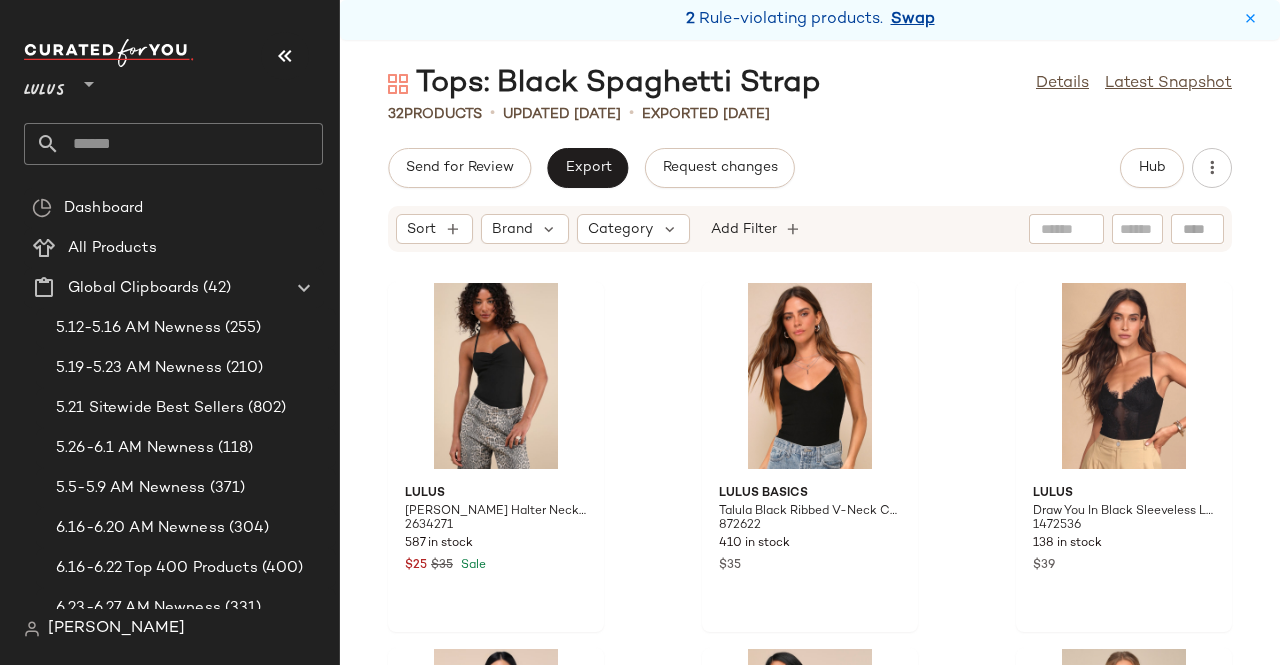 click on "Swap" at bounding box center (913, 20) 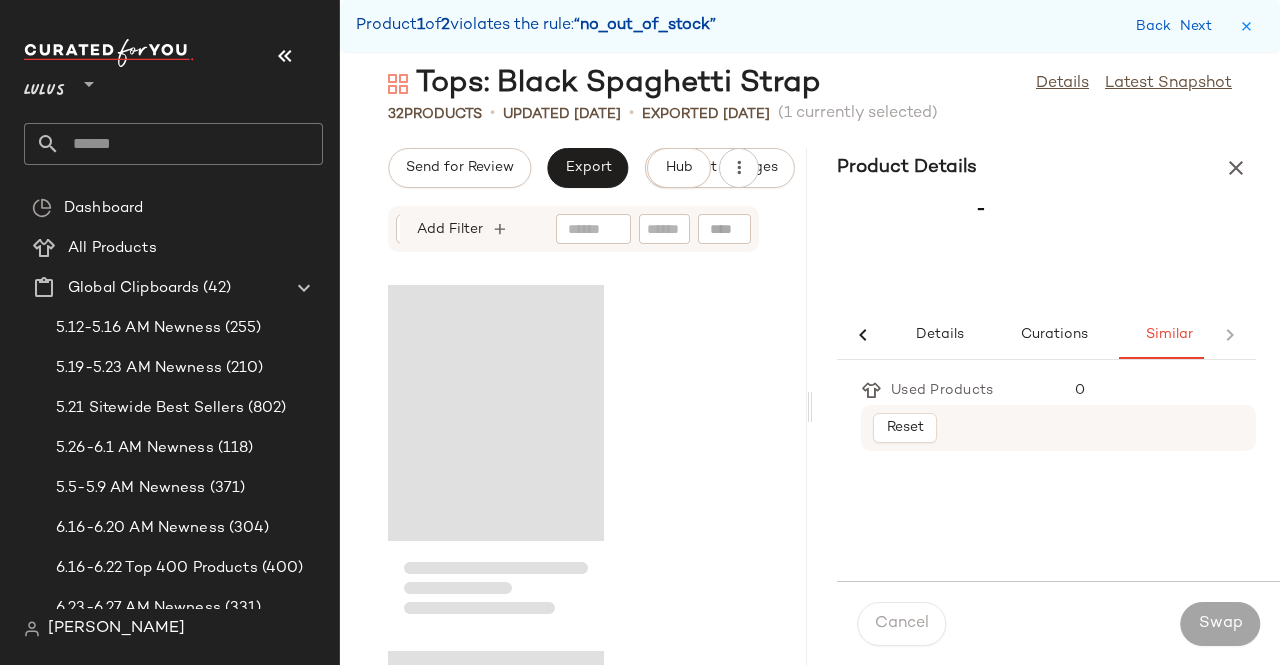 scroll, scrollTop: 0, scrollLeft: 14, axis: horizontal 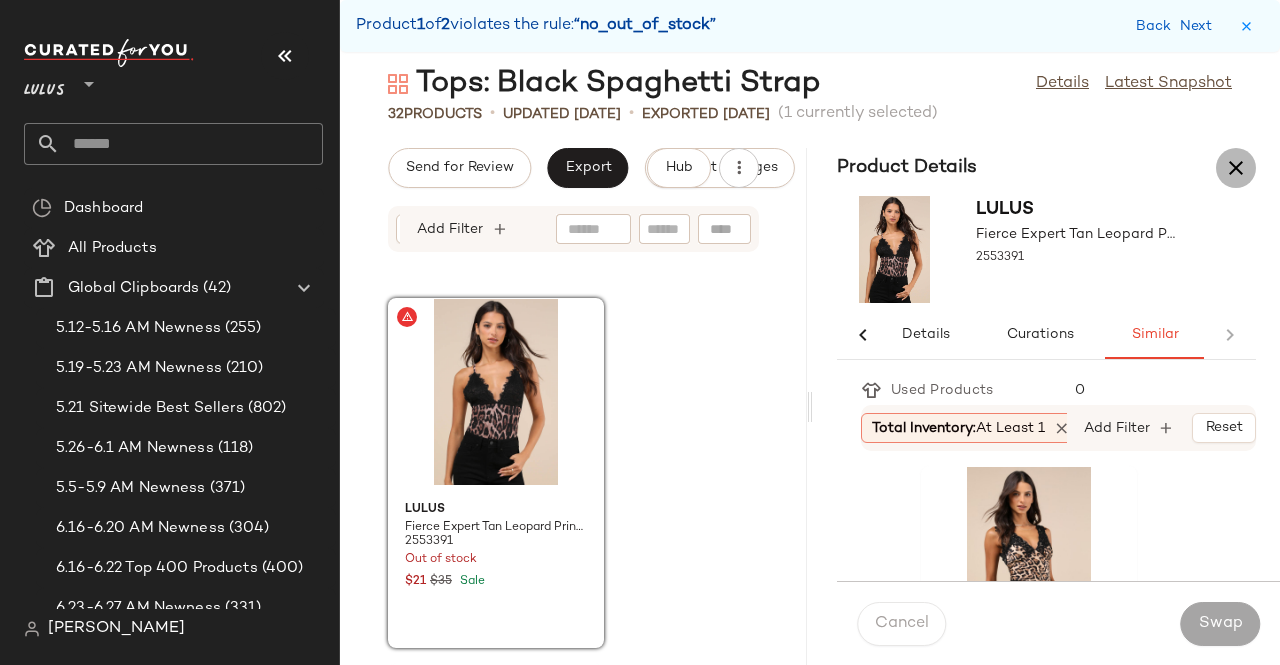 click at bounding box center [1236, 168] 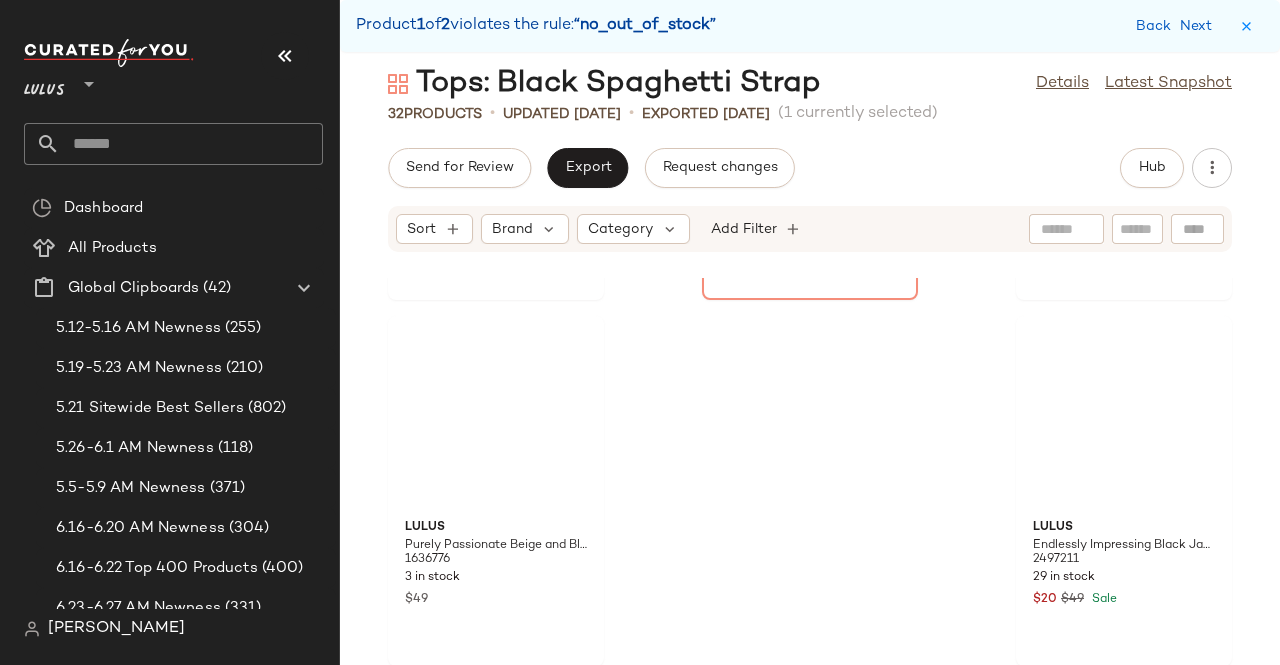 scroll, scrollTop: 2928, scrollLeft: 0, axis: vertical 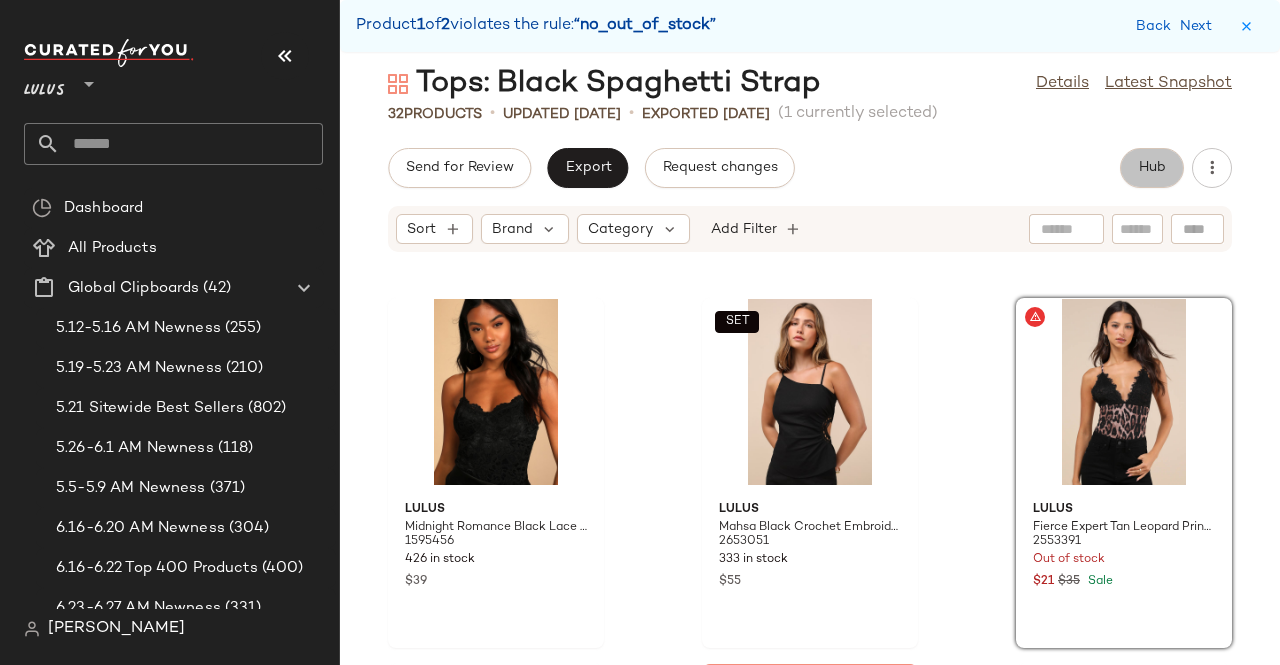click on "Hub" at bounding box center [1152, 168] 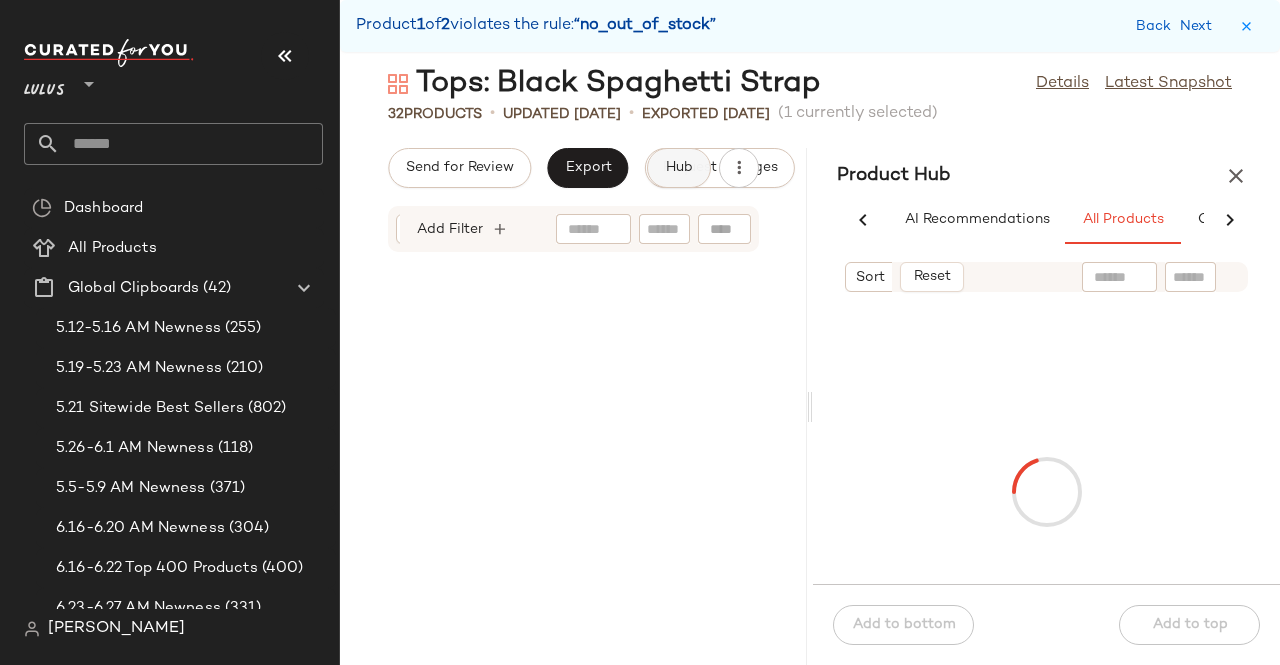 scroll, scrollTop: 0, scrollLeft: 106, axis: horizontal 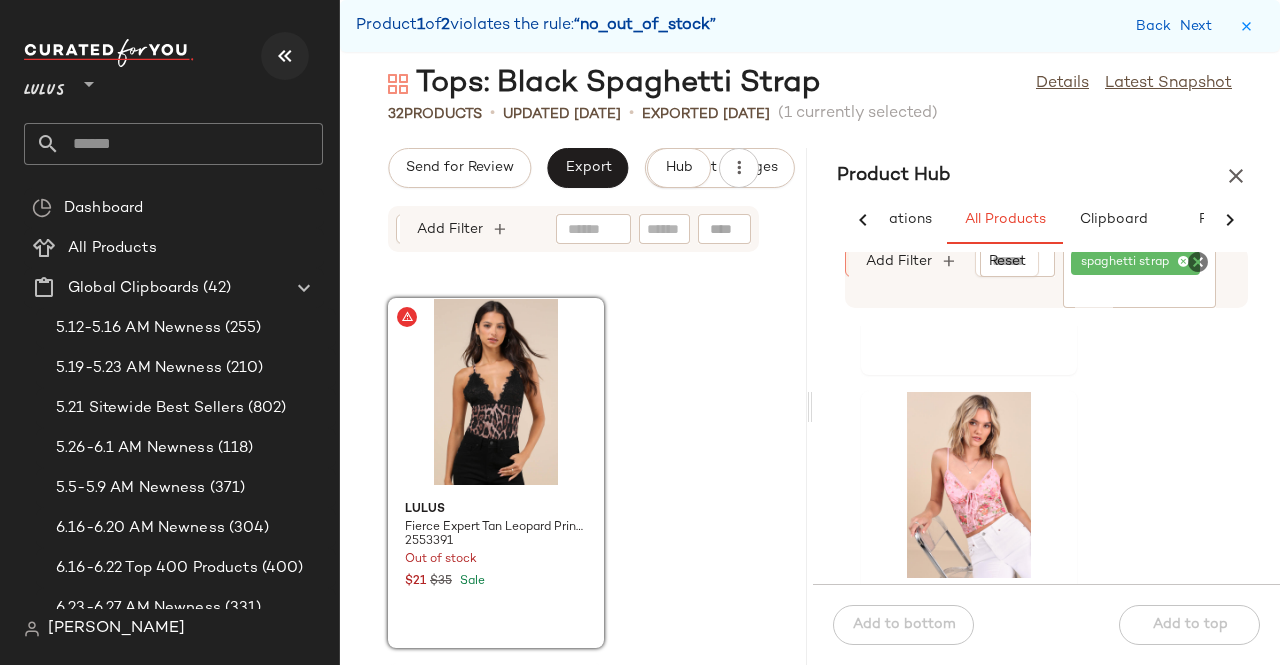 click at bounding box center (285, 56) 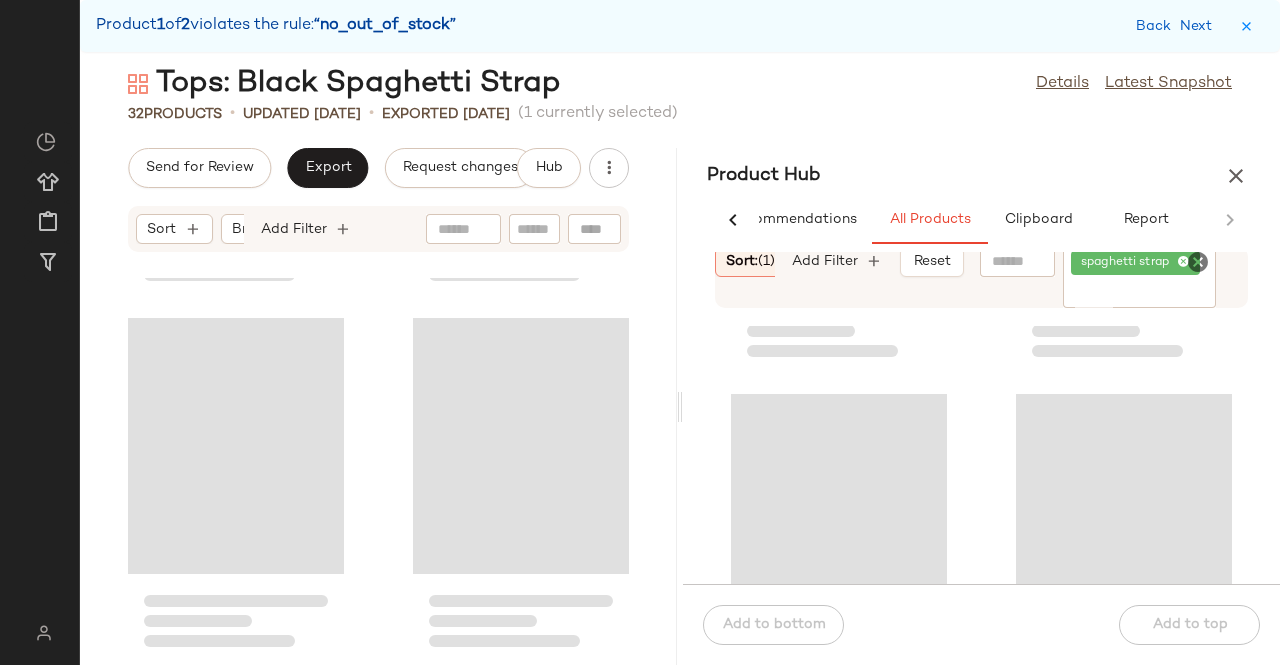 scroll, scrollTop: 0, scrollLeft: 62, axis: horizontal 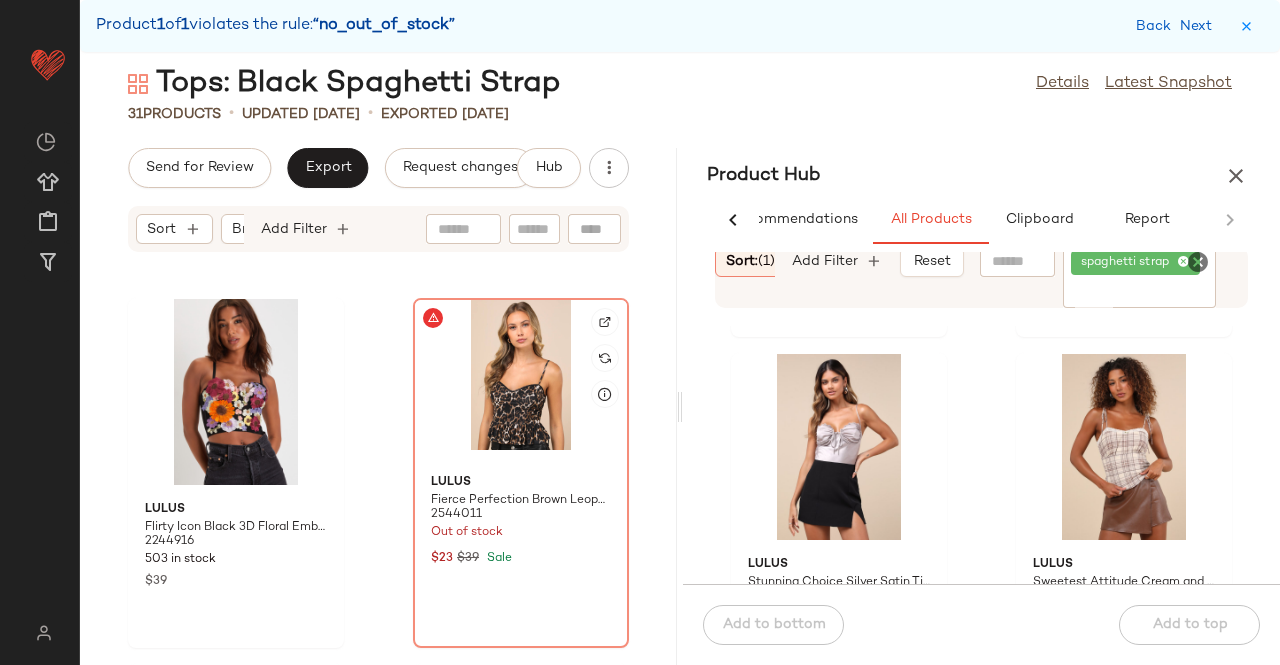 click 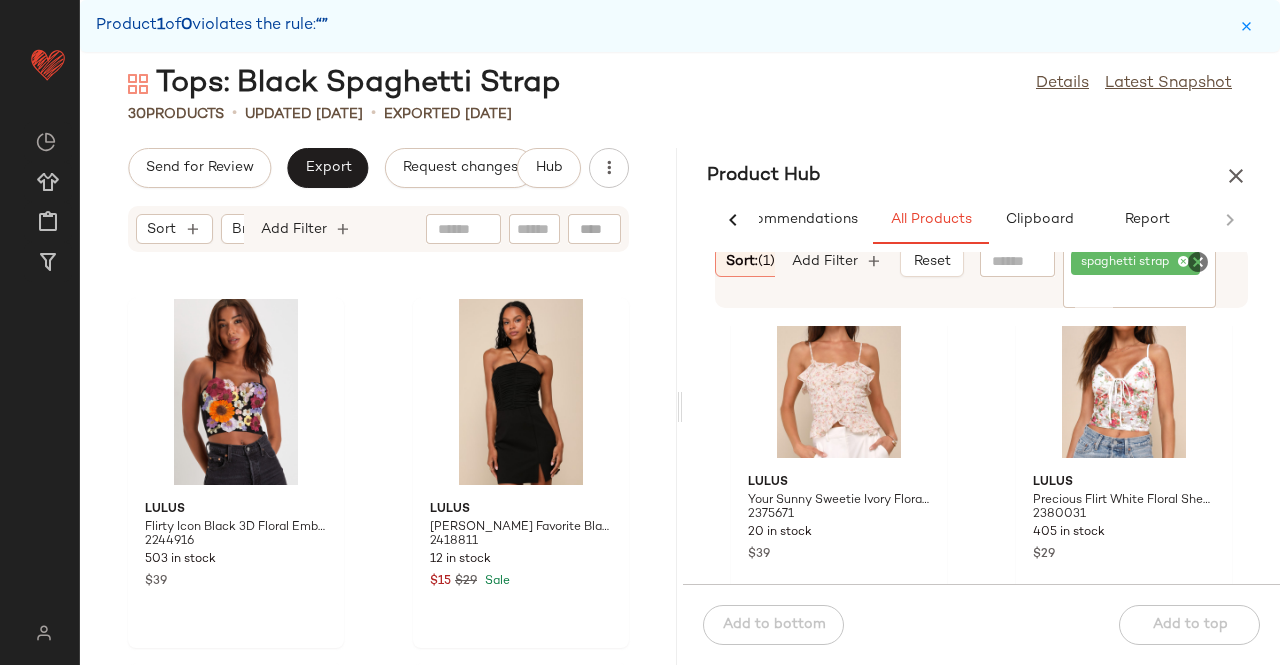 scroll, scrollTop: 6661, scrollLeft: 0, axis: vertical 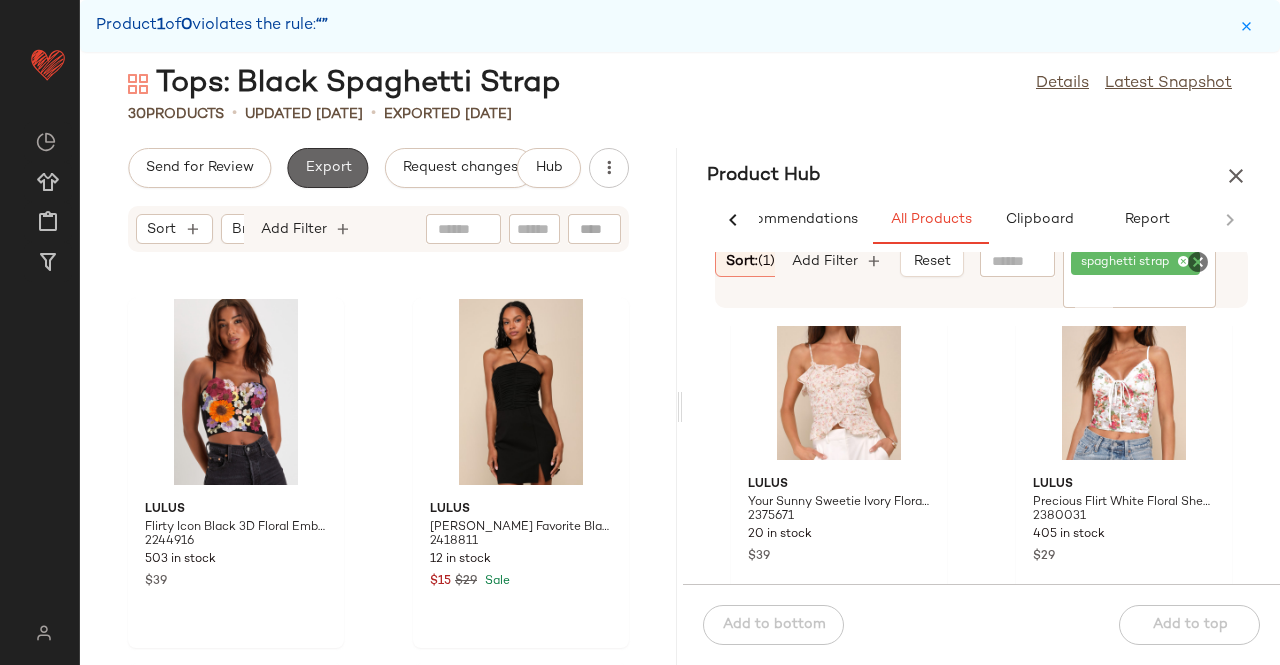 click on "Export" 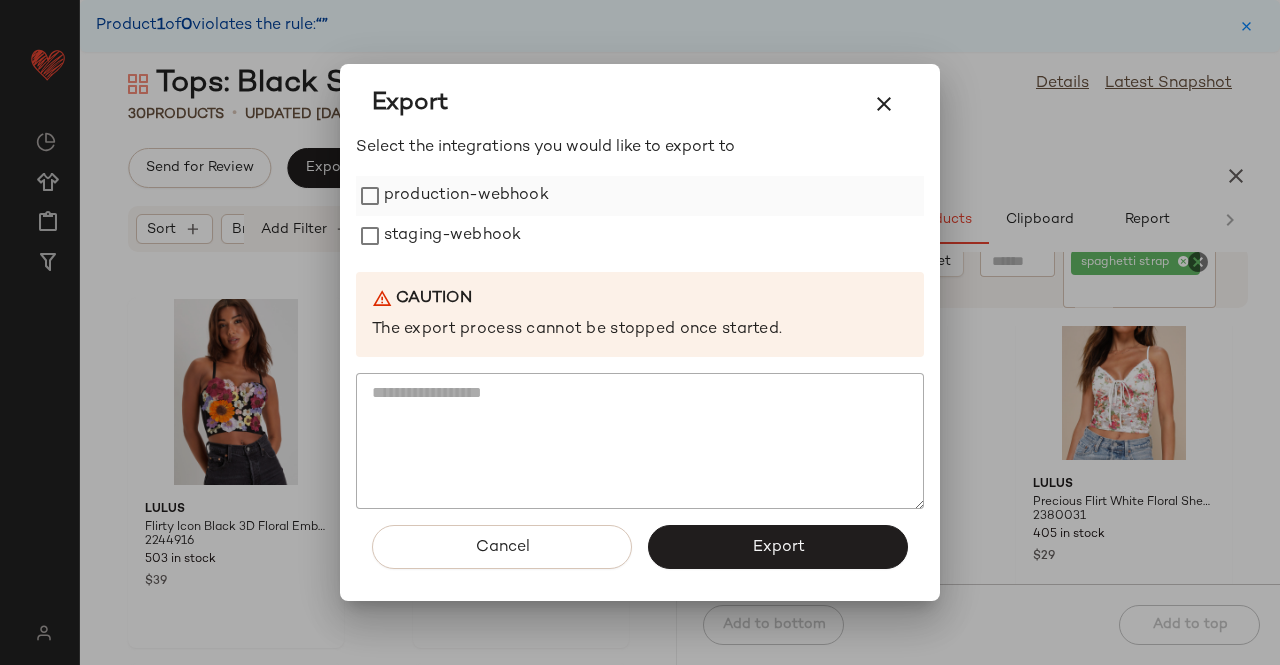 click on "production-webhook" at bounding box center [466, 196] 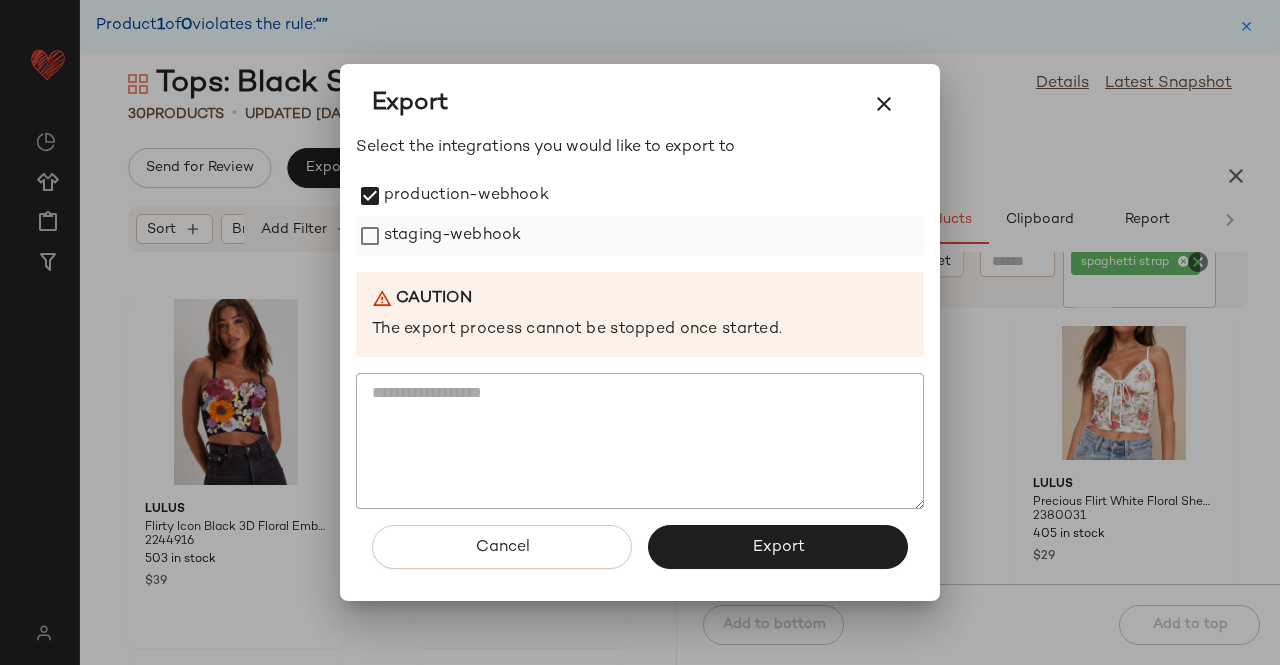 click on "staging-webhook" at bounding box center (452, 236) 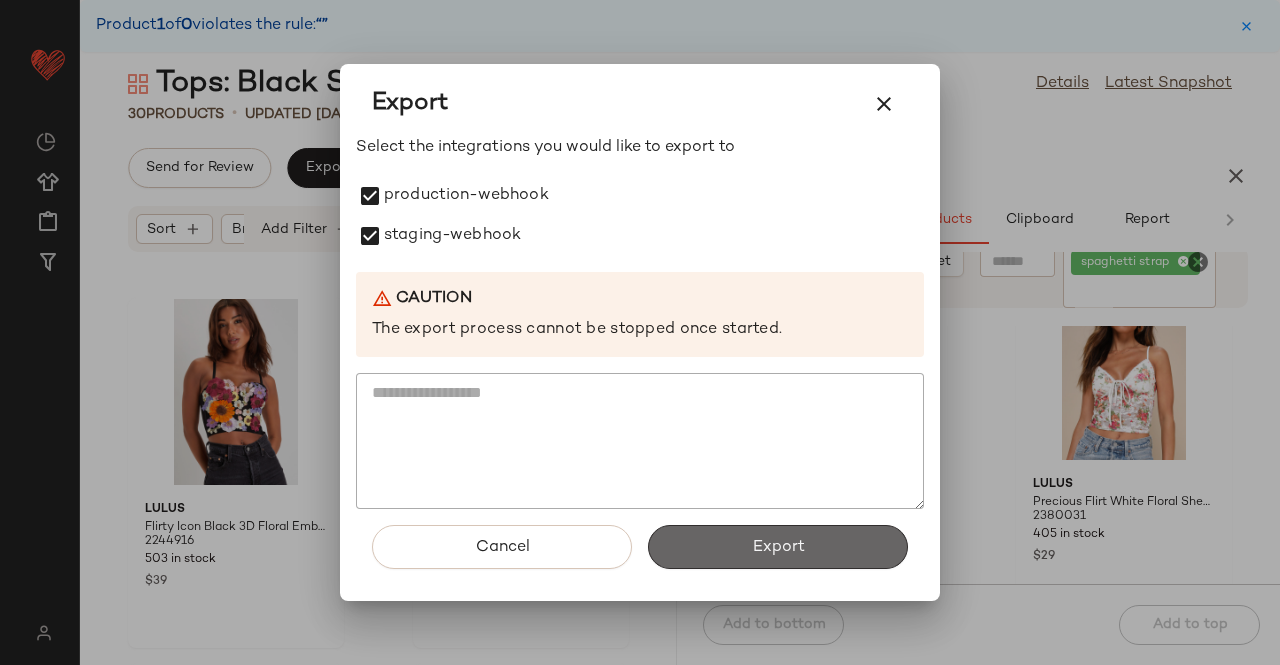 click on "Export" at bounding box center [778, 547] 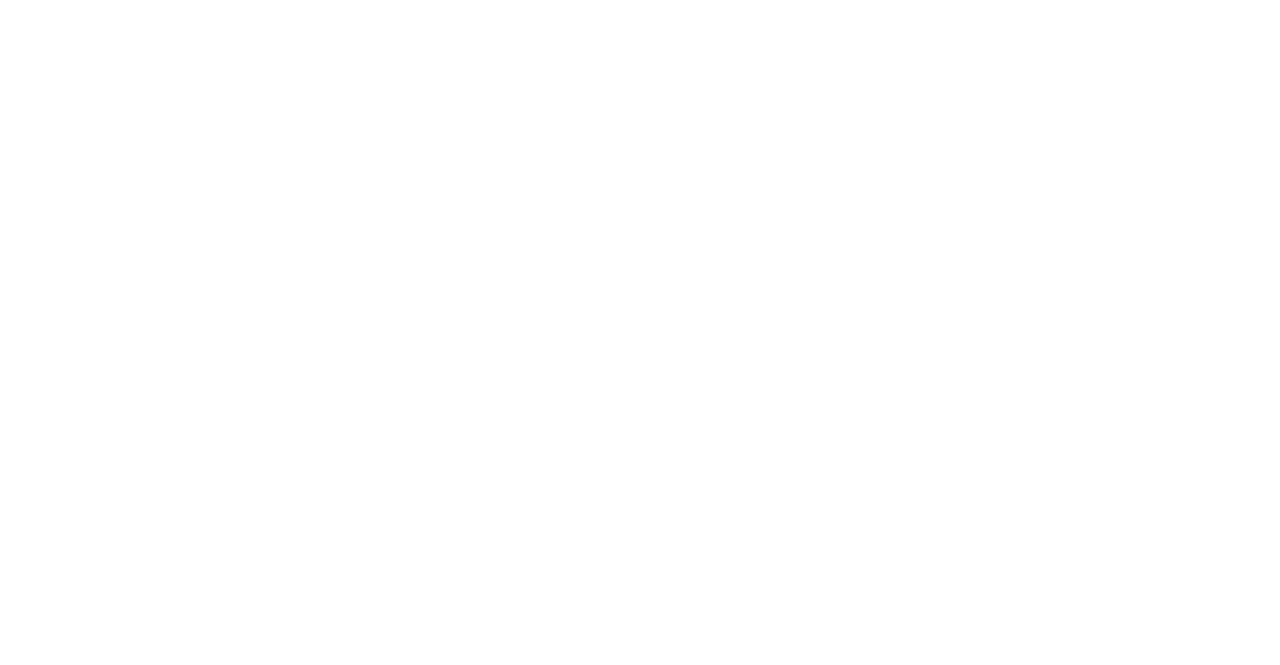 scroll, scrollTop: 0, scrollLeft: 0, axis: both 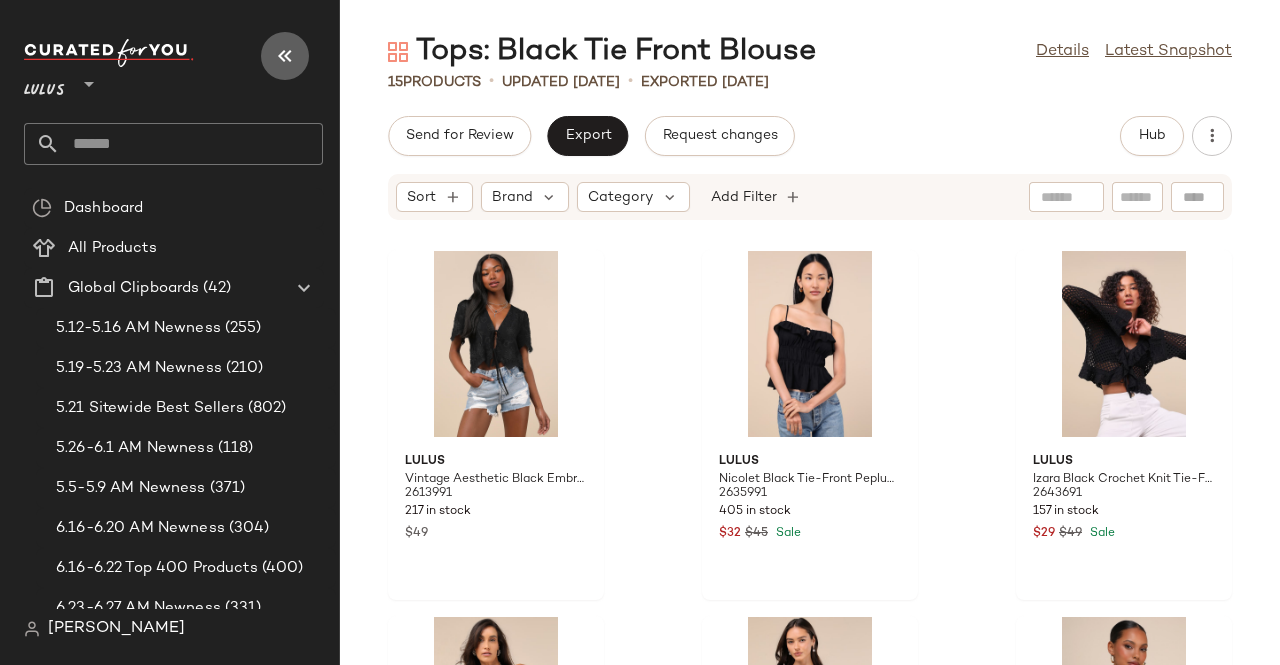 click at bounding box center [285, 56] 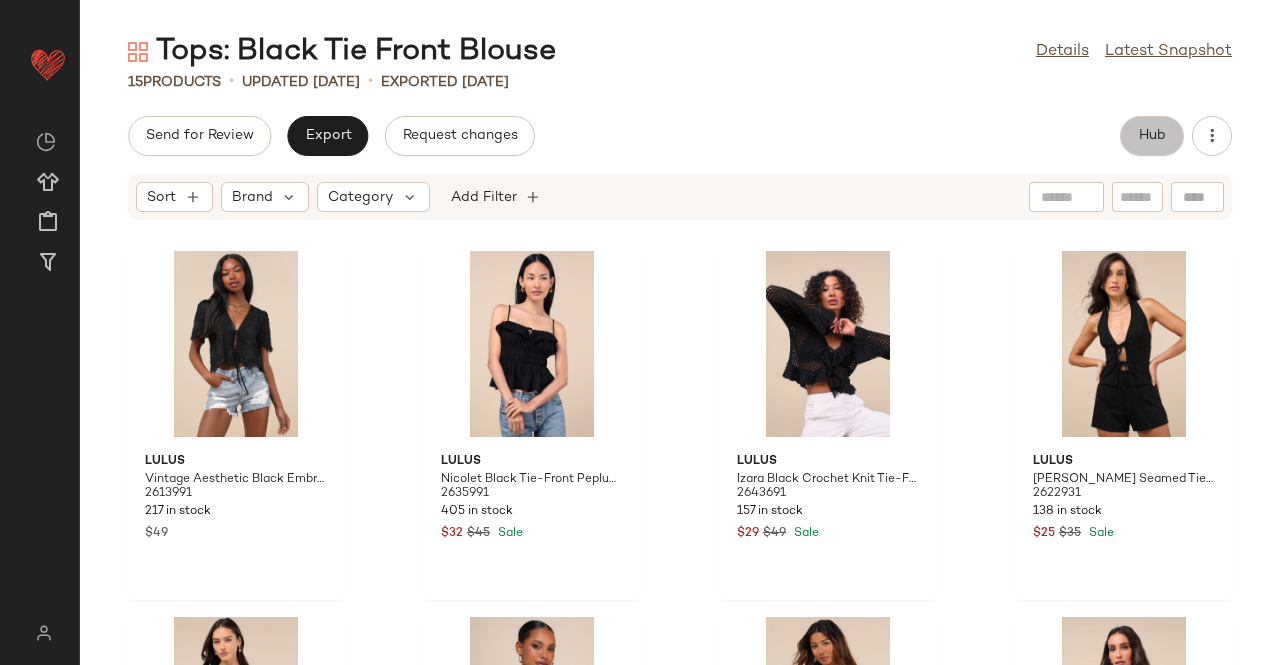 click on "Hub" 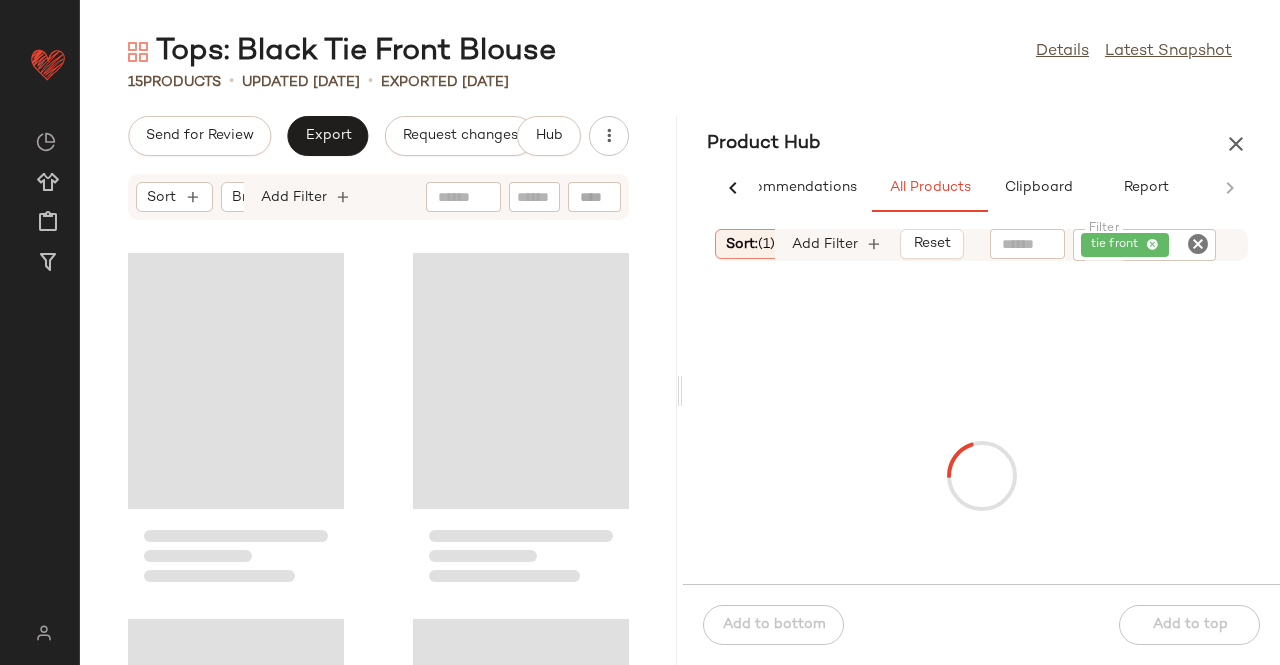 scroll, scrollTop: 0, scrollLeft: 62, axis: horizontal 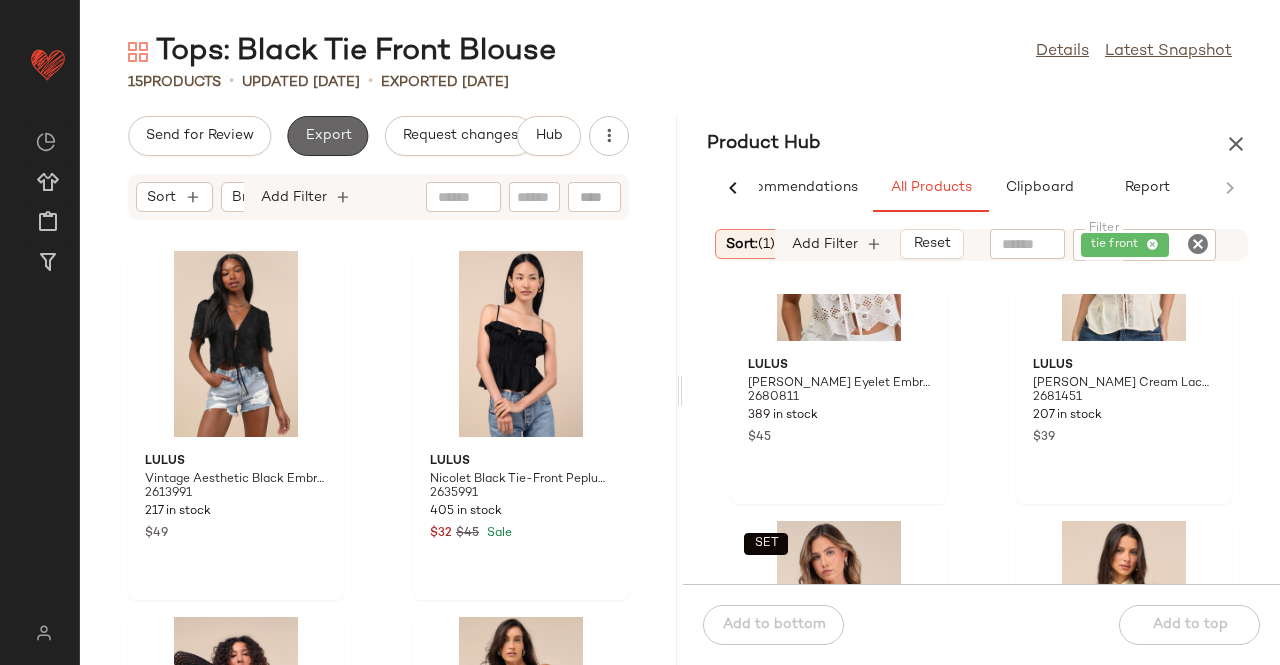 click on "Export" at bounding box center [327, 136] 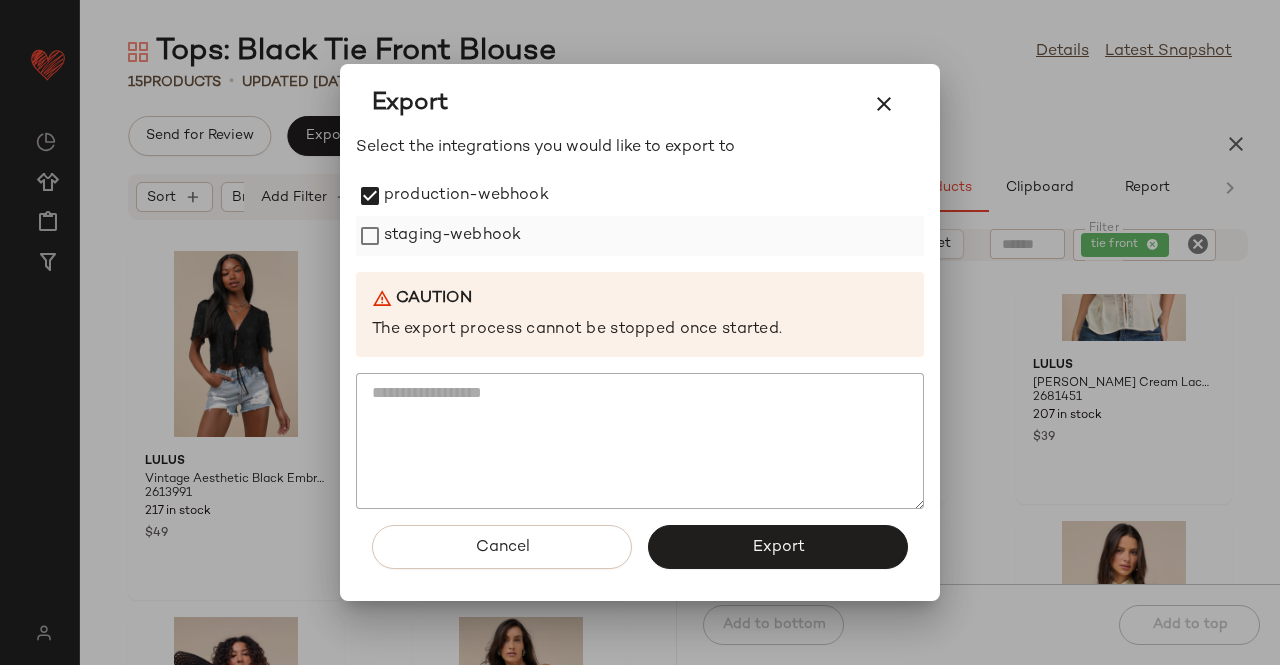 click on "staging-webhook" at bounding box center [452, 236] 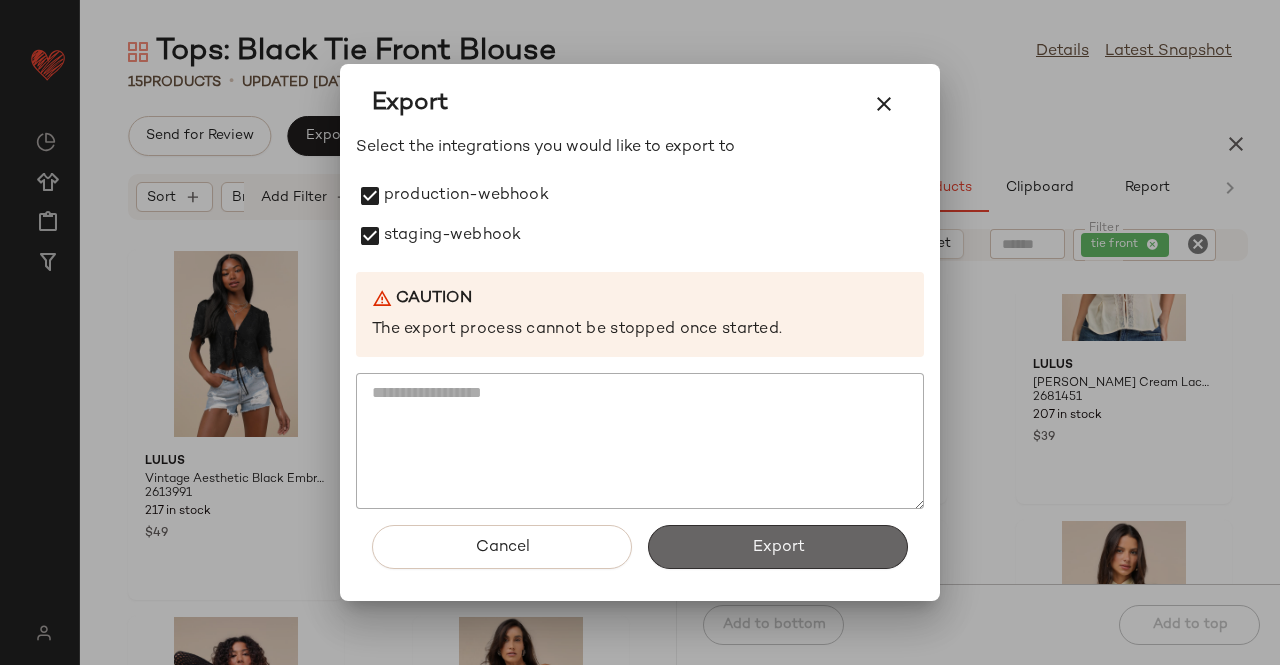click on "Export" at bounding box center (778, 547) 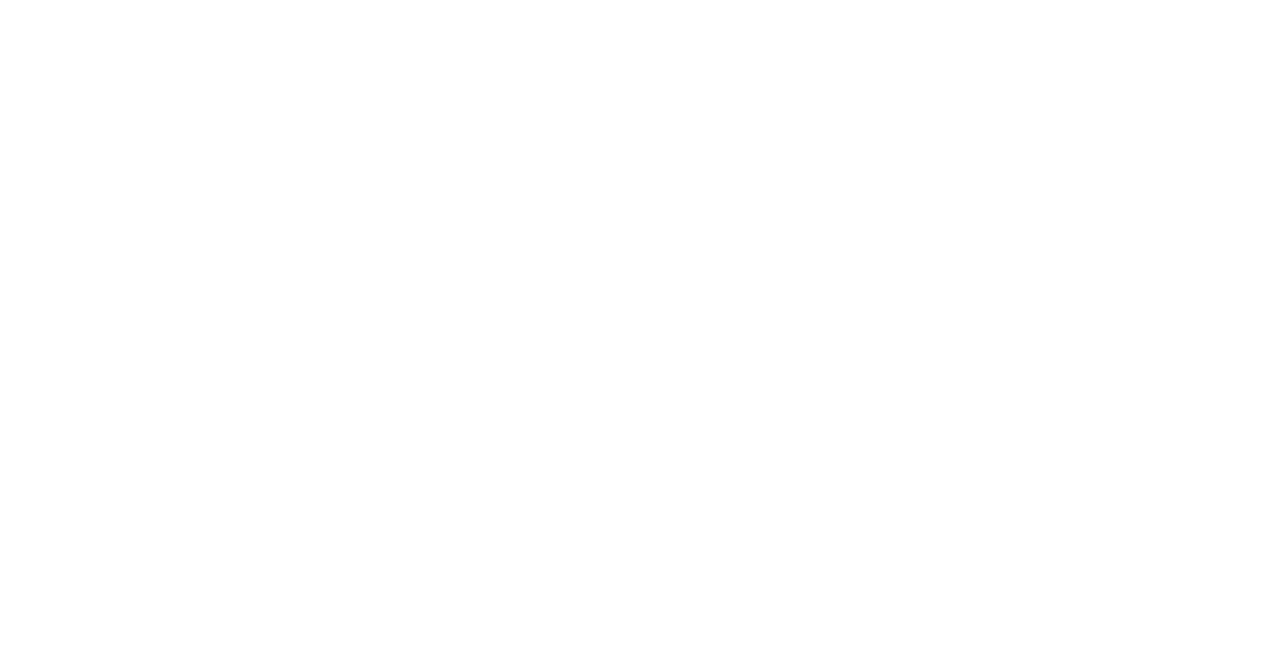 scroll, scrollTop: 0, scrollLeft: 0, axis: both 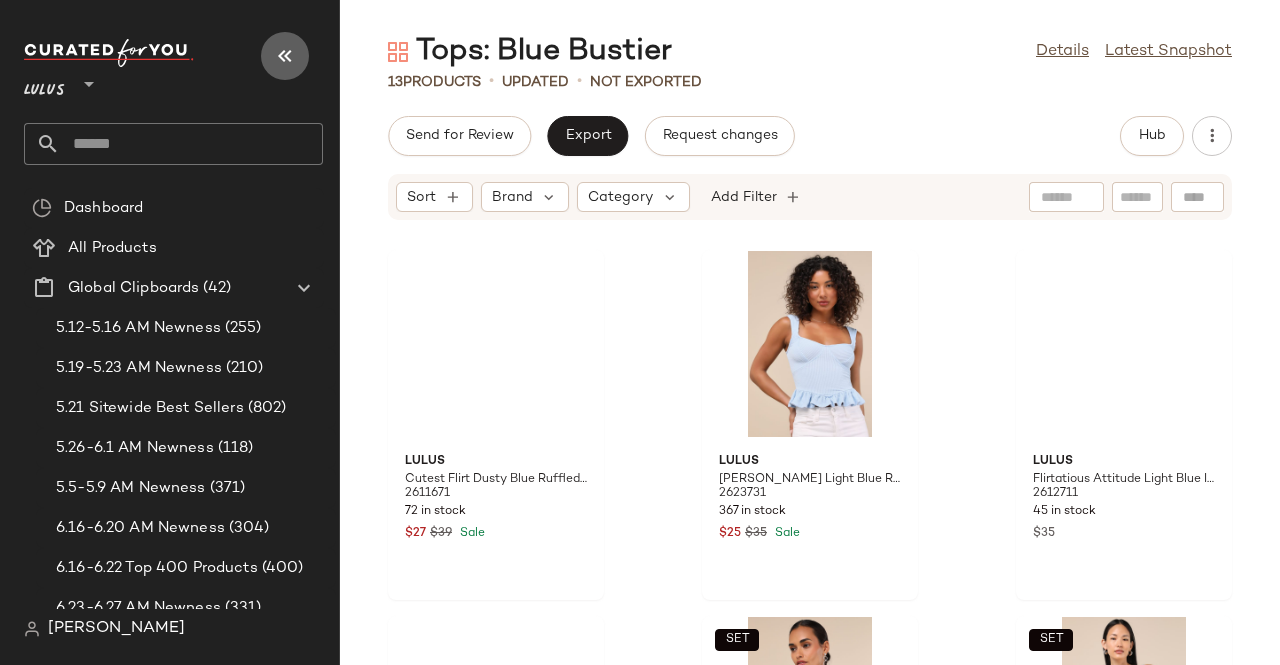 click at bounding box center [285, 56] 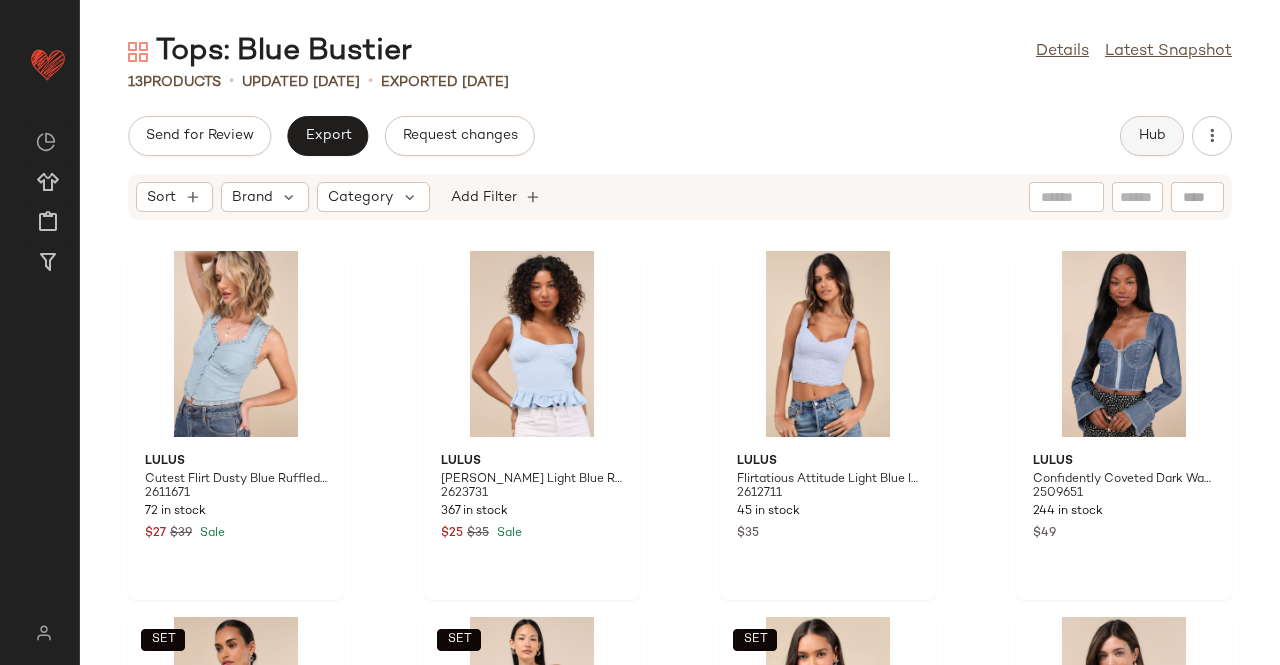 click on "Hub" 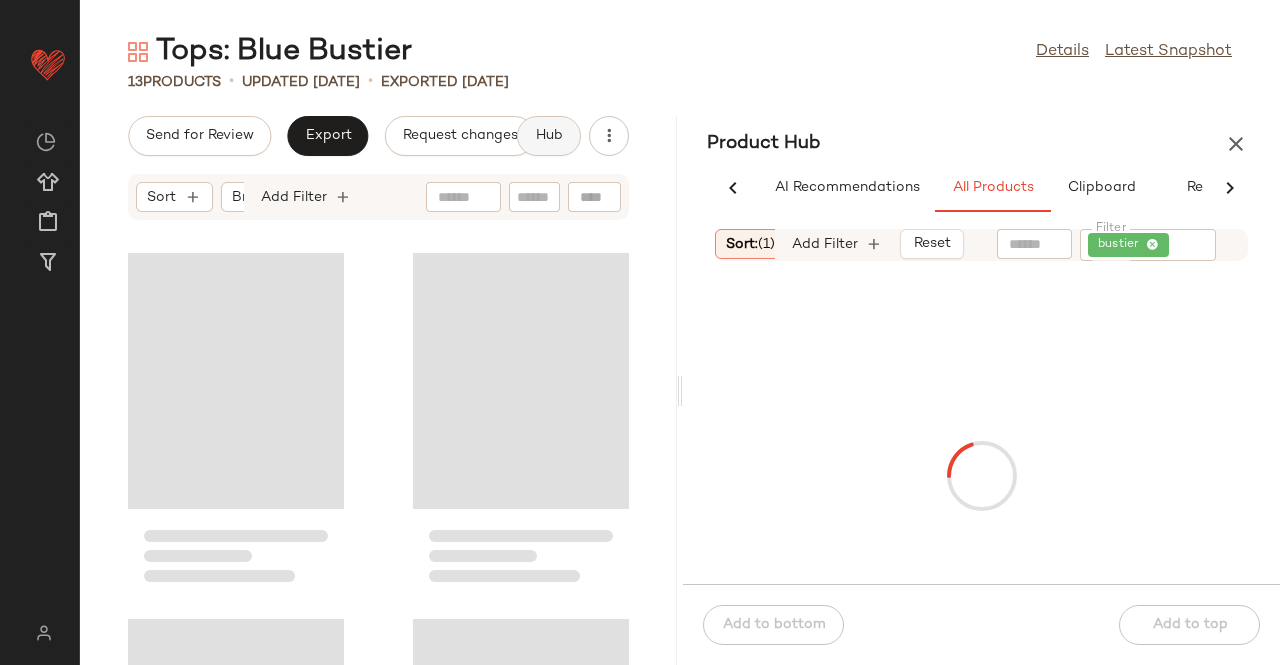 scroll, scrollTop: 0, scrollLeft: 62, axis: horizontal 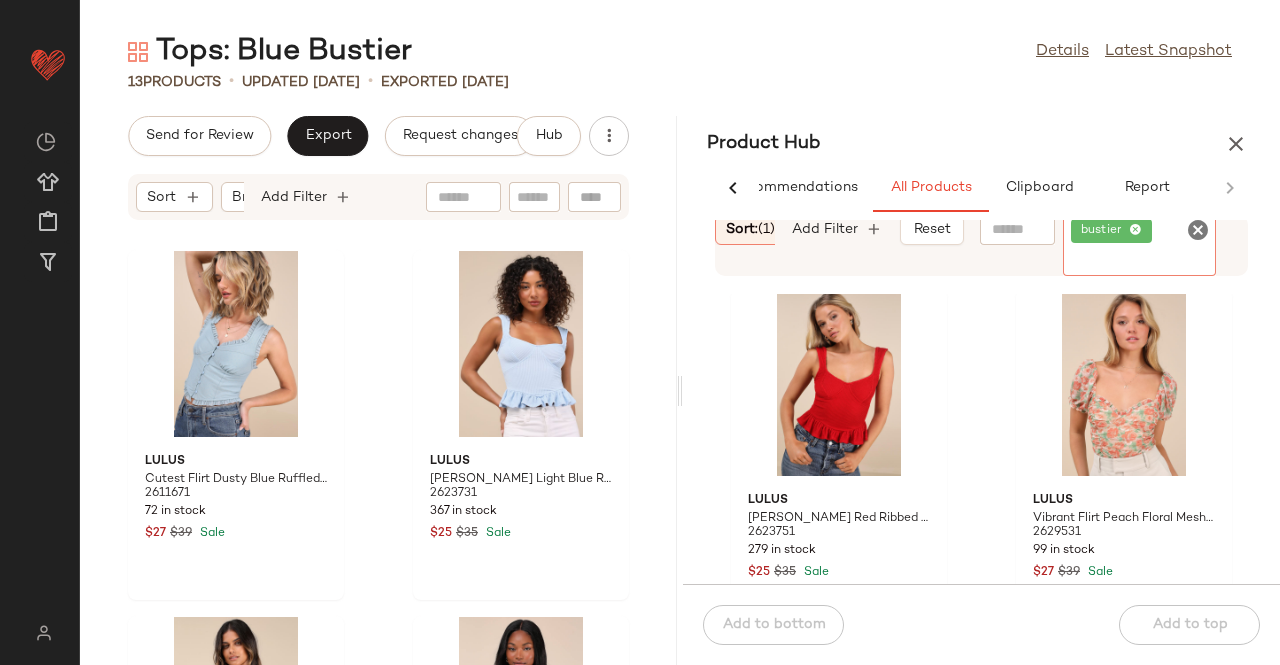 click on "bustier" 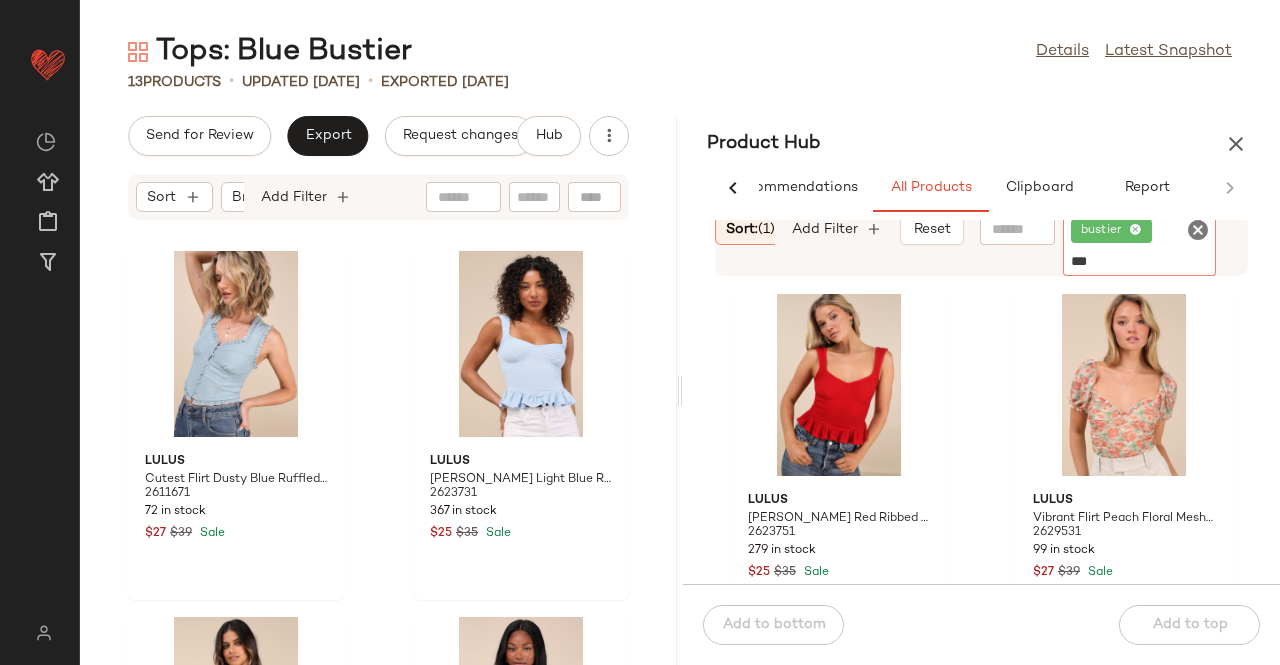 type on "****" 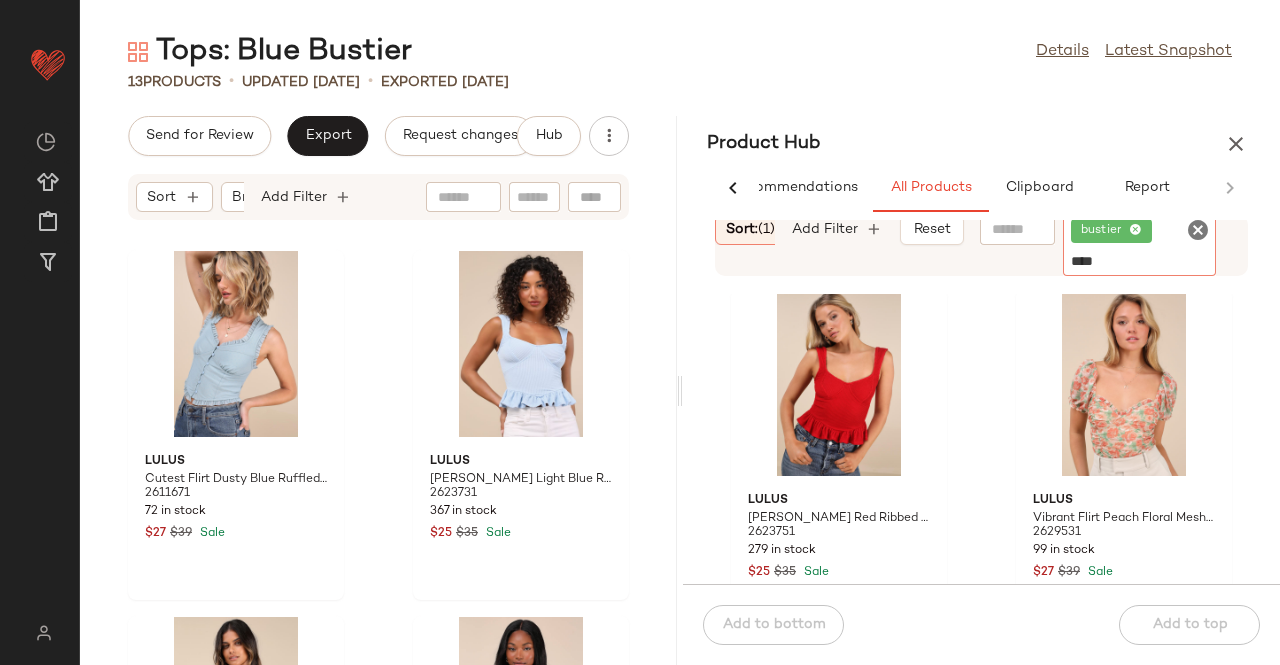 type 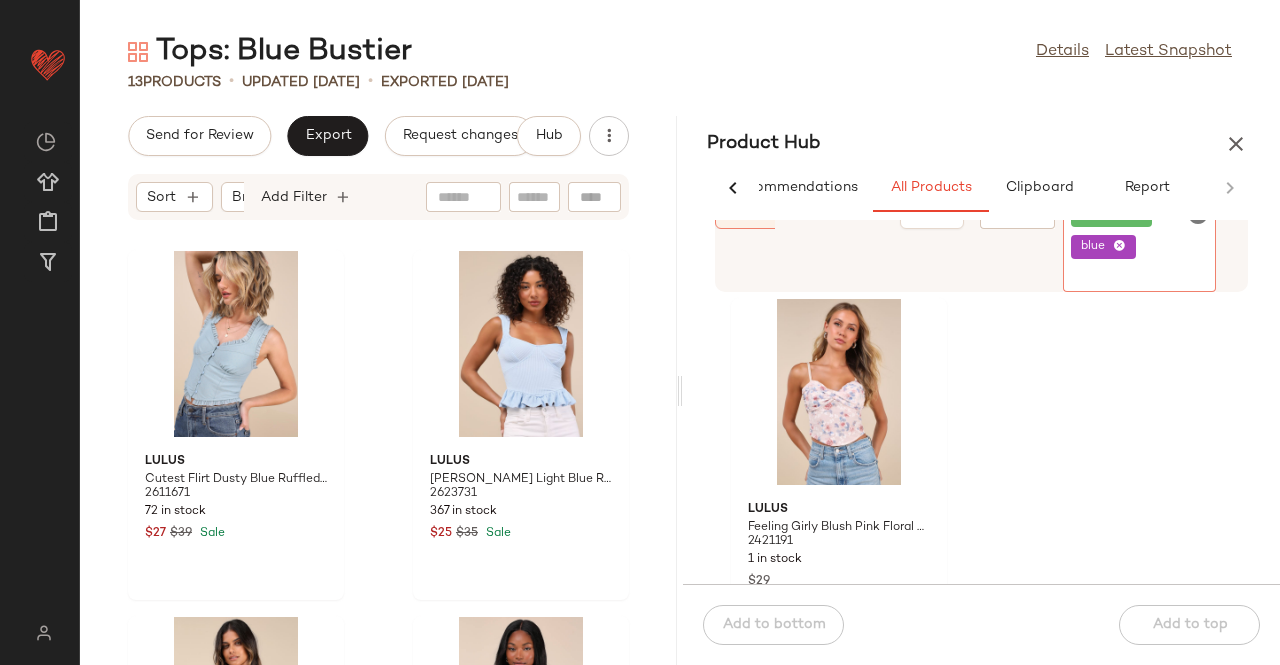 click 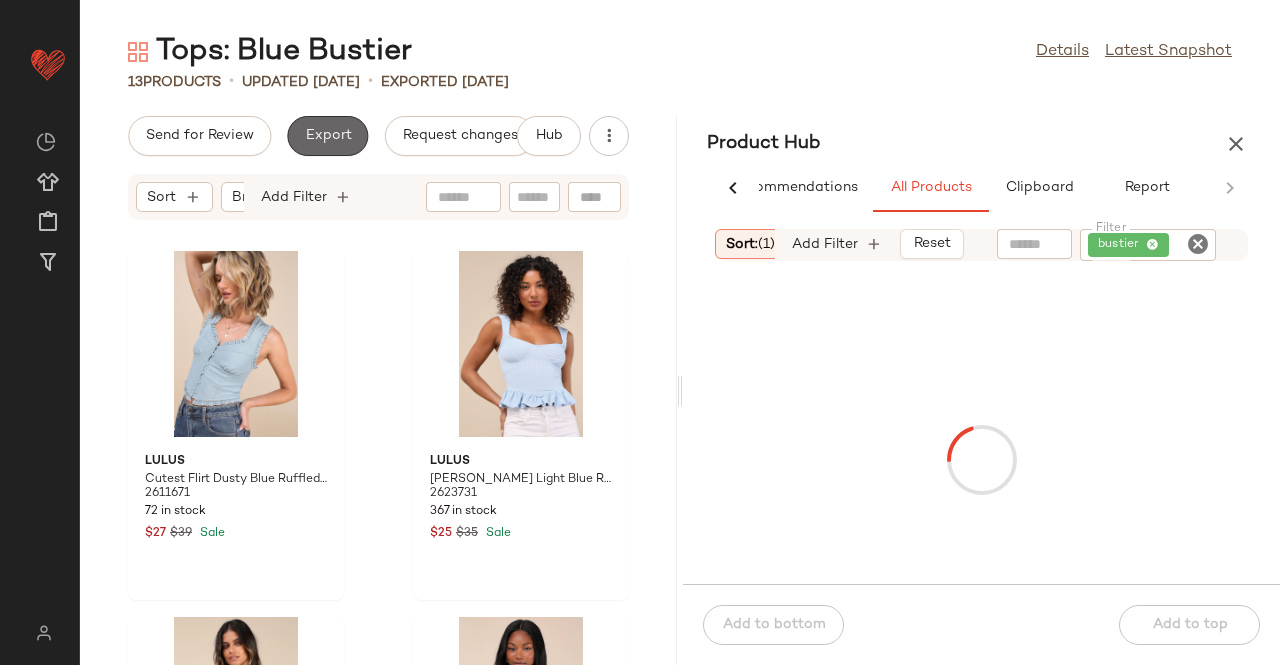 click on "Export" at bounding box center [327, 136] 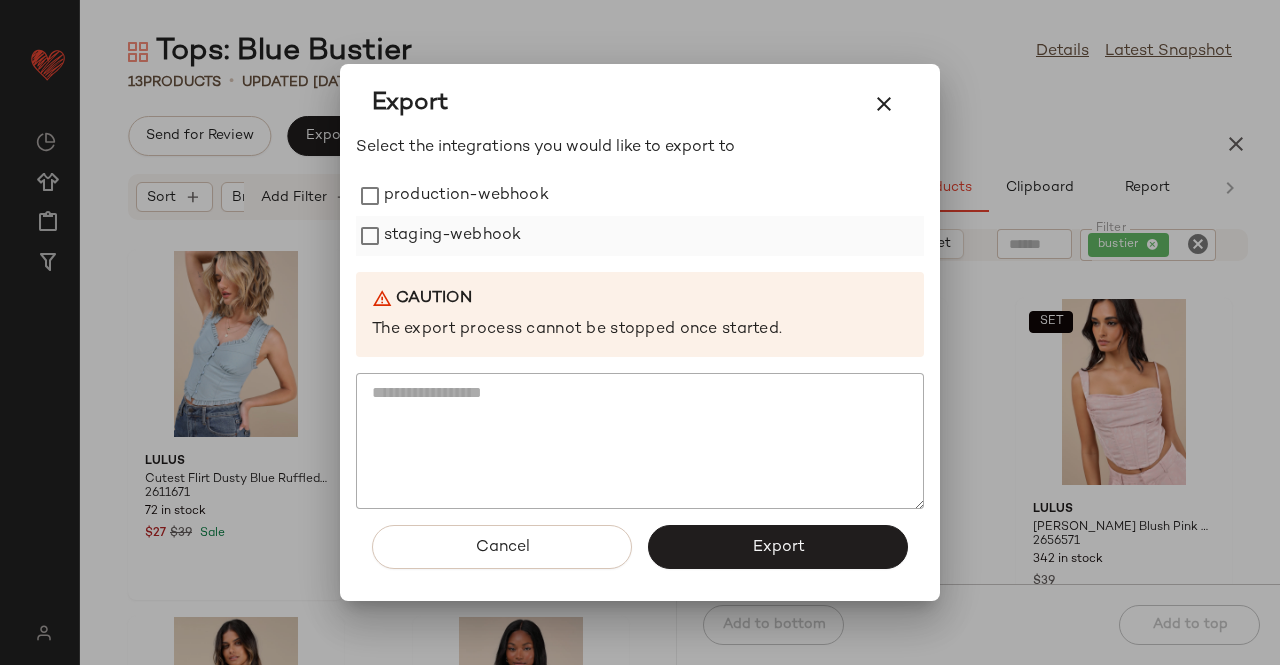 click on "staging-webhook" at bounding box center (452, 236) 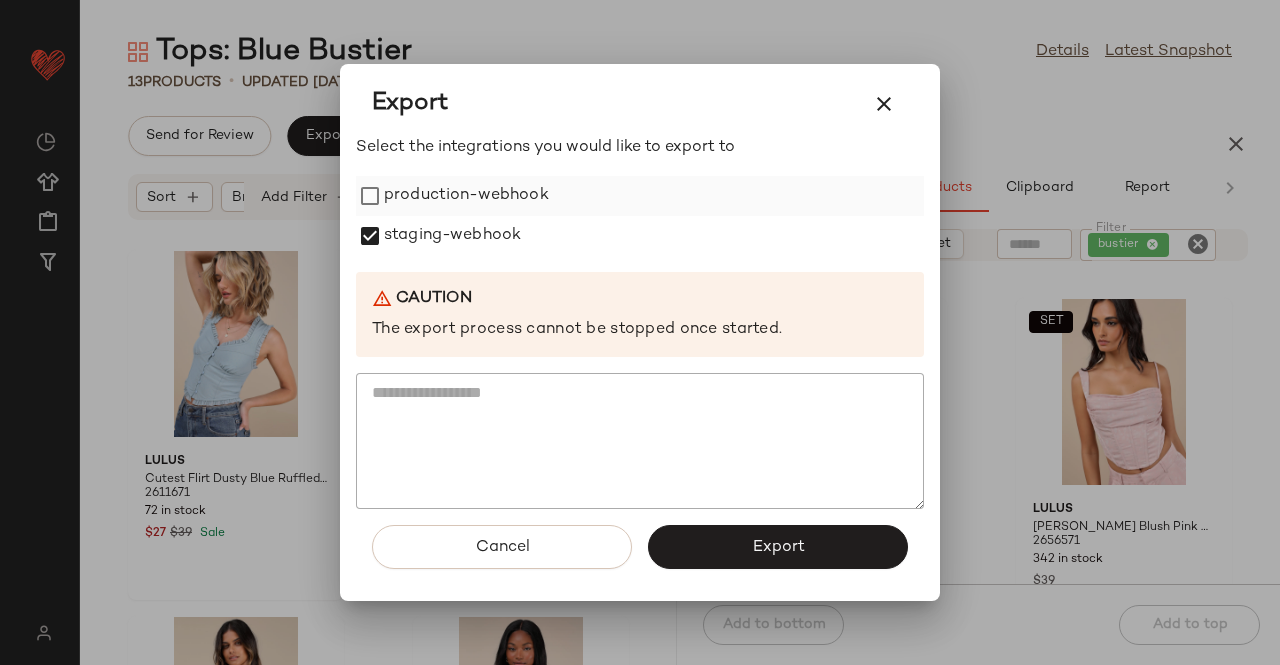 click on "production-webhook" at bounding box center (466, 196) 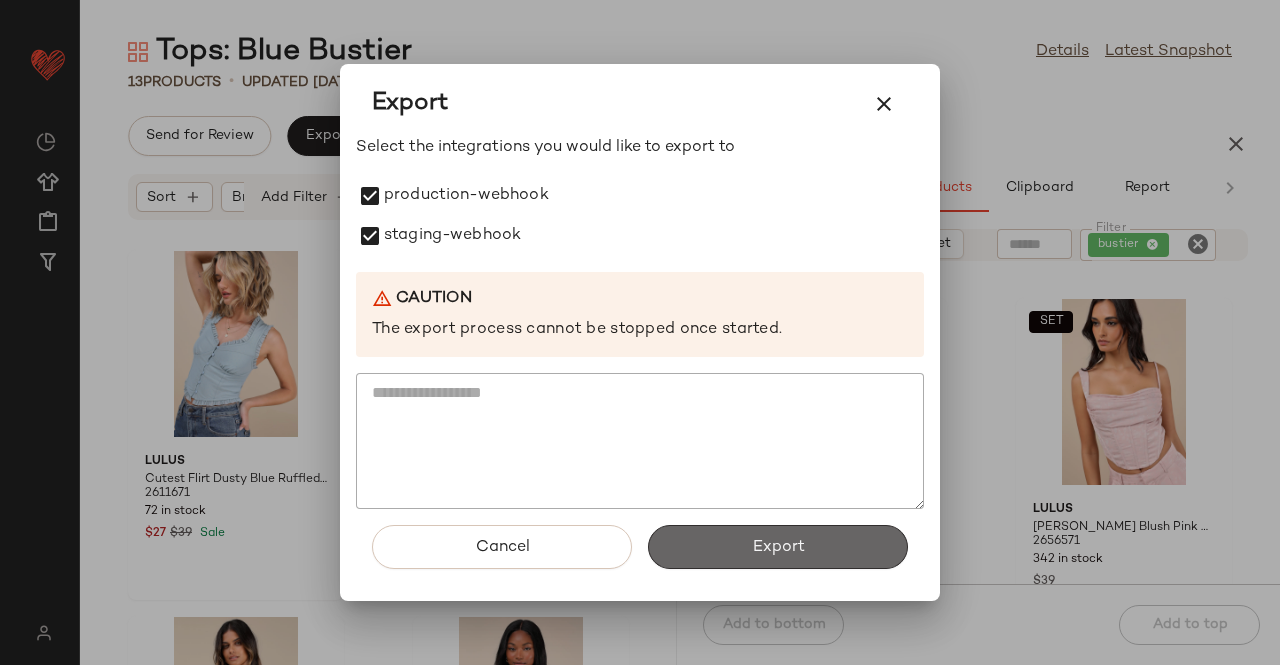 click on "Export" 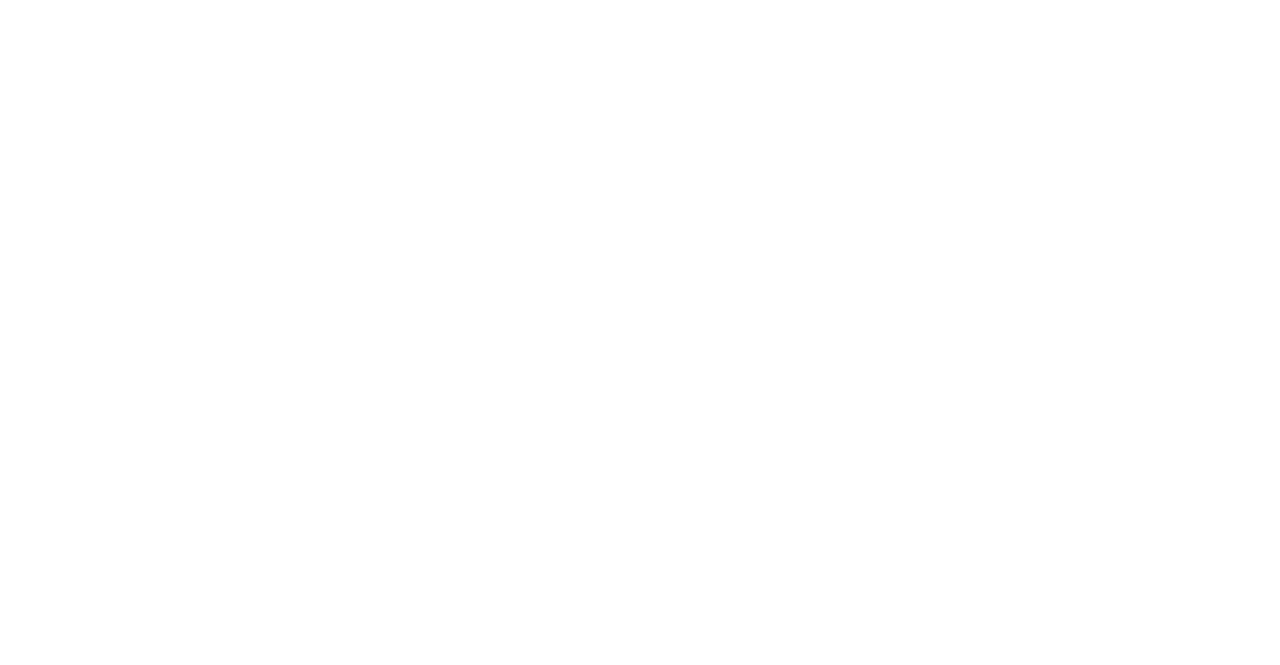 scroll, scrollTop: 0, scrollLeft: 0, axis: both 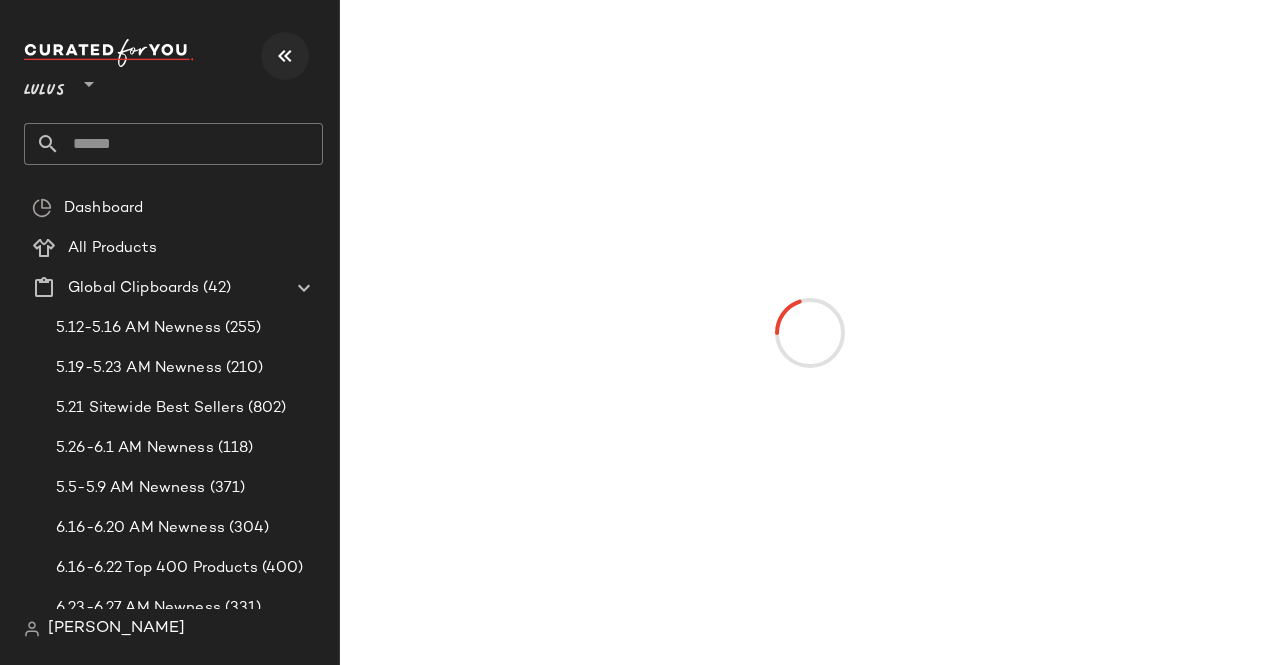 click at bounding box center [285, 56] 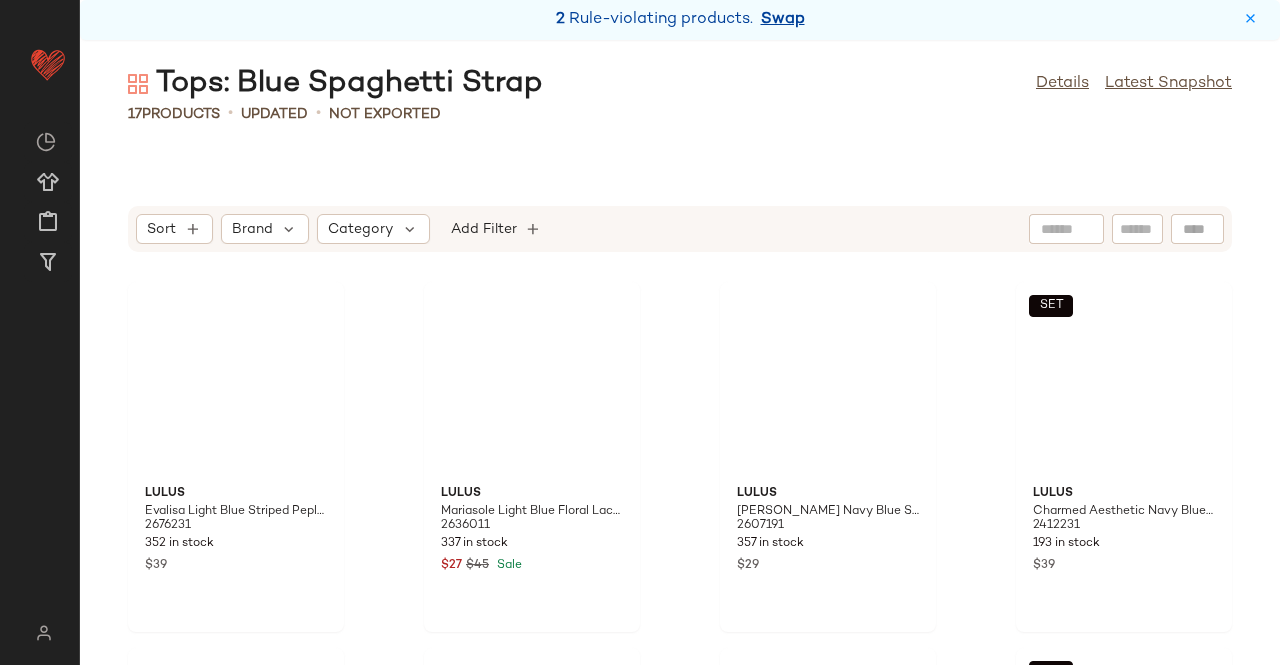 click on "Swap" at bounding box center (783, 20) 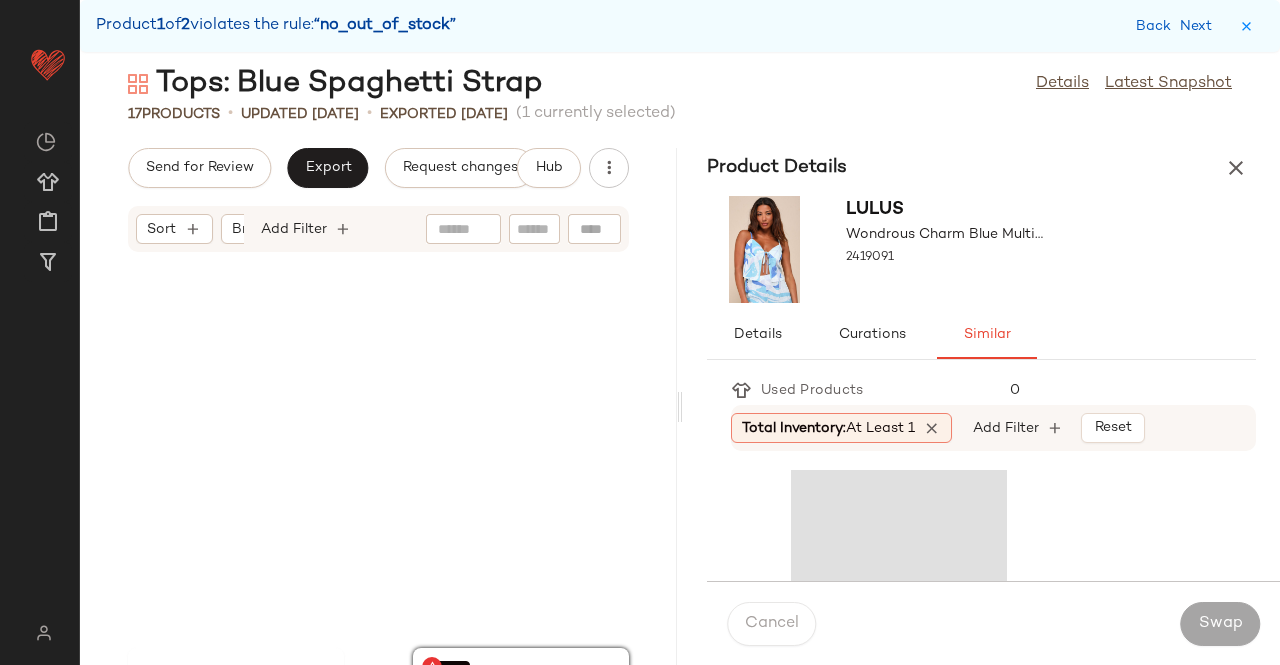 scroll, scrollTop: 1464, scrollLeft: 0, axis: vertical 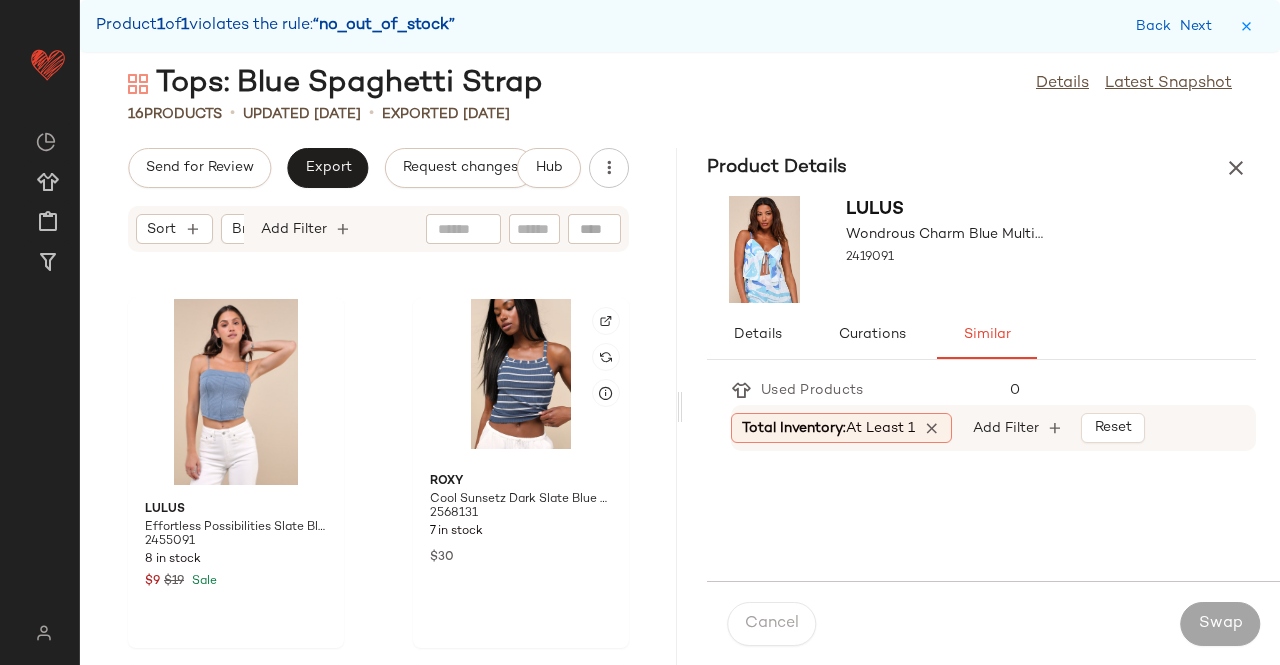 click 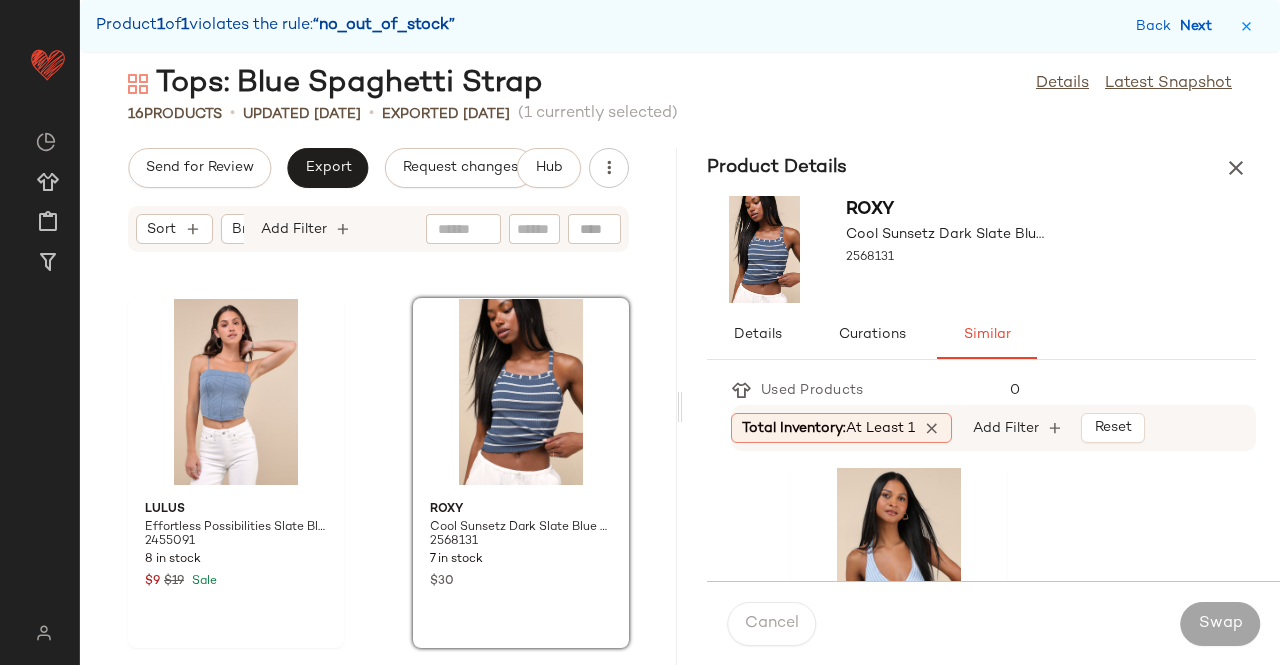 click on "Next" at bounding box center (1200, 26) 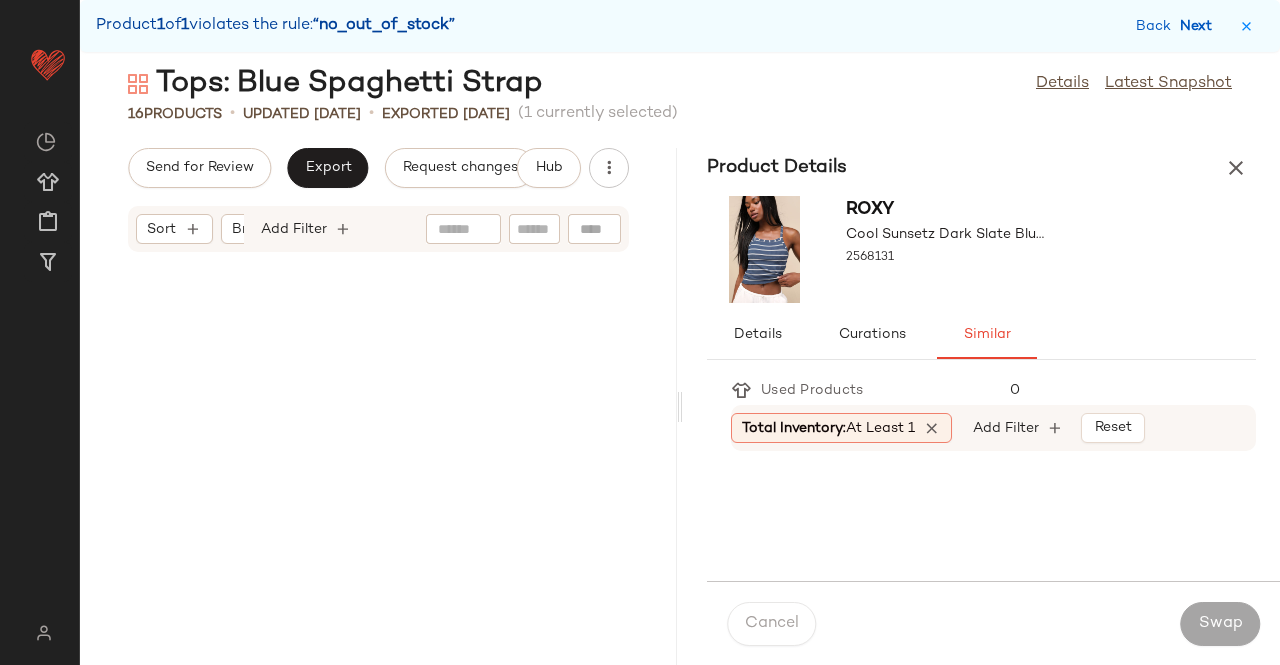 scroll, scrollTop: 2544, scrollLeft: 0, axis: vertical 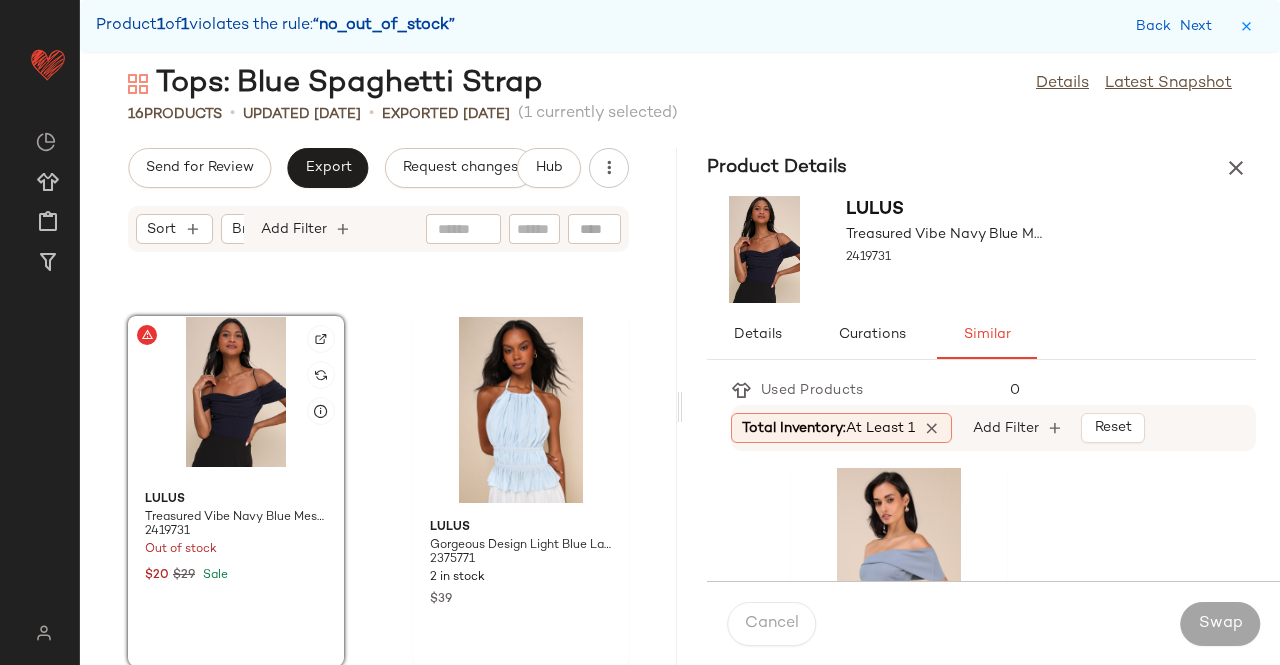 click 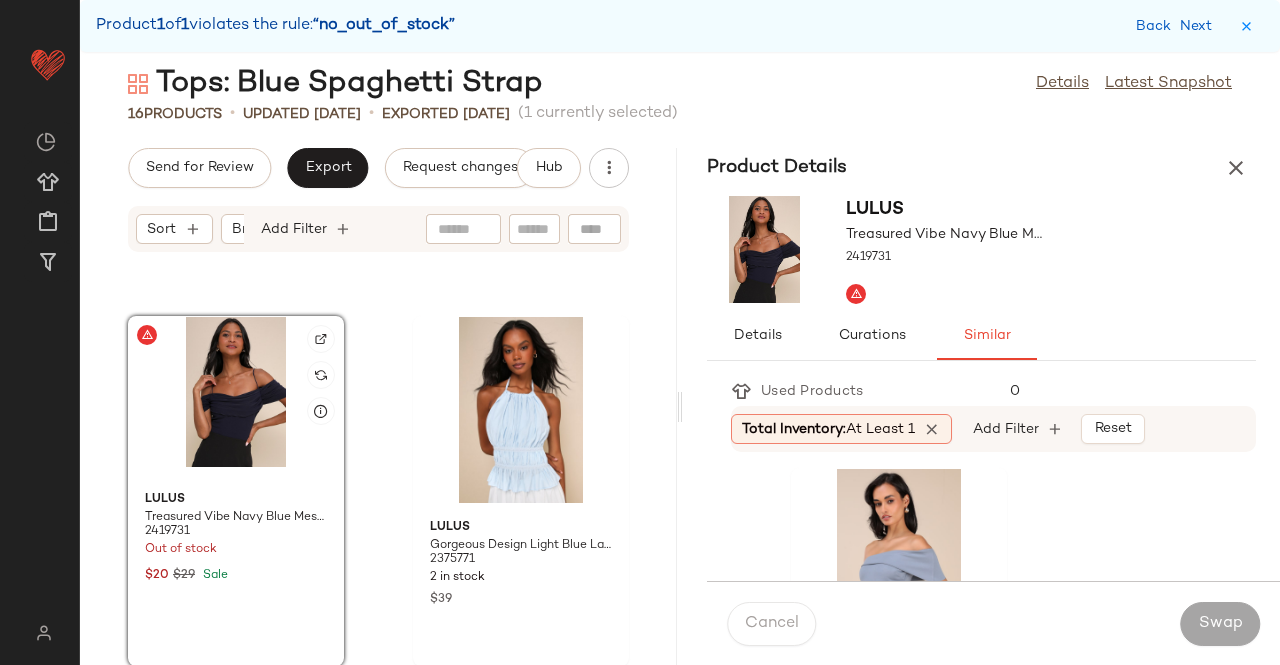 click 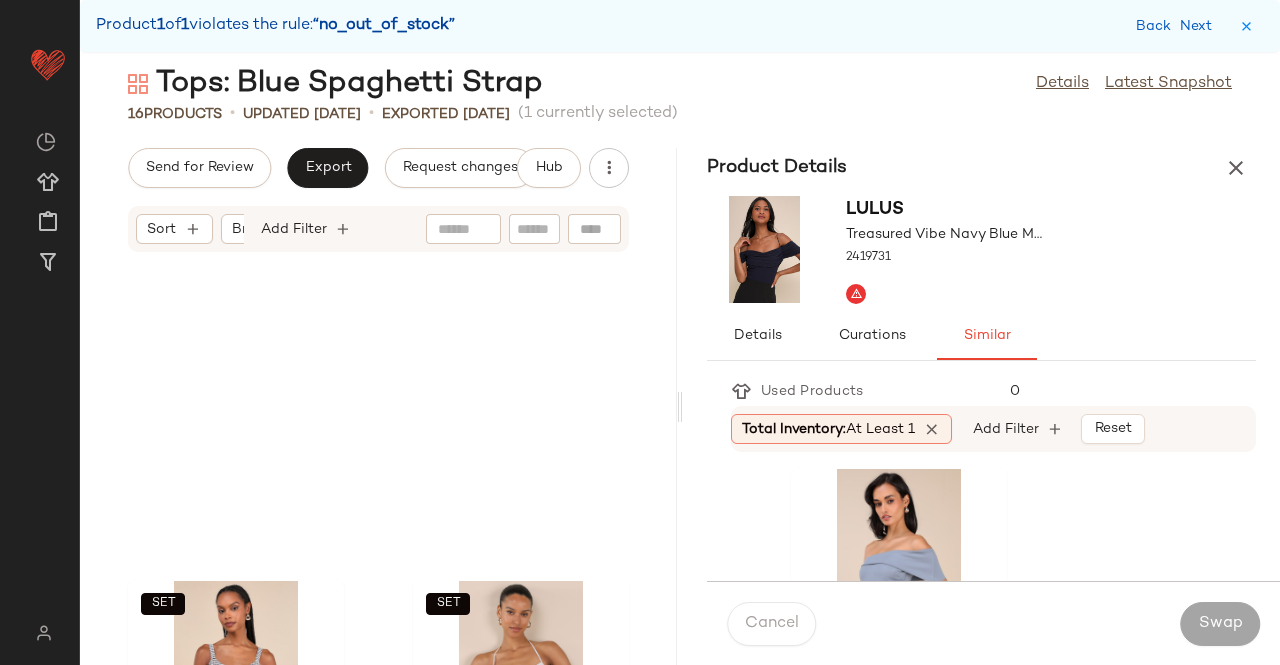 scroll, scrollTop: 2544, scrollLeft: 0, axis: vertical 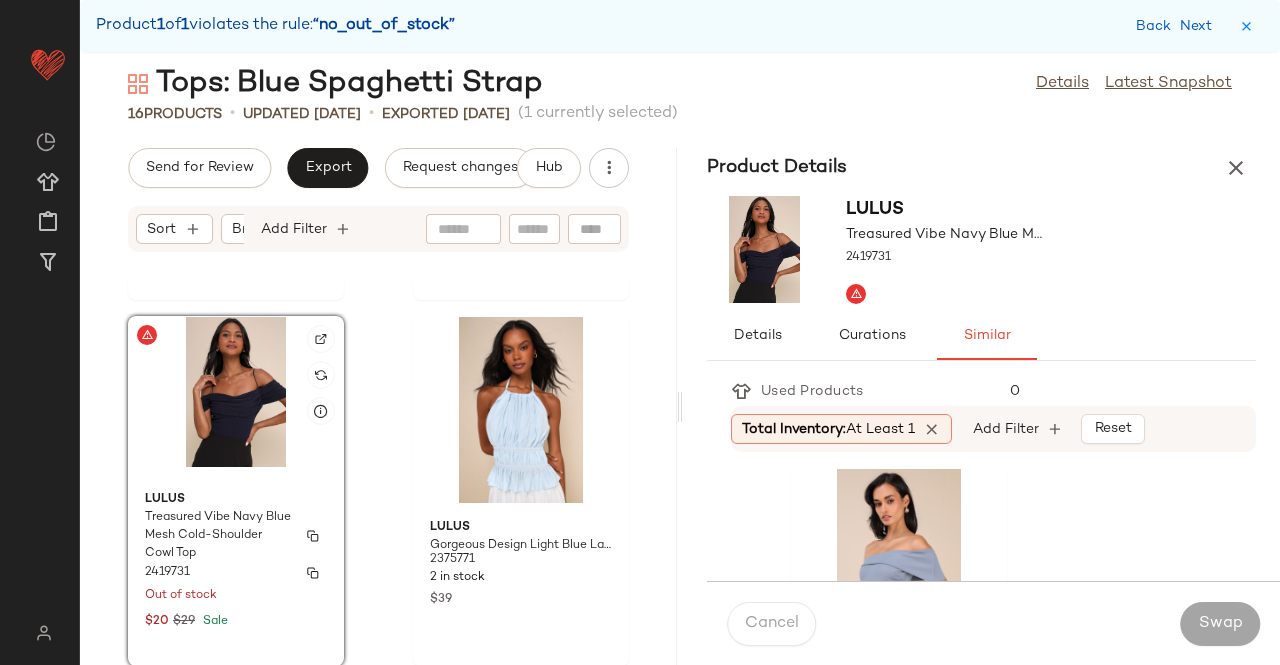 click on "Treasured Vibe Navy Blue Mesh Cold-Shoulder Cowl Top" at bounding box center (218, 536) 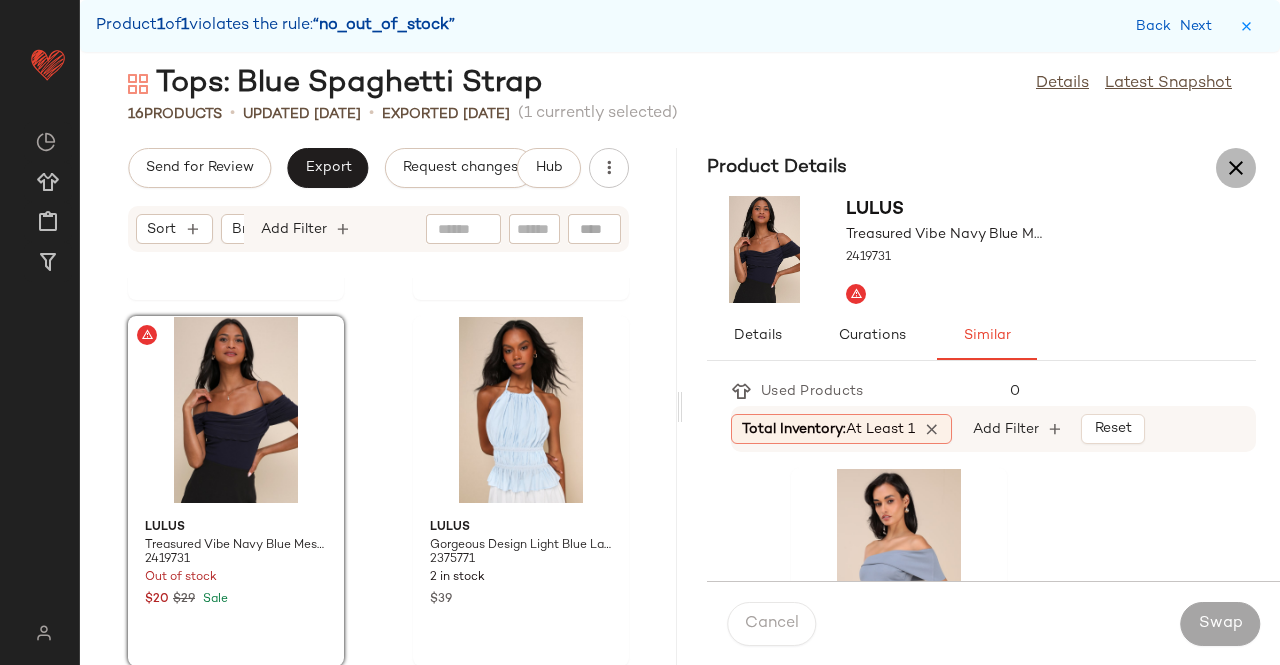 click at bounding box center (1236, 168) 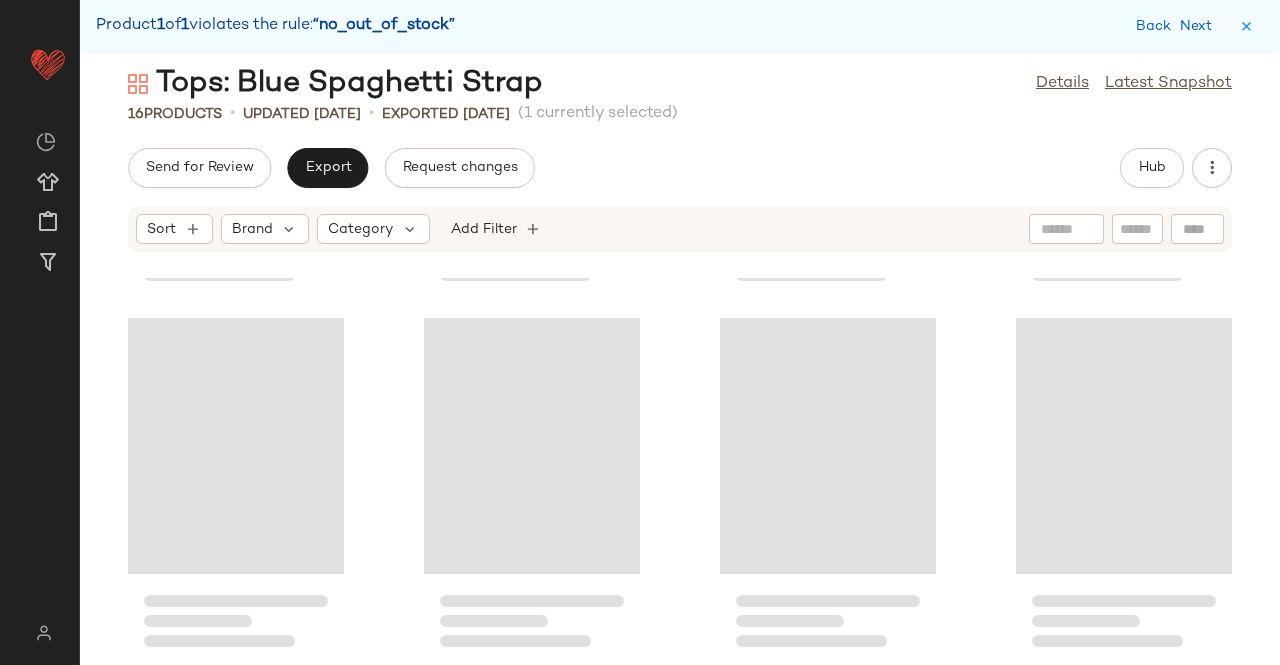 scroll, scrollTop: 1064, scrollLeft: 0, axis: vertical 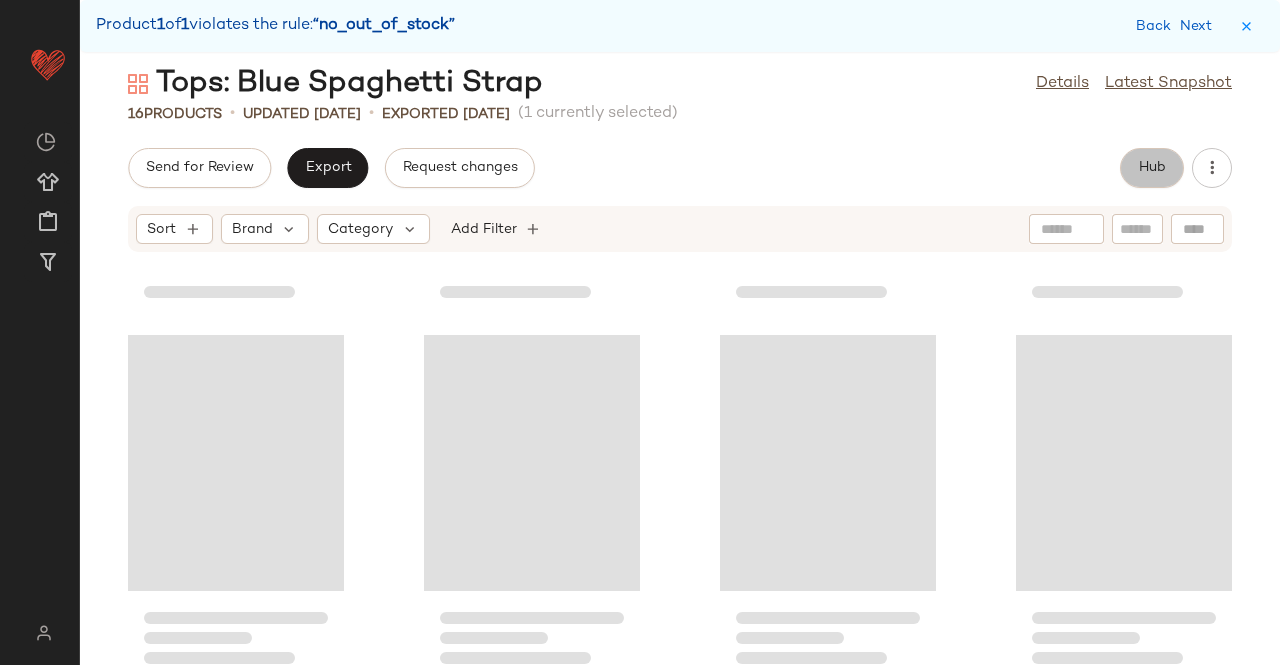 click on "Hub" 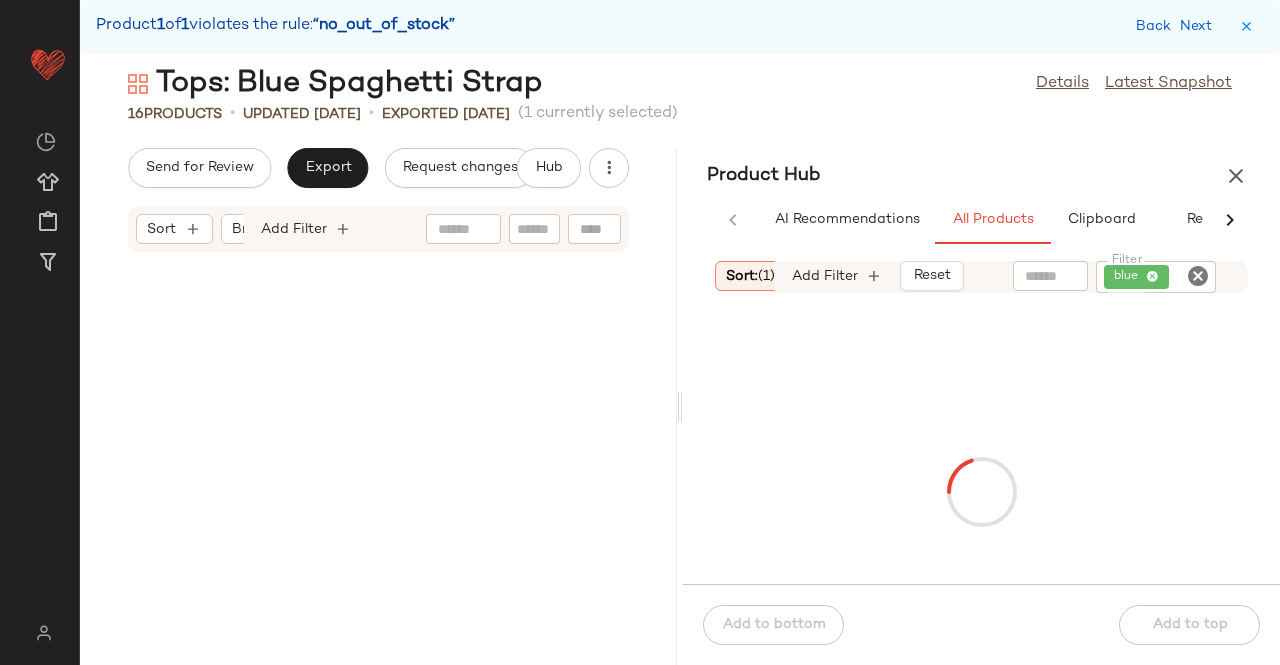 scroll, scrollTop: 2544, scrollLeft: 0, axis: vertical 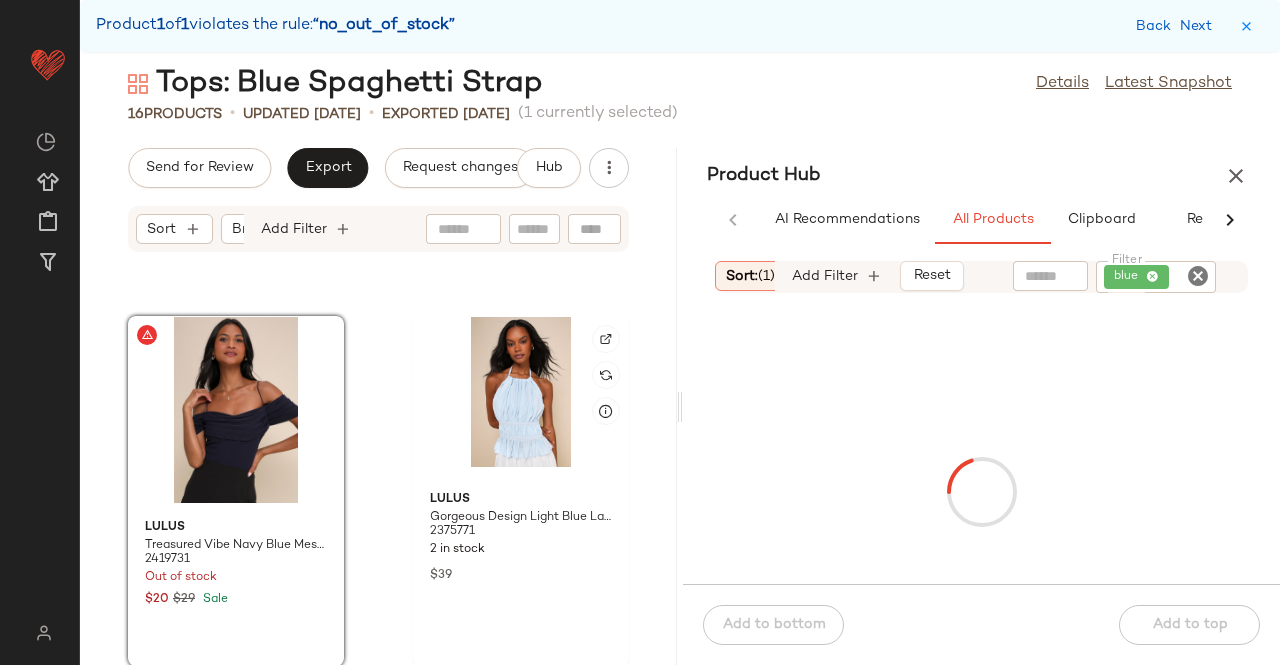 click on "Lulus Treasured Vibe Navy Blue Mesh Cold-Shoulder Cowl Top 2419731 Out of stock $20 $29 Sale" 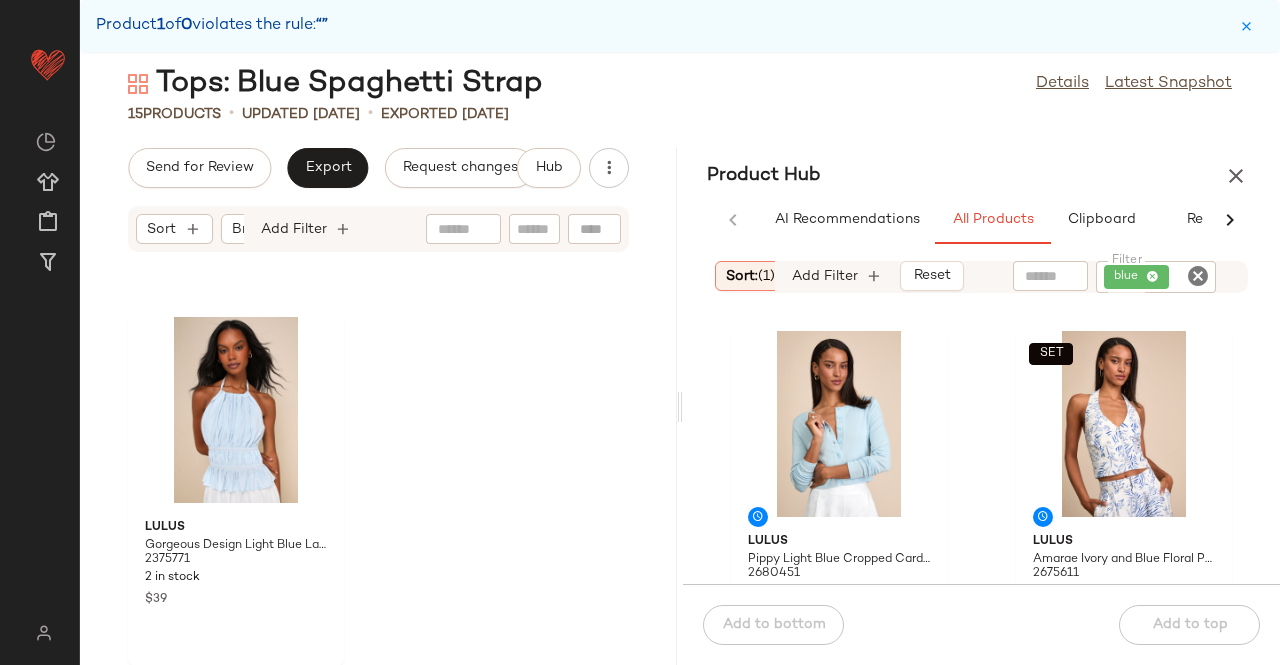 click on "Lulus Gorgeous Design Light Blue Lace Ruffled Halter Top 2375771 2 in stock $39" 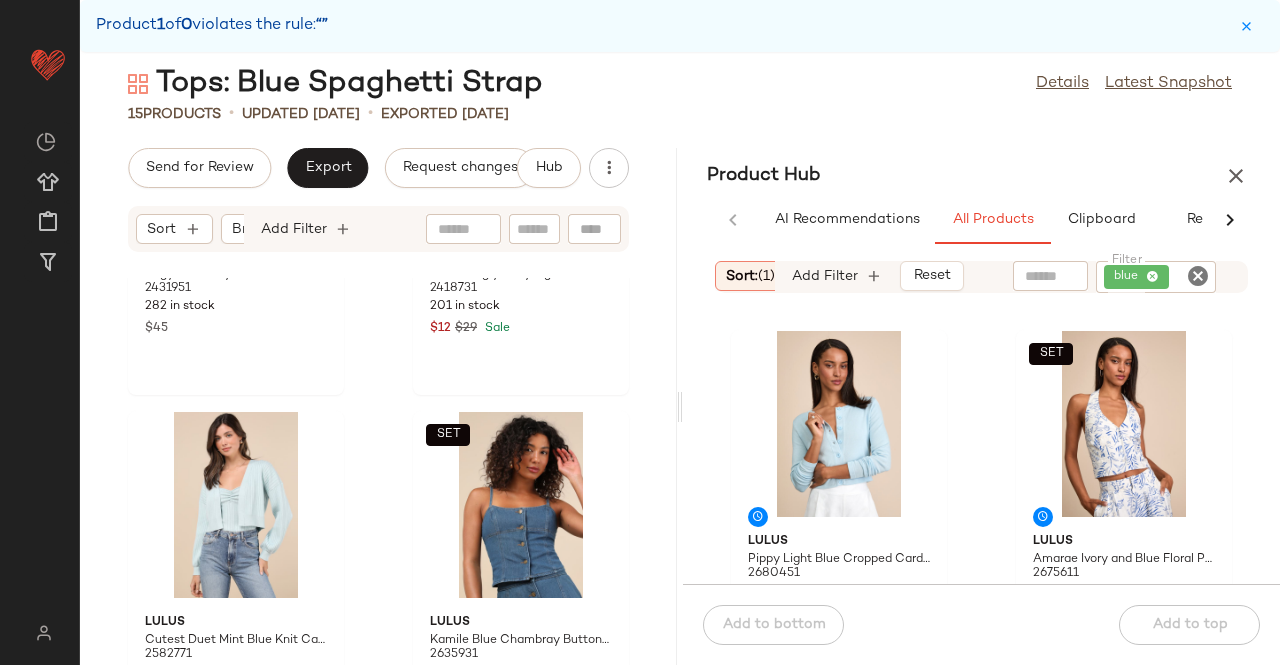 scroll, scrollTop: 0, scrollLeft: 0, axis: both 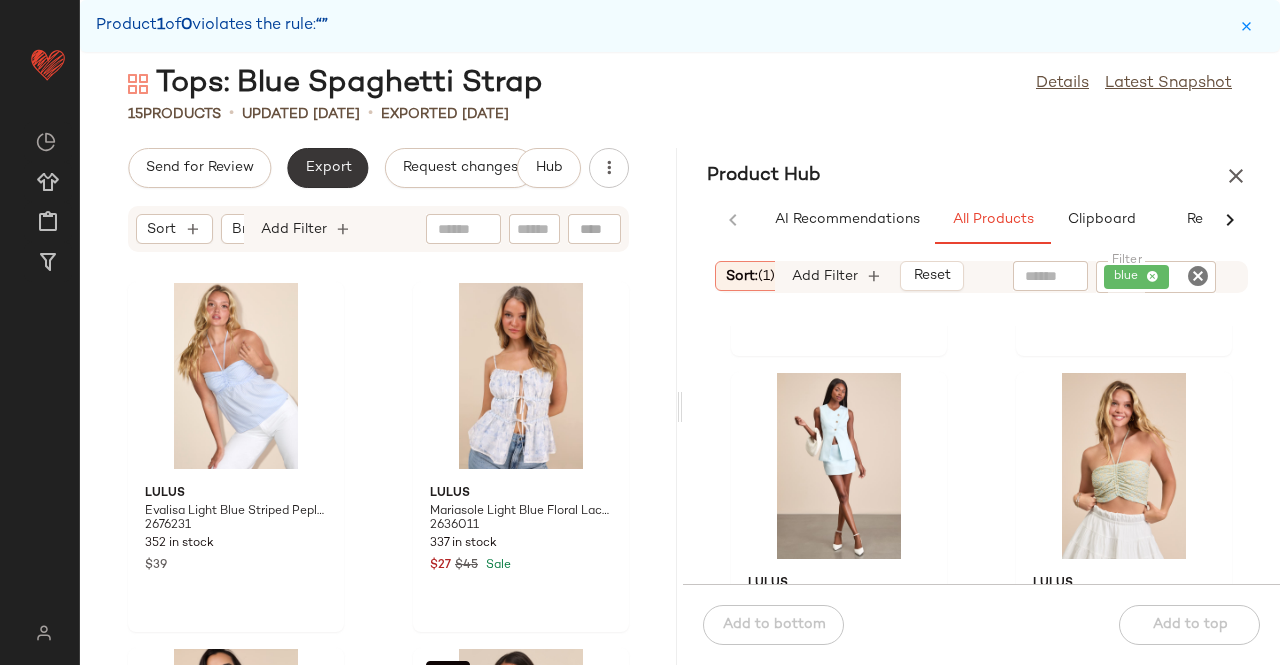 click on "Export" 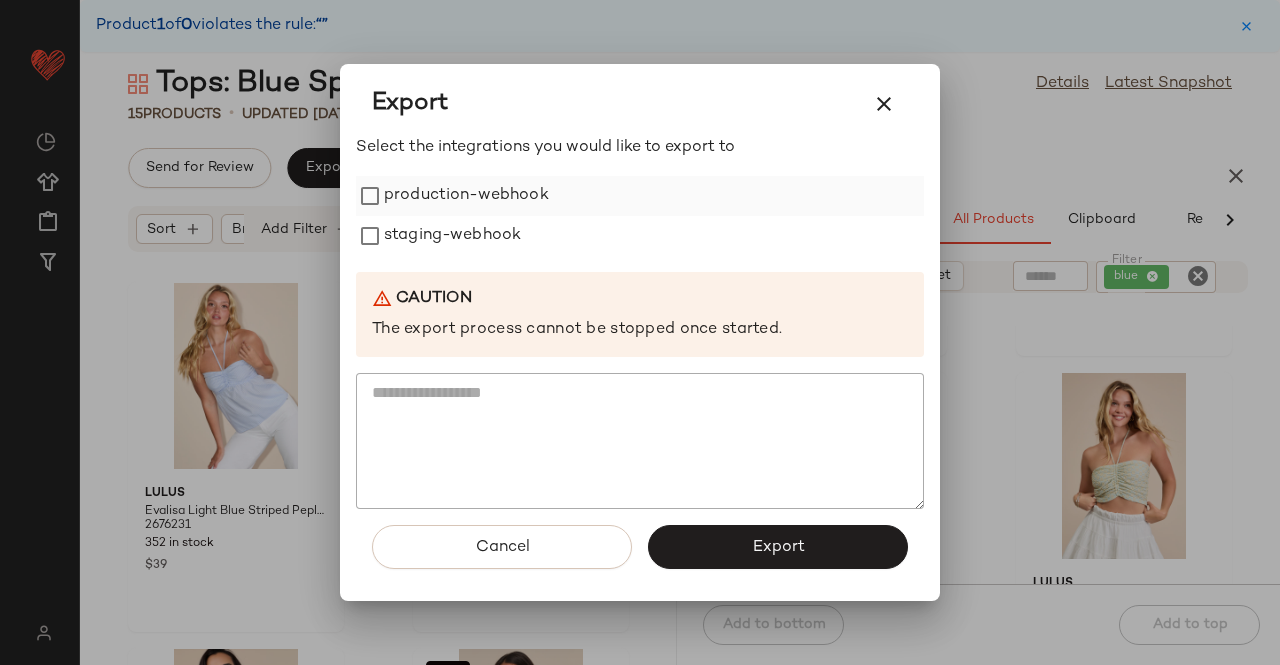 click on "production-webhook" at bounding box center [466, 196] 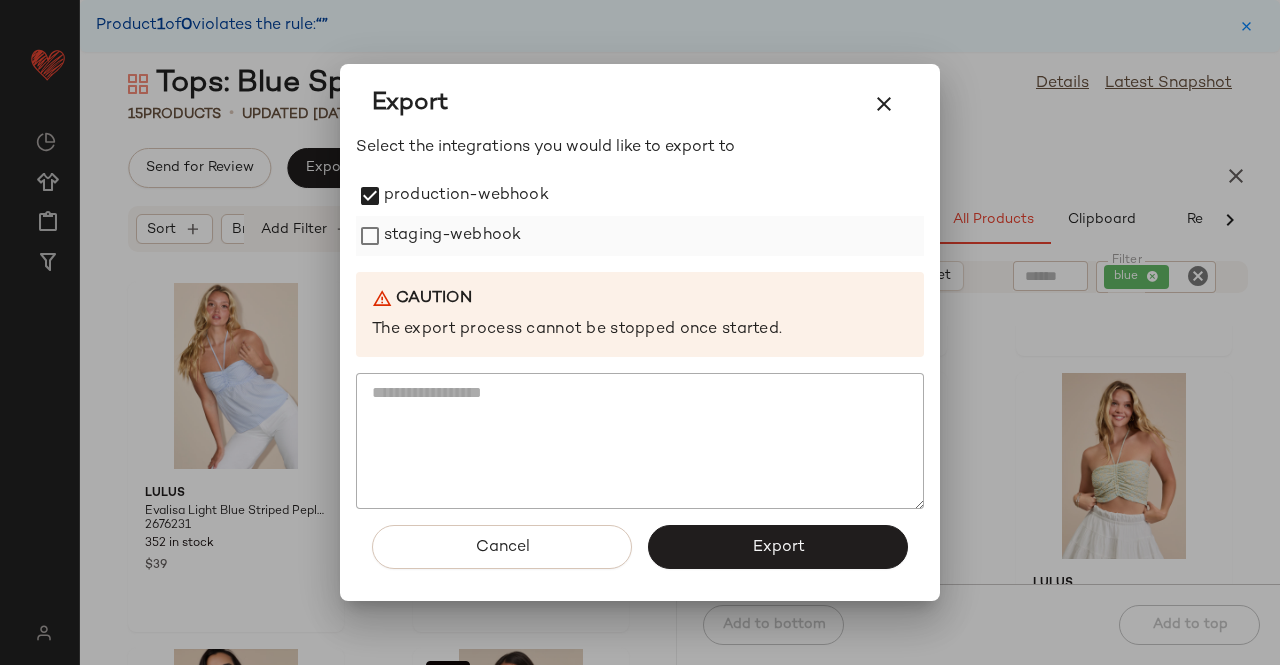 click on "staging-webhook" at bounding box center [452, 236] 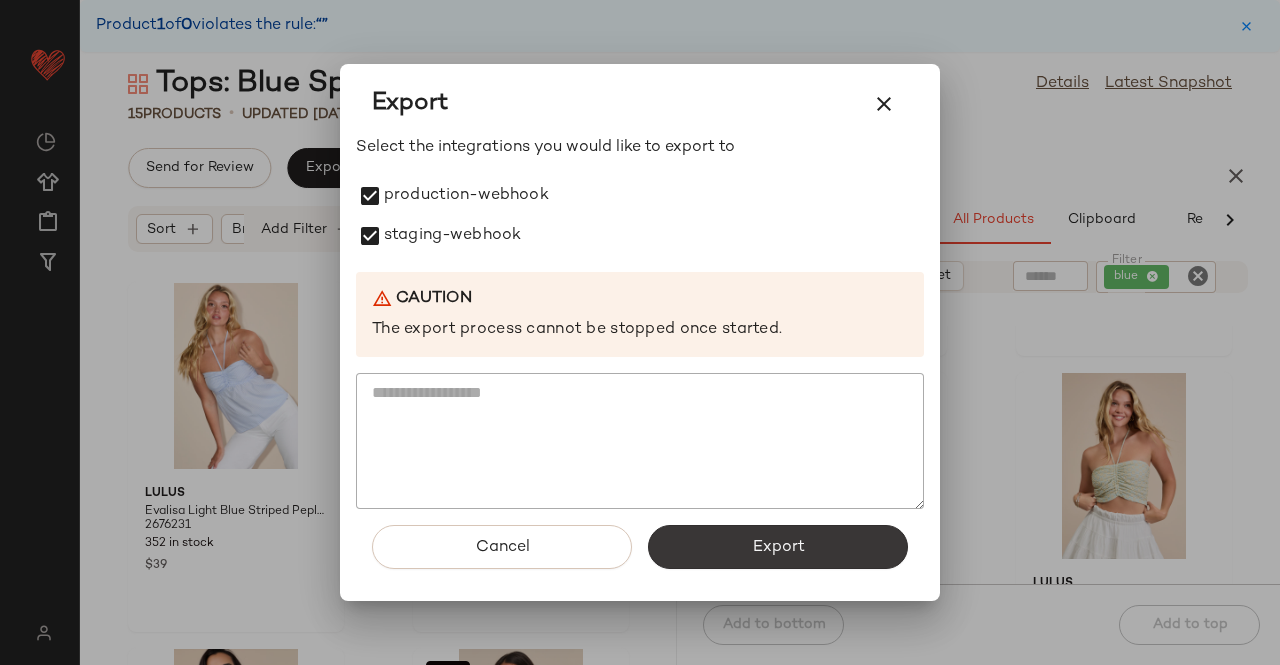 click on "Export" 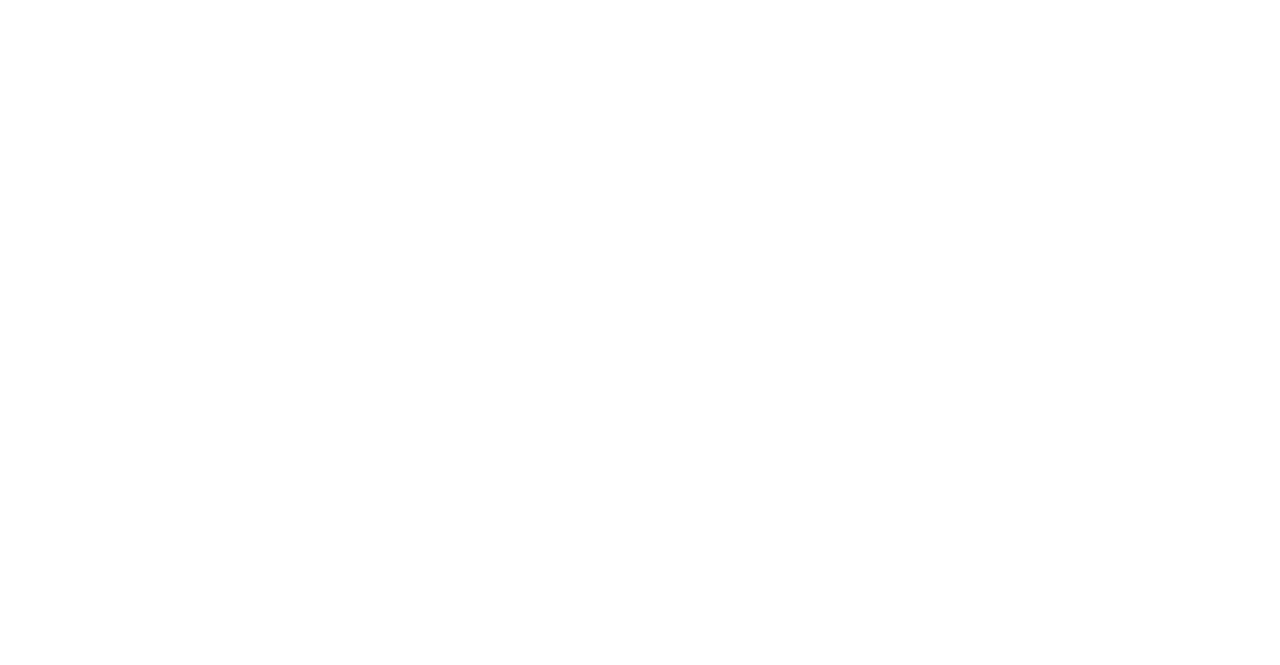 scroll, scrollTop: 0, scrollLeft: 0, axis: both 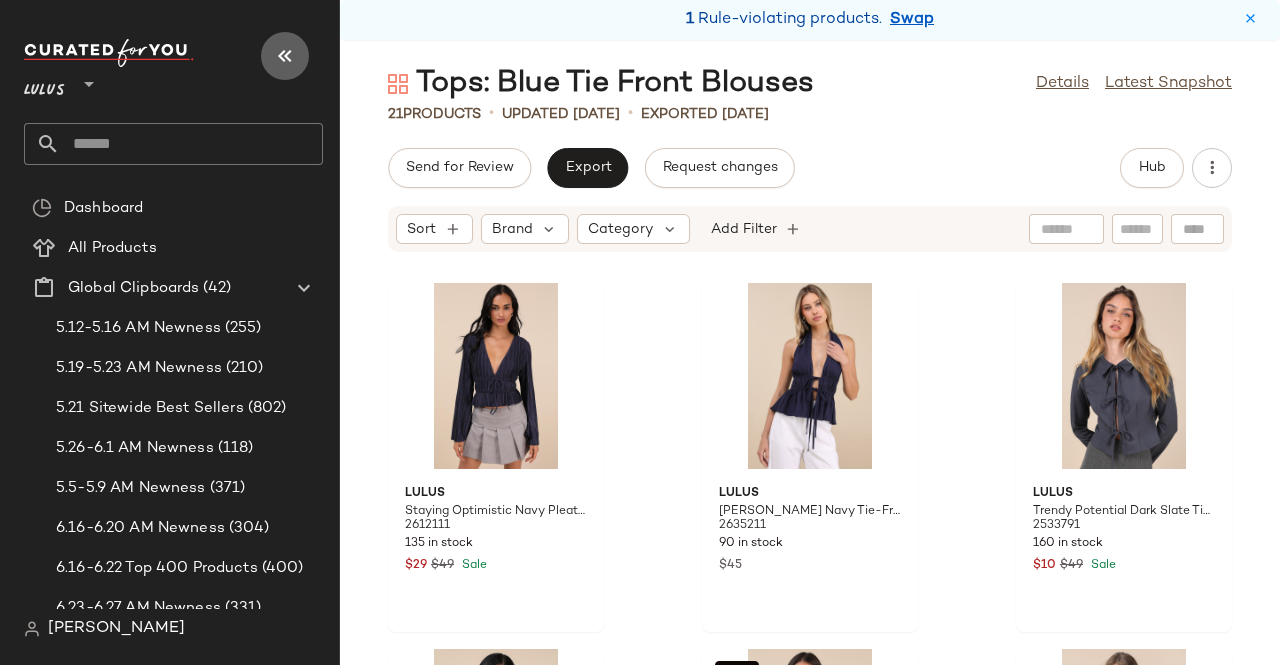 click at bounding box center [285, 56] 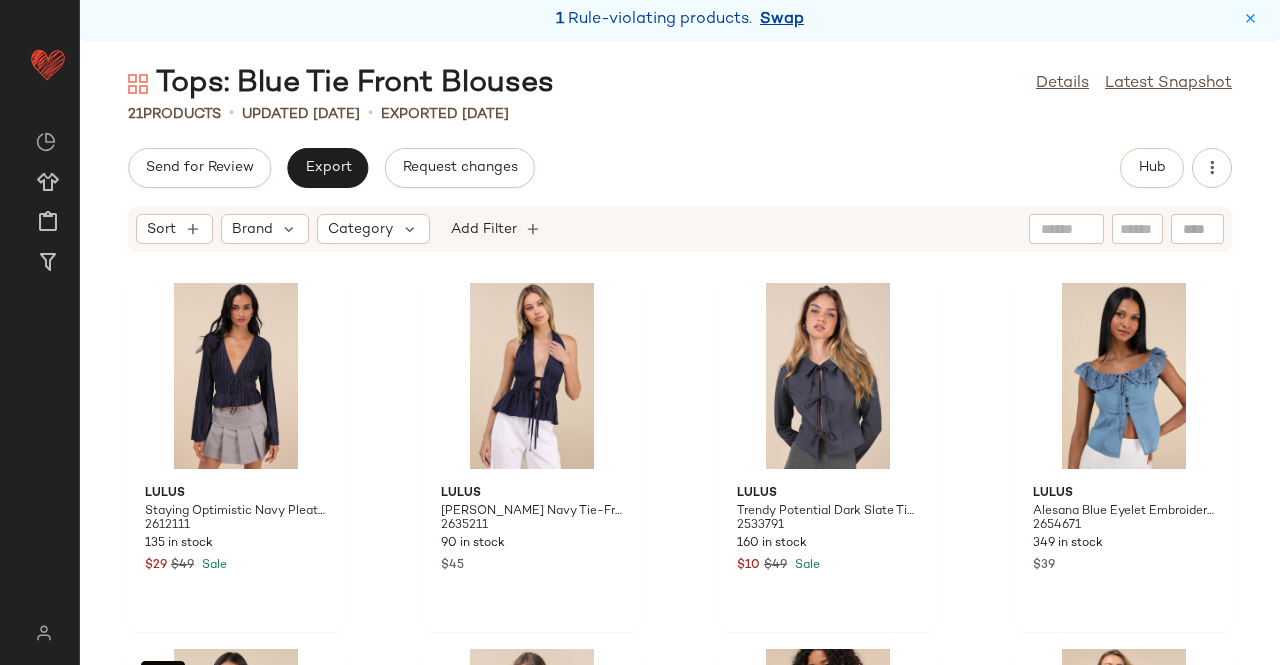 click on "Swap" at bounding box center (782, 20) 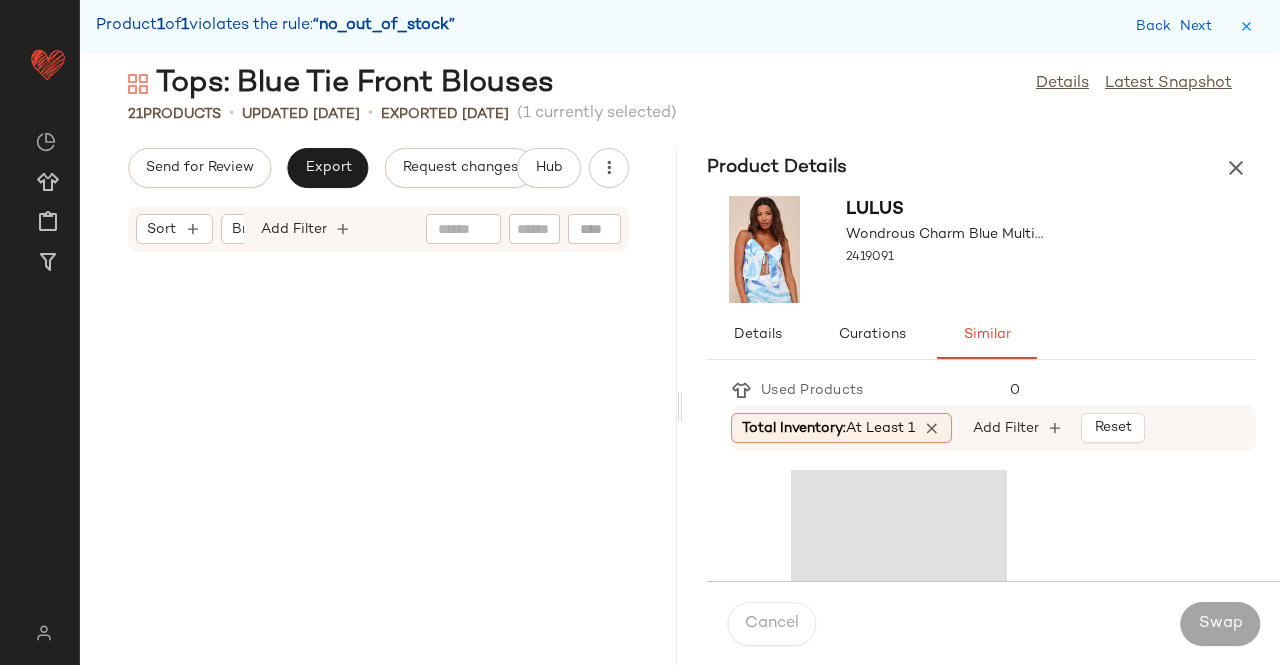 scroll, scrollTop: 2562, scrollLeft: 0, axis: vertical 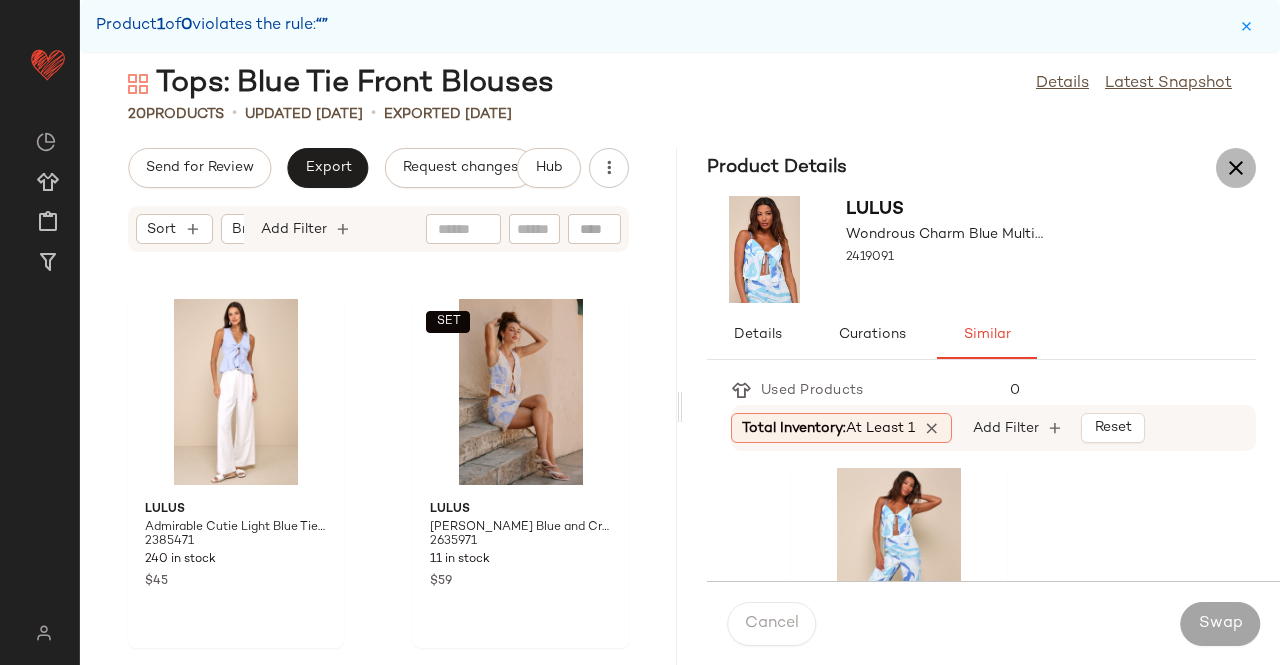 click at bounding box center [1236, 168] 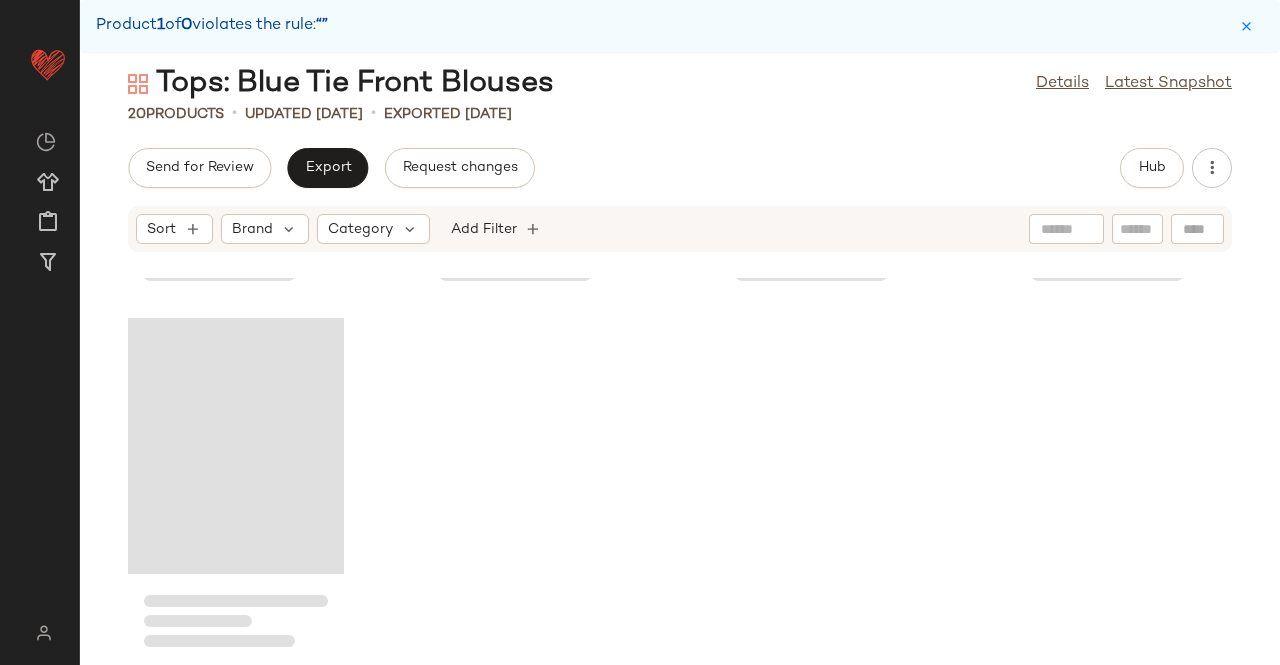 scroll, scrollTop: 1430, scrollLeft: 0, axis: vertical 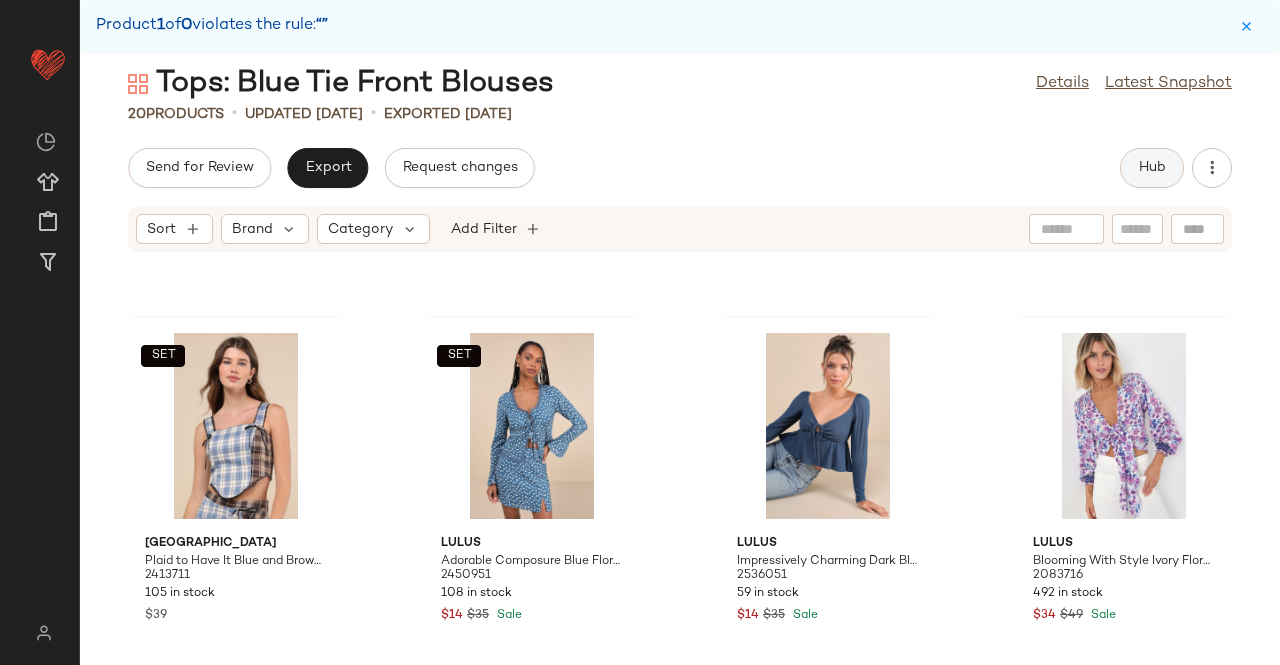 click on "Hub" 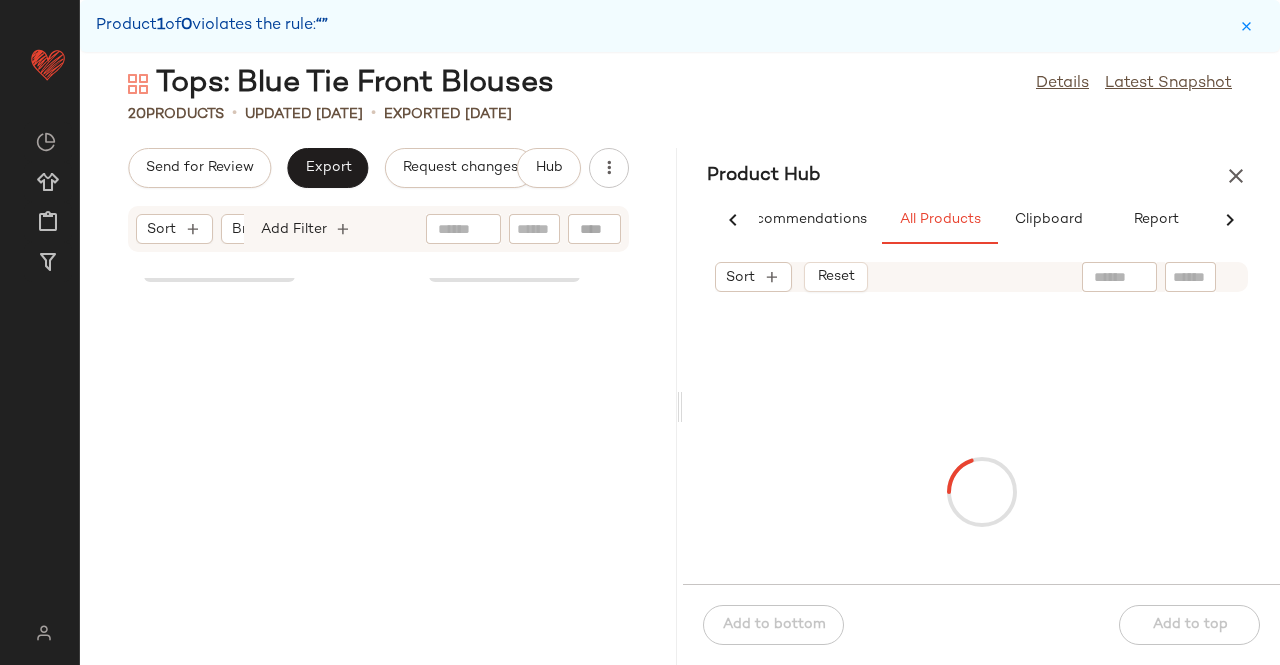 scroll, scrollTop: 0, scrollLeft: 54, axis: horizontal 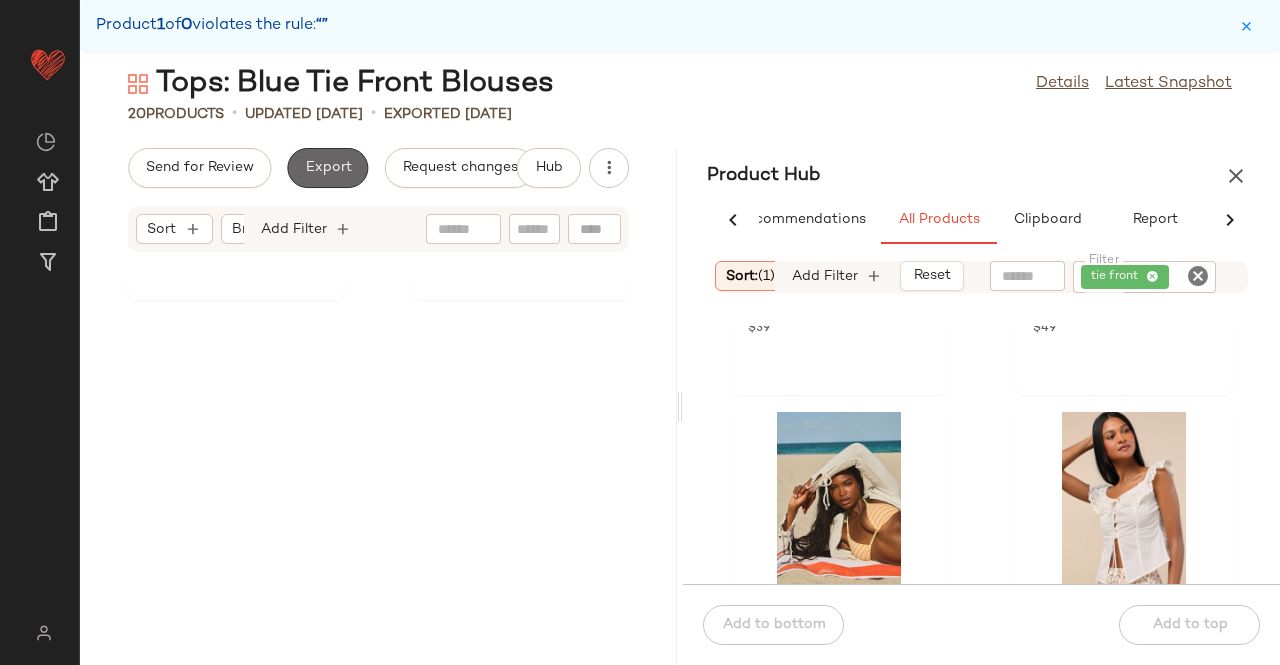click on "Export" at bounding box center [327, 168] 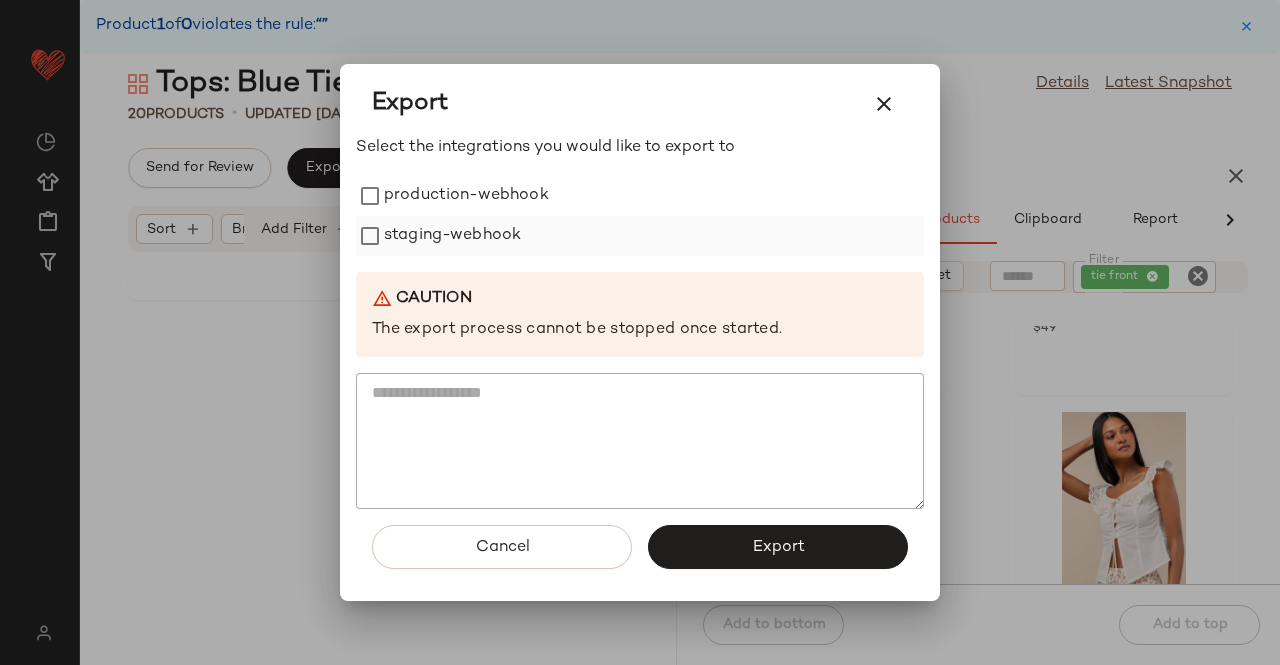 click on "staging-webhook" at bounding box center (452, 236) 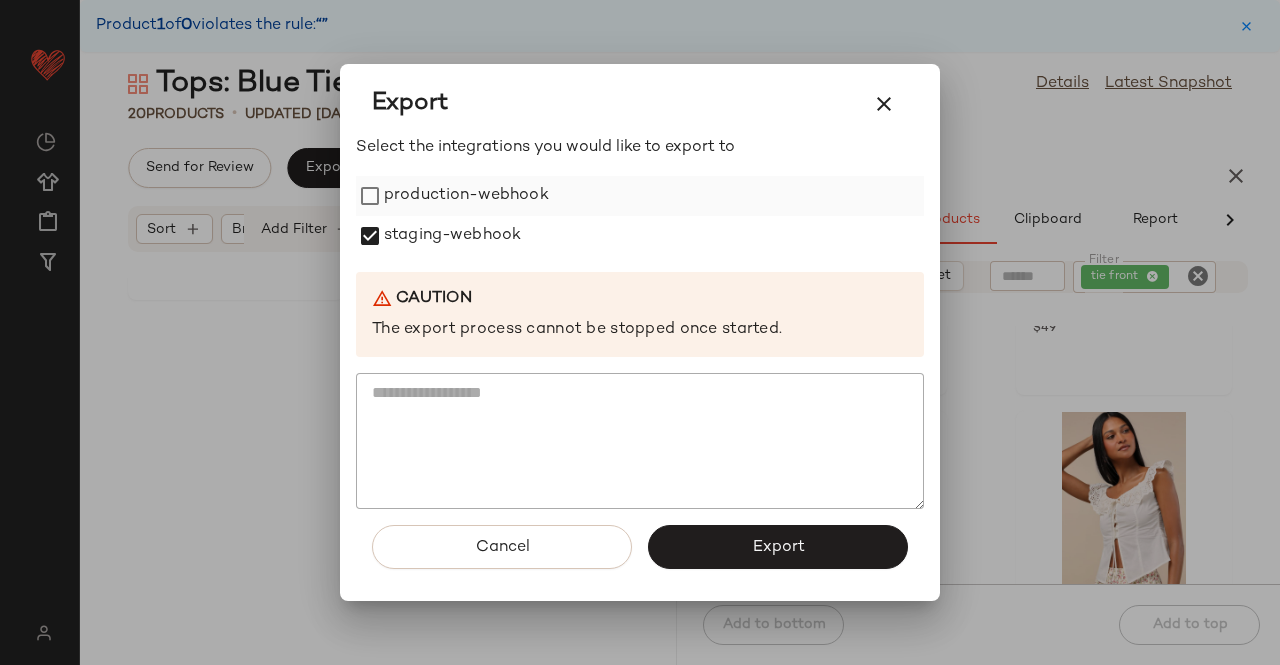 click on "production-webhook" at bounding box center (466, 196) 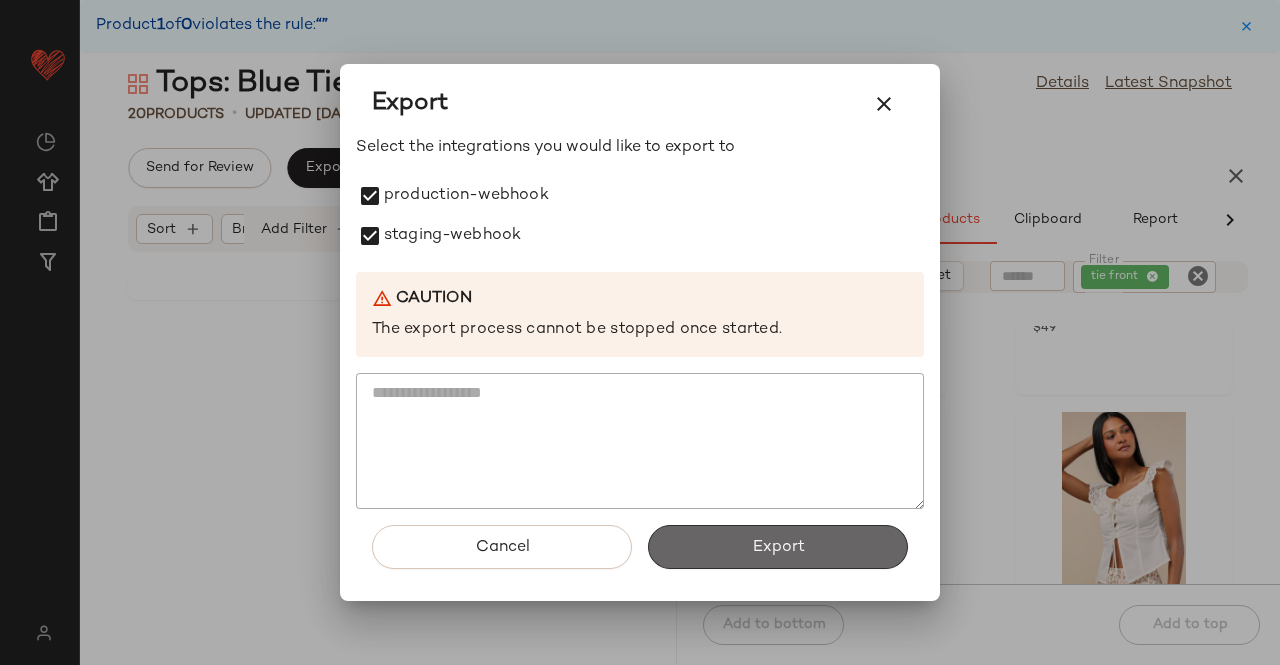 click on "Export" at bounding box center [778, 547] 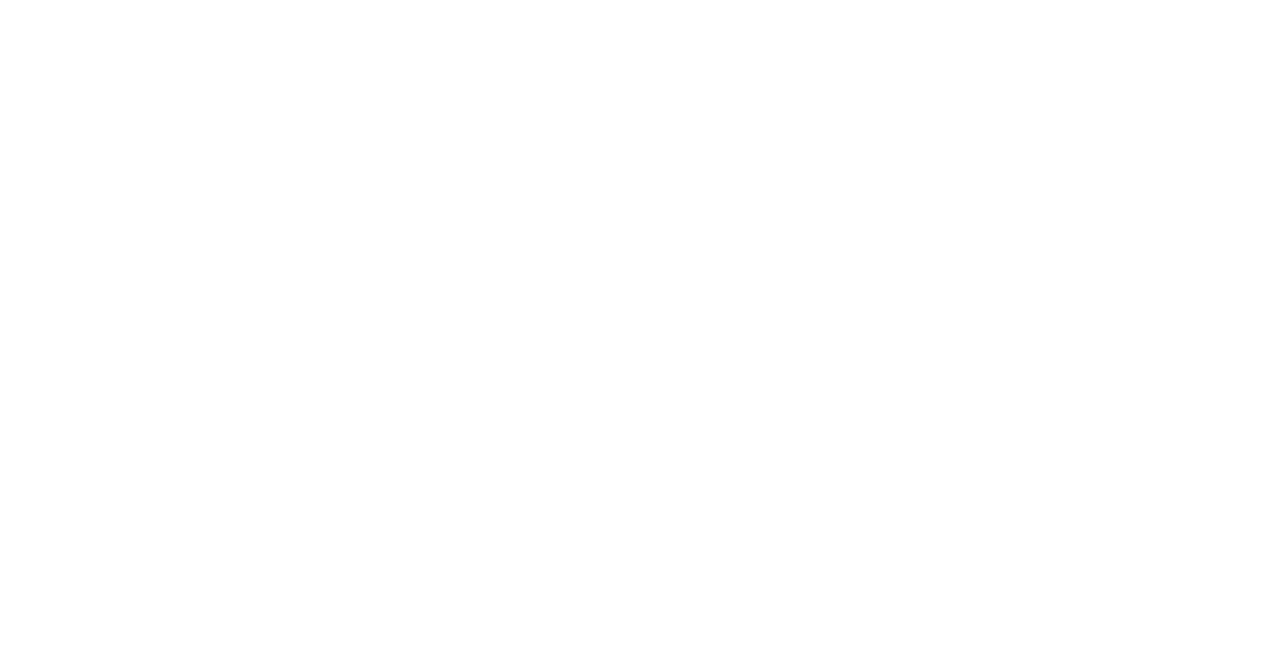 scroll, scrollTop: 0, scrollLeft: 0, axis: both 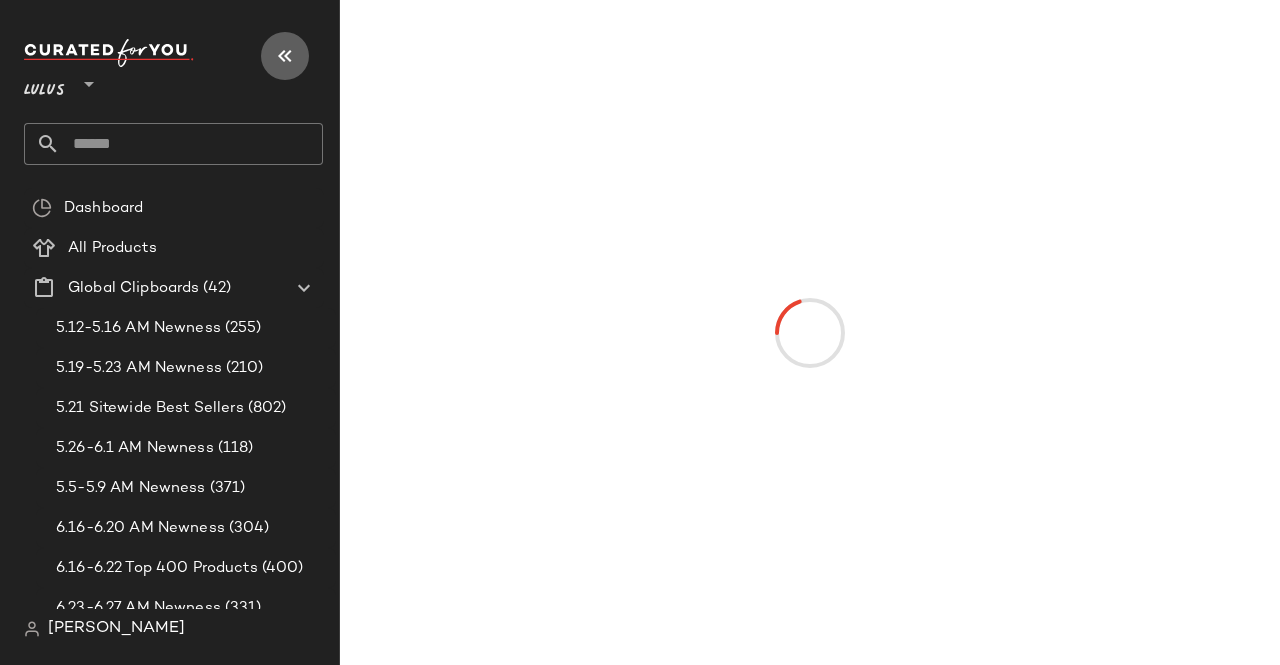 click at bounding box center [285, 56] 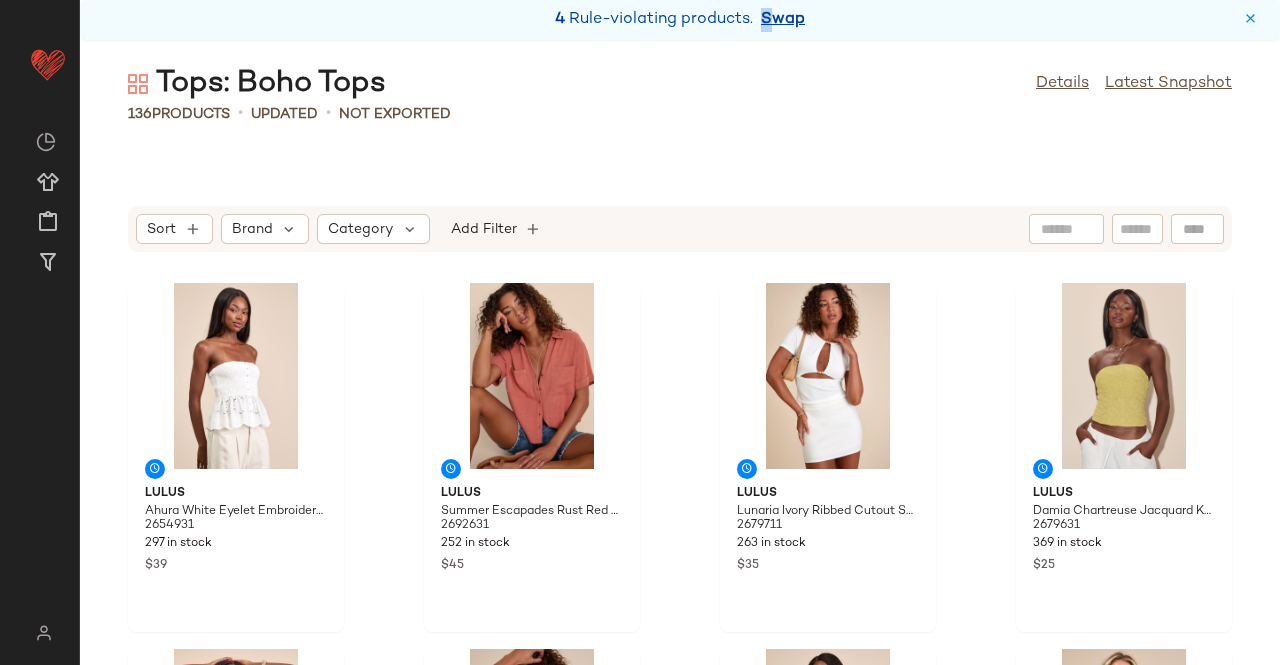 drag, startPoint x: 760, startPoint y: 27, endPoint x: 778, endPoint y: 20, distance: 19.313208 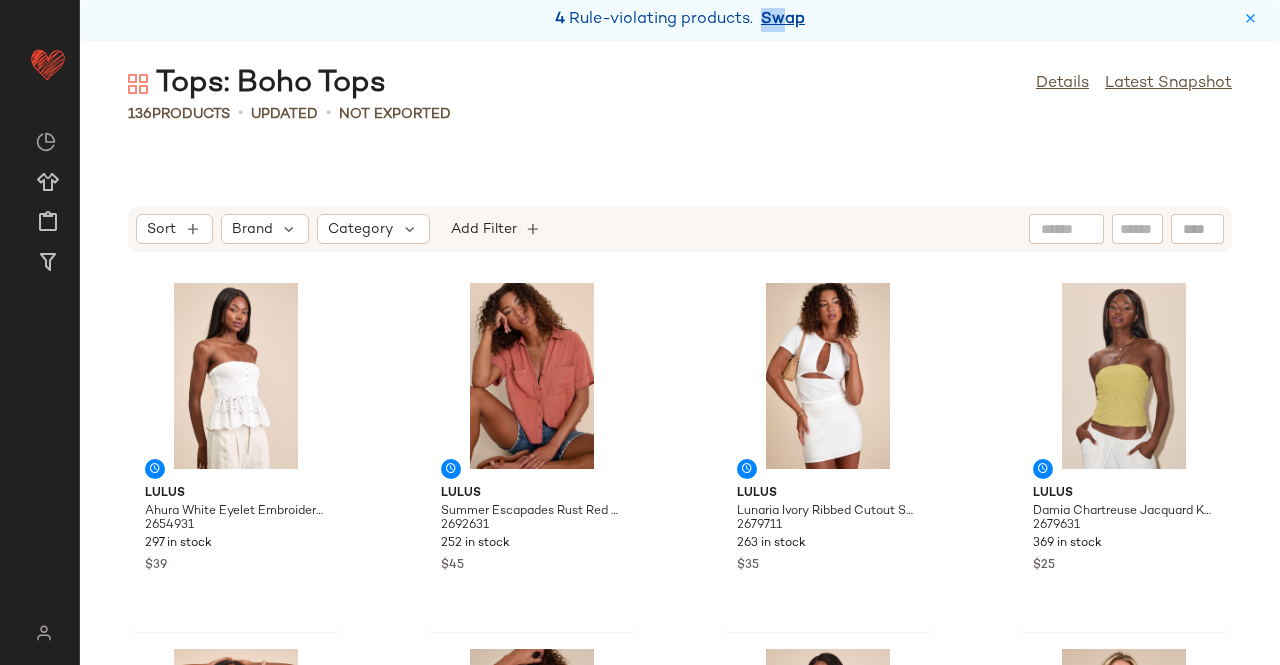 click on "Swap" at bounding box center (783, 20) 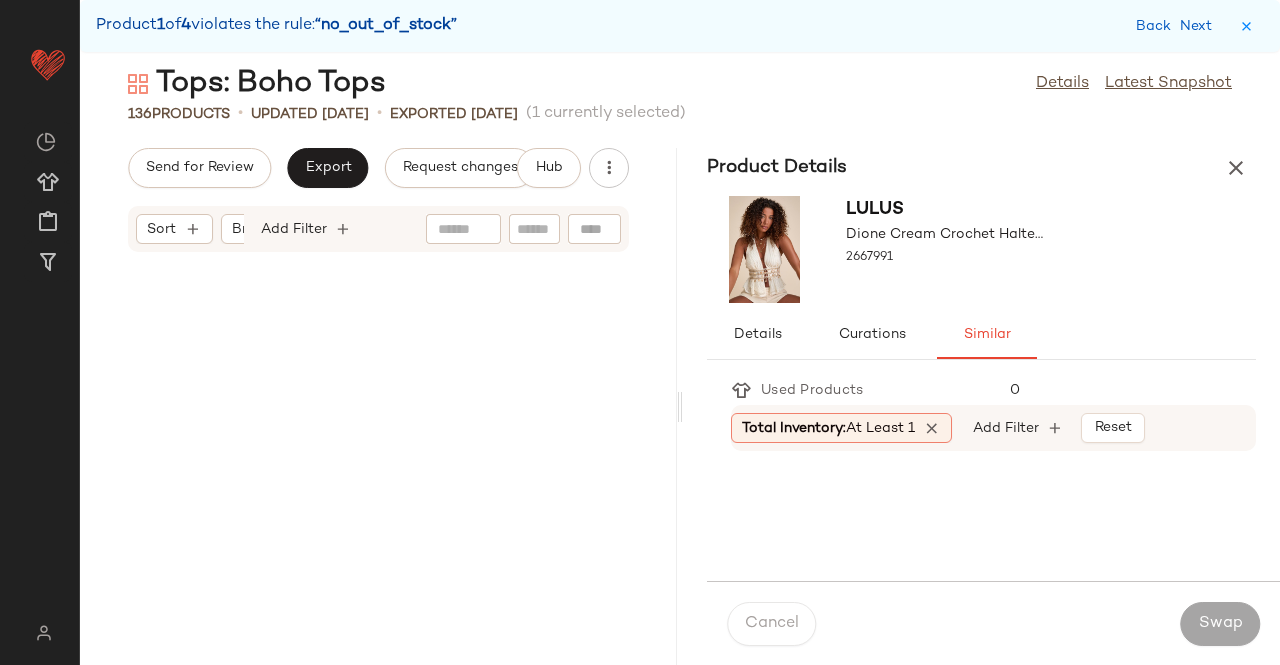 scroll, scrollTop: 3294, scrollLeft: 0, axis: vertical 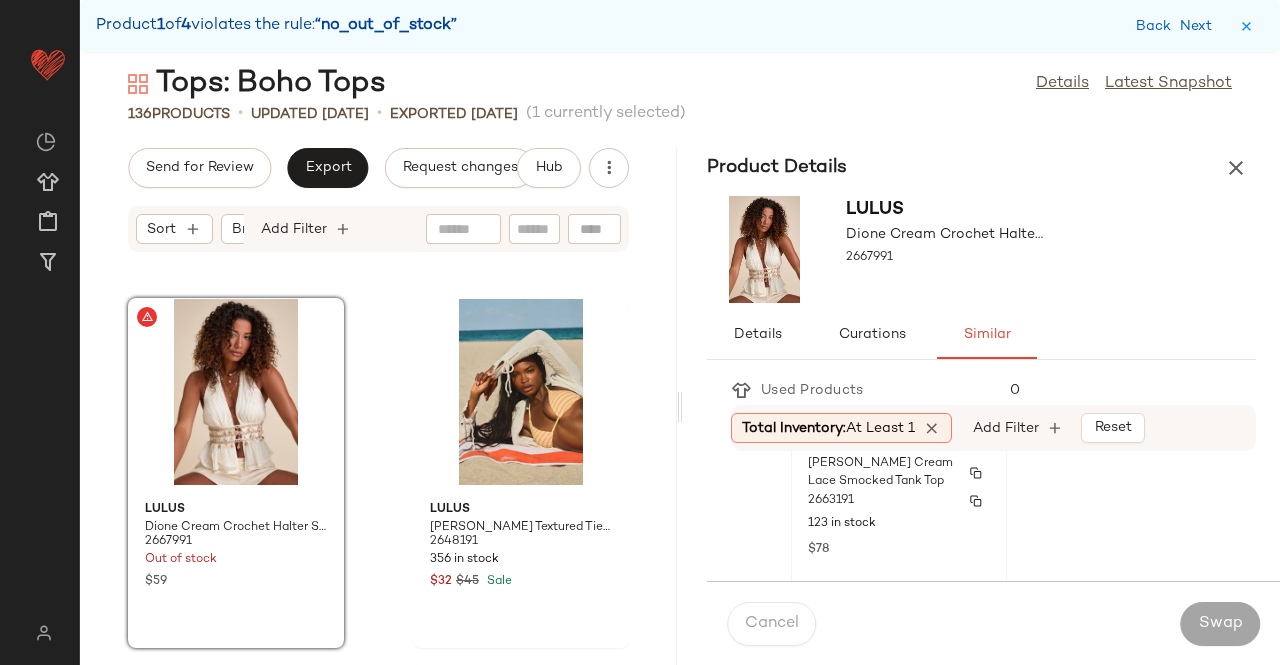 click on "$78" at bounding box center [899, 548] 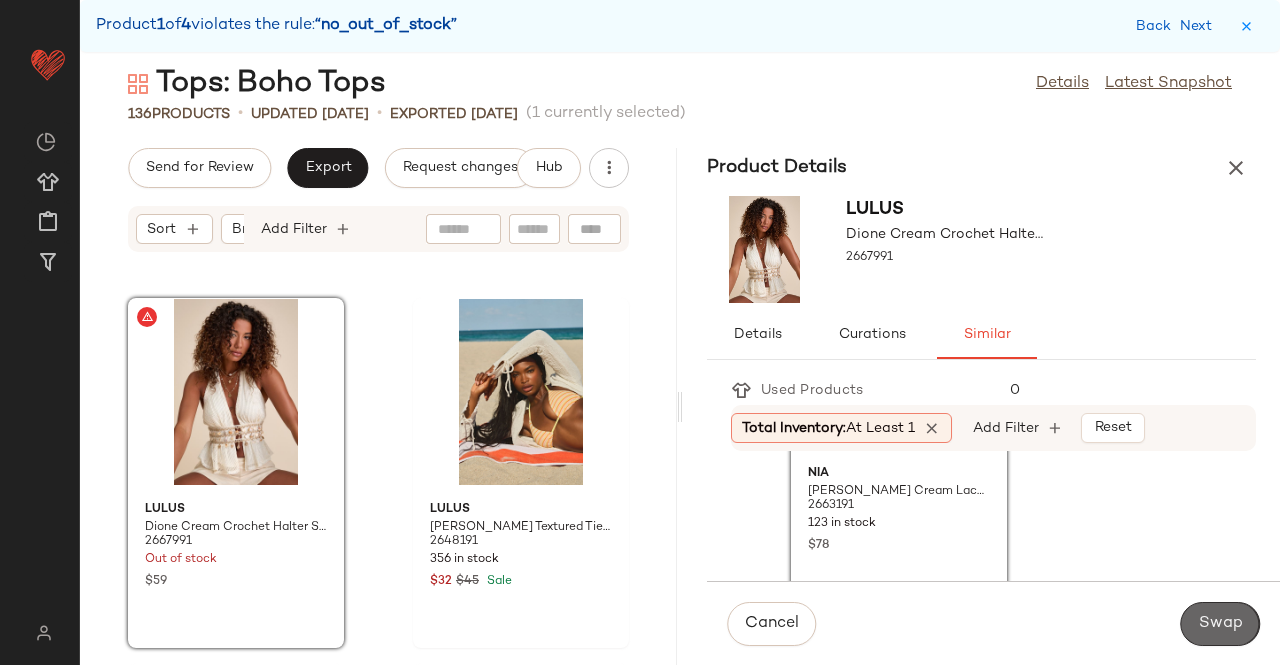 click on "Swap" 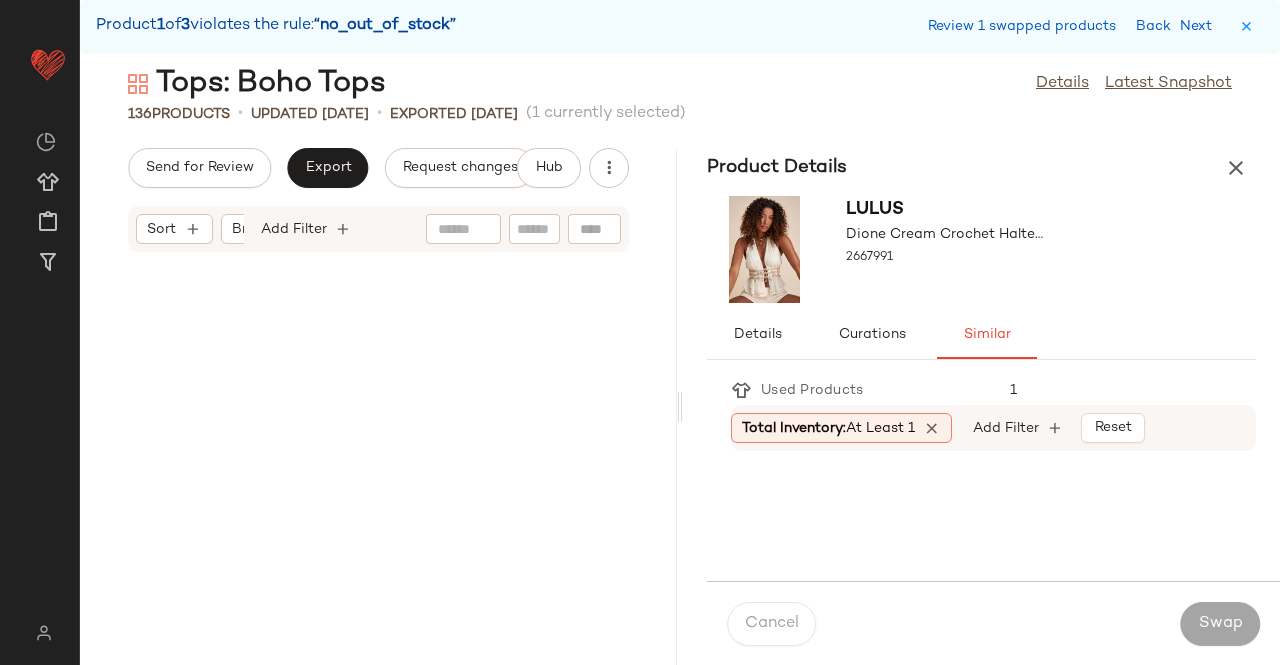 scroll, scrollTop: 15006, scrollLeft: 0, axis: vertical 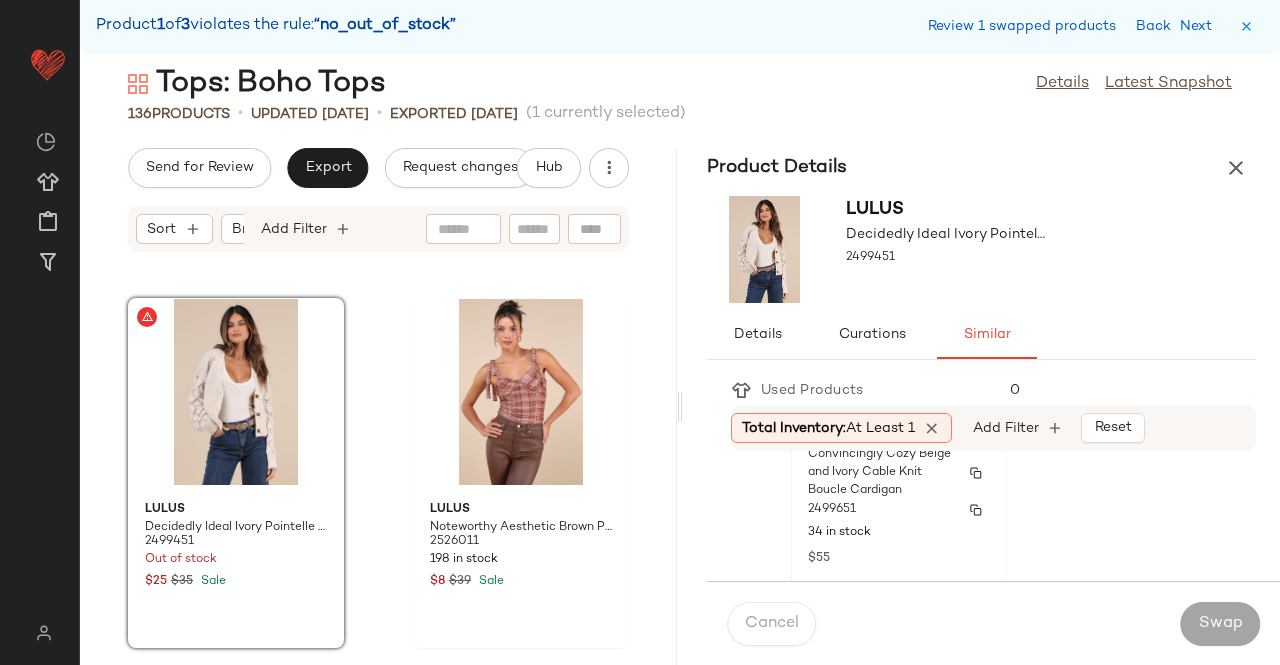 click on "2499651" at bounding box center [899, 510] 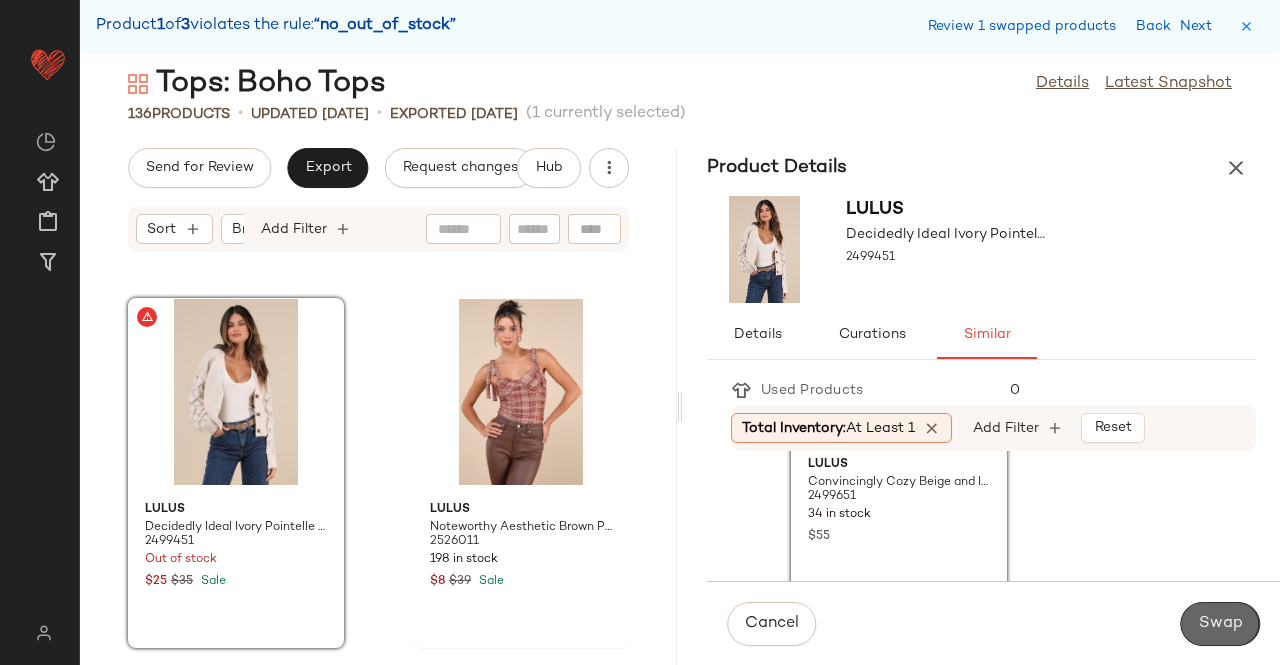 click on "Swap" 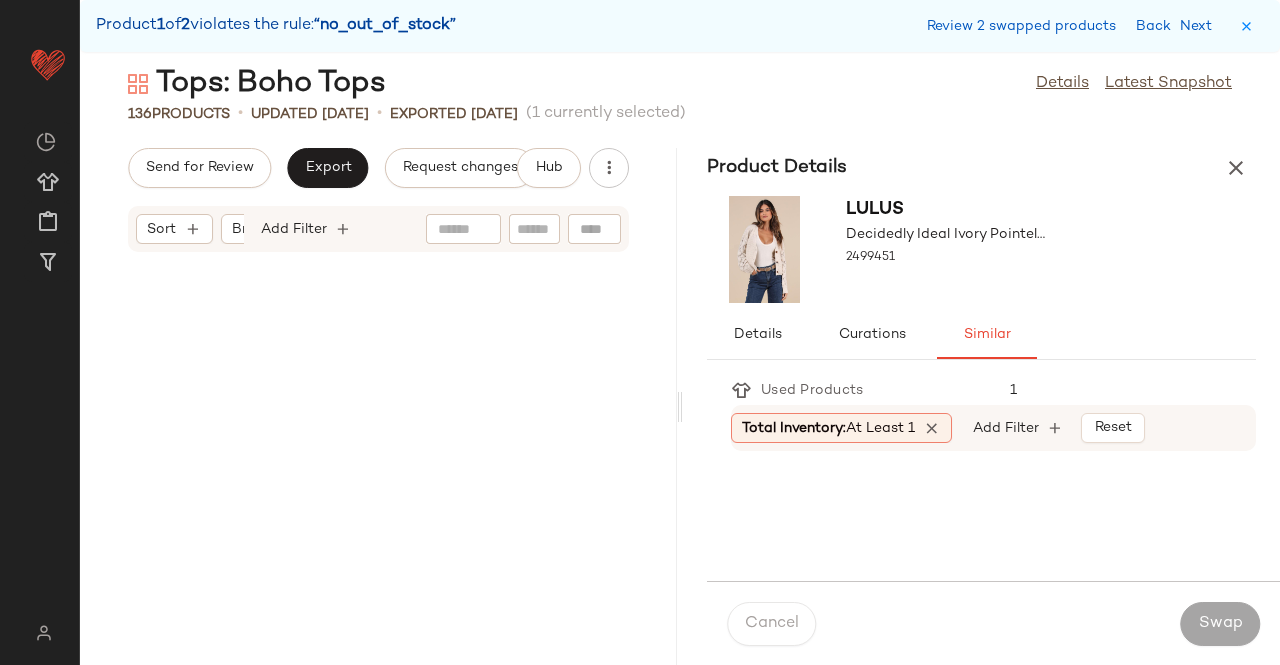 scroll, scrollTop: 20496, scrollLeft: 0, axis: vertical 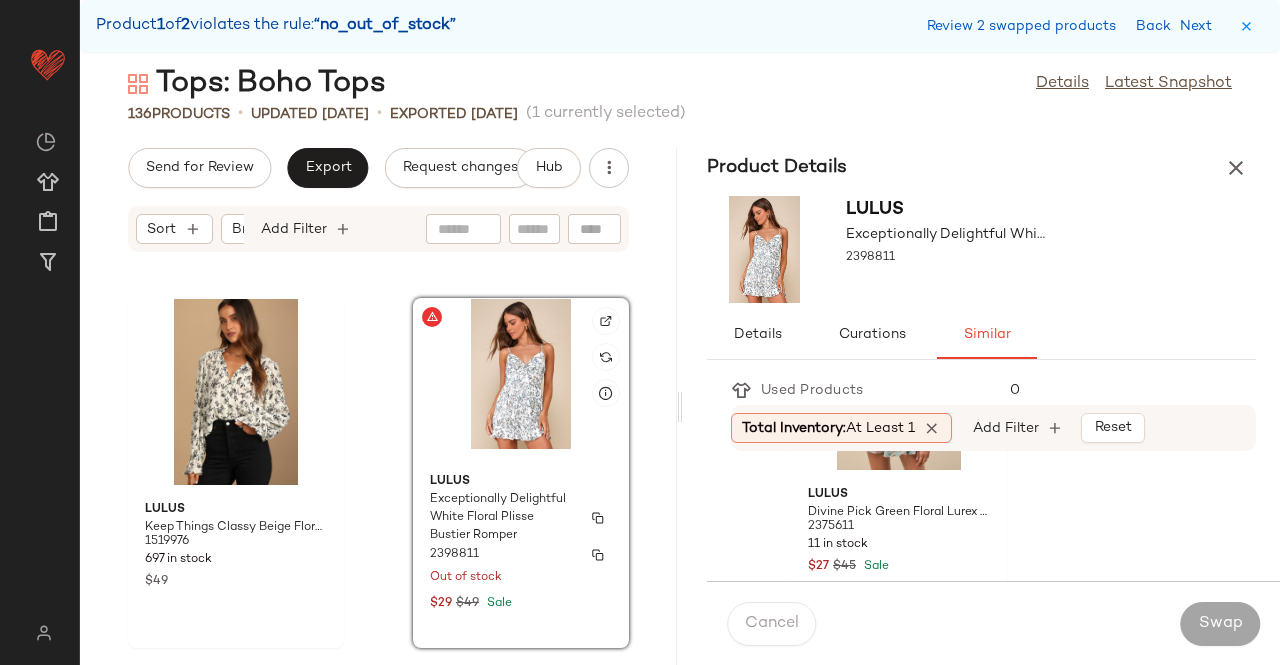 click on "Exceptionally Delightful White Floral Plisse Bustier Romper" at bounding box center [503, 518] 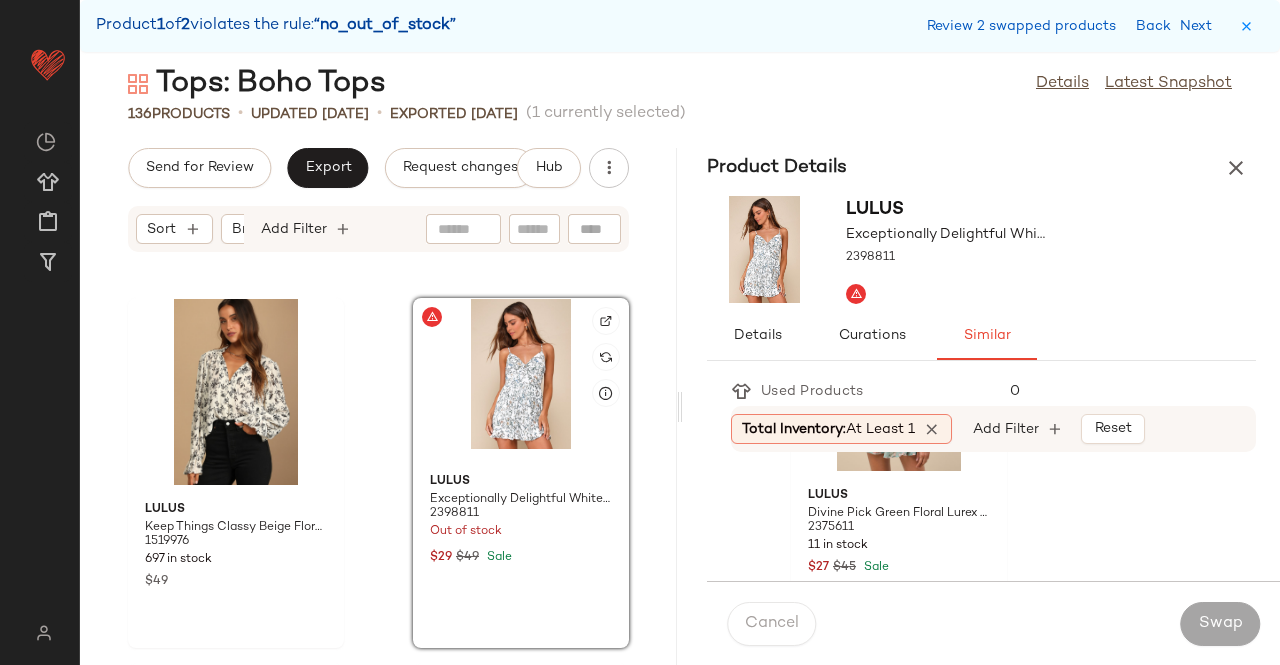 click 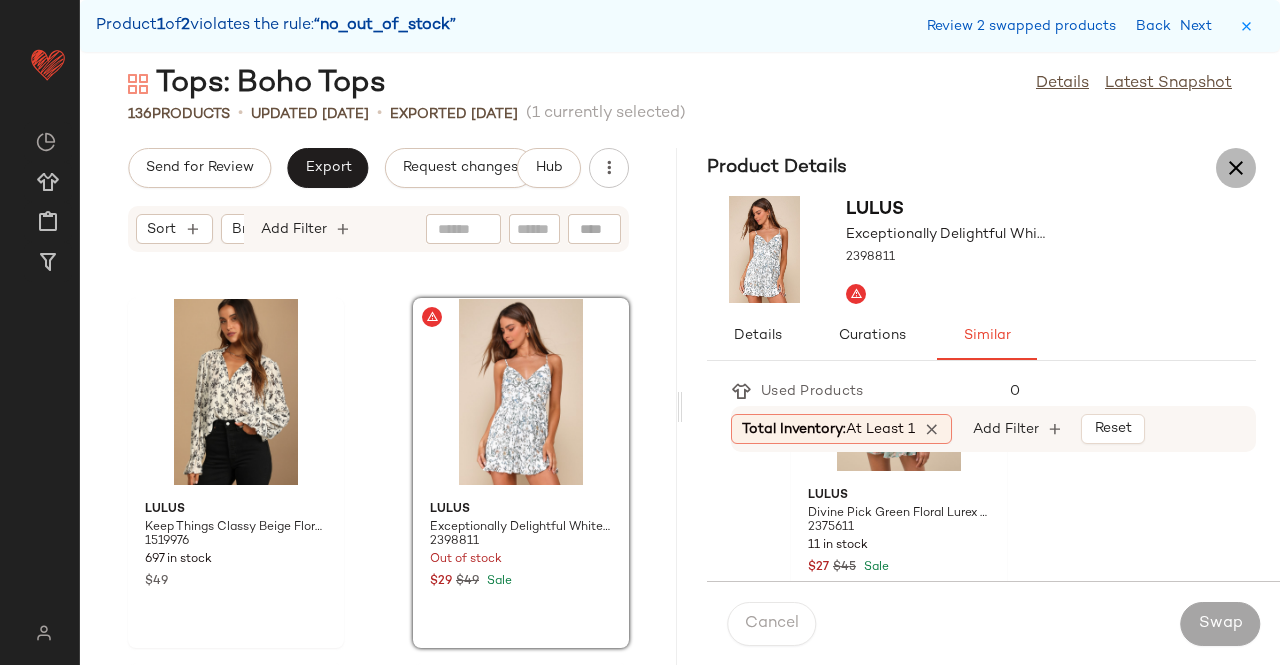 click at bounding box center [1236, 168] 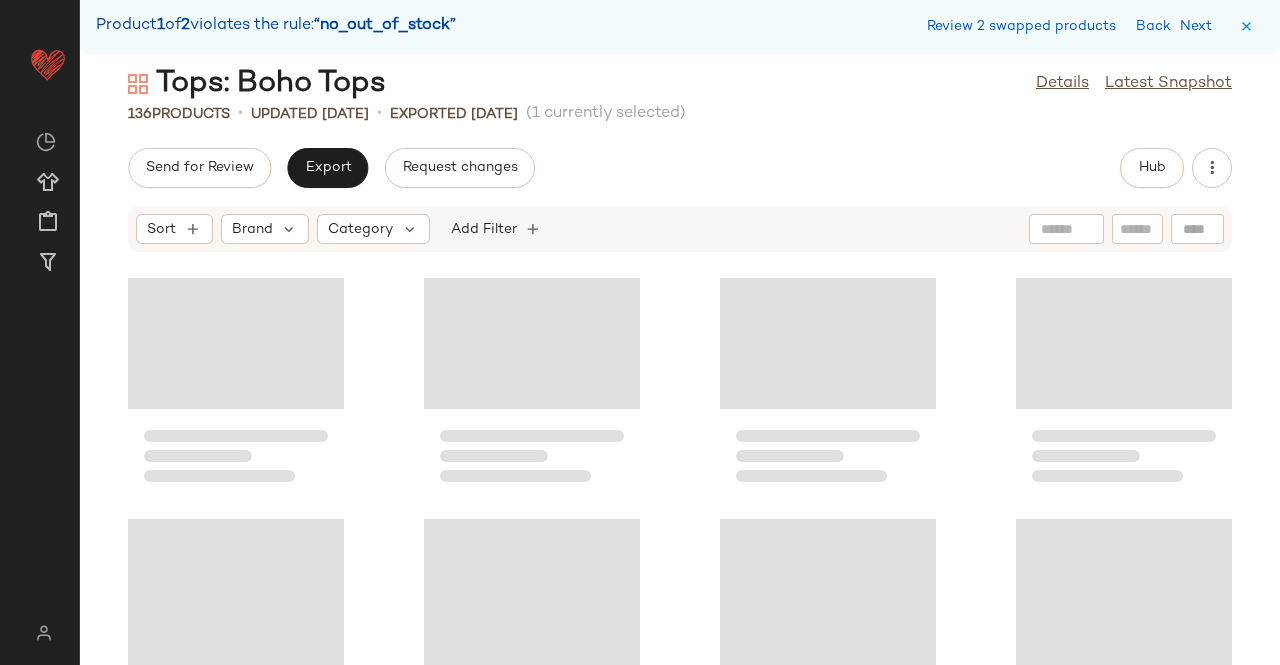 scroll, scrollTop: 11478, scrollLeft: 0, axis: vertical 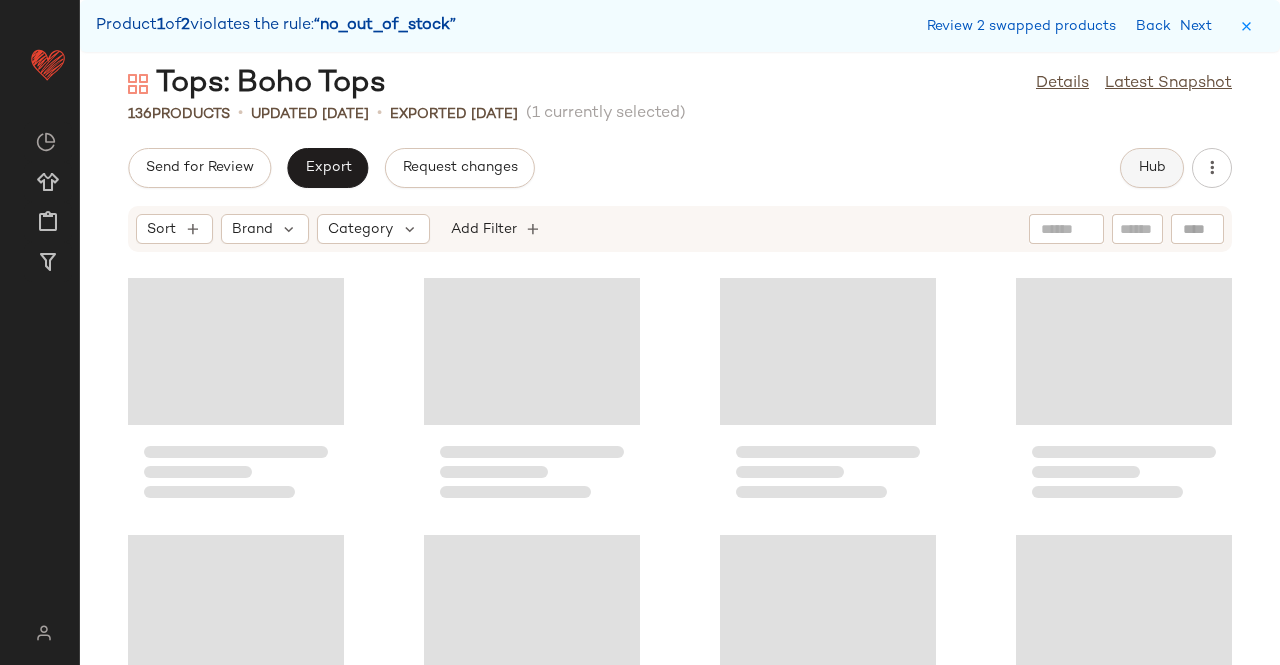 drag, startPoint x: 1132, startPoint y: 189, endPoint x: 1165, endPoint y: 158, distance: 45.276924 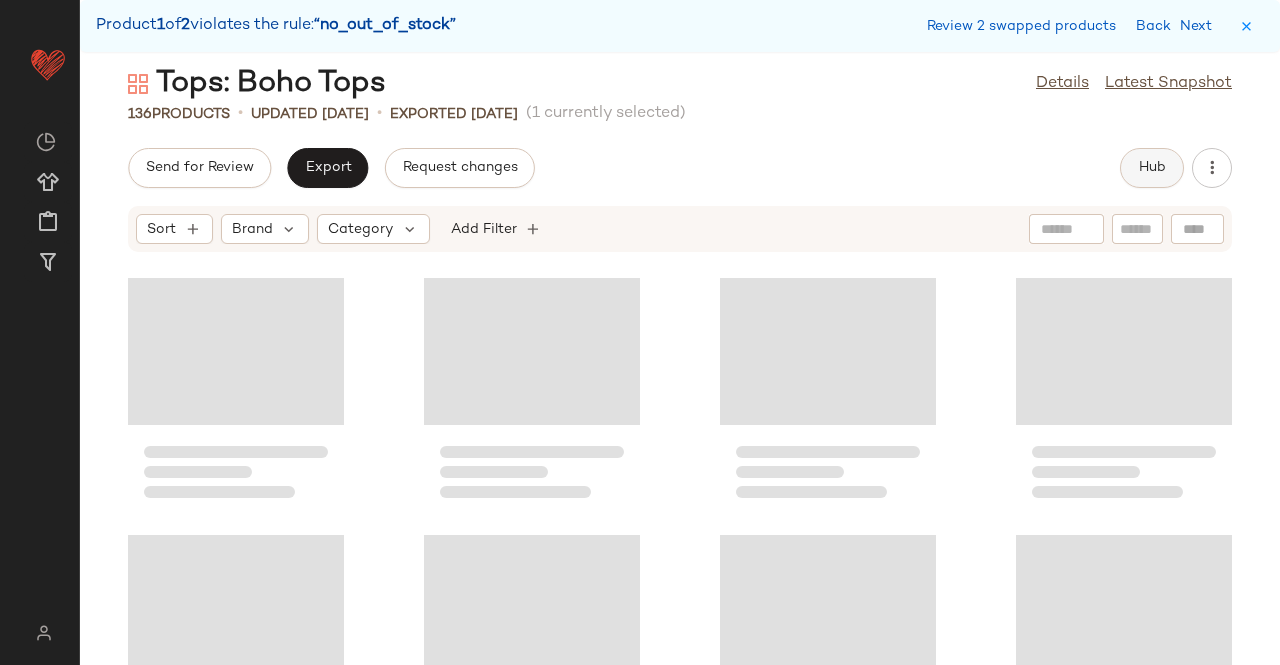 click on "Hub" at bounding box center [1152, 168] 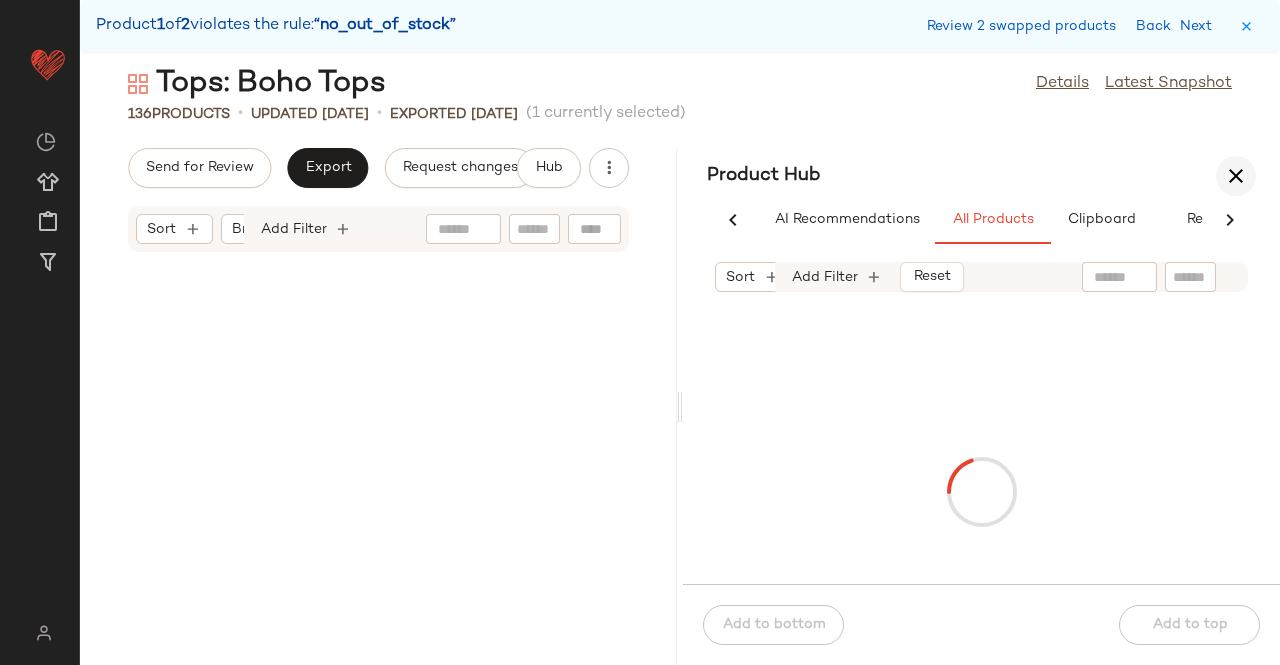 scroll, scrollTop: 12210, scrollLeft: 0, axis: vertical 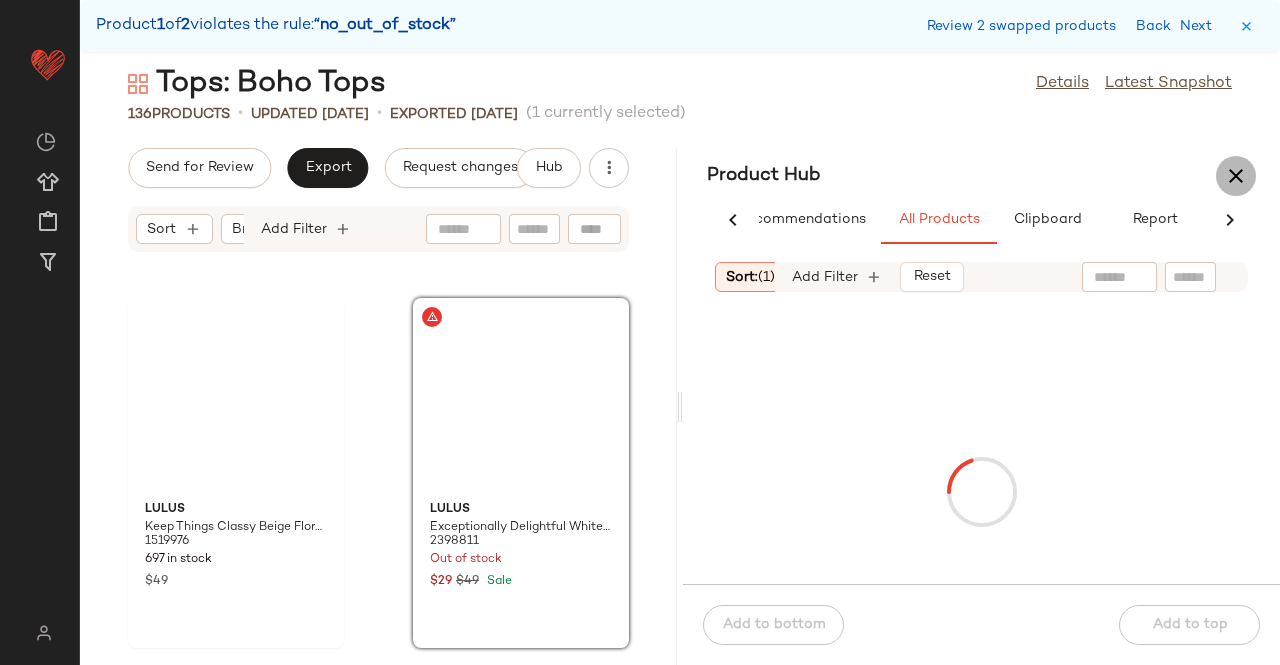 click at bounding box center (1236, 176) 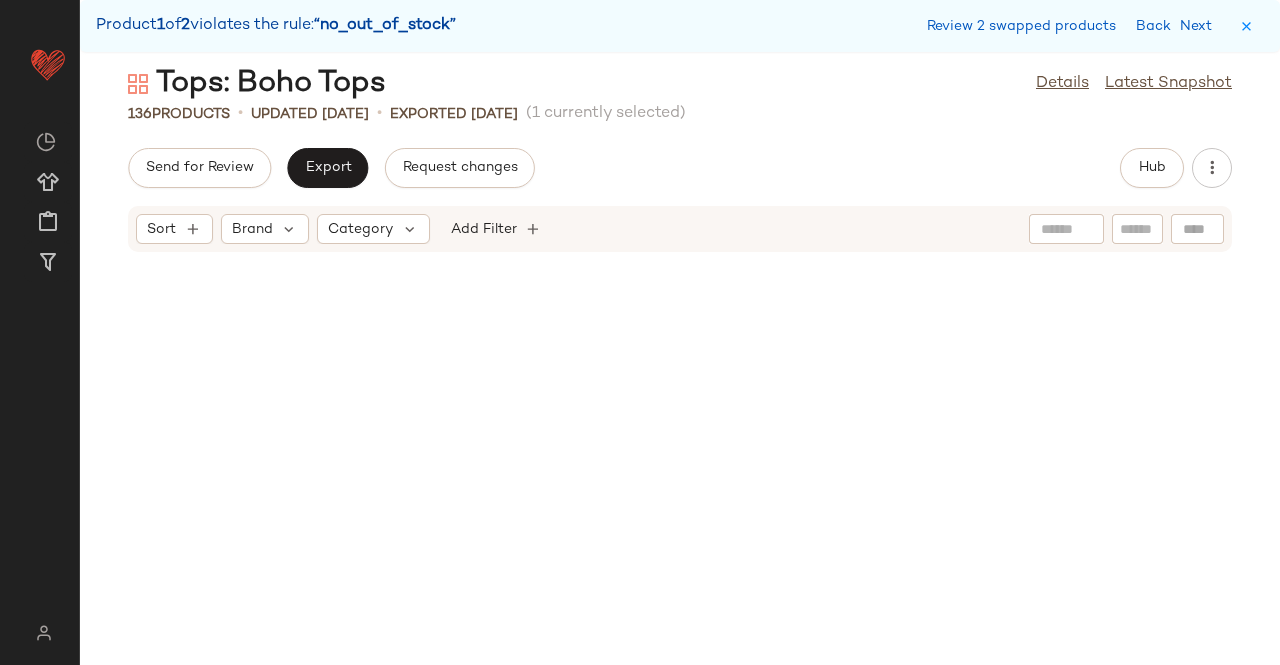 scroll, scrollTop: 10248, scrollLeft: 0, axis: vertical 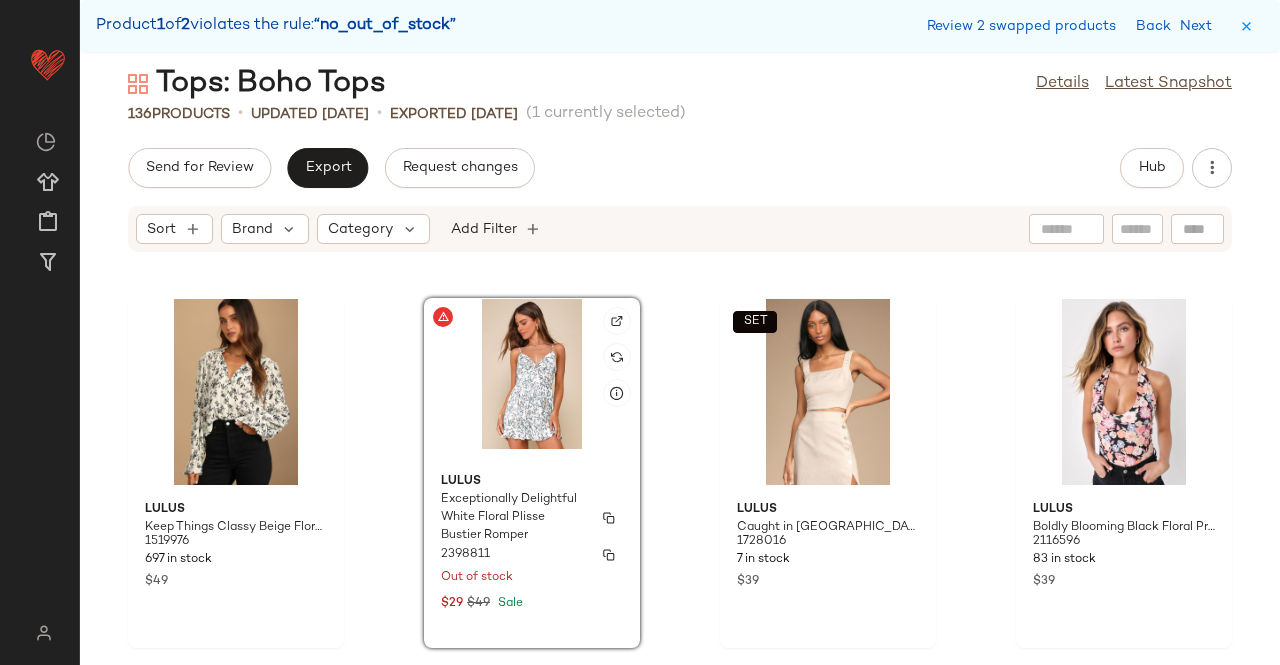 click on "Lulus Exceptionally Delightful White Floral Plisse Bustier Romper 2398811 Out of stock $29 $49 Sale" 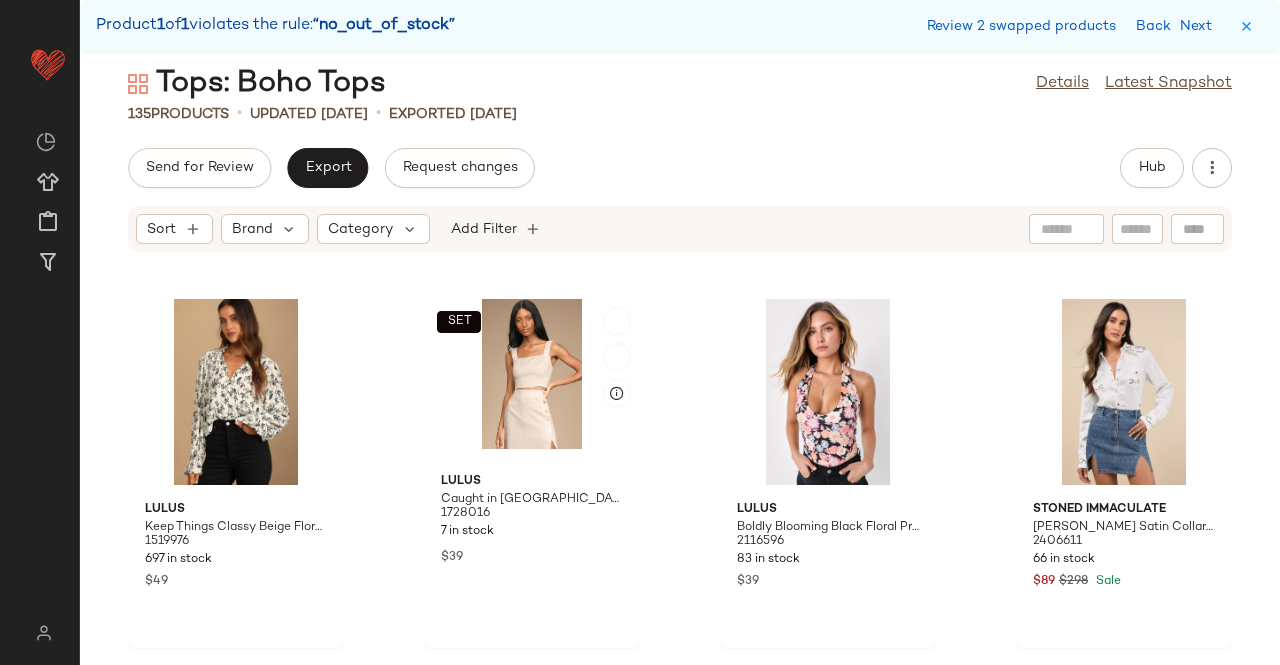click on "Lulus Caught in Cannes Beige Cutout Cropped Tank Top 1728016 7 in stock $39" 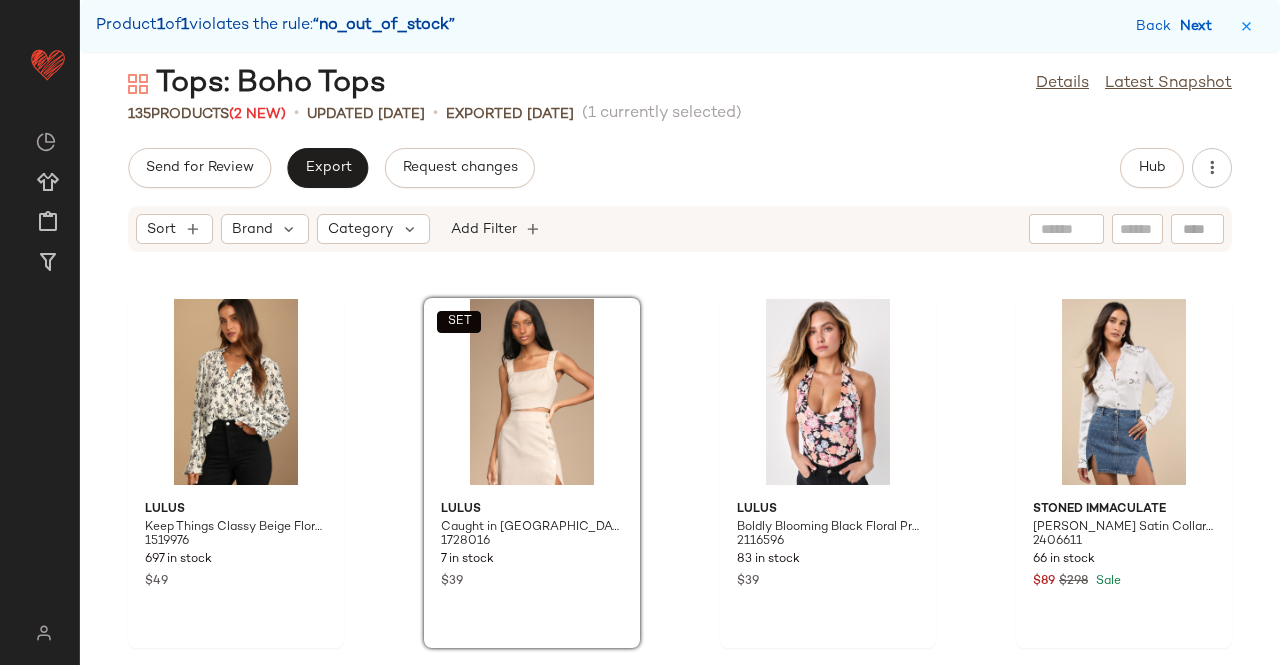 click on "Next" at bounding box center [1200, 26] 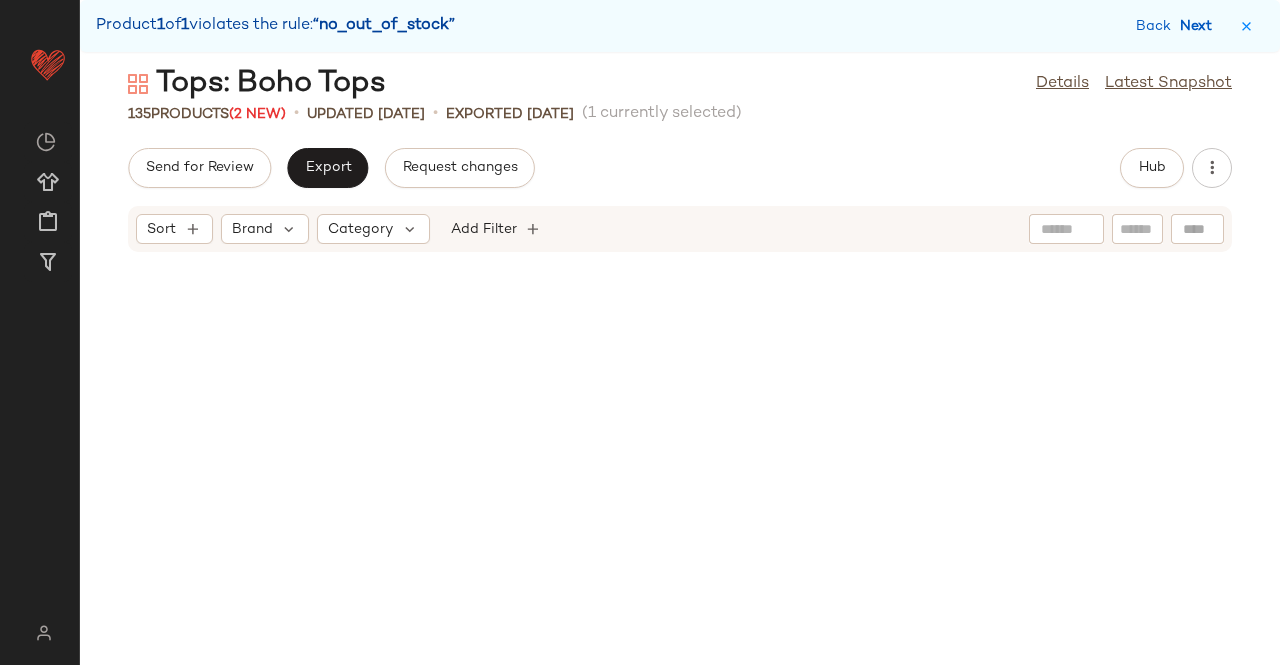 scroll, scrollTop: 11712, scrollLeft: 0, axis: vertical 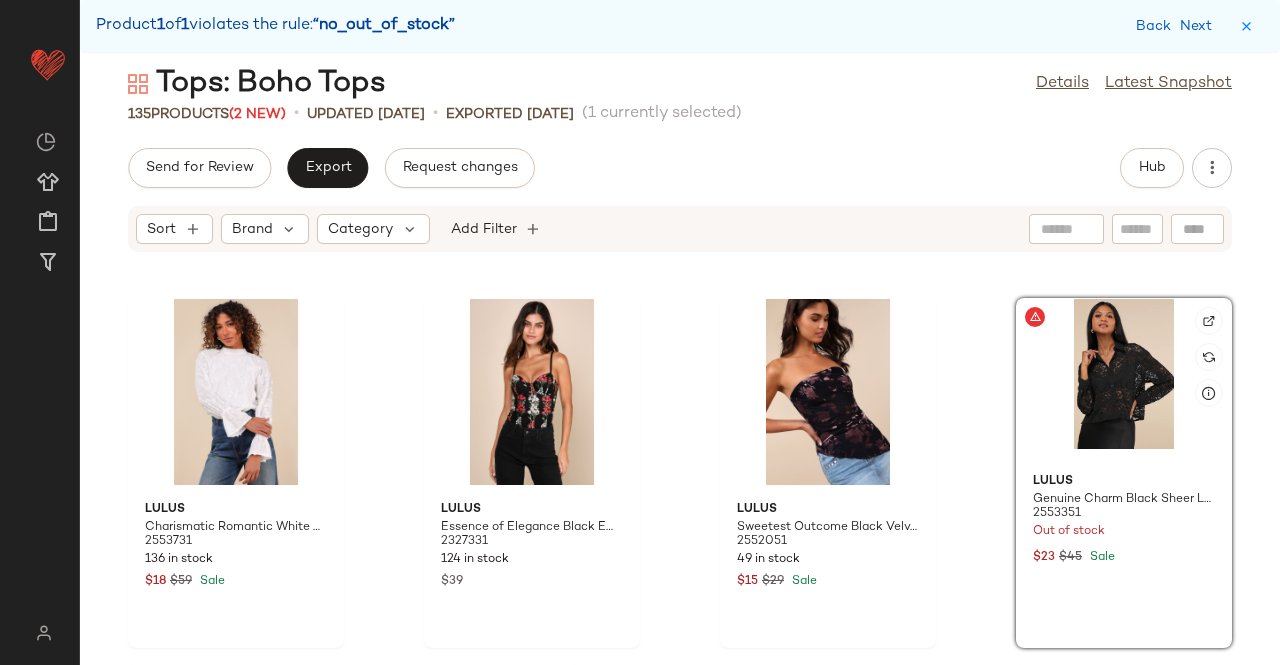 click 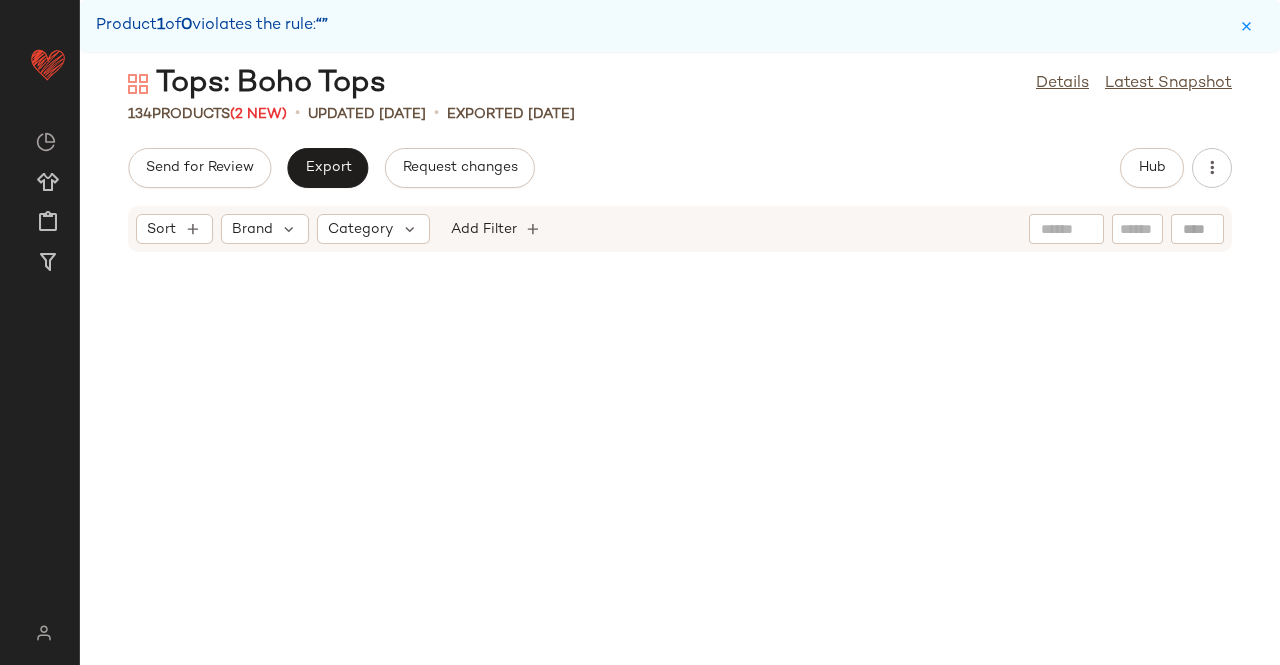 scroll, scrollTop: 0, scrollLeft: 0, axis: both 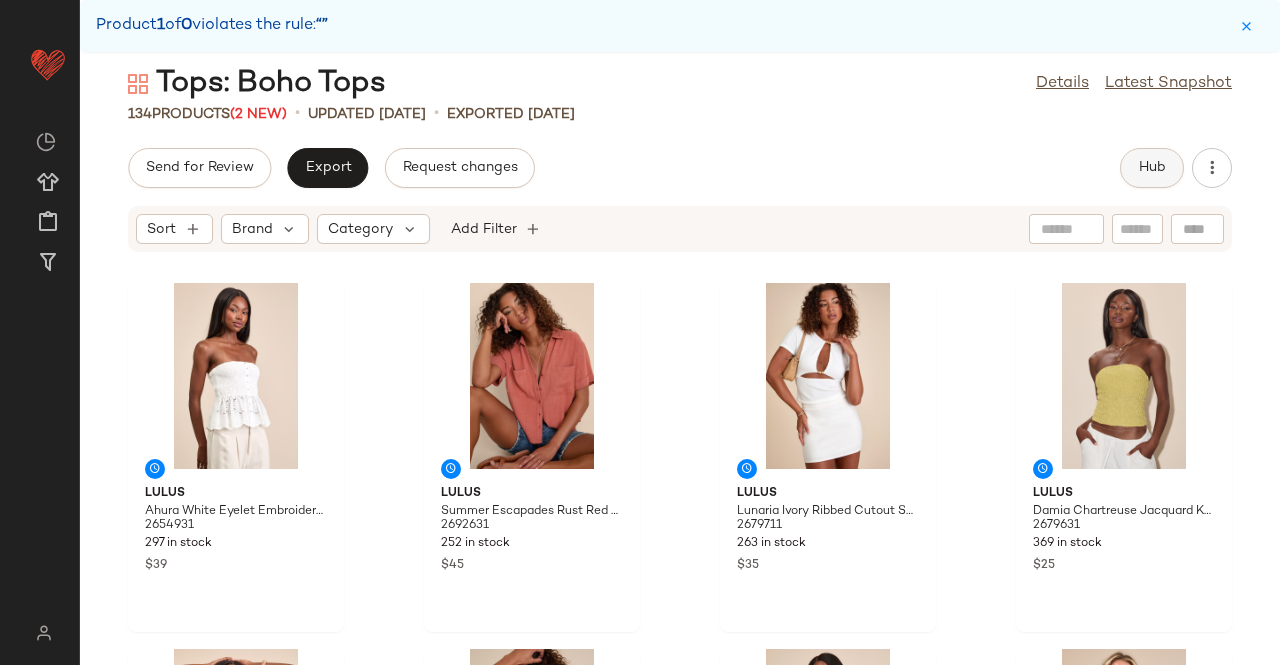 click on "Hub" at bounding box center [1152, 168] 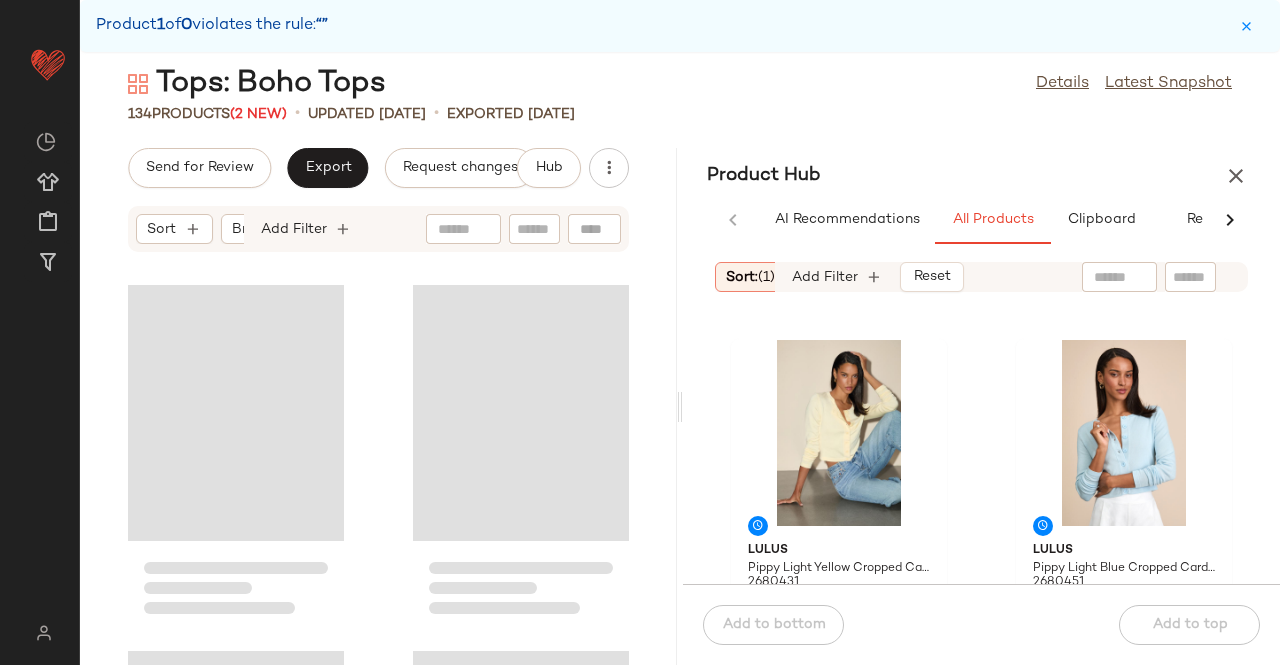 scroll, scrollTop: 0, scrollLeft: 0, axis: both 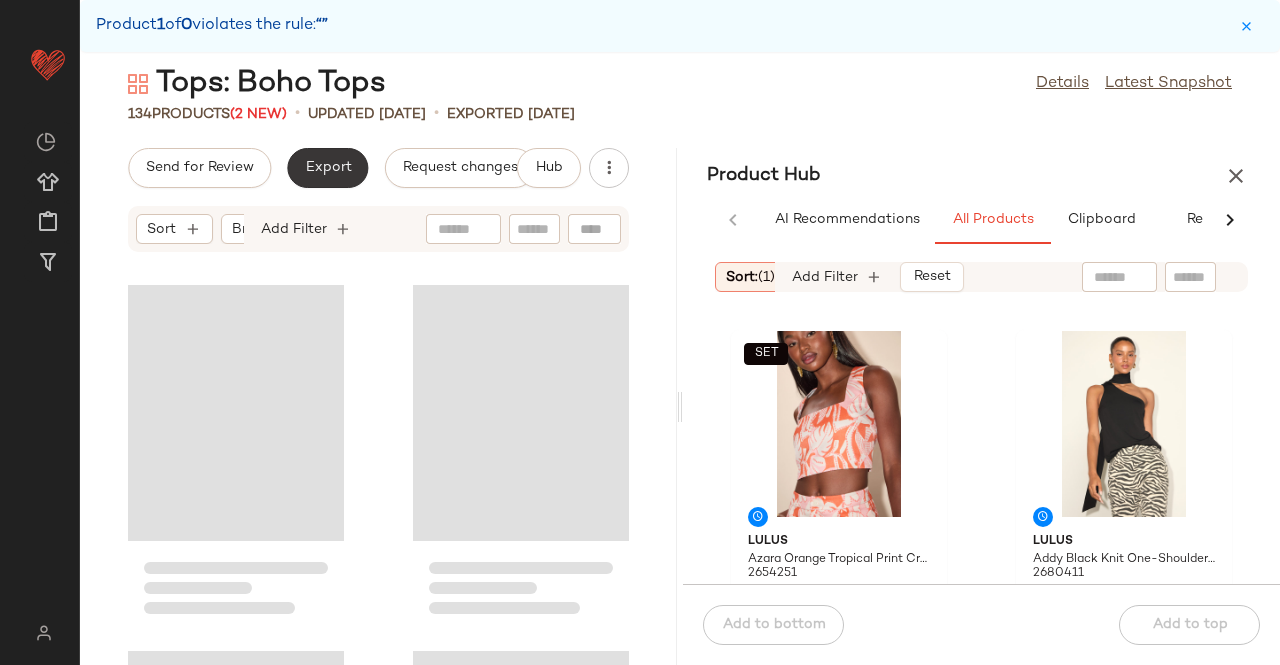 click on "Export" at bounding box center (327, 168) 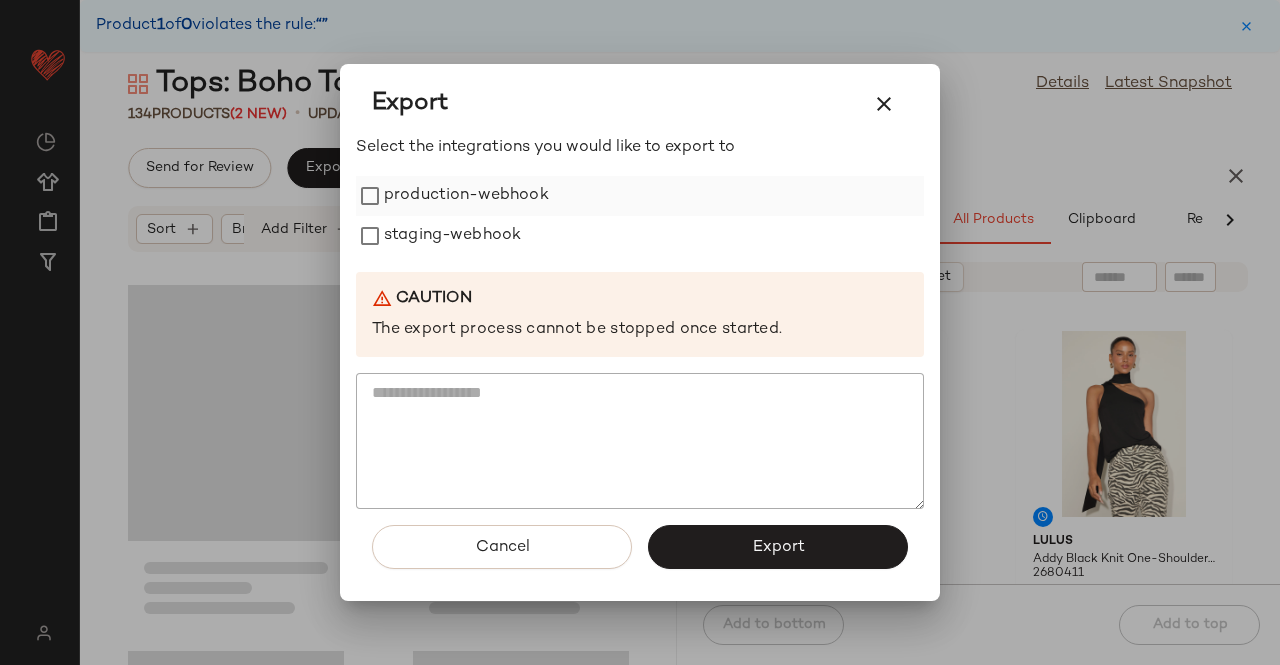 click on "production-webhook" at bounding box center [466, 196] 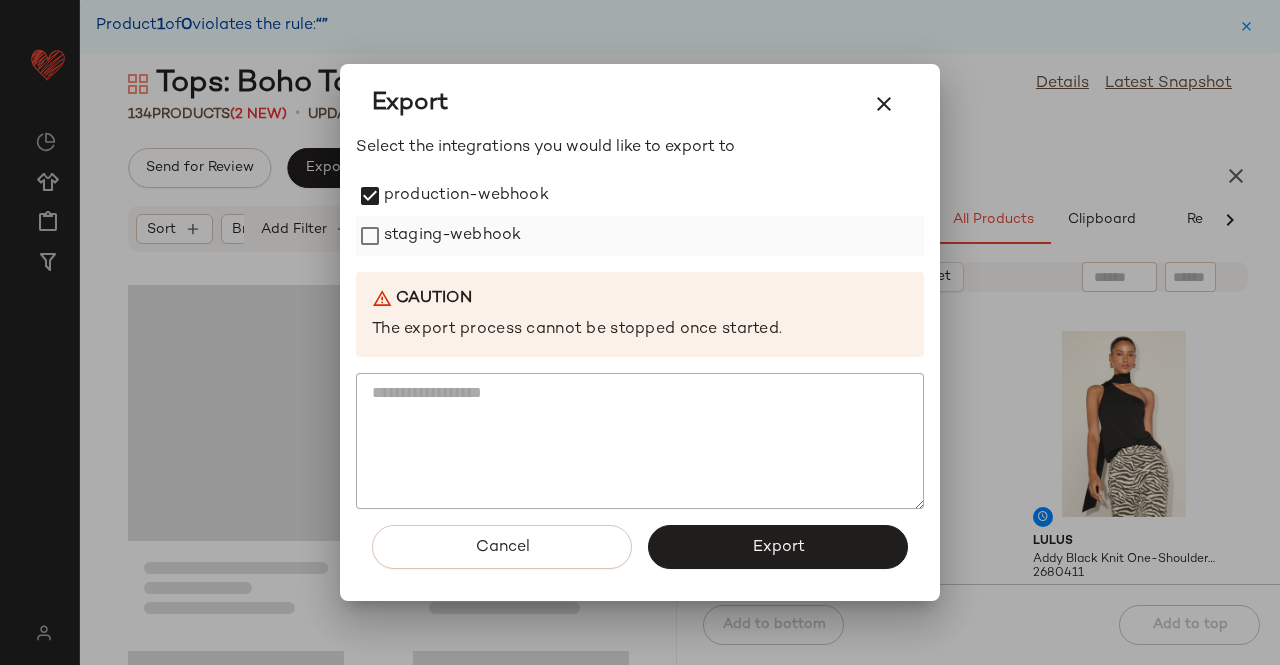 click on "staging-webhook" at bounding box center [452, 236] 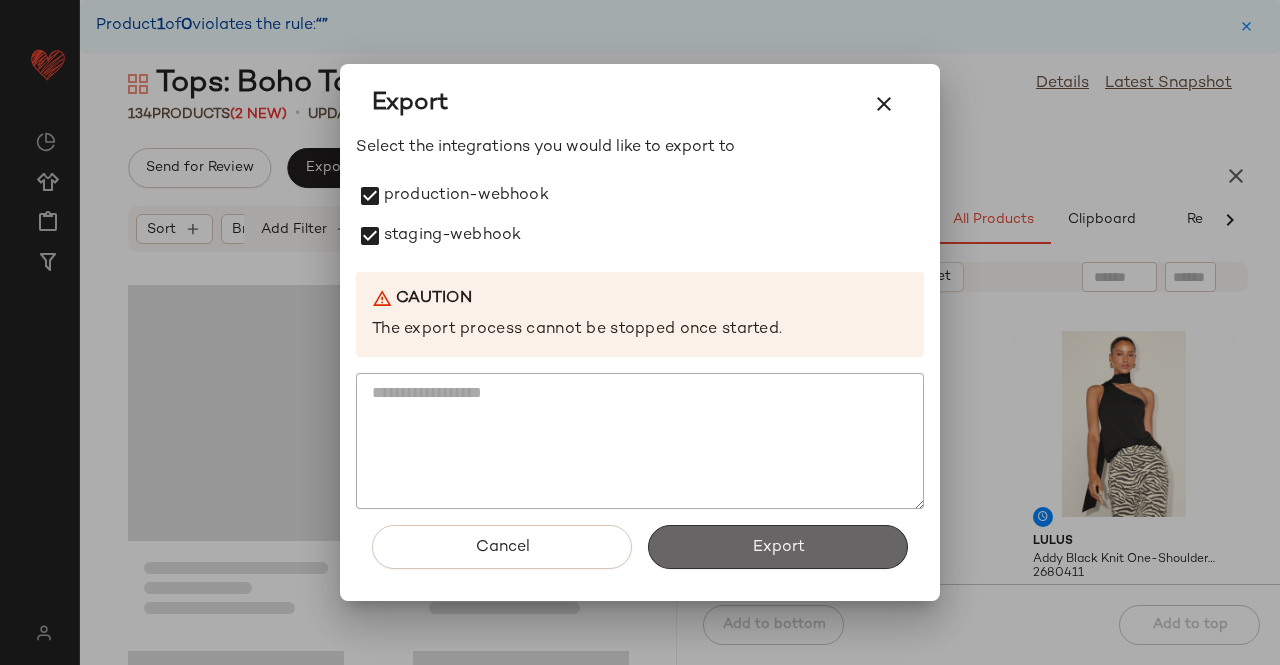 click on "Export" 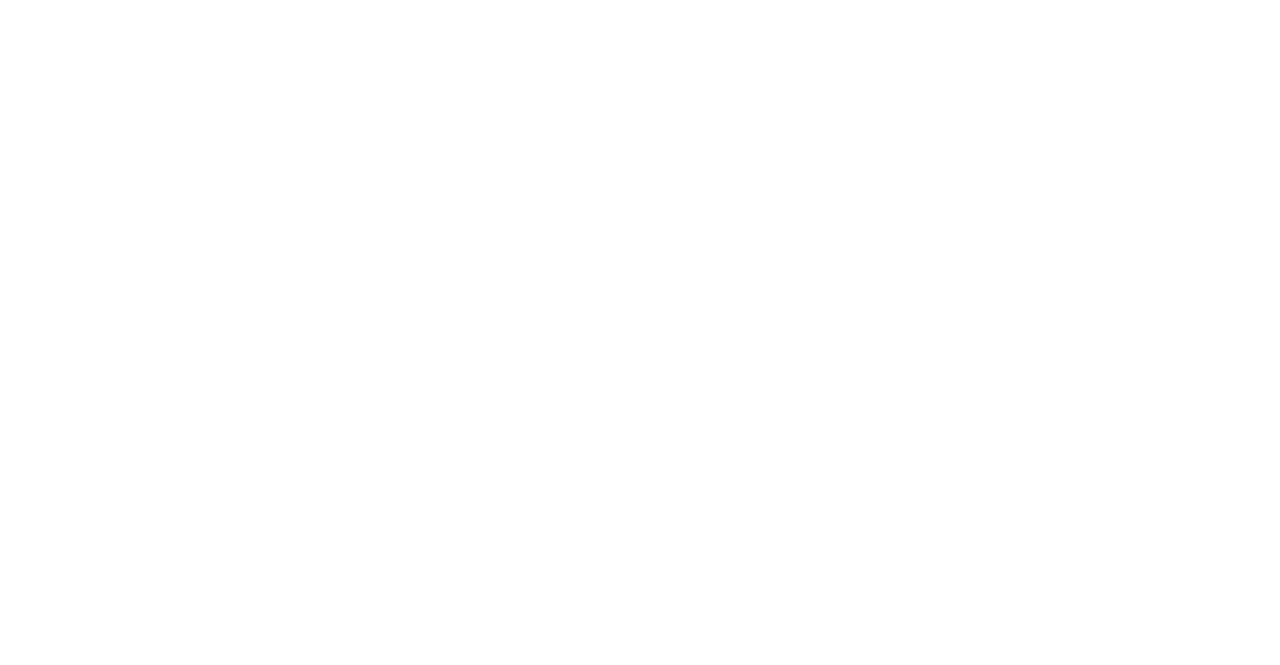 scroll, scrollTop: 0, scrollLeft: 0, axis: both 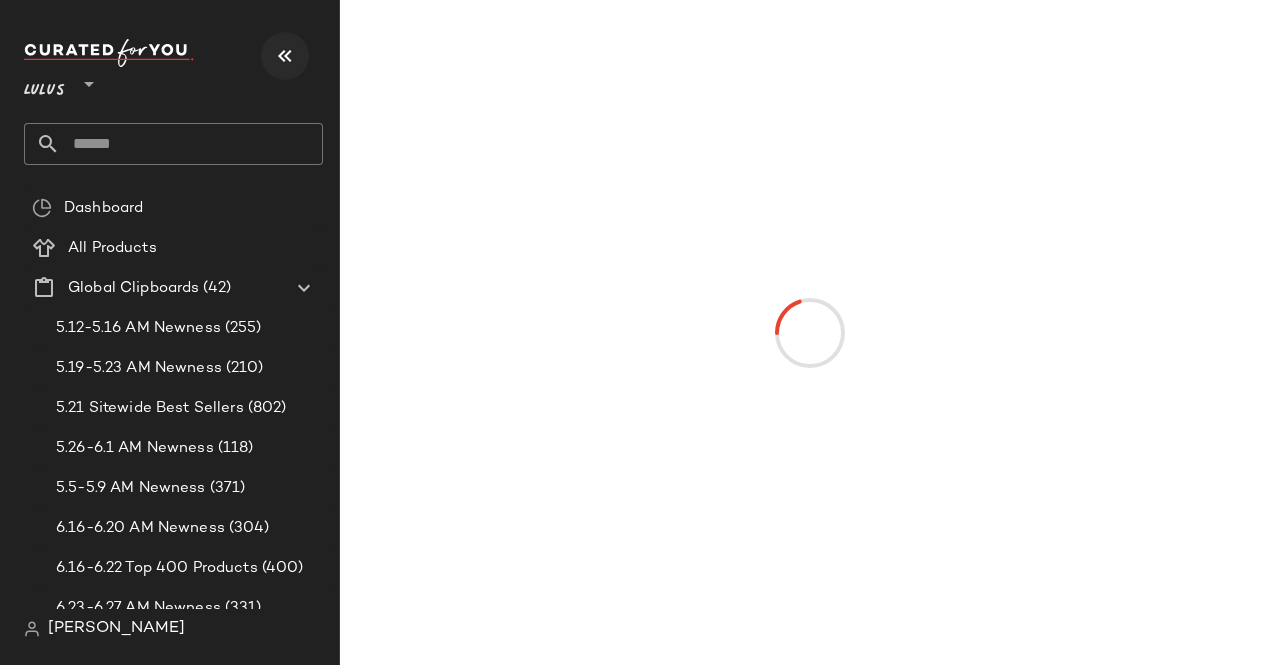 click at bounding box center [285, 56] 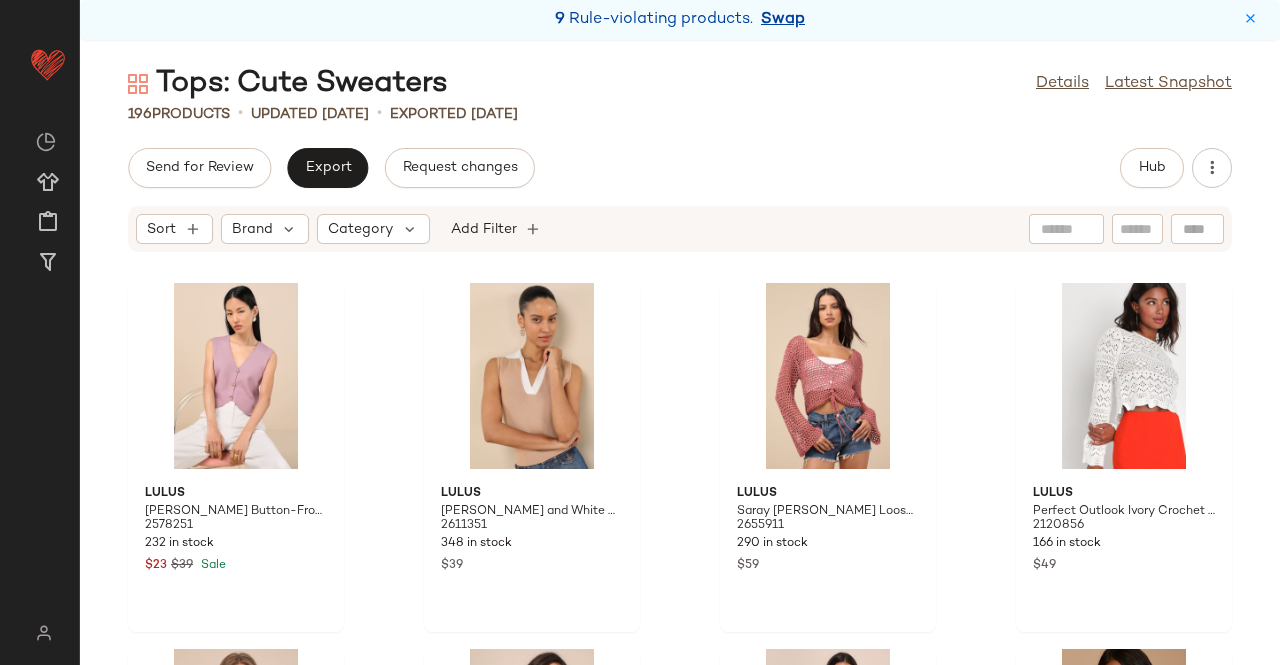 click on "Swap" at bounding box center [783, 20] 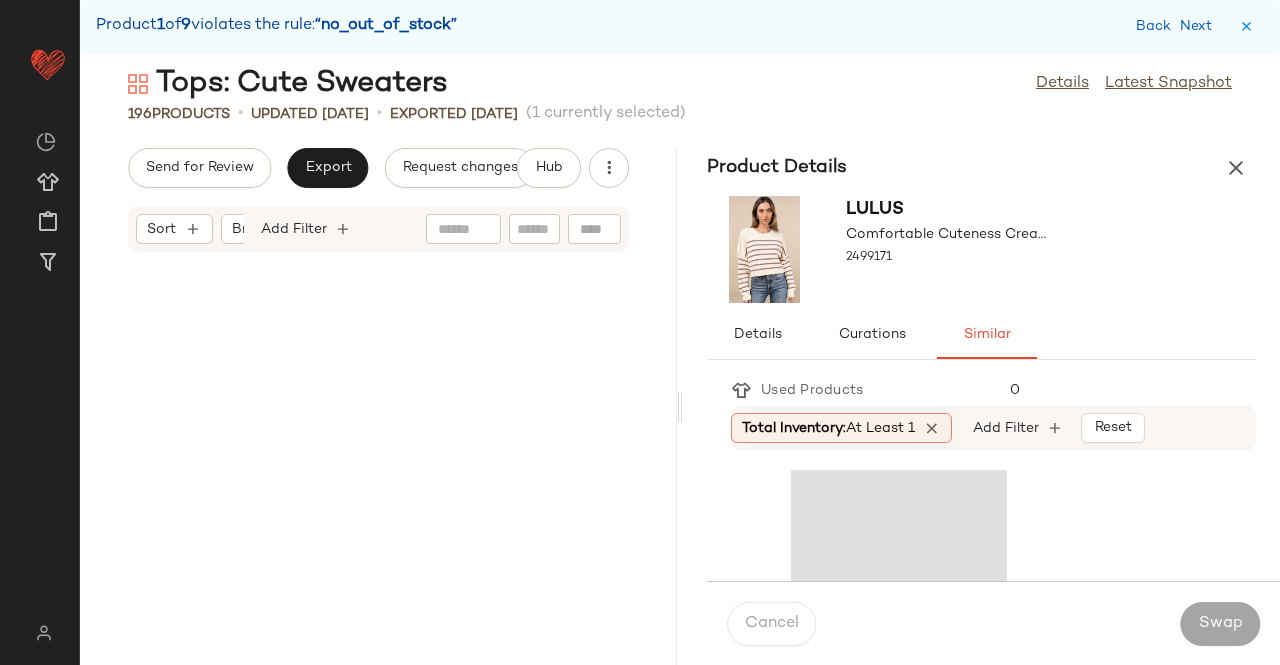 scroll, scrollTop: 10980, scrollLeft: 0, axis: vertical 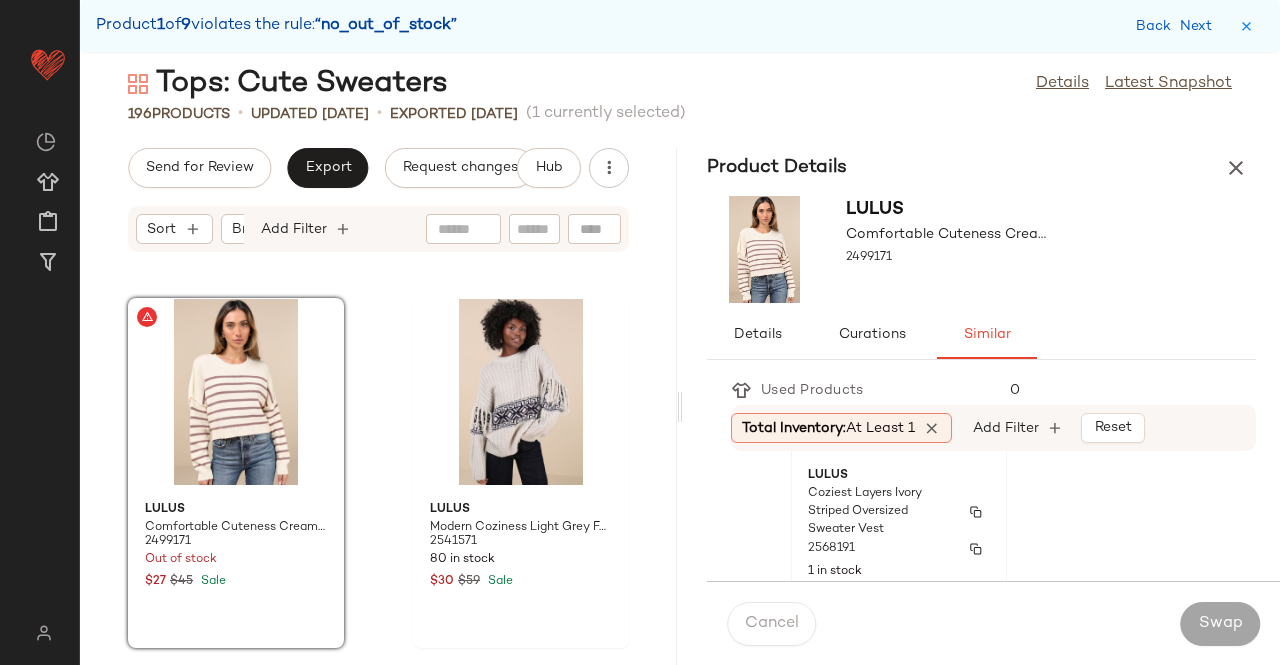 click on "Coziest Layers Ivory Striped Oversized Sweater Vest" at bounding box center (881, 512) 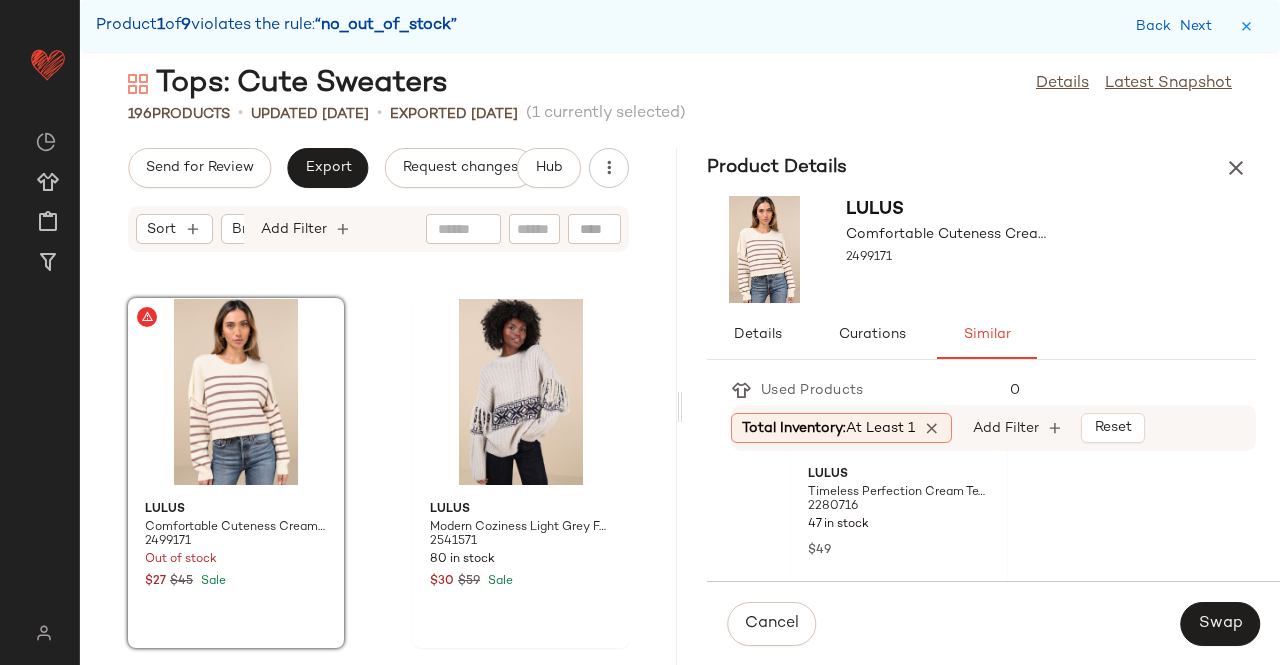 scroll, scrollTop: 1276, scrollLeft: 0, axis: vertical 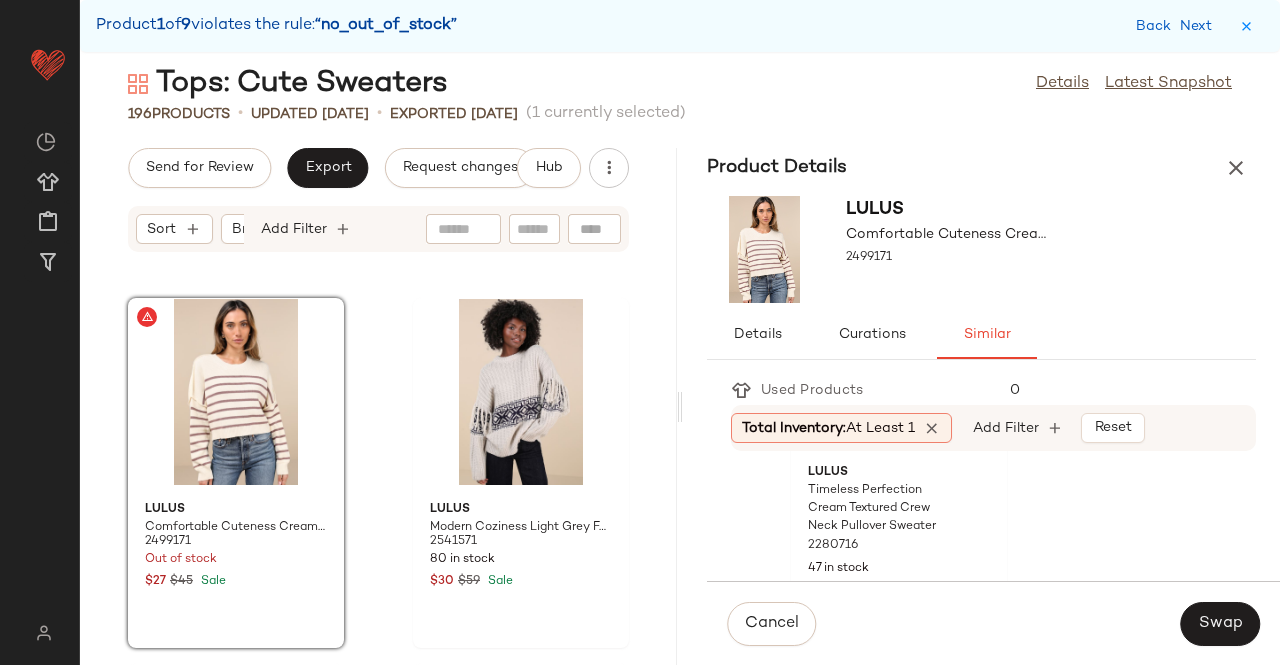 click on "Timeless Perfection Cream Textured Crew Neck Pullover Sweater" at bounding box center (881, 509) 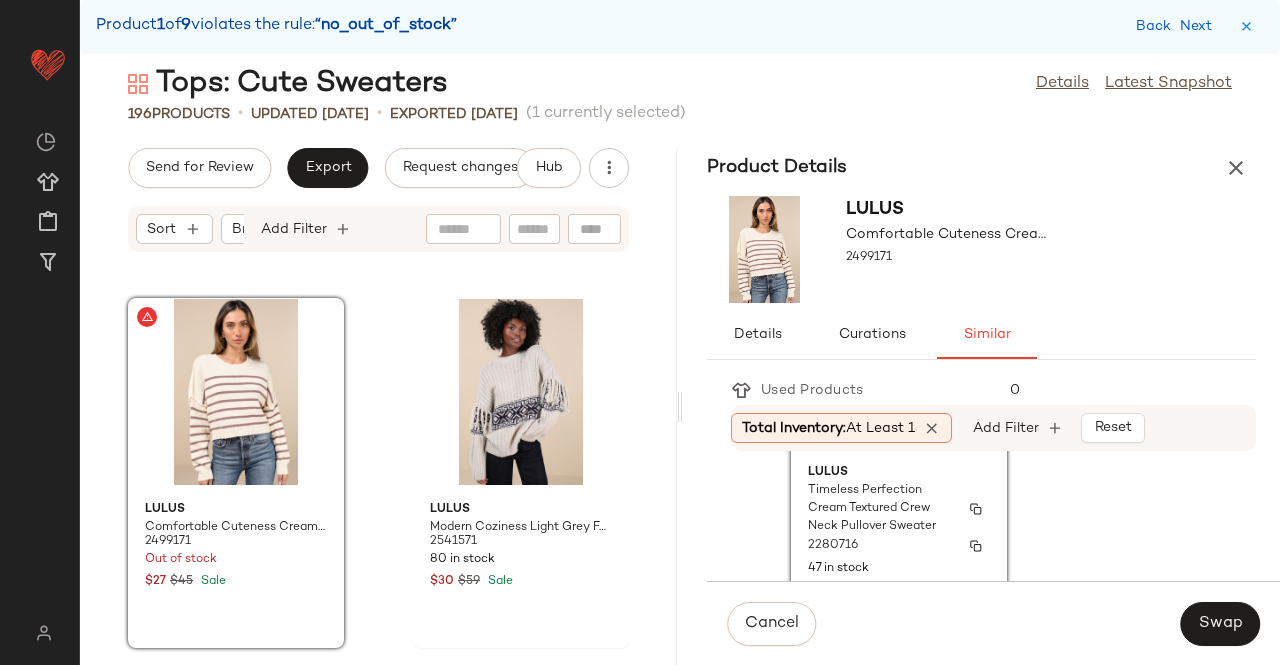 click on "Timeless Perfection Cream Textured Crew Neck Pullover Sweater" at bounding box center [881, 509] 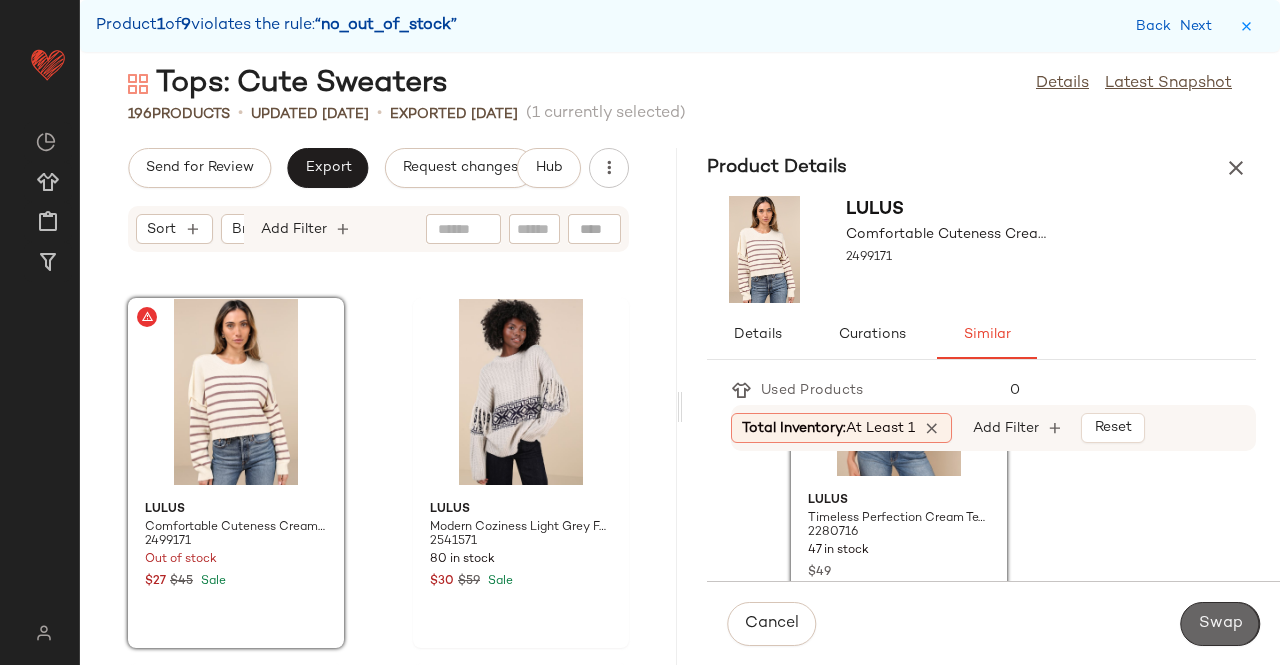 click on "Swap" 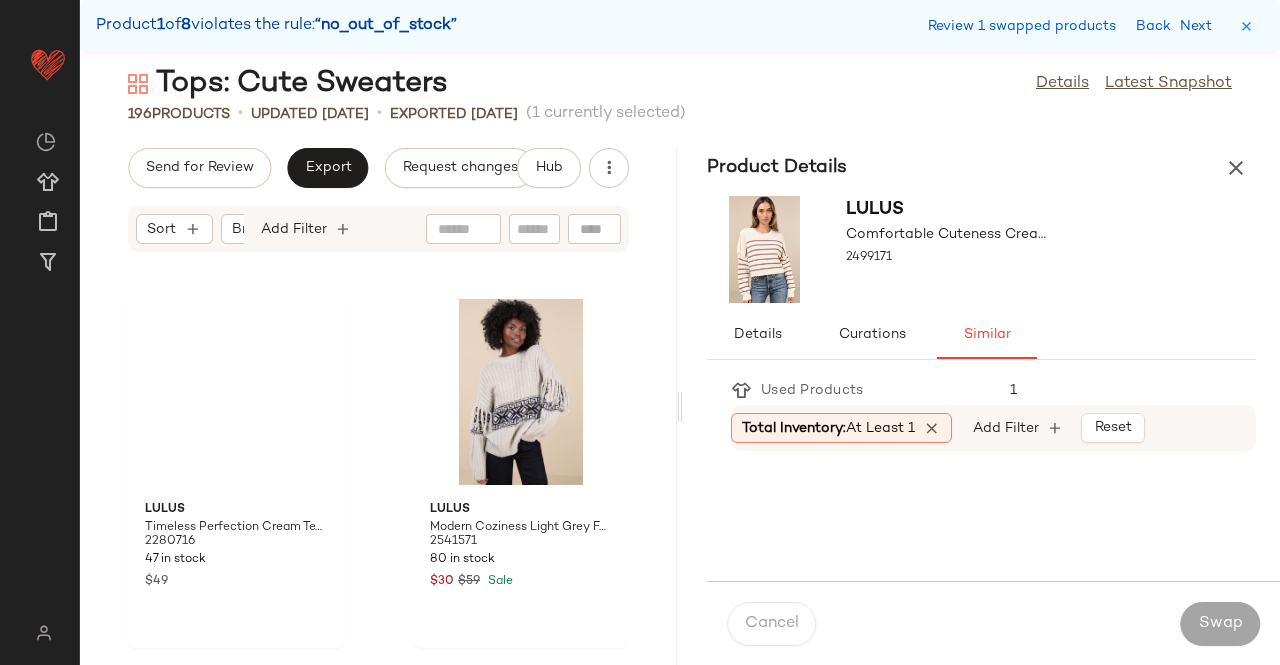 scroll, scrollTop: 16104, scrollLeft: 0, axis: vertical 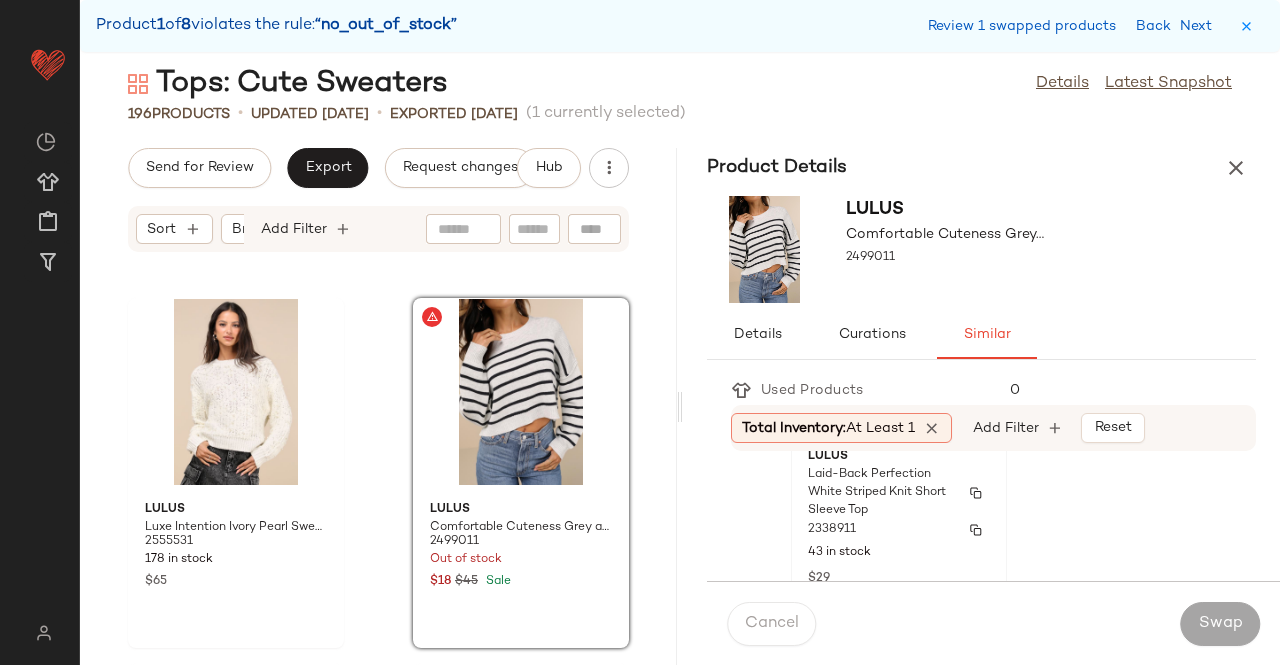 click on "2338911" at bounding box center [899, 530] 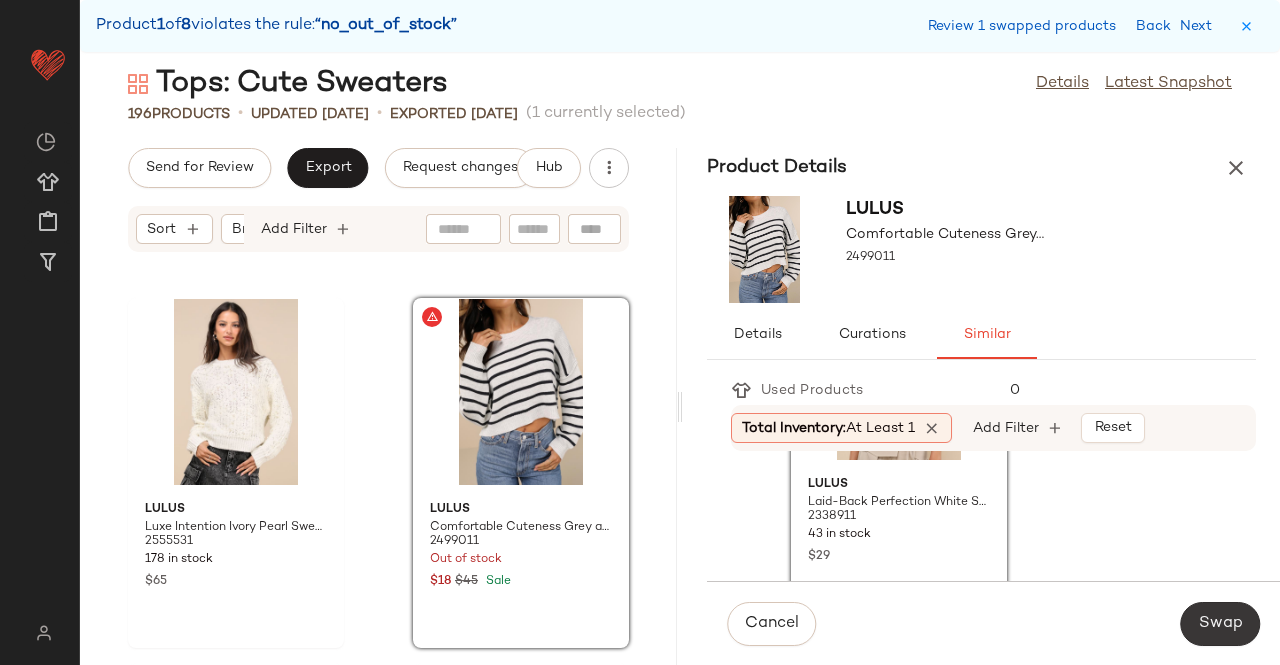 click on "Swap" 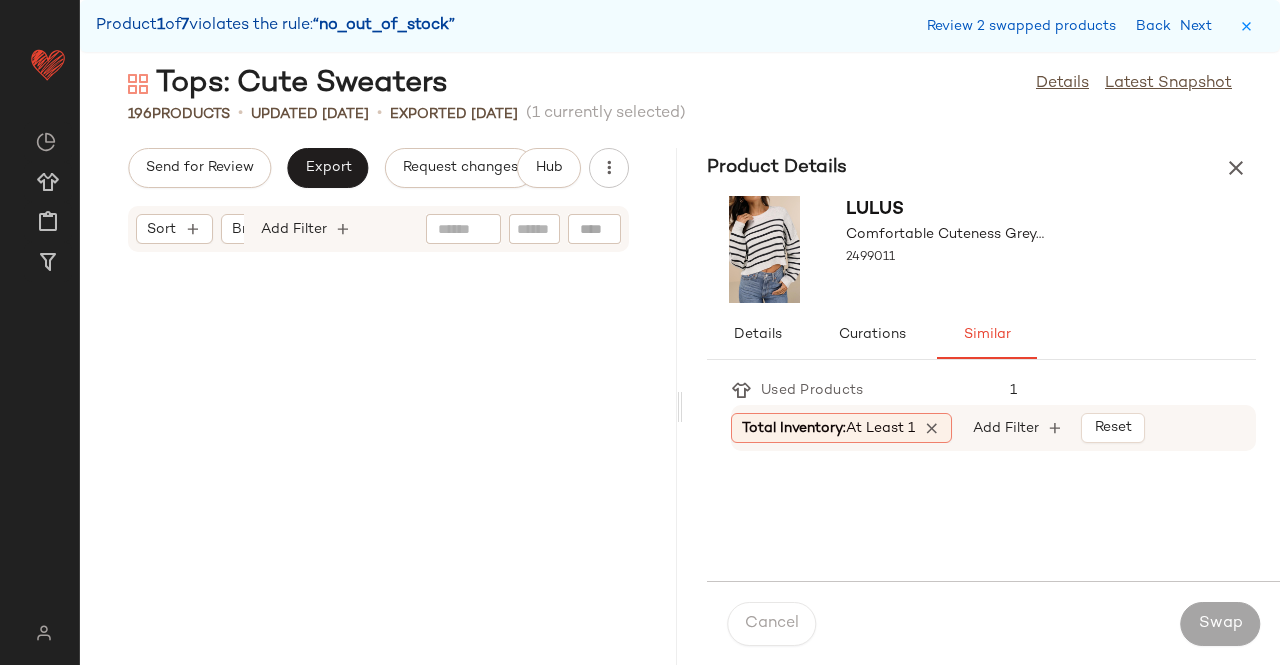 scroll, scrollTop: 19398, scrollLeft: 0, axis: vertical 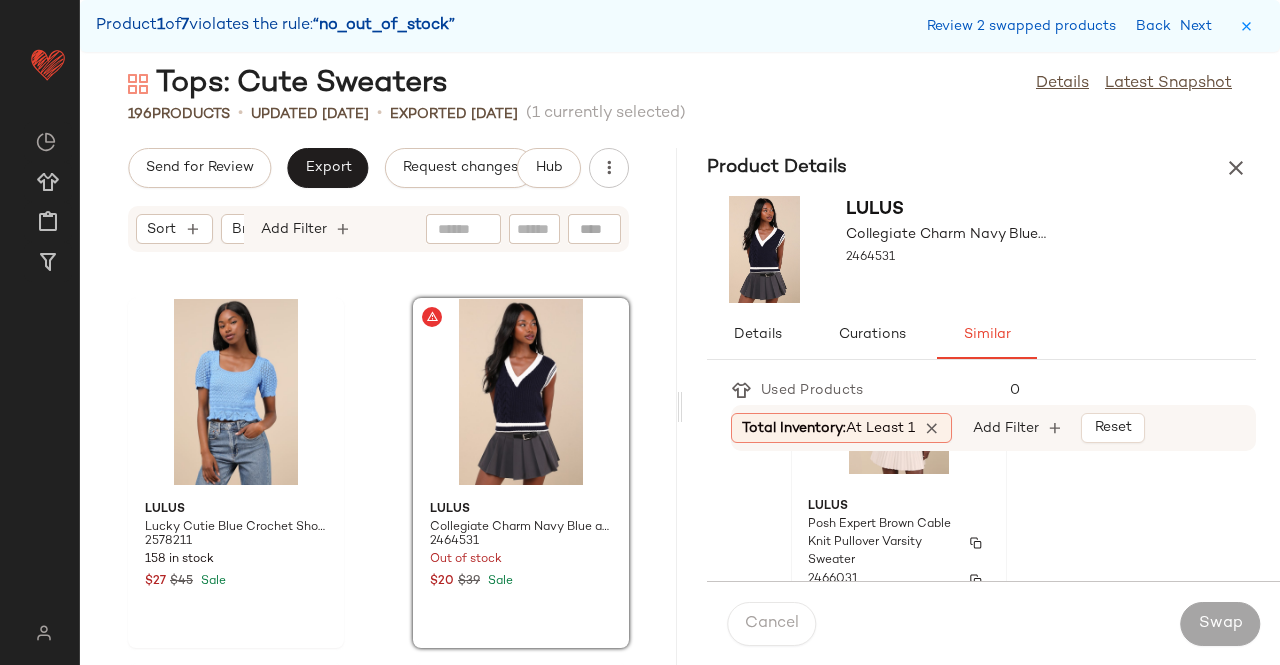 click on "Lulus" at bounding box center [899, 507] 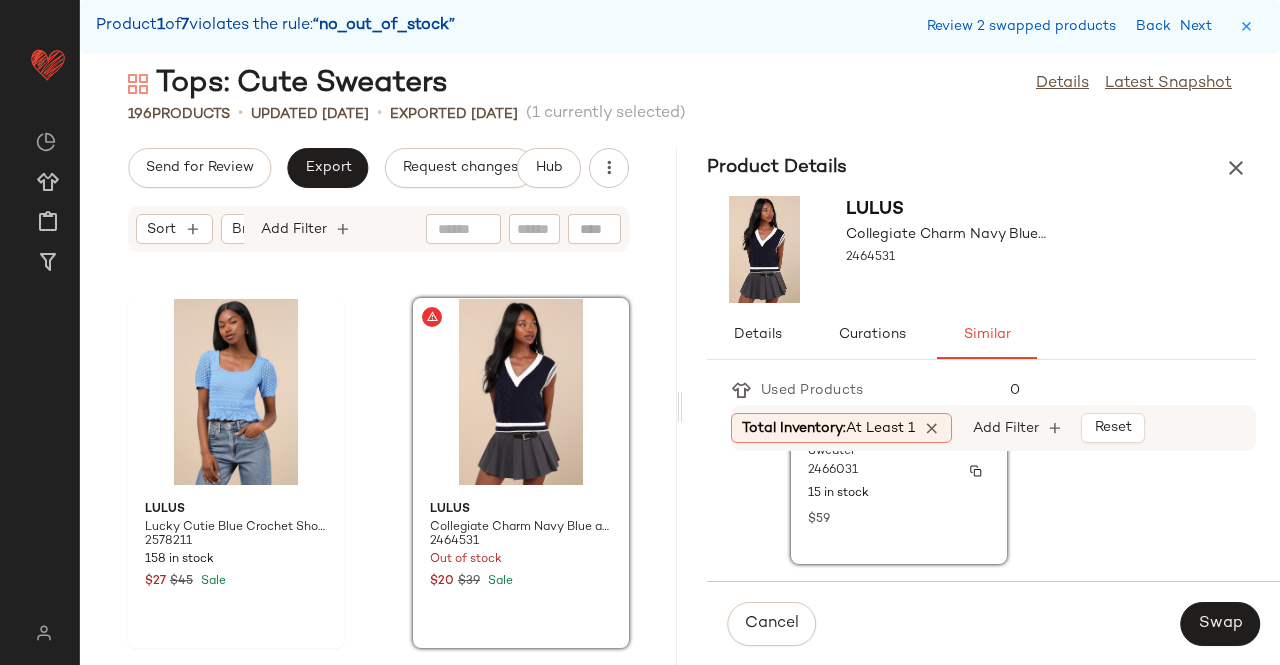 scroll, scrollTop: 252, scrollLeft: 0, axis: vertical 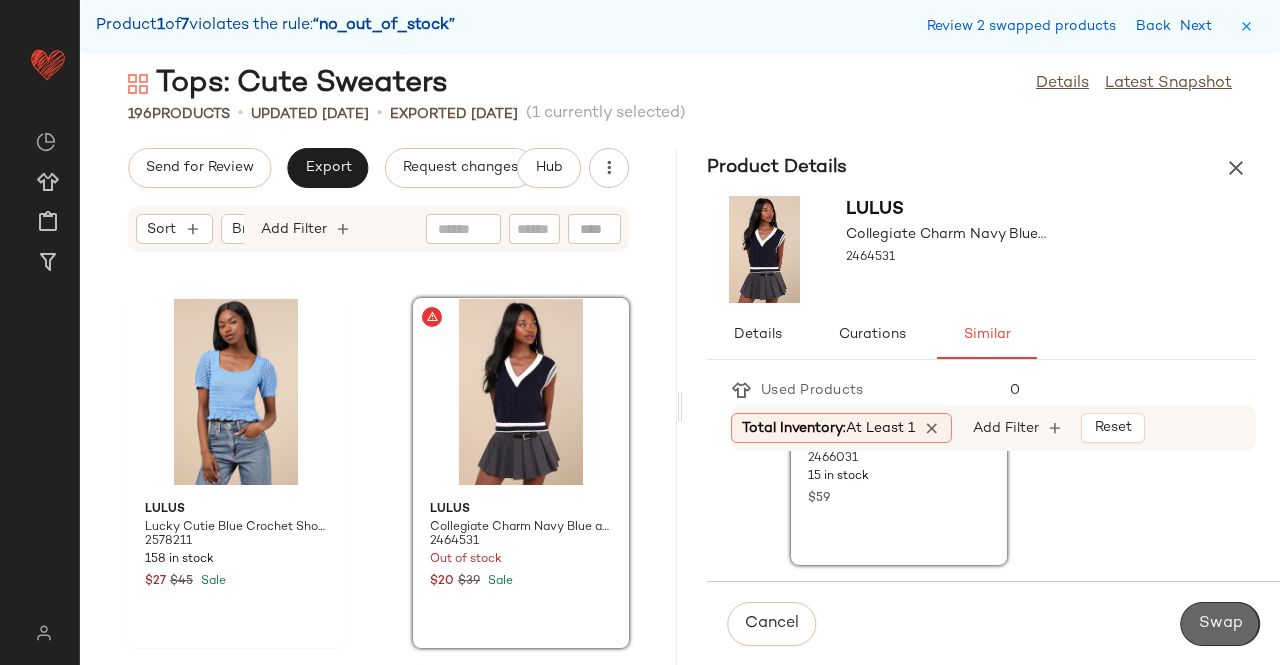click on "Swap" 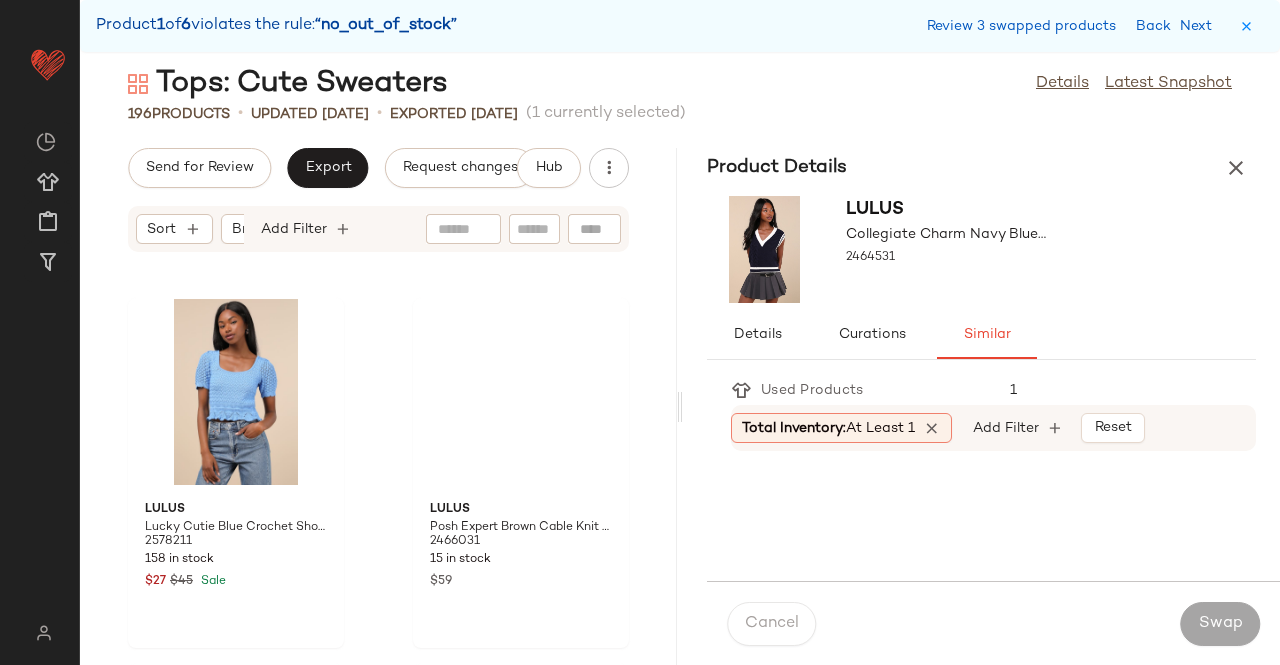 scroll, scrollTop: 20862, scrollLeft: 0, axis: vertical 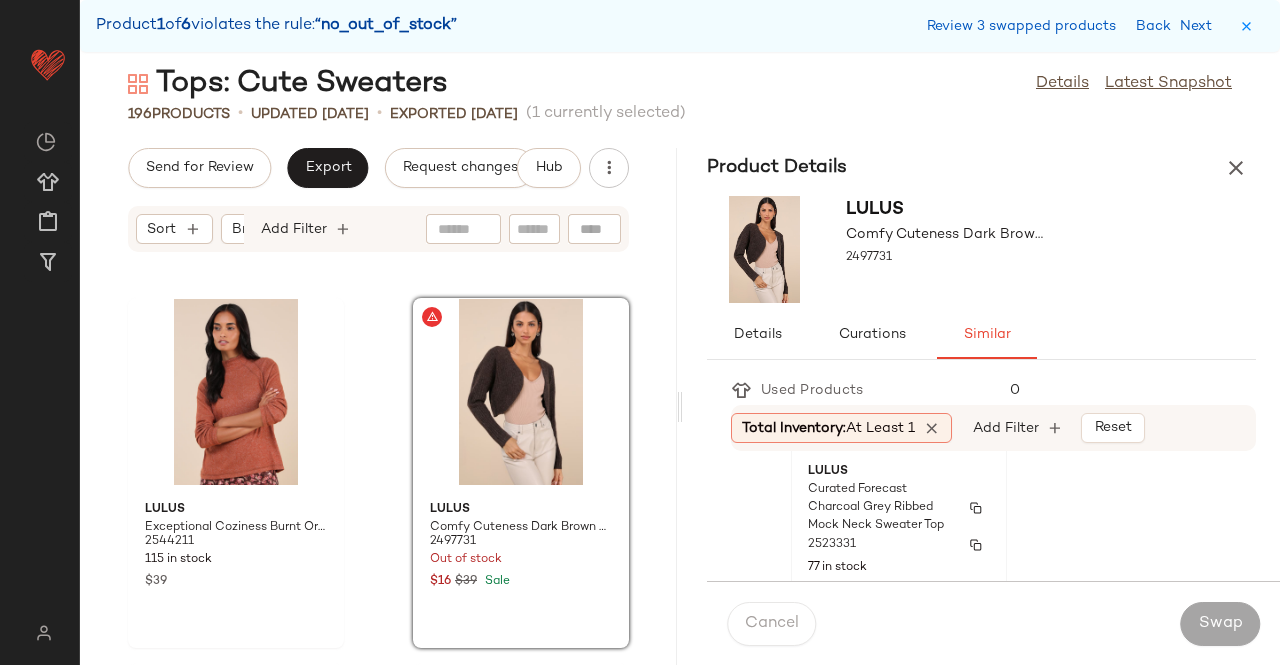 click on "Curated Forecast Charcoal Grey Ribbed Mock Neck Sweater Top" at bounding box center [881, 508] 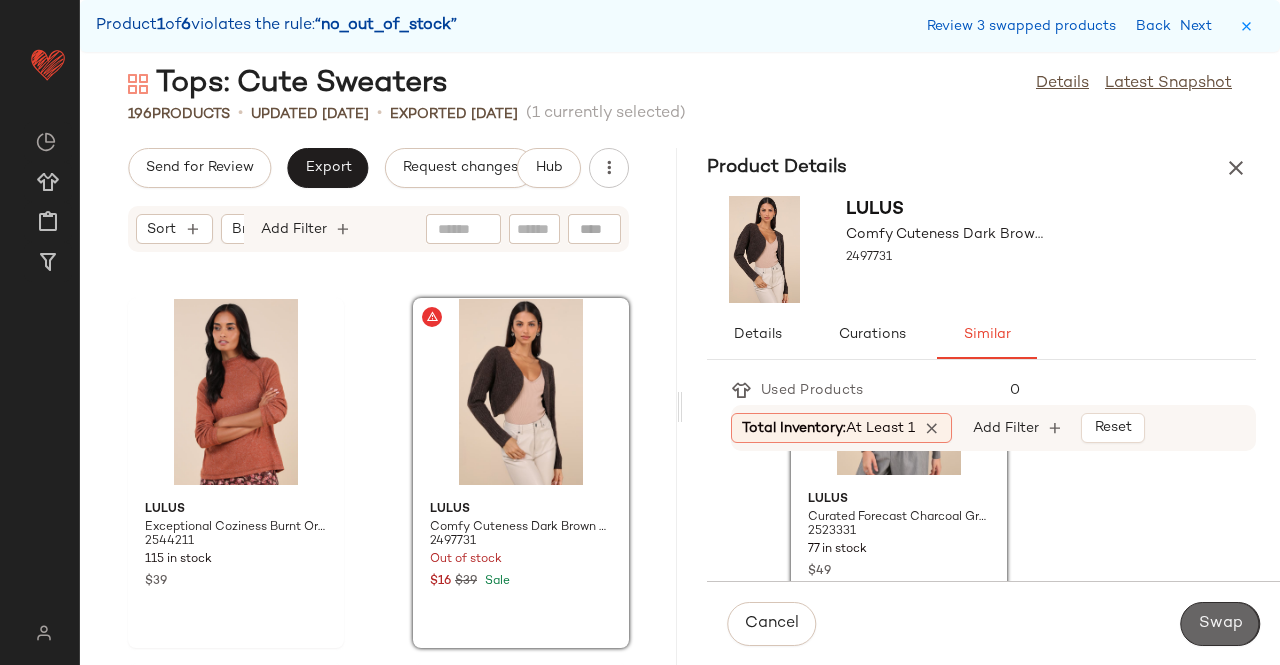 click on "Swap" at bounding box center [1220, 624] 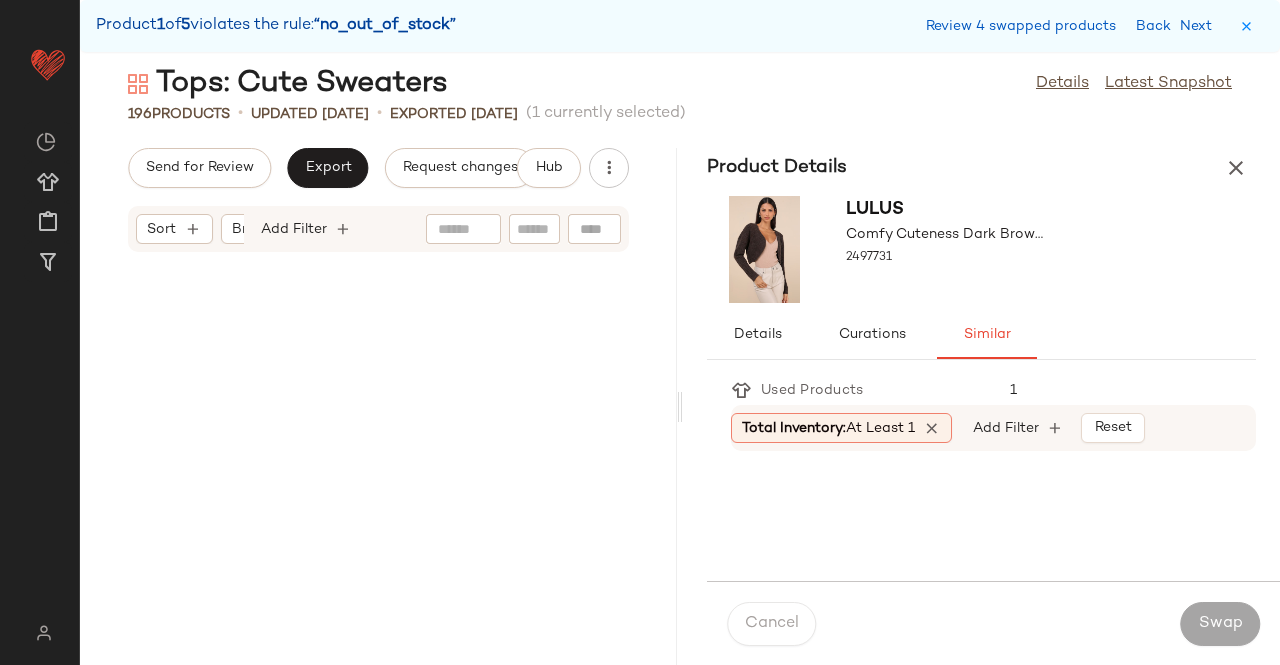 scroll, scrollTop: 21960, scrollLeft: 0, axis: vertical 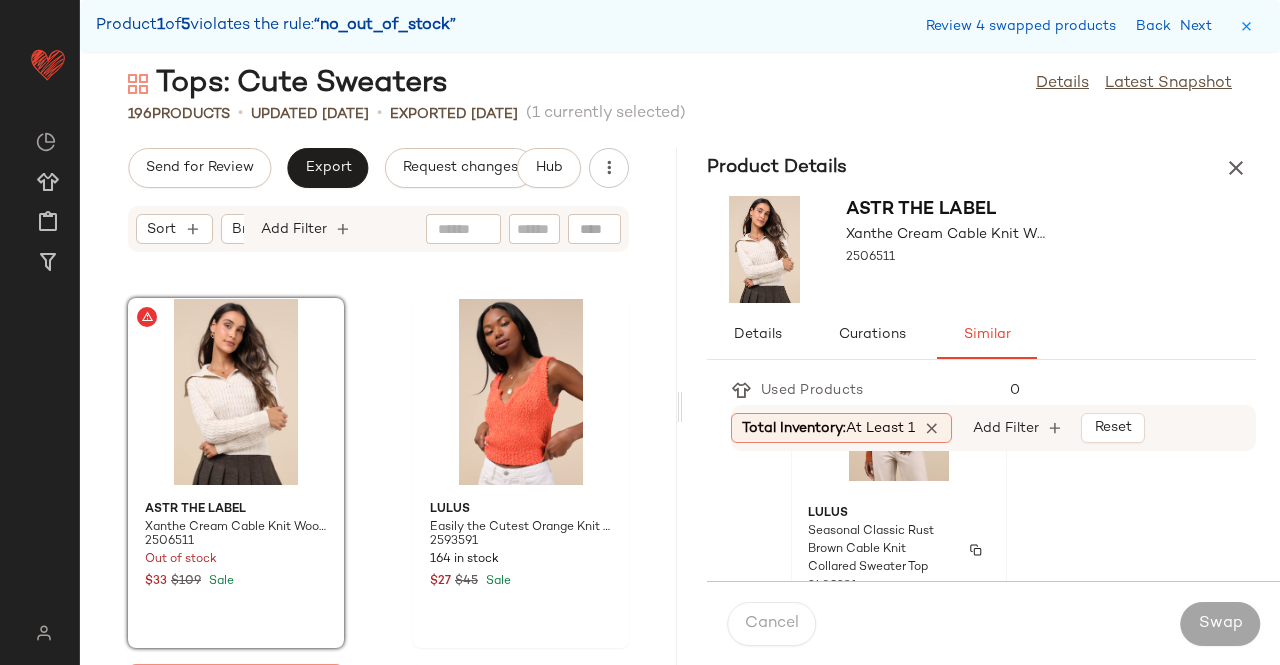 click on "Seasonal Classic Rust Brown Cable Knit Collared Sweater Top" at bounding box center [881, 550] 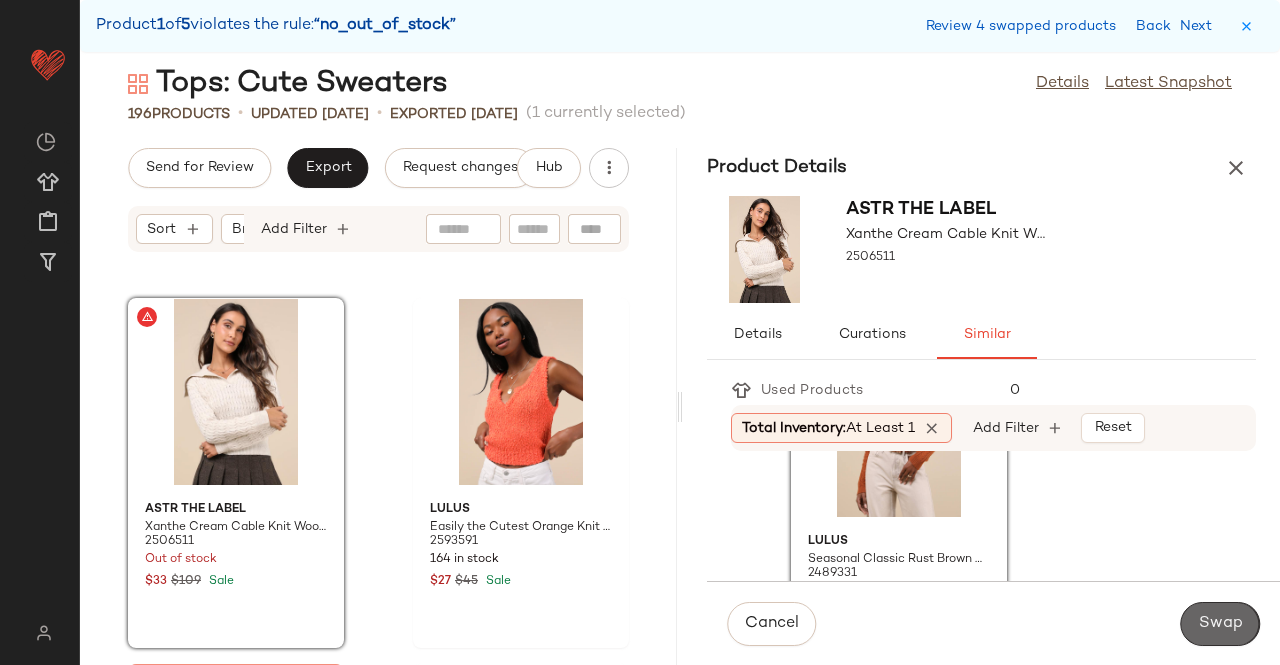 click on "Swap" at bounding box center (1220, 624) 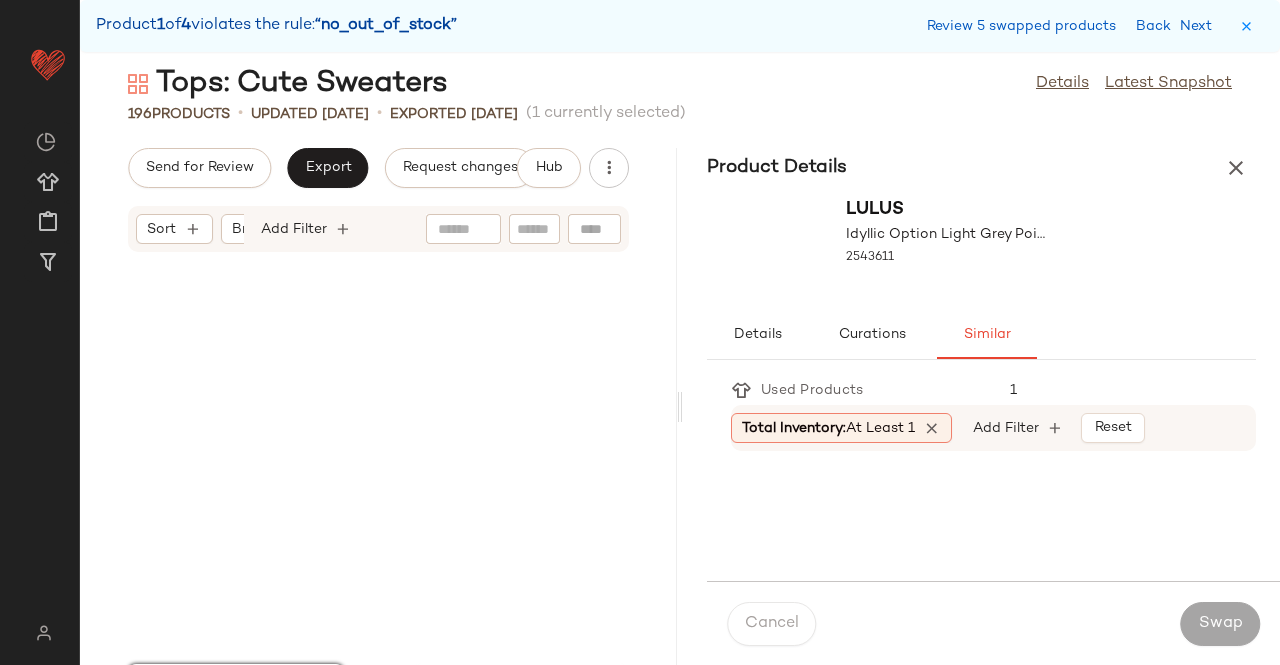 scroll, scrollTop: 22326, scrollLeft: 0, axis: vertical 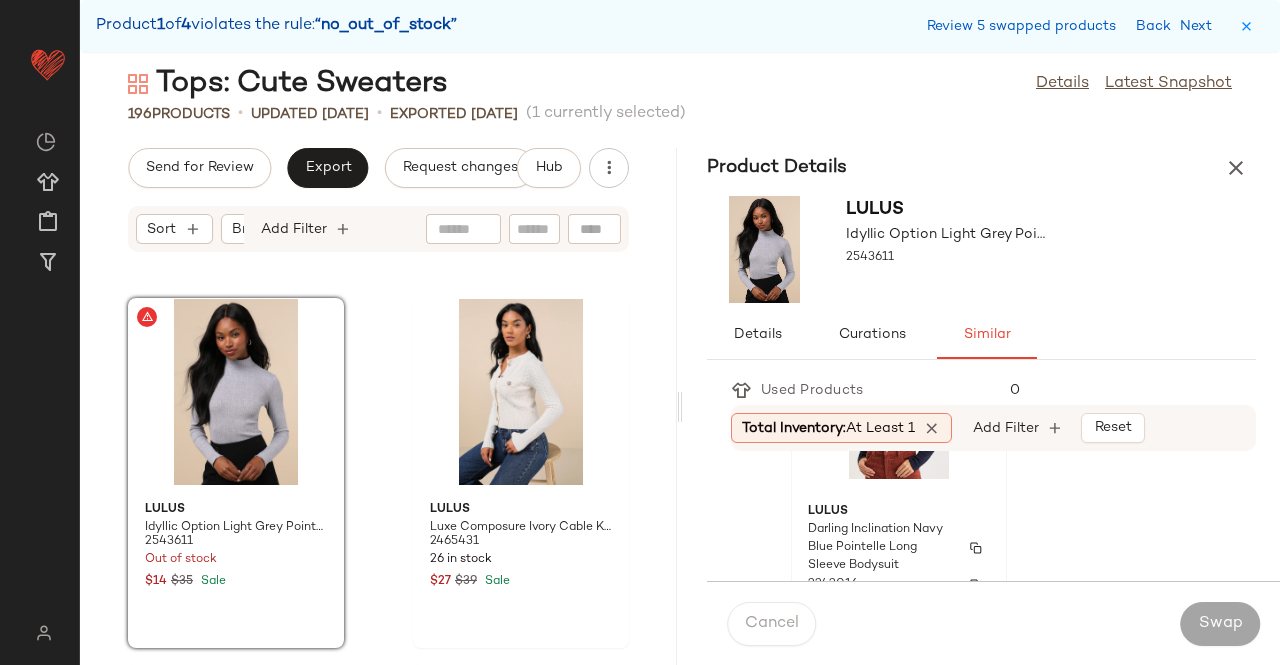 click on "Darling Inclination Navy Blue Pointelle Long Sleeve Bodysuit" at bounding box center (881, 548) 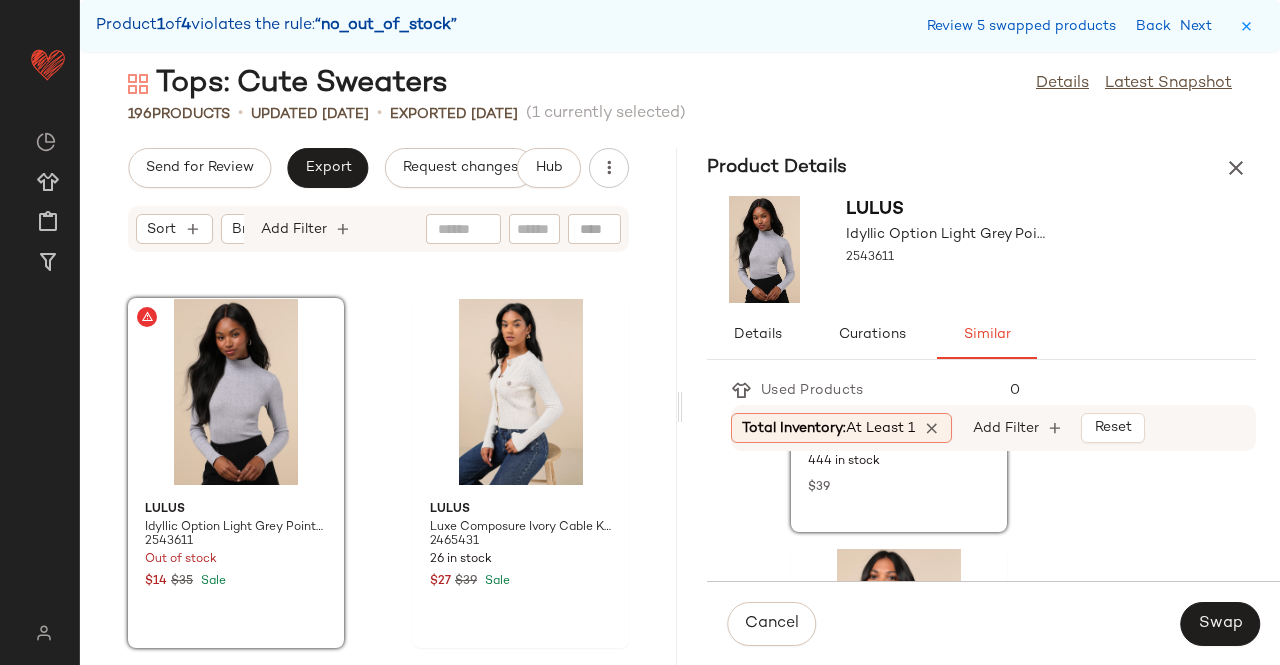 scroll, scrollTop: 197, scrollLeft: 0, axis: vertical 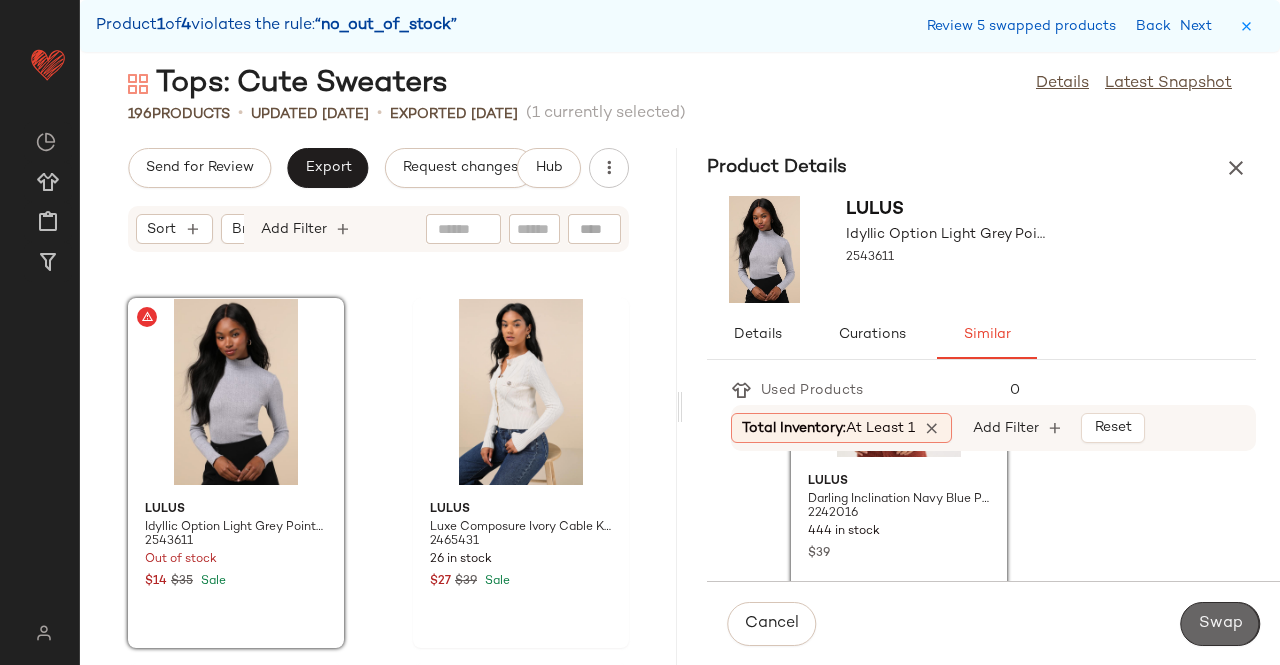 click on "Swap" 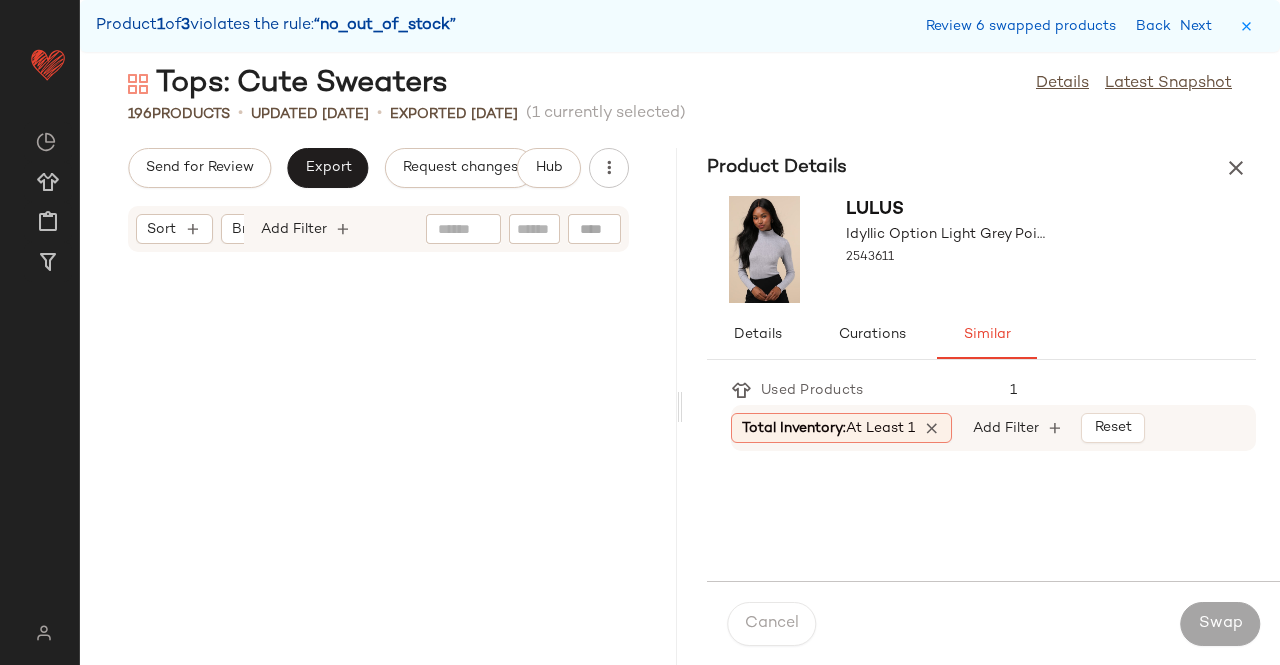 scroll, scrollTop: 27084, scrollLeft: 0, axis: vertical 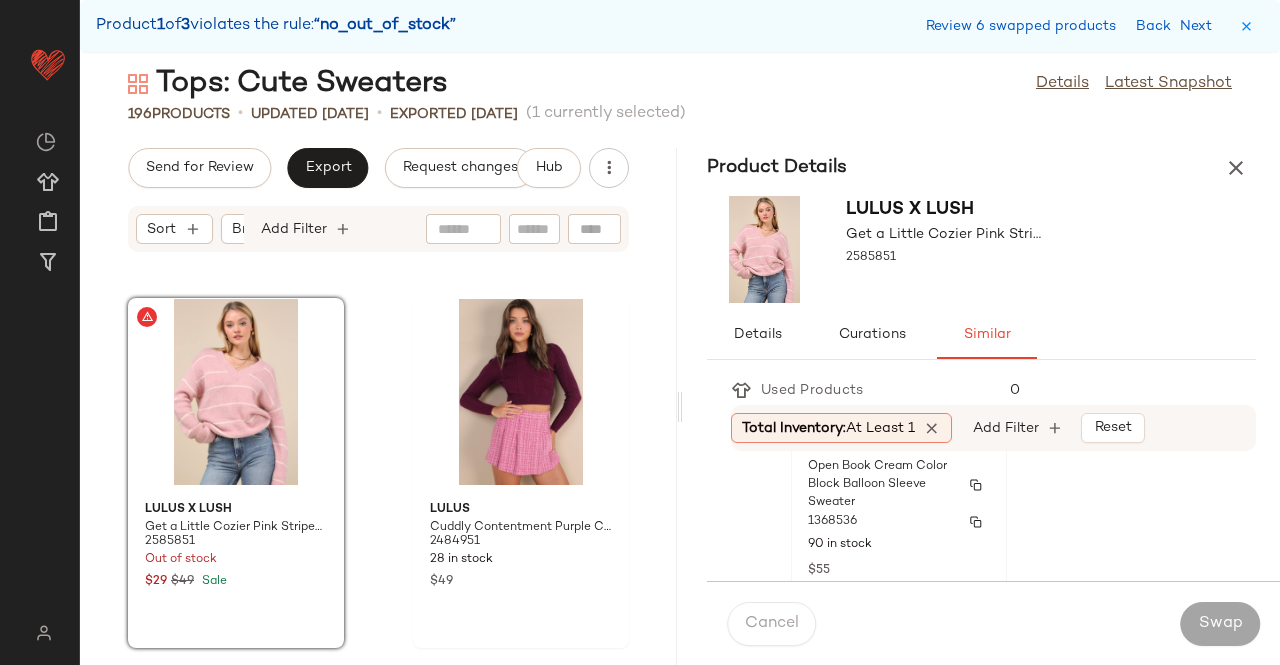 click on "Open Book Cream Color Block Balloon Sleeve Sweater" at bounding box center (881, 485) 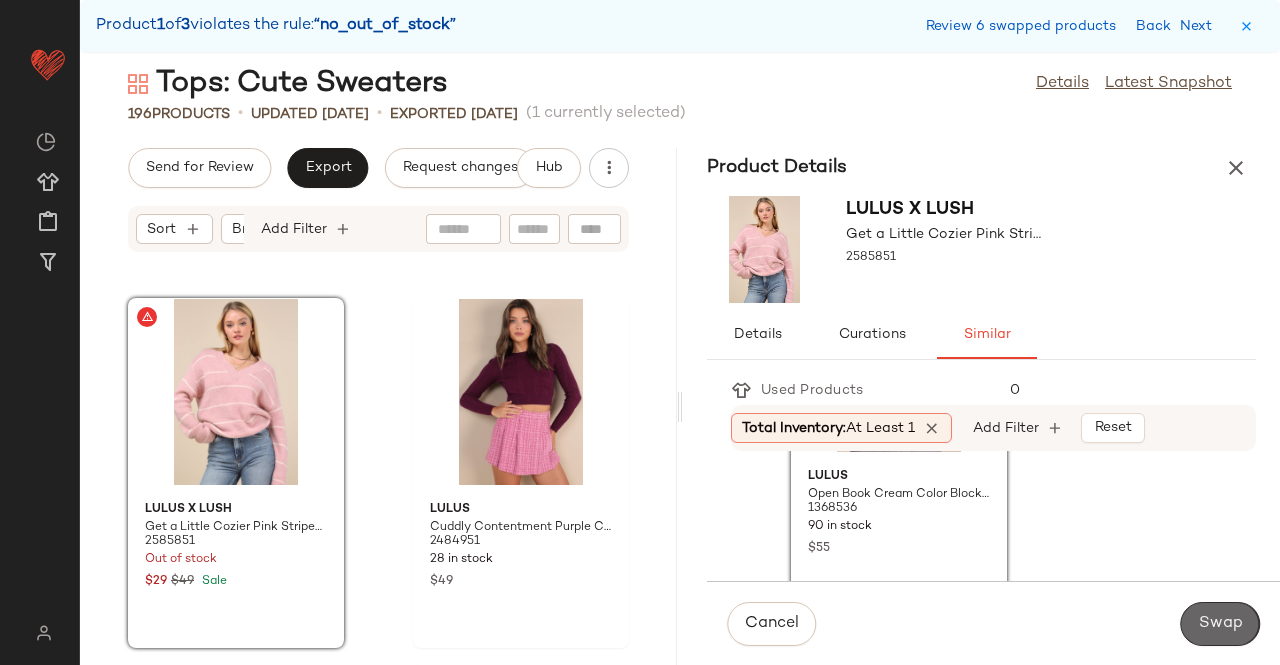 click on "Swap" at bounding box center (1220, 624) 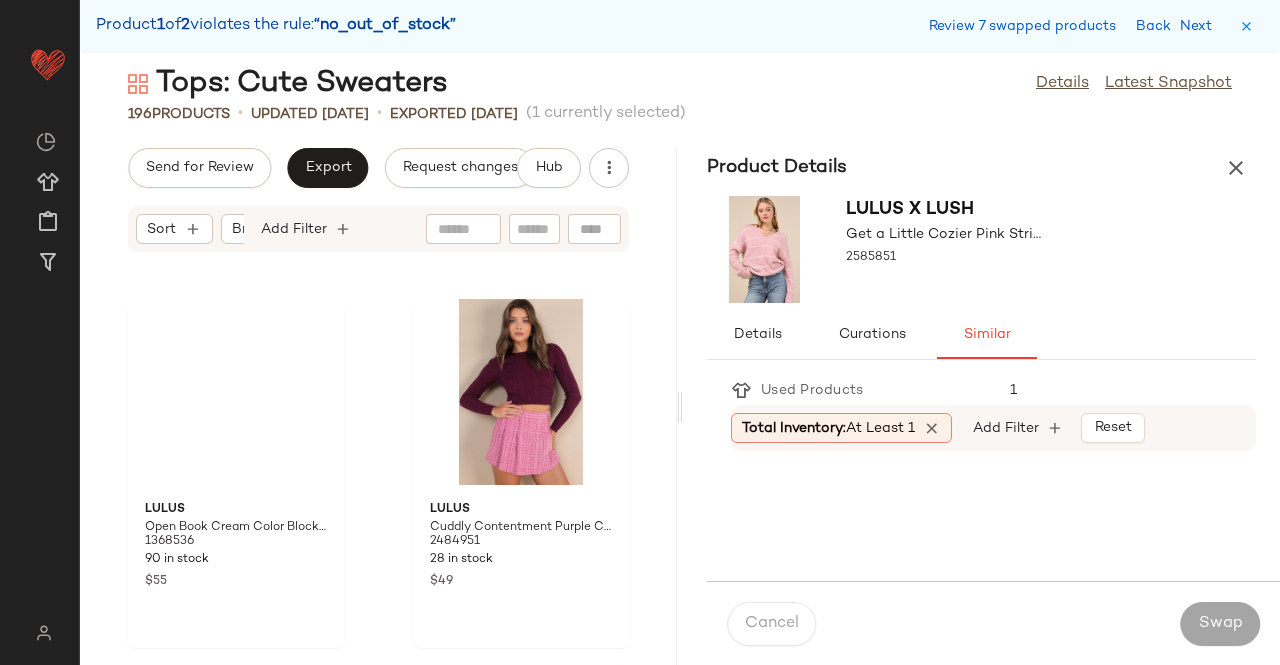 scroll, scrollTop: 27816, scrollLeft: 0, axis: vertical 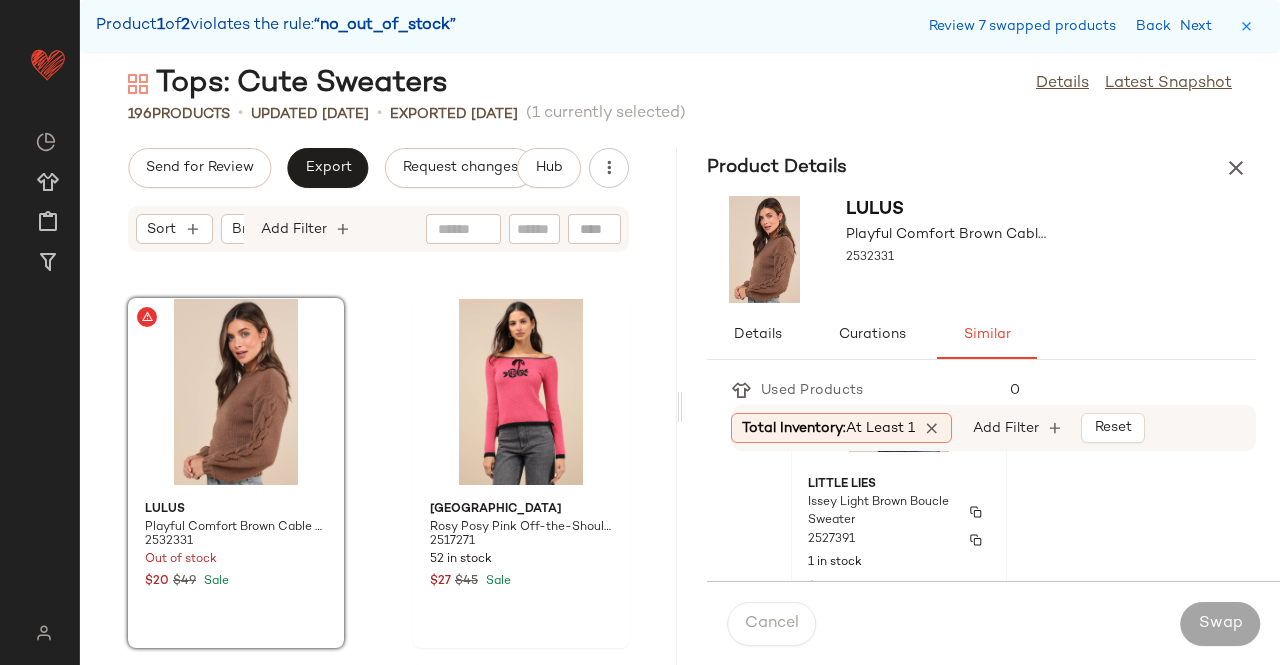 click on "Issey Light Brown Boucle Sweater" at bounding box center (881, 512) 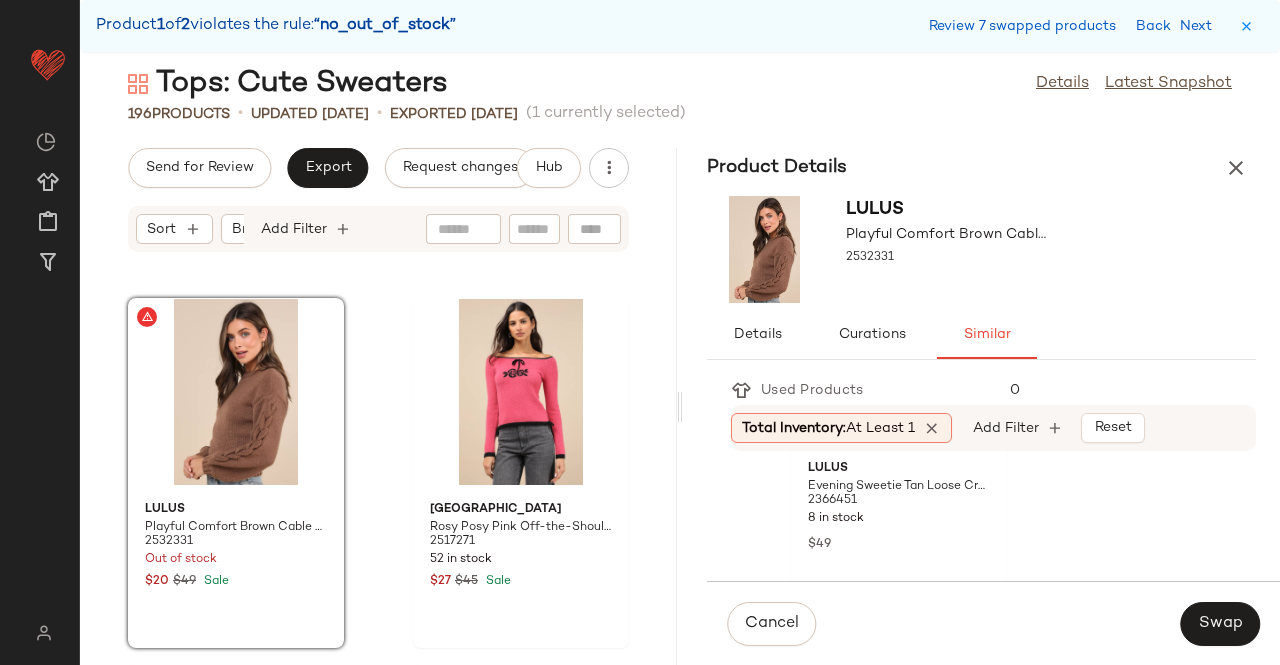 scroll, scrollTop: 545, scrollLeft: 0, axis: vertical 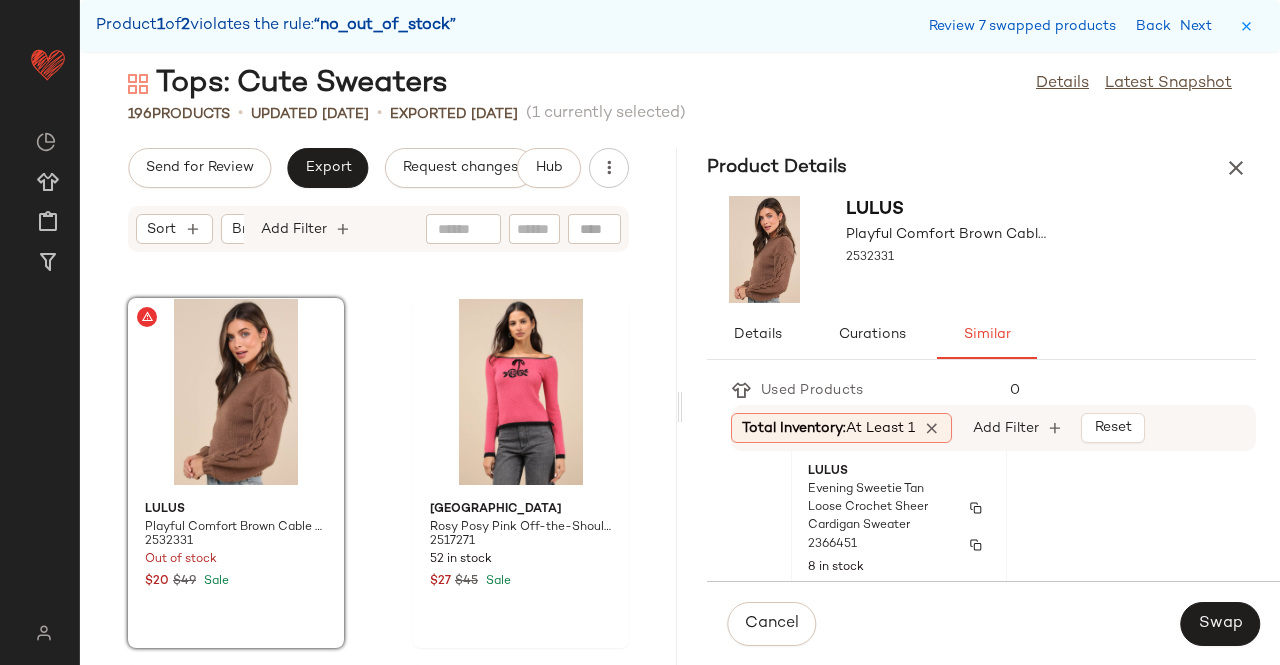 click on "Evening Sweetie Tan Loose Crochet Sheer Cardigan Sweater" at bounding box center [881, 508] 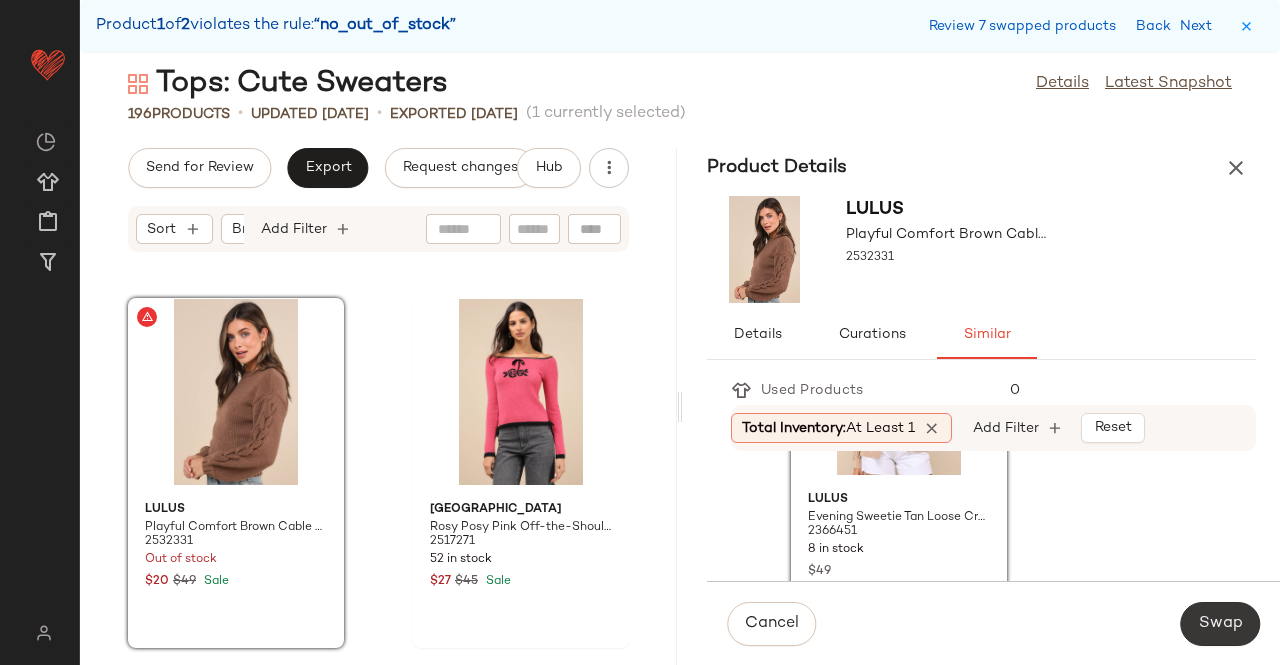 click on "Swap" at bounding box center [1220, 624] 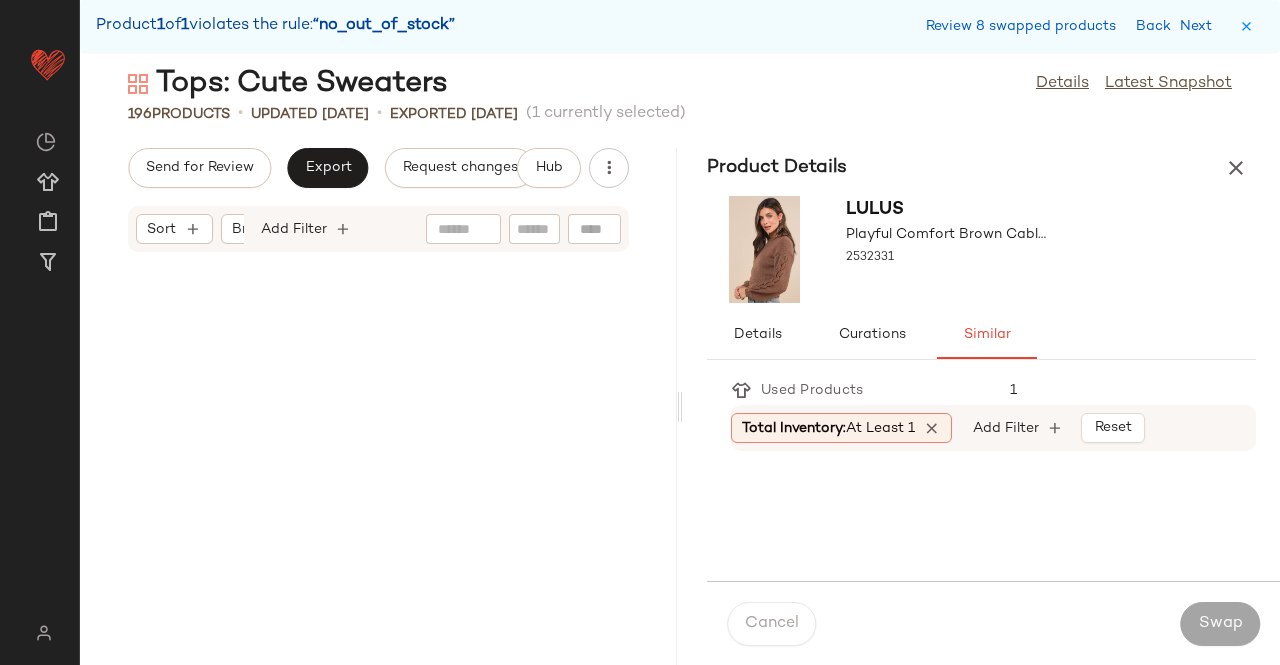 scroll, scrollTop: 32574, scrollLeft: 0, axis: vertical 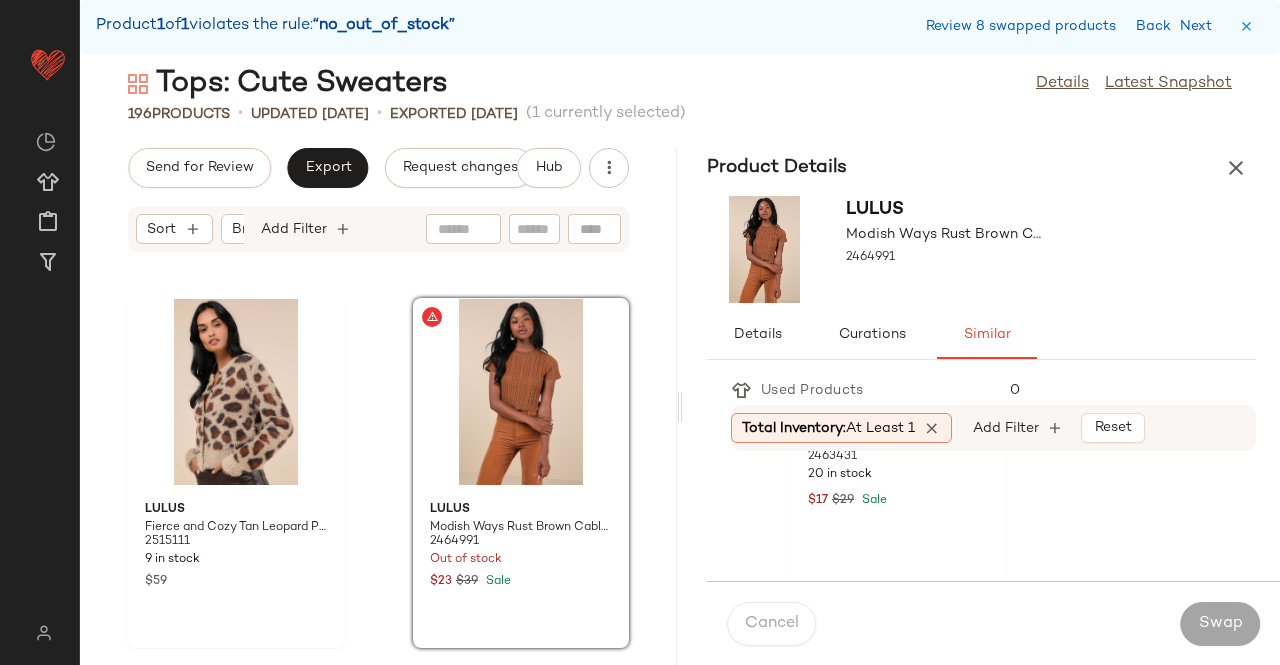 click on "2463431" at bounding box center [899, 457] 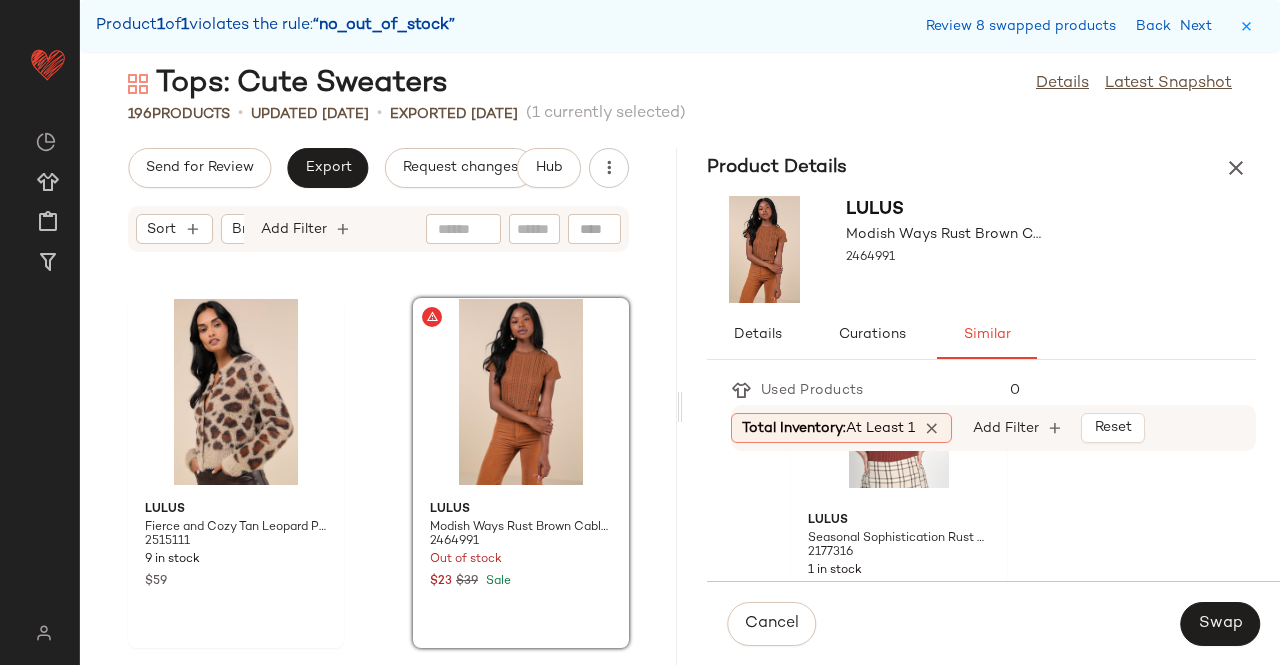 scroll, scrollTop: 1286, scrollLeft: 0, axis: vertical 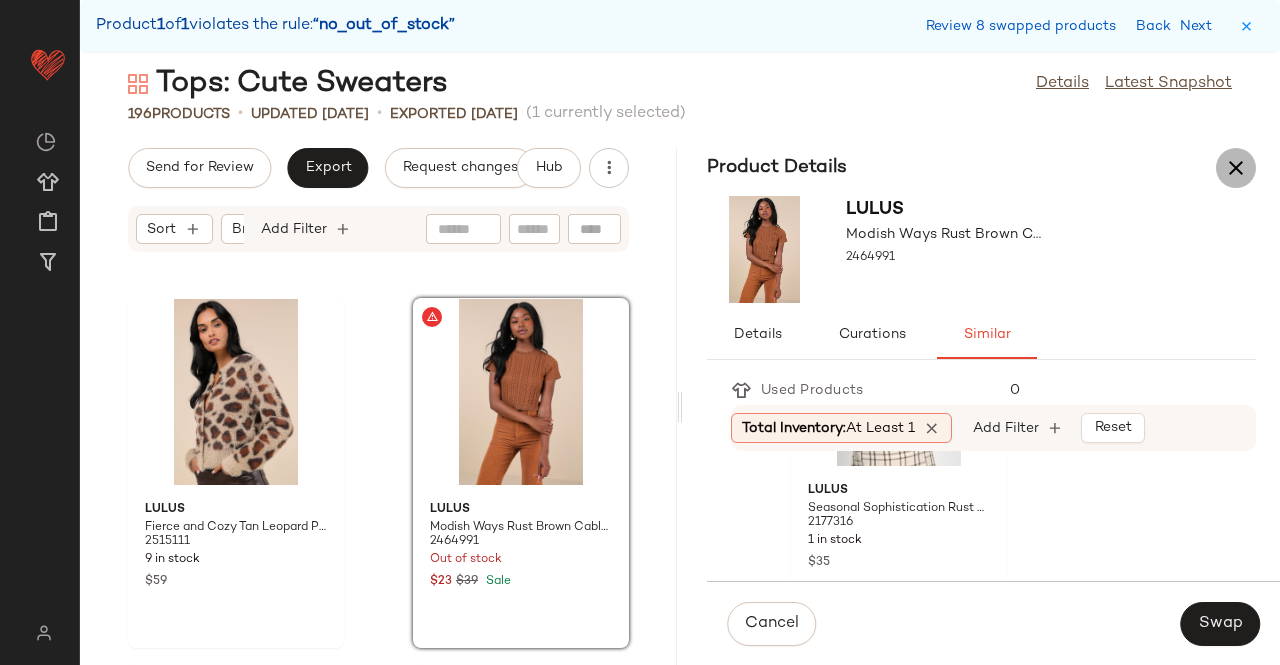 click at bounding box center (1236, 168) 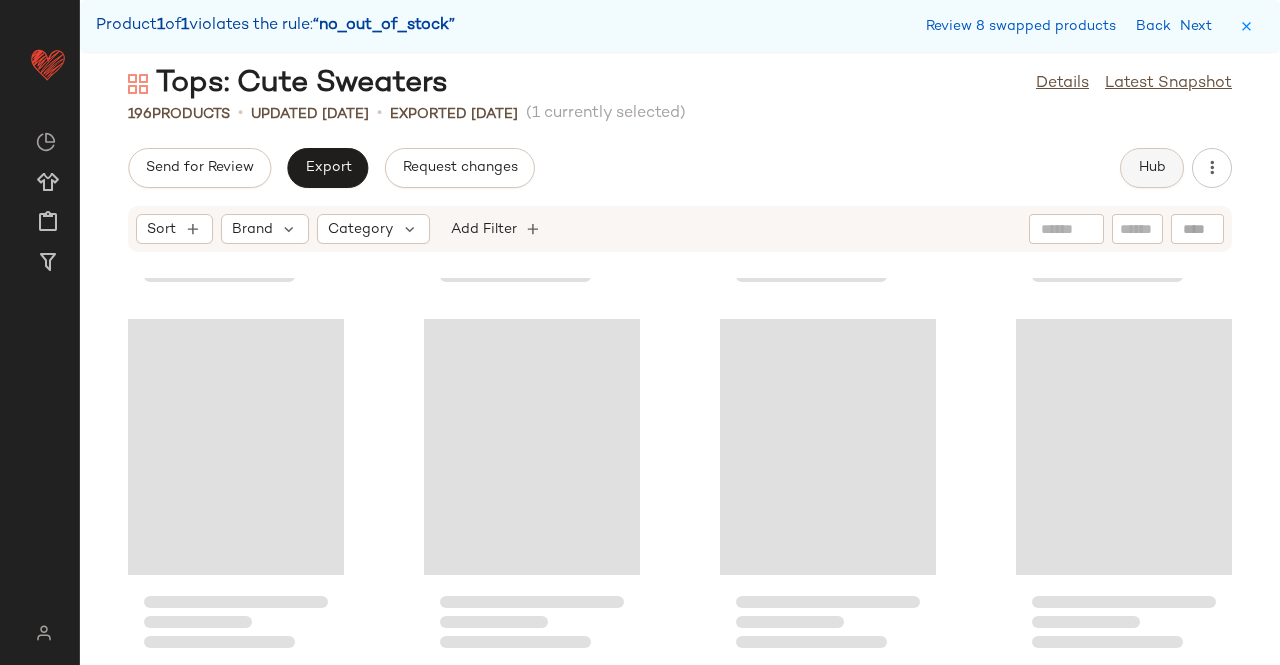 scroll, scrollTop: 16104, scrollLeft: 0, axis: vertical 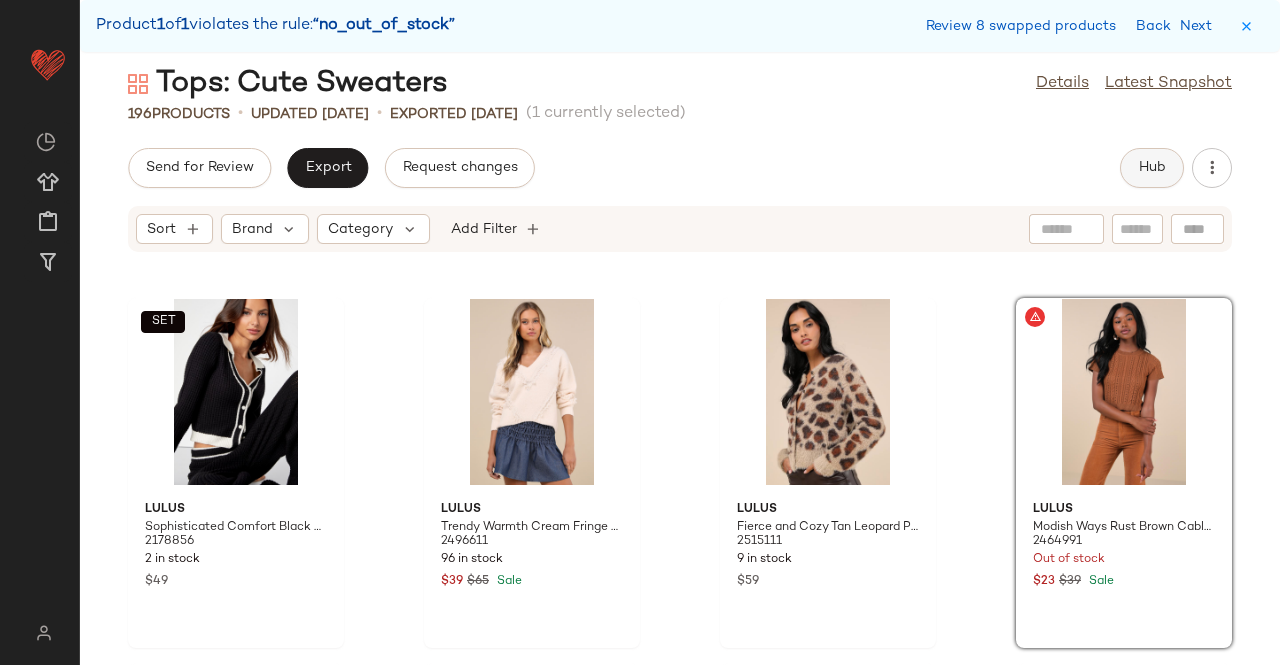 click on "Hub" at bounding box center [1152, 168] 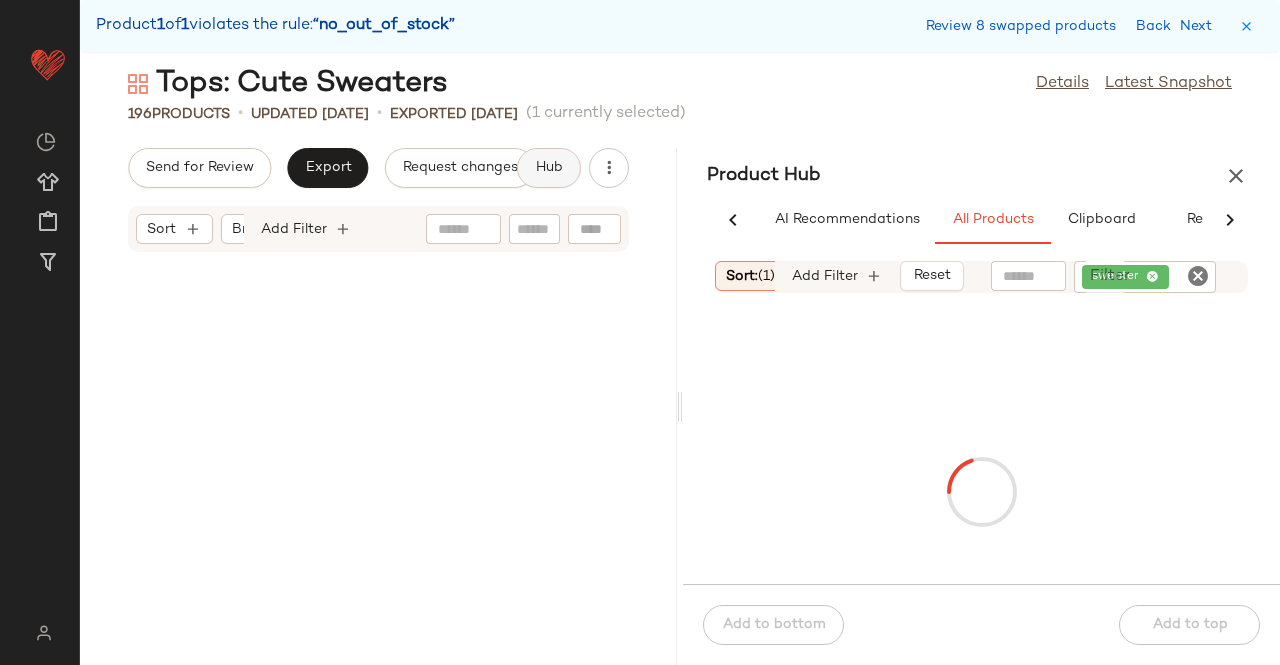 scroll, scrollTop: 16836, scrollLeft: 0, axis: vertical 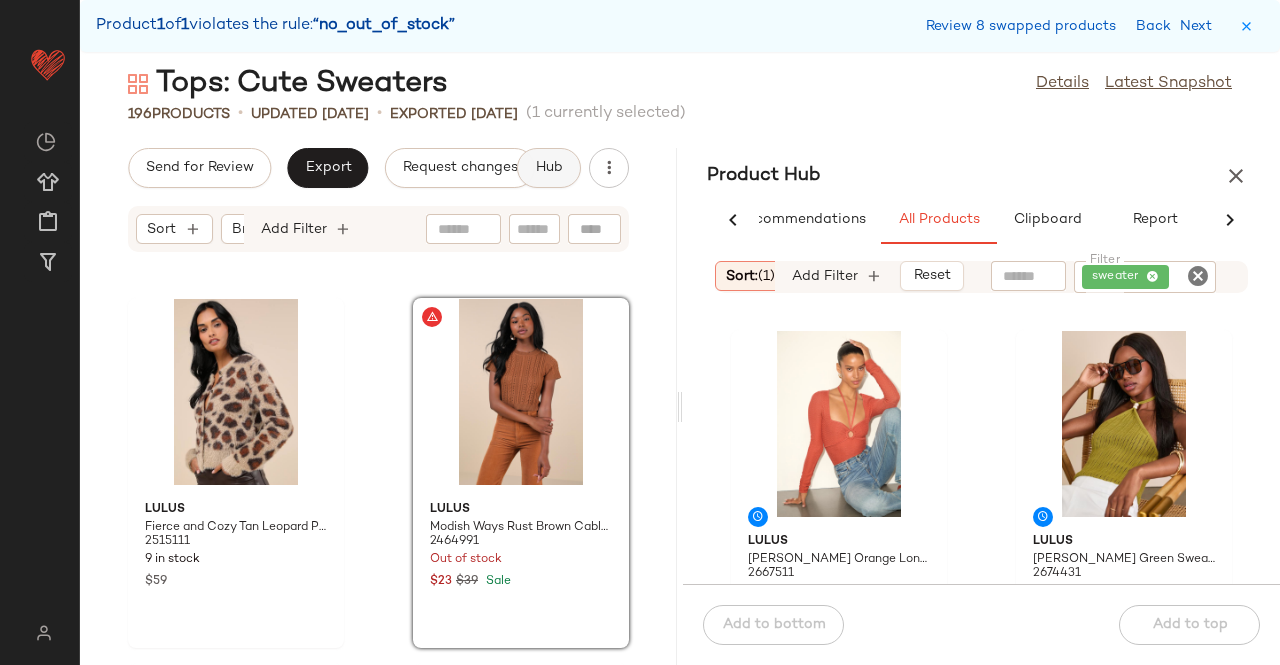 click on "Product Hub" at bounding box center (981, 176) 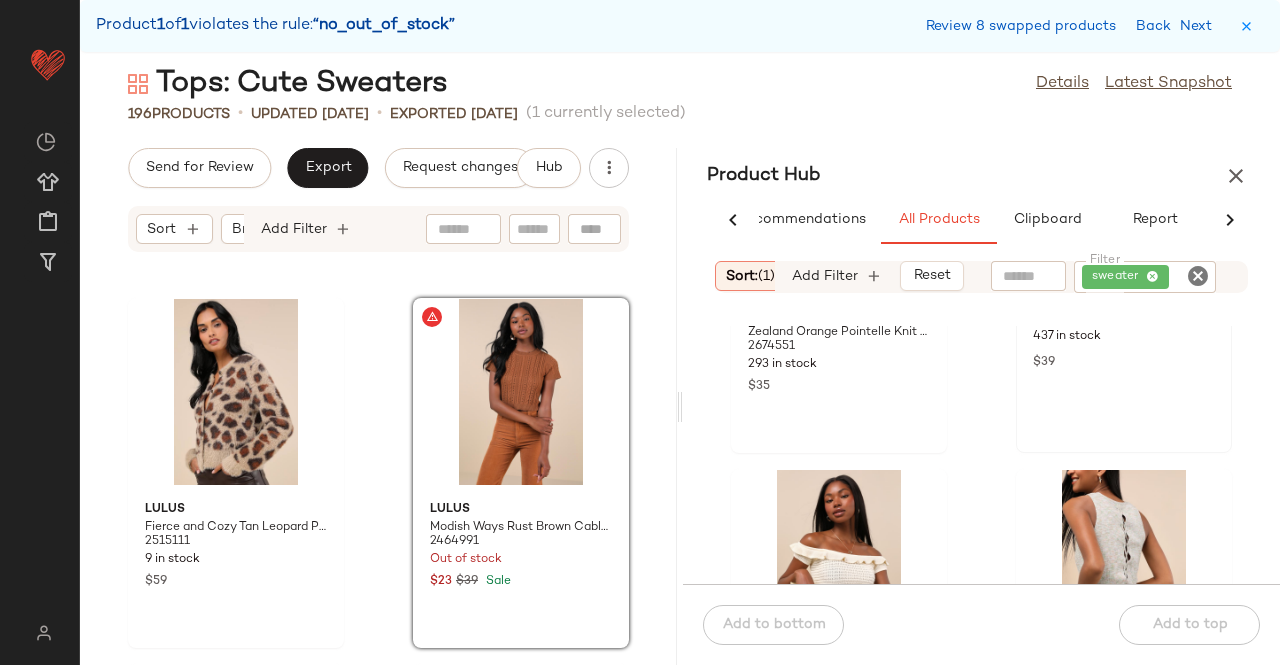 scroll, scrollTop: 2163, scrollLeft: 0, axis: vertical 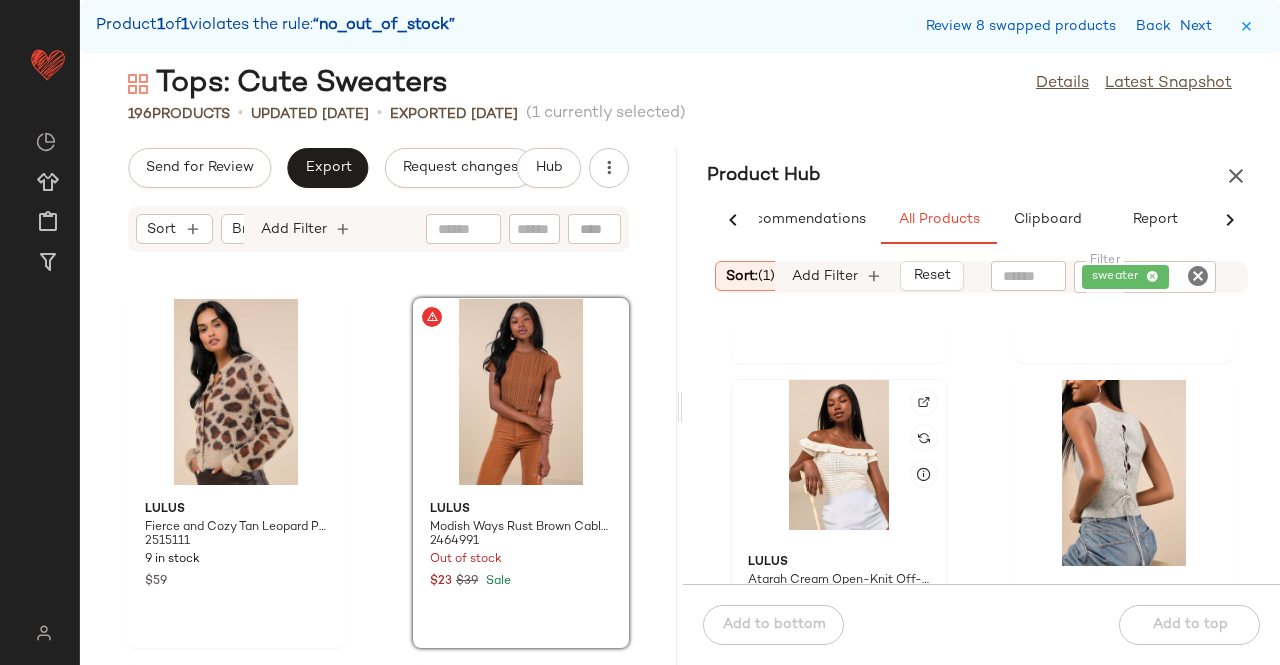 click 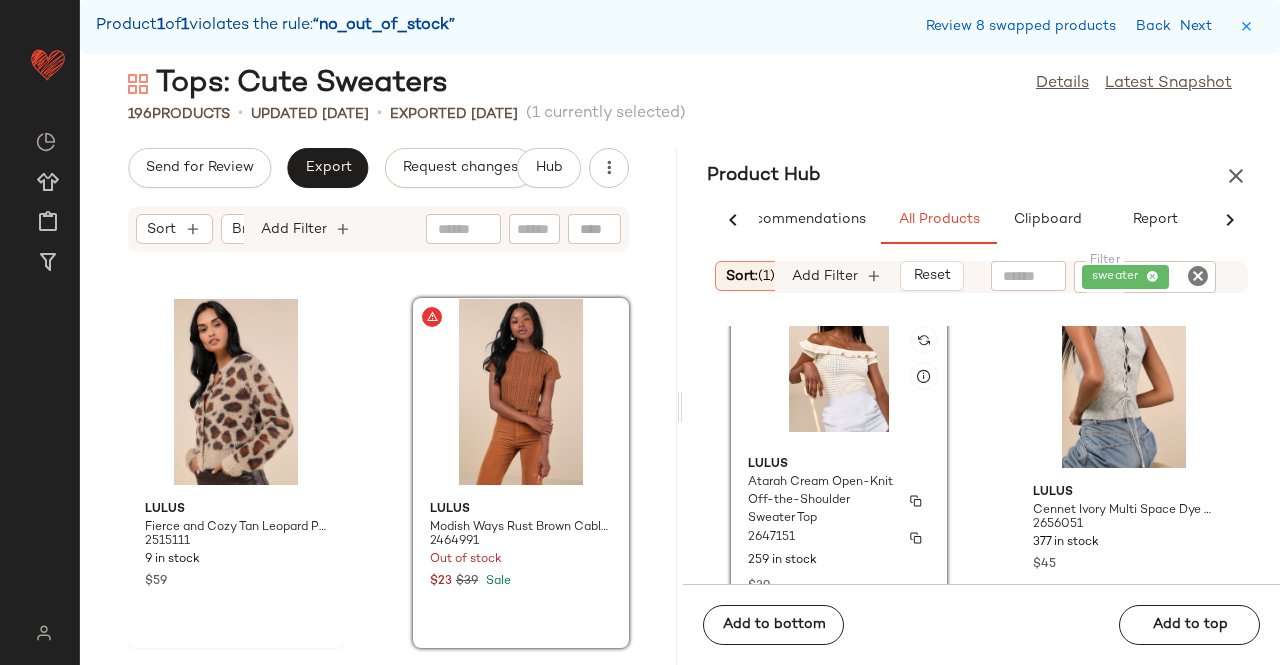 scroll, scrollTop: 2262, scrollLeft: 0, axis: vertical 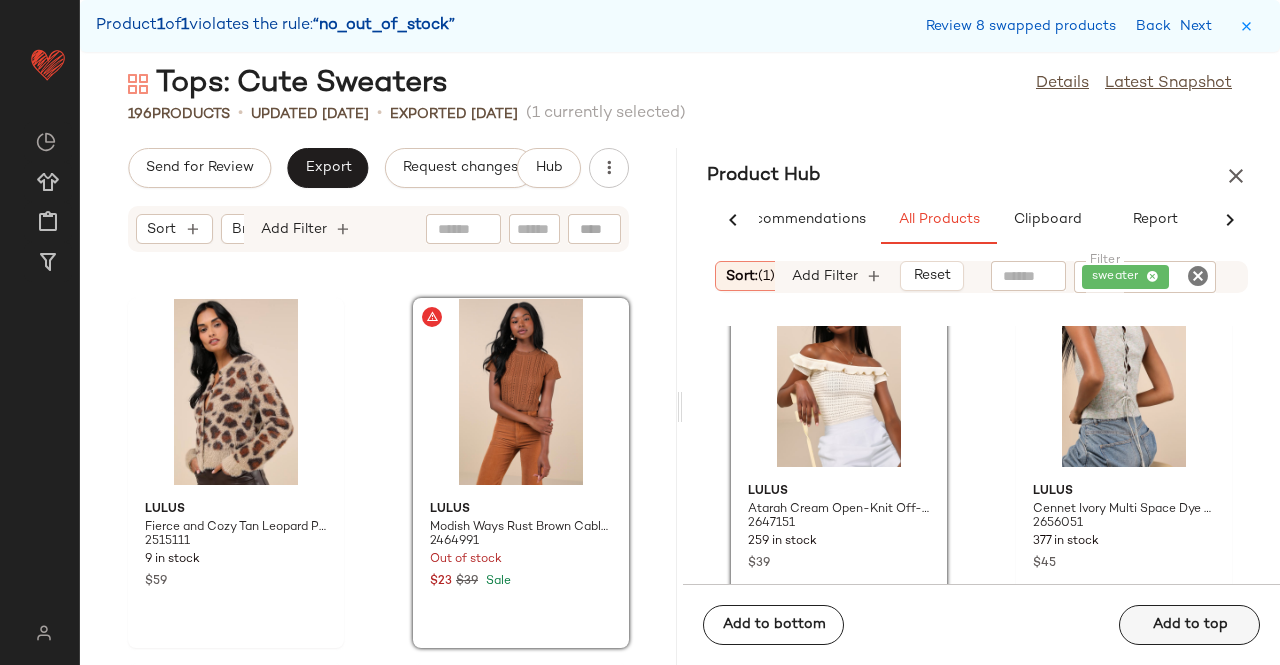click on "Add to top" 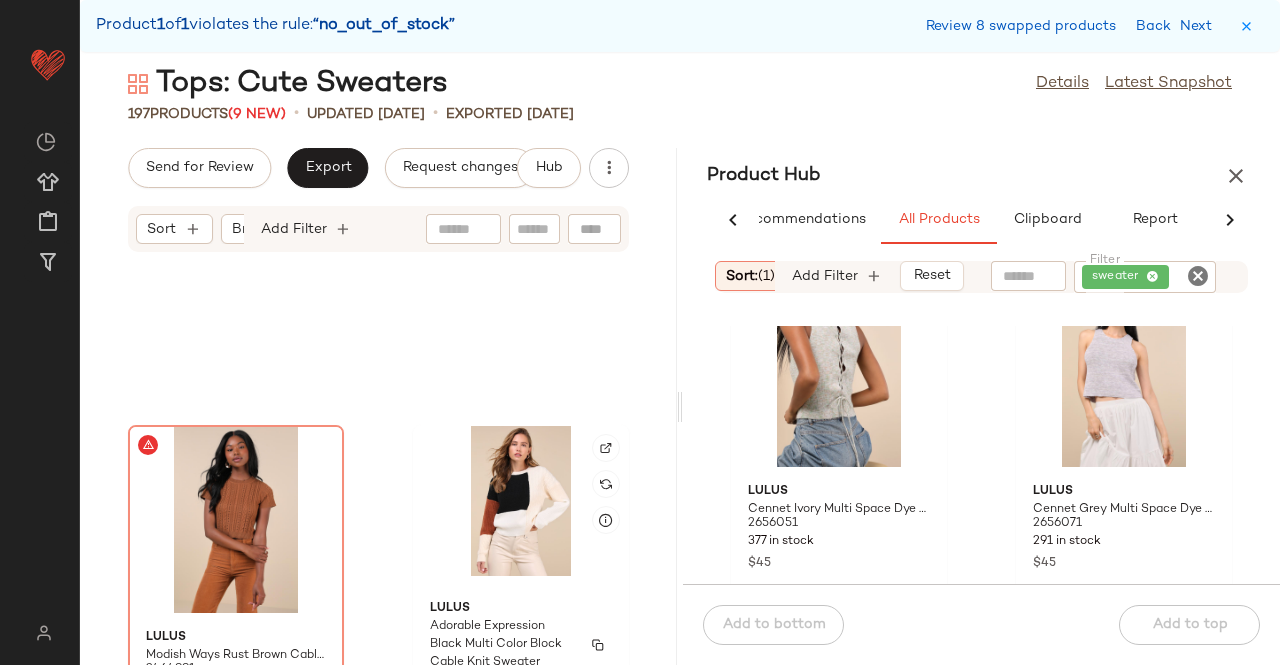 scroll, scrollTop: 32808, scrollLeft: 0, axis: vertical 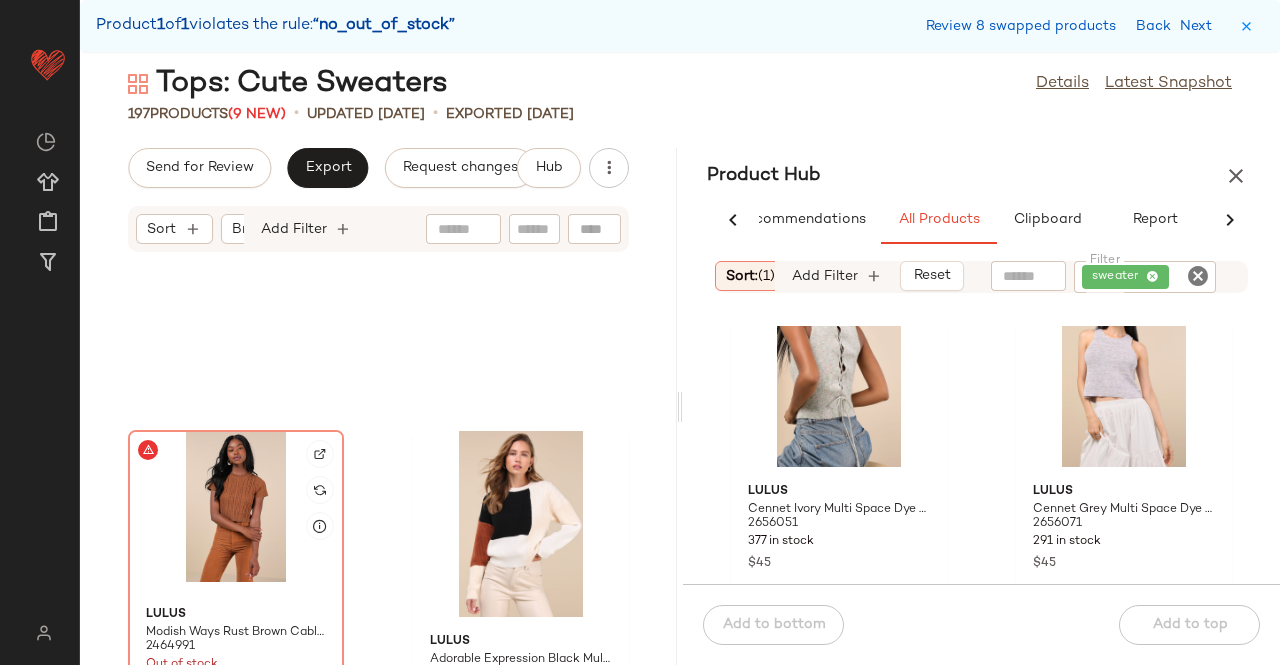 click 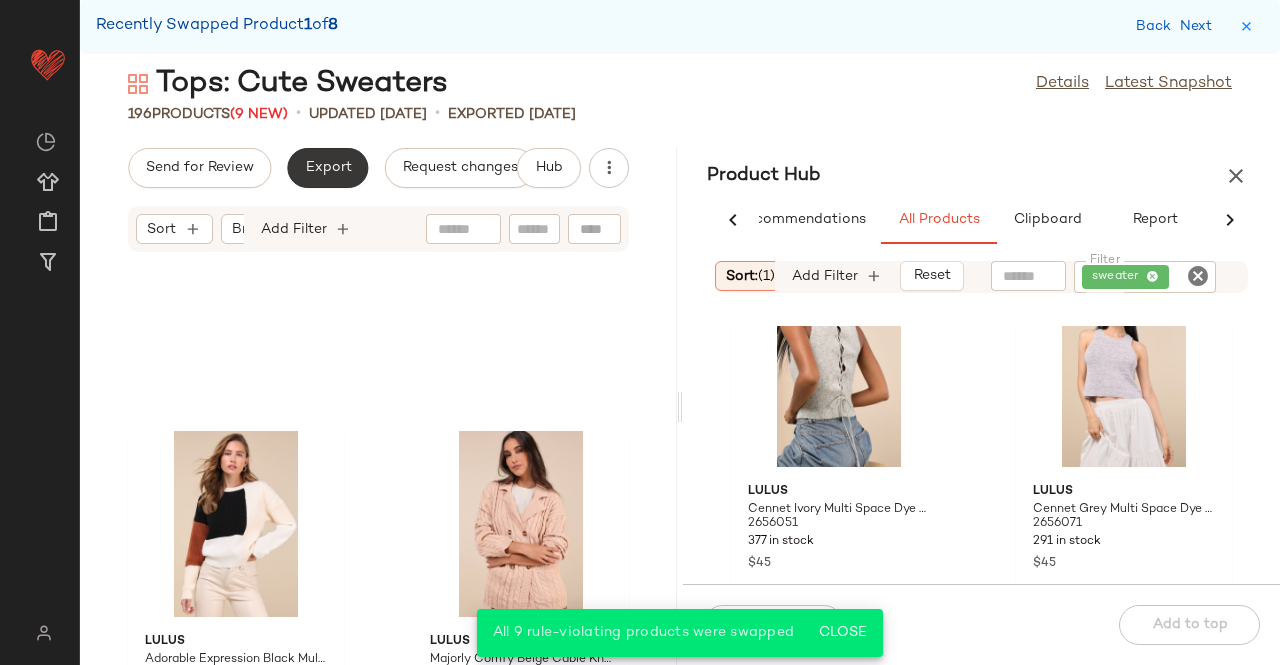 click on "Export" 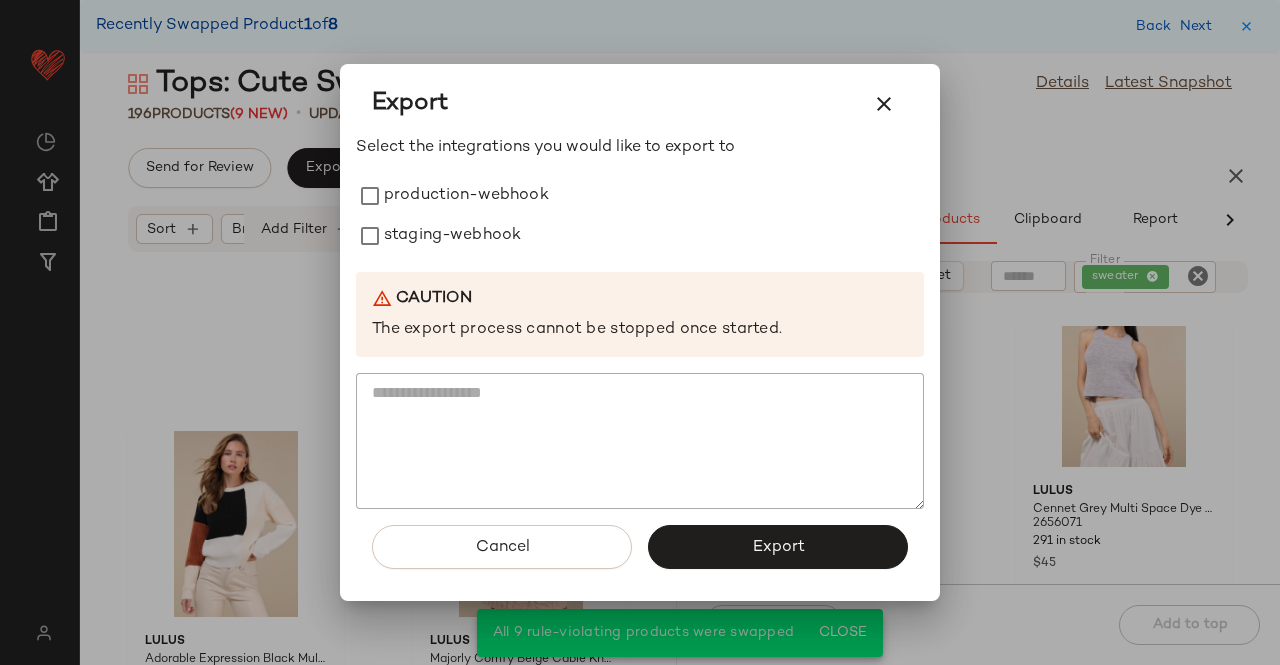 click on "Export  Select the integrations you would like to export to production-webhook staging-webhook Caution The export process cannot be stopped once started.  Cancel   Export" 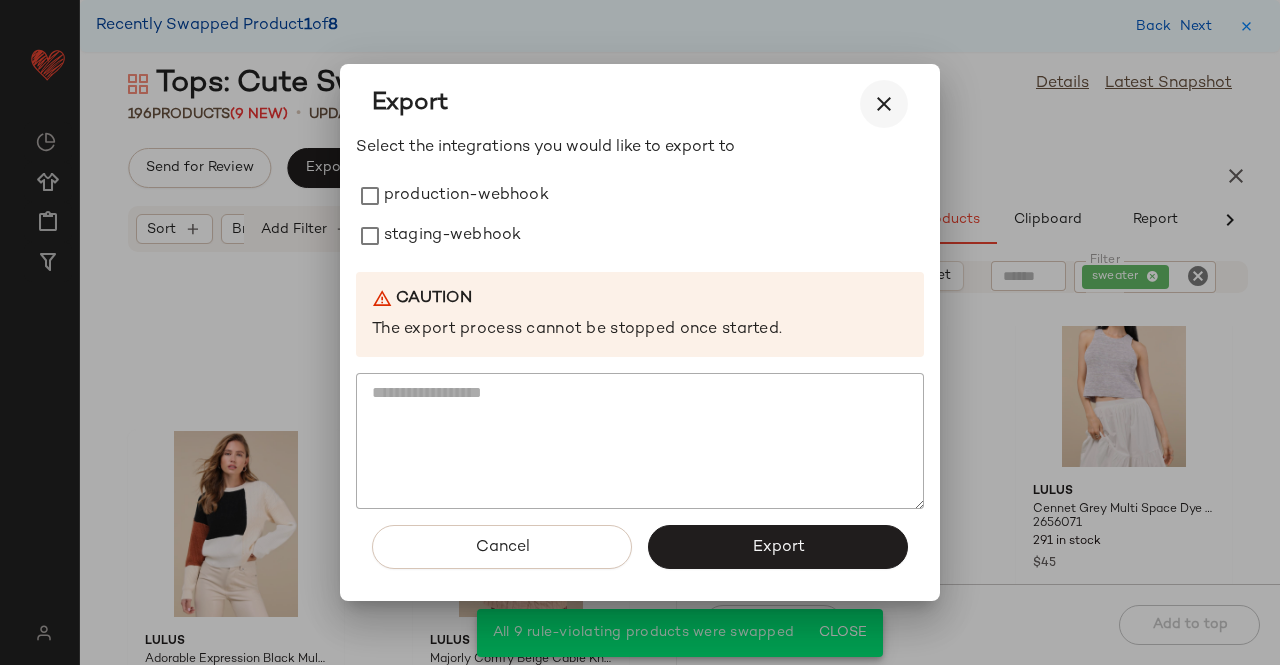 click at bounding box center (884, 104) 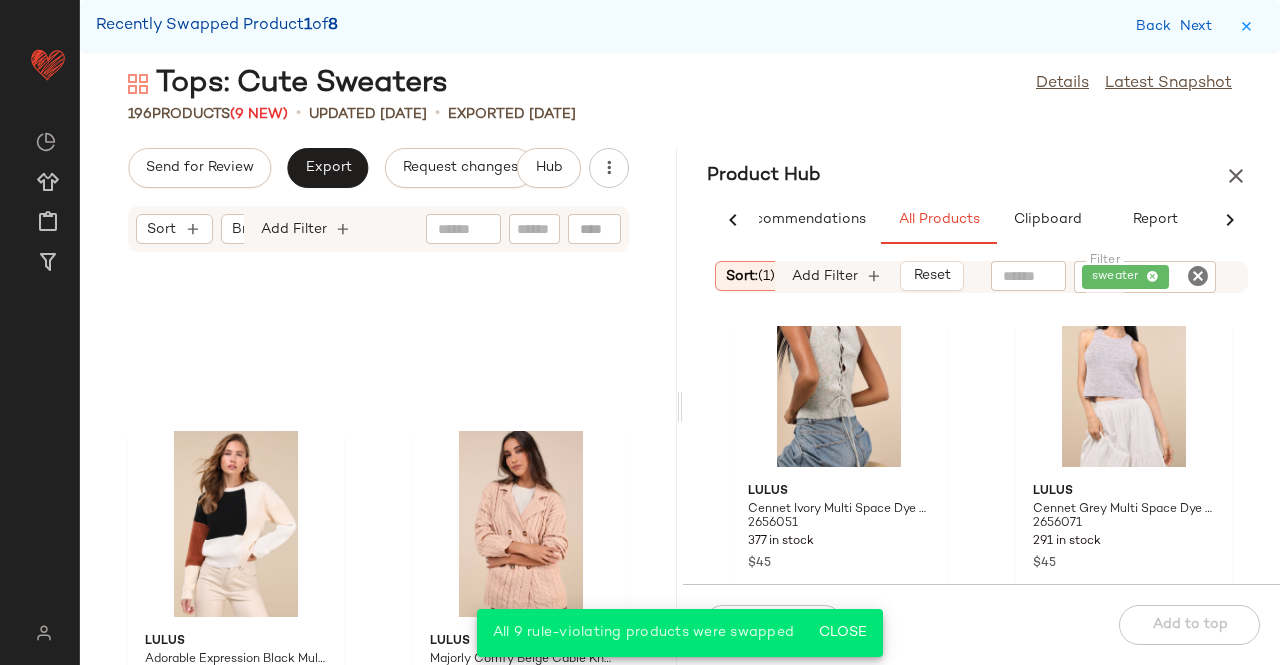 click on "Back Next" at bounding box center [1178, 26] 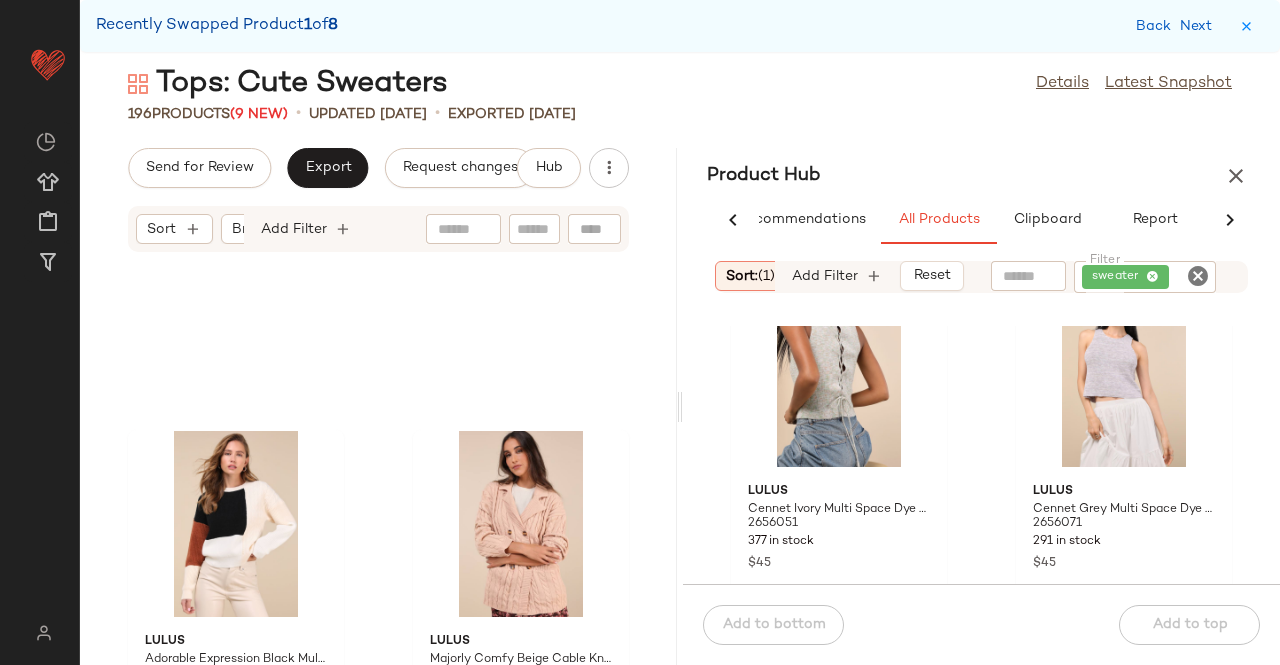 click on "Back Next" at bounding box center (1178, 26) 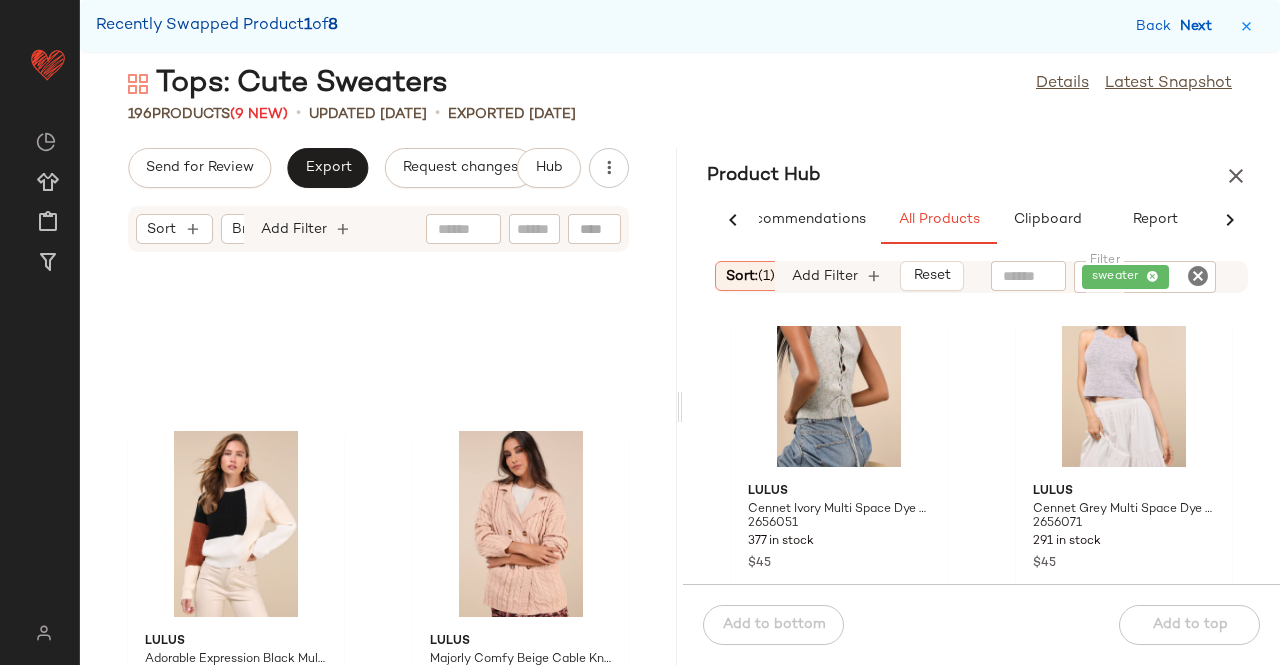 click on "Next" at bounding box center [1200, 26] 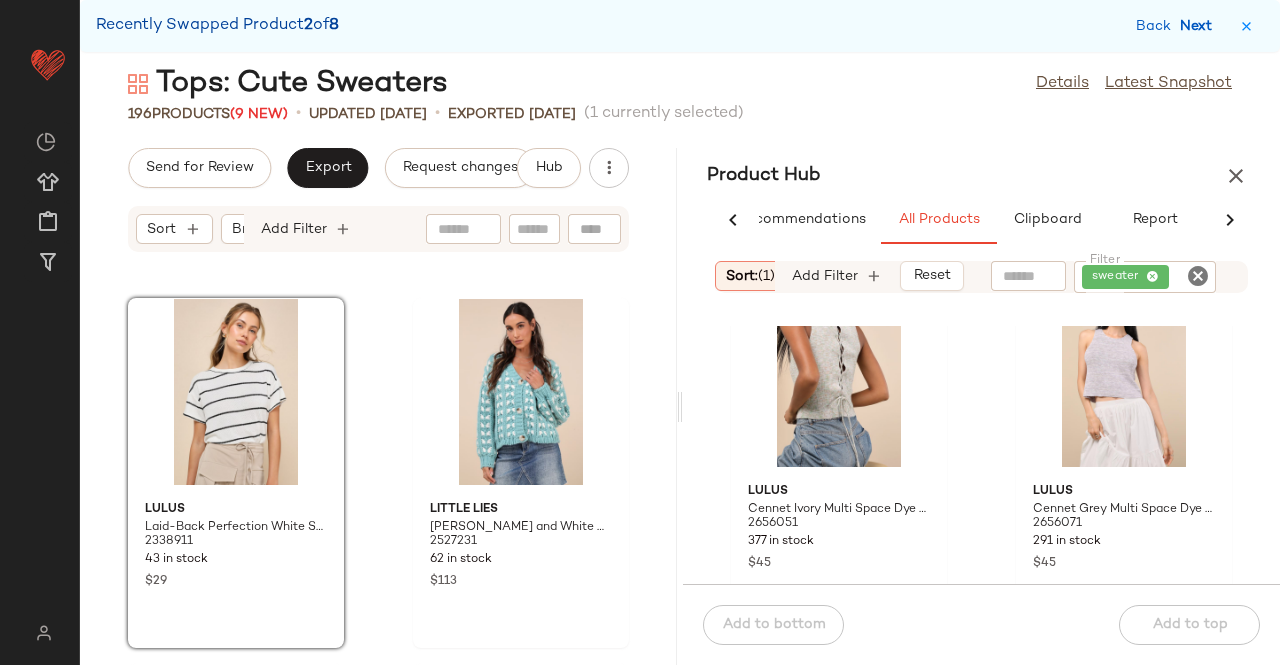 click on "Next" at bounding box center [1200, 26] 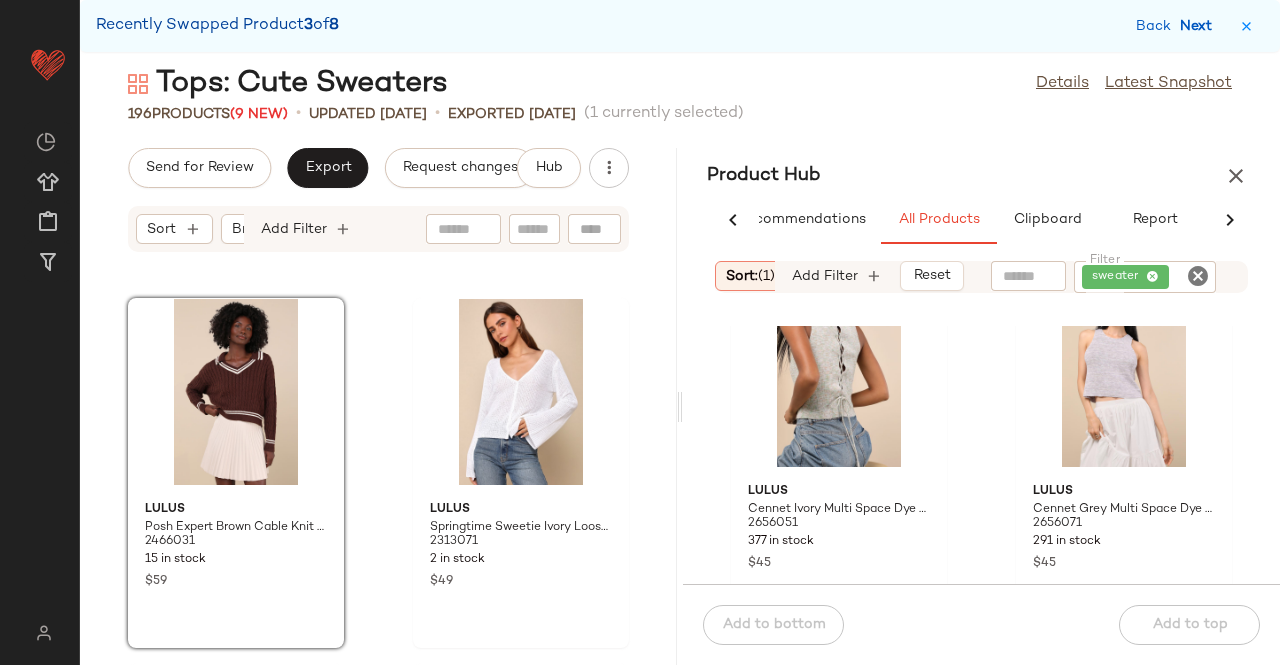 click on "Next" at bounding box center (1200, 26) 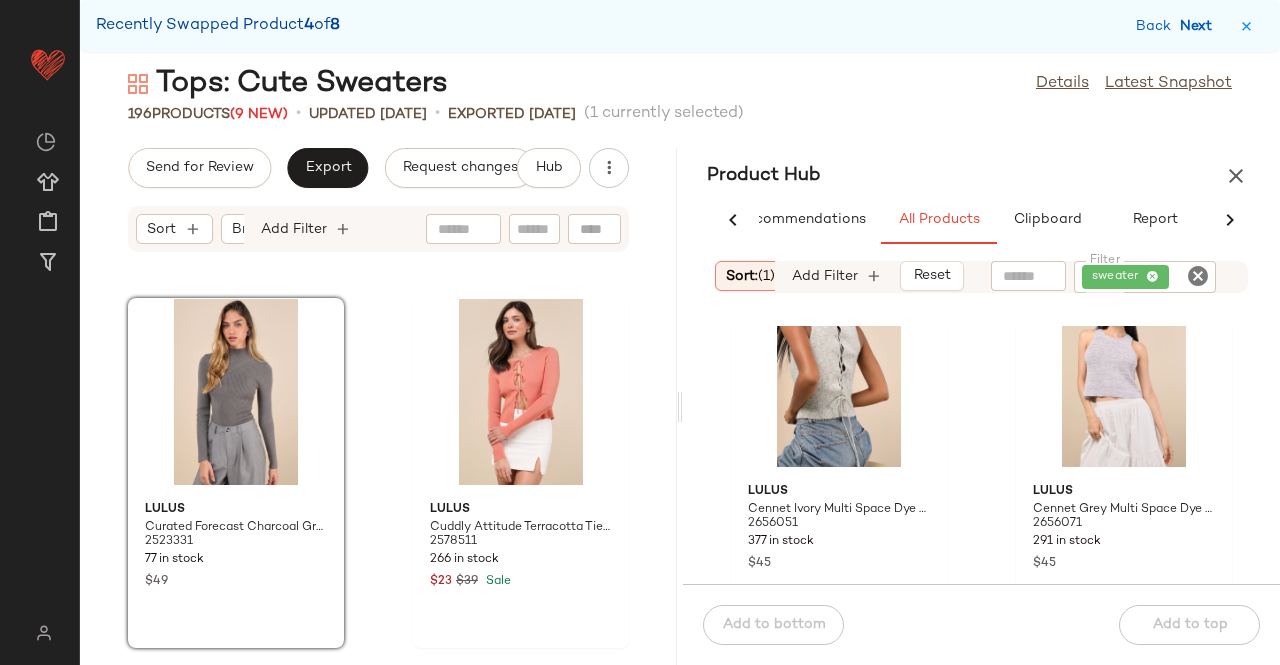 click on "Next" at bounding box center (1200, 26) 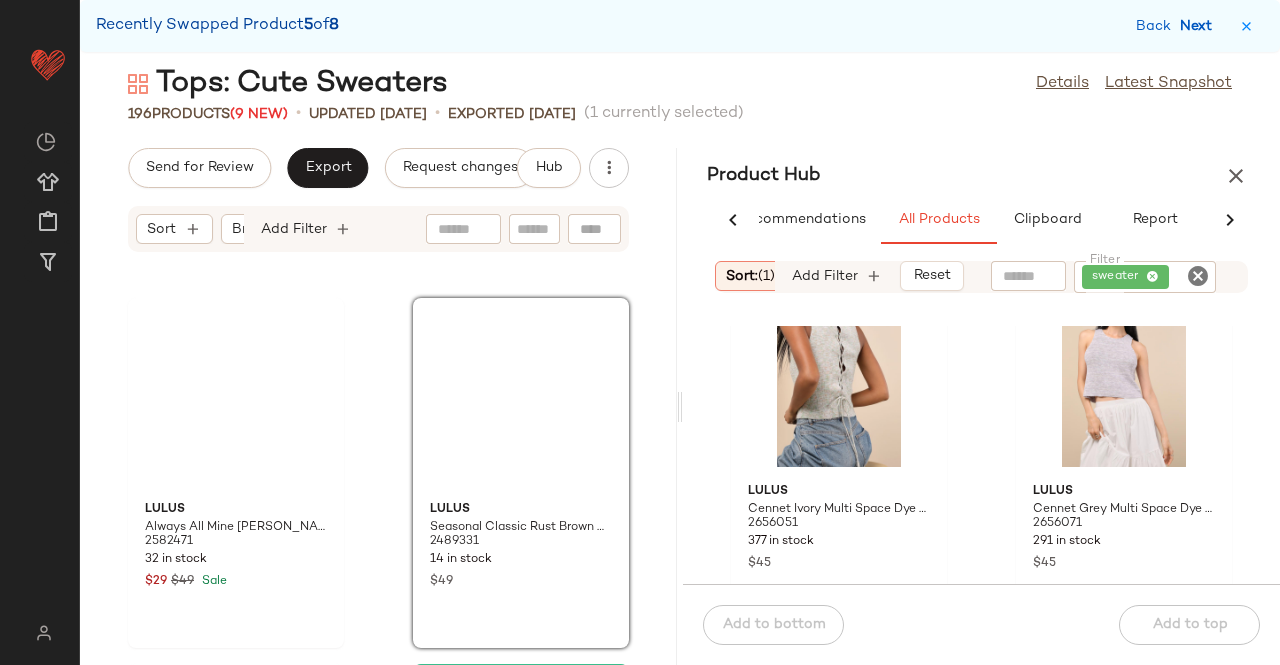 click on "Next" at bounding box center [1200, 26] 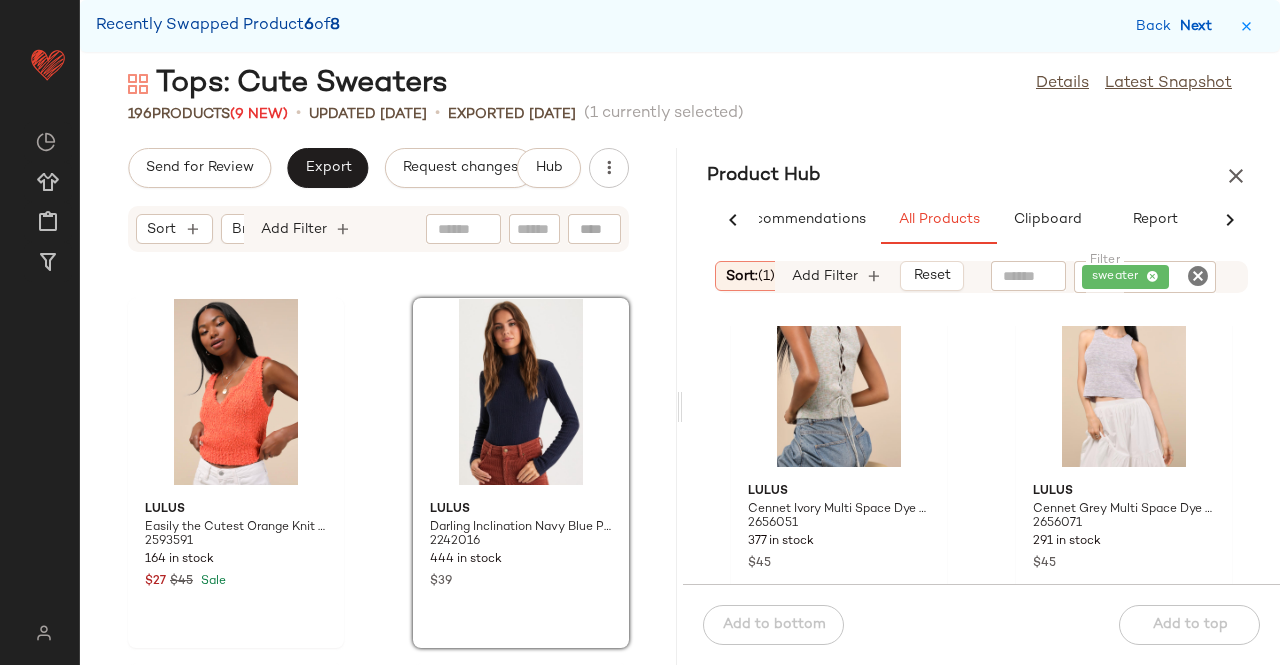 click on "Next" at bounding box center [1200, 26] 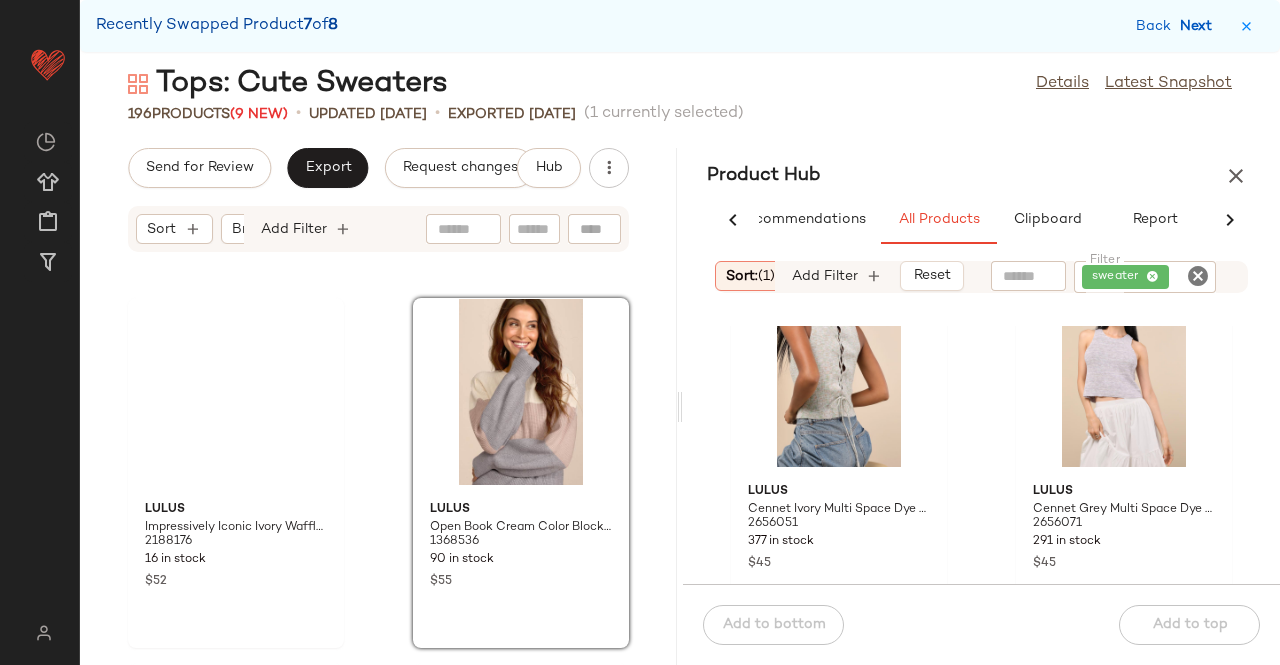 click on "Next" at bounding box center [1200, 26] 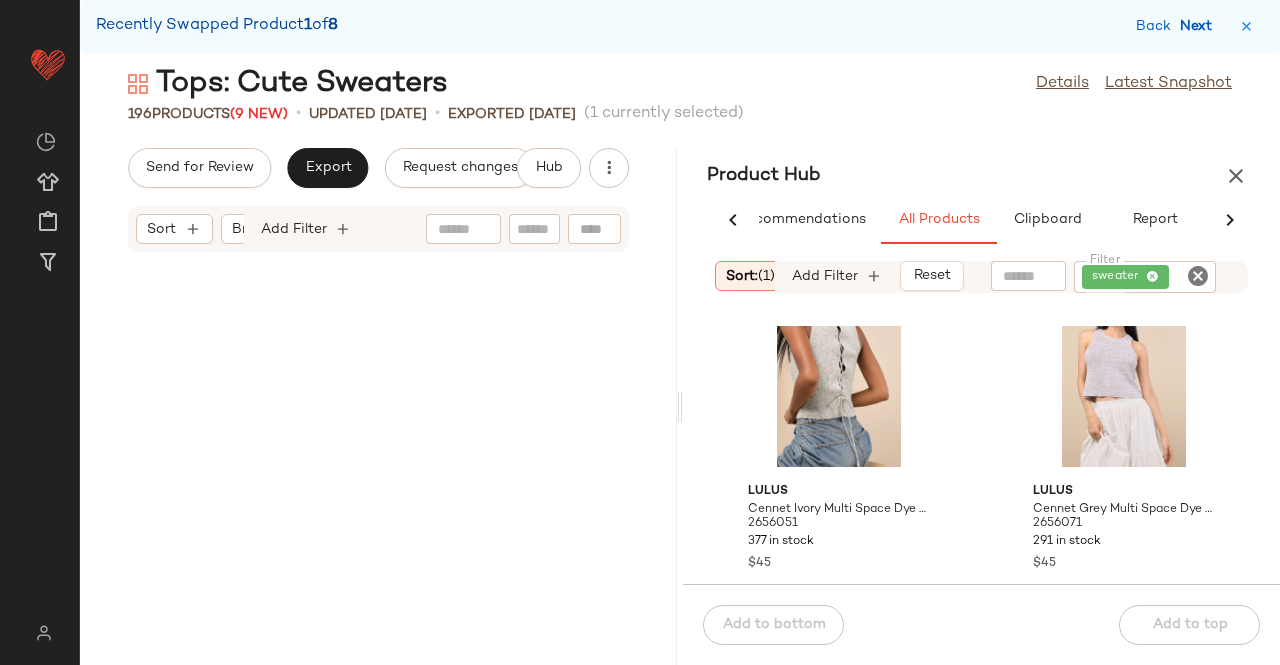 scroll, scrollTop: 10980, scrollLeft: 0, axis: vertical 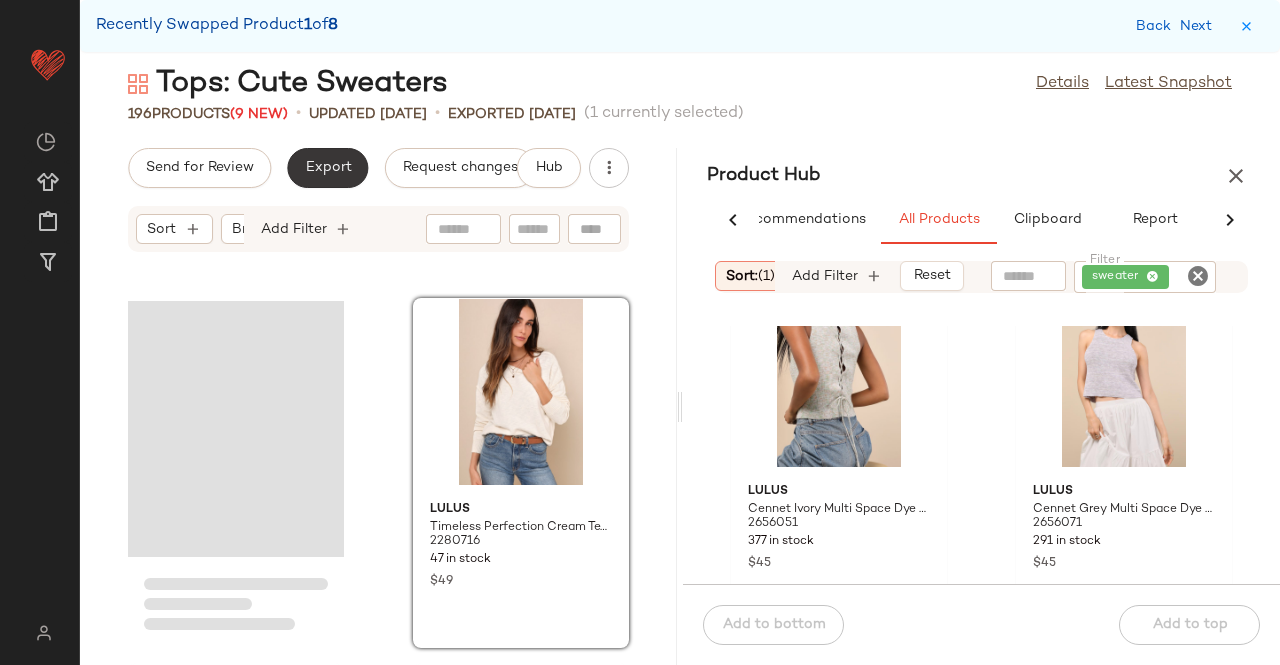 click on "Export" 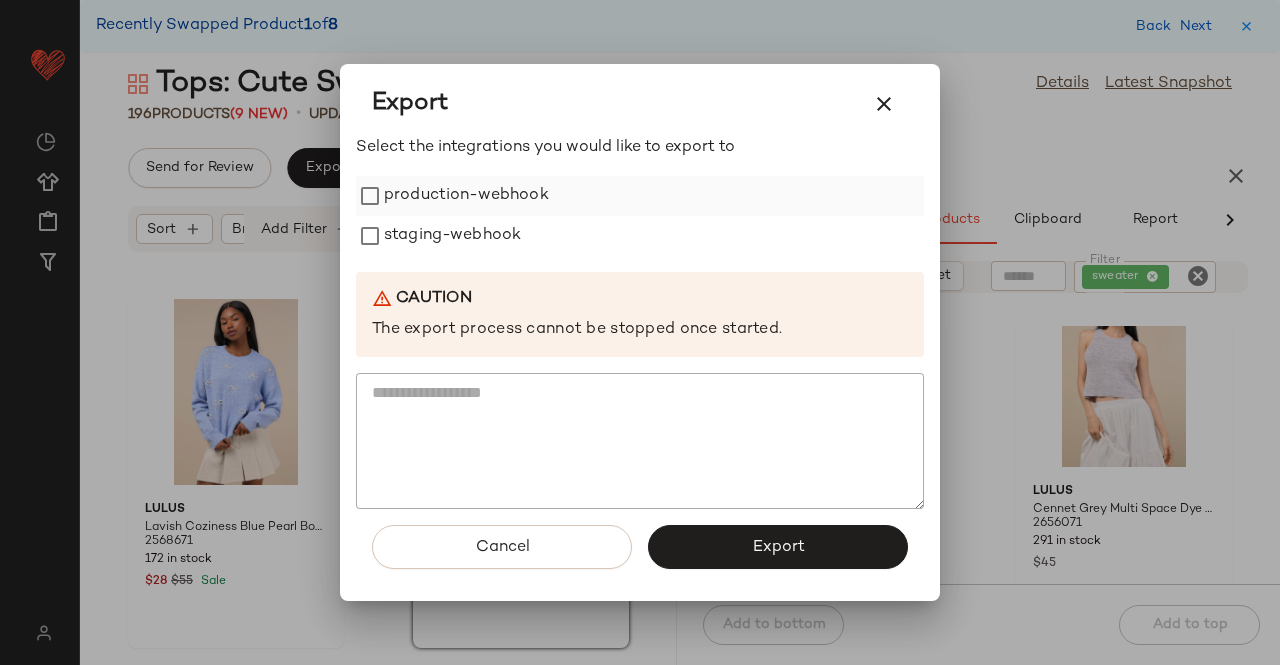 click on "production-webhook" at bounding box center (466, 196) 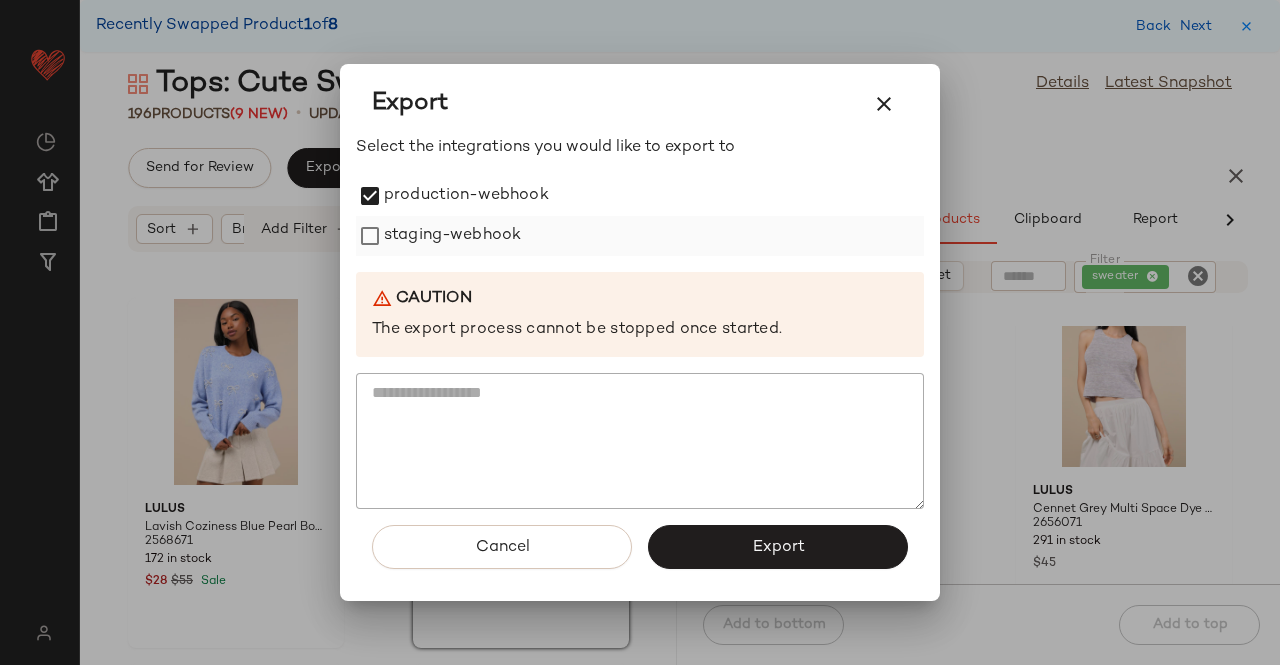 click on "staging-webhook" at bounding box center [452, 236] 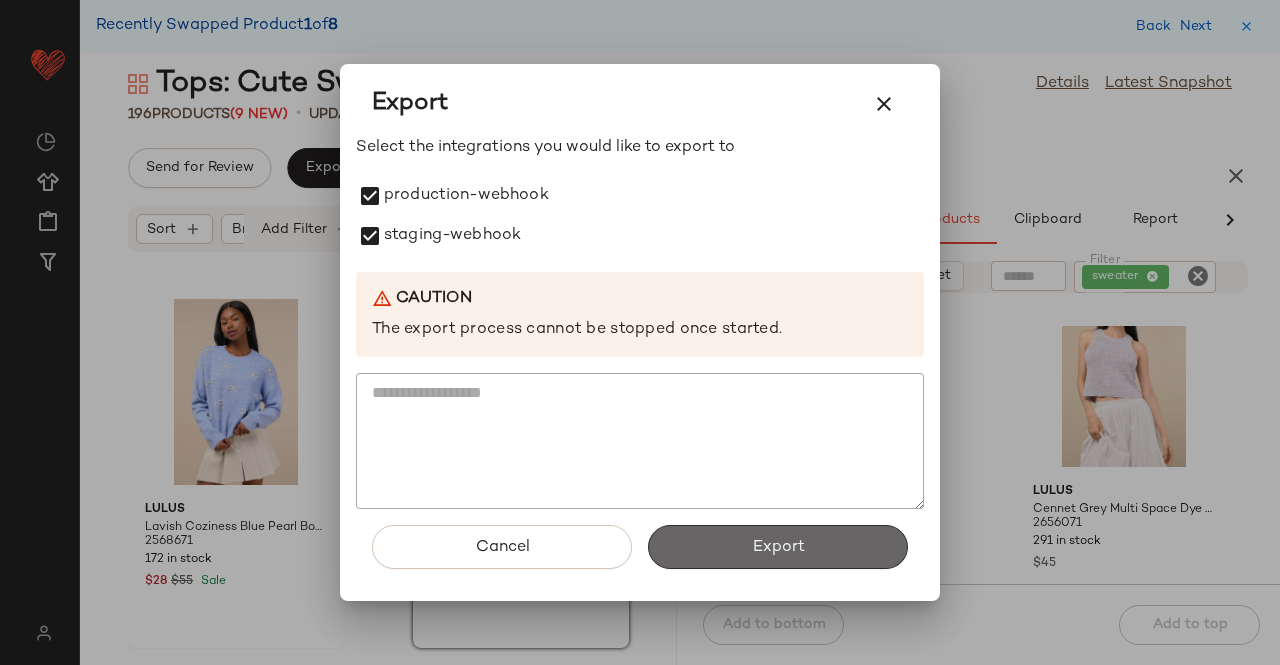 click on "Export" at bounding box center [778, 547] 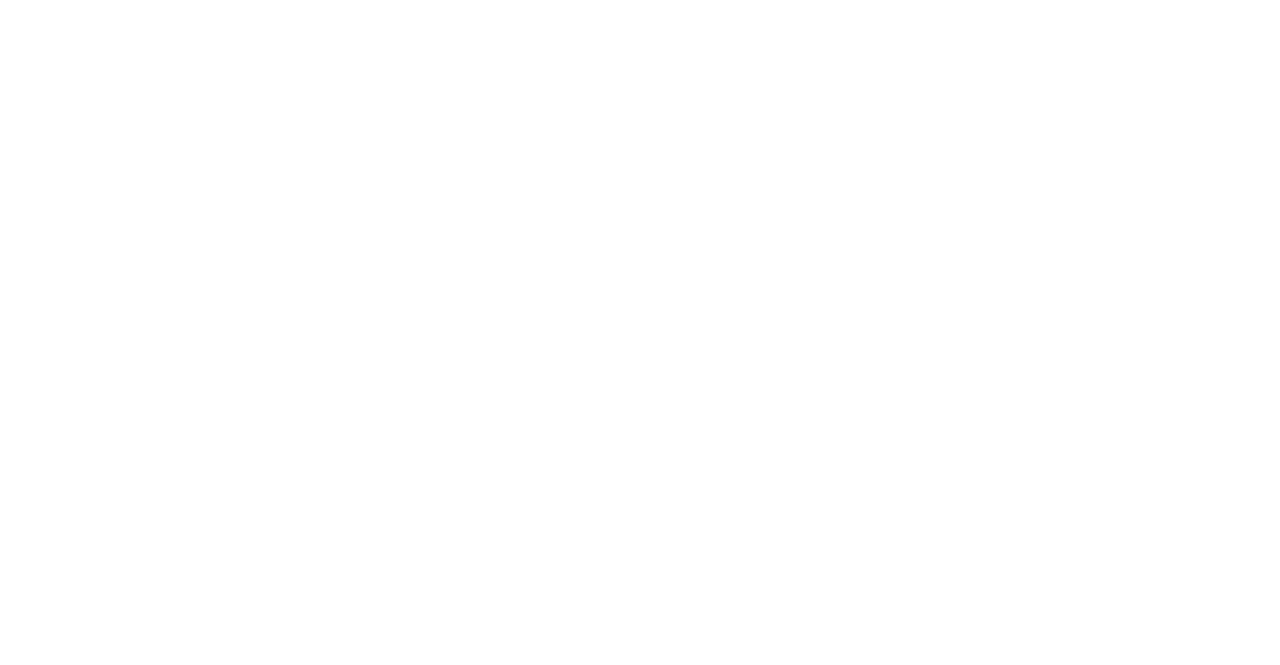 scroll, scrollTop: 0, scrollLeft: 0, axis: both 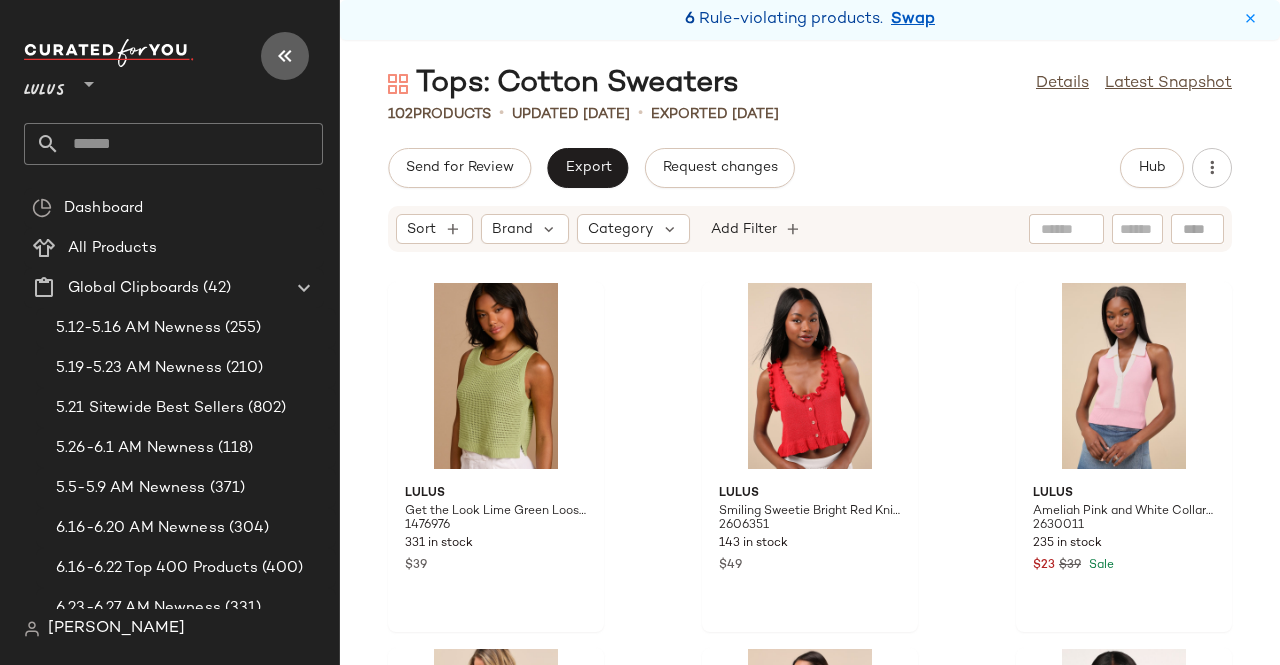 click at bounding box center (285, 56) 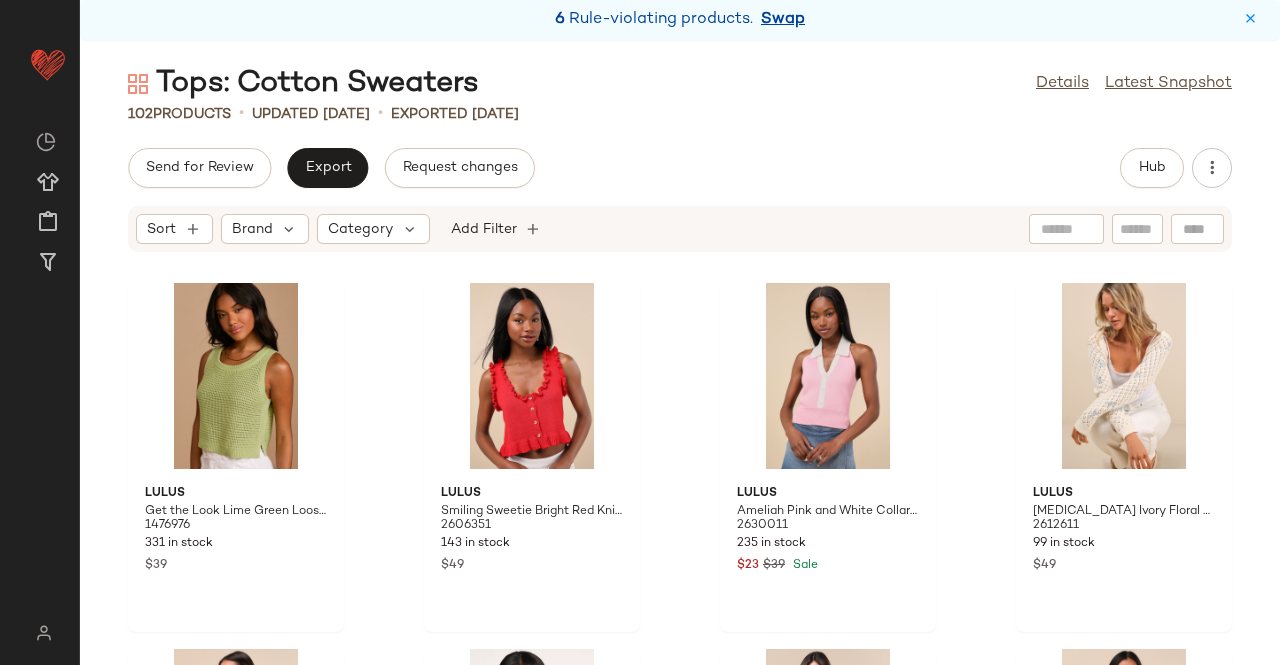 click on "Swap" at bounding box center [783, 20] 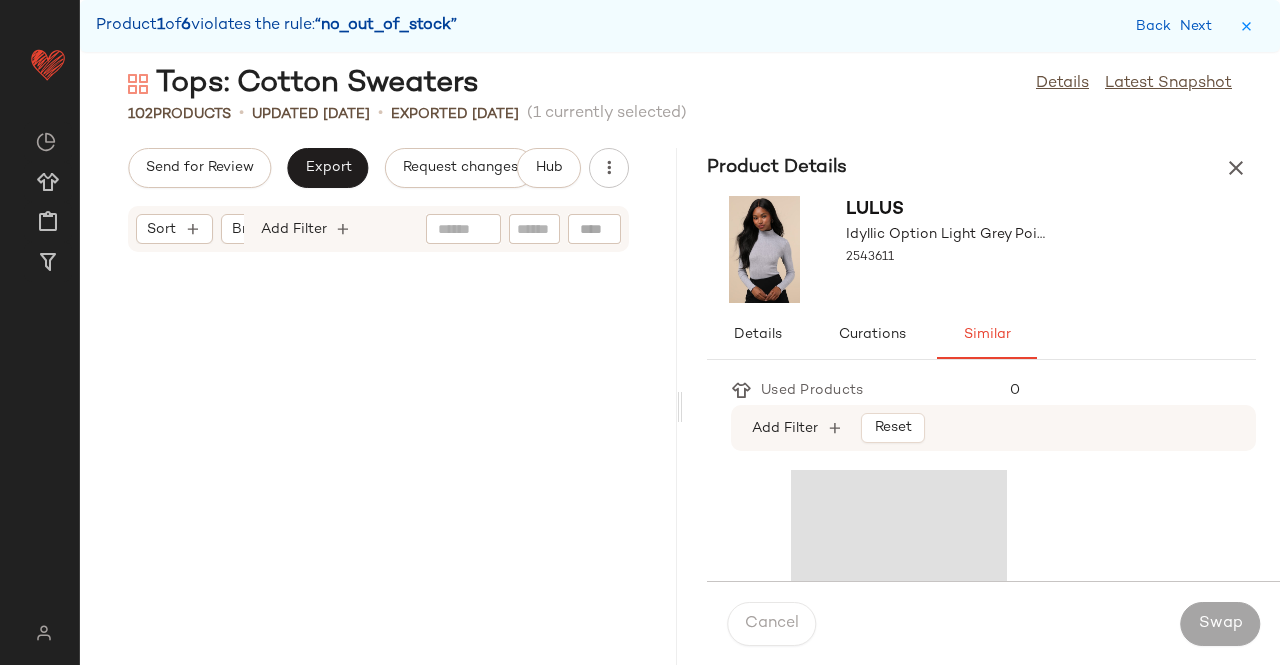 scroll, scrollTop: 5856, scrollLeft: 0, axis: vertical 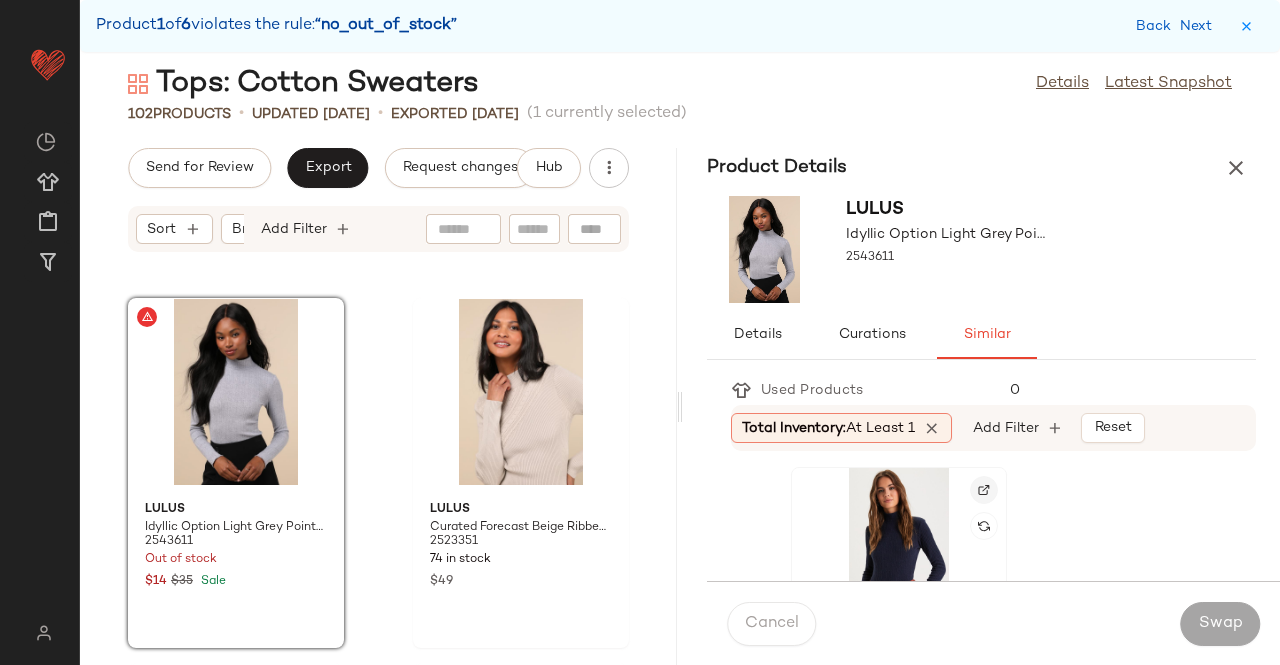 click 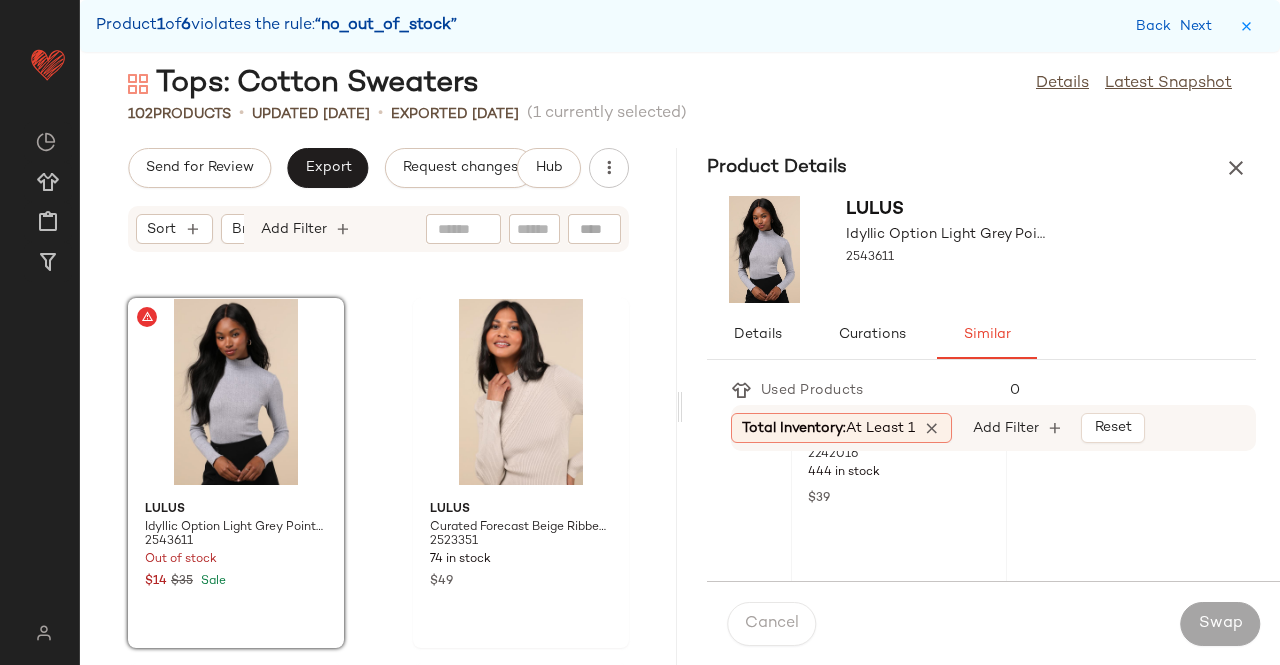 scroll, scrollTop: 271, scrollLeft: 0, axis: vertical 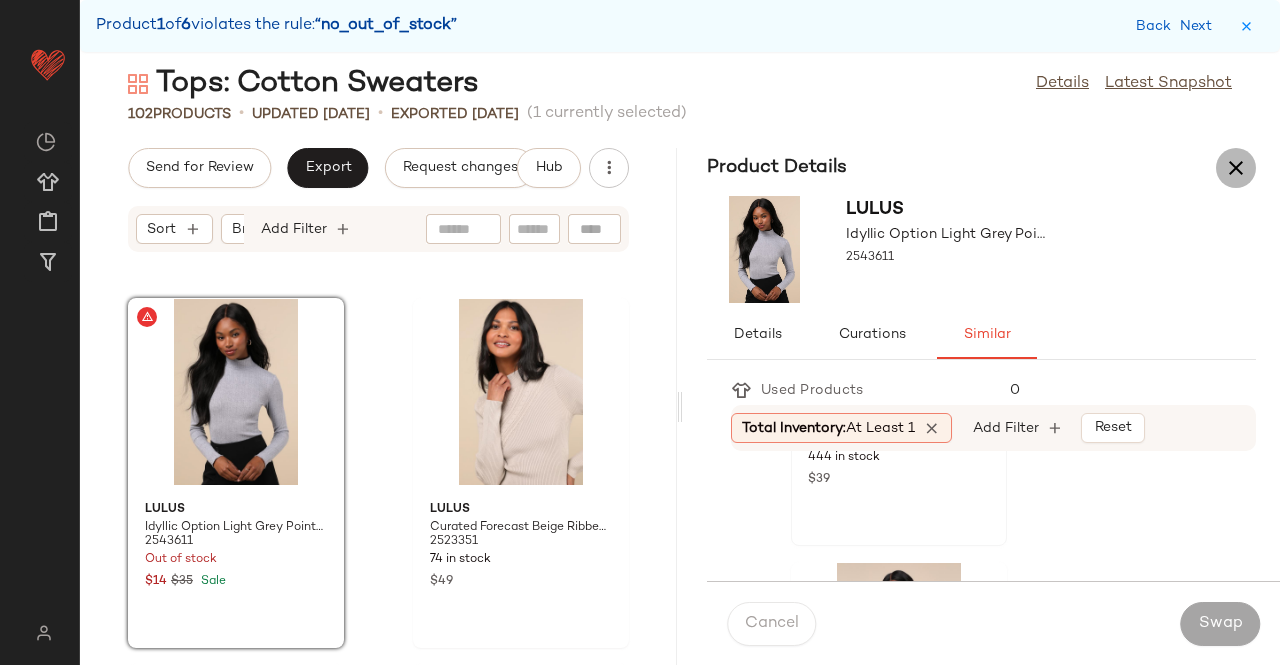 click at bounding box center [1236, 168] 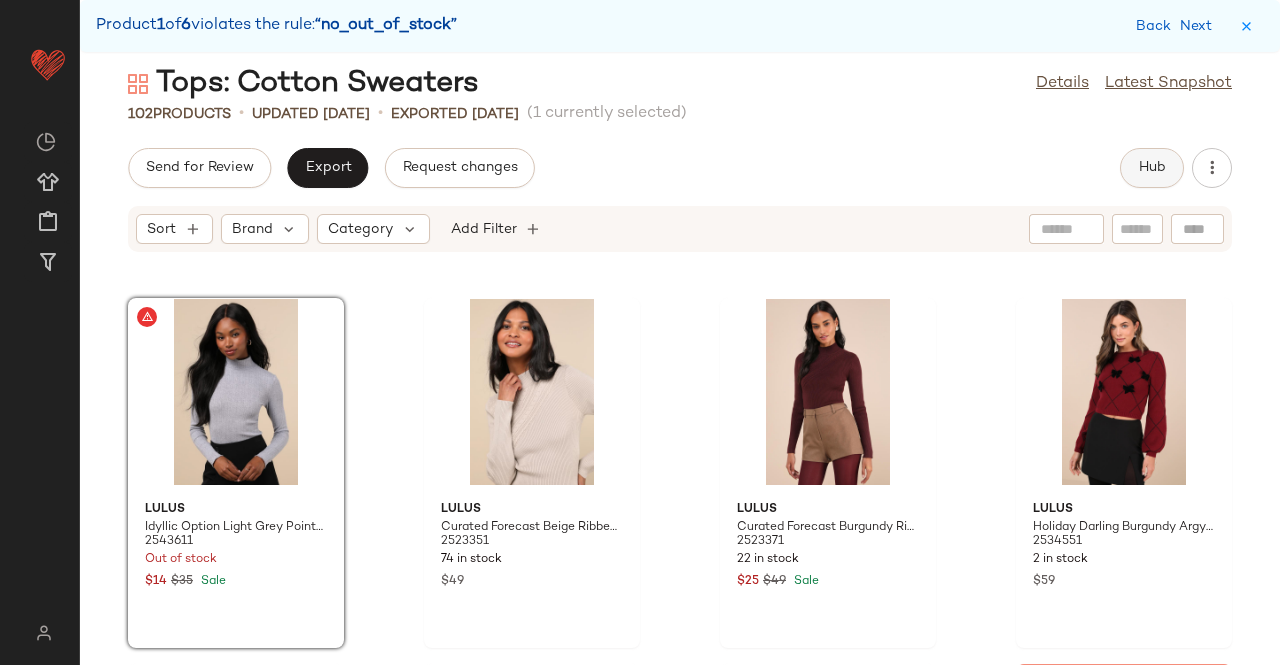click on "Hub" 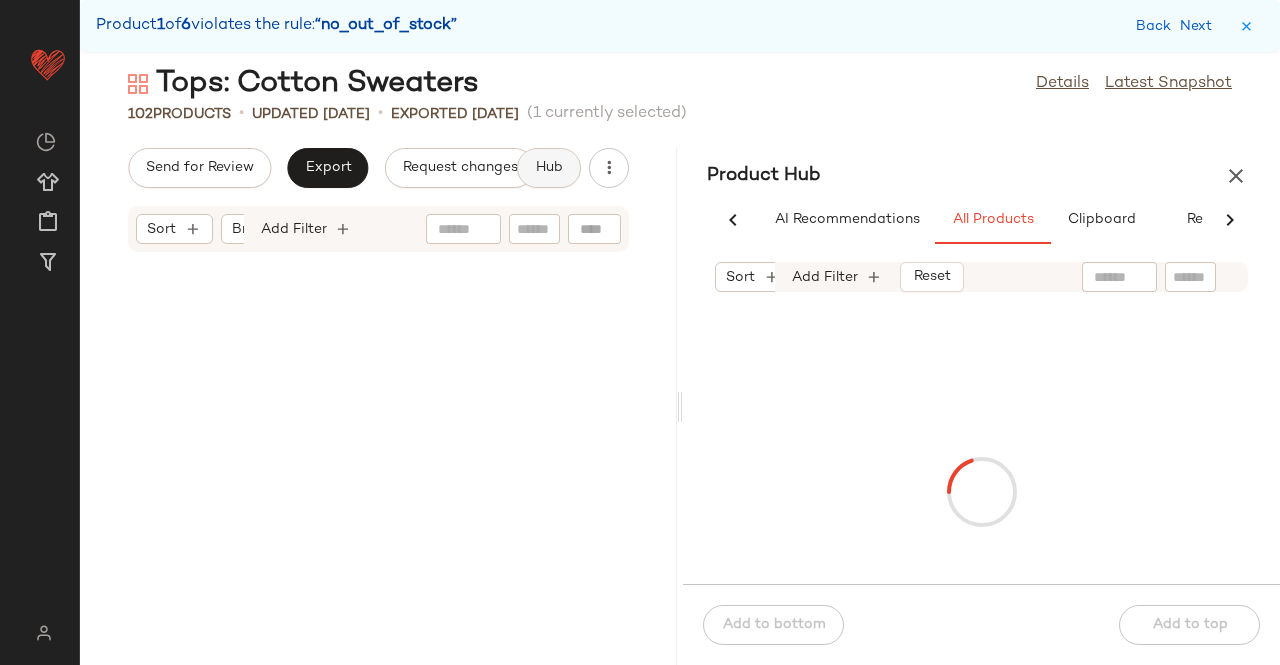 scroll, scrollTop: 3660, scrollLeft: 0, axis: vertical 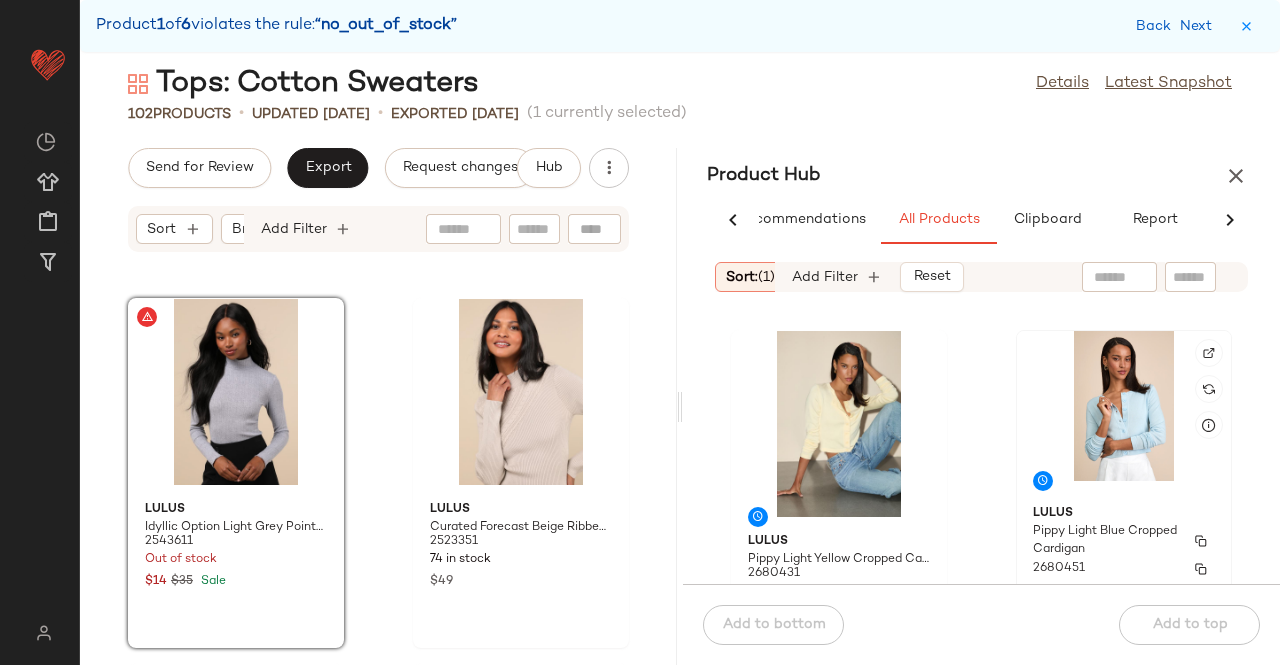 click on "Pippy Light Blue Cropped Cardigan" at bounding box center [1106, 541] 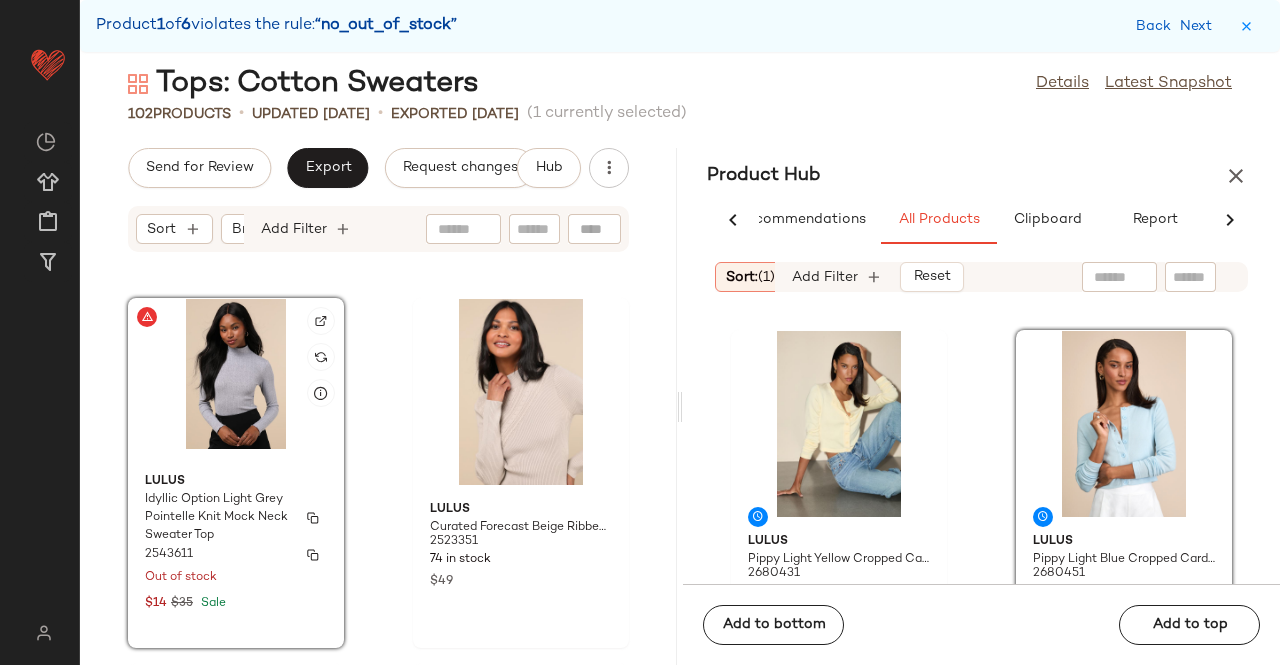 click on "Lulus" at bounding box center [236, 482] 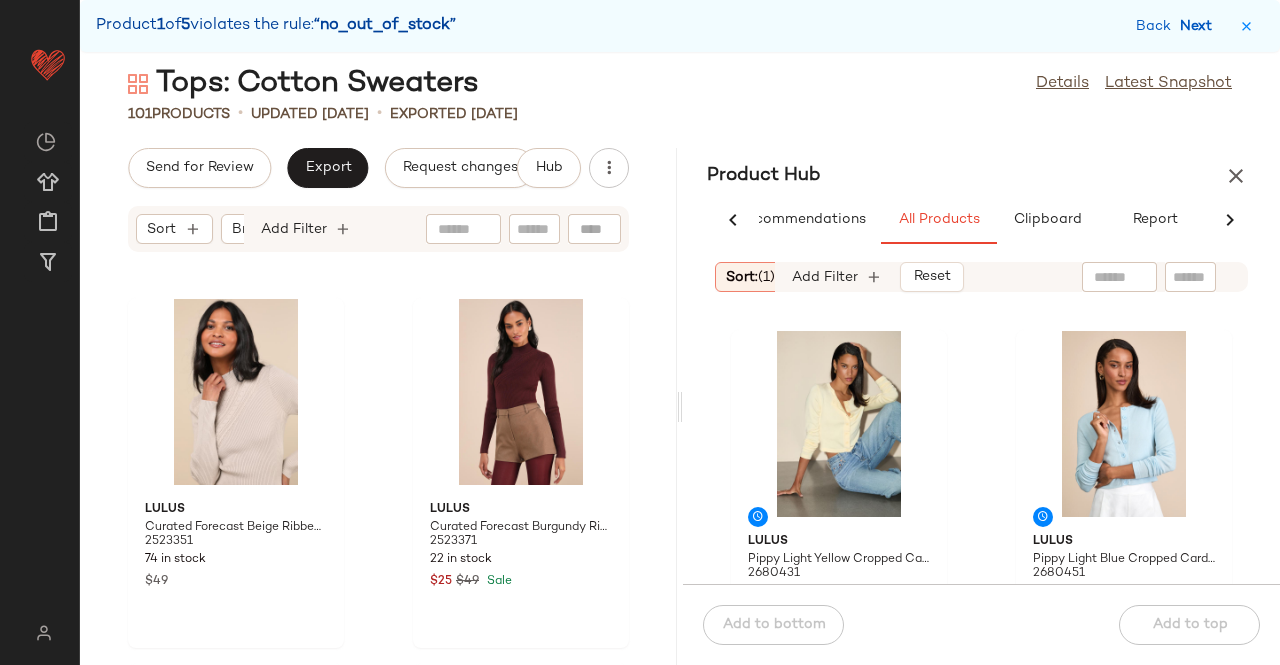 click on "Next" at bounding box center (1200, 26) 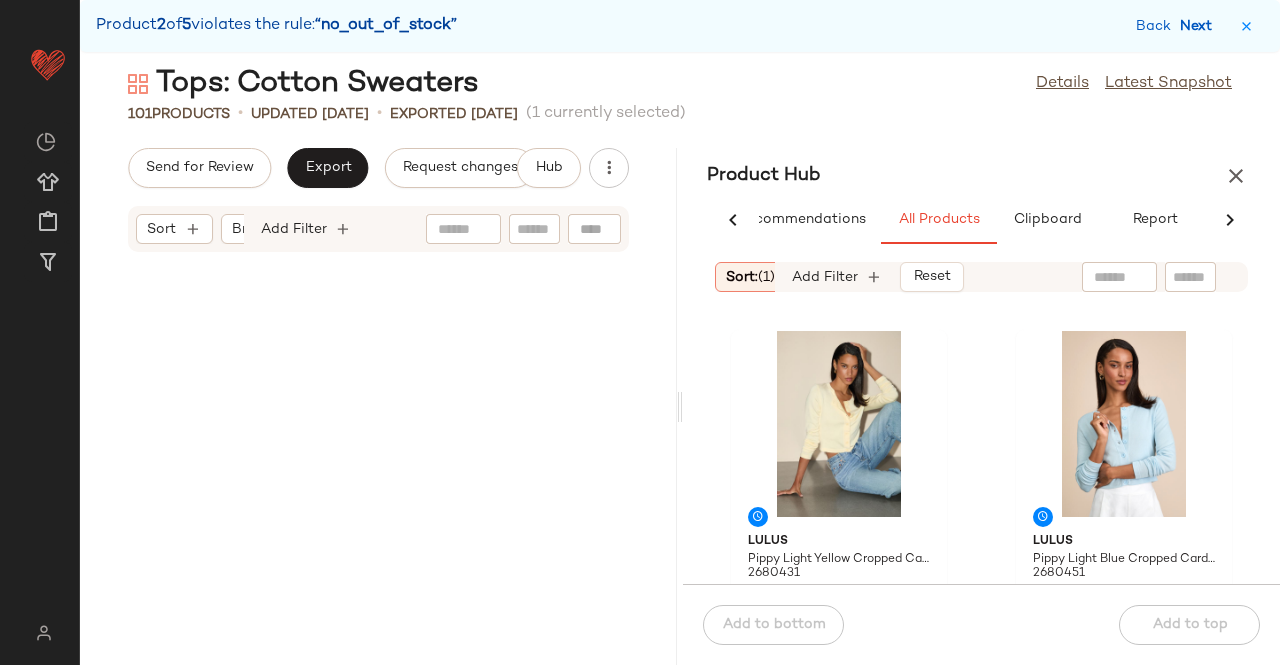 scroll, scrollTop: 15738, scrollLeft: 0, axis: vertical 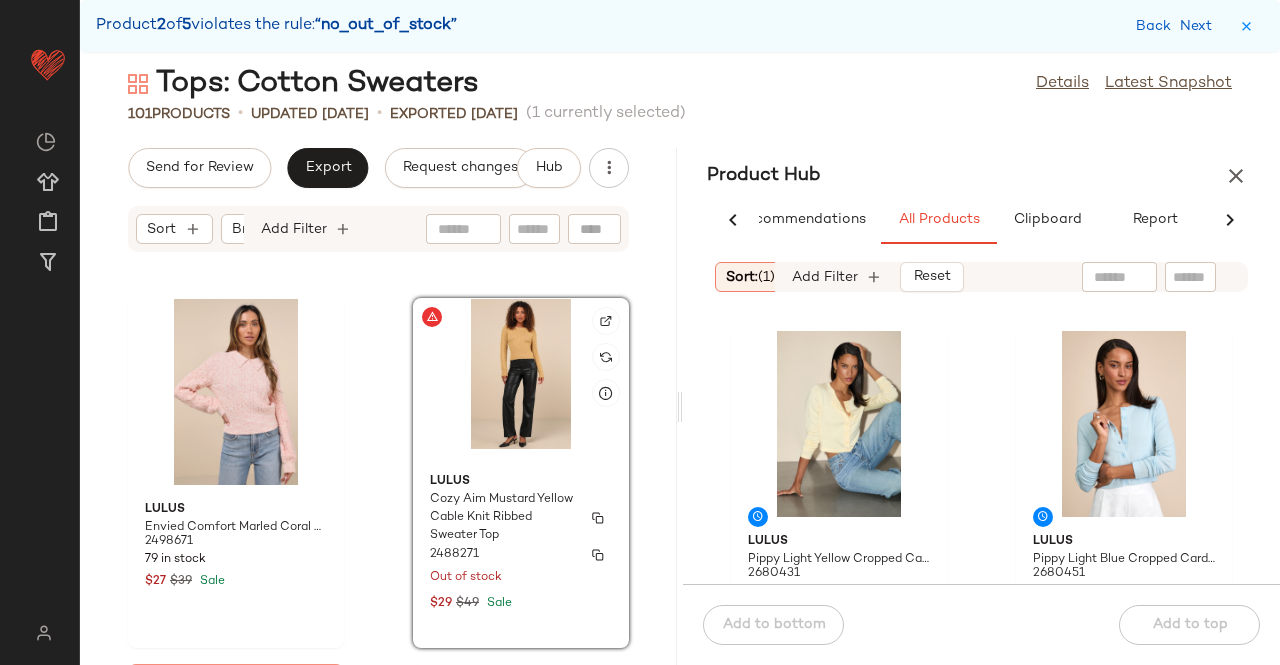 click on "Lulus Cozy Aim Mustard Yellow Cable Knit Ribbed Sweater Top 2488271 Out of stock $29 $49 Sale" 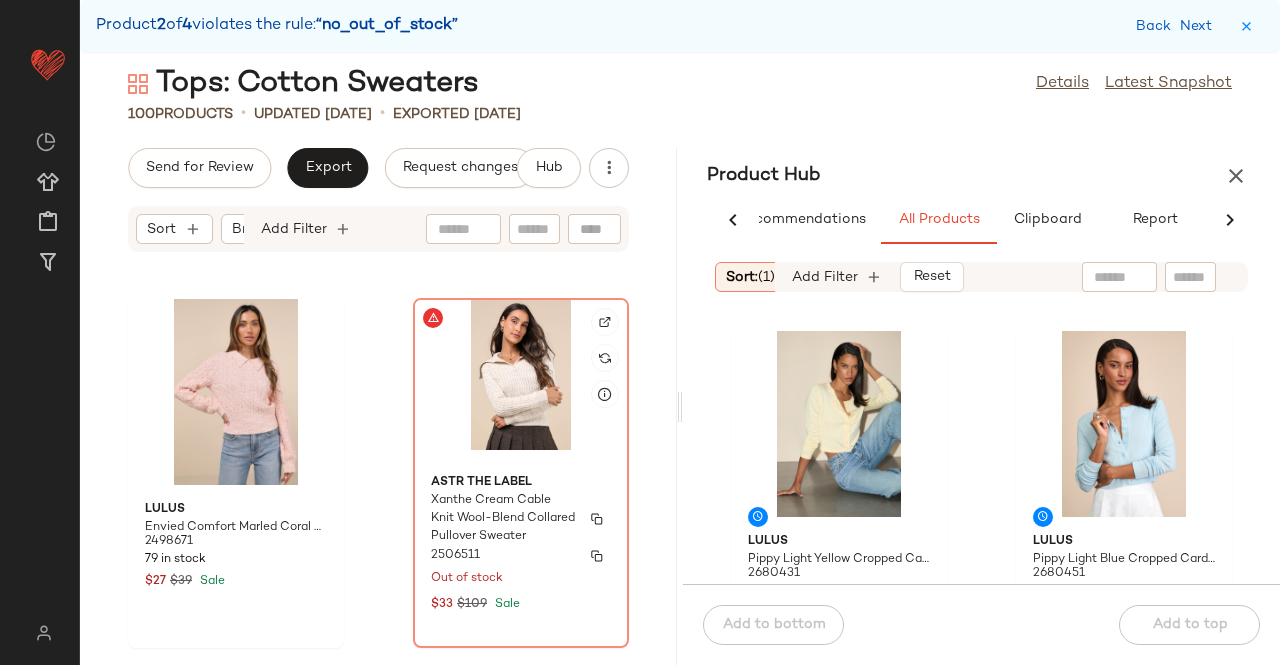 click on "ASTR The Label Xanthe Cream Cable Knit Wool-Blend Collared Pullover Sweater 2506511 Out of stock $33 $109 Sale" 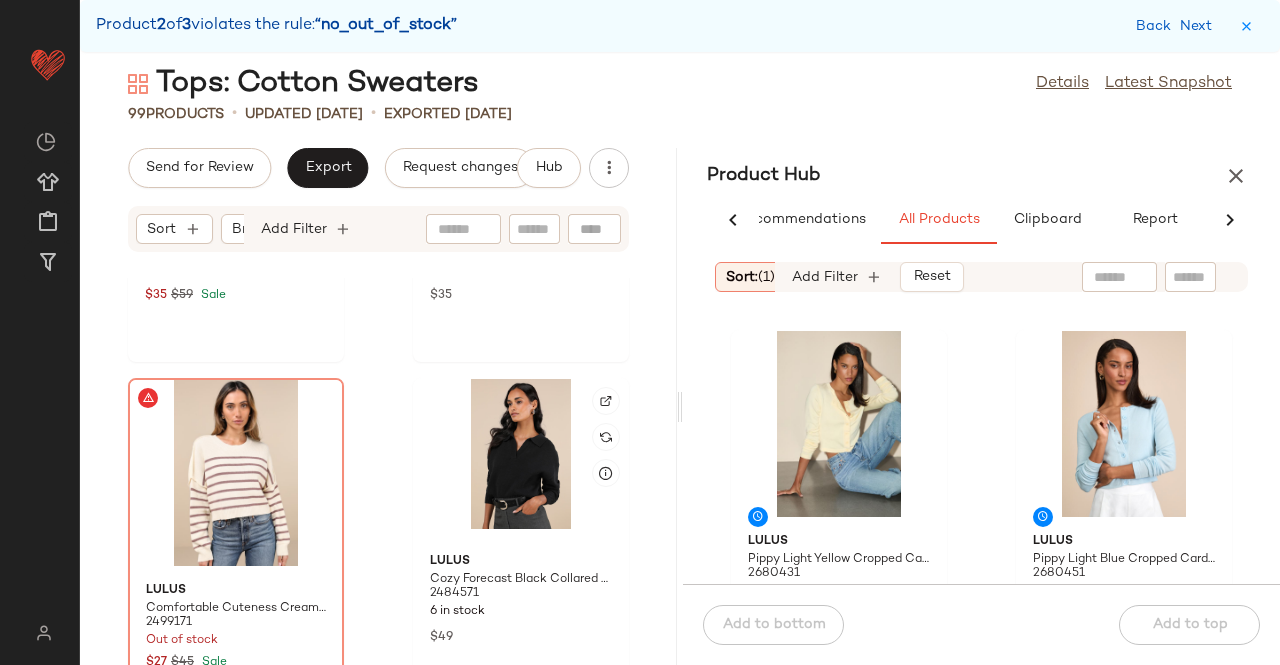 scroll, scrollTop: 16760, scrollLeft: 0, axis: vertical 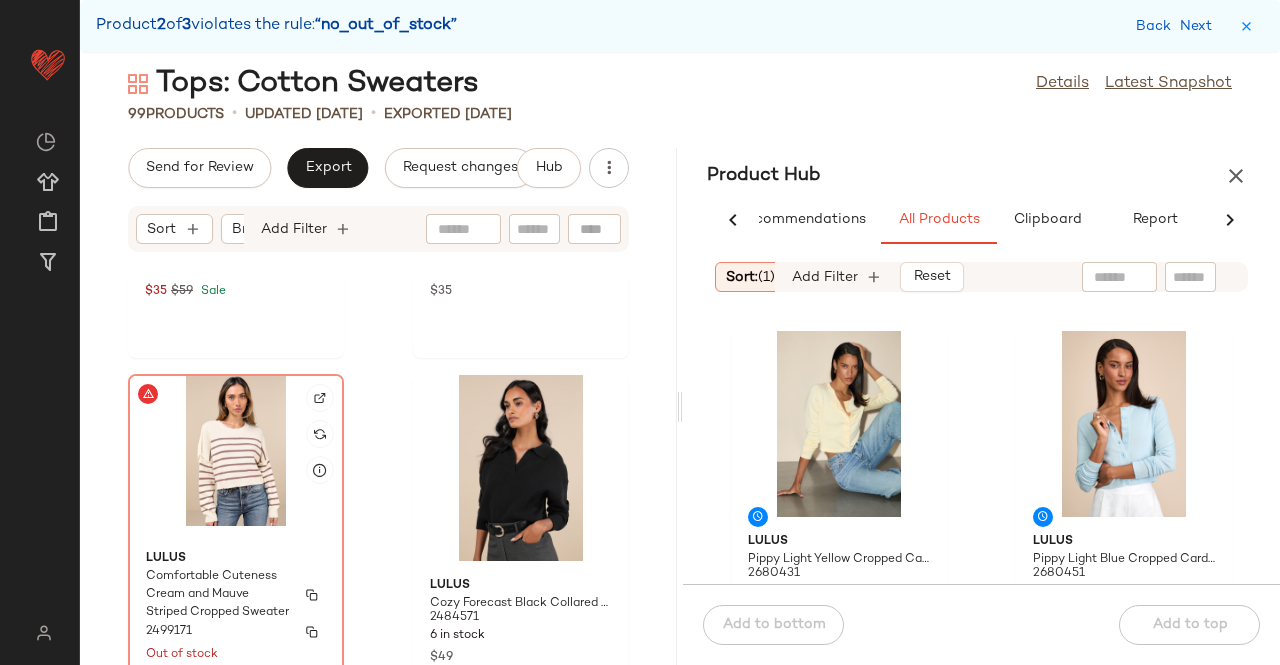 click on "Lulus Comfortable Cuteness Cream and Mauve Striped Cropped Sweater 2499171 Out of stock $27 $45 Sale" 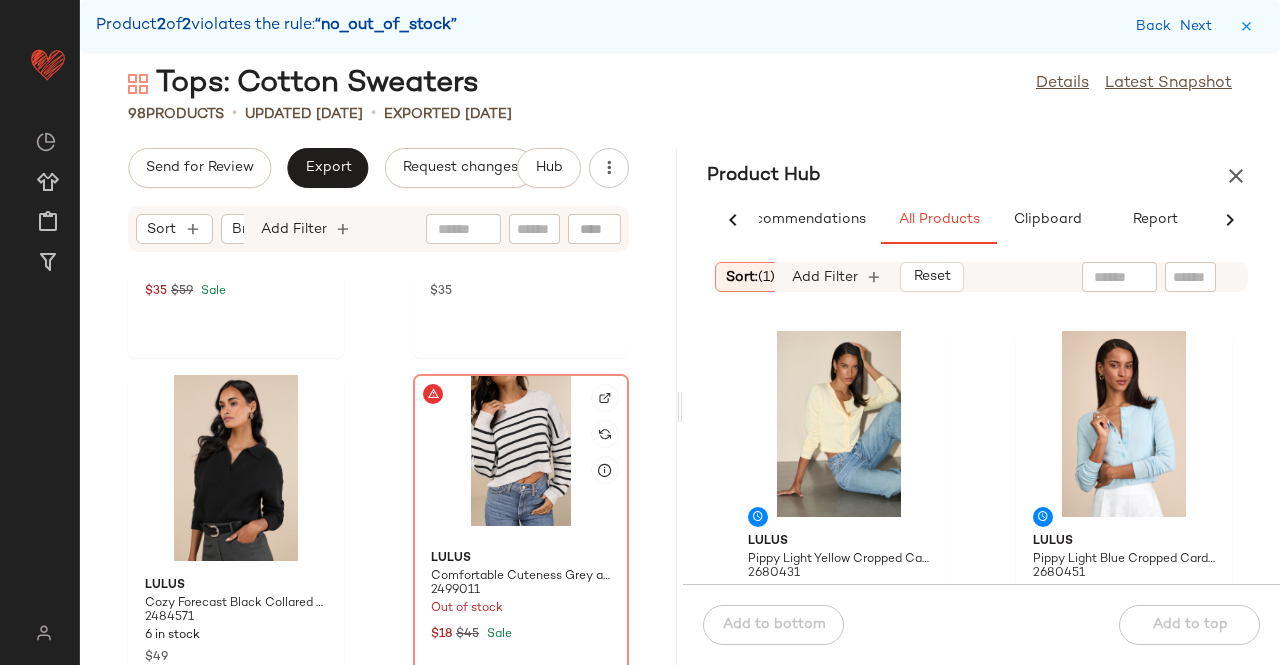 click 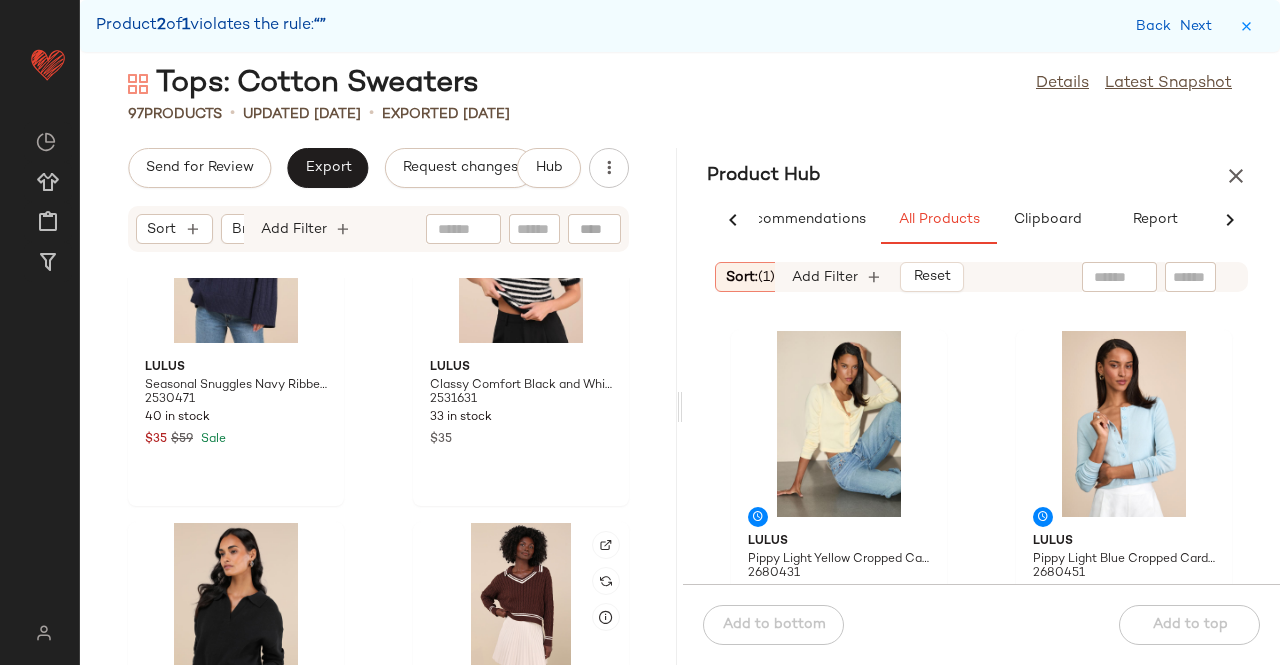 scroll, scrollTop: 16584, scrollLeft: 0, axis: vertical 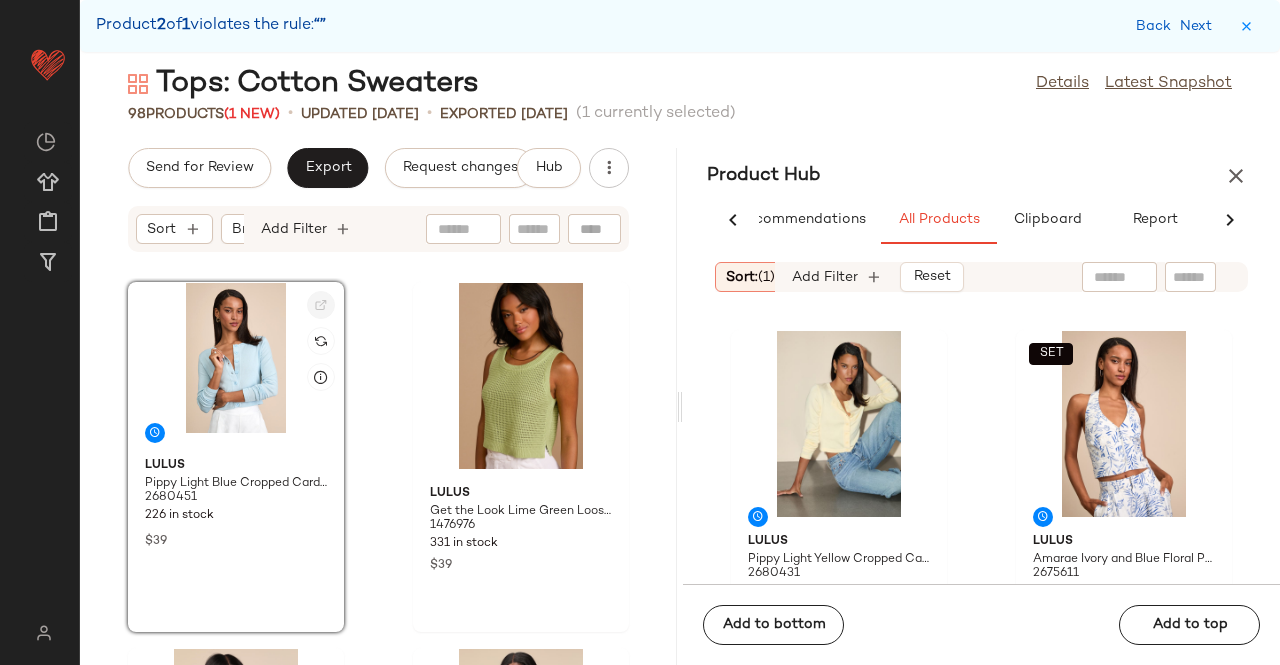 click at bounding box center [321, 305] 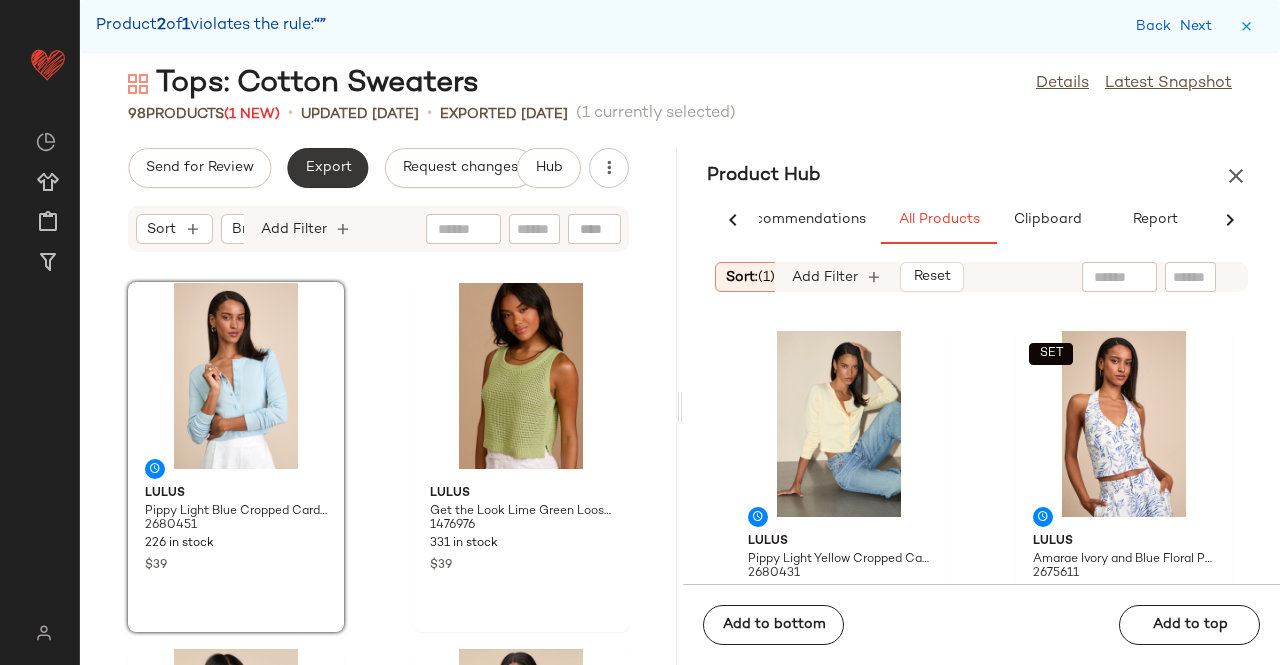 click on "Export" at bounding box center [327, 168] 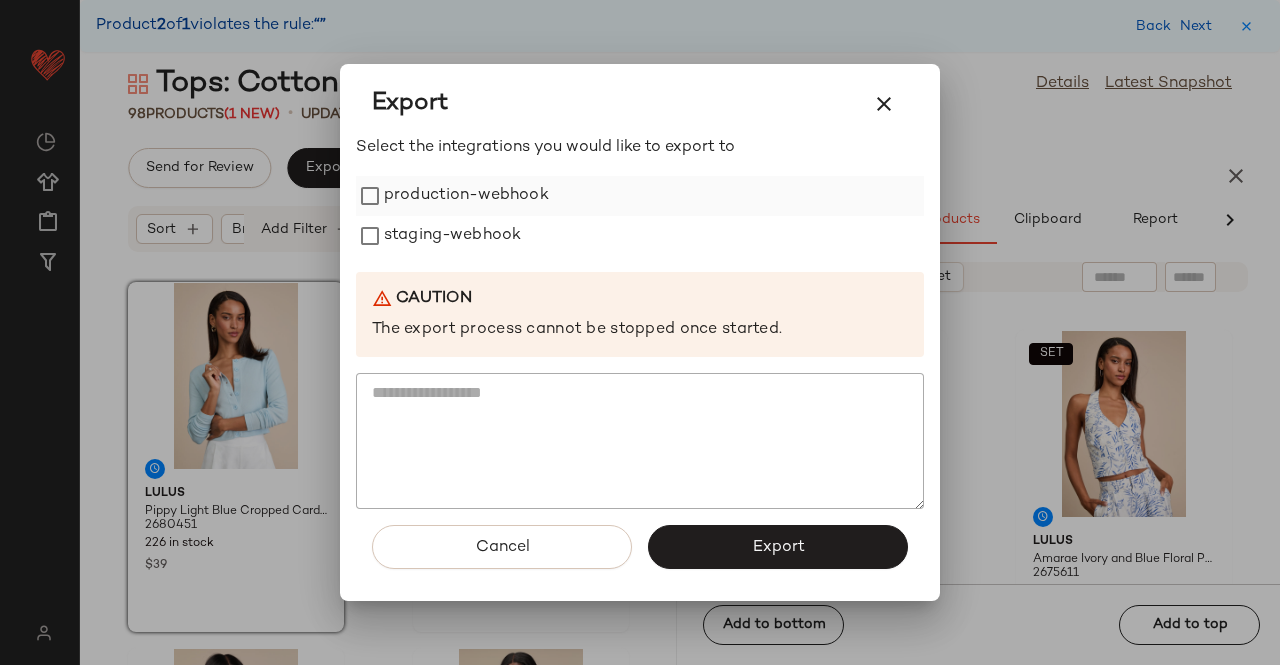 click on "production-webhook" at bounding box center (466, 196) 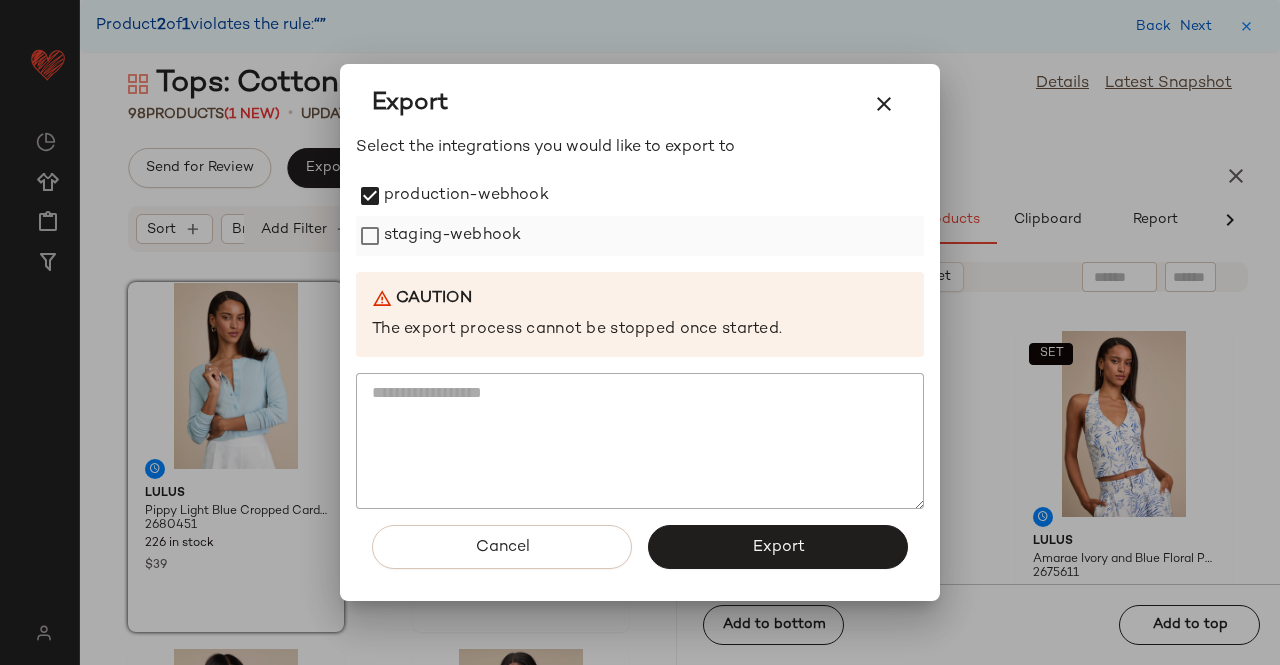 click on "staging-webhook" at bounding box center (452, 236) 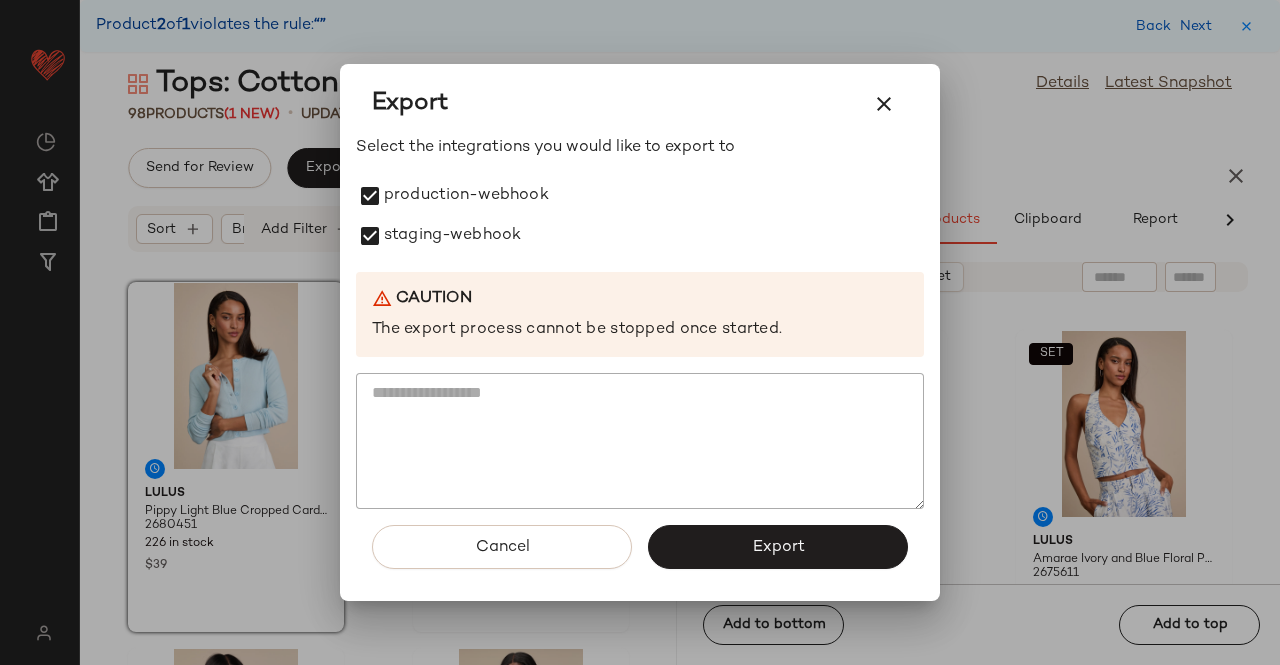 click on "Cancel   Export" at bounding box center (640, 555) 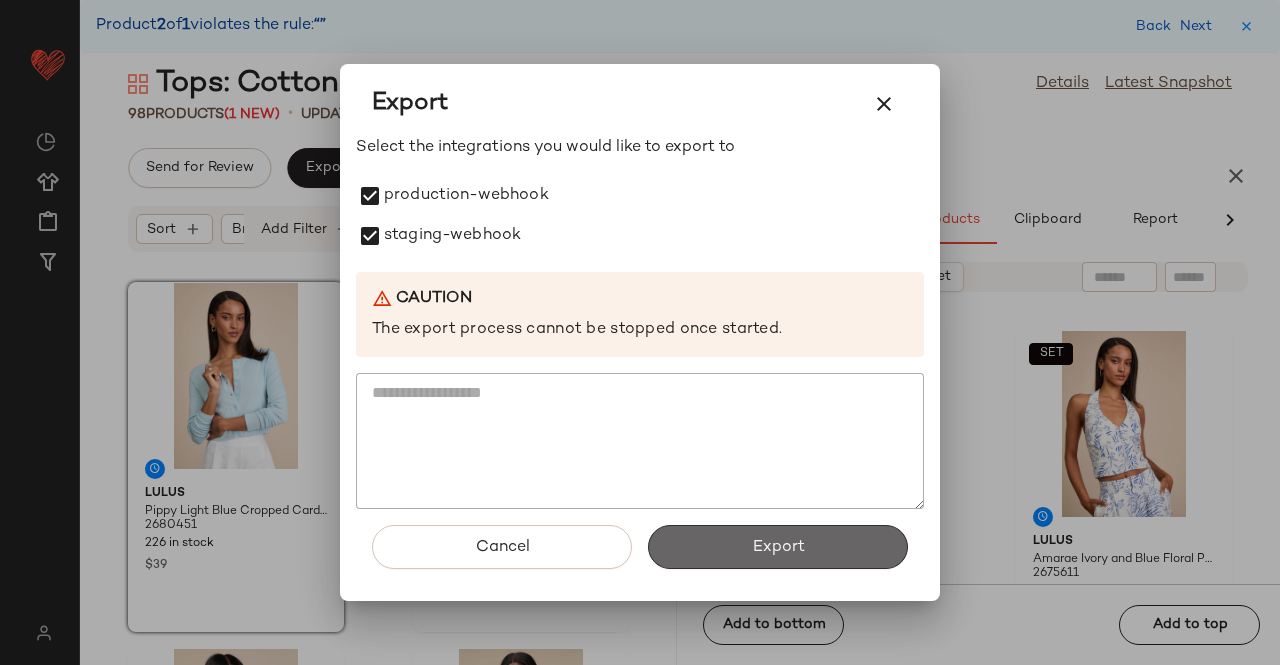 click on "Export" 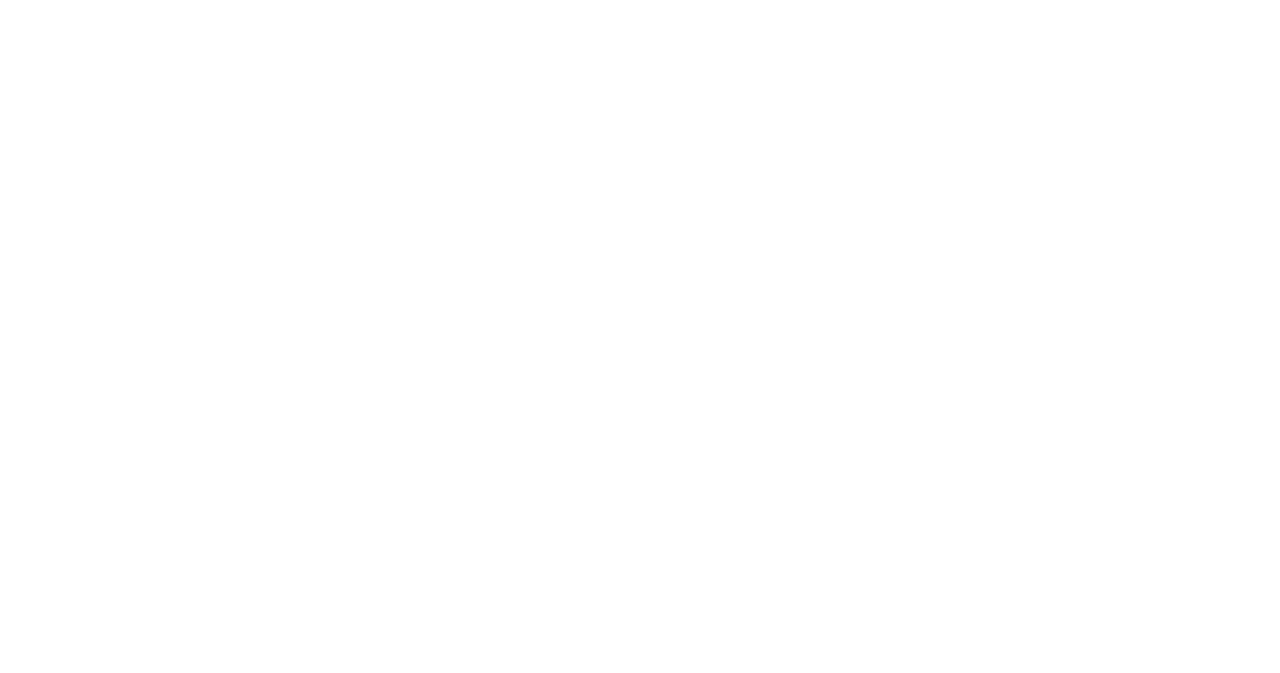 scroll, scrollTop: 0, scrollLeft: 0, axis: both 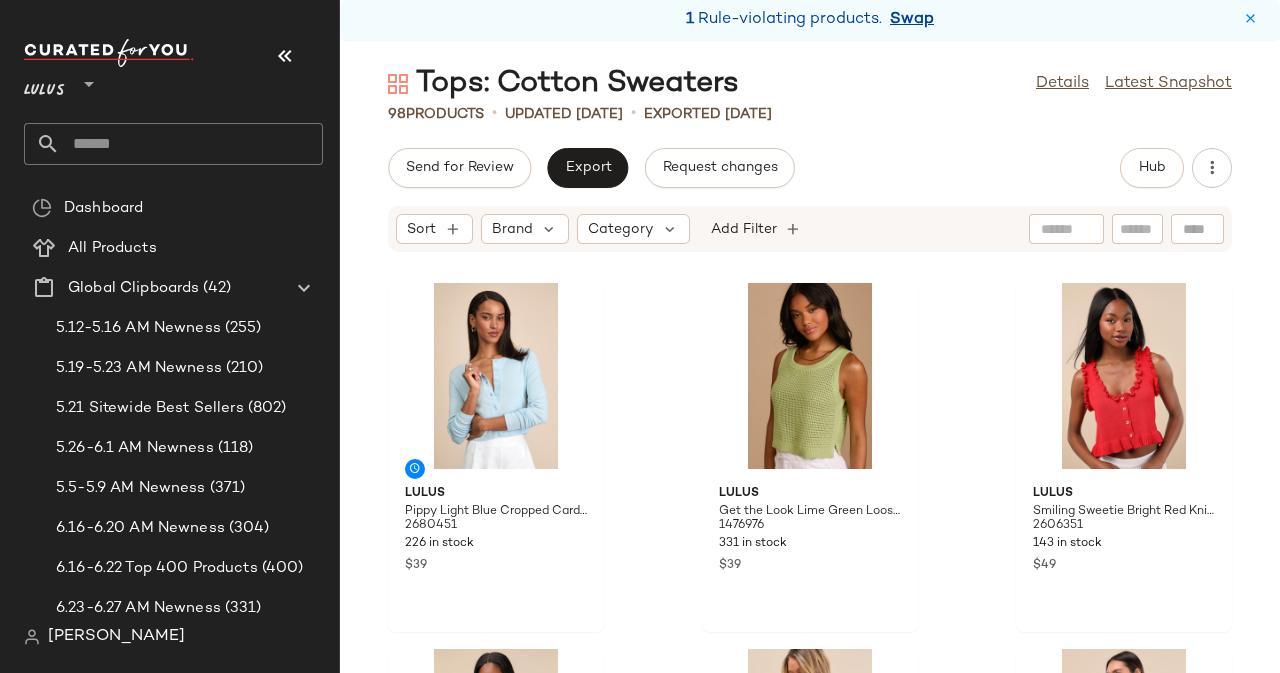 click on "Swap" at bounding box center (912, 20) 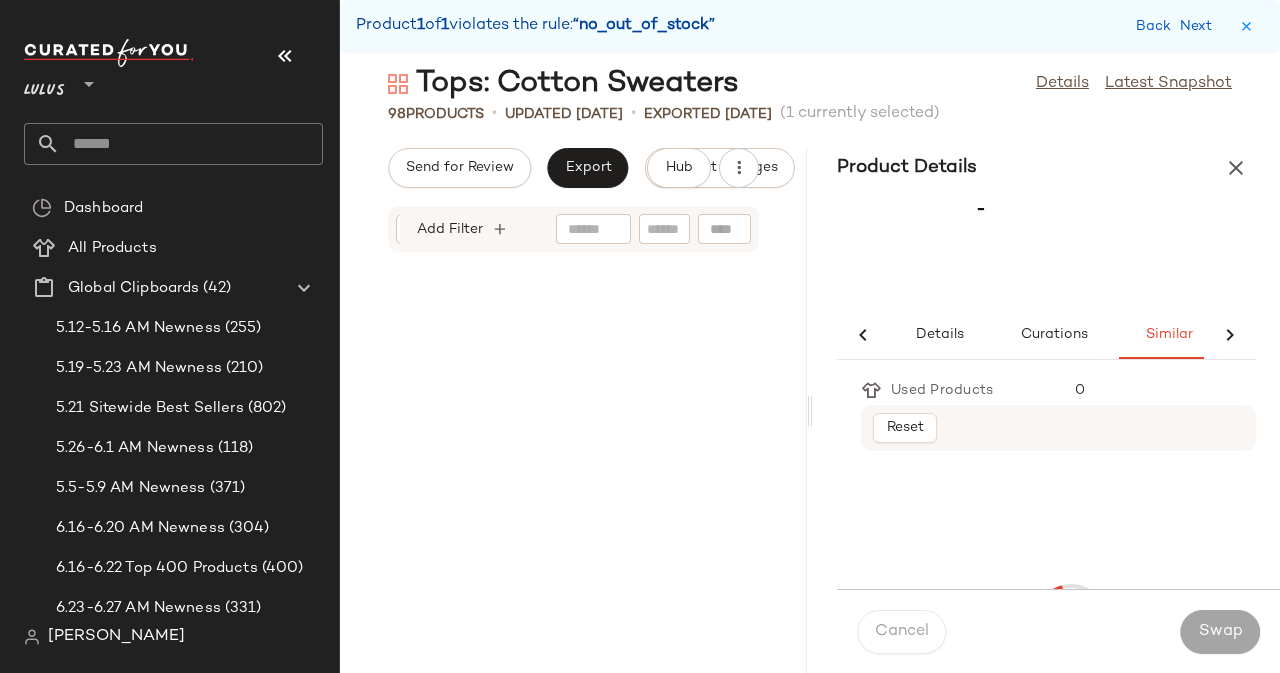 scroll, scrollTop: 0, scrollLeft: 46, axis: horizontal 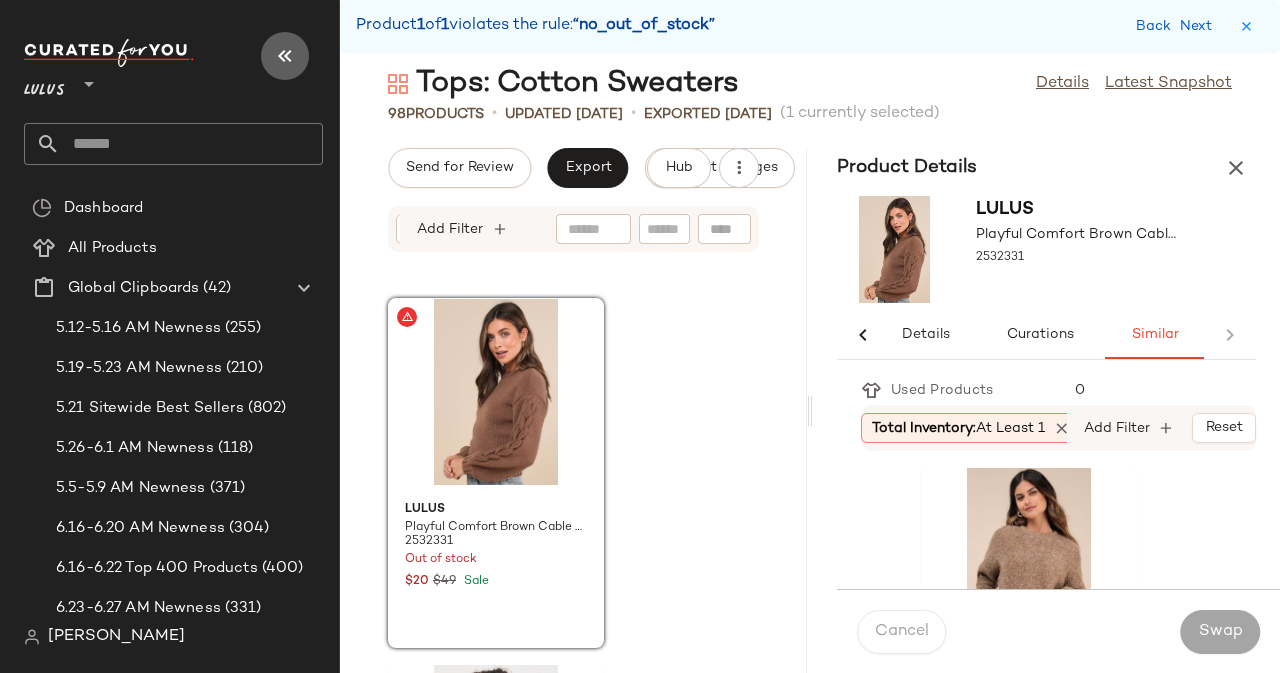 click at bounding box center [285, 56] 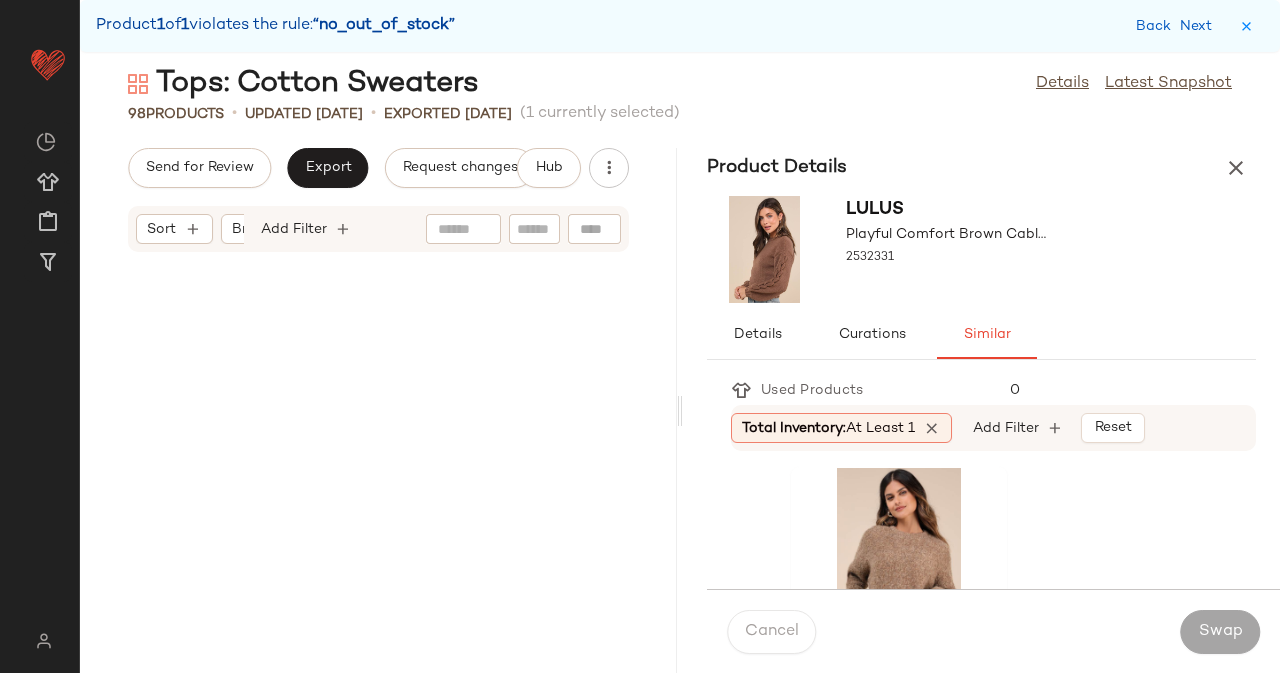 scroll, scrollTop: 6954, scrollLeft: 0, axis: vertical 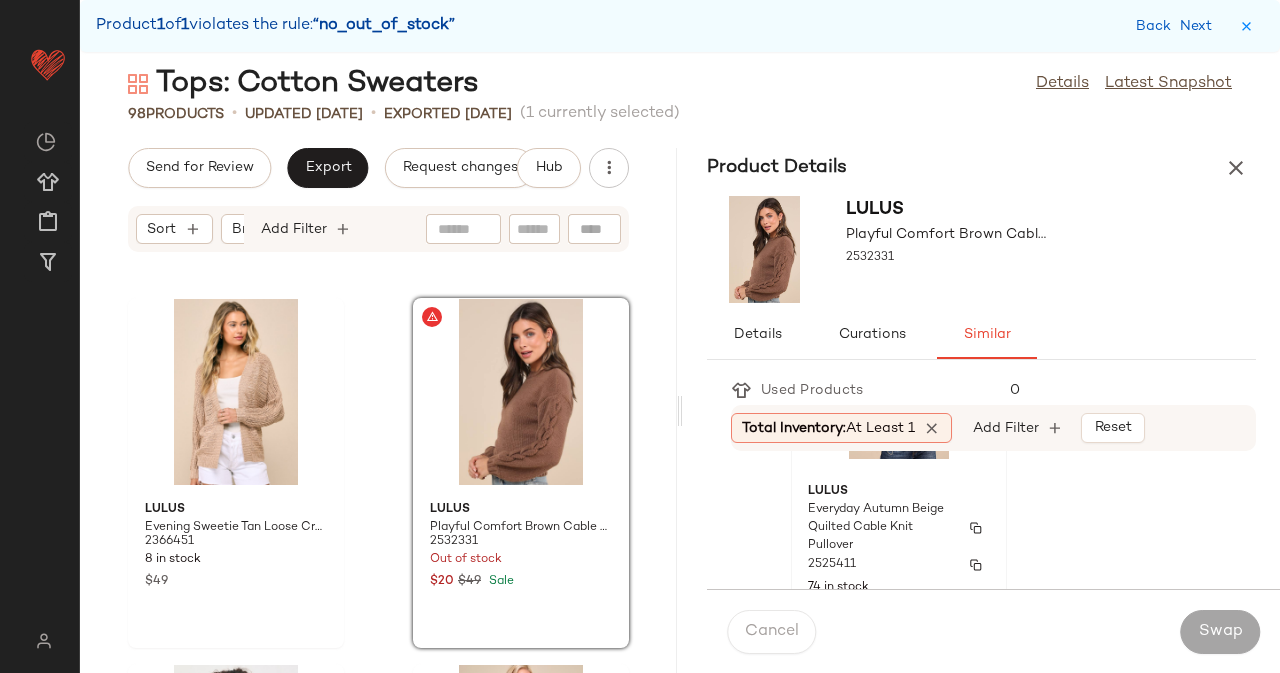 click on "Everyday Autumn Beige Quilted Cable Knit Pullover" at bounding box center [881, 528] 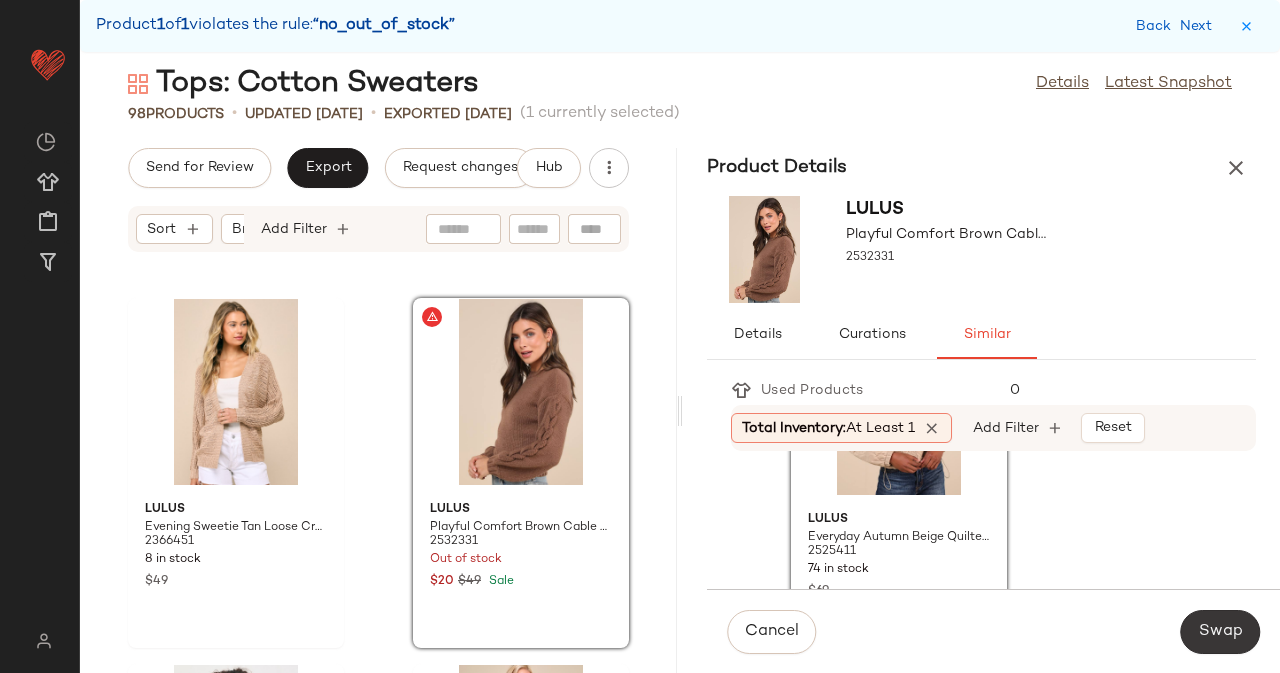 click on "Swap" at bounding box center (1220, 632) 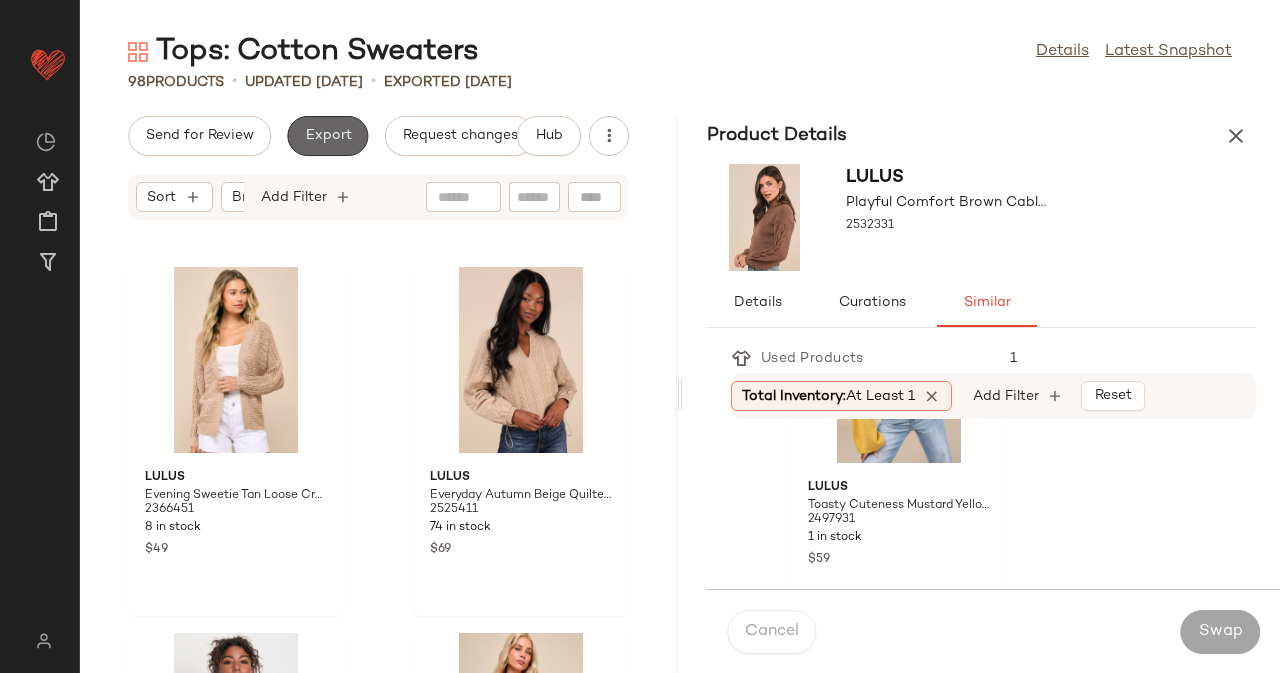 click on "Export" at bounding box center (327, 136) 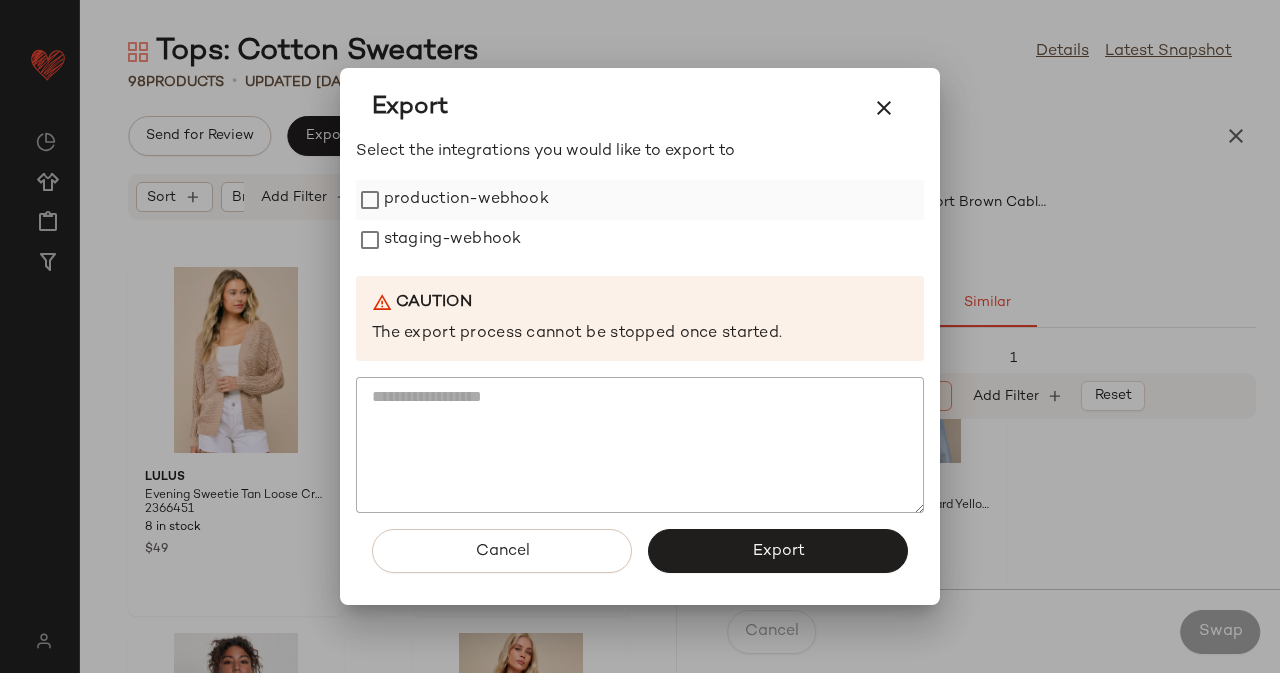 click on "production-webhook" at bounding box center [466, 200] 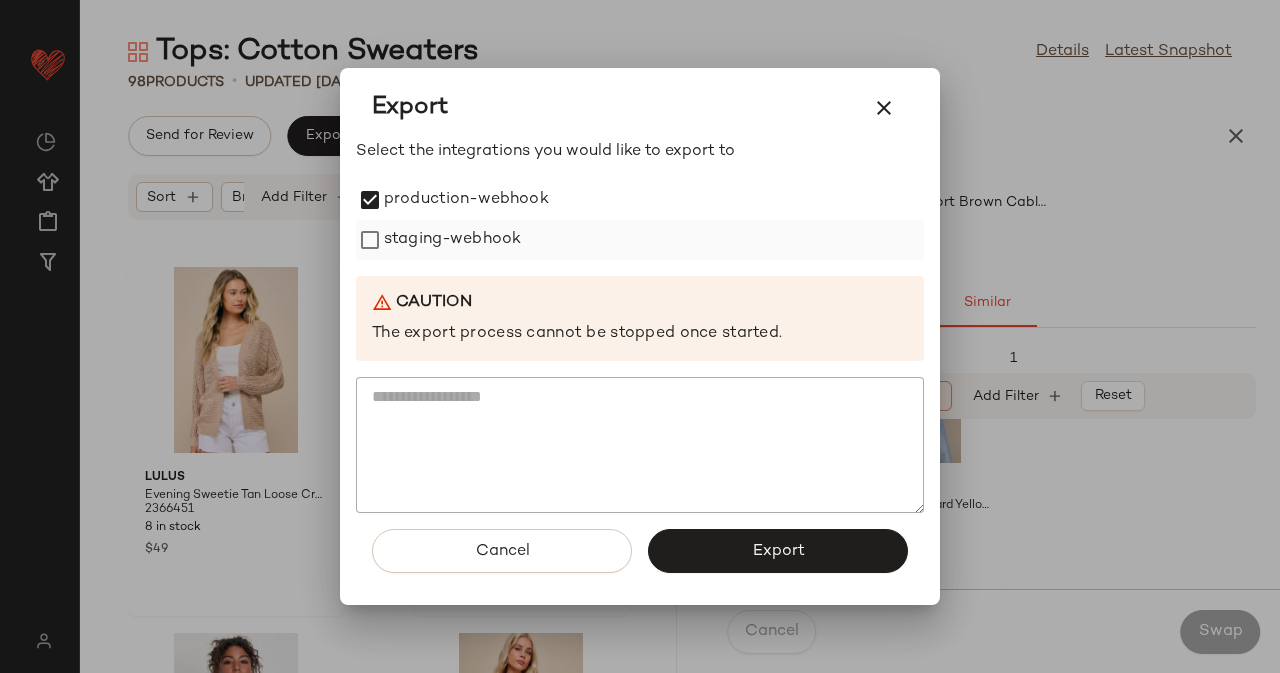 click on "staging-webhook" at bounding box center (452, 240) 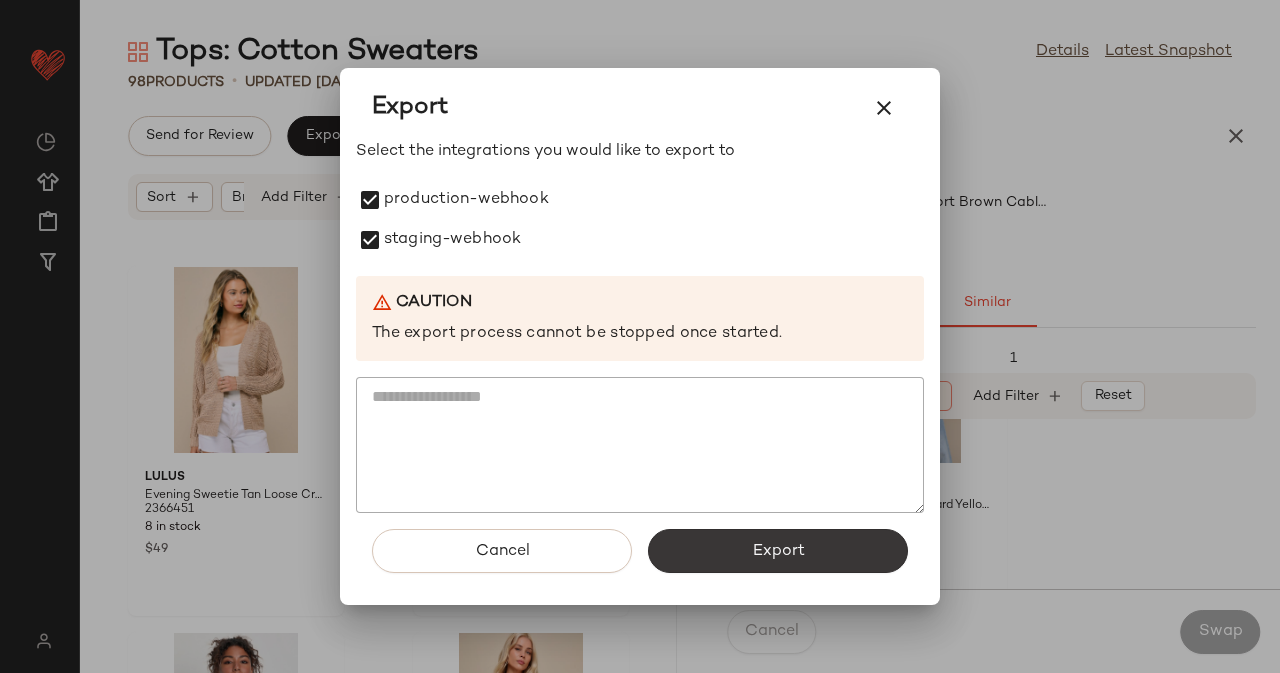 click on "Export" at bounding box center [778, 551] 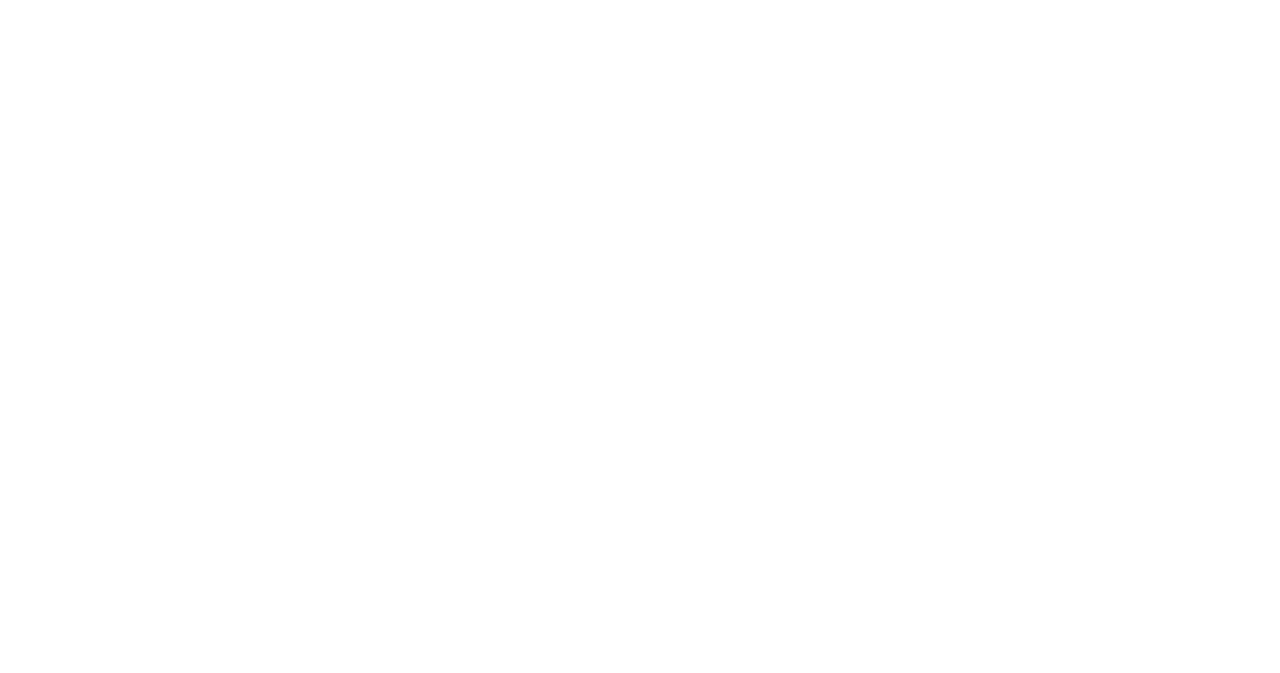 scroll, scrollTop: 0, scrollLeft: 0, axis: both 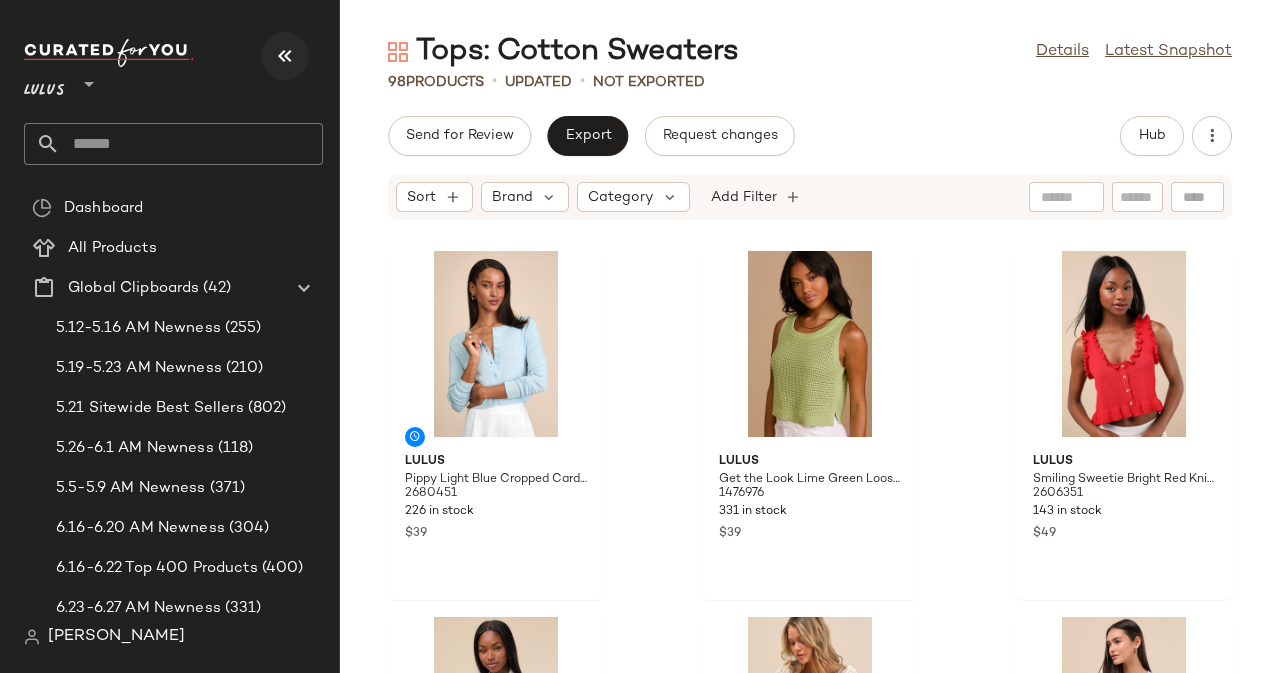 click at bounding box center (285, 56) 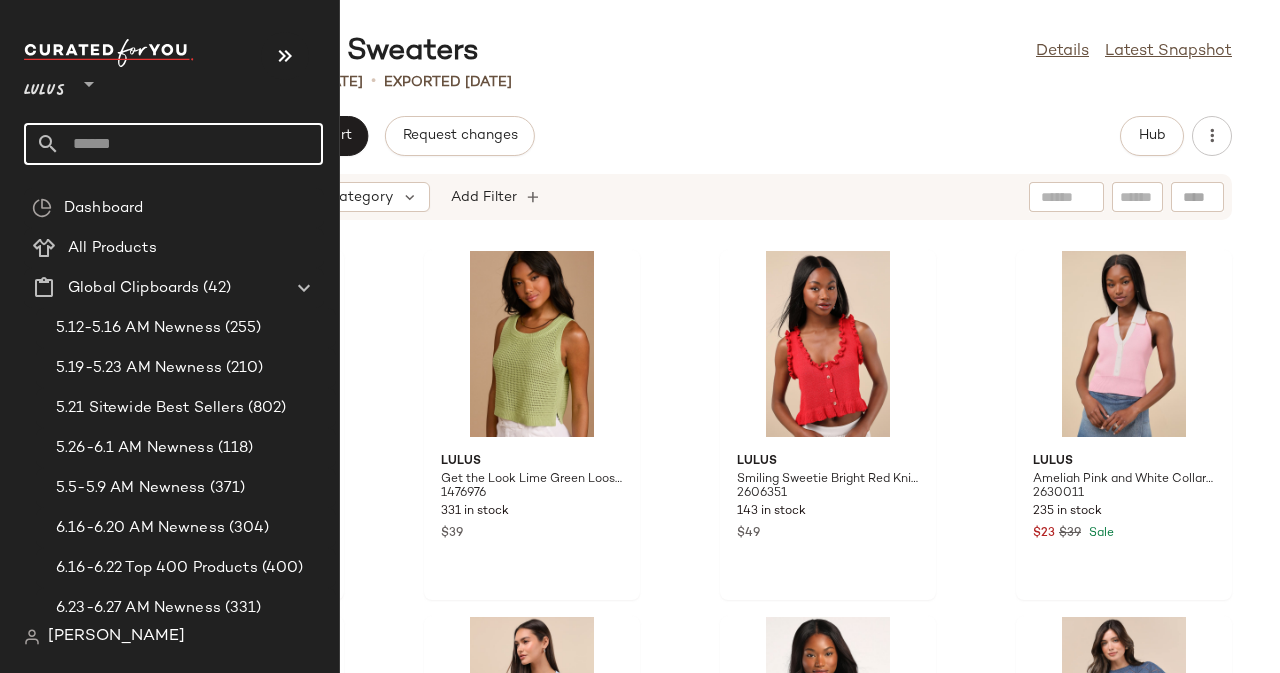 click 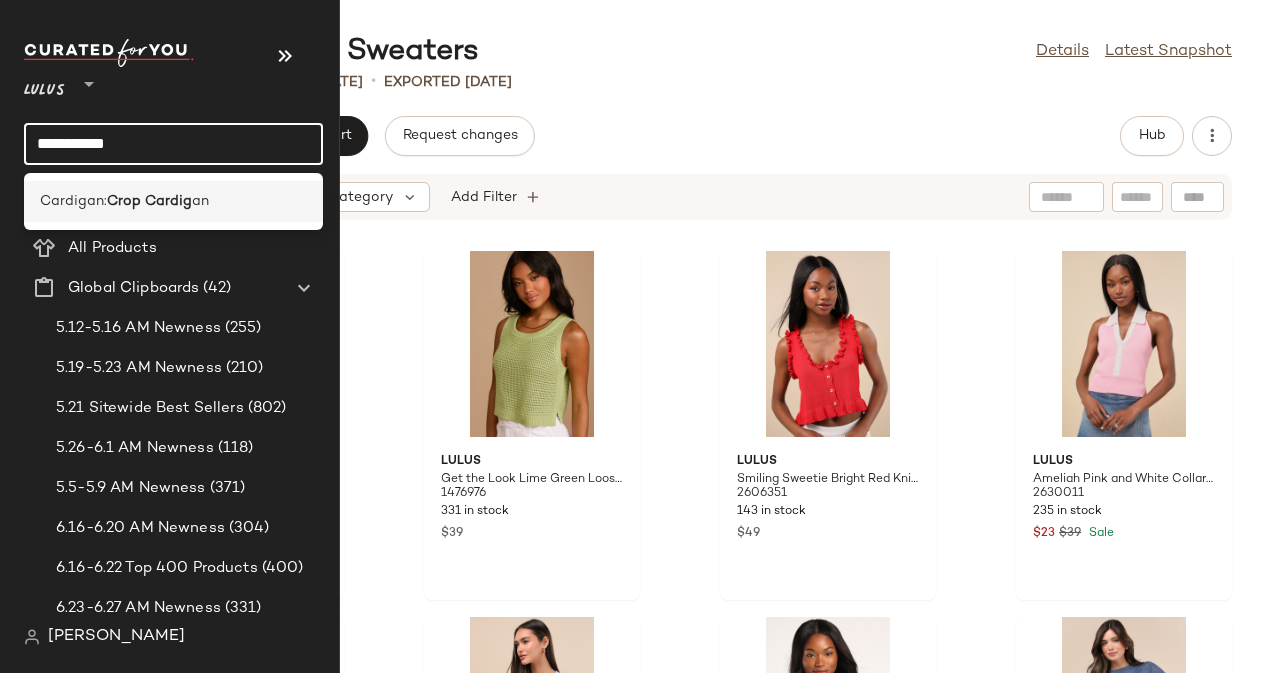 type on "**********" 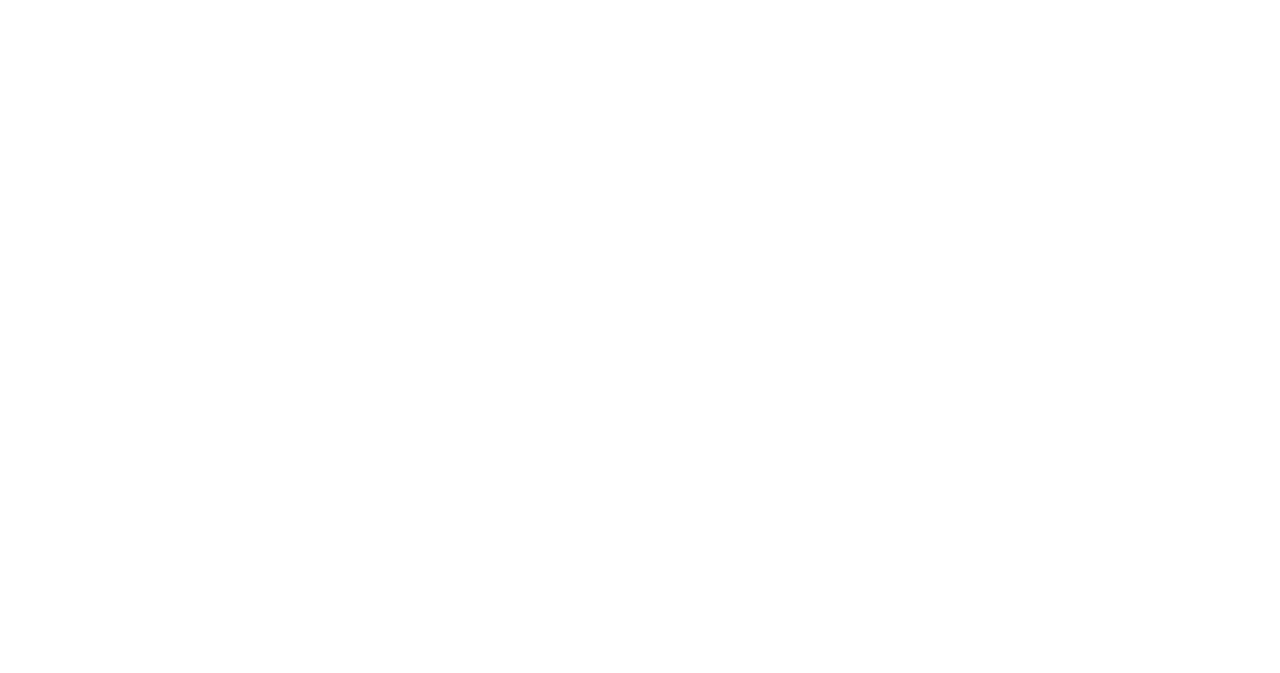 scroll, scrollTop: 0, scrollLeft: 0, axis: both 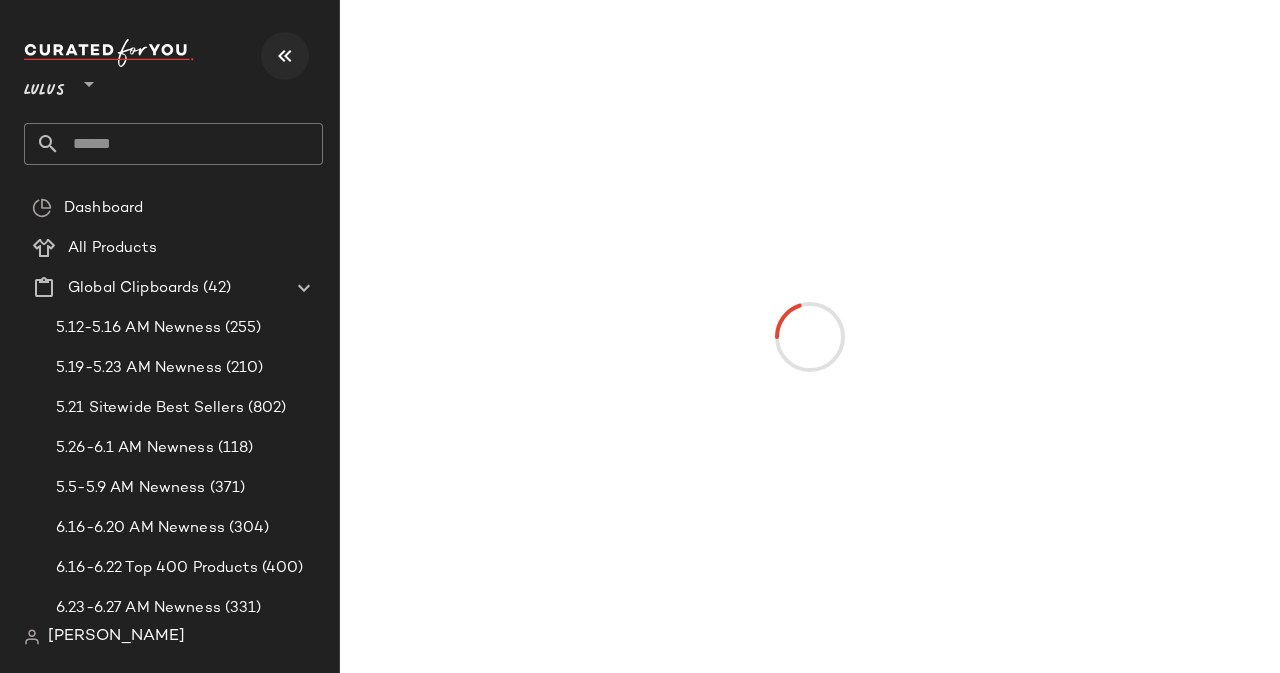 click at bounding box center [285, 56] 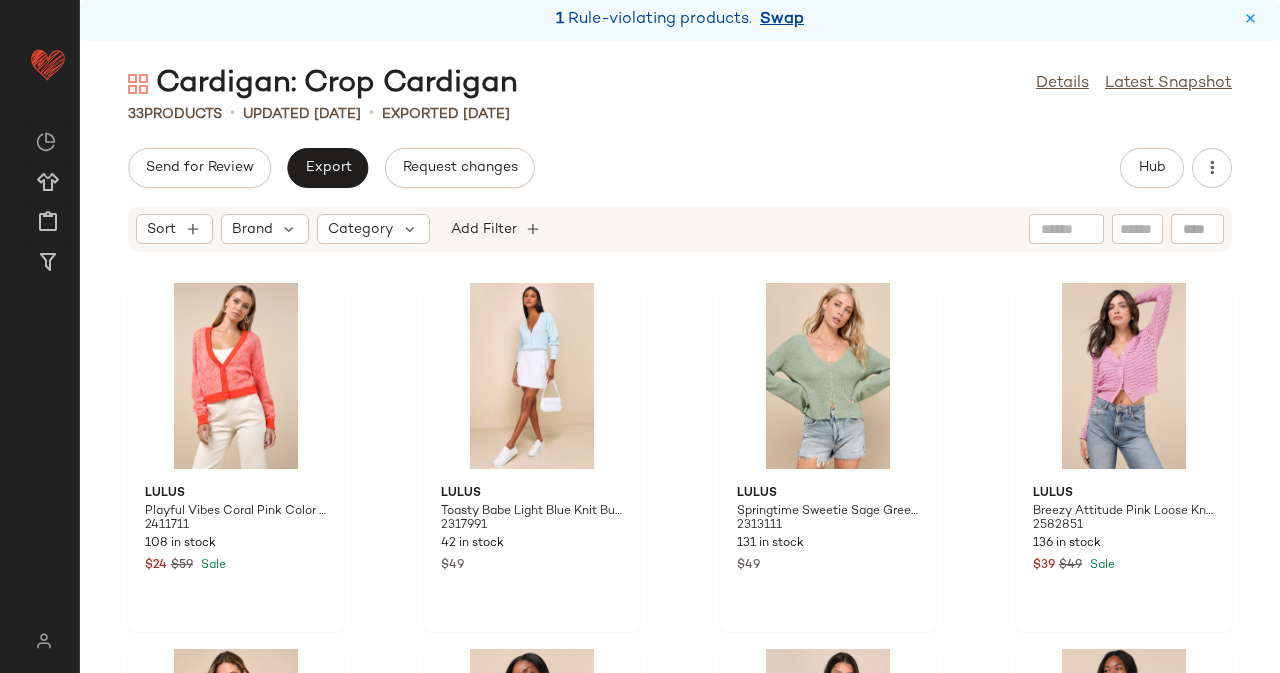 click on "Swap" at bounding box center (782, 20) 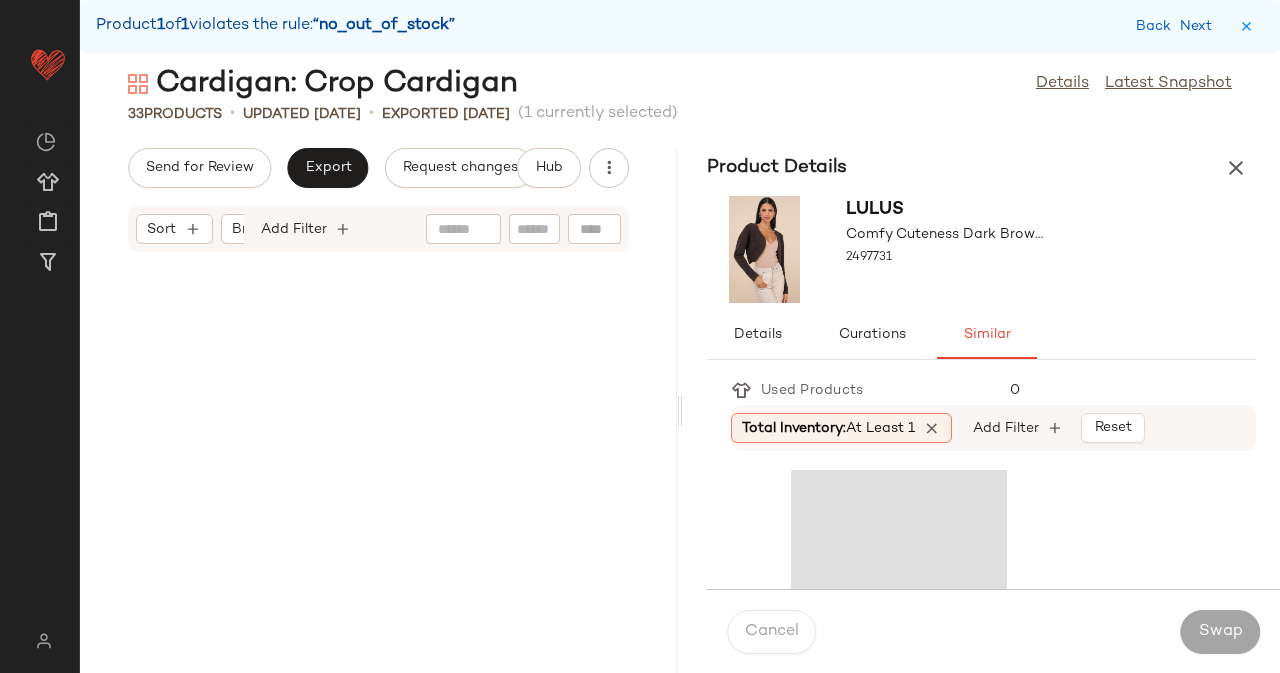 scroll, scrollTop: 3660, scrollLeft: 0, axis: vertical 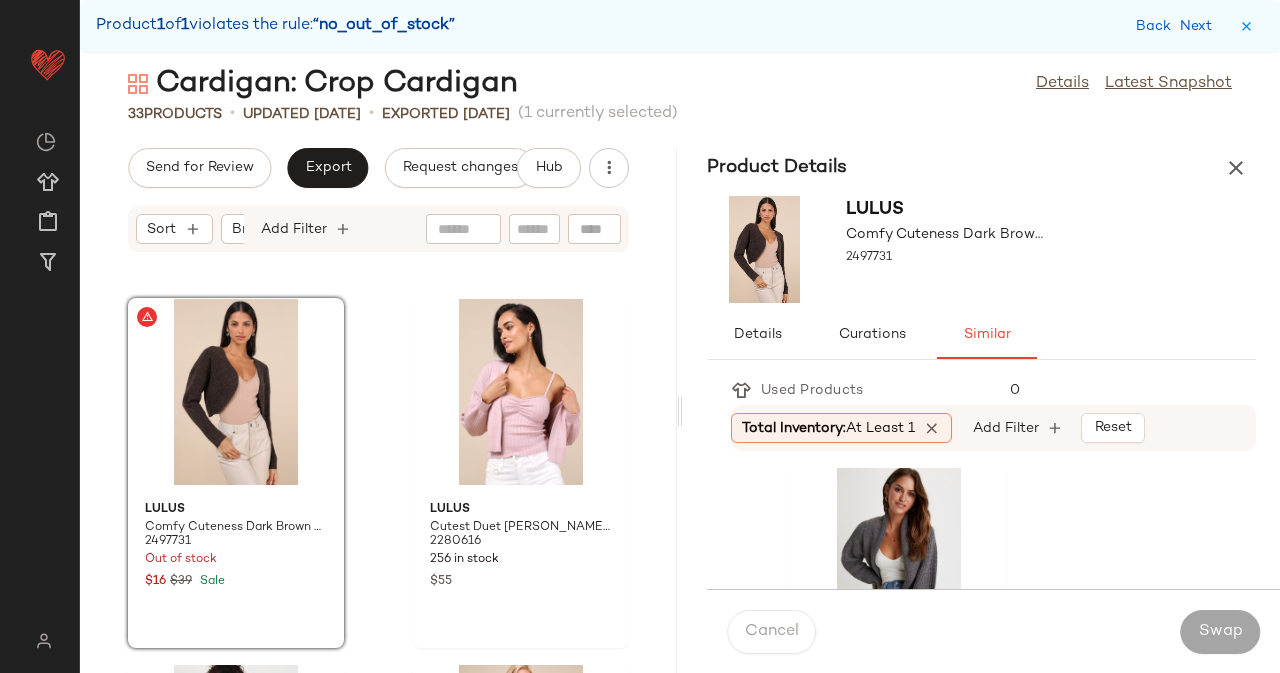 click on "Product  1  of  1  violates the rule:  “no_out_of_stock” Back Next" at bounding box center (680, 26) 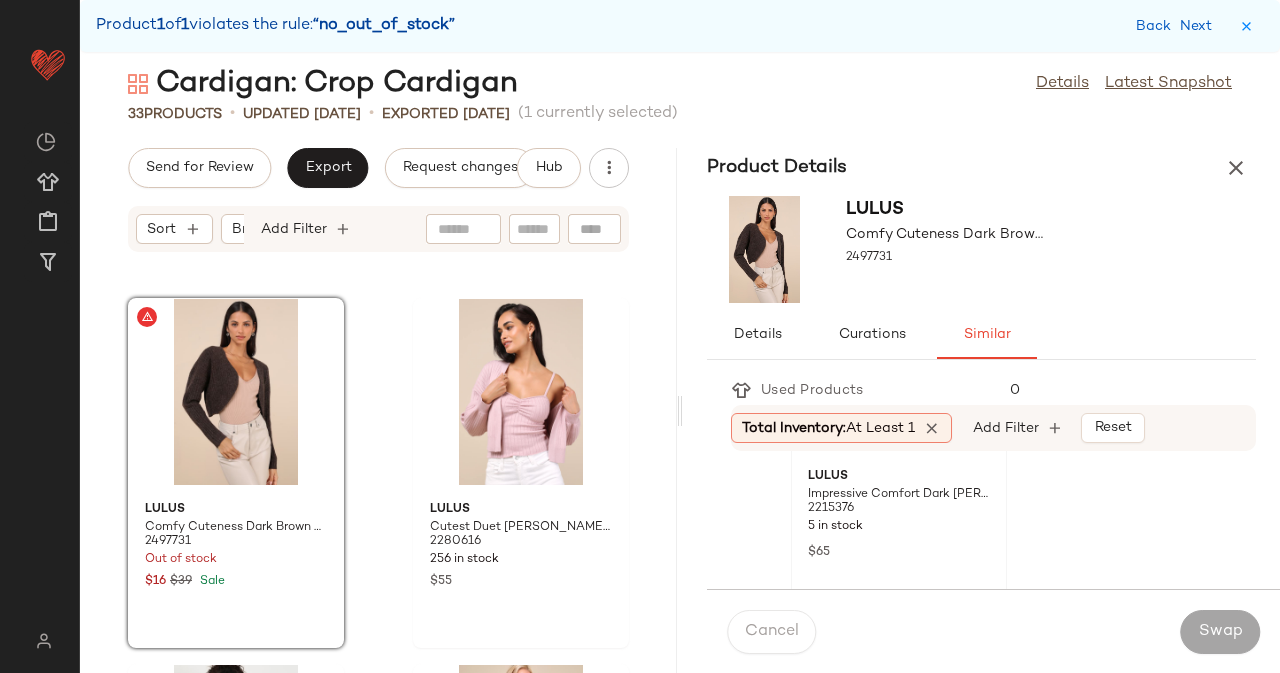 scroll, scrollTop: 178, scrollLeft: 0, axis: vertical 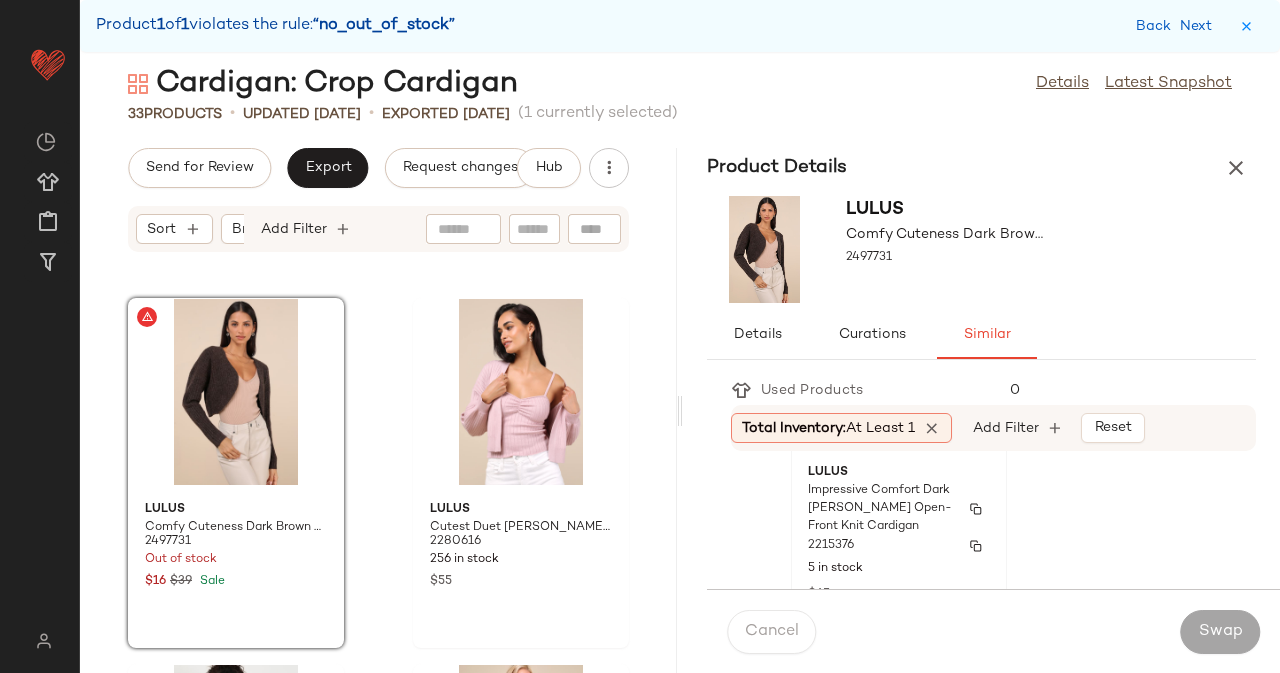 click on "2215376" at bounding box center (899, 546) 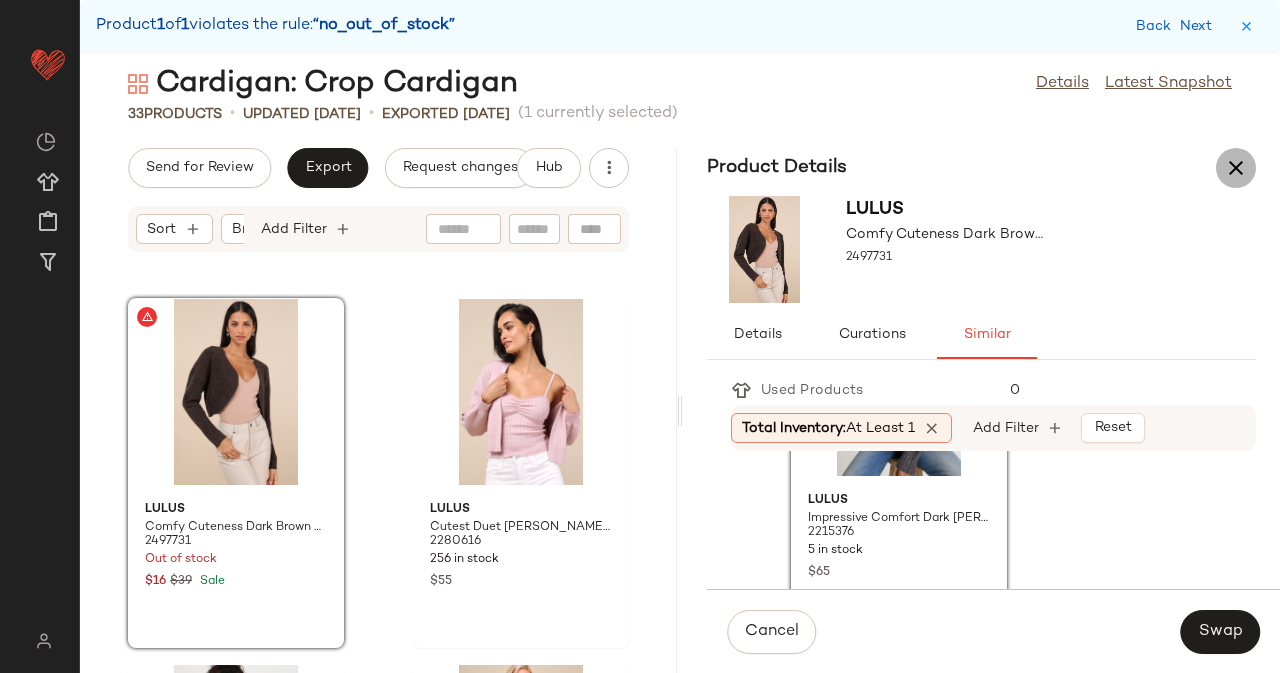 click at bounding box center (1236, 168) 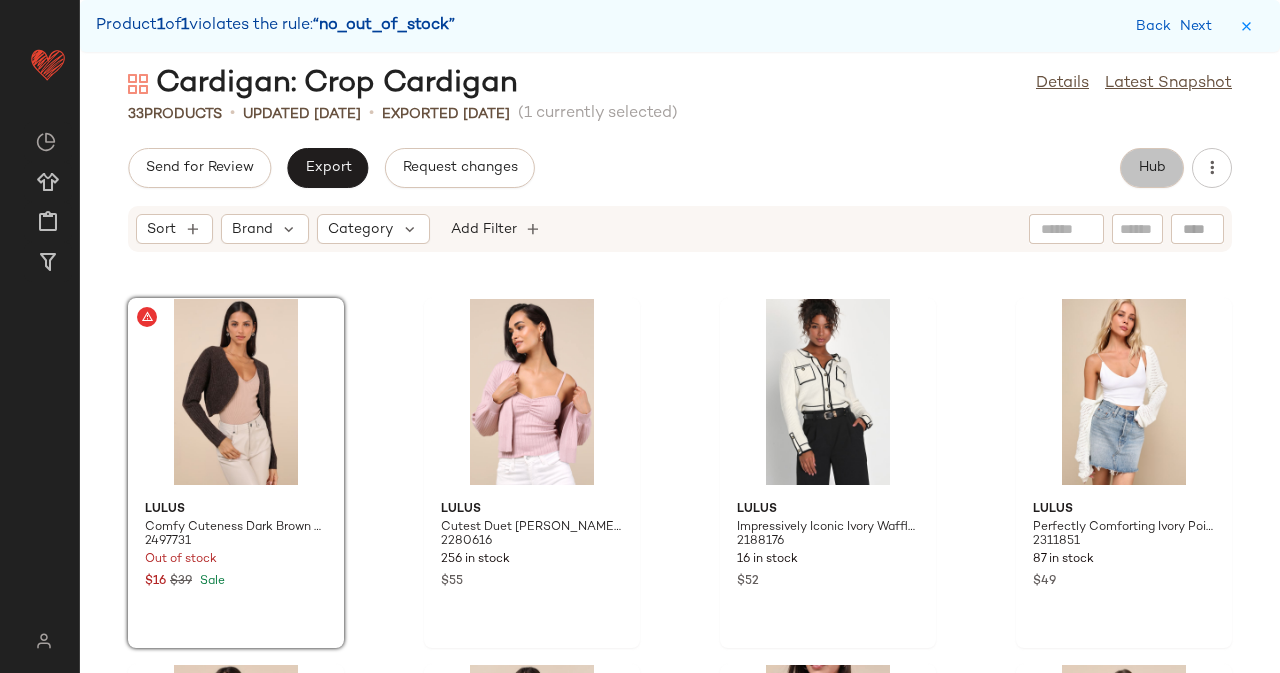 click on "Hub" 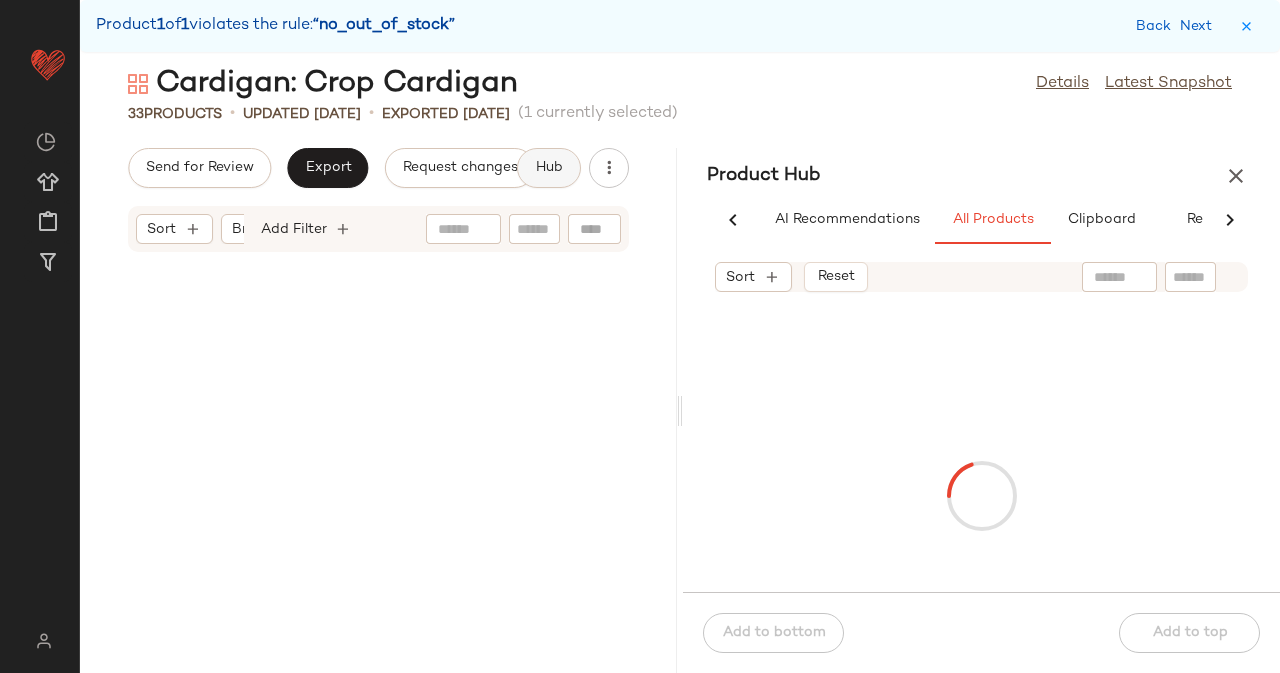 scroll, scrollTop: 2562, scrollLeft: 0, axis: vertical 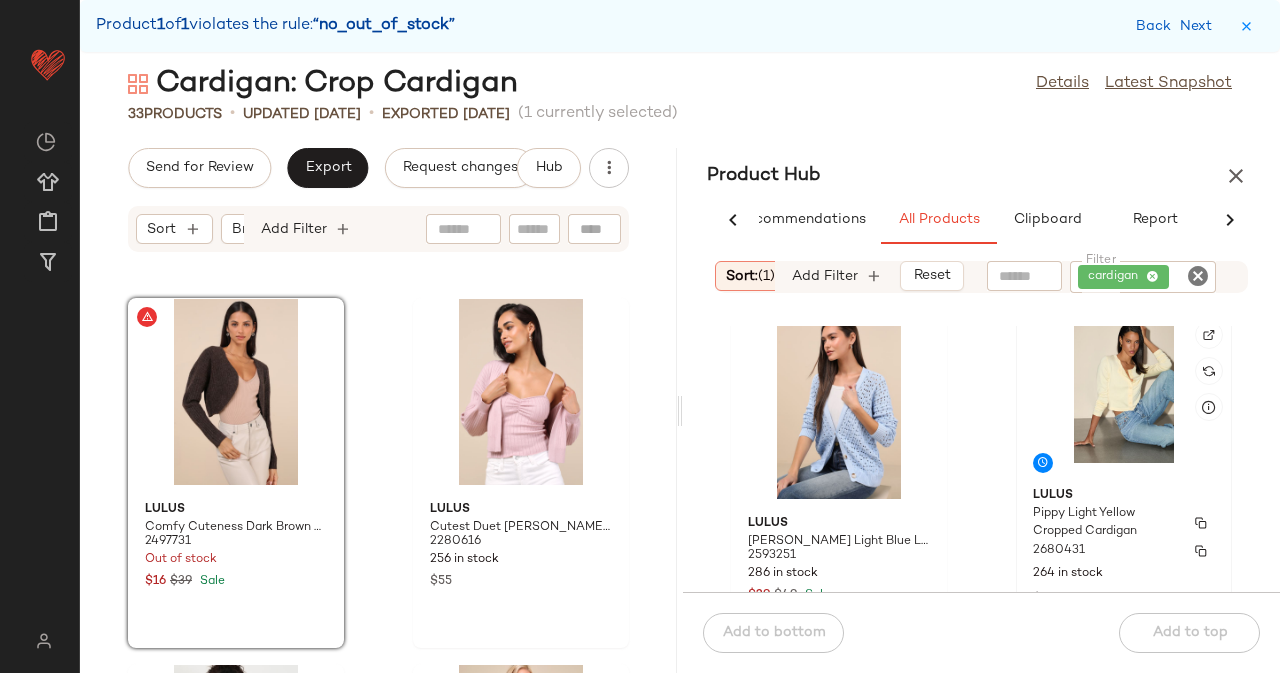 click on "Lulus Pippy Light Yellow Cropped Cardigan 2680431 264 in stock $39" 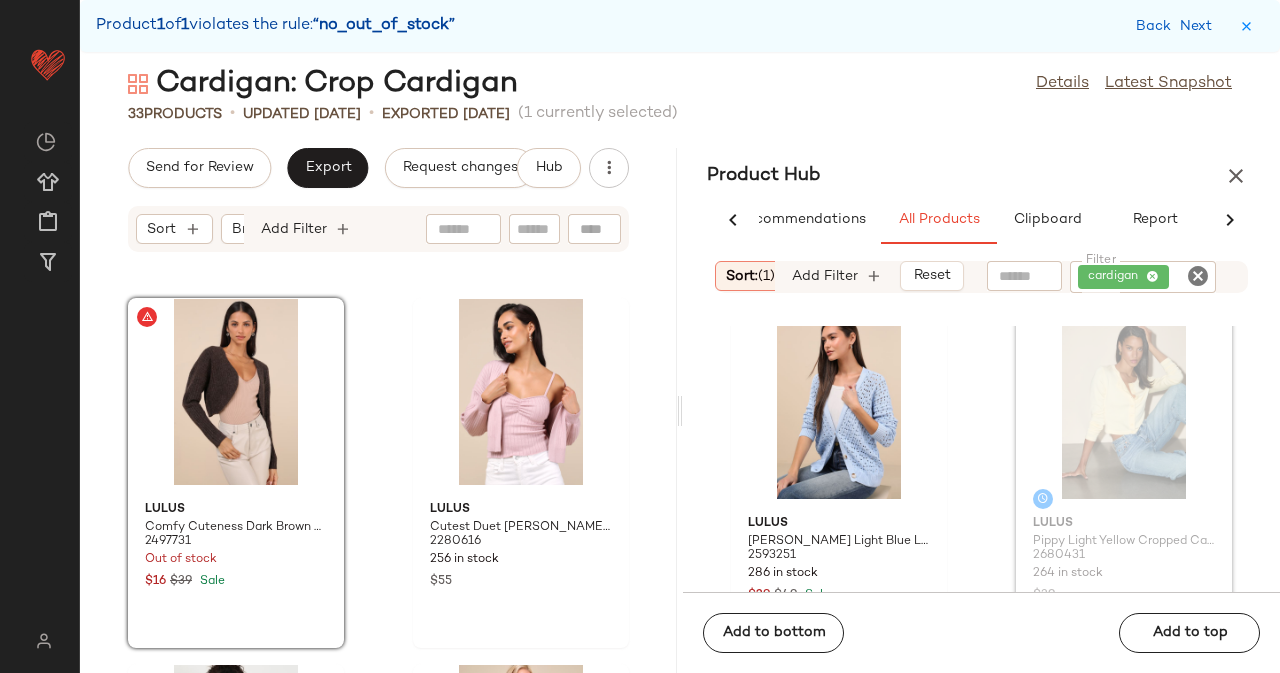 scroll, scrollTop: 402, scrollLeft: 0, axis: vertical 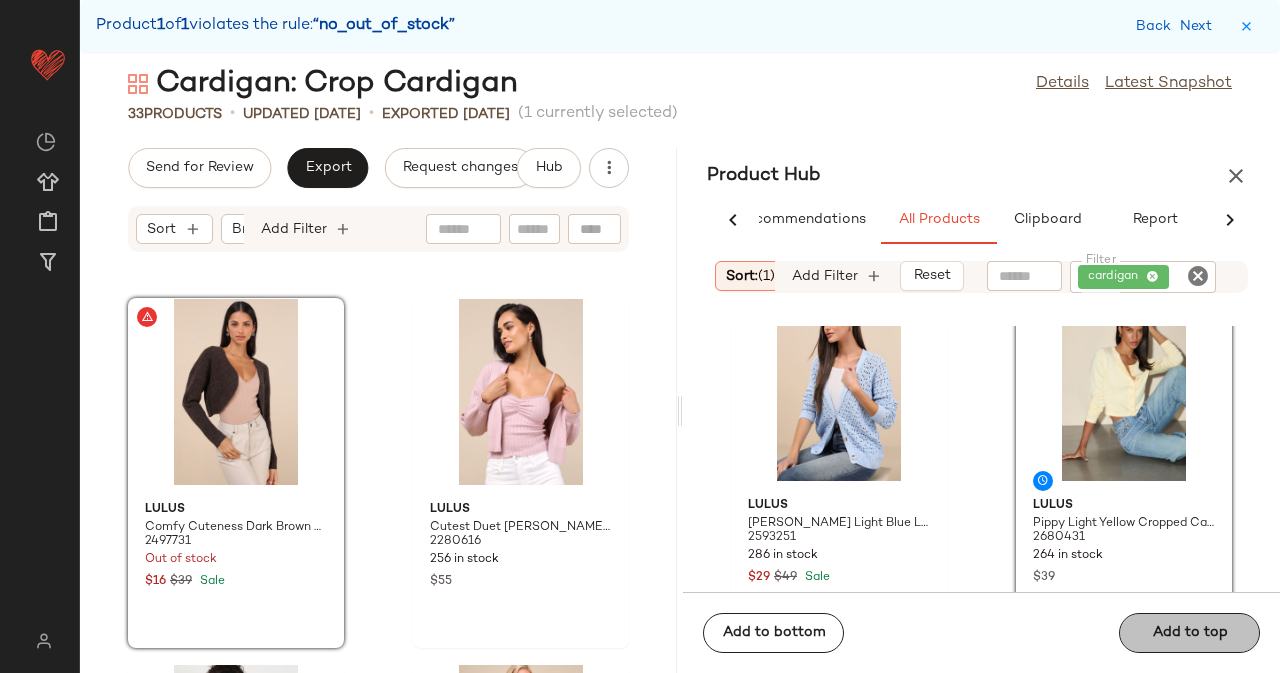 click on "Add to top" 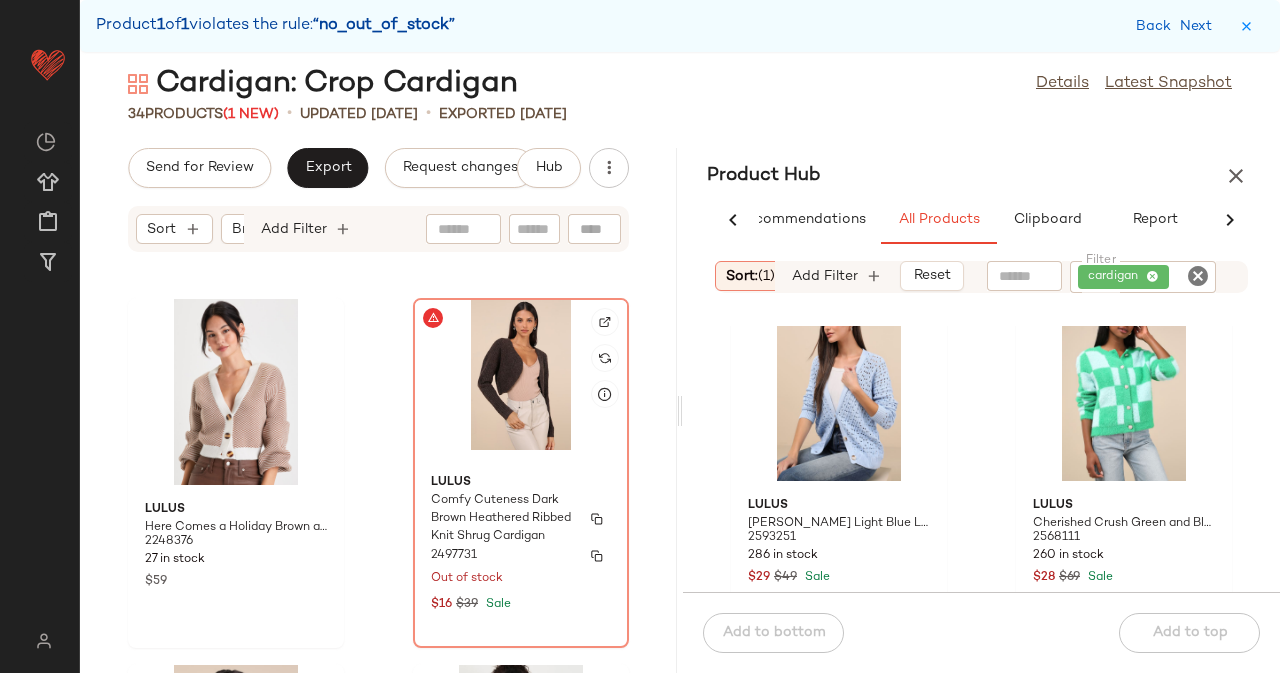 click on "Lulus Comfy Cuteness Dark Brown Heathered Ribbed Knit Shrug Cardigan 2497731 Out of stock $16 $39 Sale" 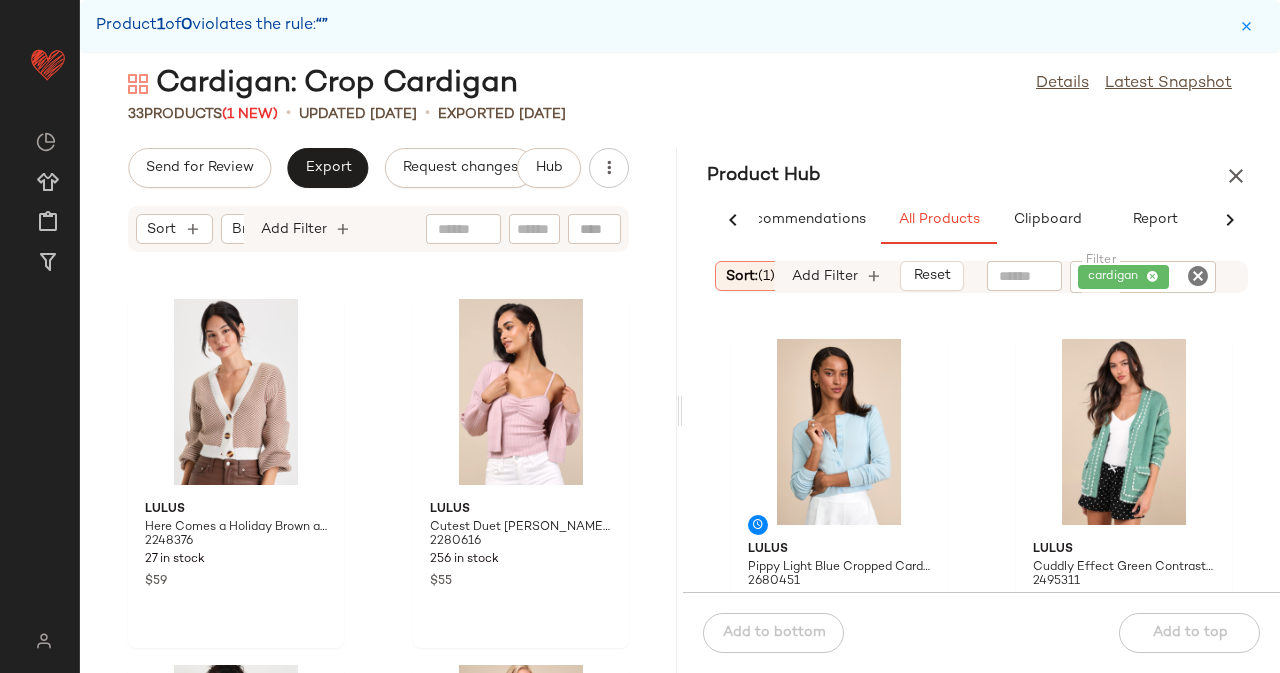 scroll, scrollTop: 806, scrollLeft: 0, axis: vertical 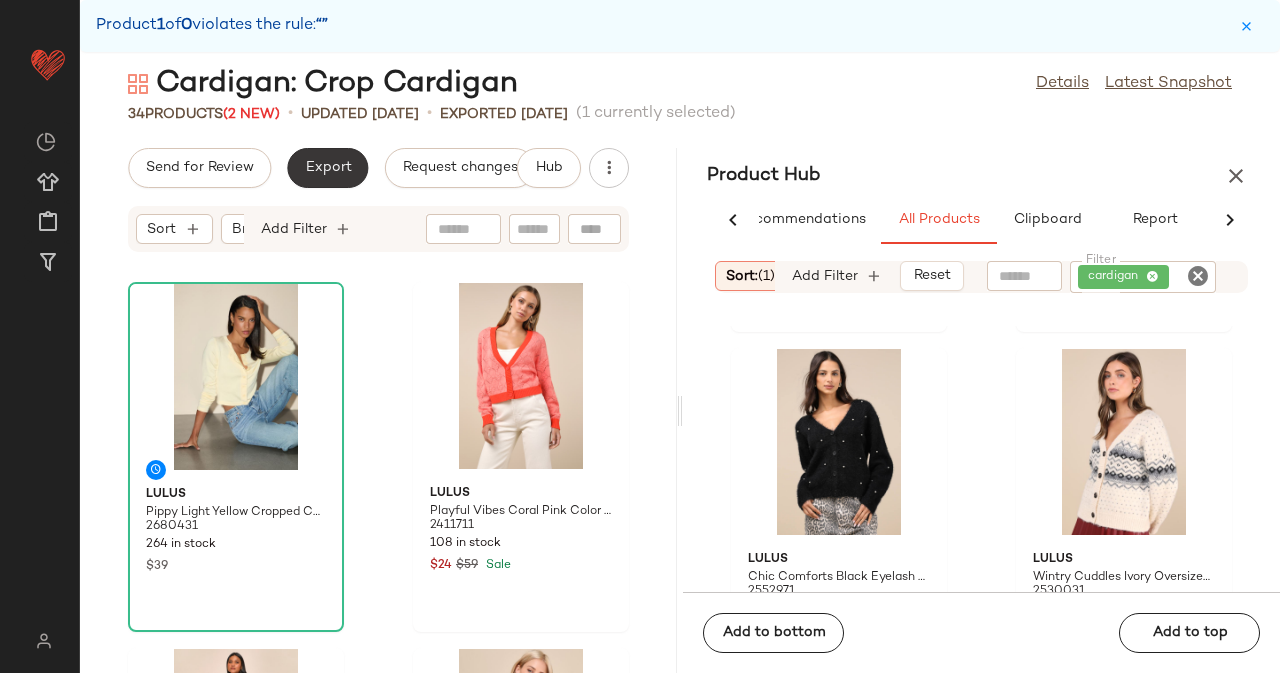 click on "Export" 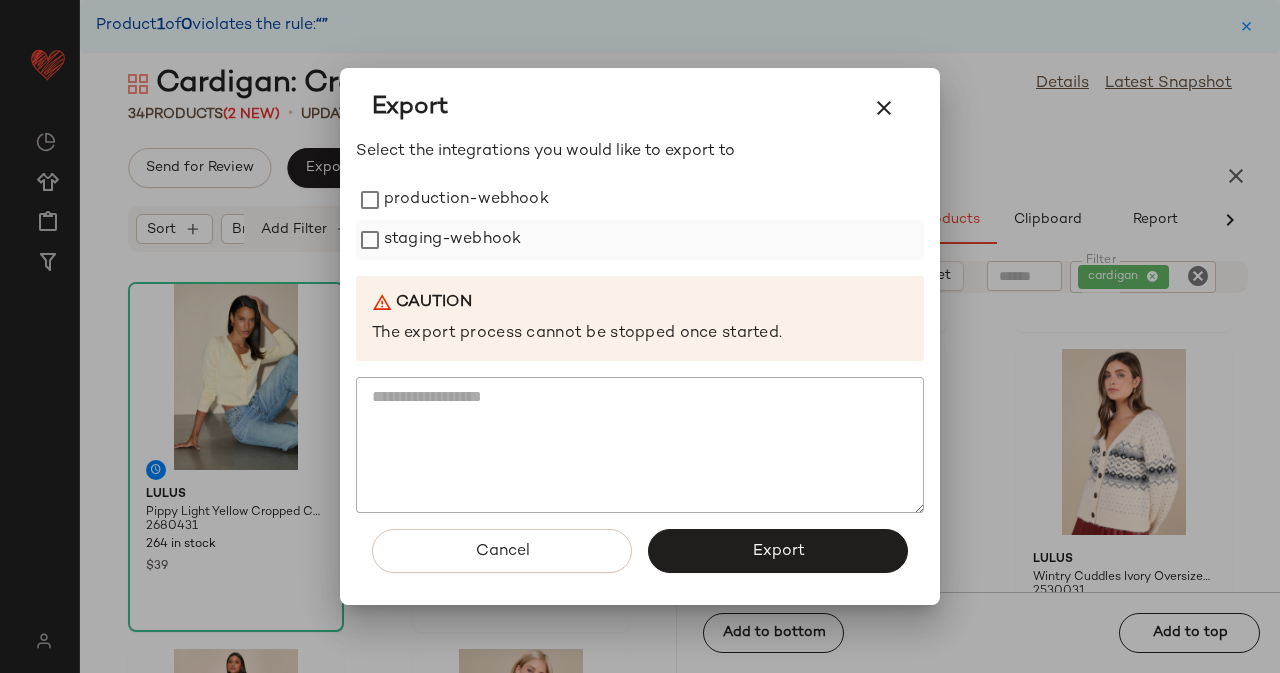 click on "staging-webhook" 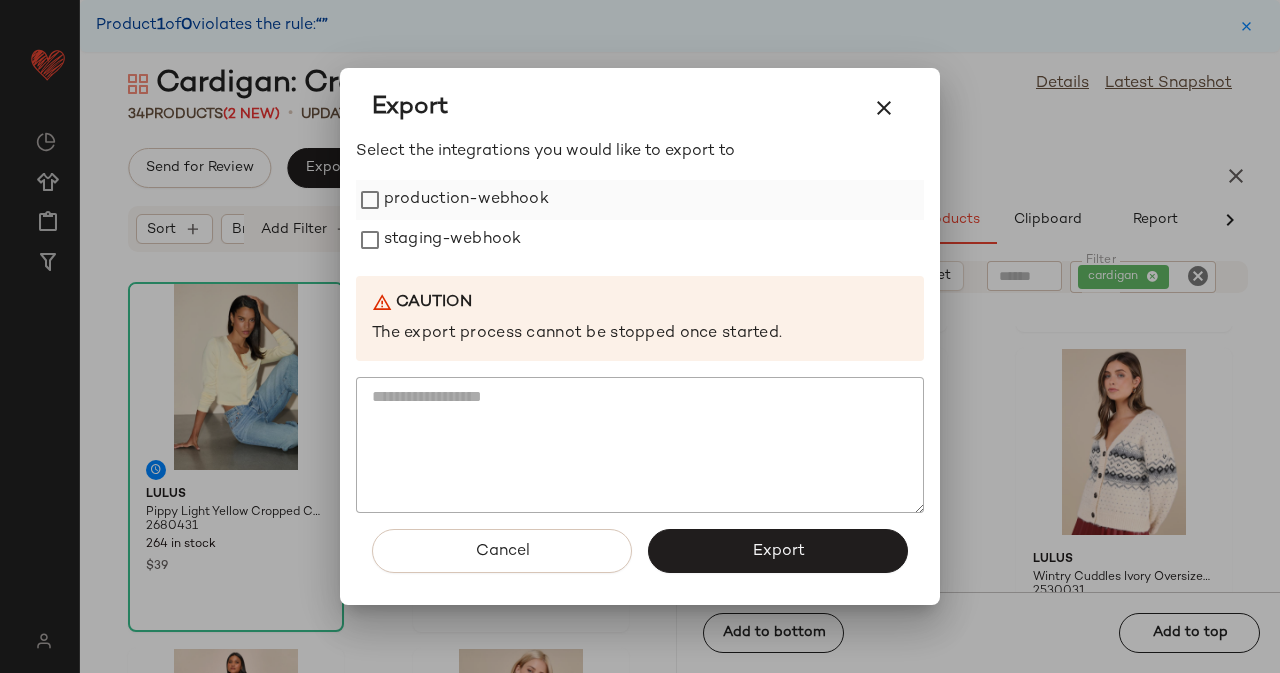 click on "production-webhook" at bounding box center (466, 200) 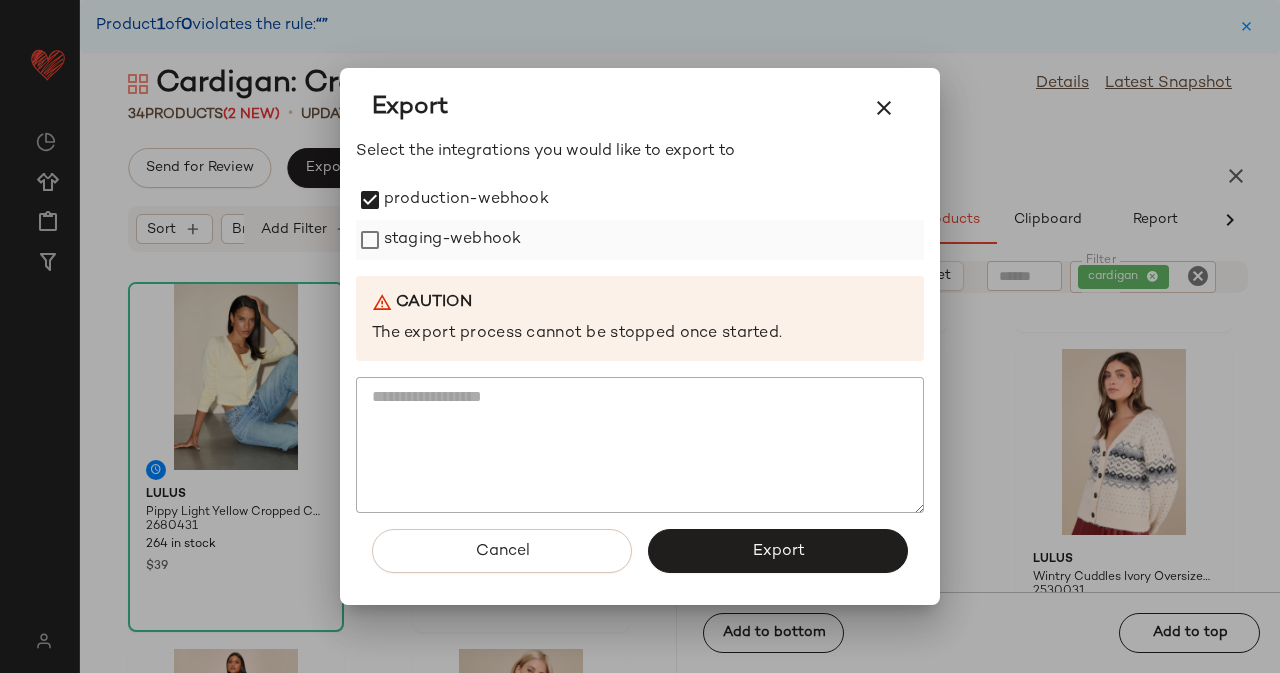 click on "staging-webhook" at bounding box center (452, 240) 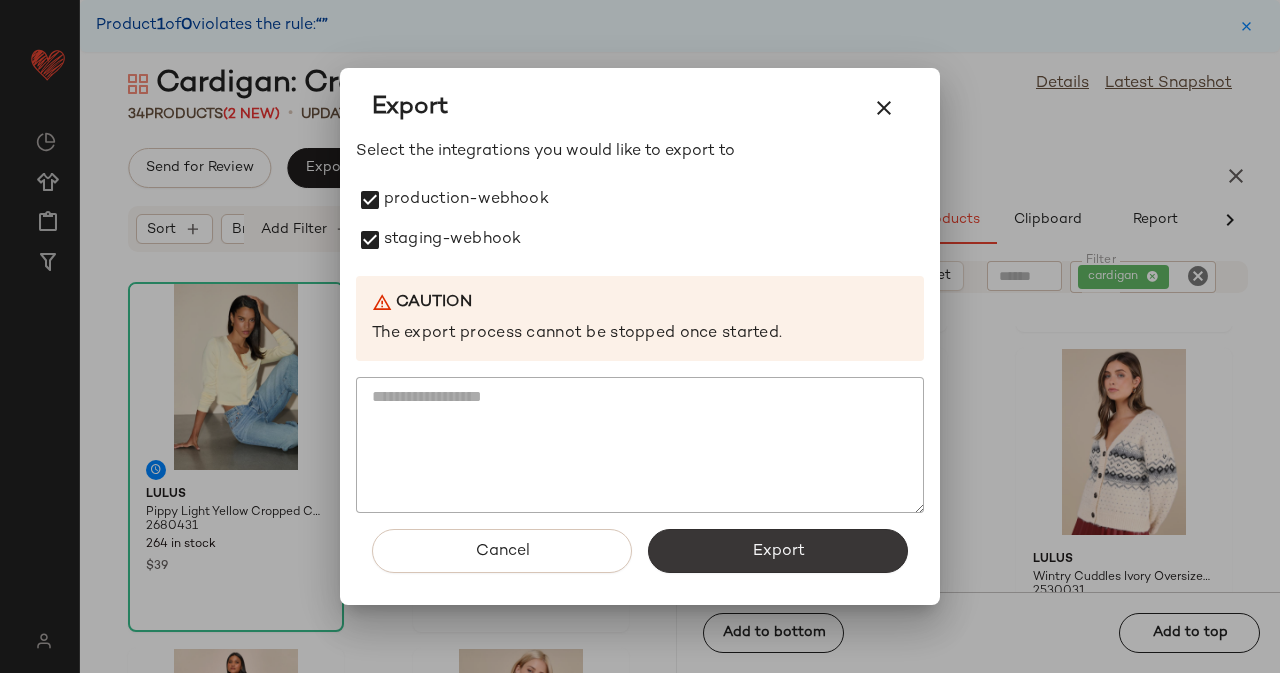 click on "Export" 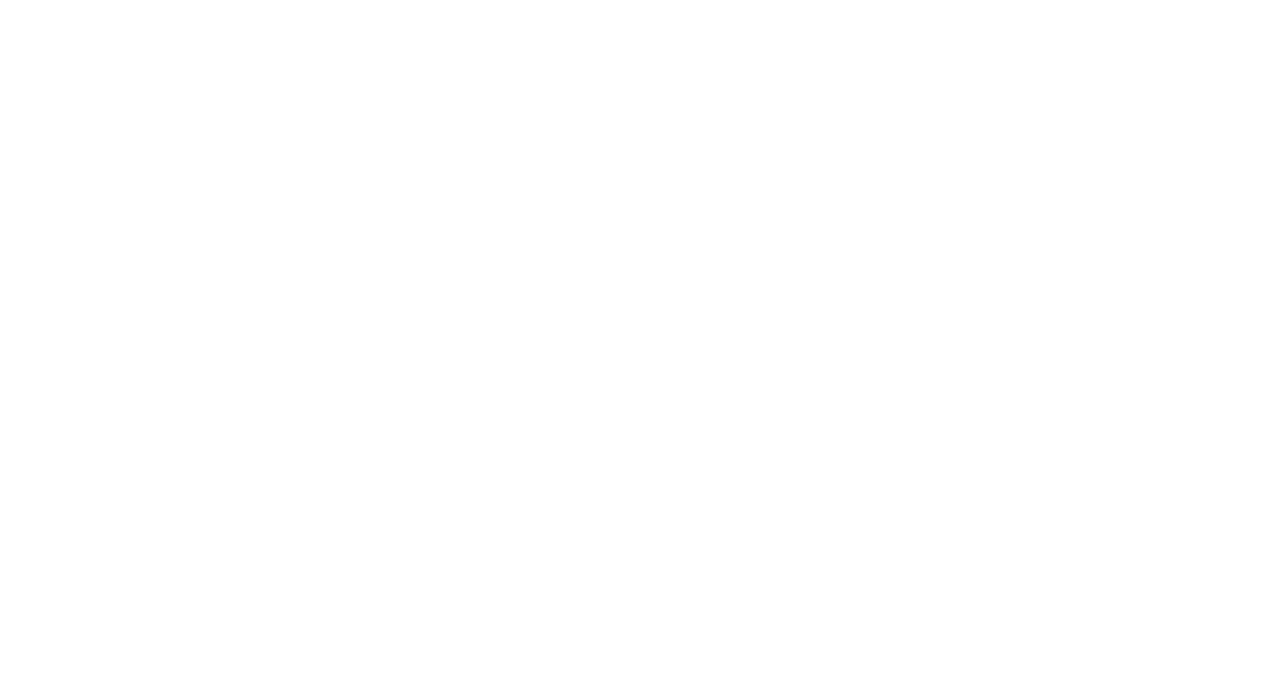 scroll, scrollTop: 0, scrollLeft: 0, axis: both 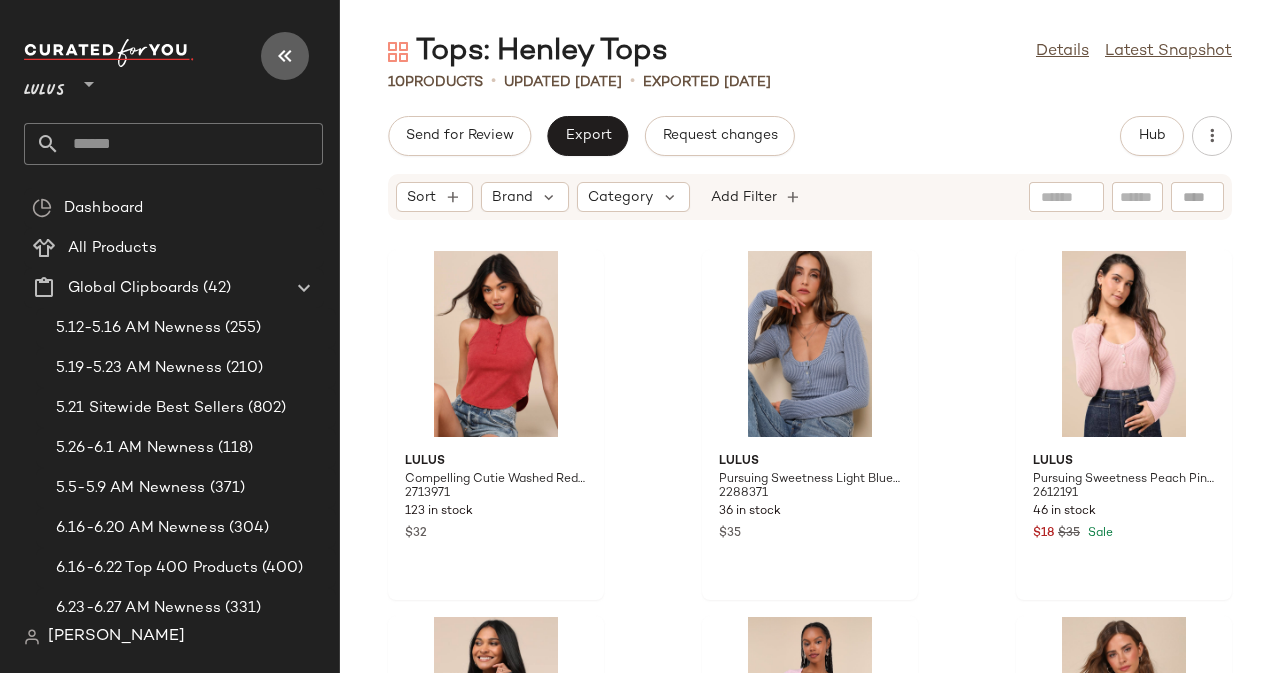 click at bounding box center [285, 56] 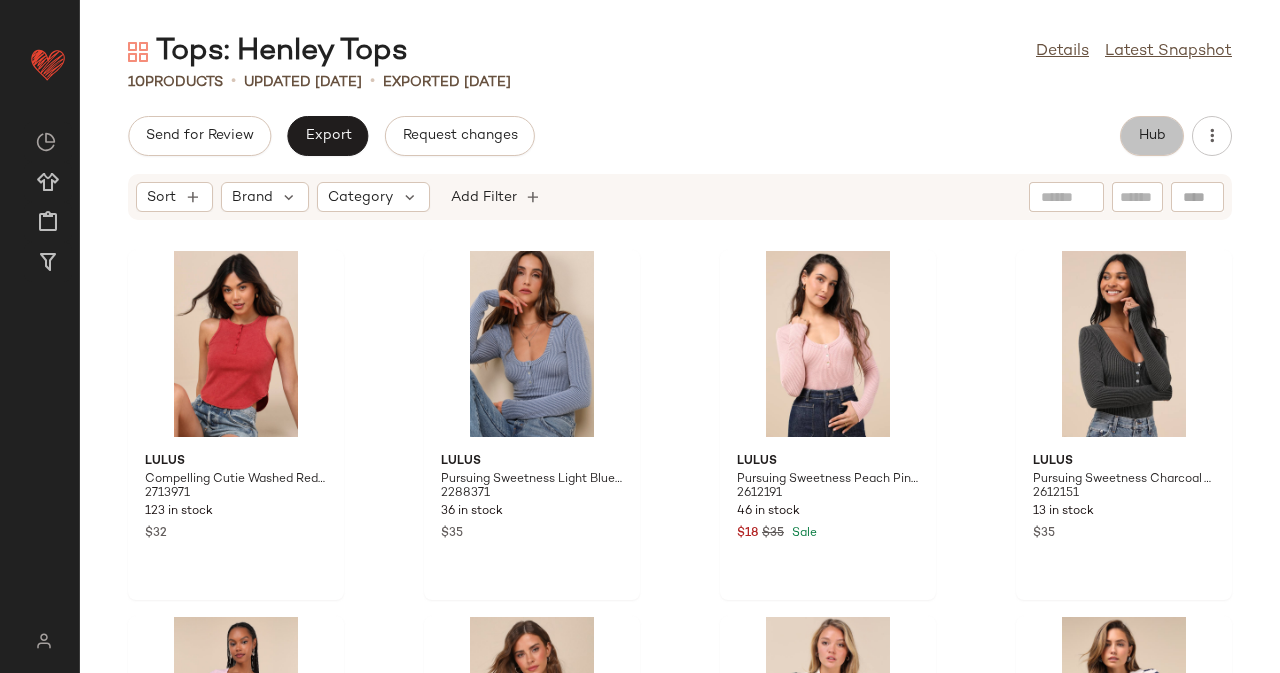 click on "Hub" at bounding box center [1152, 136] 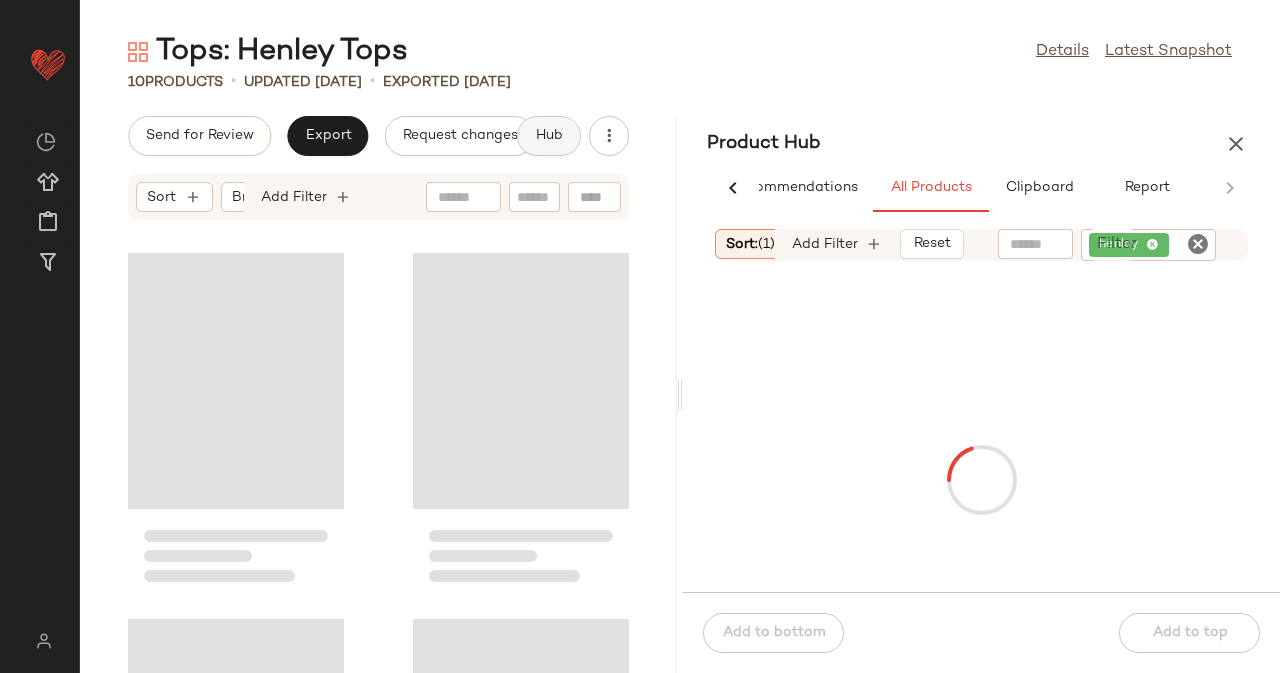scroll, scrollTop: 0, scrollLeft: 62, axis: horizontal 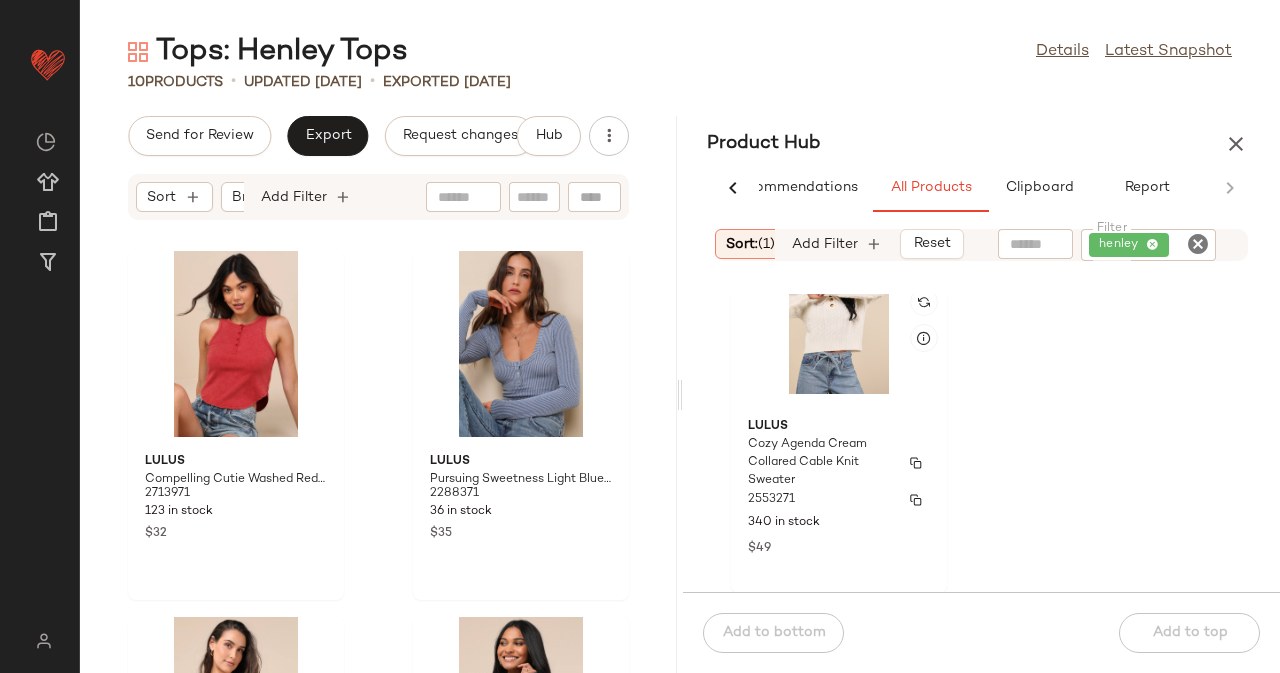 click on "Cozy Agenda Cream Collared Cable Knit Sweater" at bounding box center [821, 463] 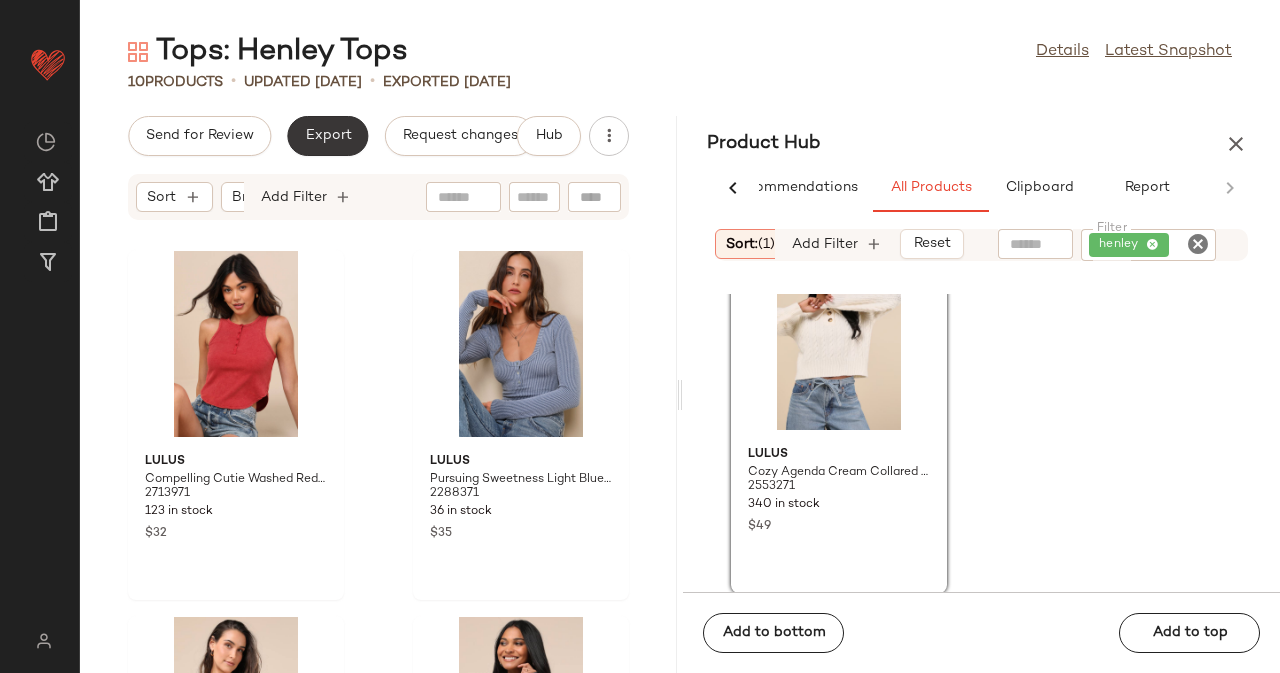 click on "Export" at bounding box center [327, 136] 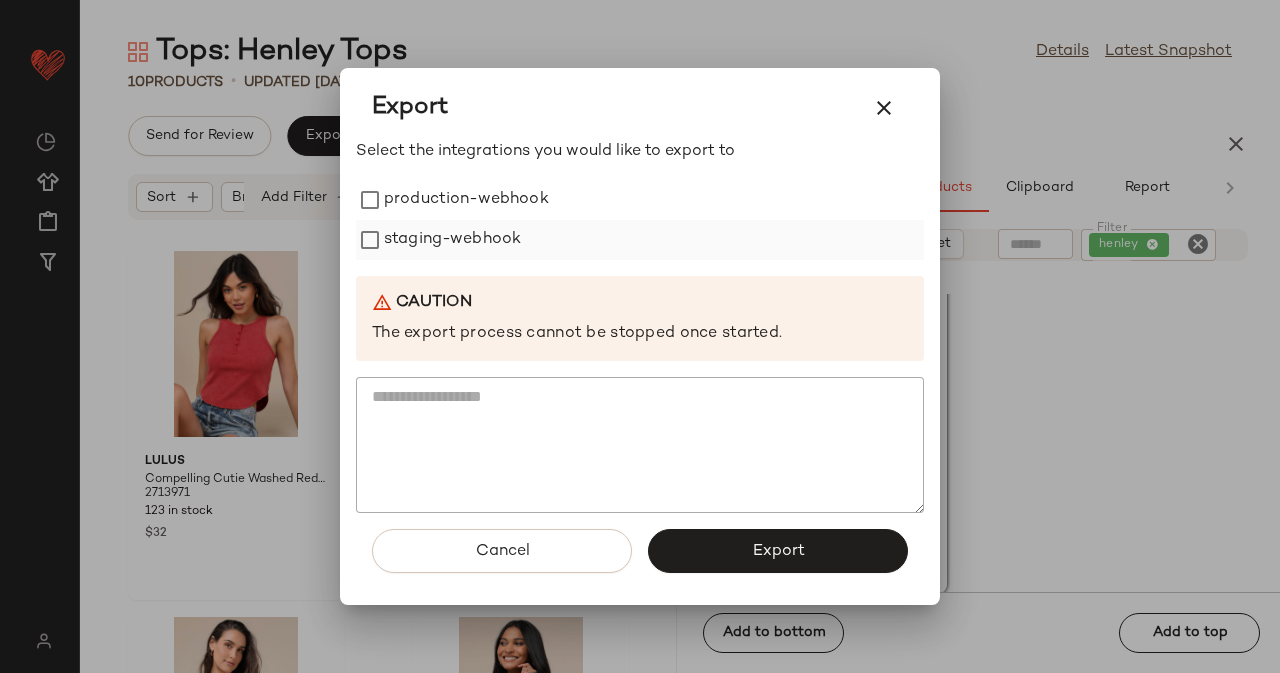 click on "staging-webhook" at bounding box center (452, 240) 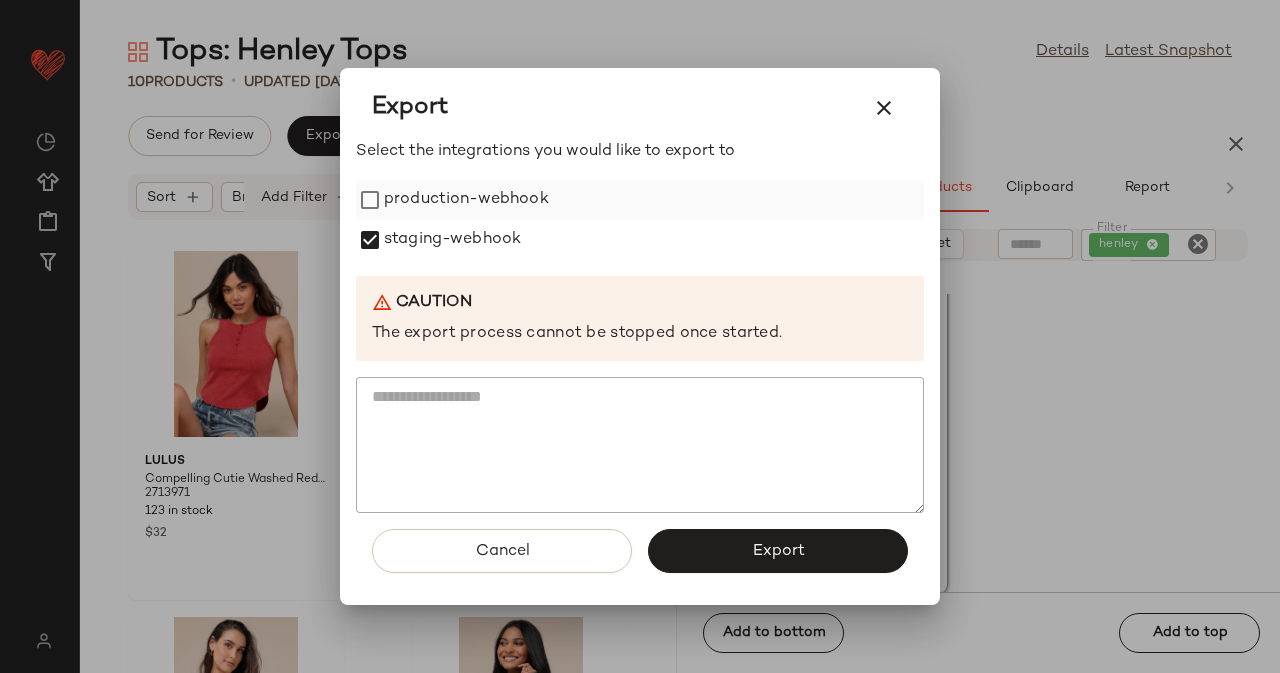 click on "production-webhook" at bounding box center (466, 200) 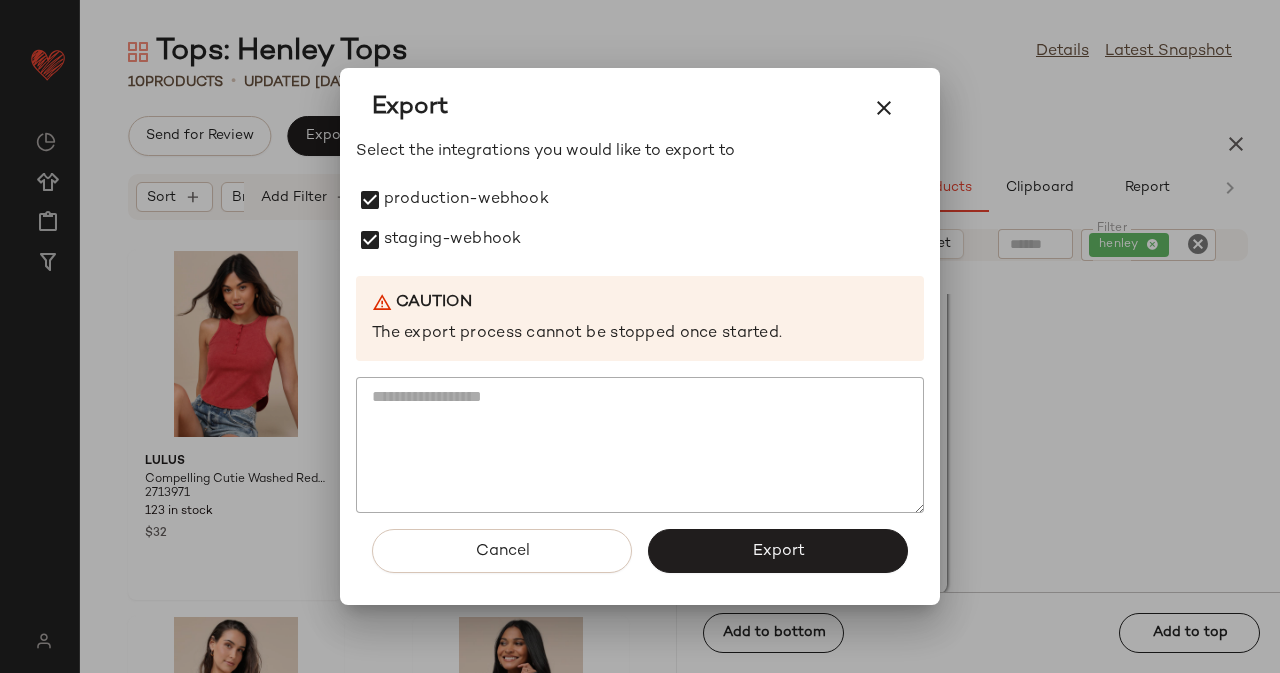 click on "Cancel   Export" at bounding box center (640, 559) 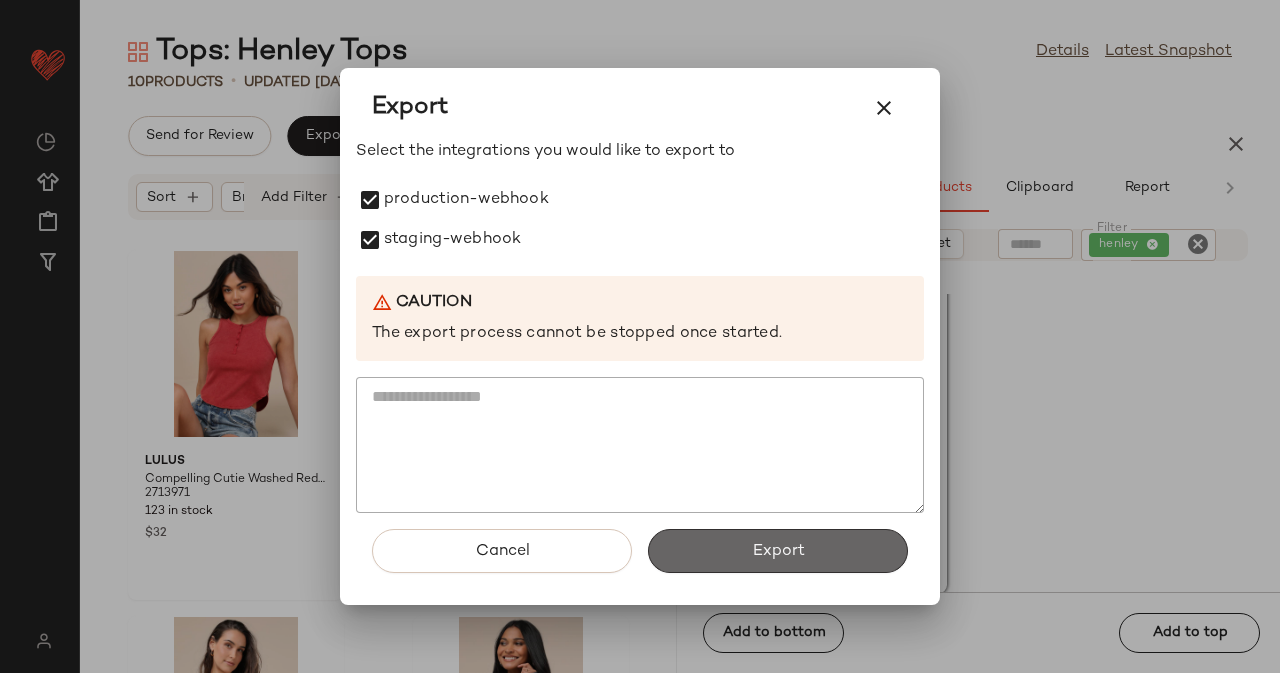 click on "Export" at bounding box center [778, 551] 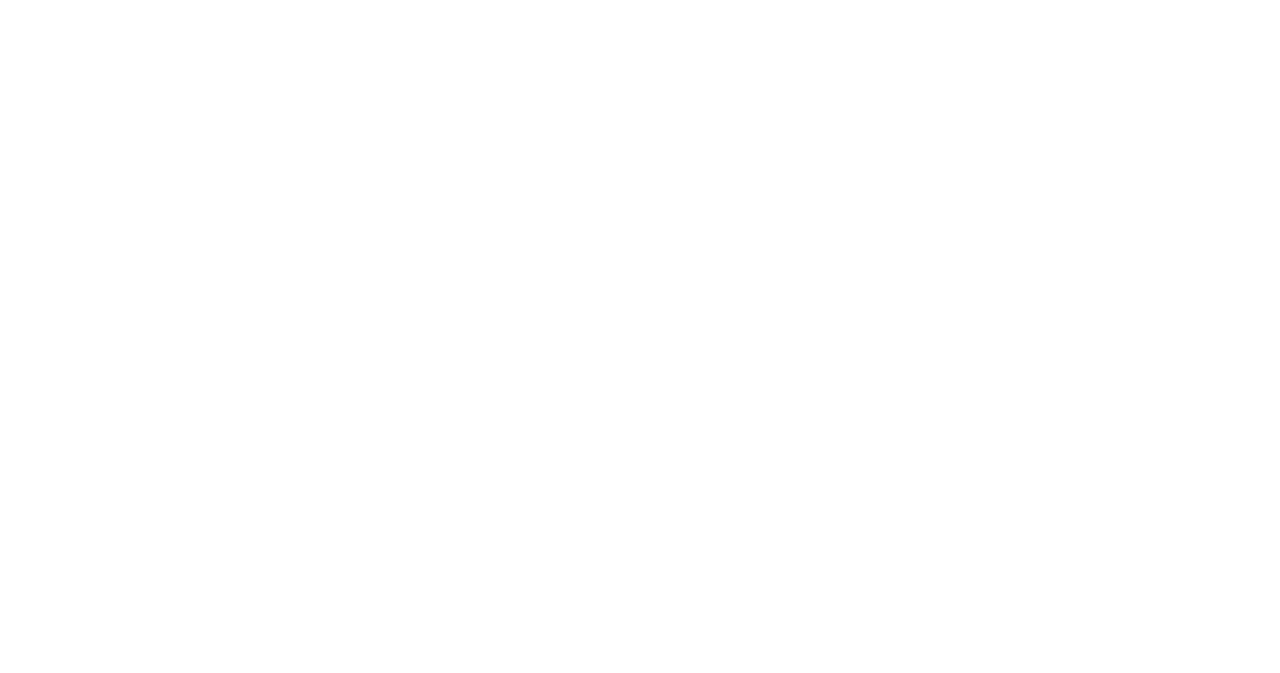 scroll, scrollTop: 0, scrollLeft: 0, axis: both 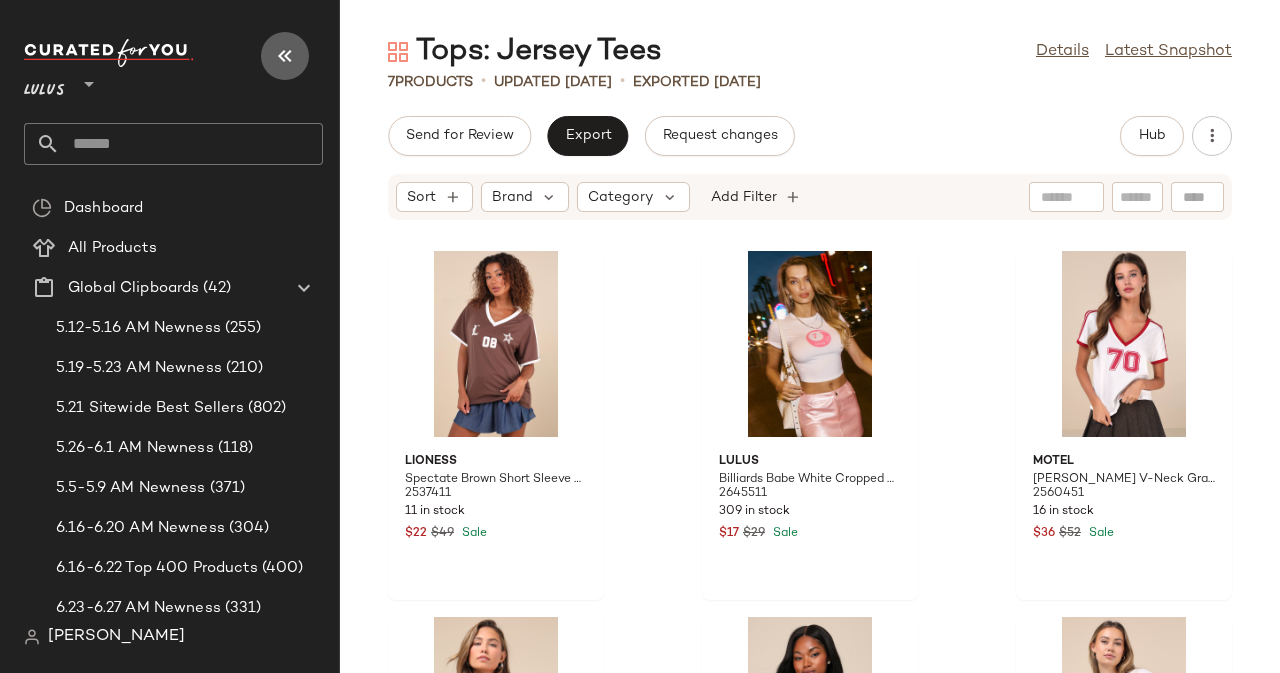 click at bounding box center [285, 56] 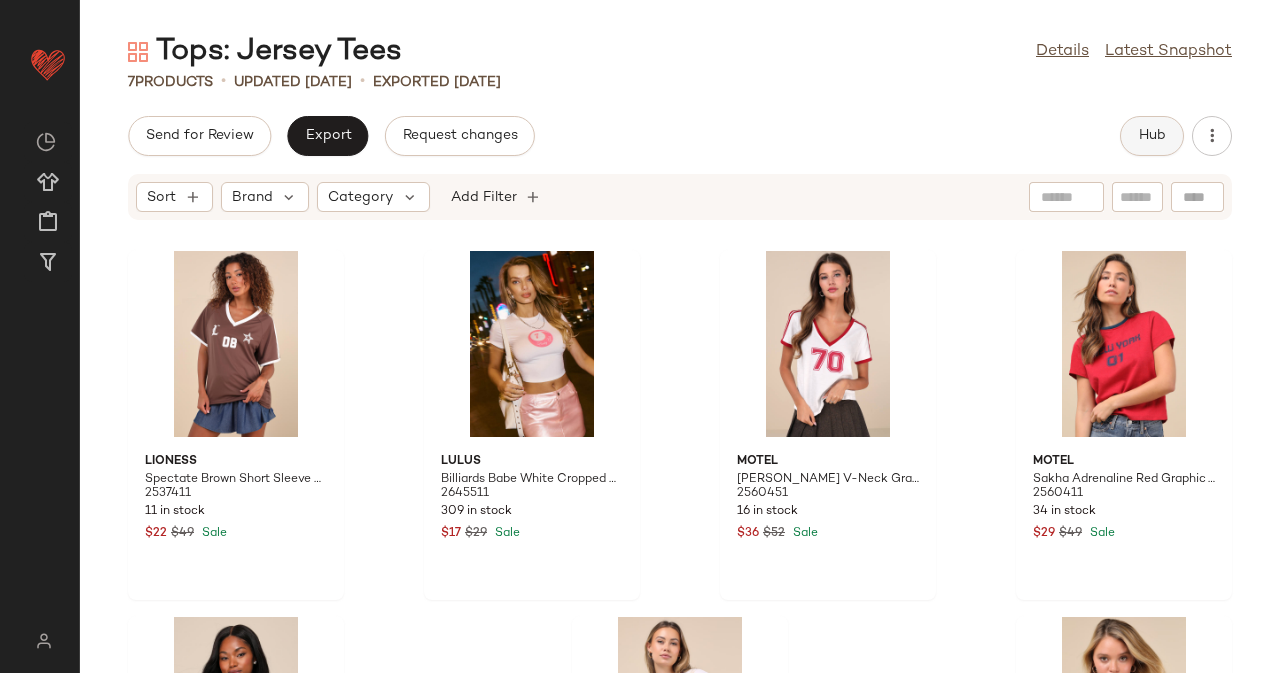 click on "Hub" at bounding box center (1152, 136) 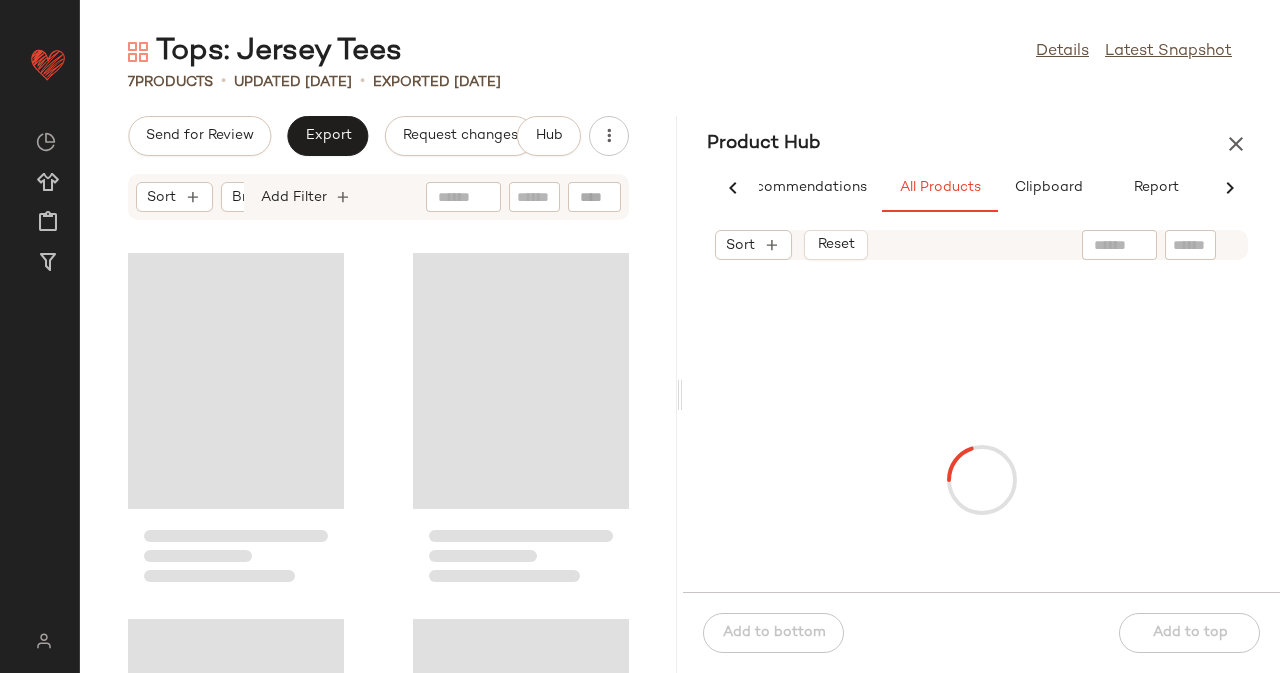 scroll, scrollTop: 0, scrollLeft: 54, axis: horizontal 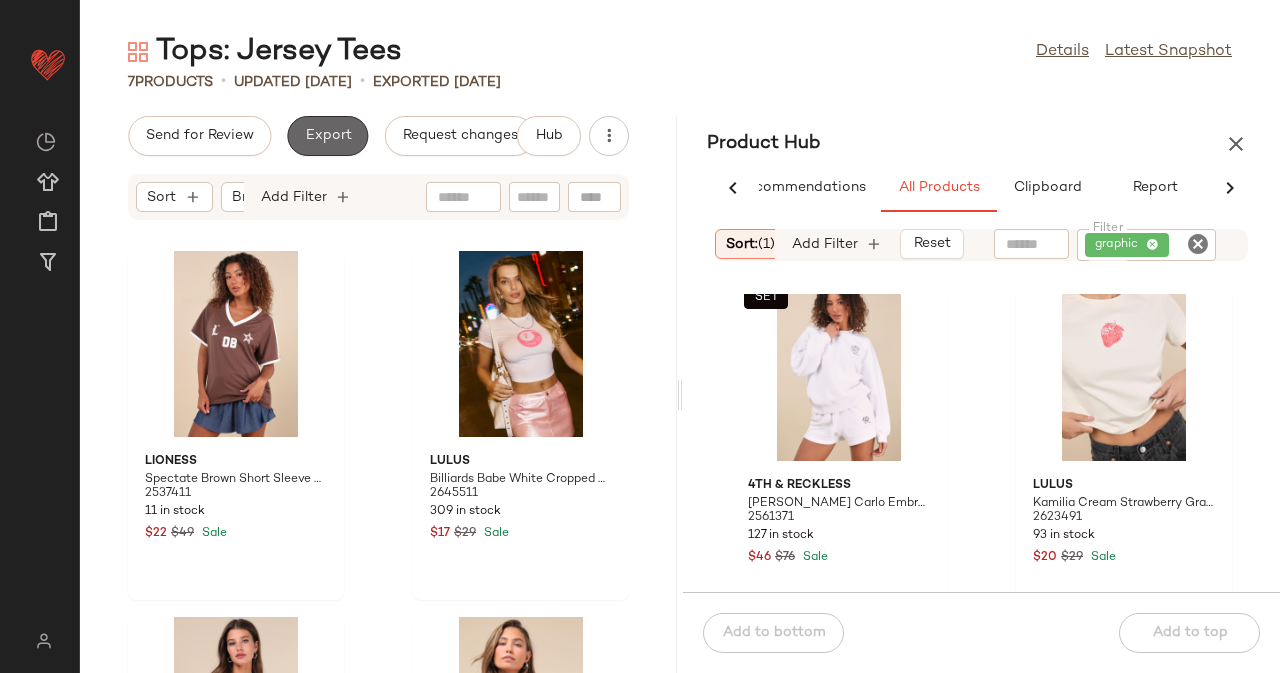 click on "Export" 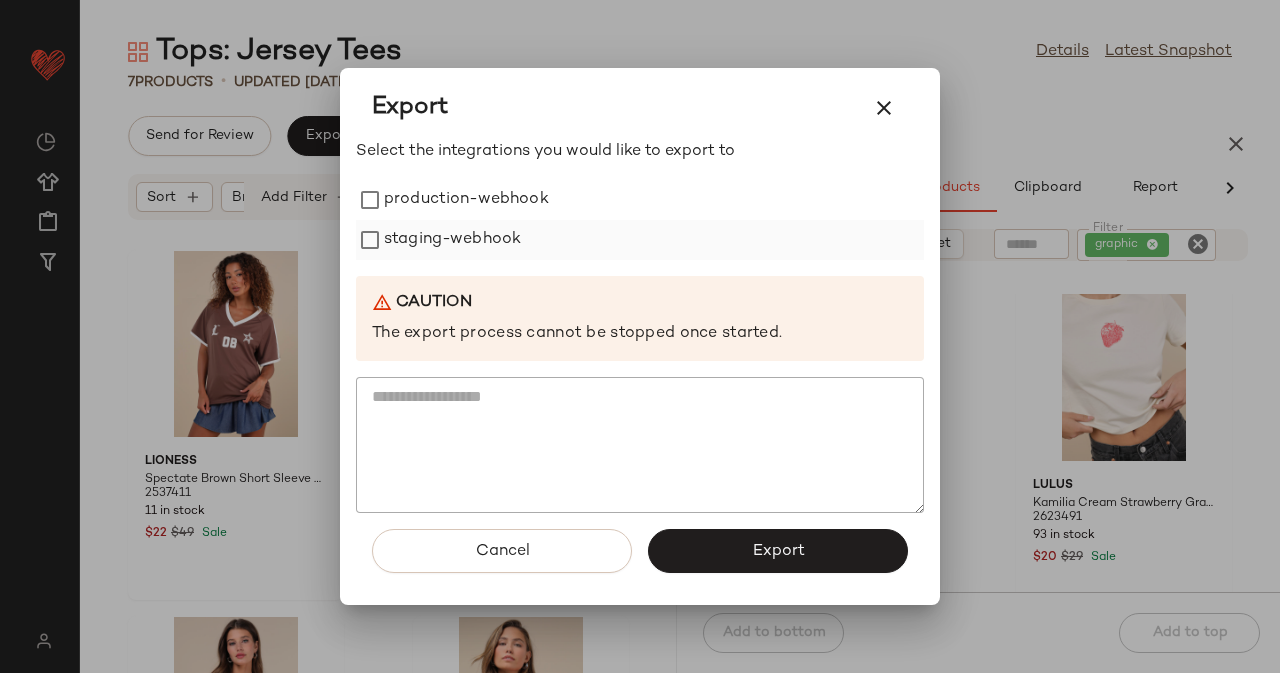 click on "staging-webhook" at bounding box center [452, 240] 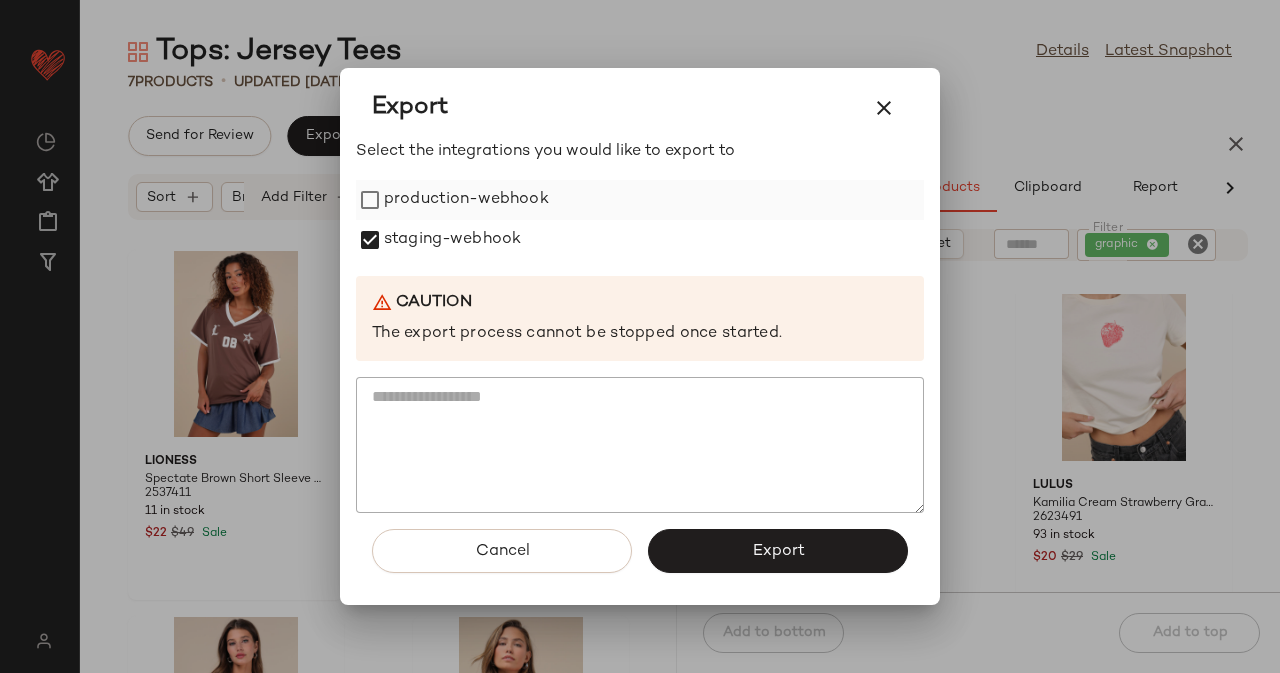 click on "production-webhook" at bounding box center [466, 200] 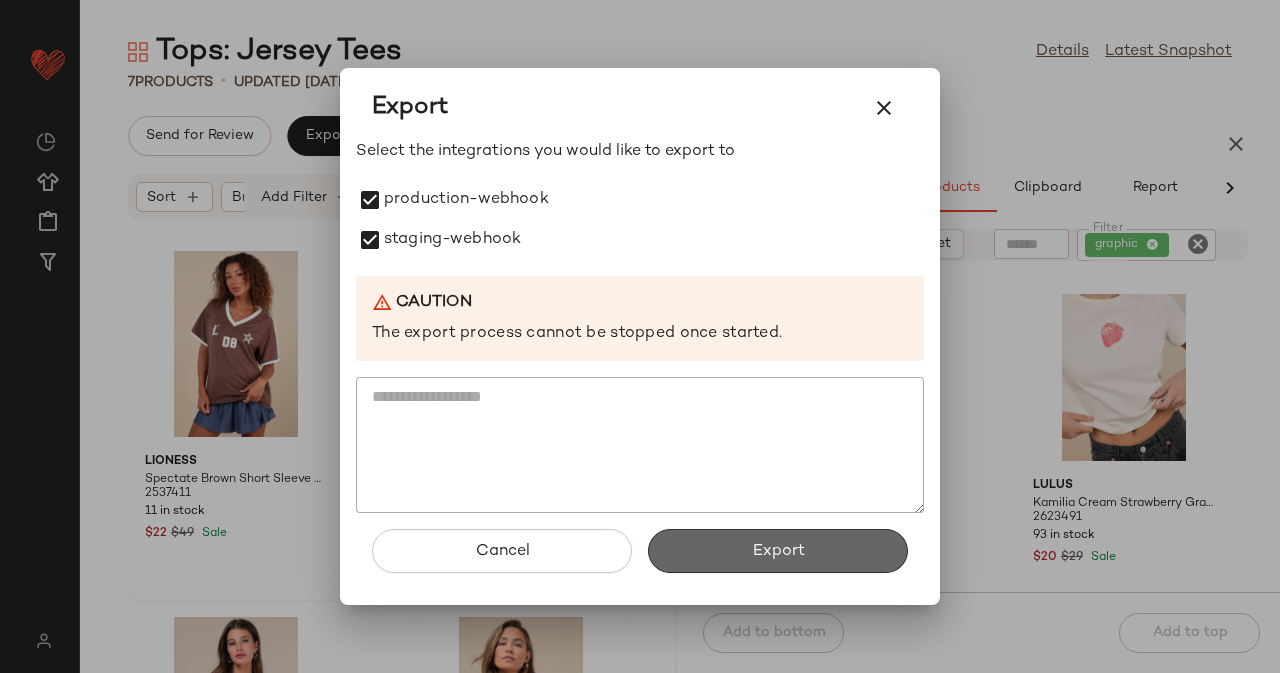 click on "Export" at bounding box center (778, 551) 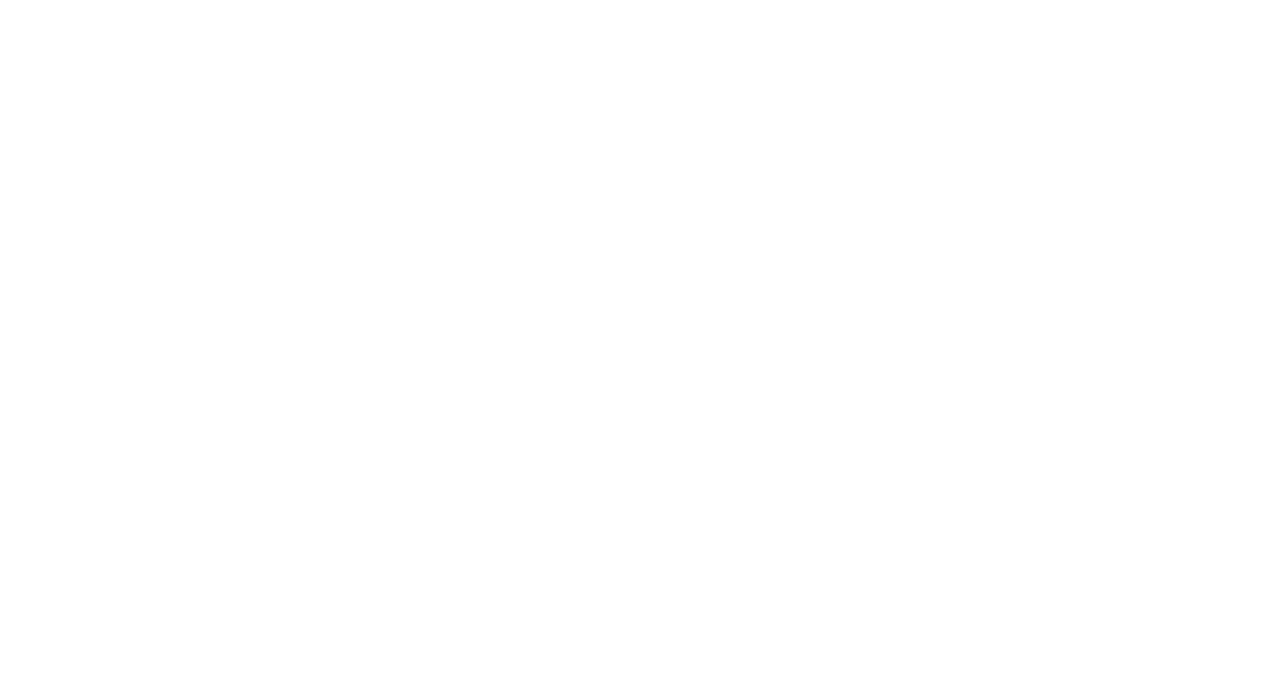 scroll, scrollTop: 0, scrollLeft: 0, axis: both 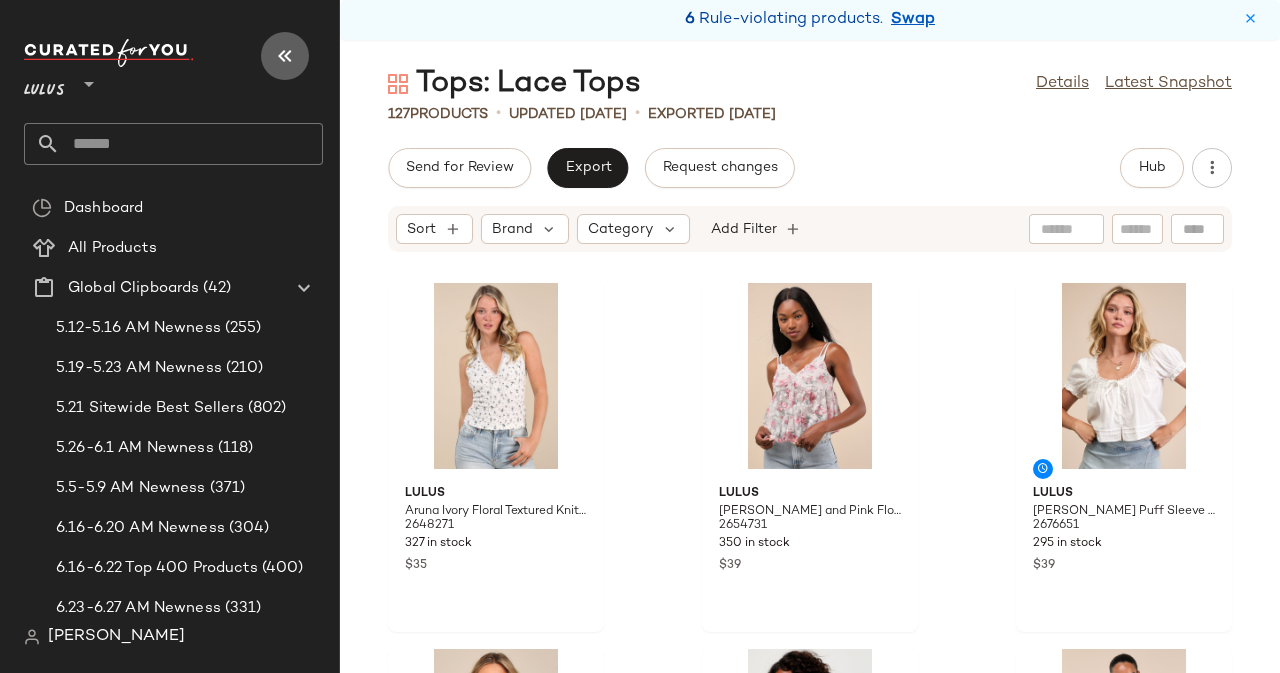 click at bounding box center [285, 56] 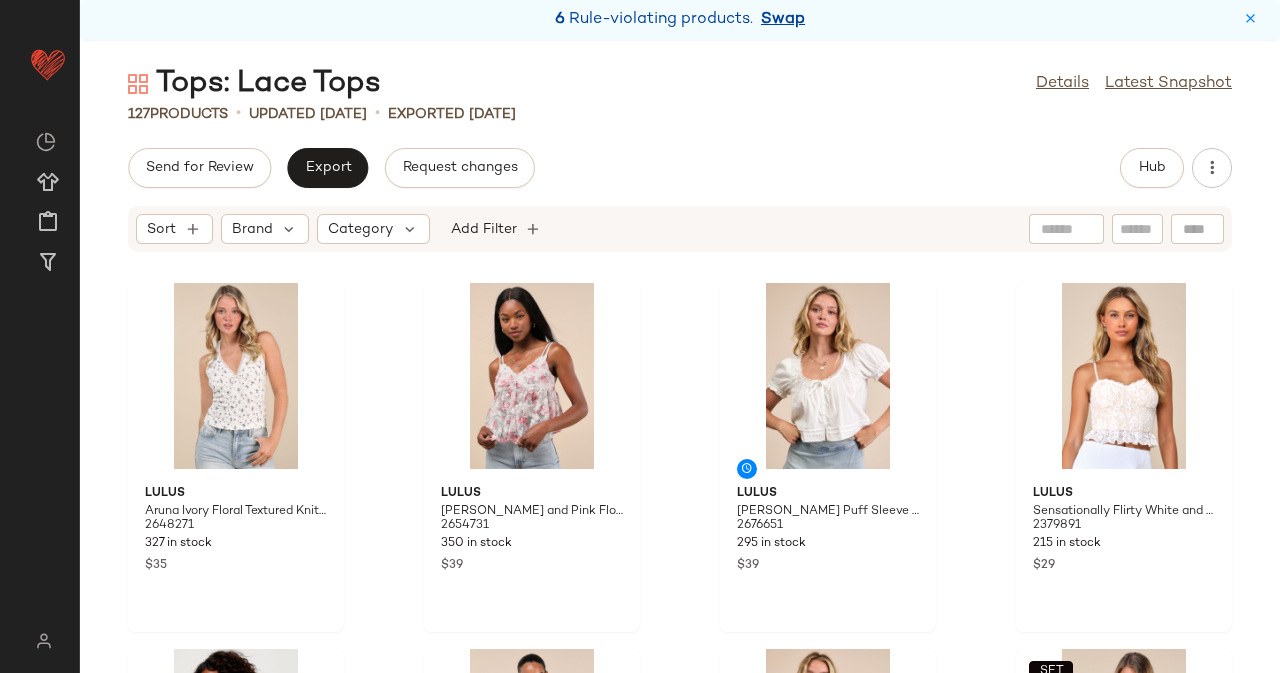 click on "Swap" at bounding box center [783, 20] 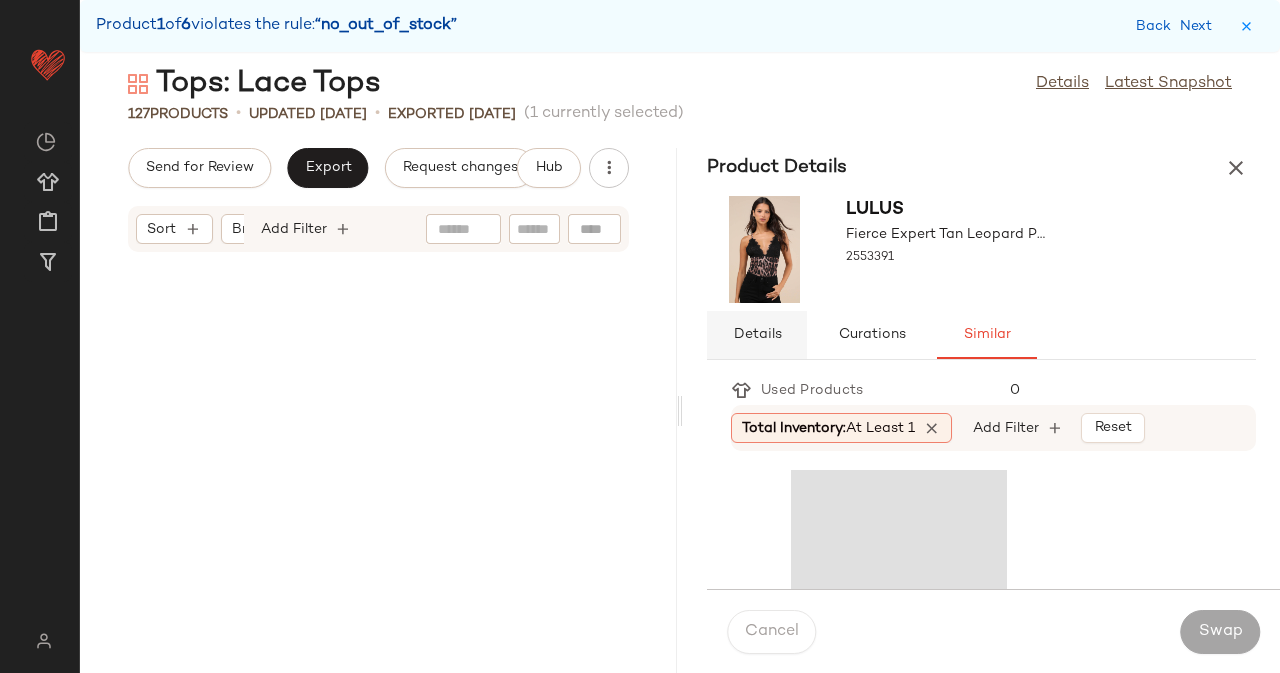 scroll, scrollTop: 7320, scrollLeft: 0, axis: vertical 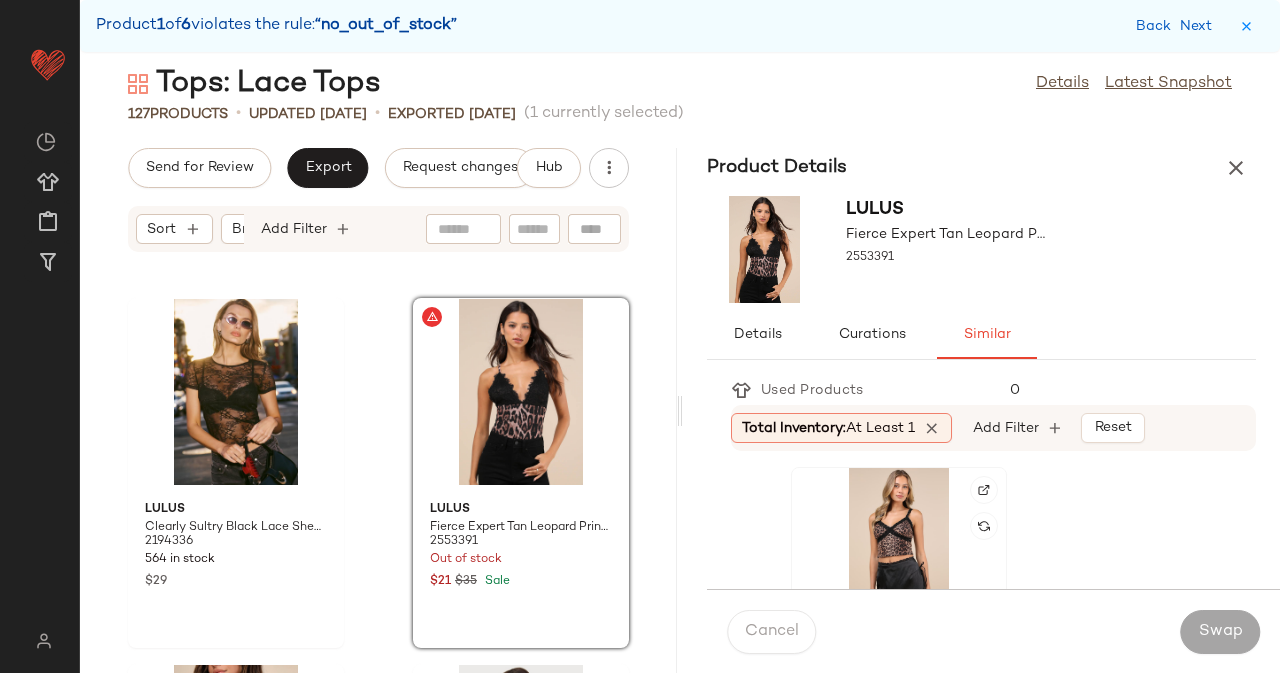 click 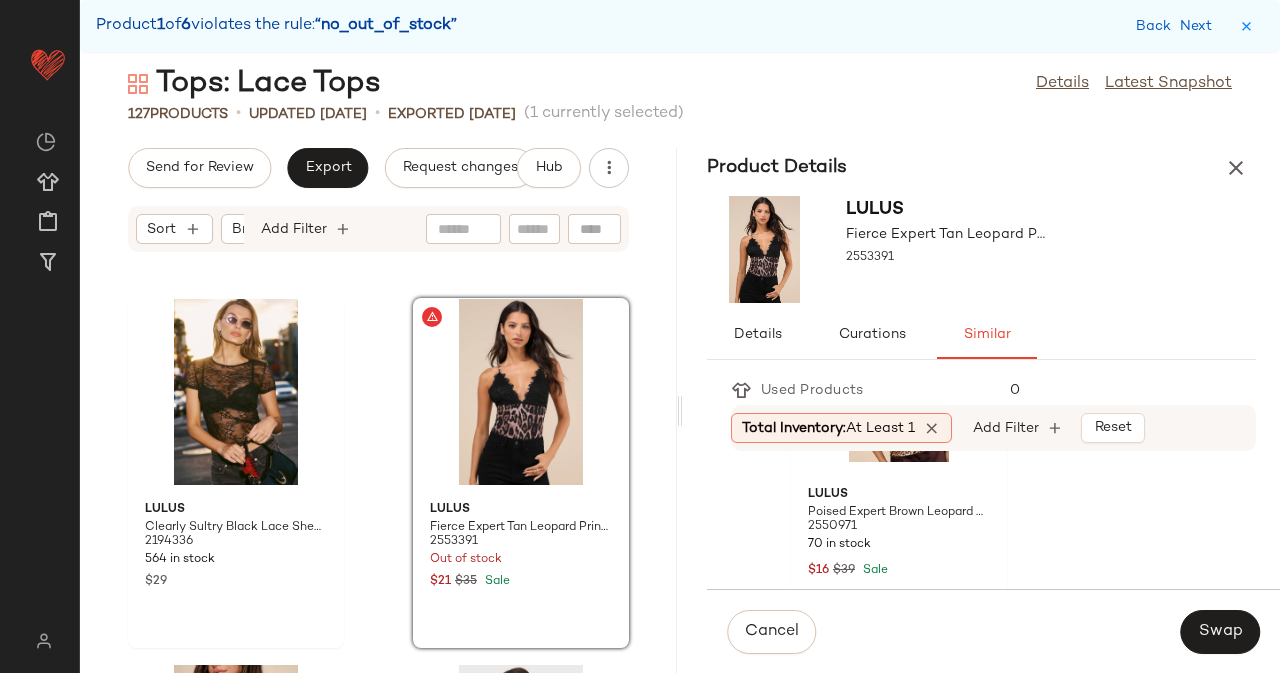 scroll, scrollTop: 523, scrollLeft: 0, axis: vertical 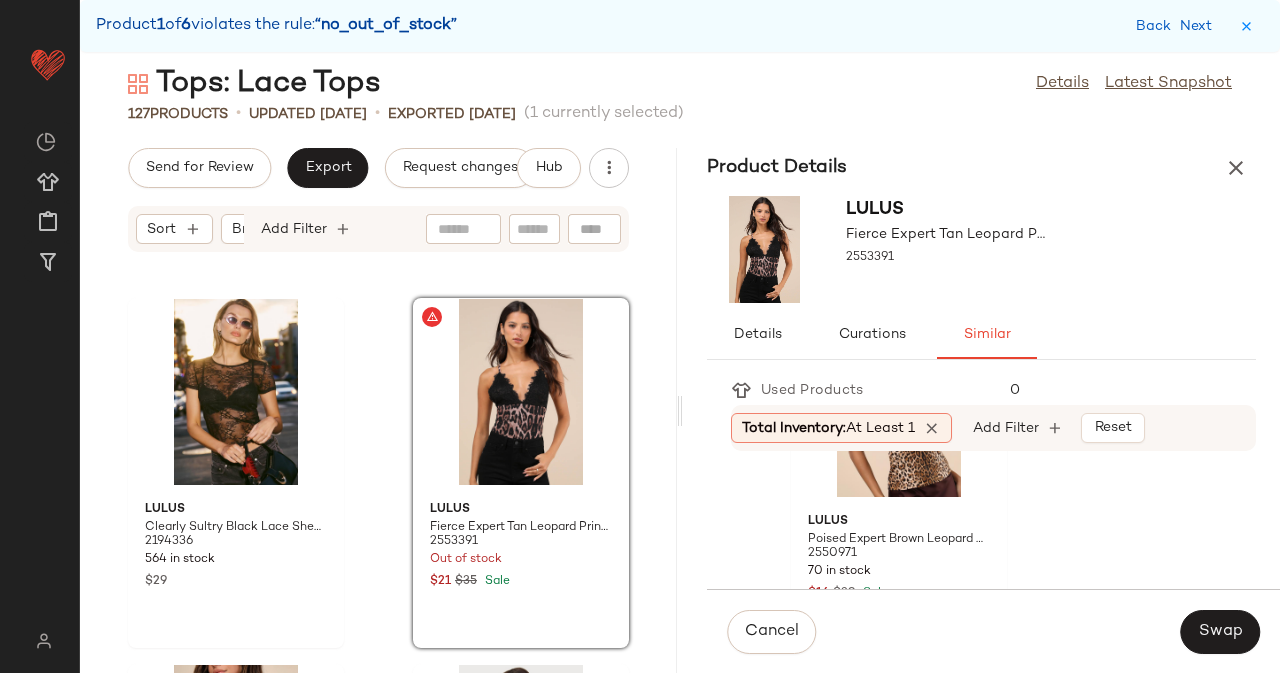 click on "Lulus Fierce Expert Tan Leopard Print Mesh Lace Bodysuit 2553391" at bounding box center [981, 249] 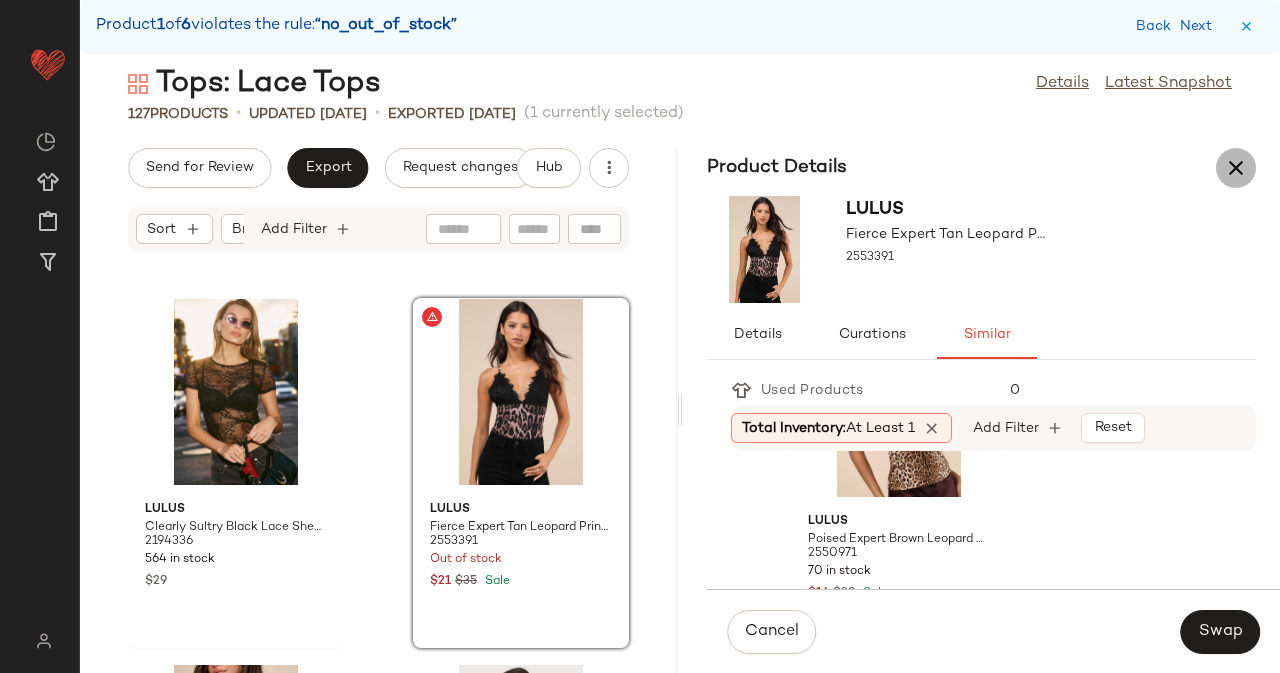 click at bounding box center [1236, 168] 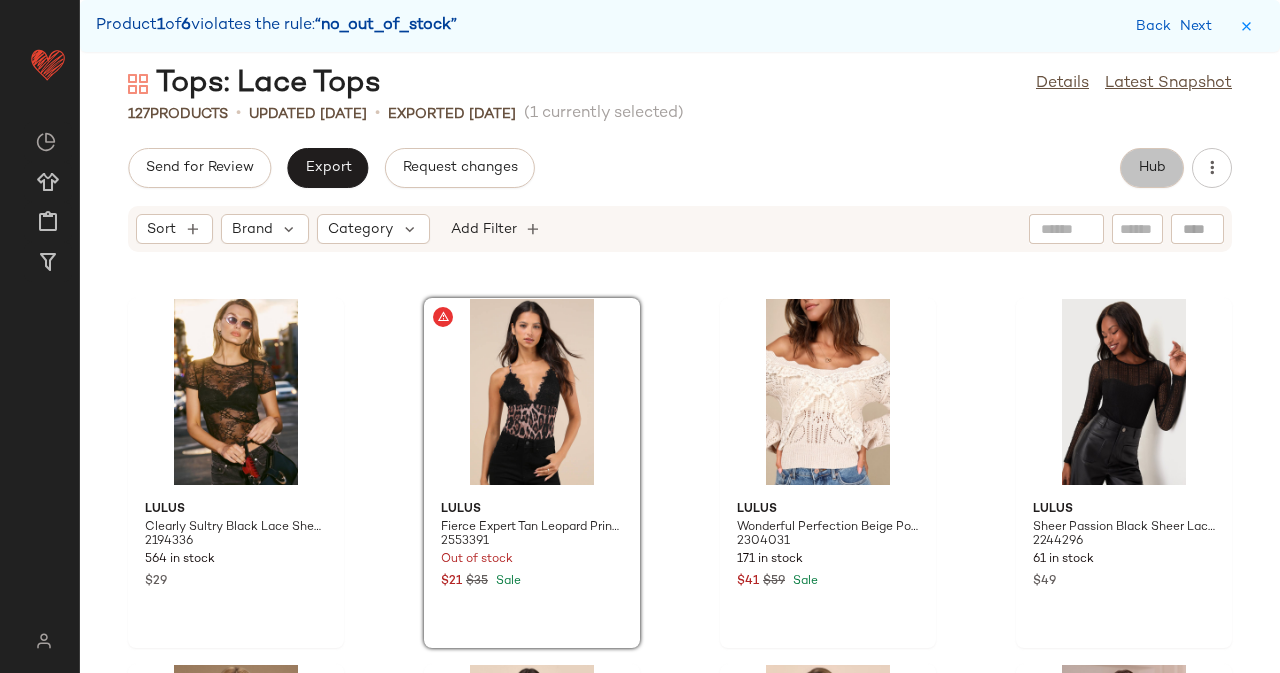 click on "Hub" at bounding box center [1152, 168] 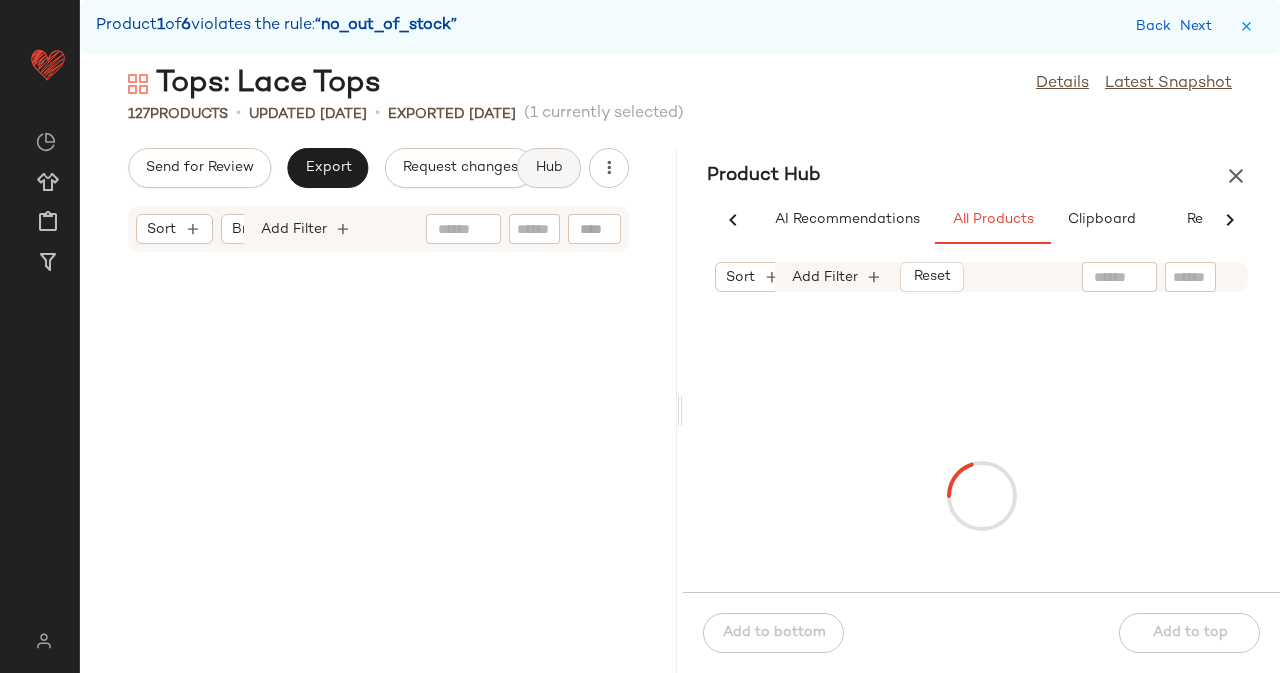 scroll, scrollTop: 4392, scrollLeft: 0, axis: vertical 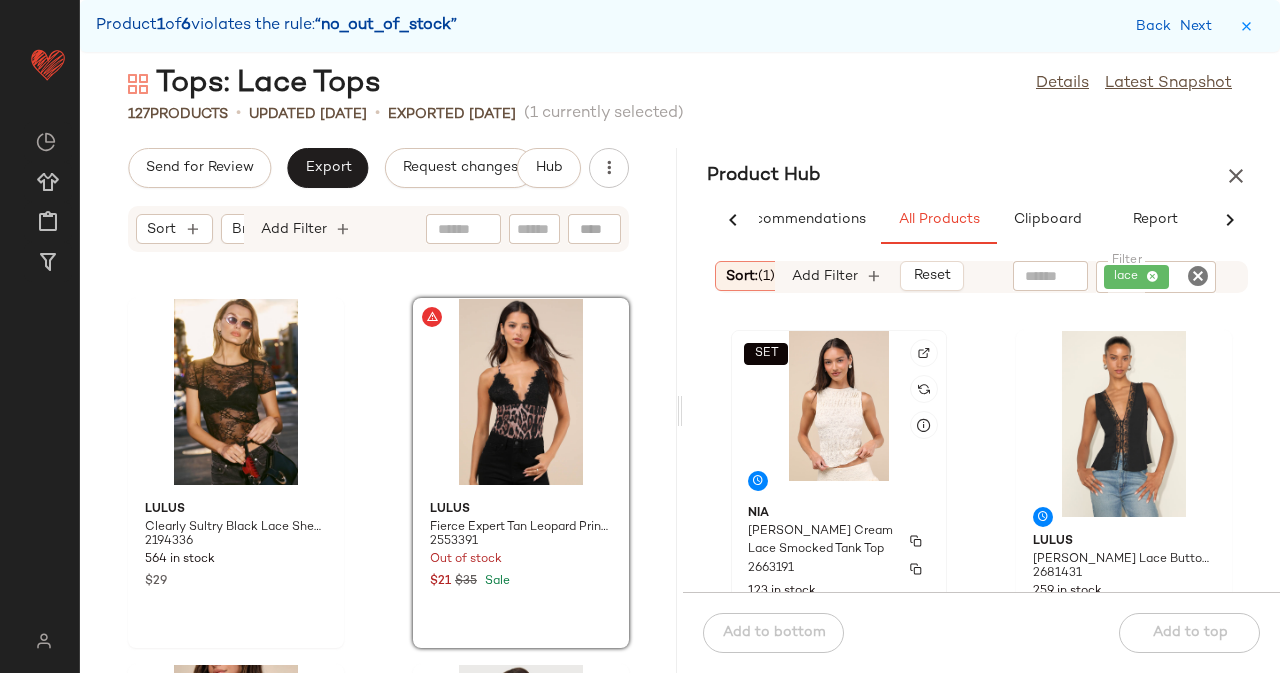 click on "Nia Wes Cream Lace Smocked Tank Top 2663191 123 in stock $78" 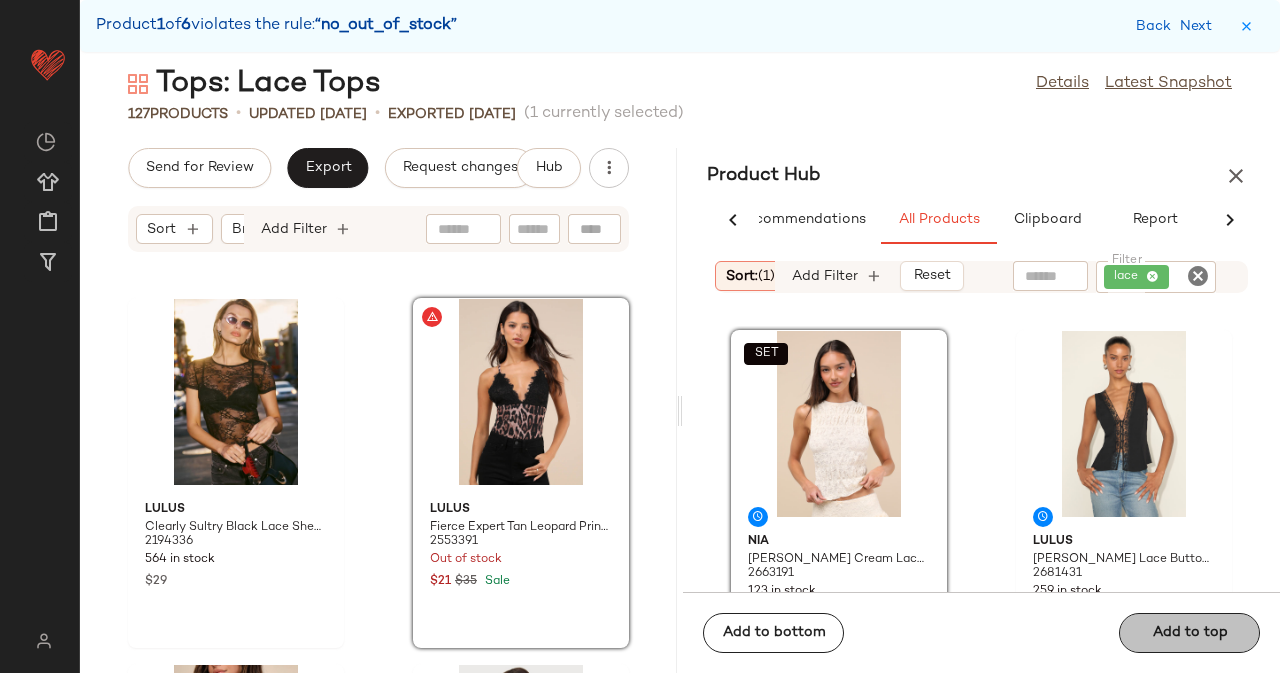 click on "Add to top" at bounding box center [1189, 633] 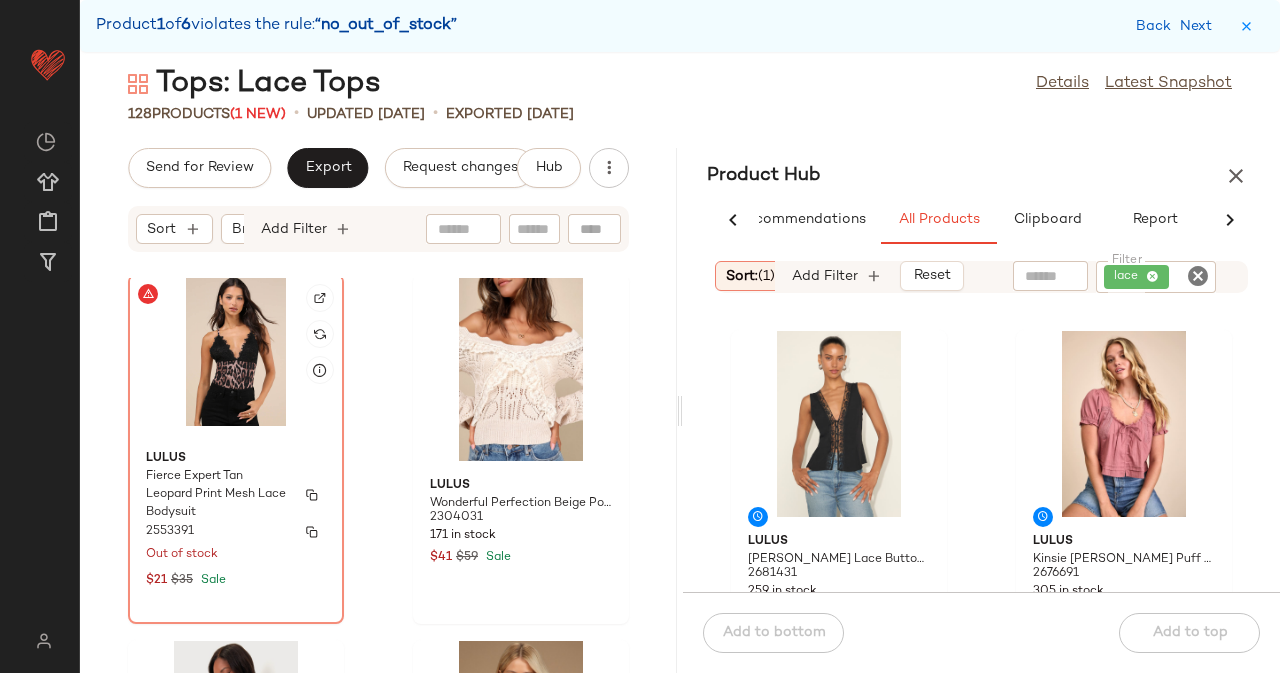 click on "Lulus Fierce Expert Tan Leopard Print Mesh Lace Bodysuit 2553391 Out of stock $21 $35 Sale" 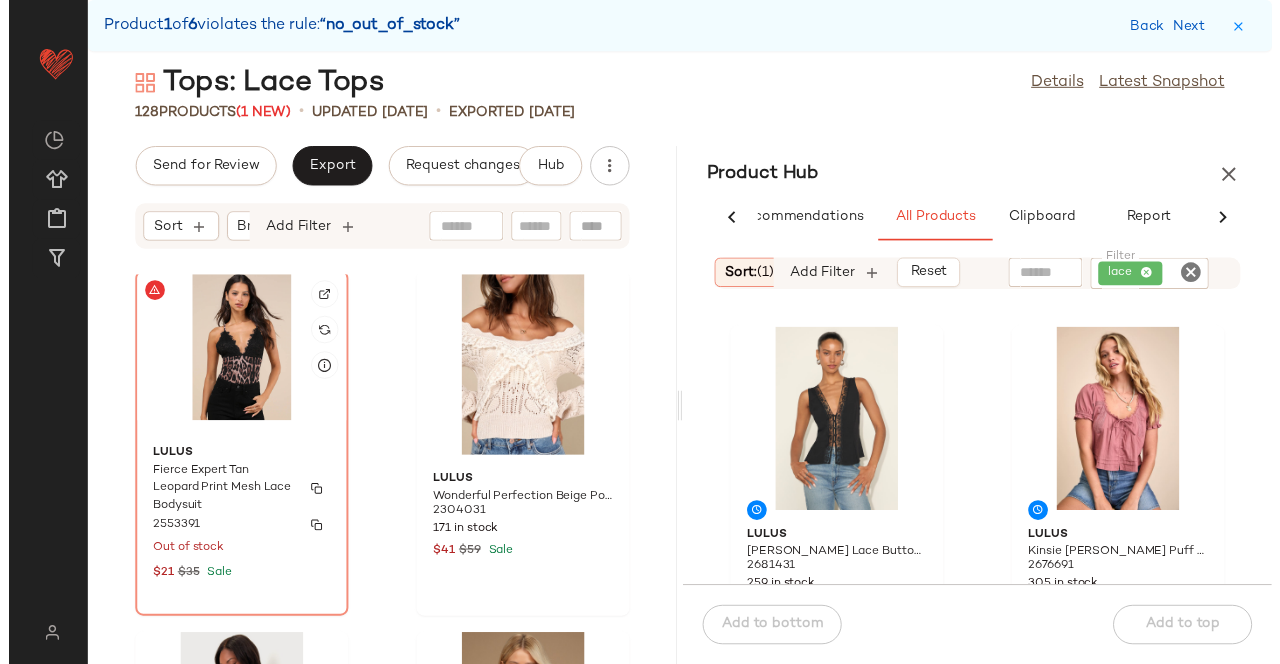 scroll, scrollTop: 7708, scrollLeft: 0, axis: vertical 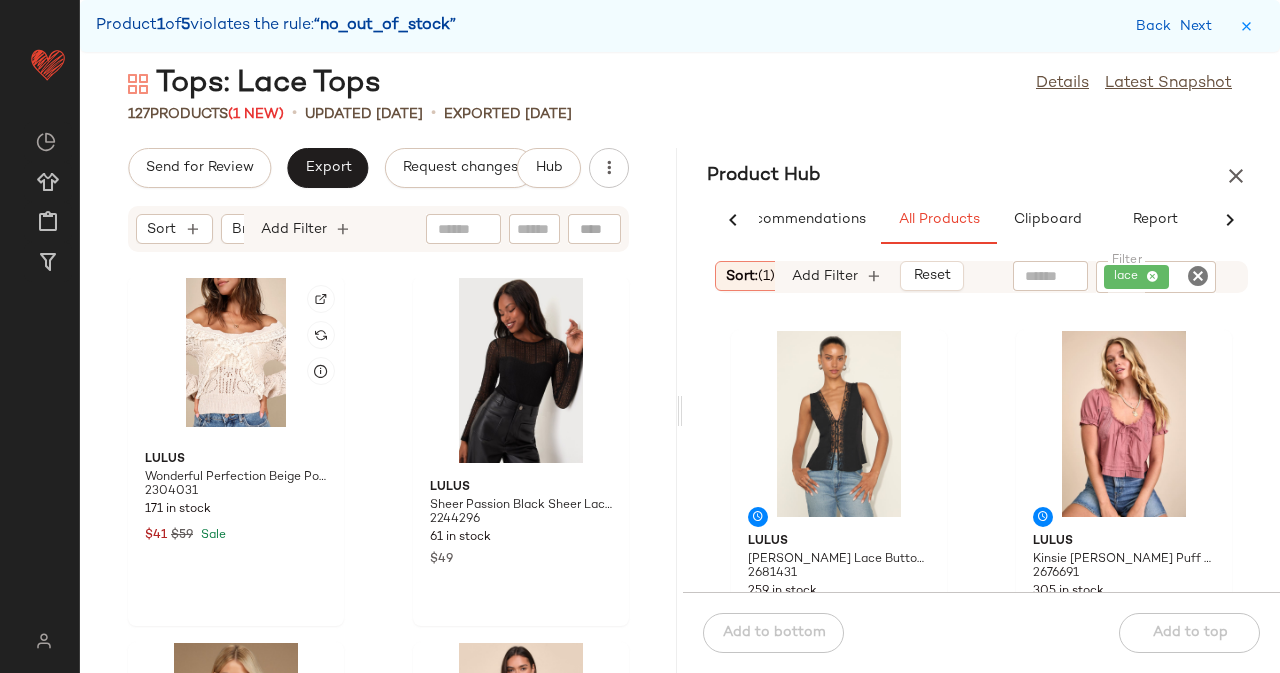 click 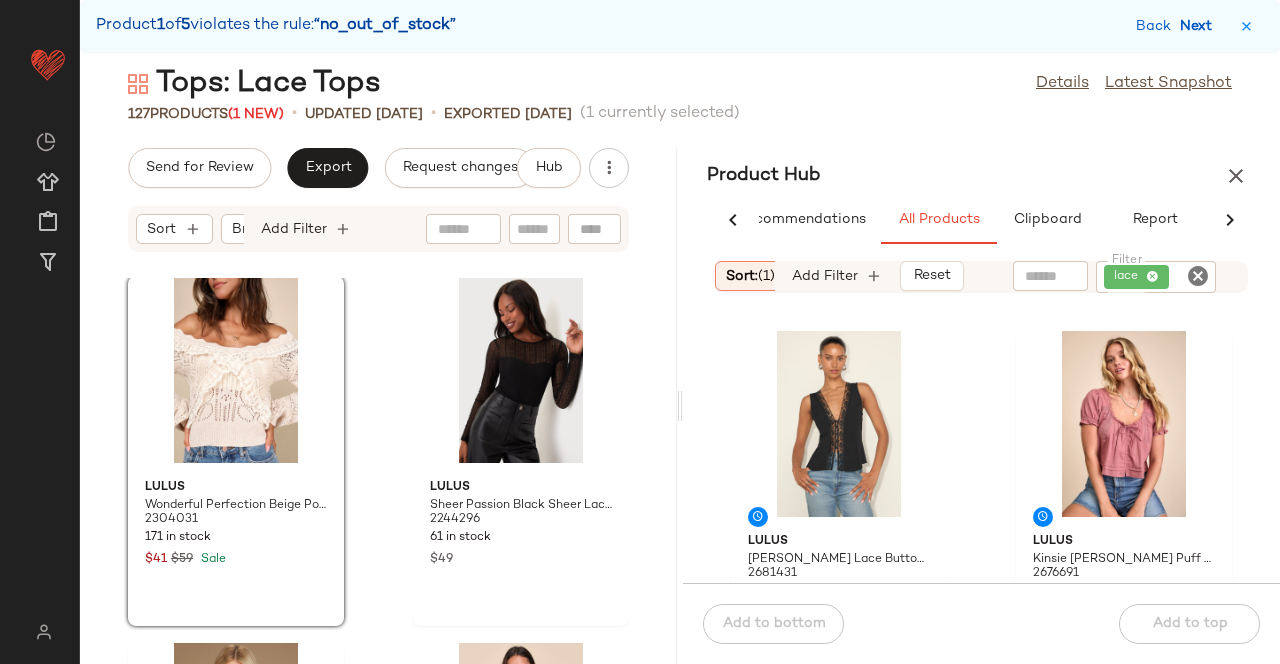 click on "Next" at bounding box center [1200, 26] 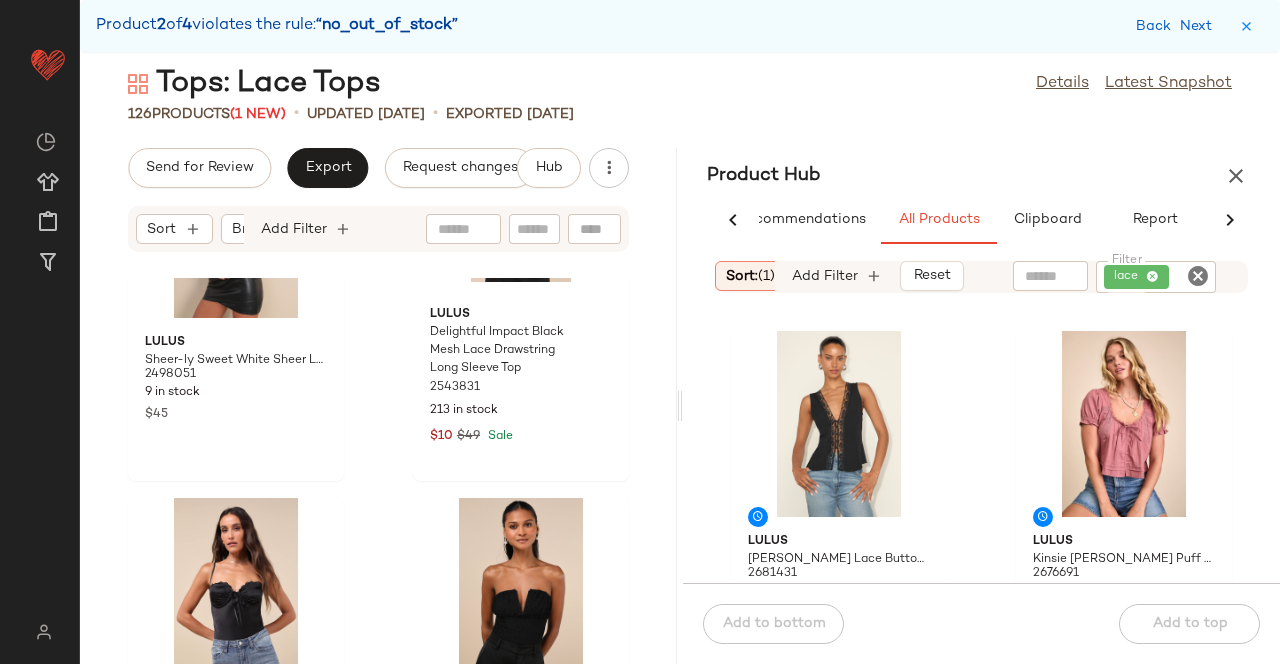 scroll, scrollTop: 19198, scrollLeft: 0, axis: vertical 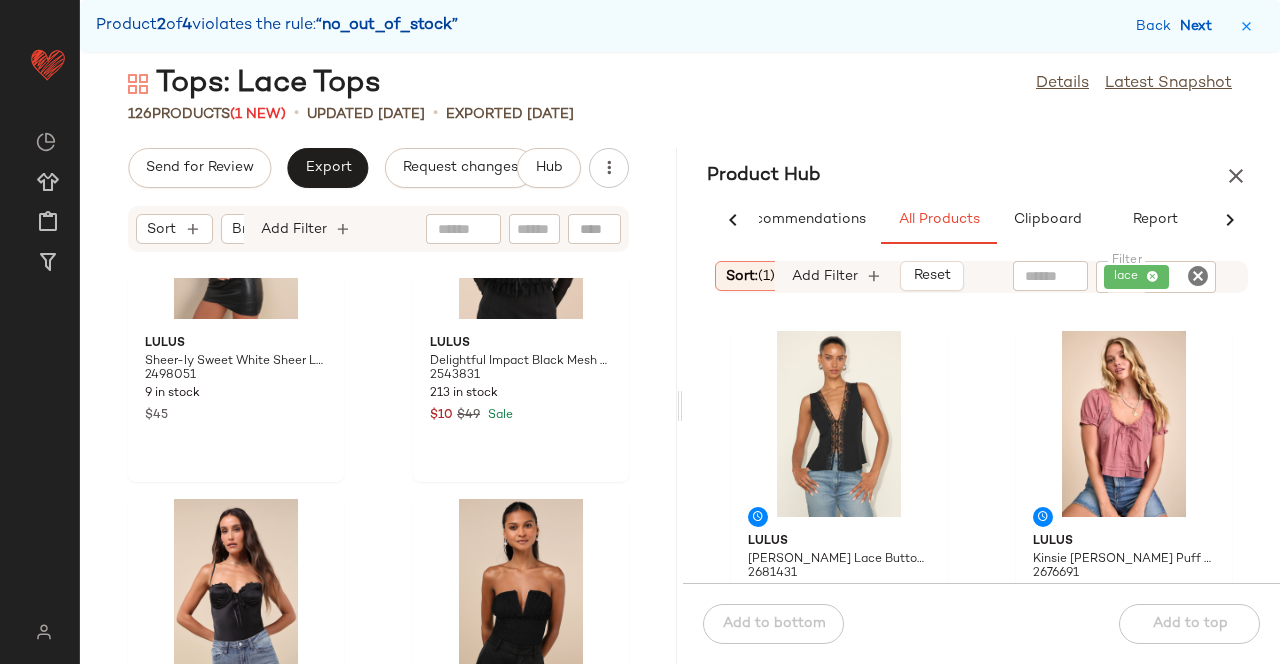 click on "Next" at bounding box center (1200, 26) 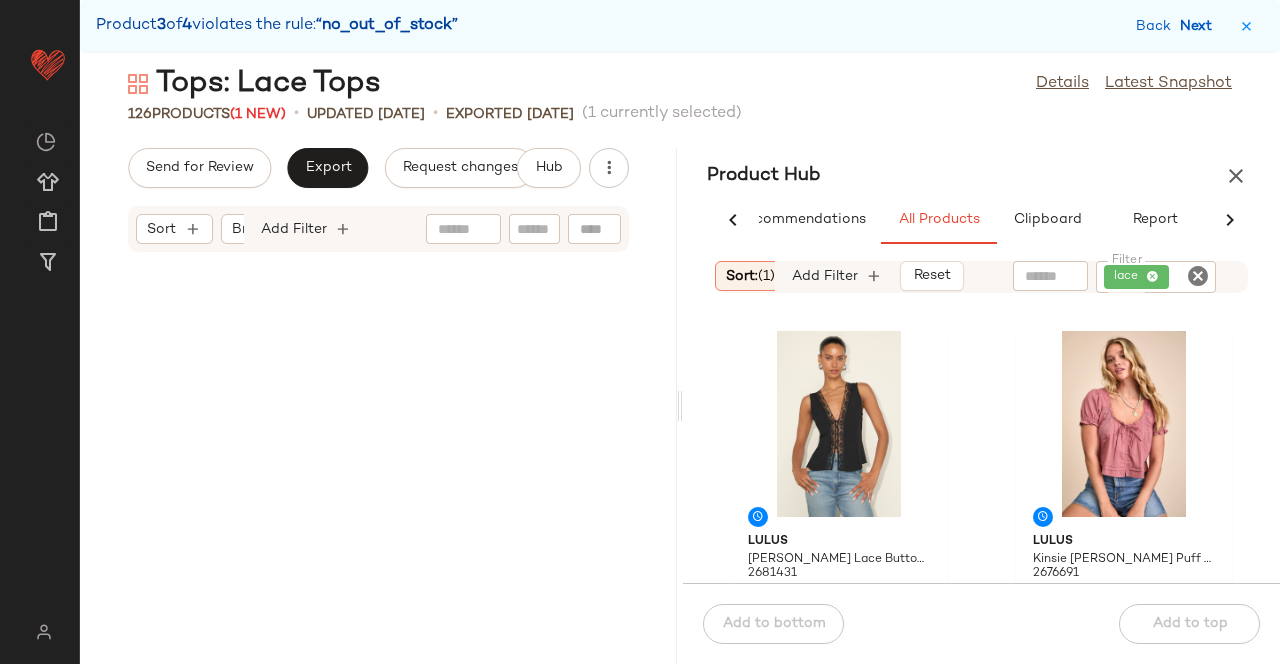 scroll, scrollTop: 21594, scrollLeft: 0, axis: vertical 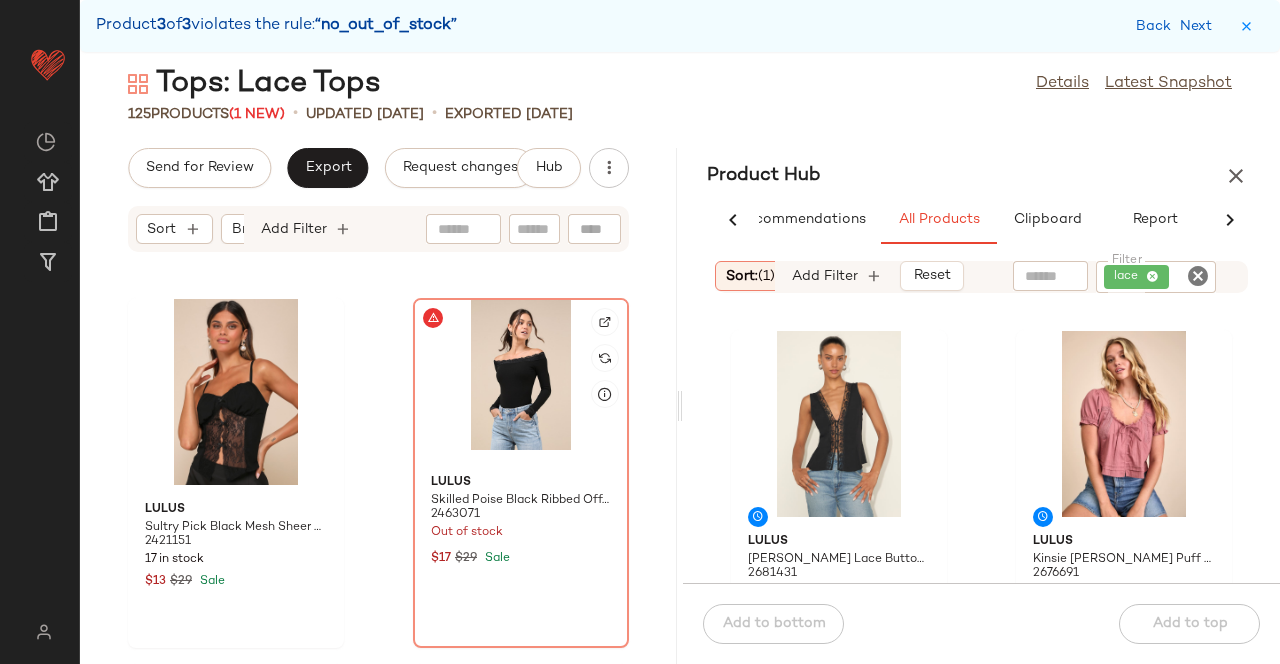 click 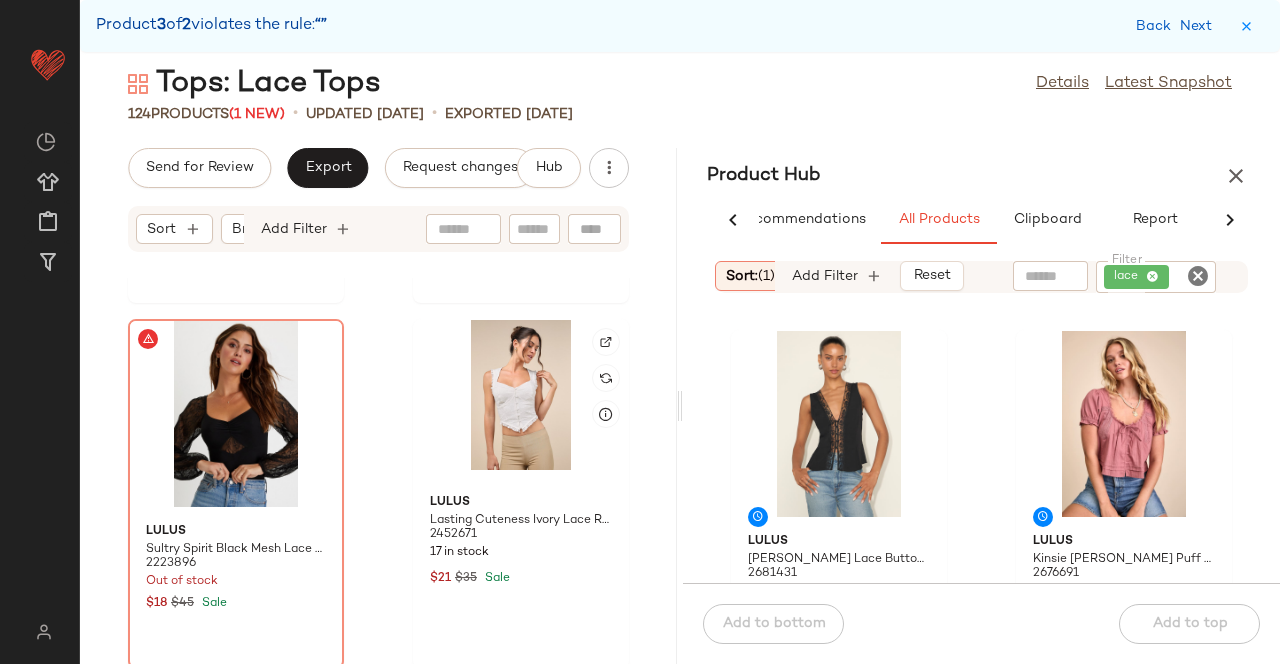 scroll, scrollTop: 21193, scrollLeft: 0, axis: vertical 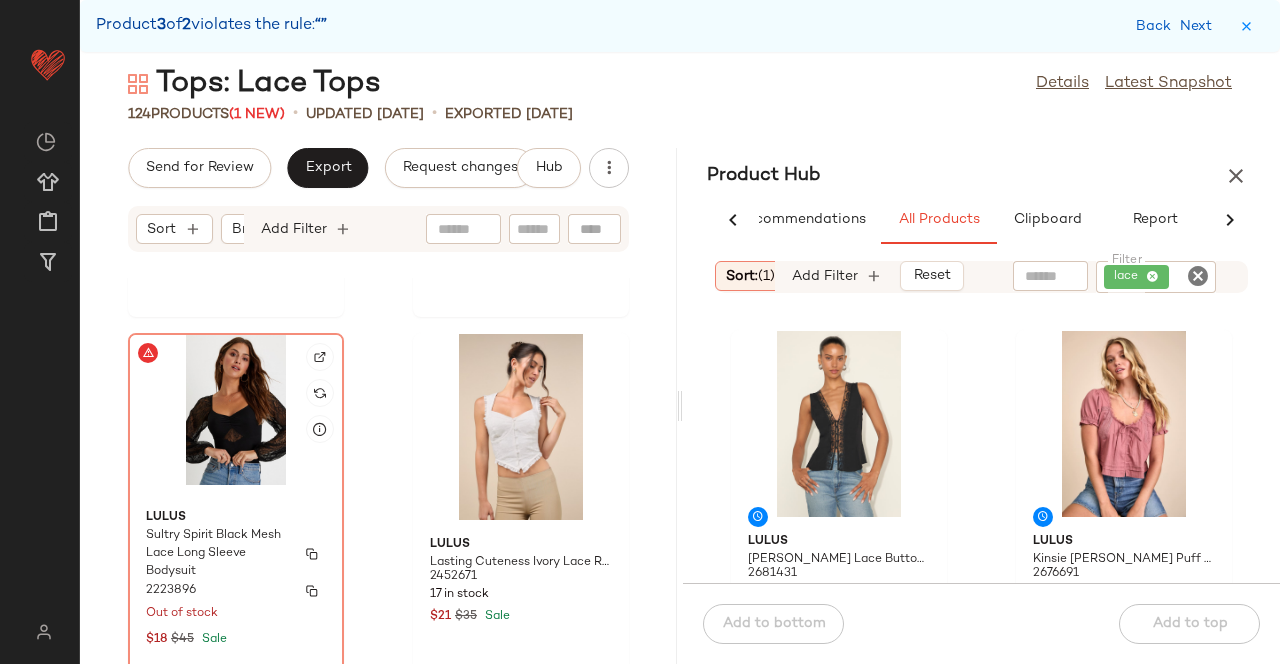 click on "Lulus Sultry Spirit Black Mesh Lace Long Sleeve Bodysuit 2223896 Out of stock $18 $45 Sale" 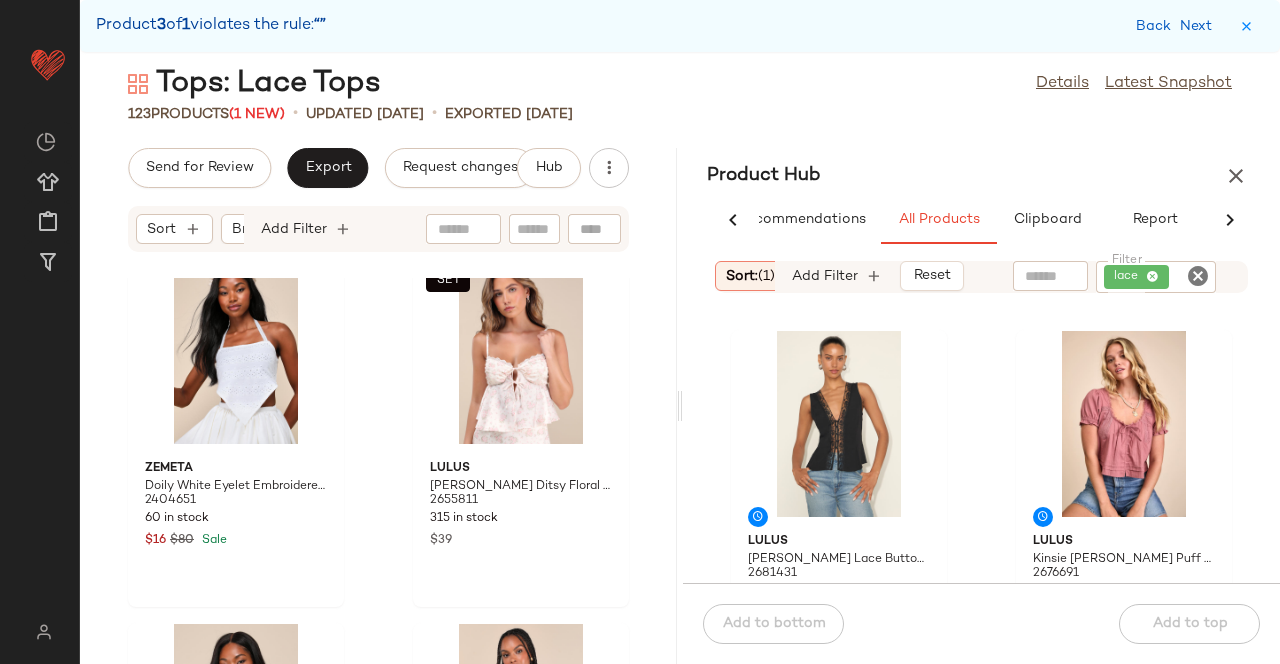 scroll, scrollTop: 20169, scrollLeft: 0, axis: vertical 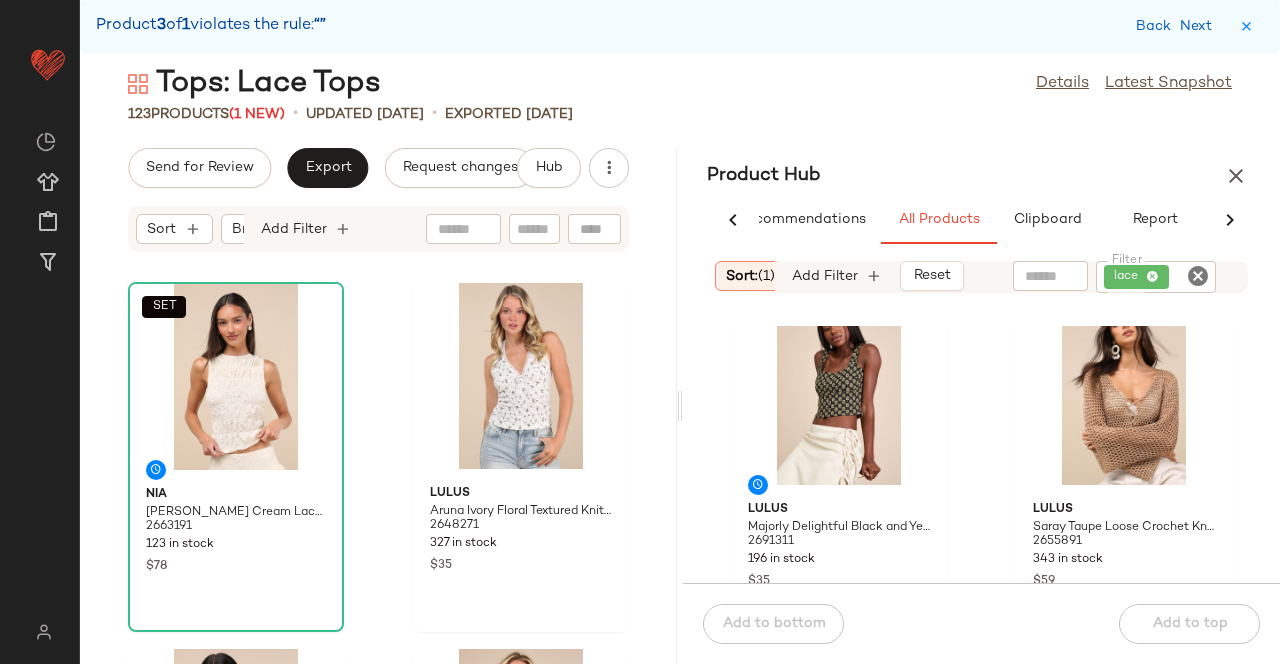 click on "Export" 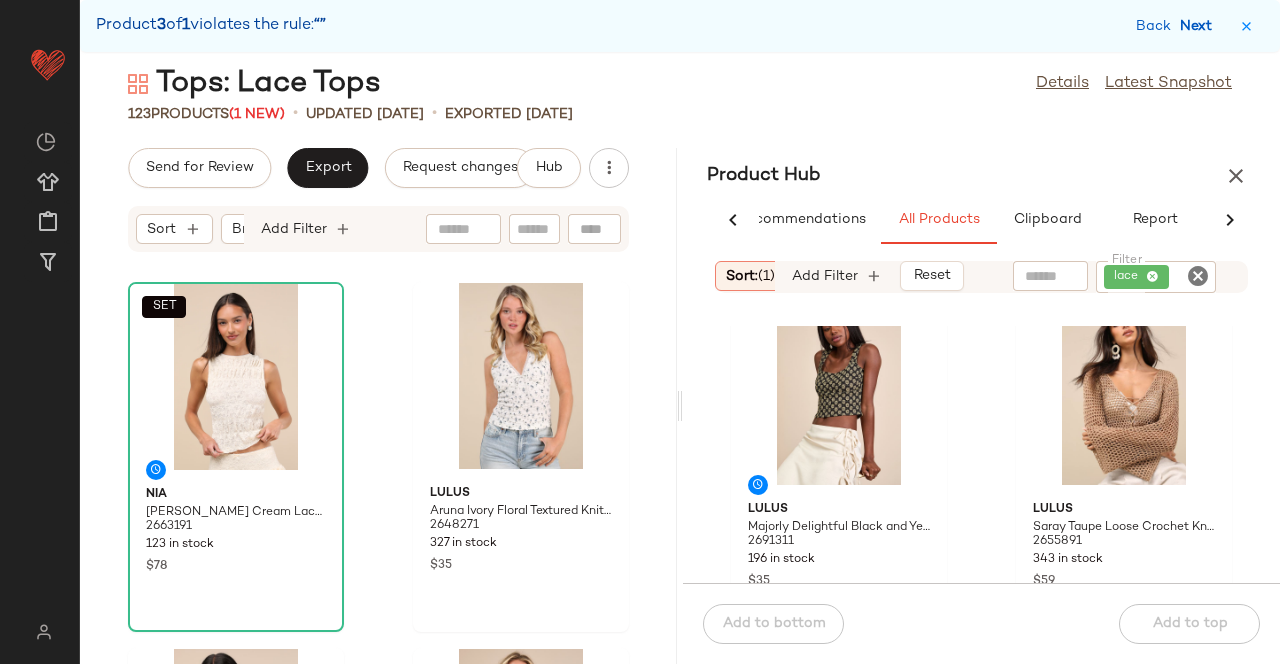 click on "Next" at bounding box center [1200, 26] 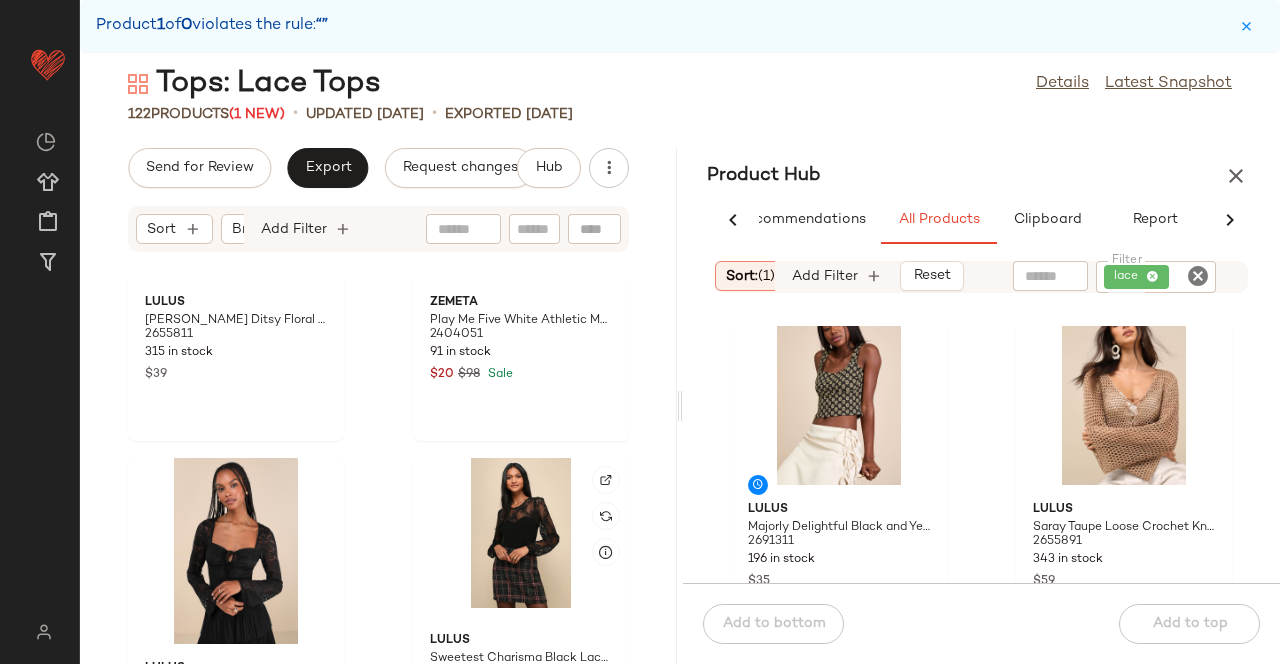 scroll, scrollTop: 20339, scrollLeft: 0, axis: vertical 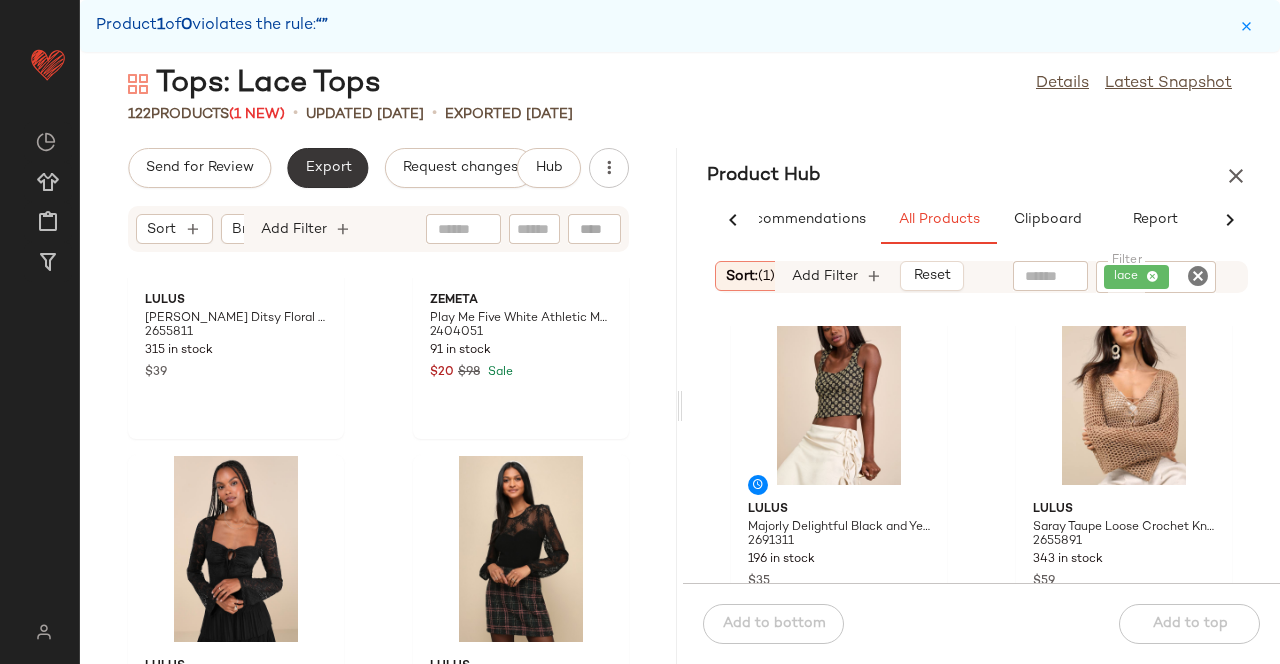 click on "Export" at bounding box center (327, 168) 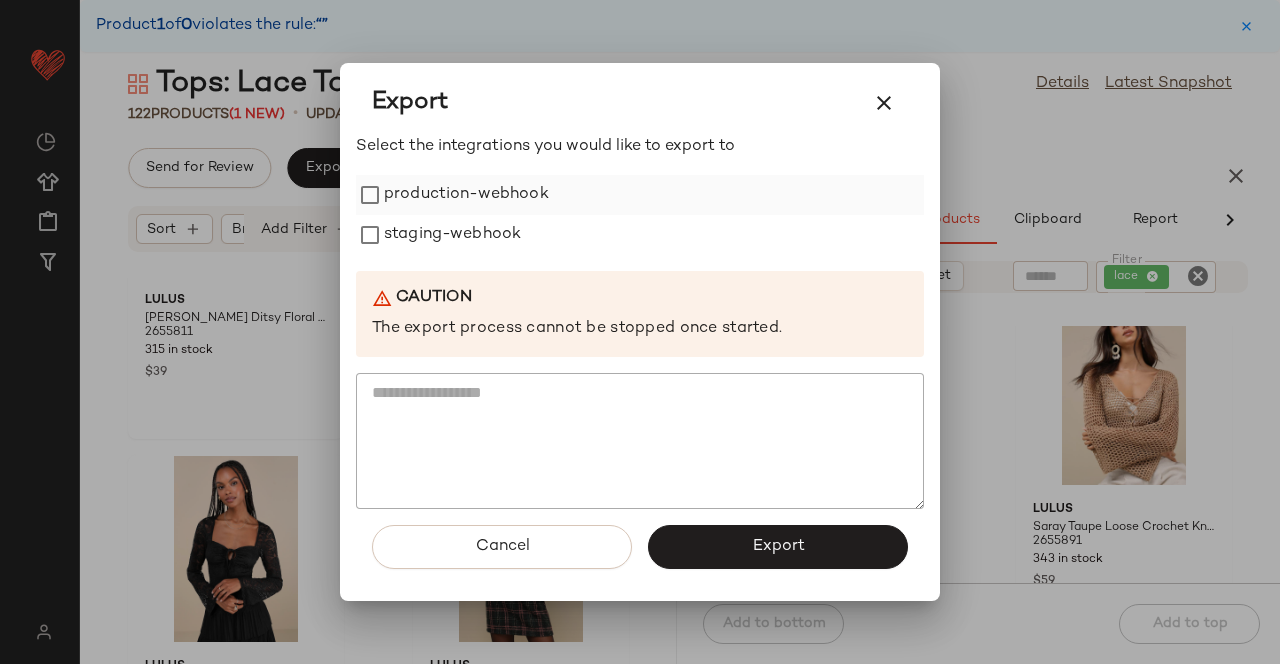 click on "production-webhook" at bounding box center [466, 195] 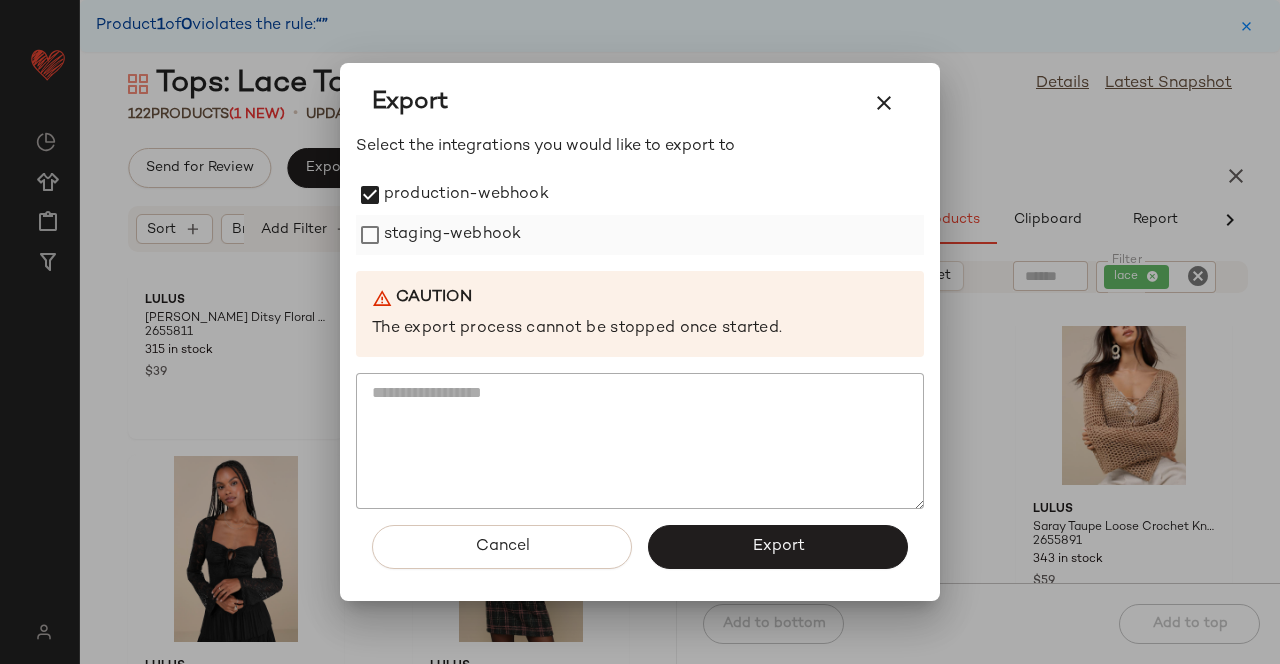 click on "staging-webhook" at bounding box center (452, 235) 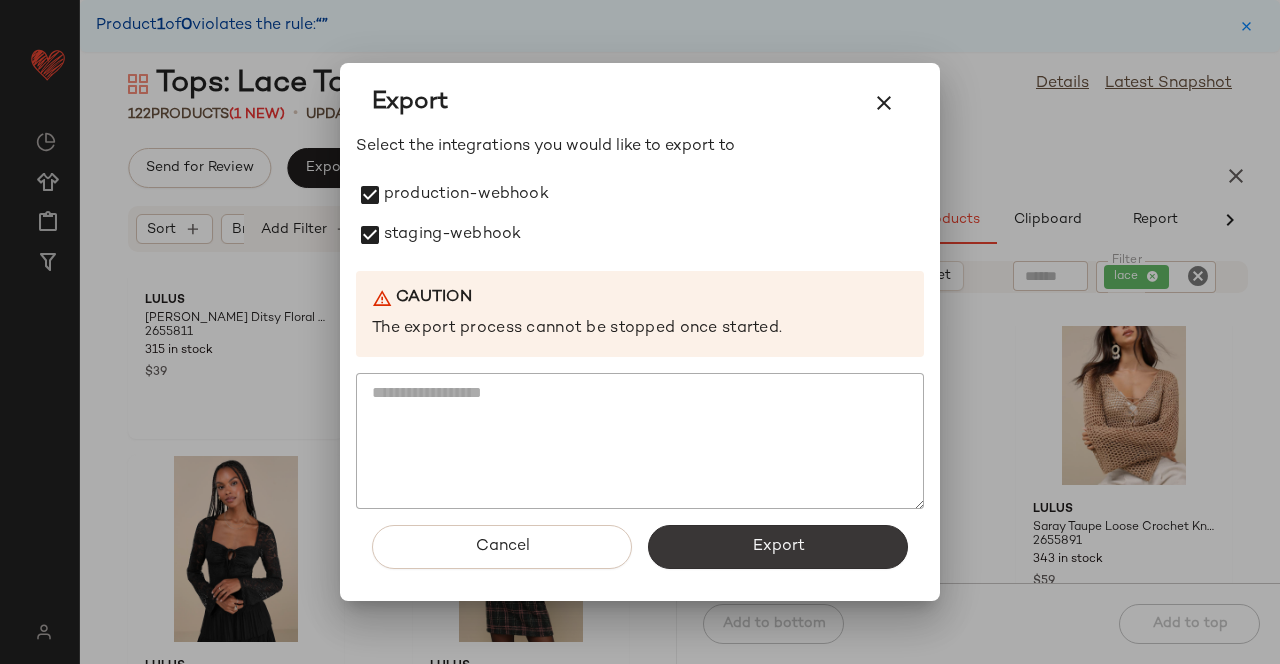 click on "Export" at bounding box center (778, 547) 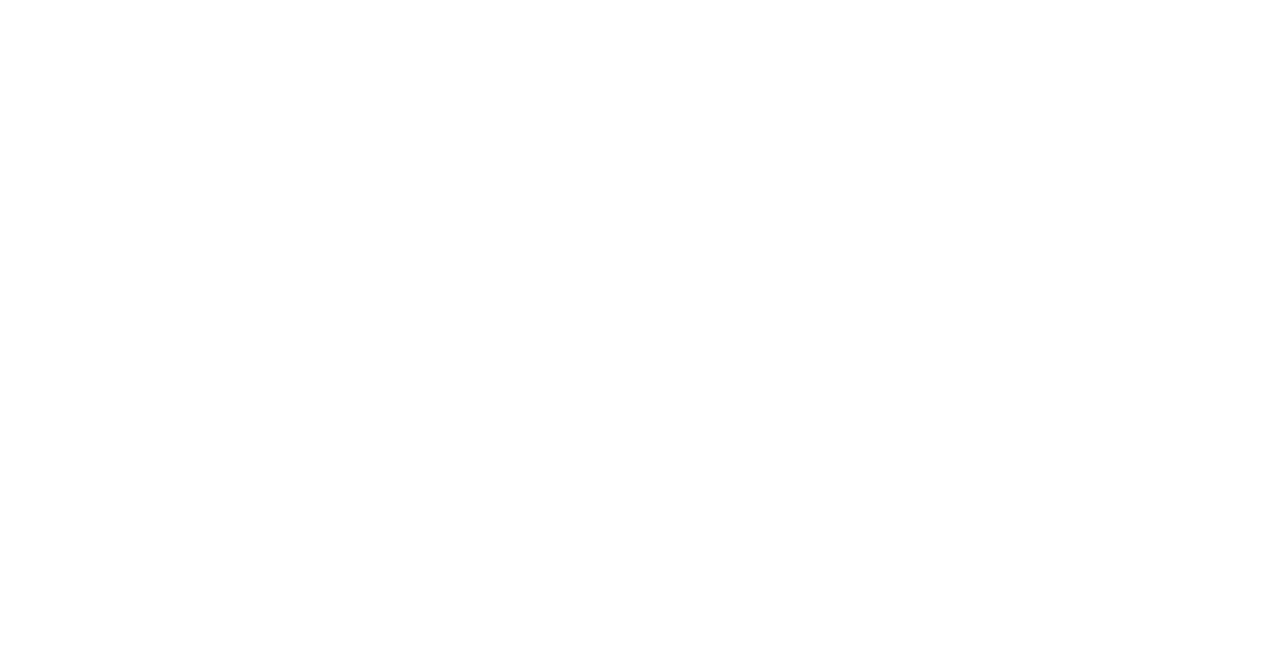 scroll, scrollTop: 0, scrollLeft: 0, axis: both 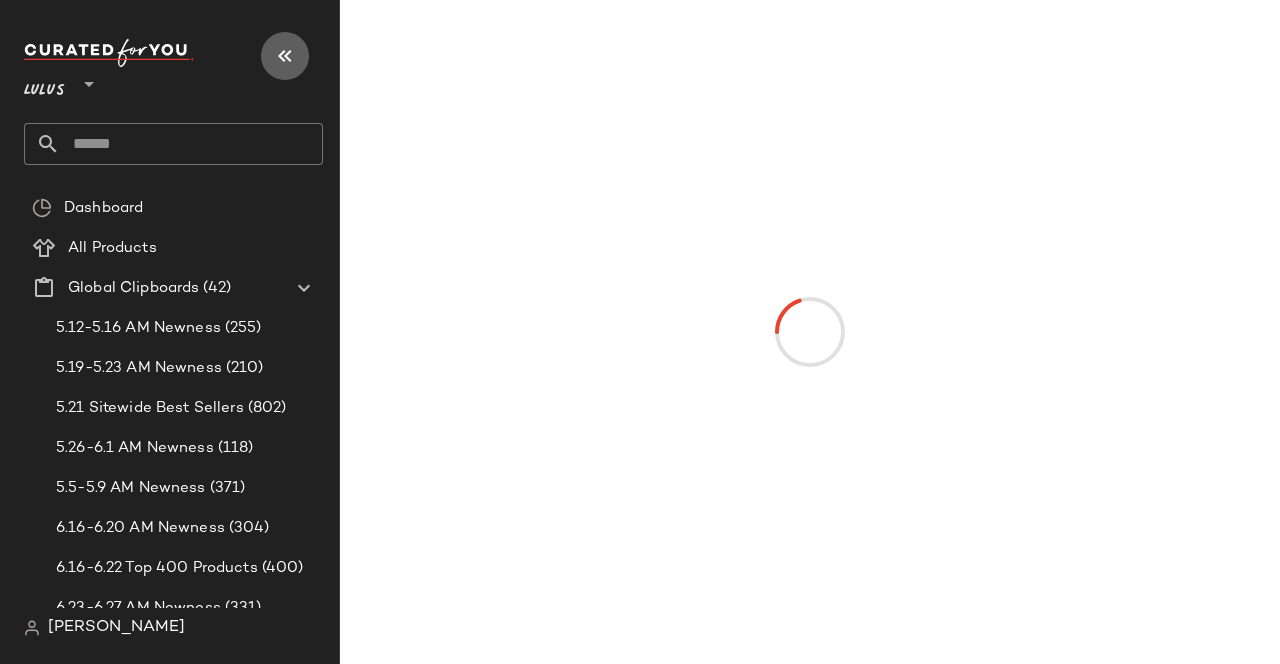 click at bounding box center [285, 56] 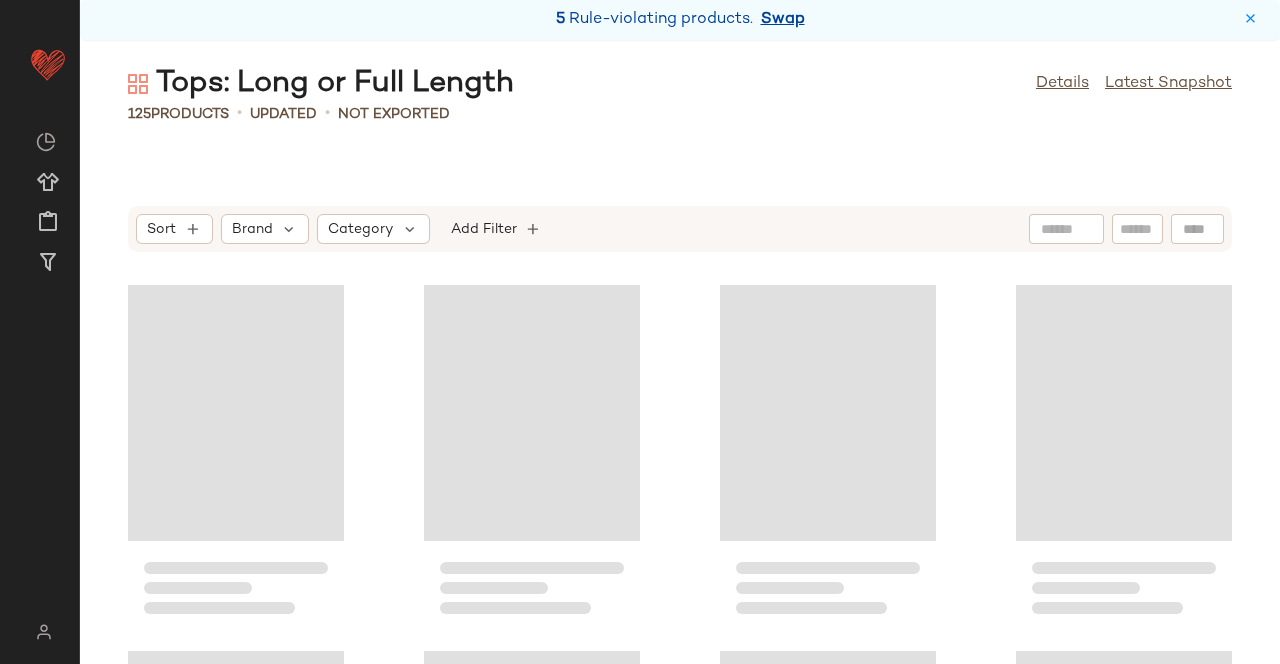 click on "Swap" at bounding box center [783, 20] 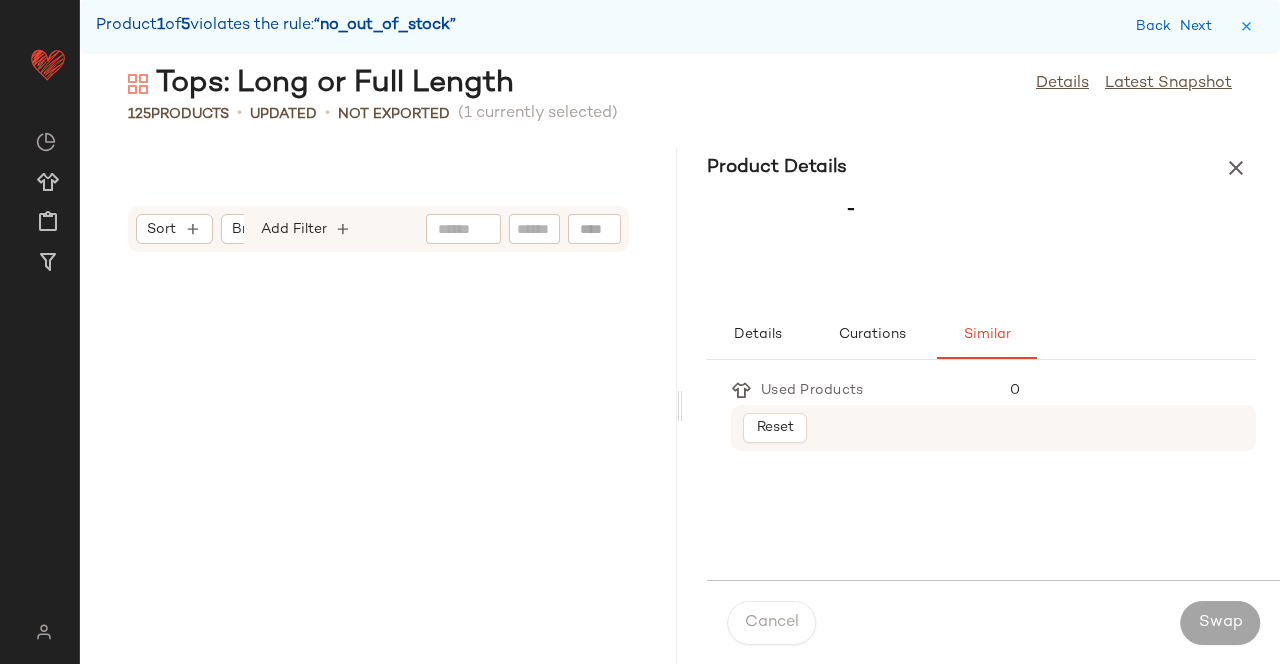 scroll, scrollTop: 6222, scrollLeft: 0, axis: vertical 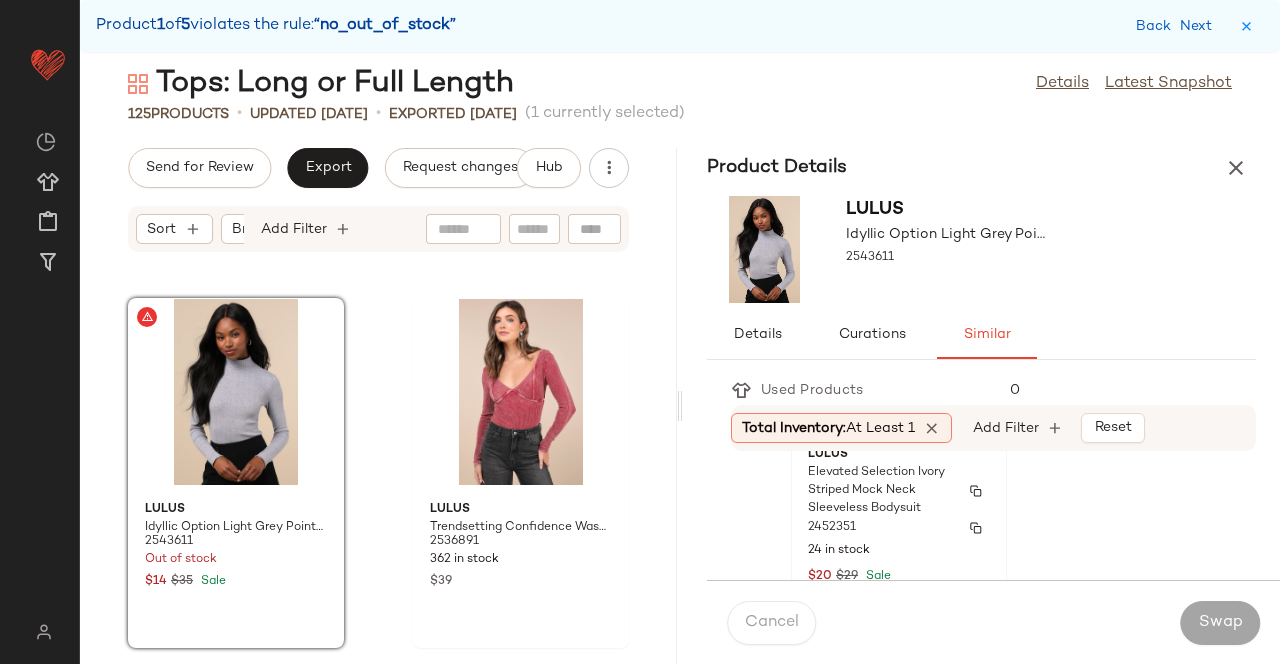 click on "Elevated Selection Ivory Striped Mock Neck Sleeveless Bodysuit" at bounding box center (881, 491) 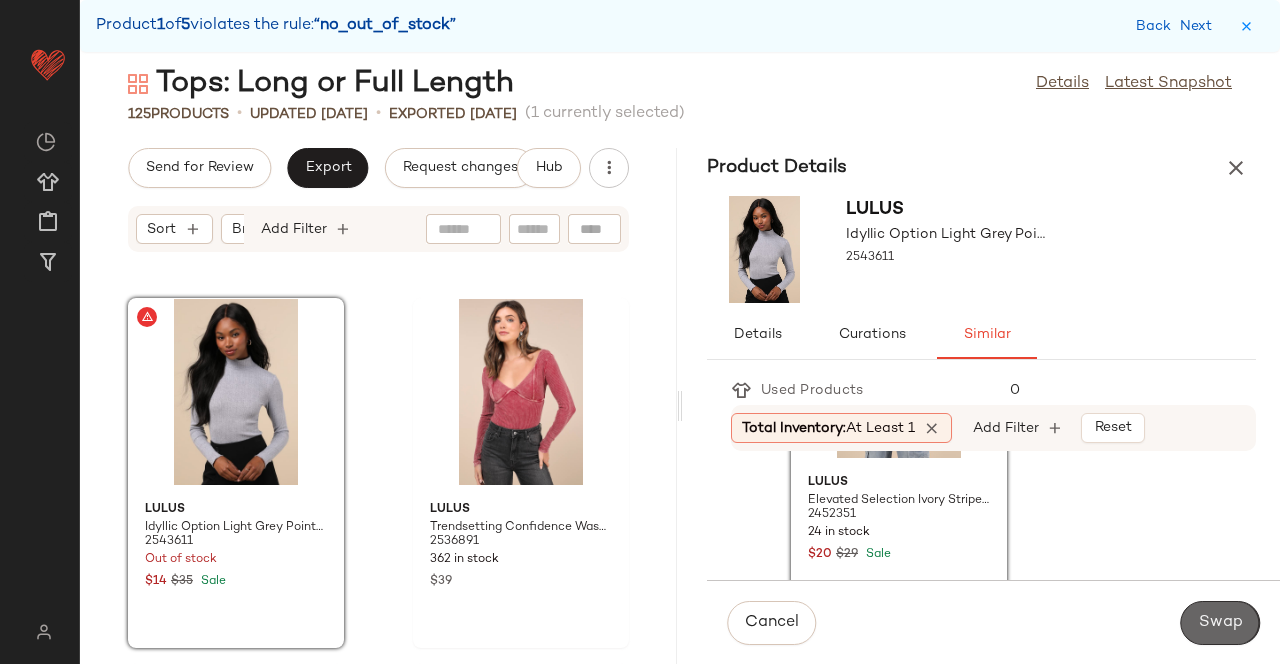 click on "Swap" at bounding box center [1220, 623] 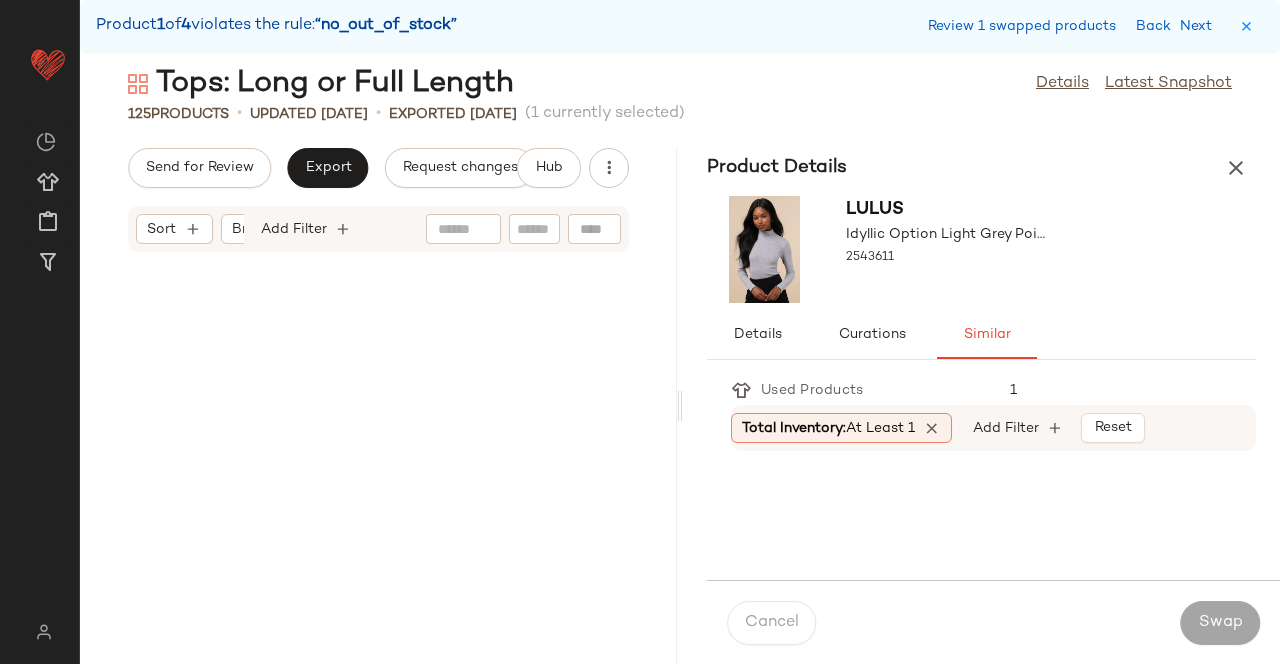scroll, scrollTop: 9882, scrollLeft: 0, axis: vertical 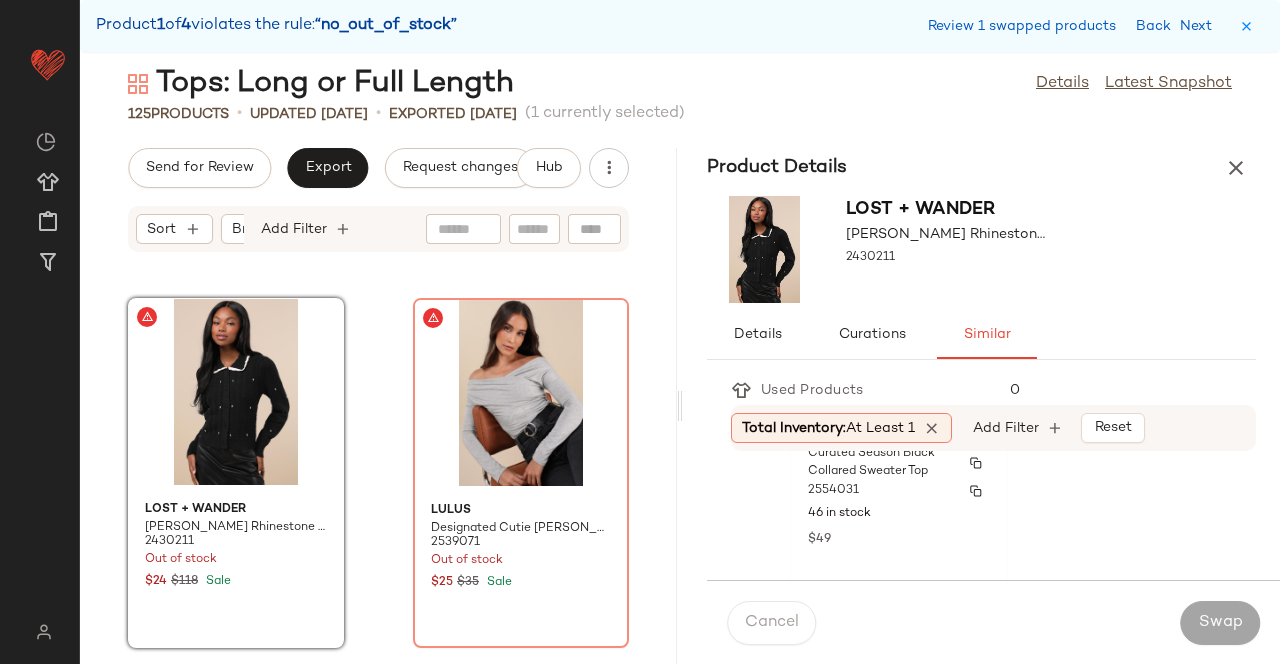 click on "46 in stock" at bounding box center (899, 514) 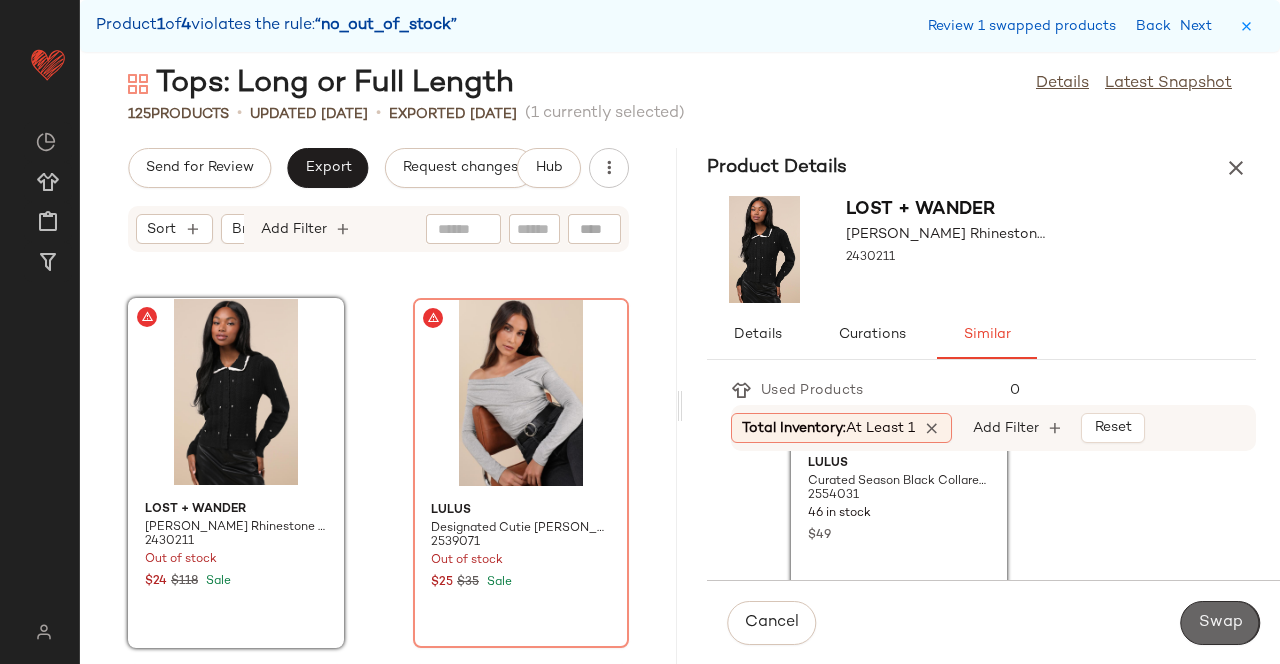 click on "Swap" 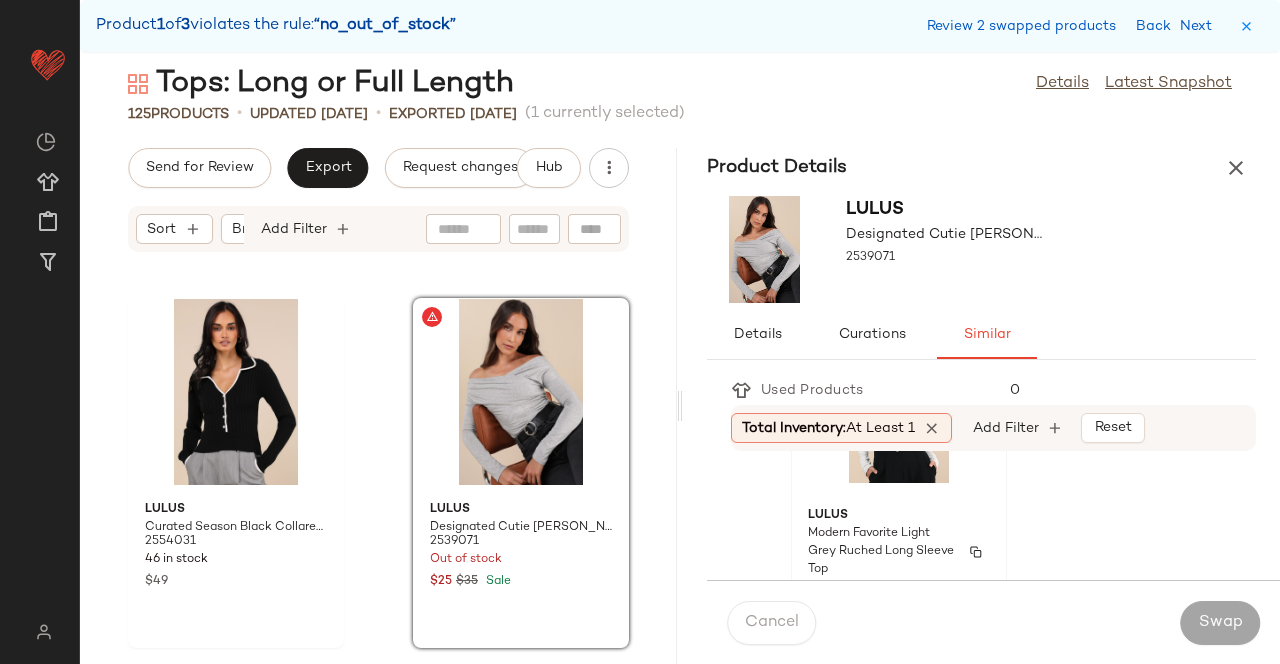 click on "Modern Favorite Light Grey Ruched Long Sleeve Top" at bounding box center (881, 552) 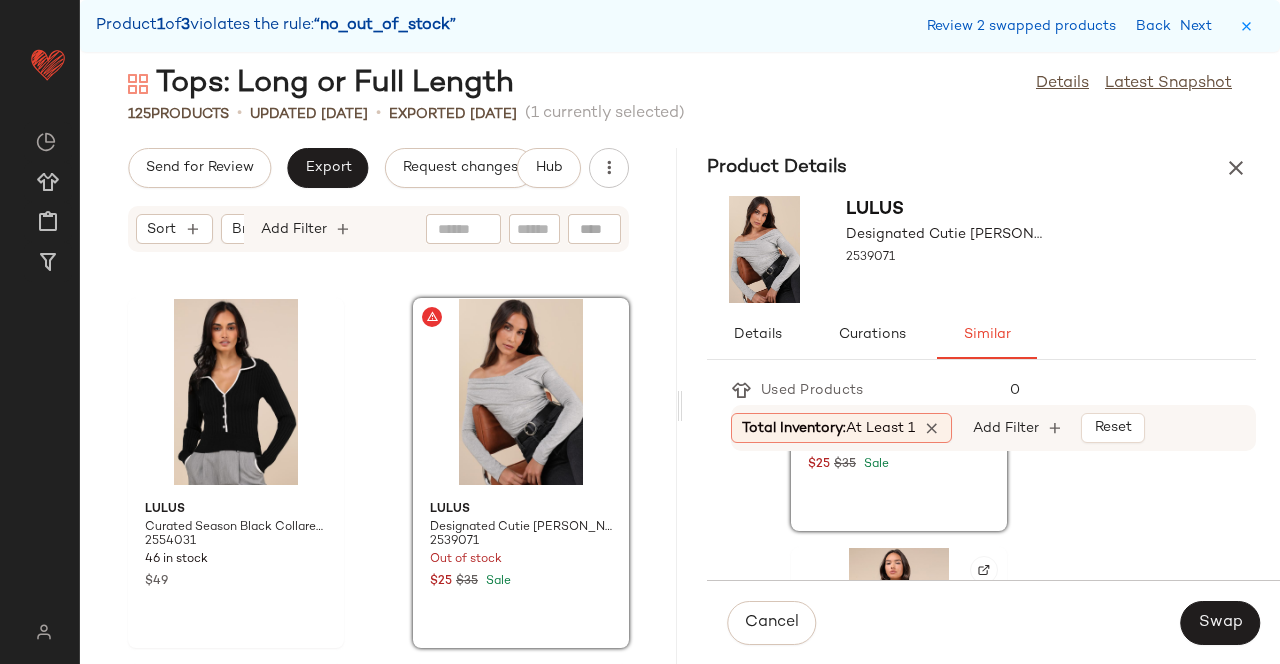 scroll, scrollTop: 287, scrollLeft: 0, axis: vertical 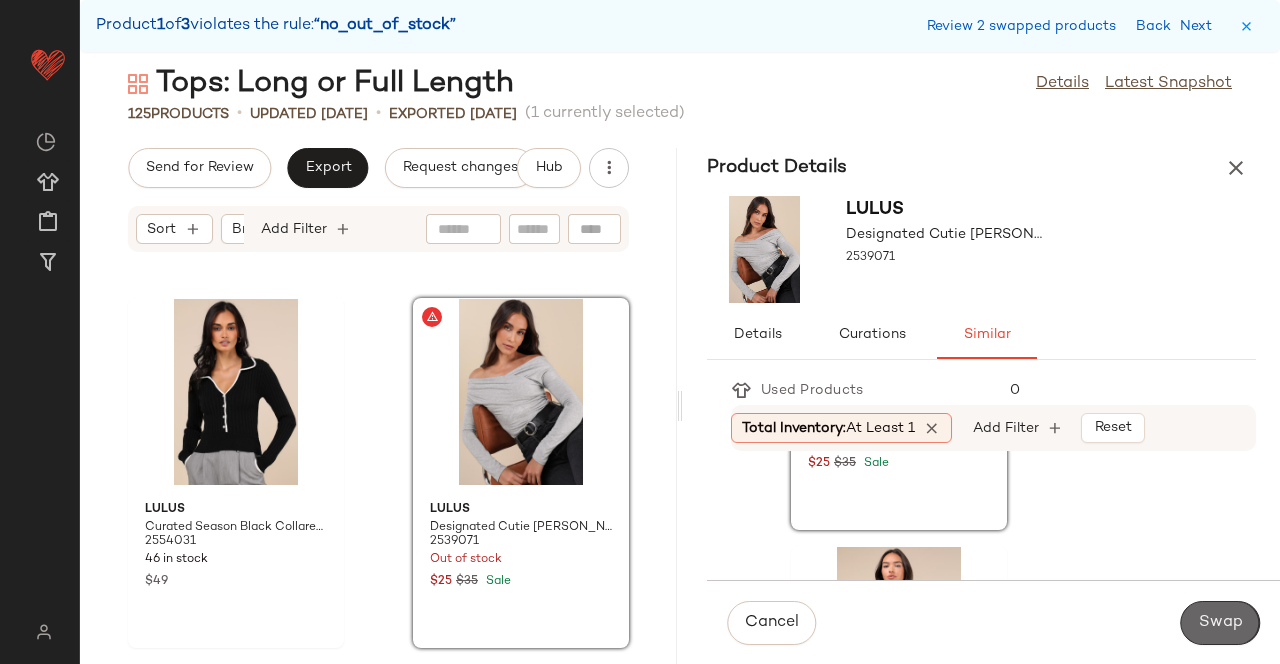 click on "Swap" at bounding box center [1220, 623] 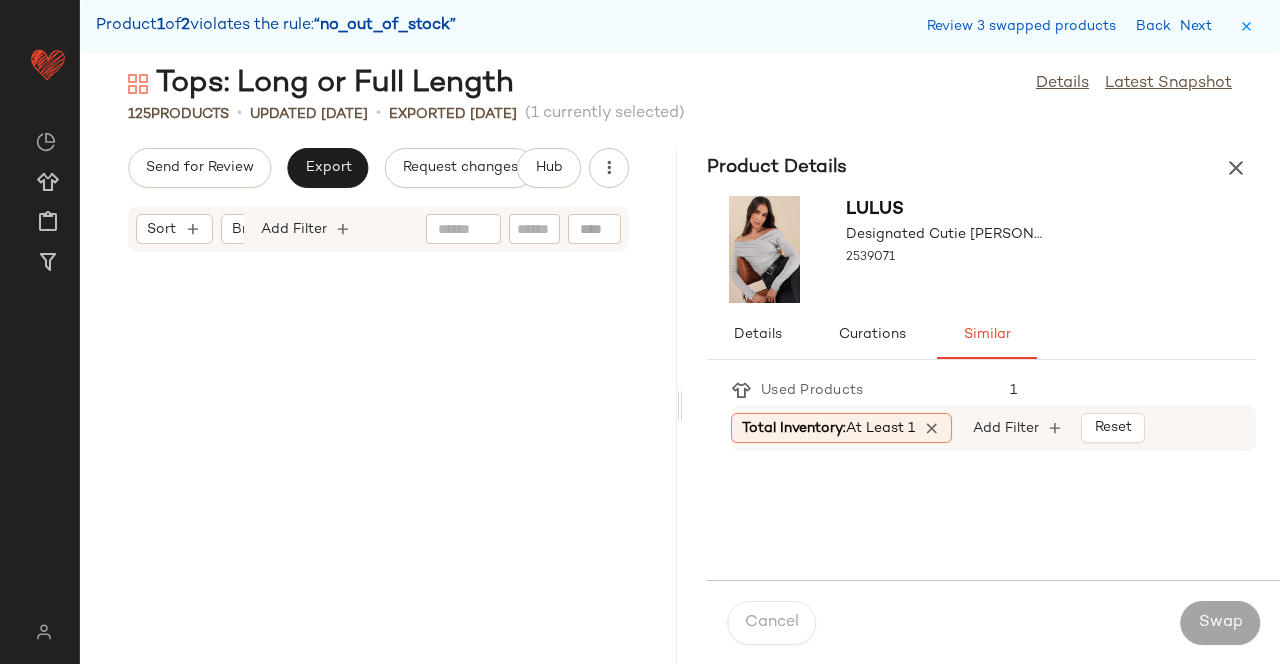 scroll, scrollTop: 17568, scrollLeft: 0, axis: vertical 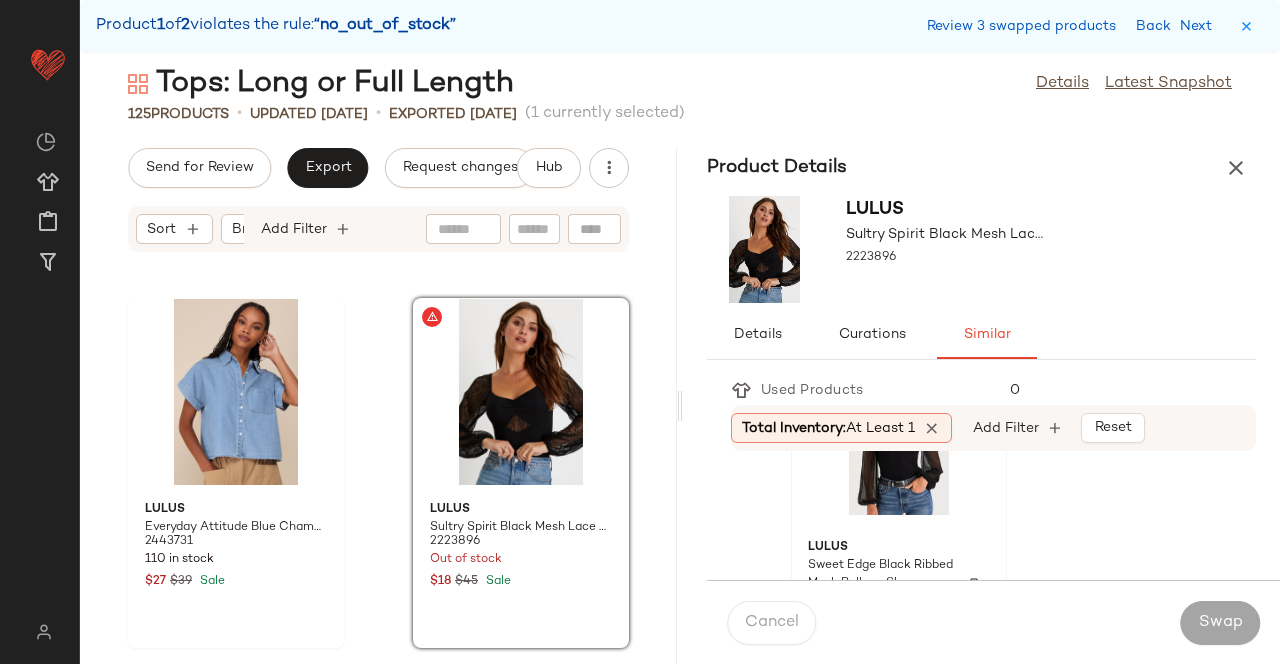 click on "Lulus" at bounding box center [899, 548] 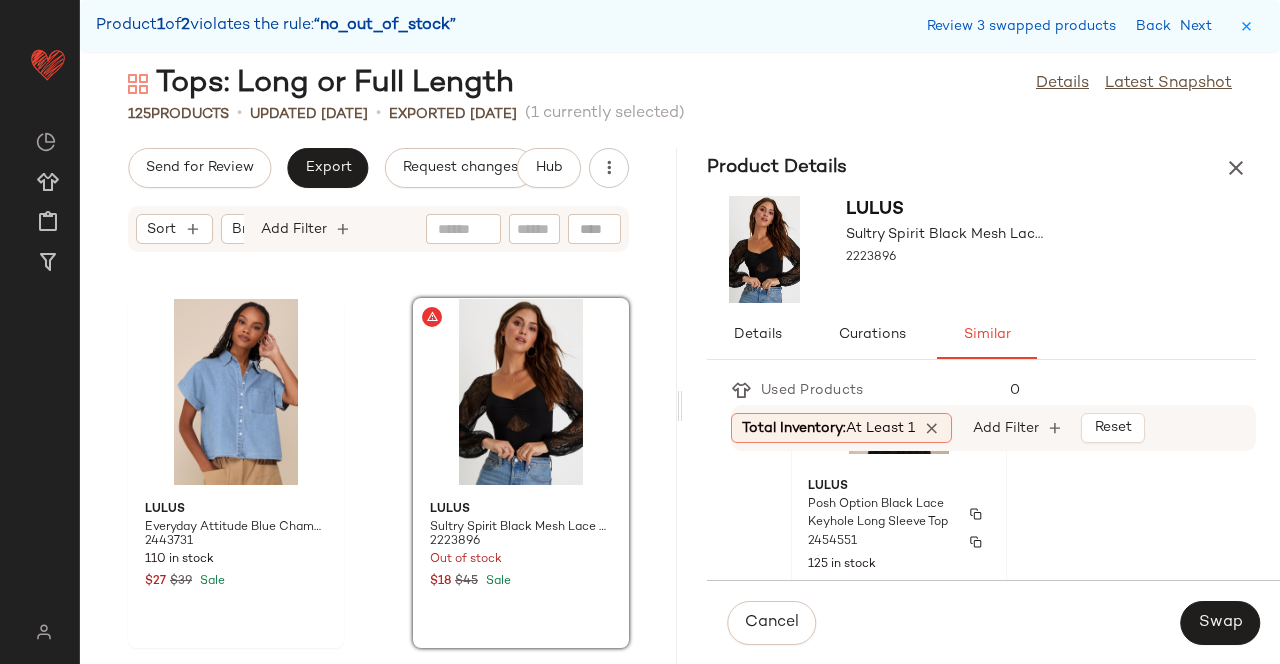 scroll, scrollTop: 565, scrollLeft: 0, axis: vertical 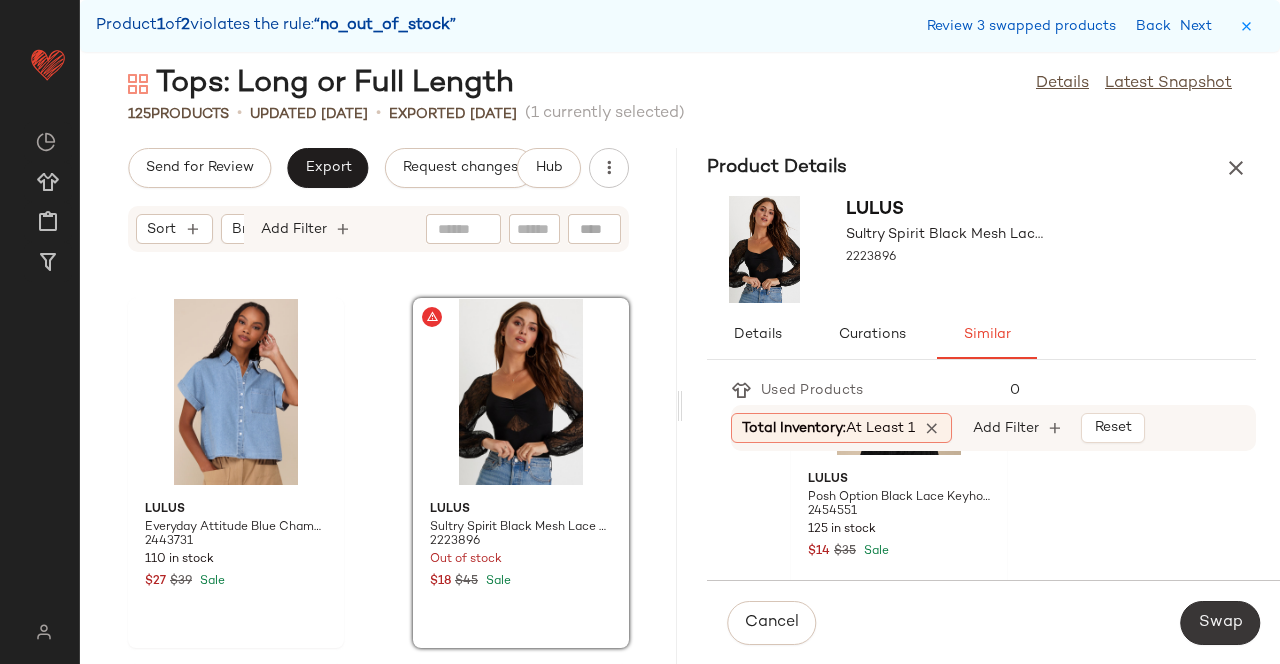 drag, startPoint x: 1214, startPoint y: 647, endPoint x: 1220, endPoint y: 637, distance: 11.661903 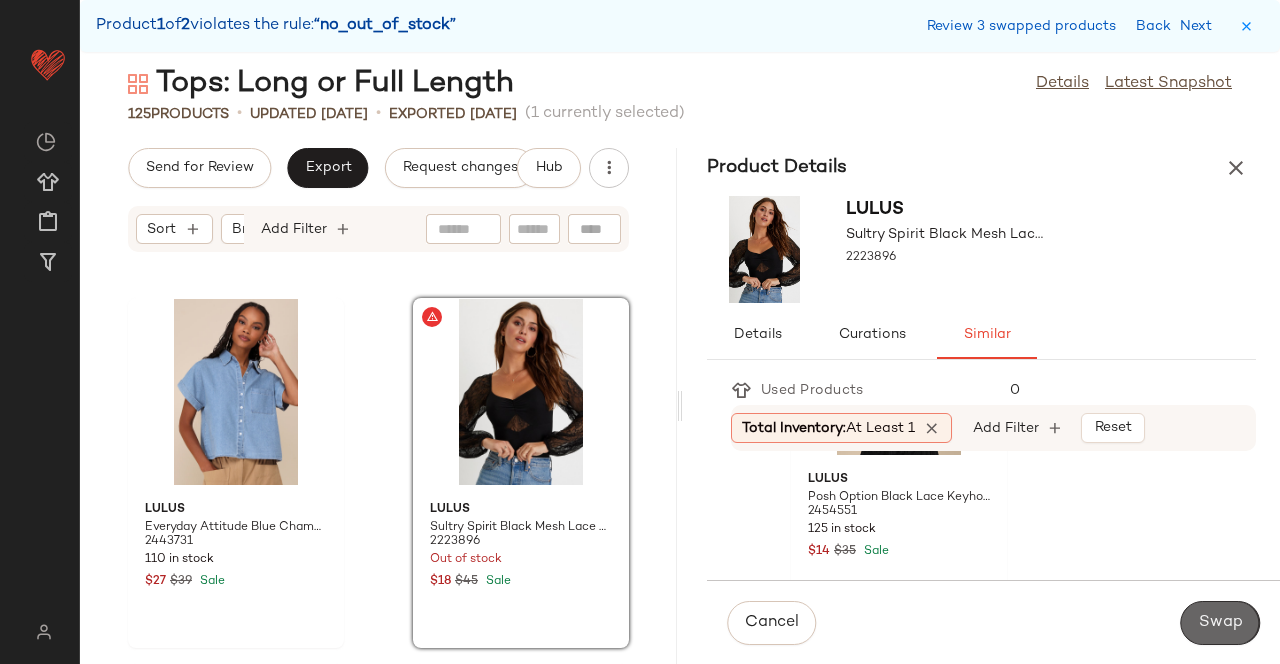 click on "Swap" at bounding box center (1220, 623) 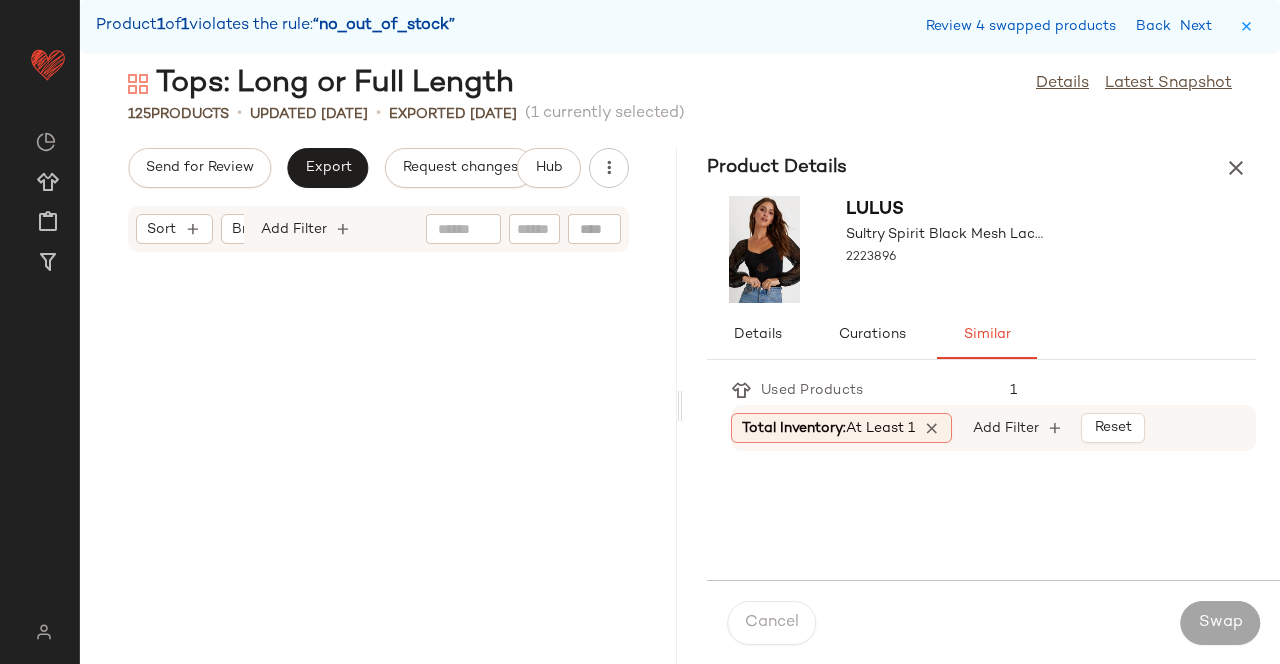 scroll, scrollTop: 19032, scrollLeft: 0, axis: vertical 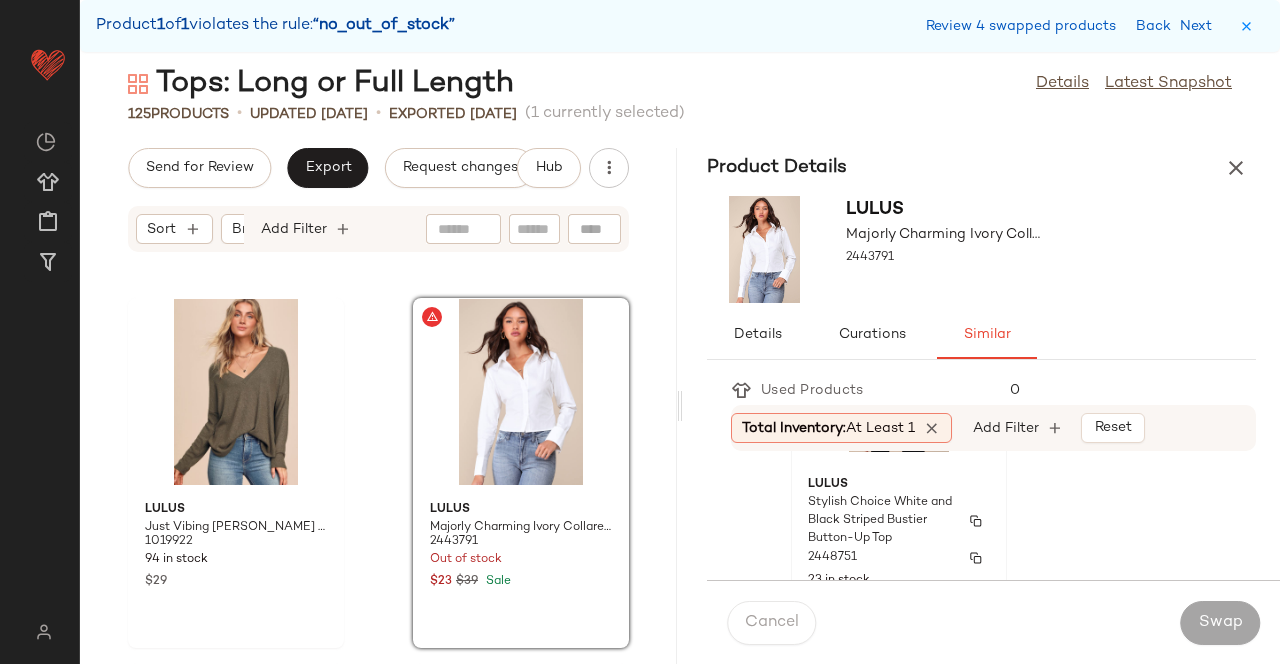 click on "Stylish Choice White and Black Striped Bustier Button-Up Top" at bounding box center [881, 521] 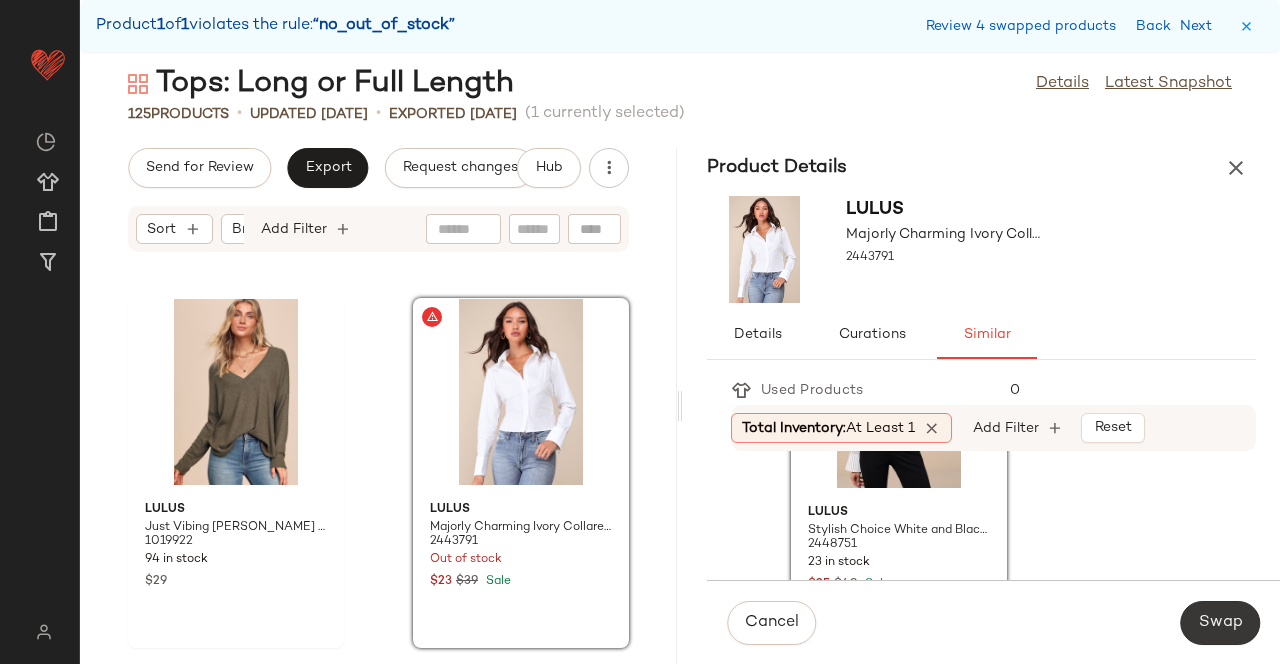 click on "Swap" at bounding box center [1220, 623] 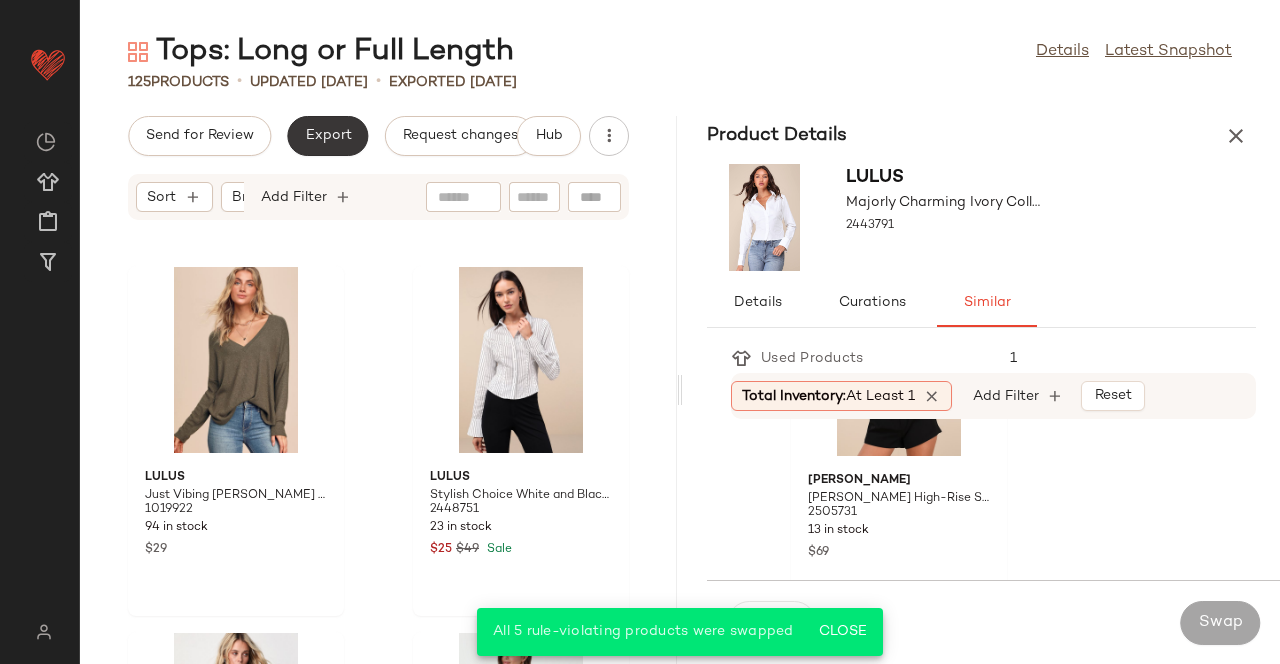 click on "Export" at bounding box center (327, 136) 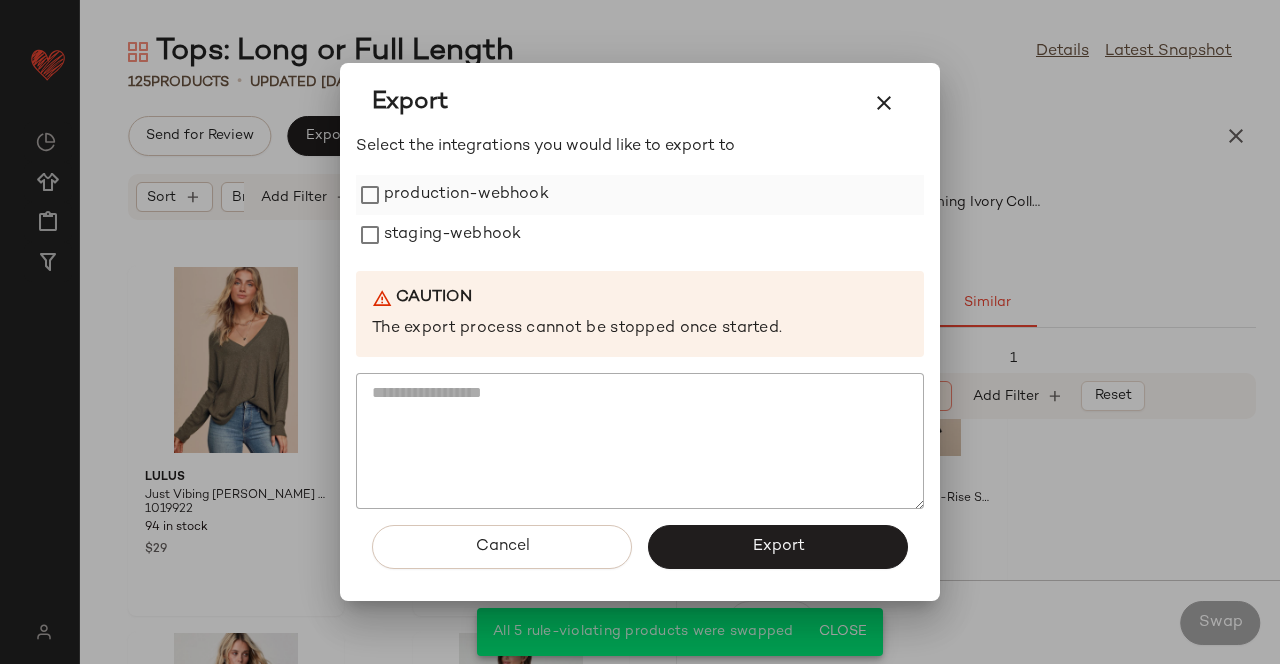 click on "production-webhook" 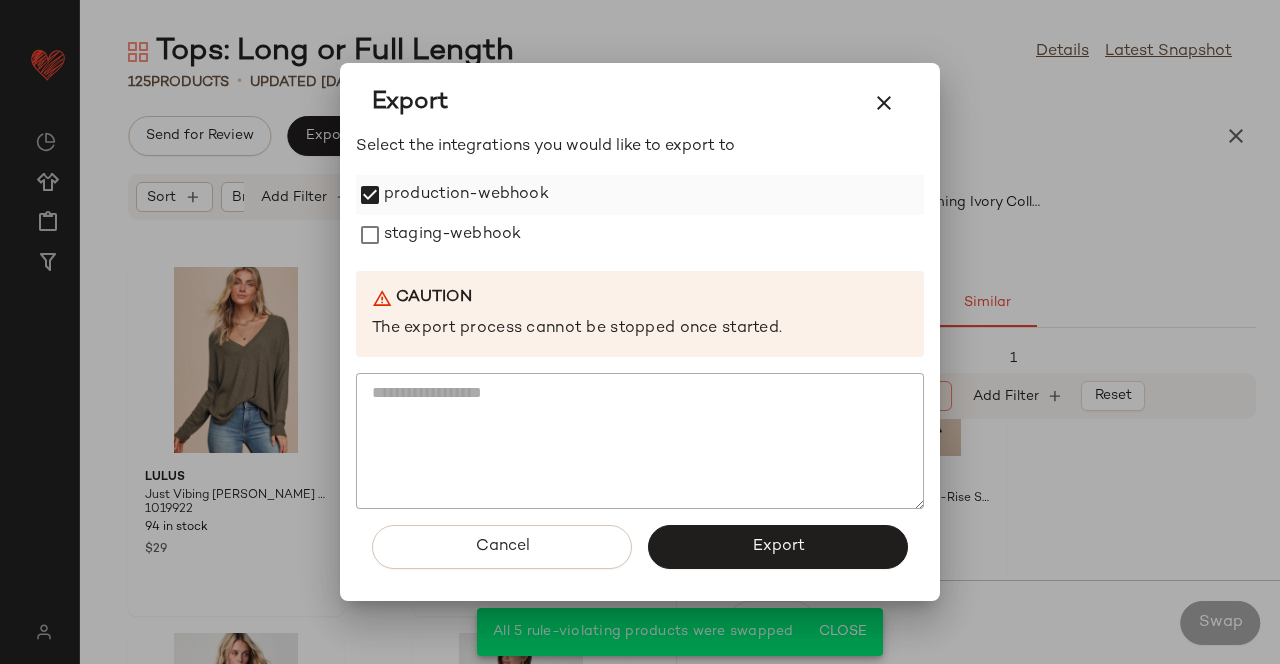 click on "production-webhook" at bounding box center (466, 195) 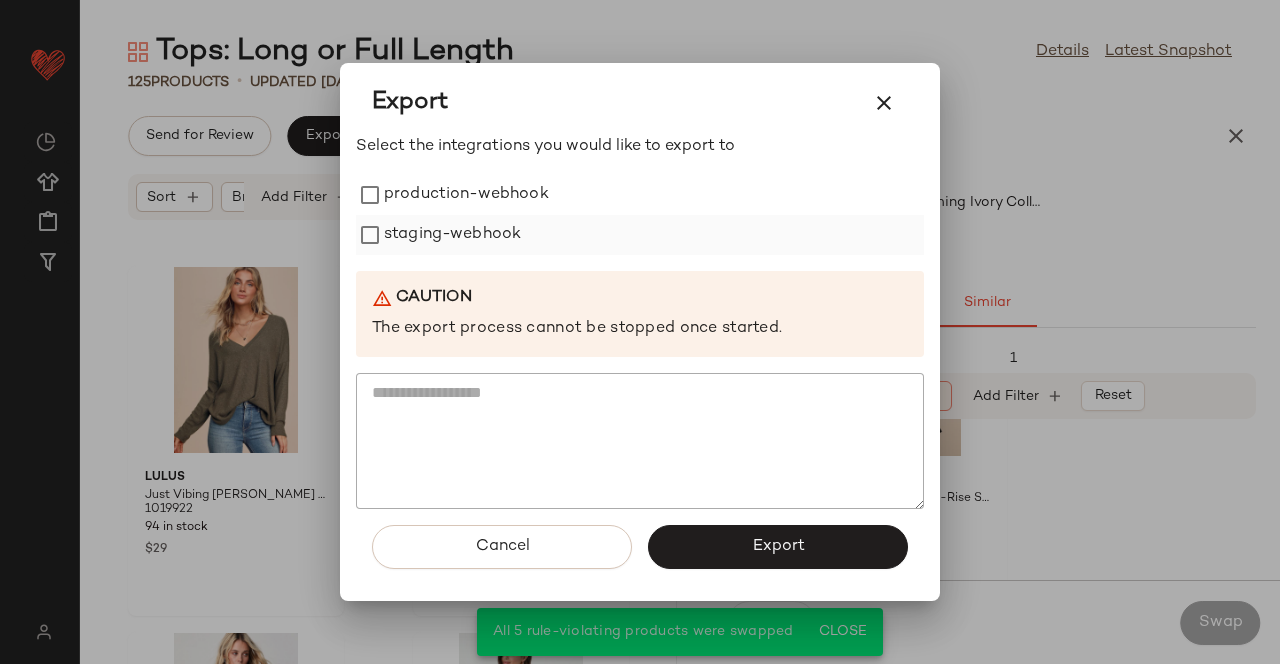click on "staging-webhook" at bounding box center [452, 235] 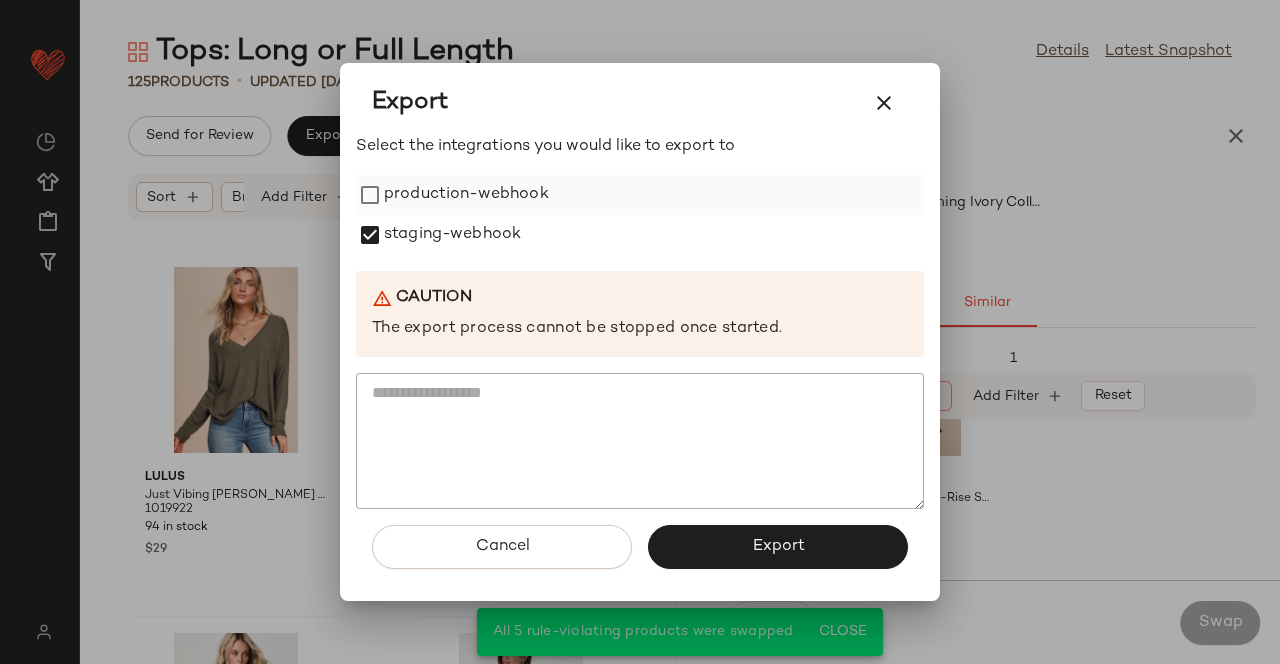 click on "production-webhook" at bounding box center [466, 195] 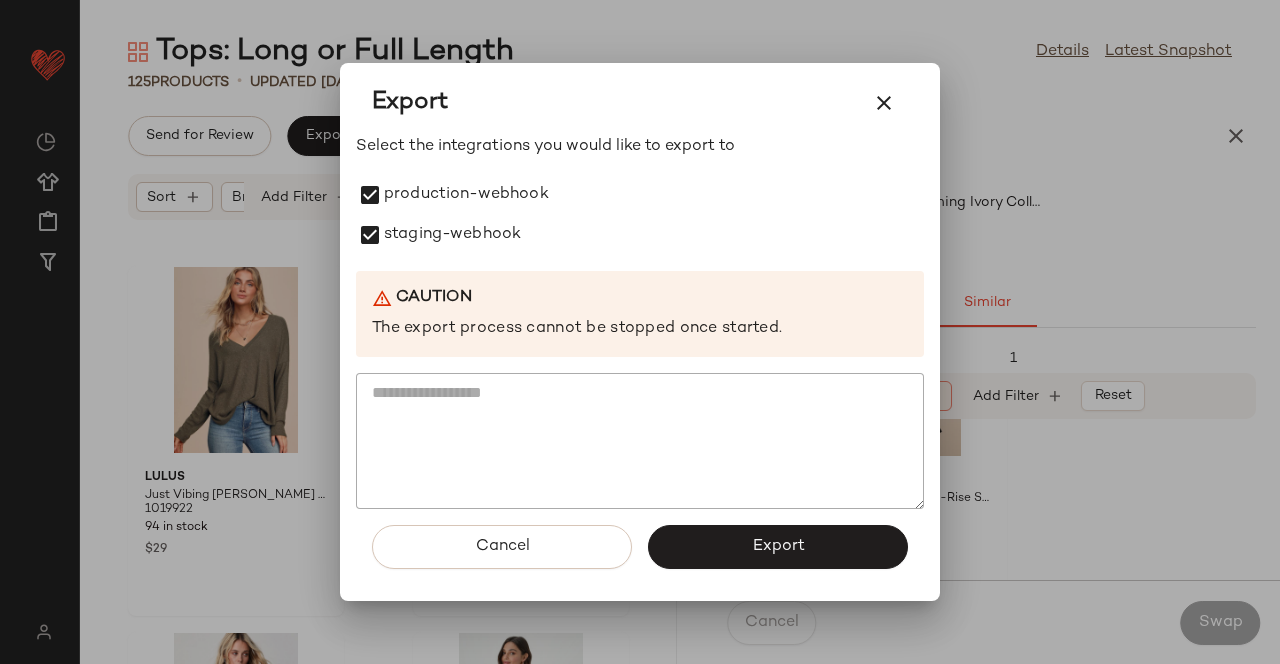 drag, startPoint x: 429, startPoint y: 176, endPoint x: 736, endPoint y: 603, distance: 525.90686 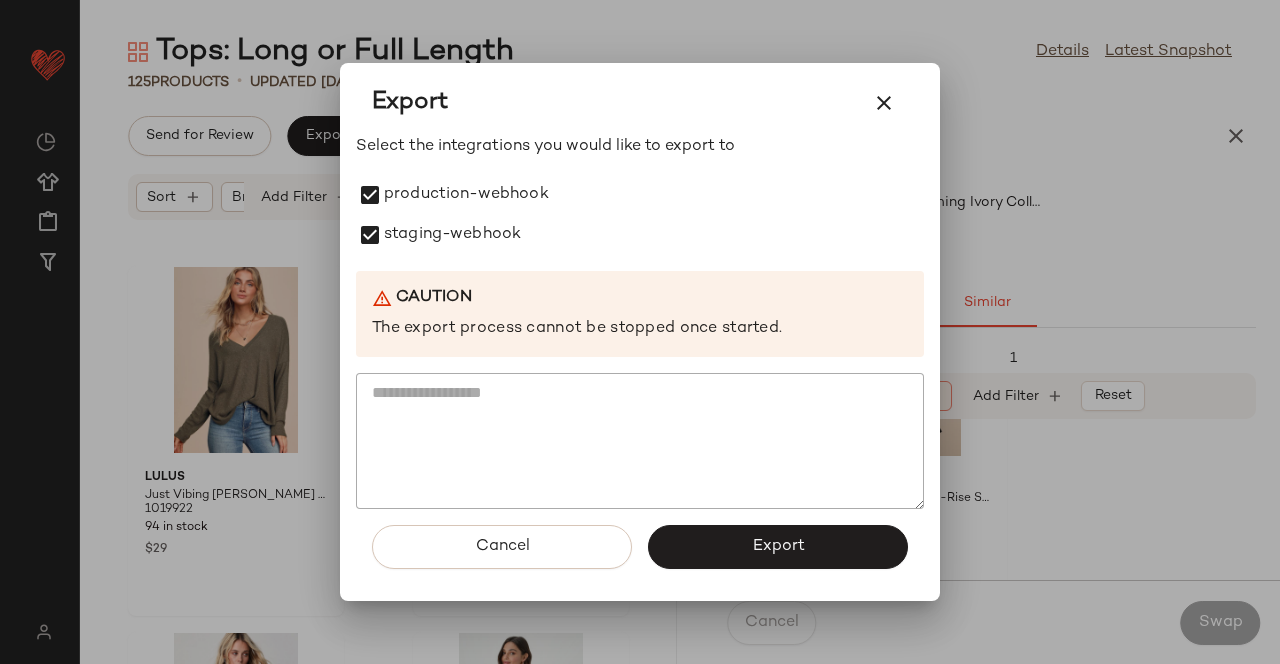 click on "Export  Select the integrations you would like to export to production-webhook staging-webhook Caution The export process cannot be stopped once started.  Cancel   Export" 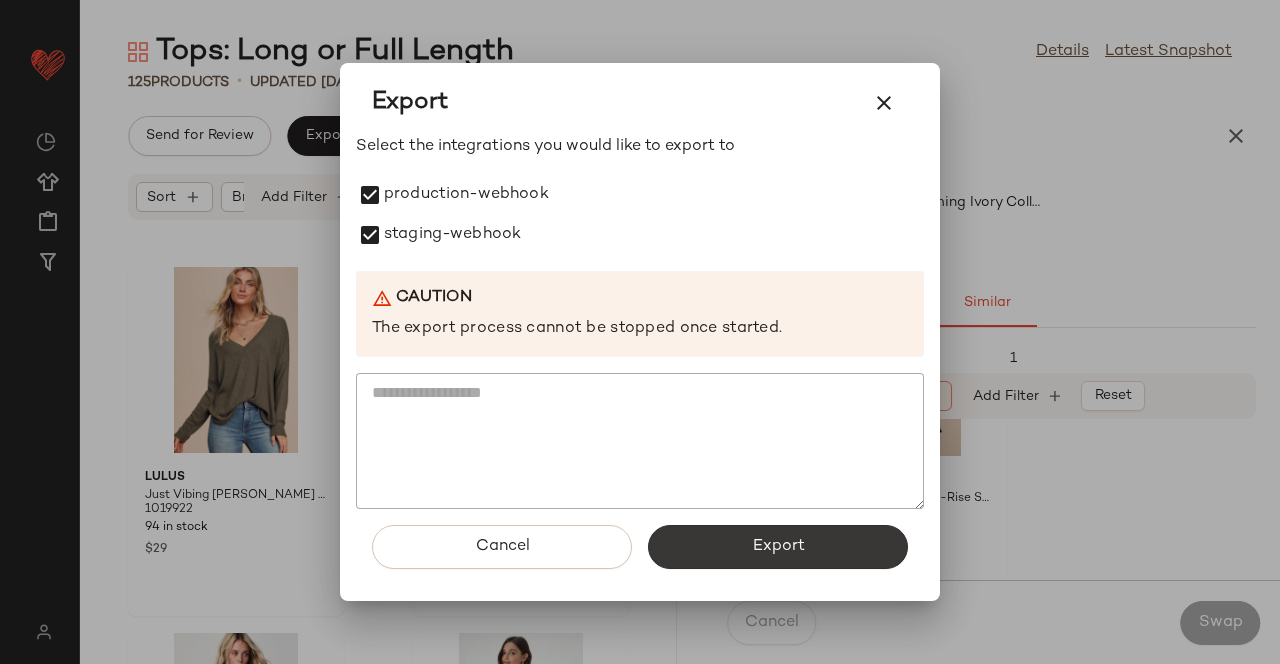 click on "Export" at bounding box center [778, 547] 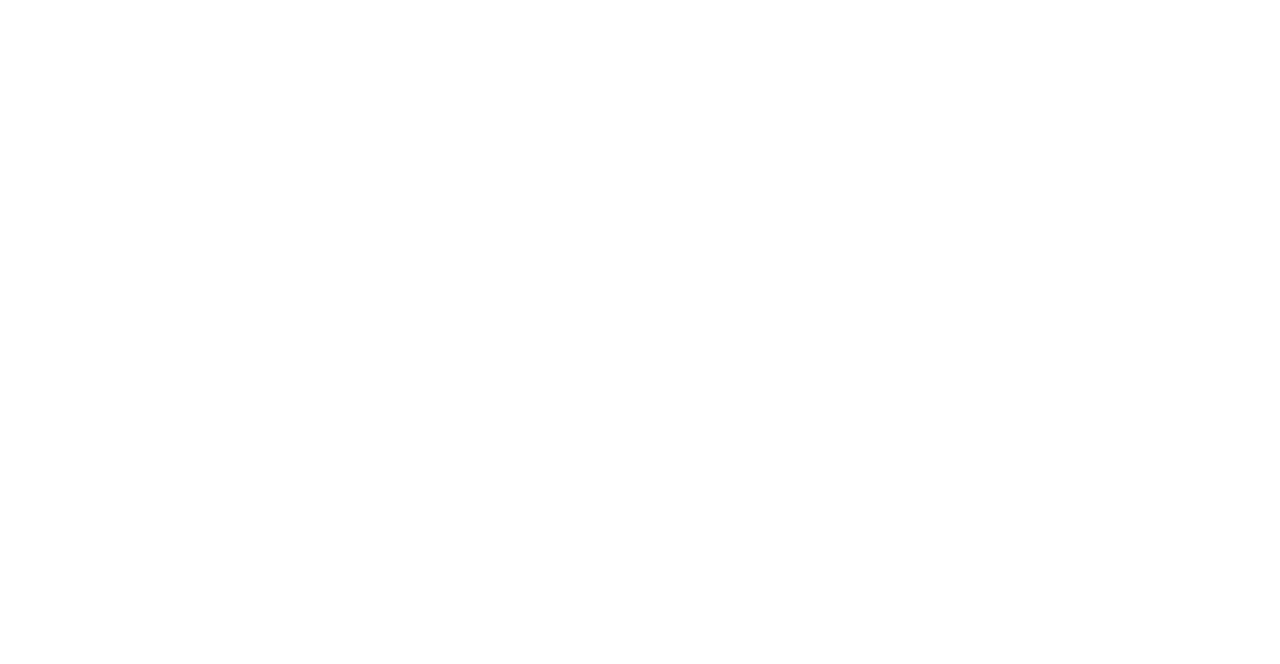 scroll, scrollTop: 0, scrollLeft: 0, axis: both 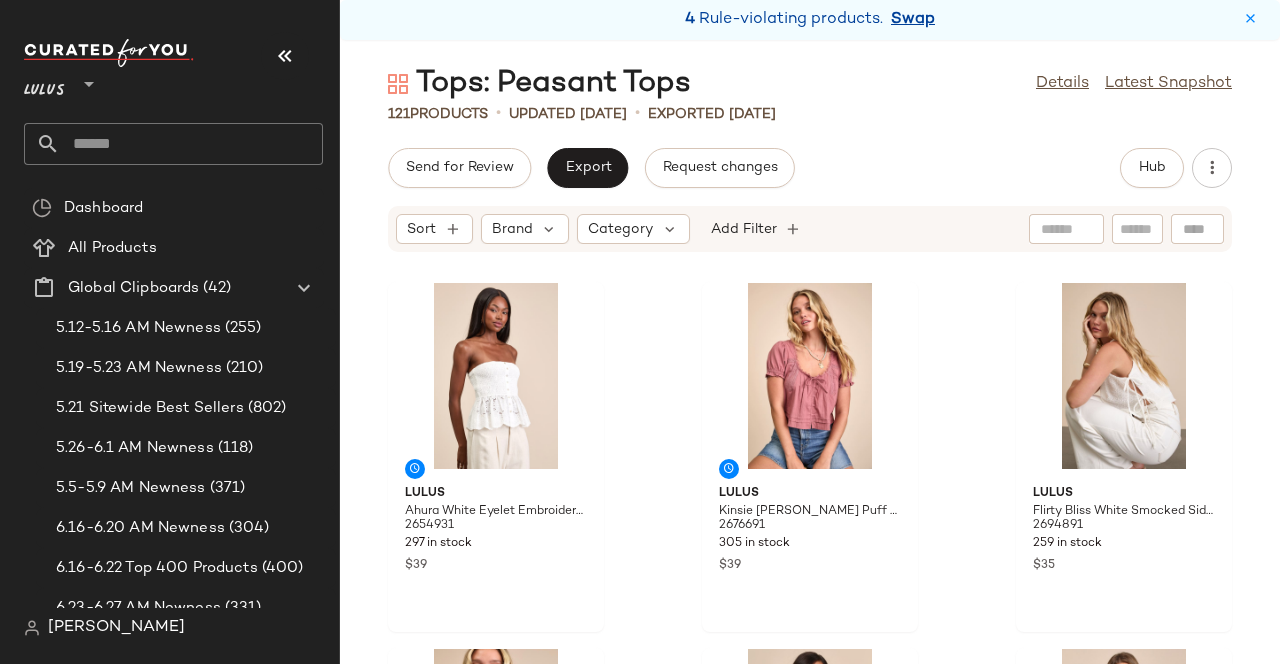 click on "Swap" at bounding box center (913, 20) 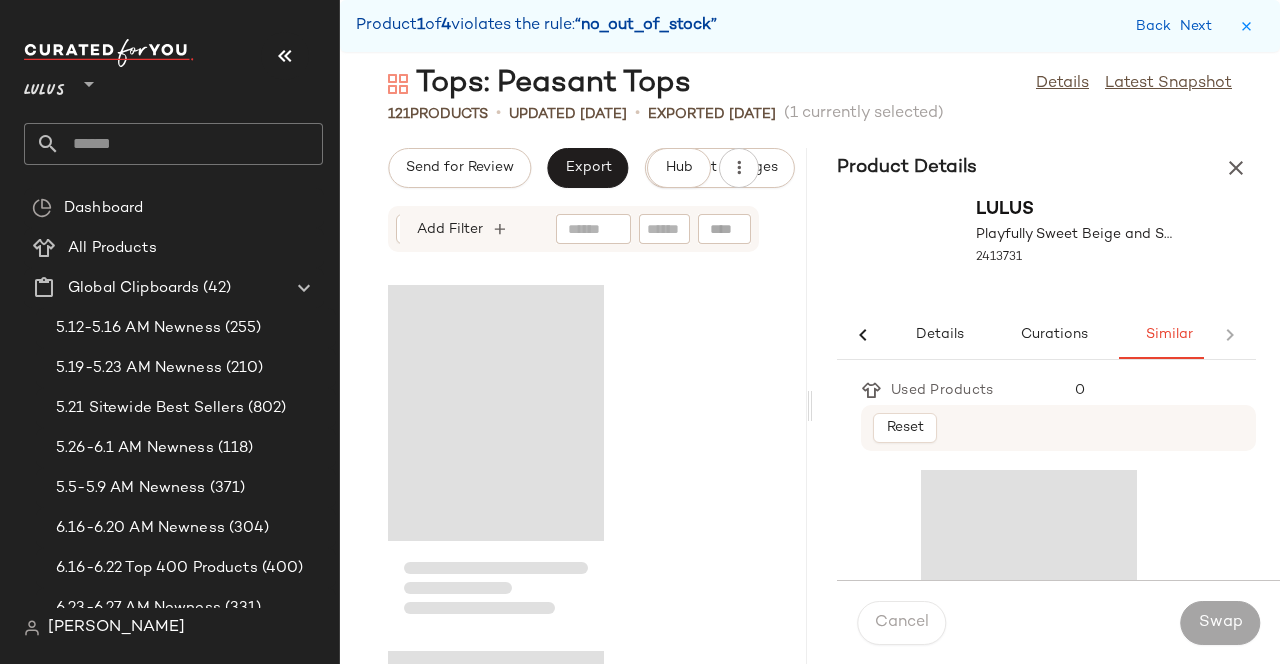 scroll, scrollTop: 0, scrollLeft: 14, axis: horizontal 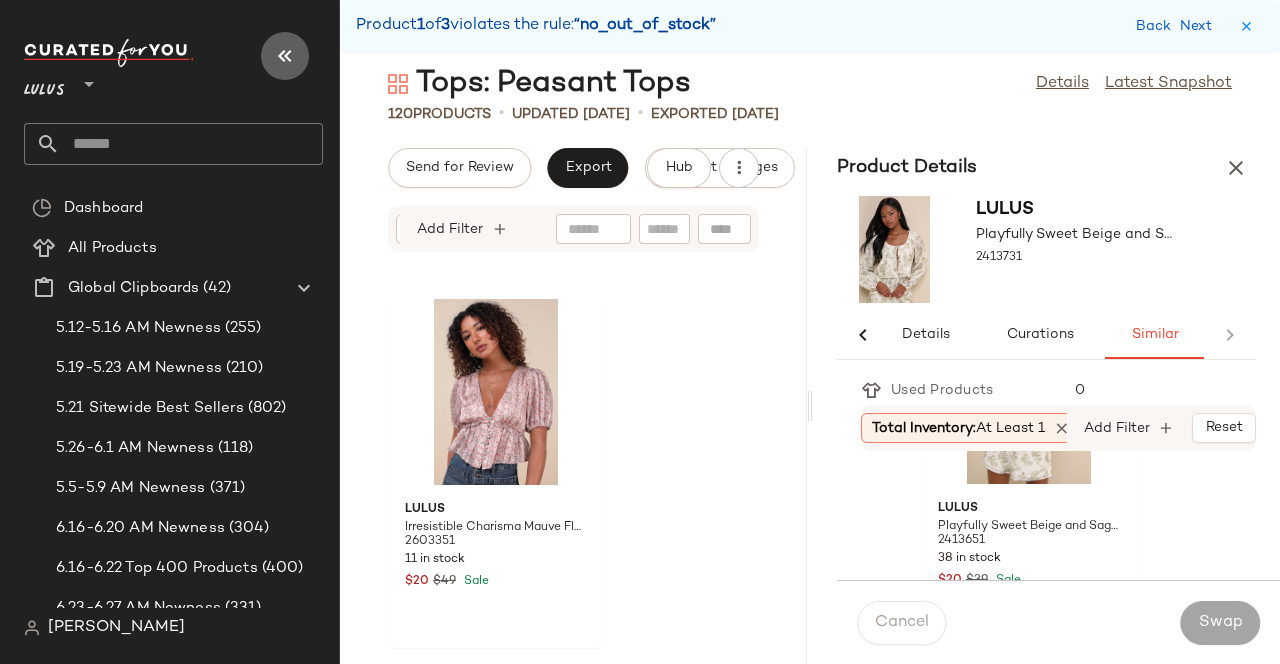 click at bounding box center (285, 56) 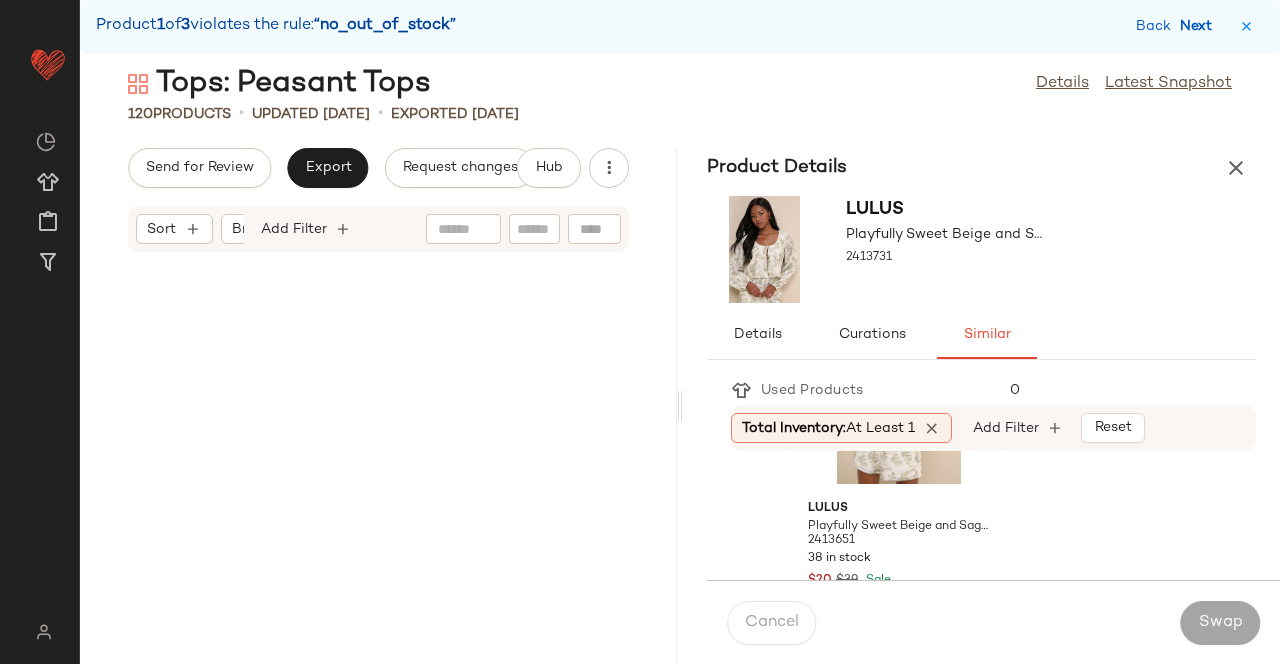 click on "Next" at bounding box center [1200, 26] 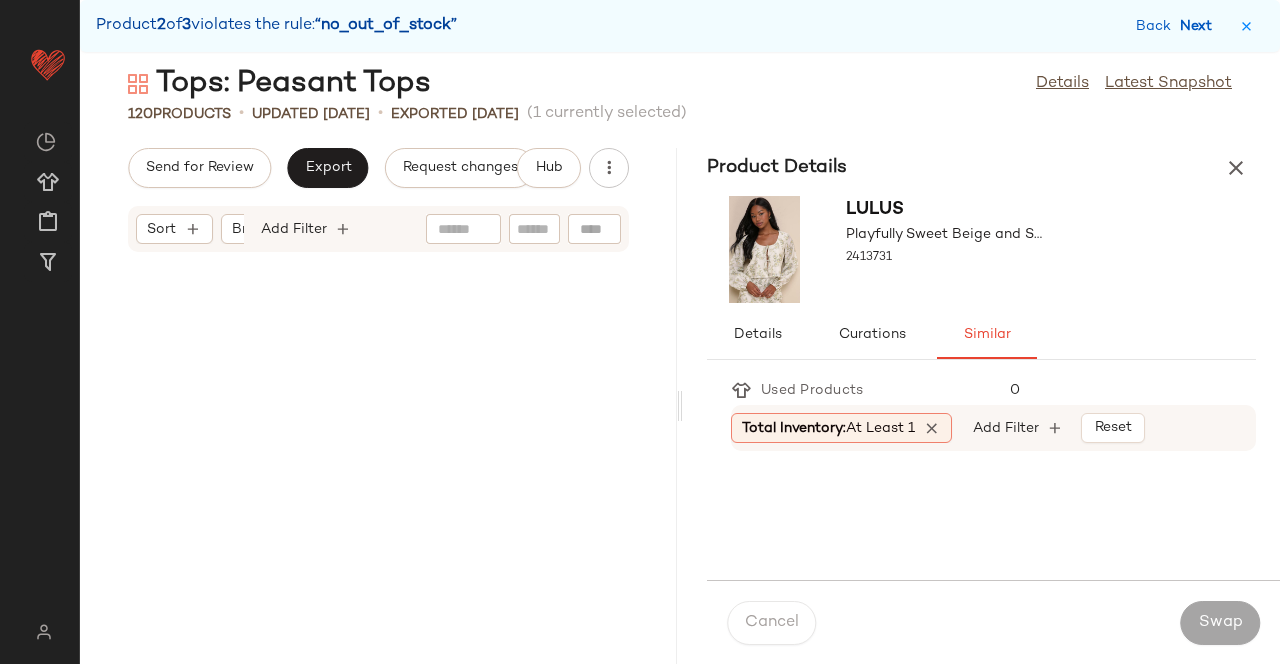 scroll, scrollTop: 13542, scrollLeft: 0, axis: vertical 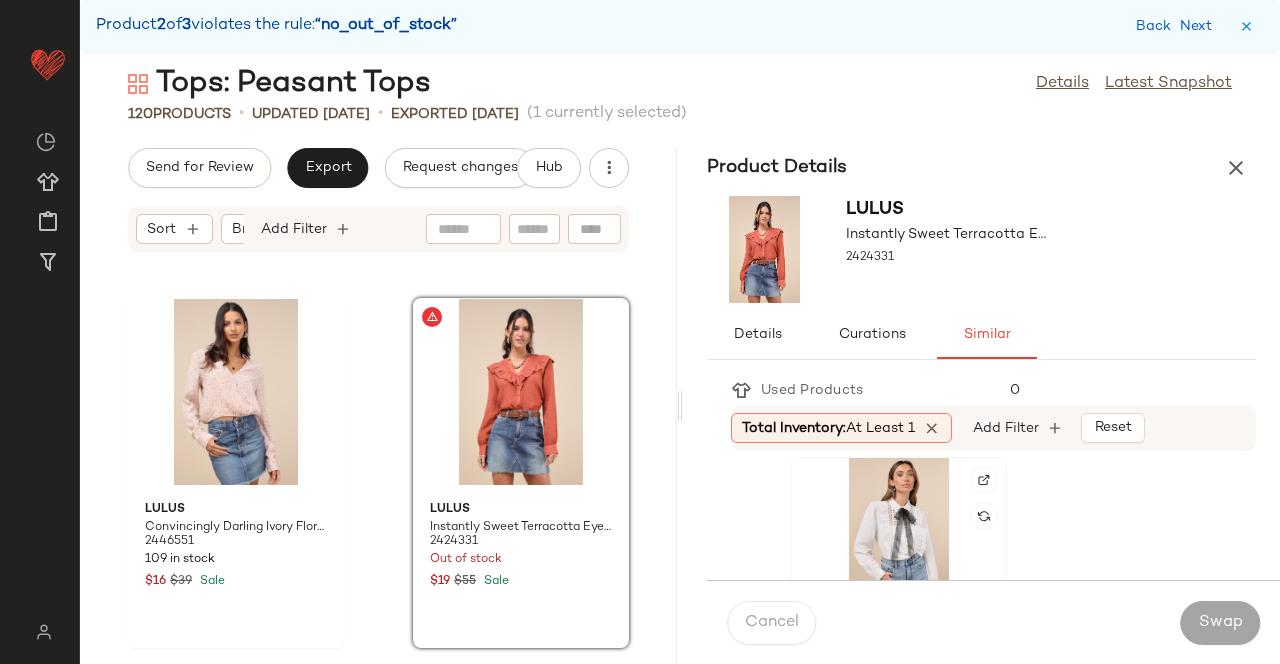 click 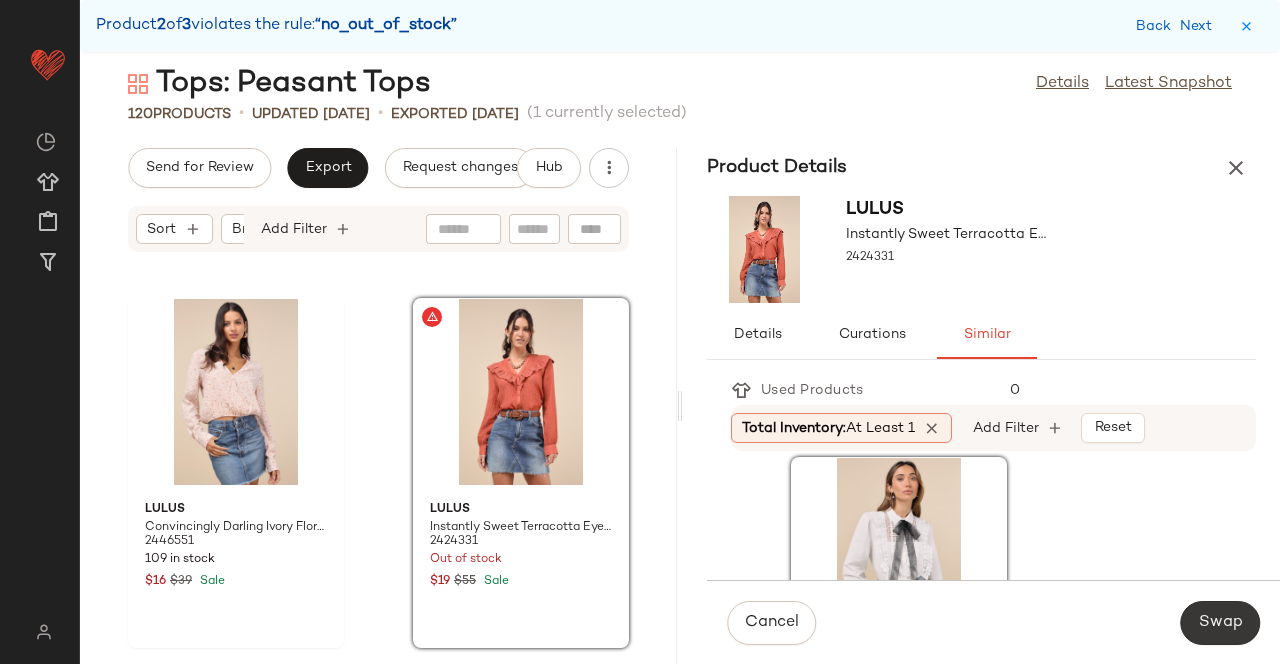 click on "Swap" 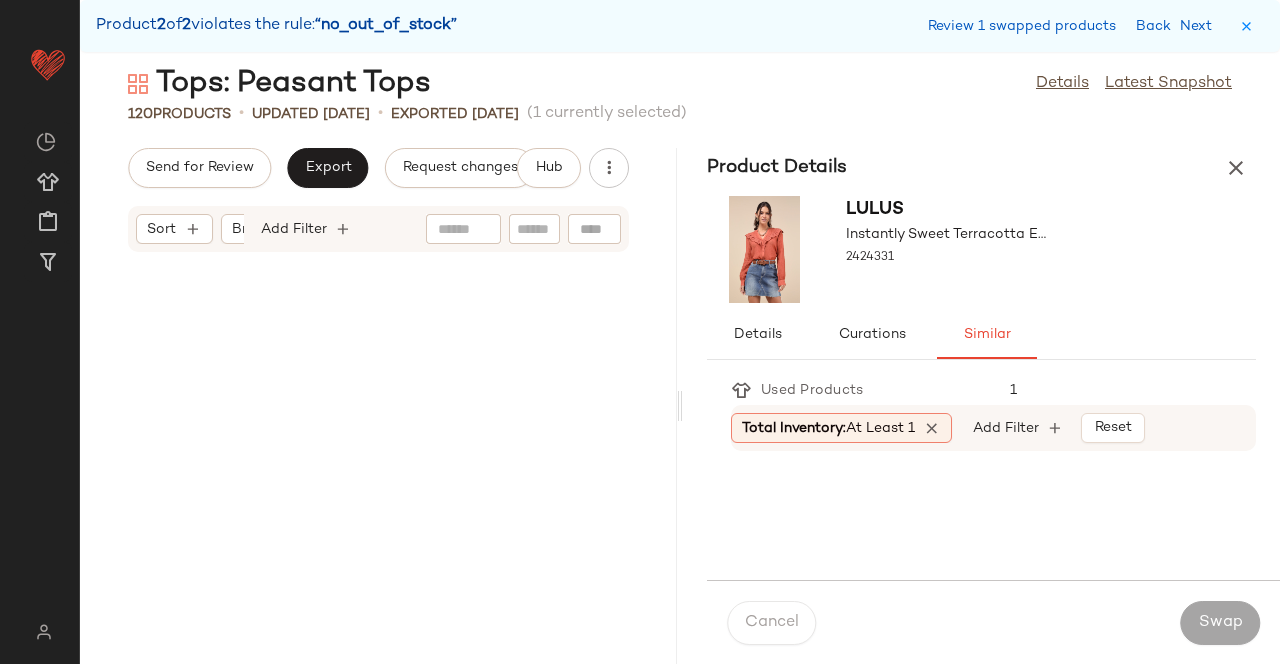 scroll, scrollTop: 16104, scrollLeft: 0, axis: vertical 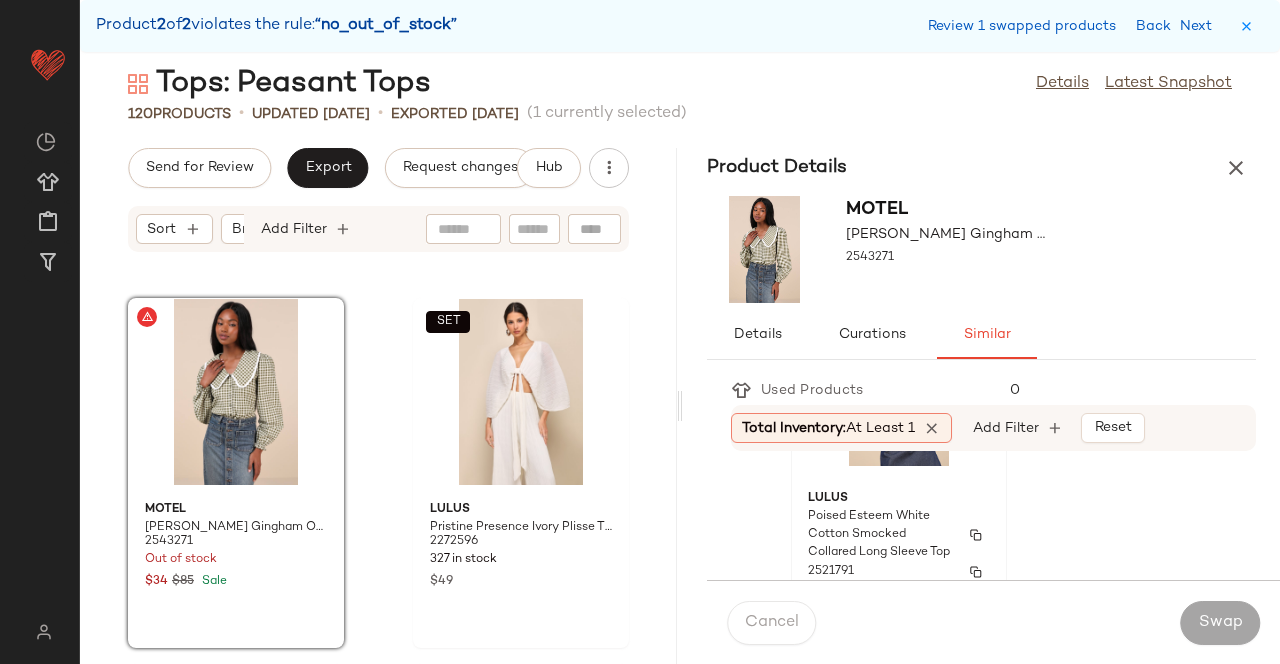 click on "Poised Esteem White Cotton Smocked Collared Long Sleeve Top" at bounding box center [881, 535] 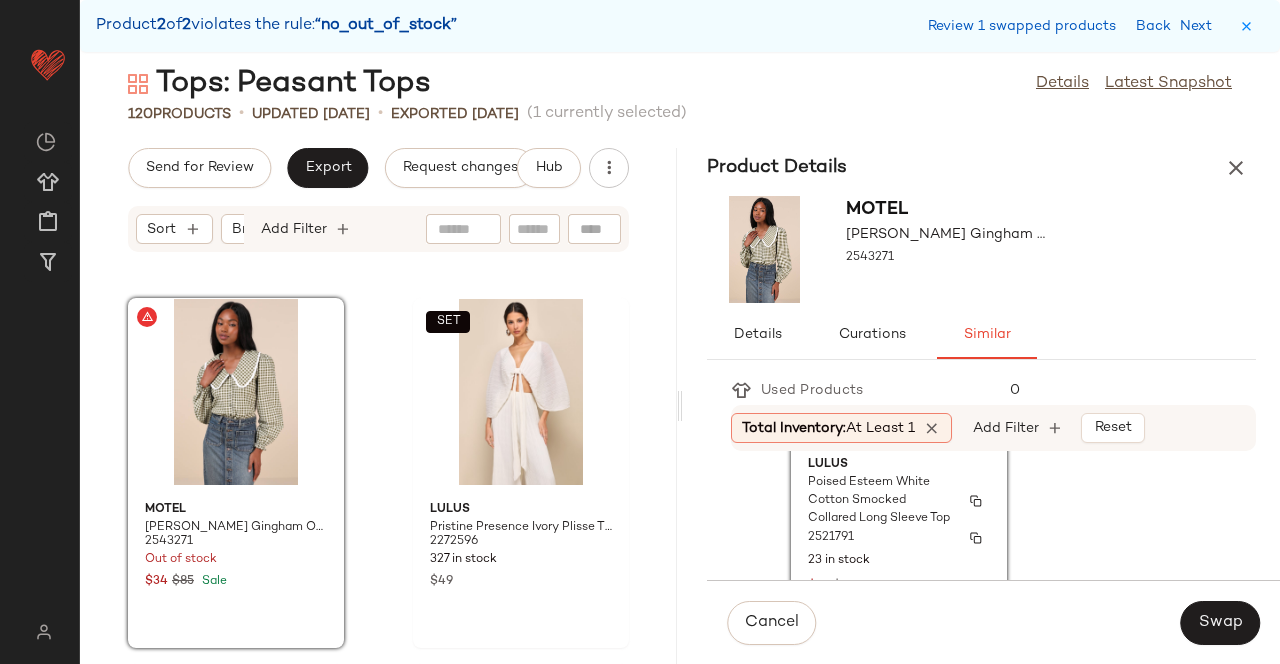 scroll, scrollTop: 192, scrollLeft: 0, axis: vertical 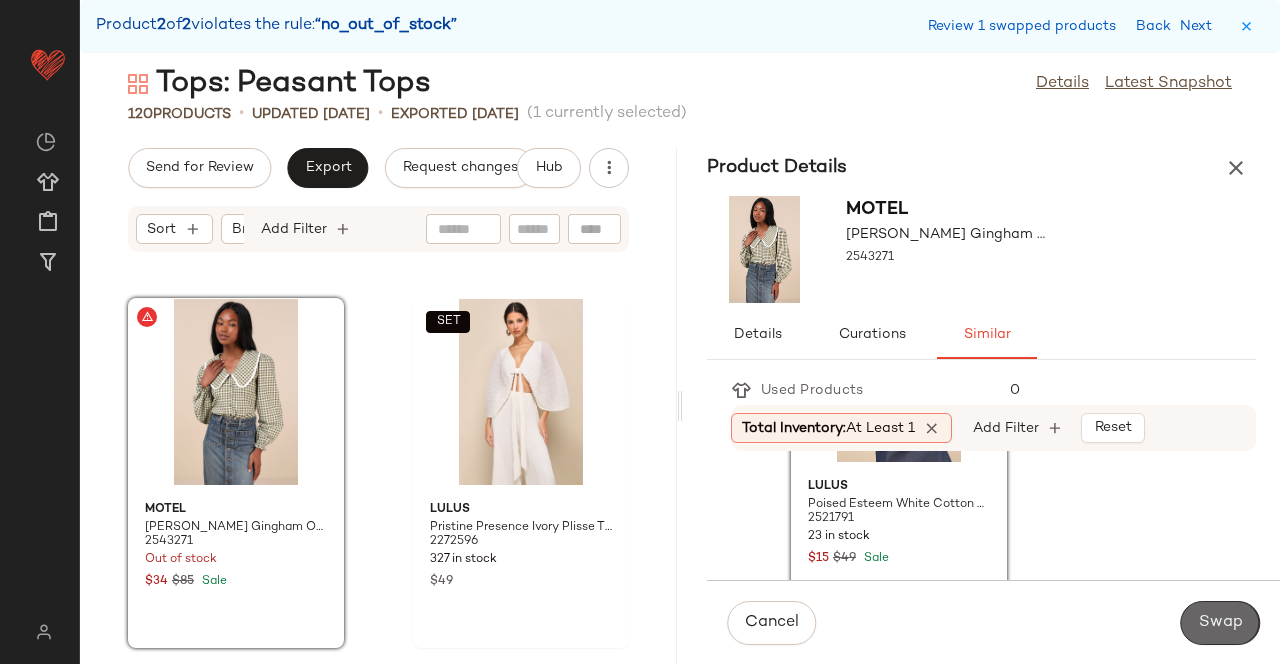 click on "Swap" at bounding box center (1220, 623) 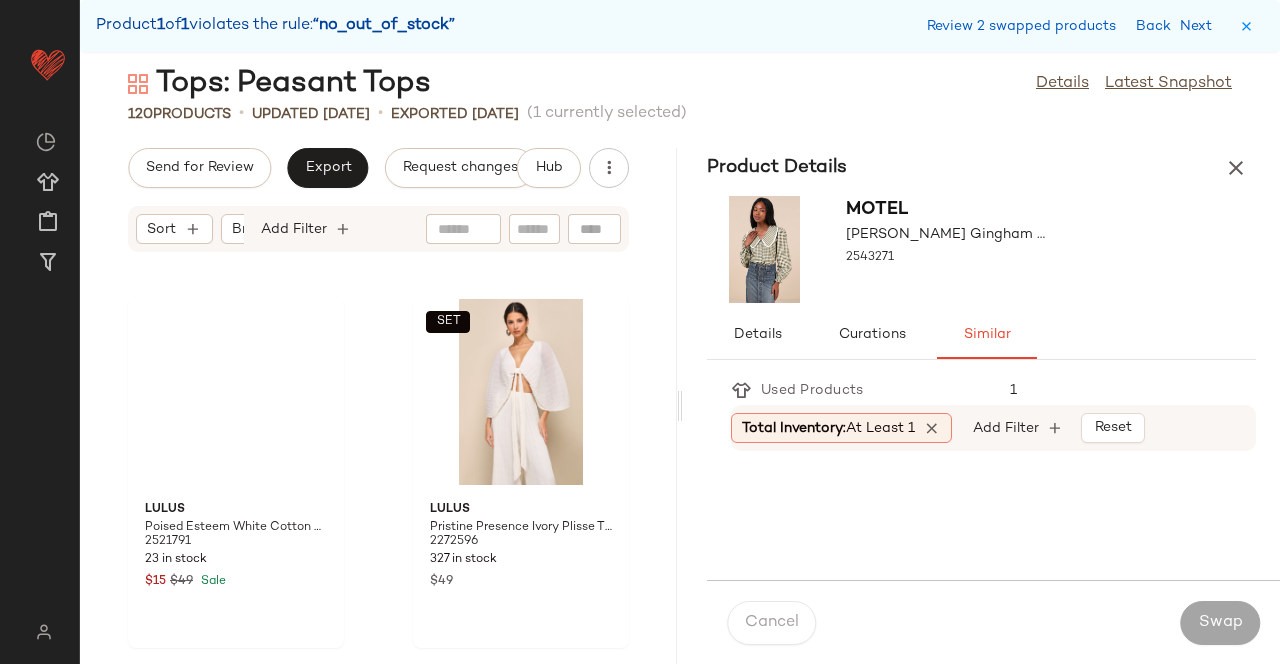 scroll, scrollTop: 10980, scrollLeft: 0, axis: vertical 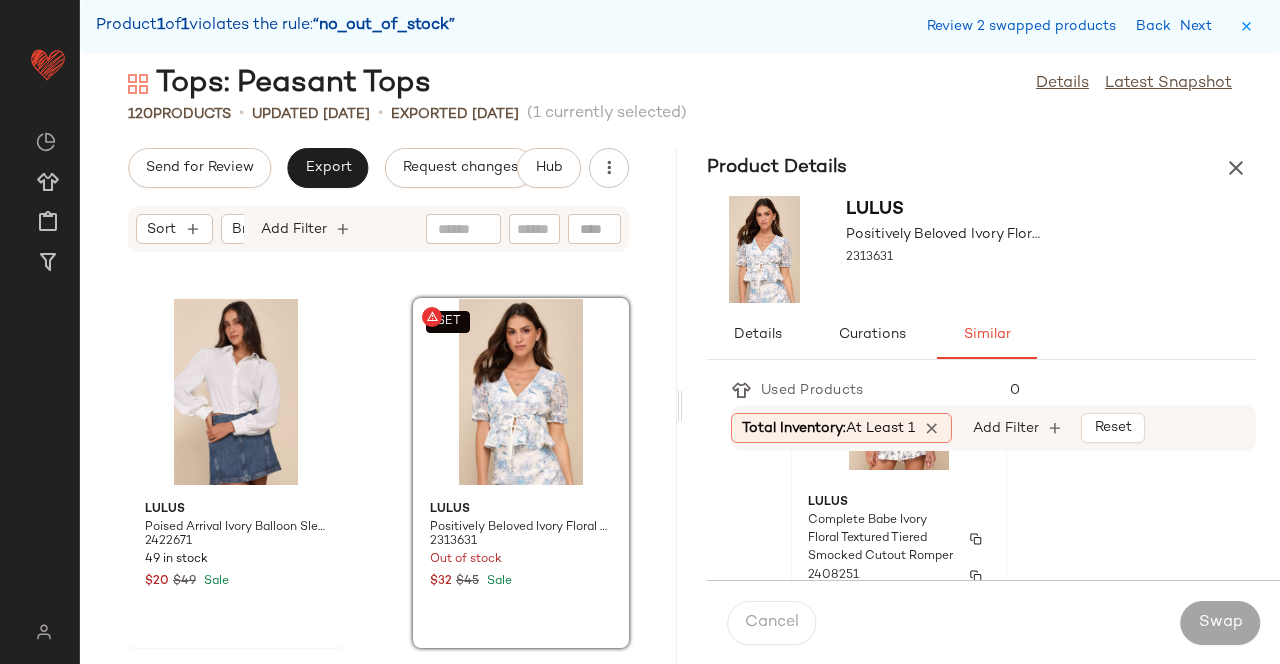 click on "Complete Babe Ivory Floral Textured Tiered Smocked Cutout Romper" at bounding box center (881, 539) 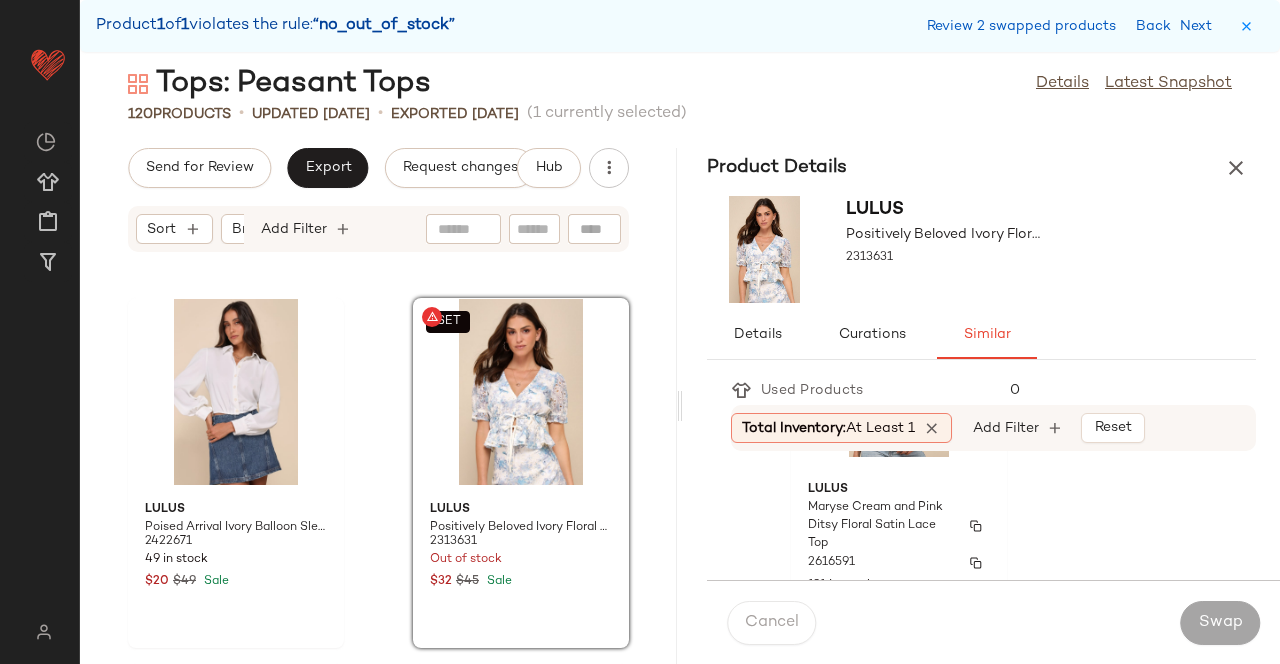 click on "Maryse Cream and Pink Ditsy Floral Satin Lace Top" at bounding box center (881, 526) 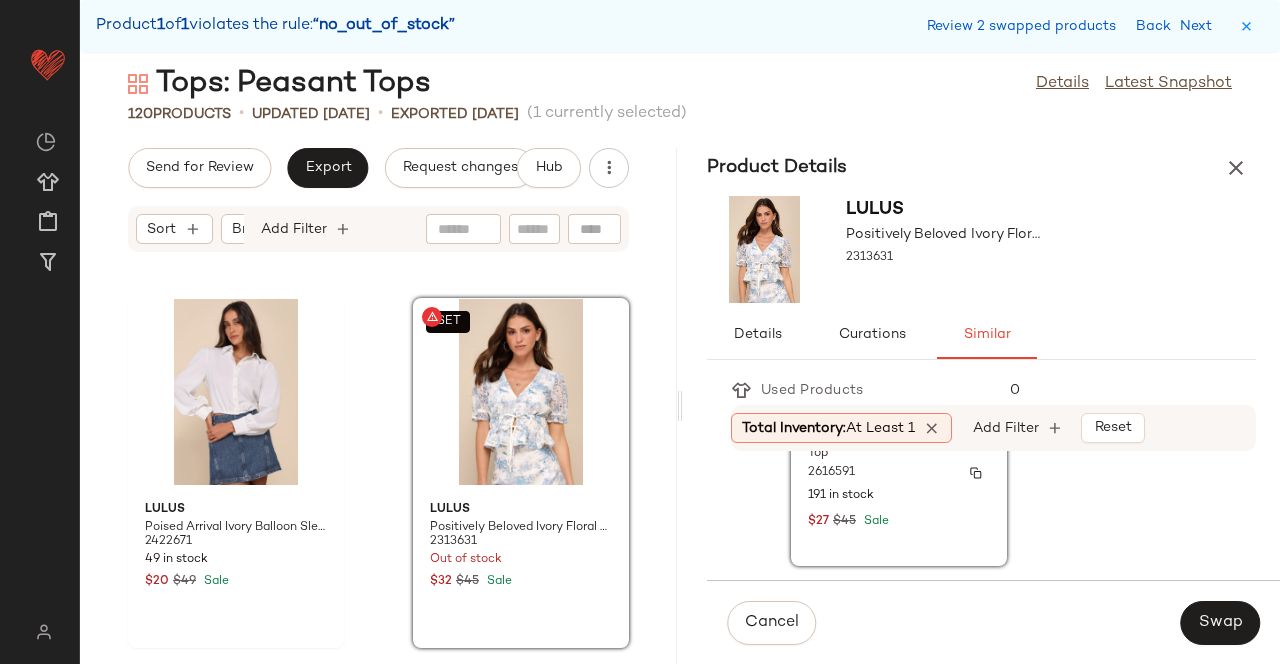 scroll, scrollTop: 626, scrollLeft: 0, axis: vertical 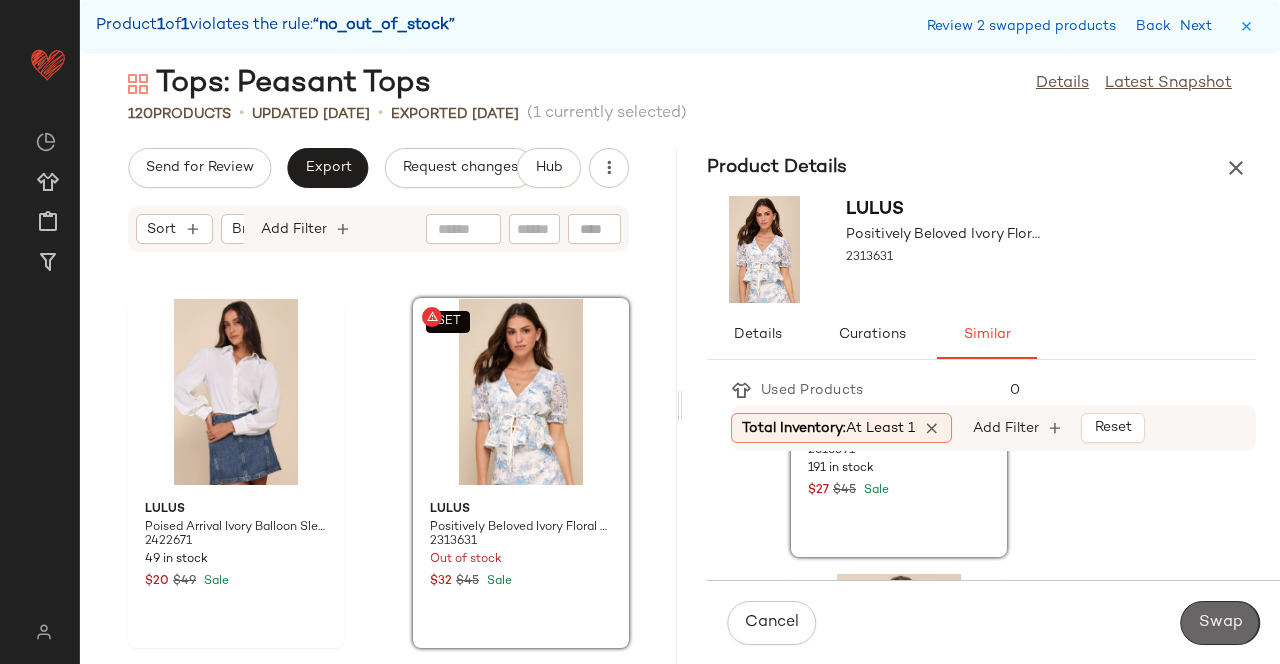 click on "Swap" at bounding box center (1220, 623) 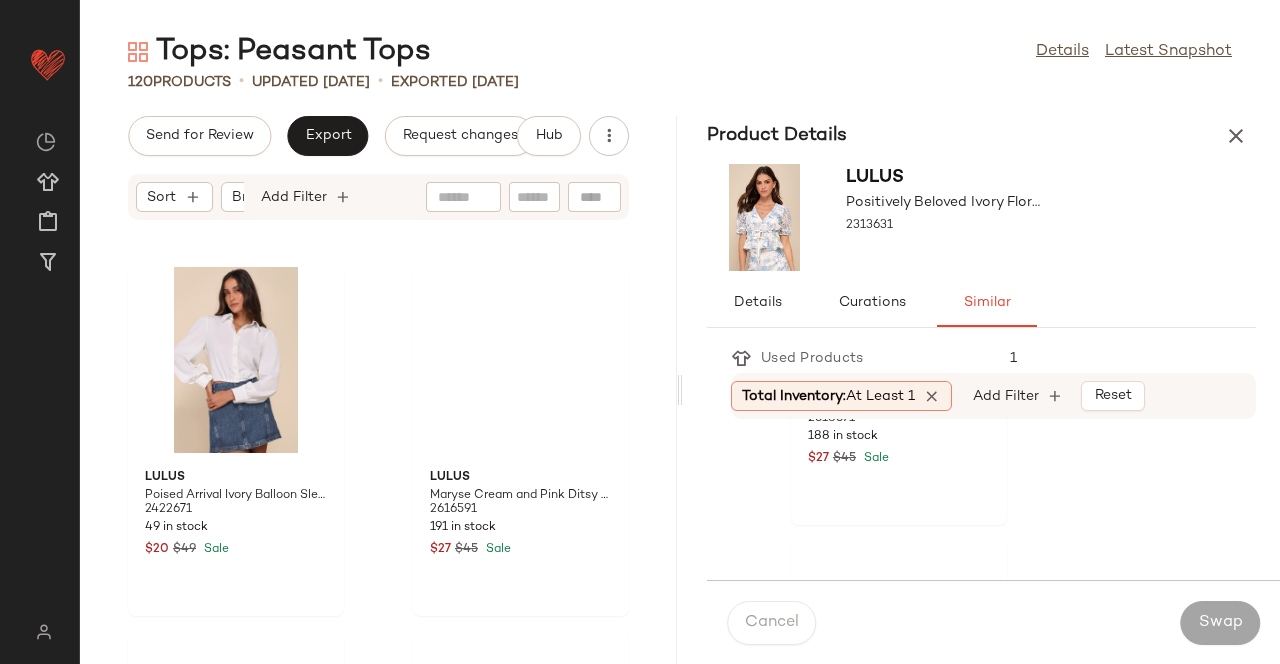 scroll, scrollTop: 260, scrollLeft: 0, axis: vertical 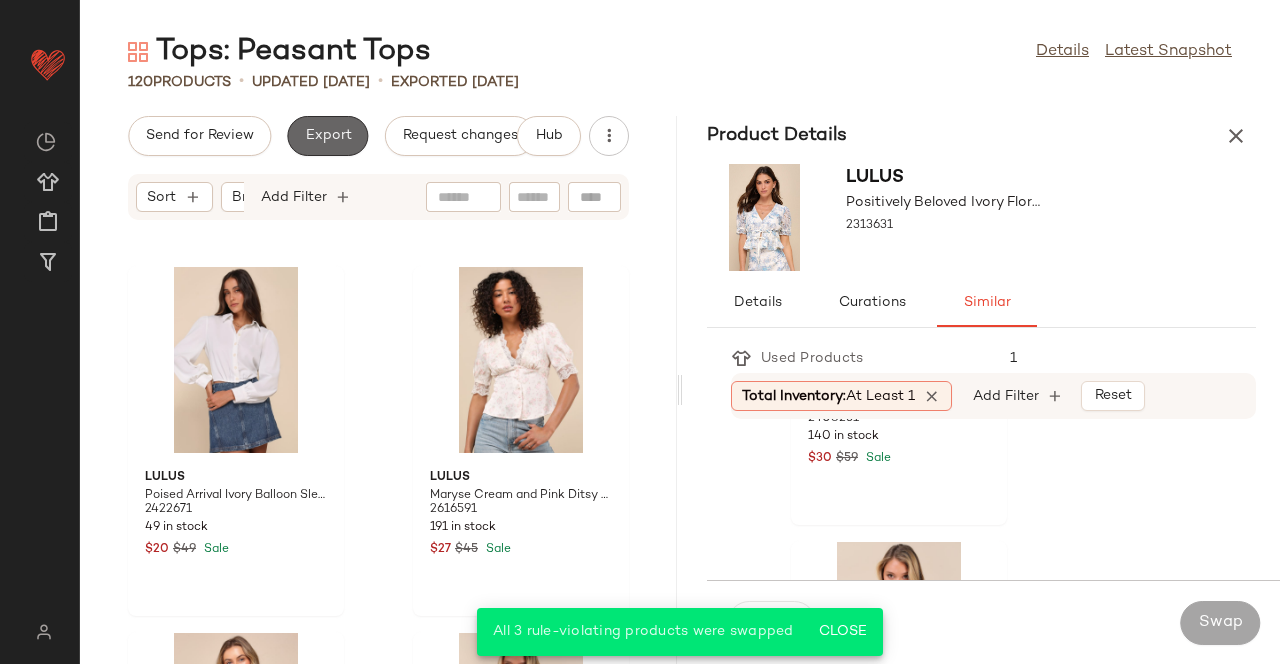 click on "Export" at bounding box center [327, 136] 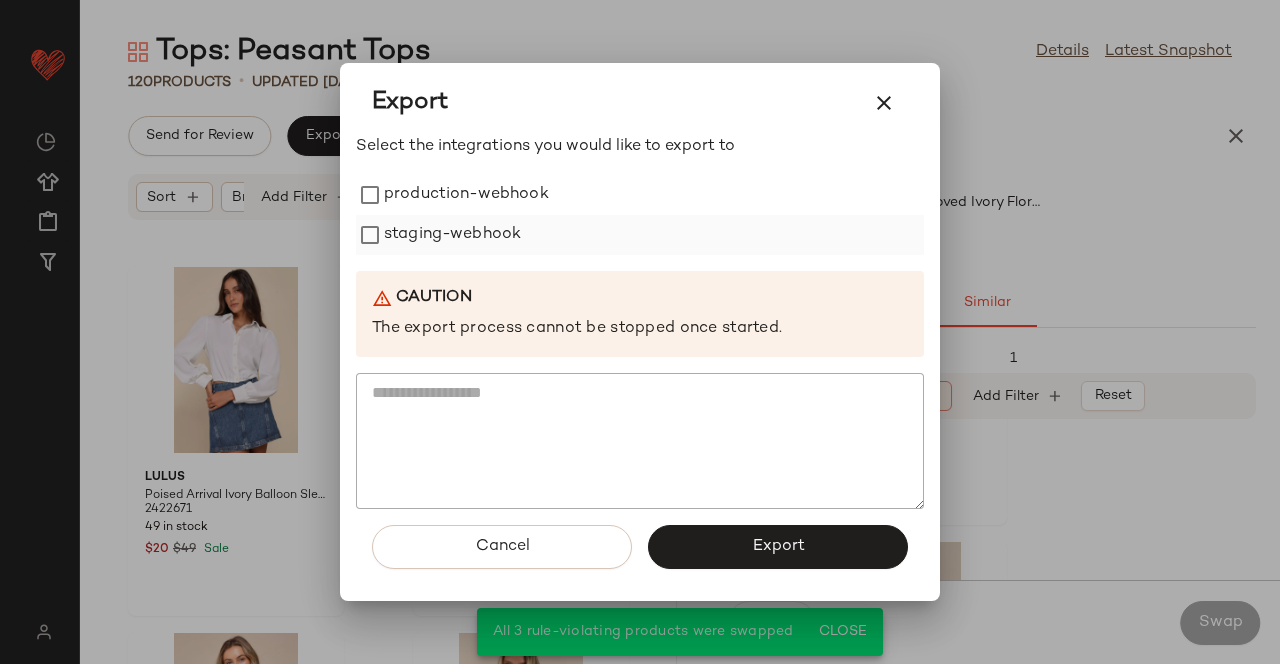 click on "staging-webhook" at bounding box center [452, 235] 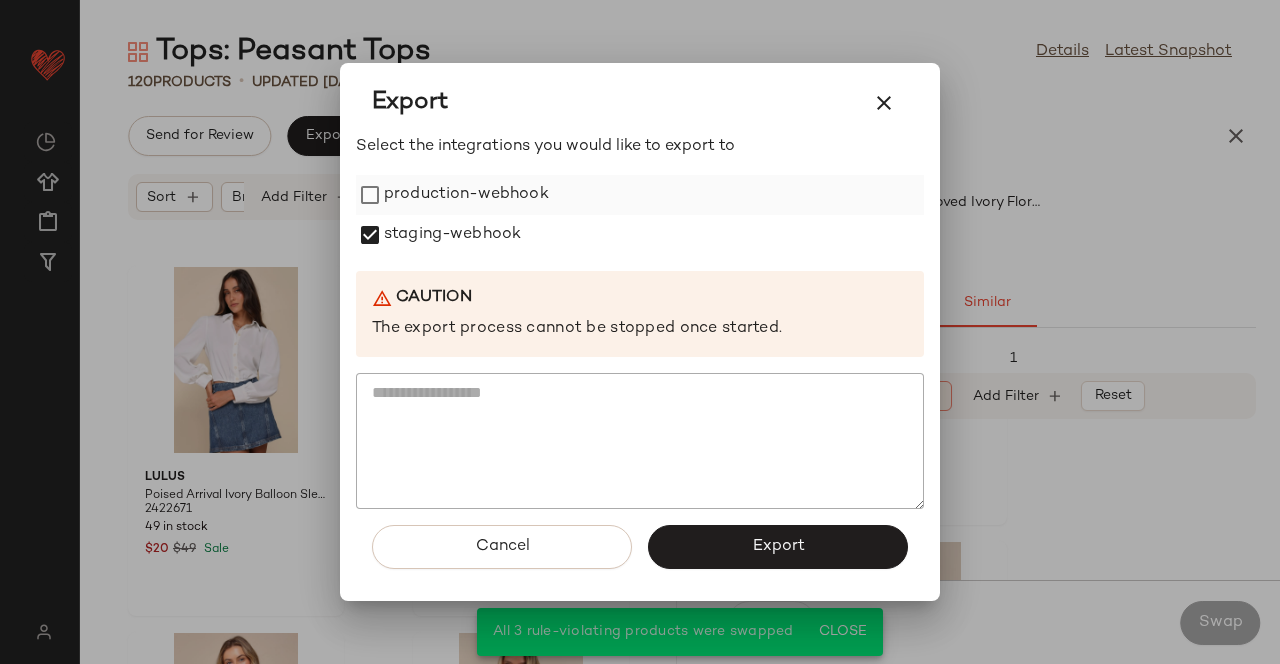 click on "production-webhook" at bounding box center [466, 195] 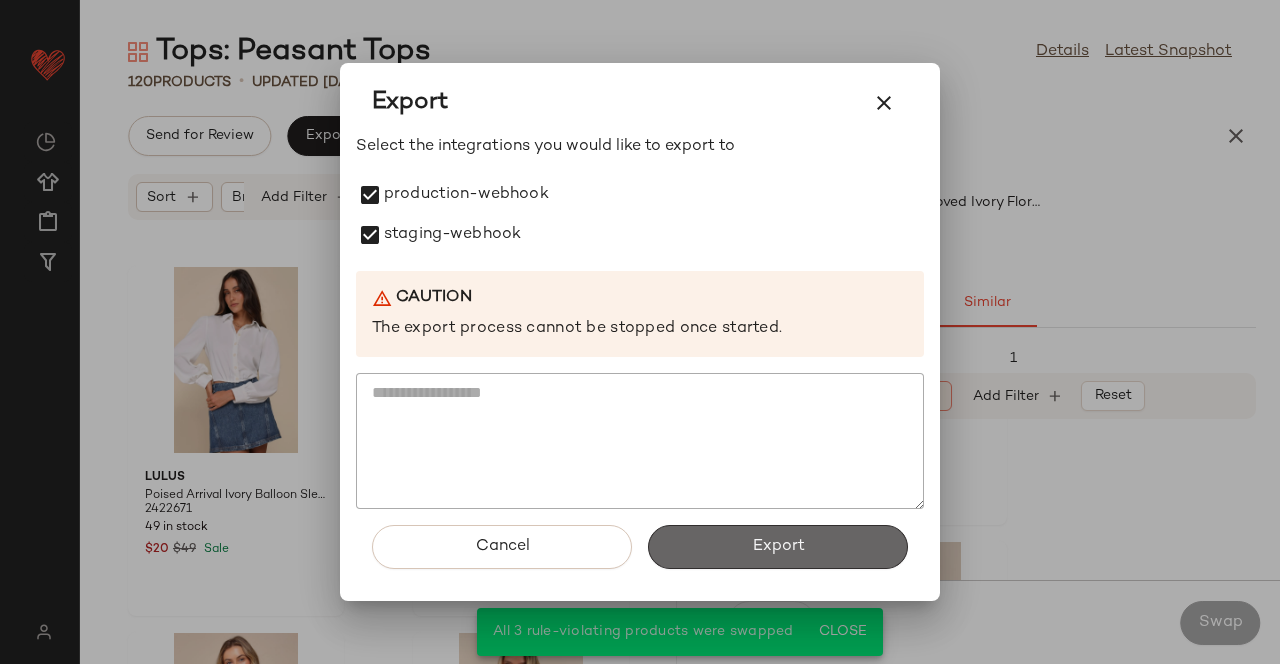 click on "Export" at bounding box center [778, 547] 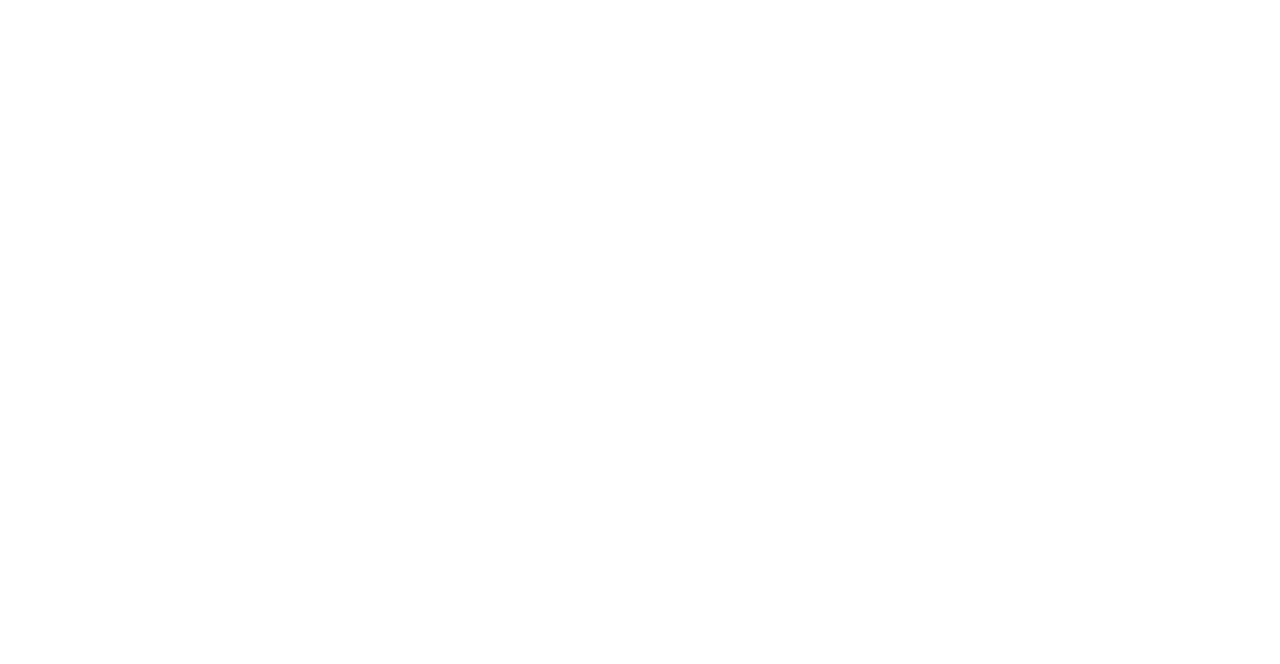 scroll, scrollTop: 0, scrollLeft: 0, axis: both 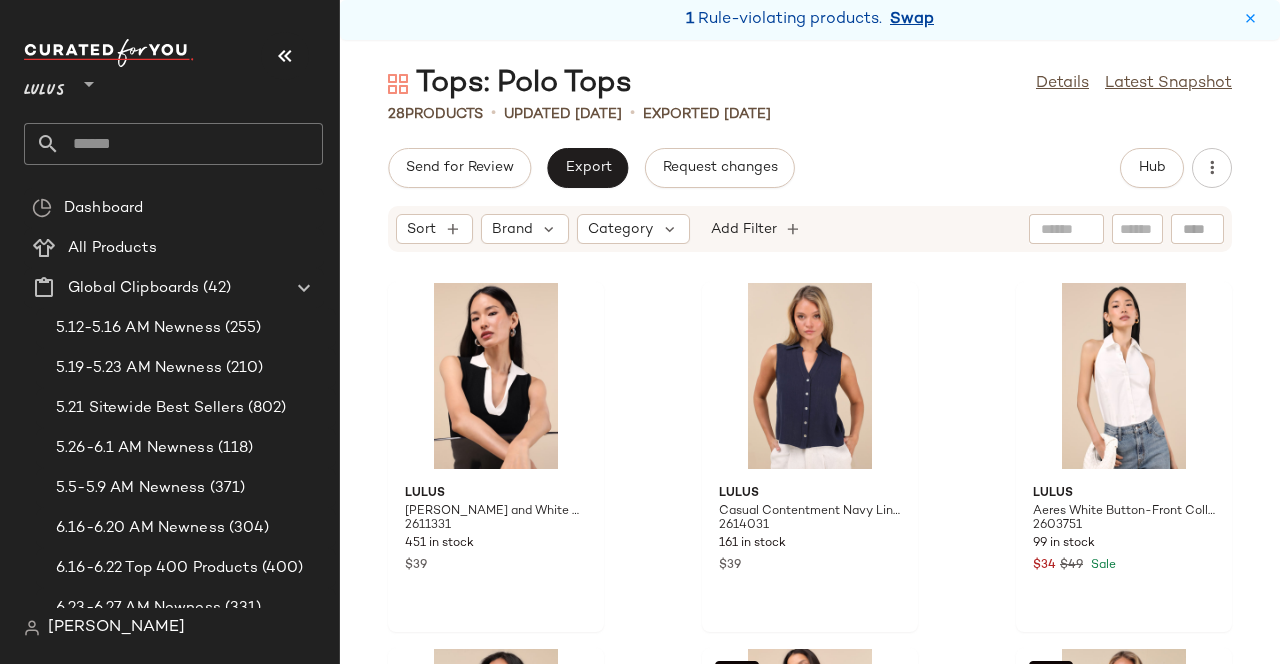 click on "Swap" at bounding box center (912, 20) 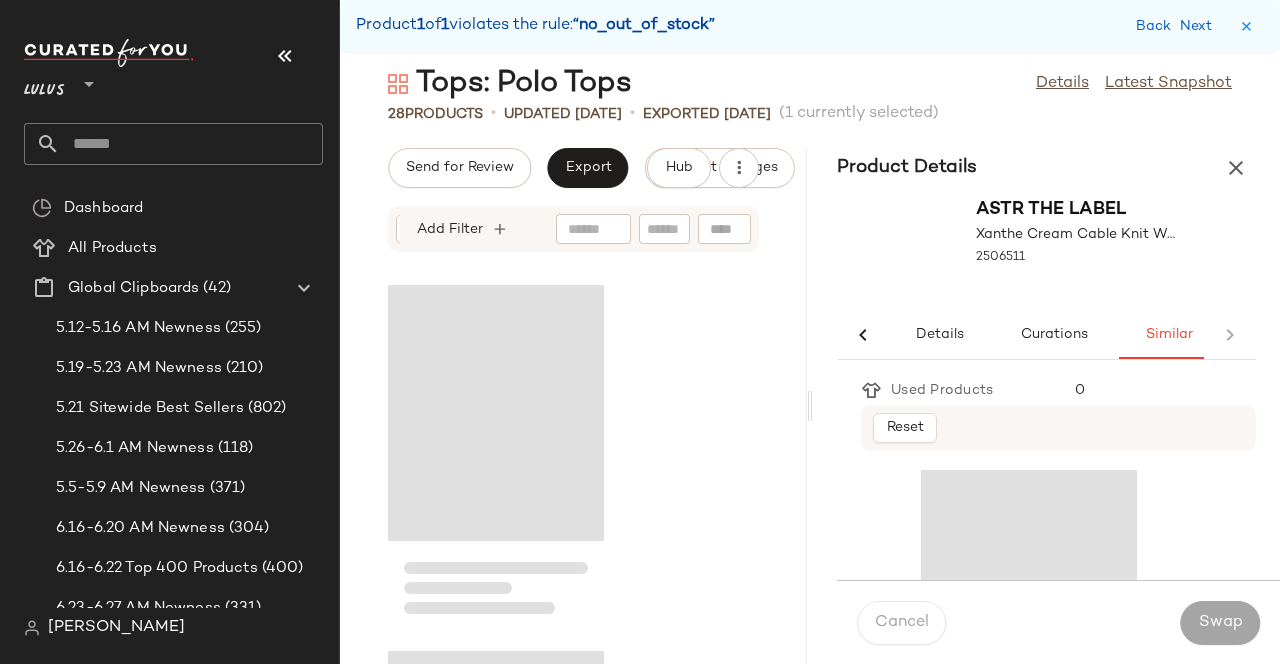 scroll, scrollTop: 0, scrollLeft: 14, axis: horizontal 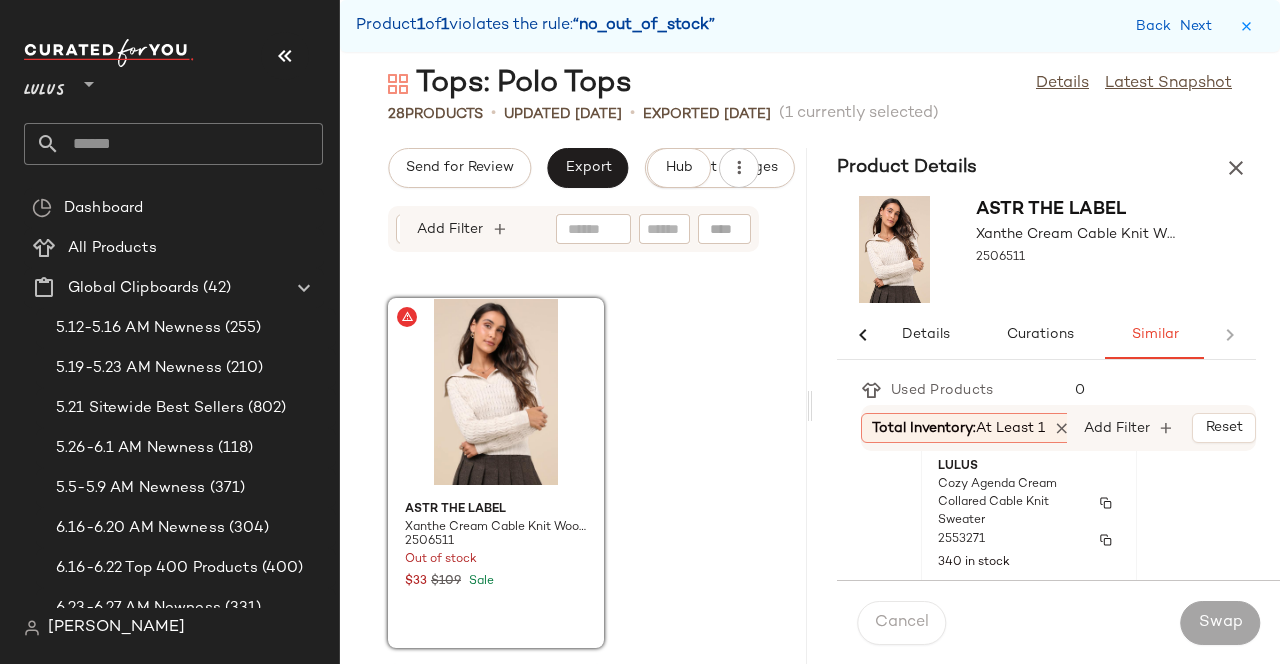 click on "Cozy Agenda Cream Collared Cable Knit Sweater" at bounding box center (1011, 503) 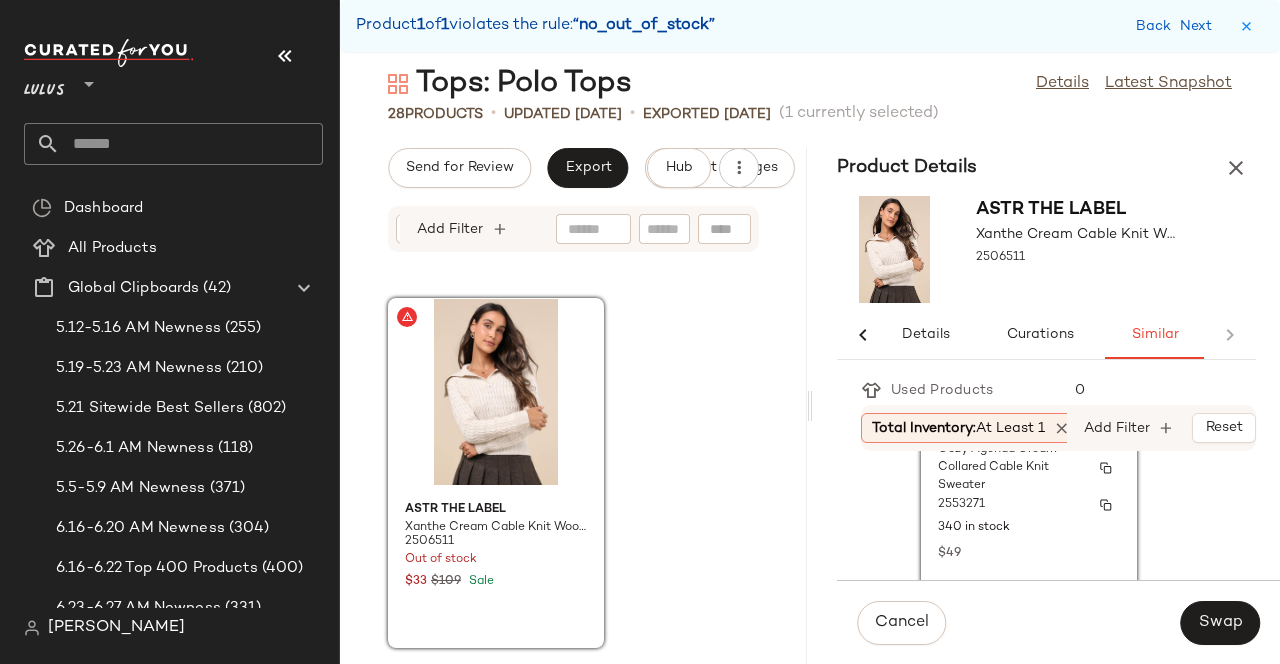 scroll, scrollTop: 256, scrollLeft: 0, axis: vertical 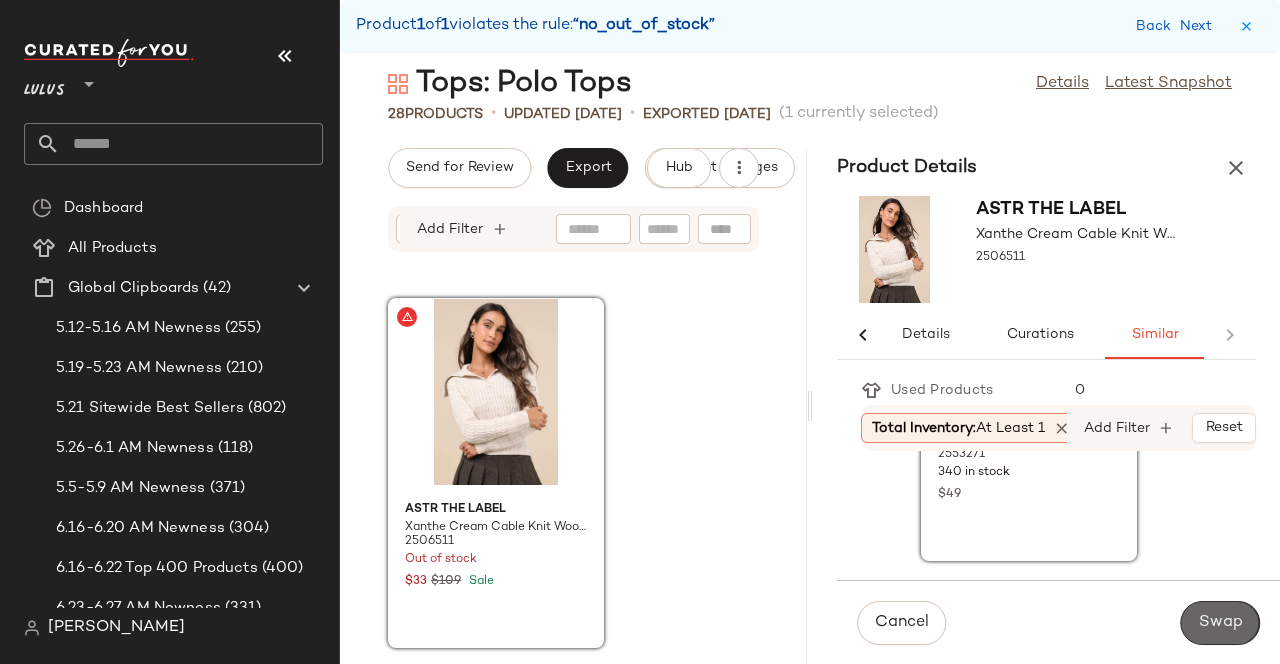 click on "Swap" 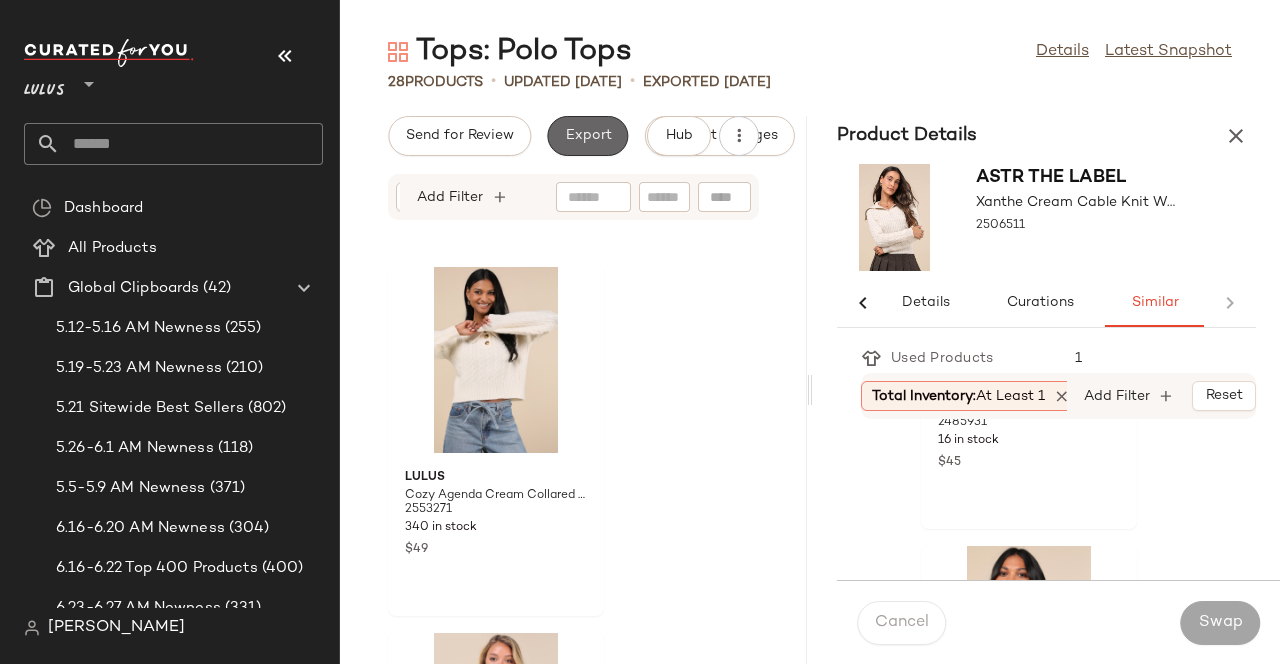 click on "Export" 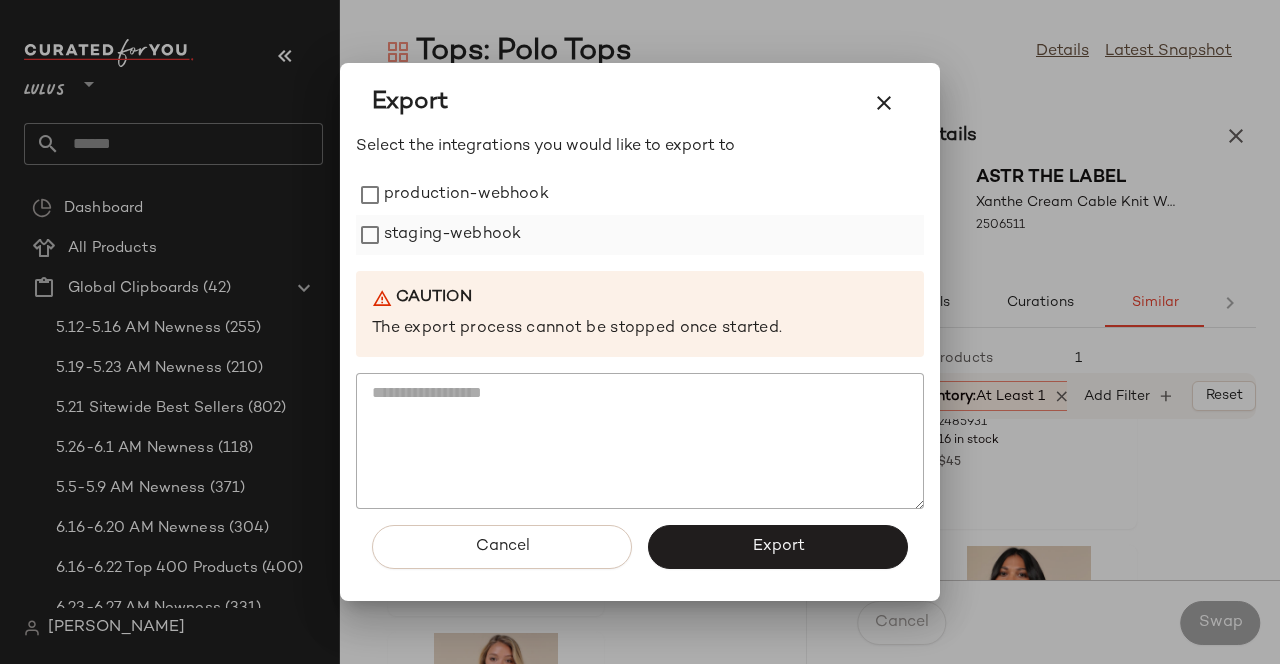 click on "staging-webhook" 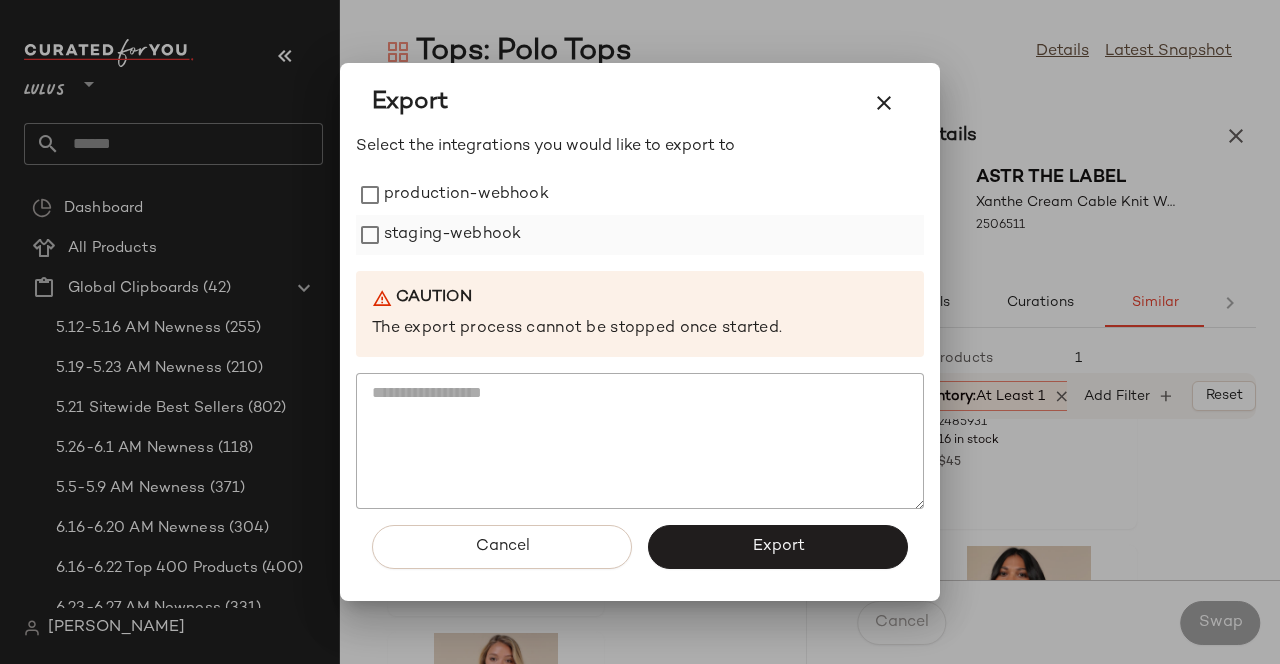 drag, startPoint x: 460, startPoint y: 179, endPoint x: 458, endPoint y: 229, distance: 50.039986 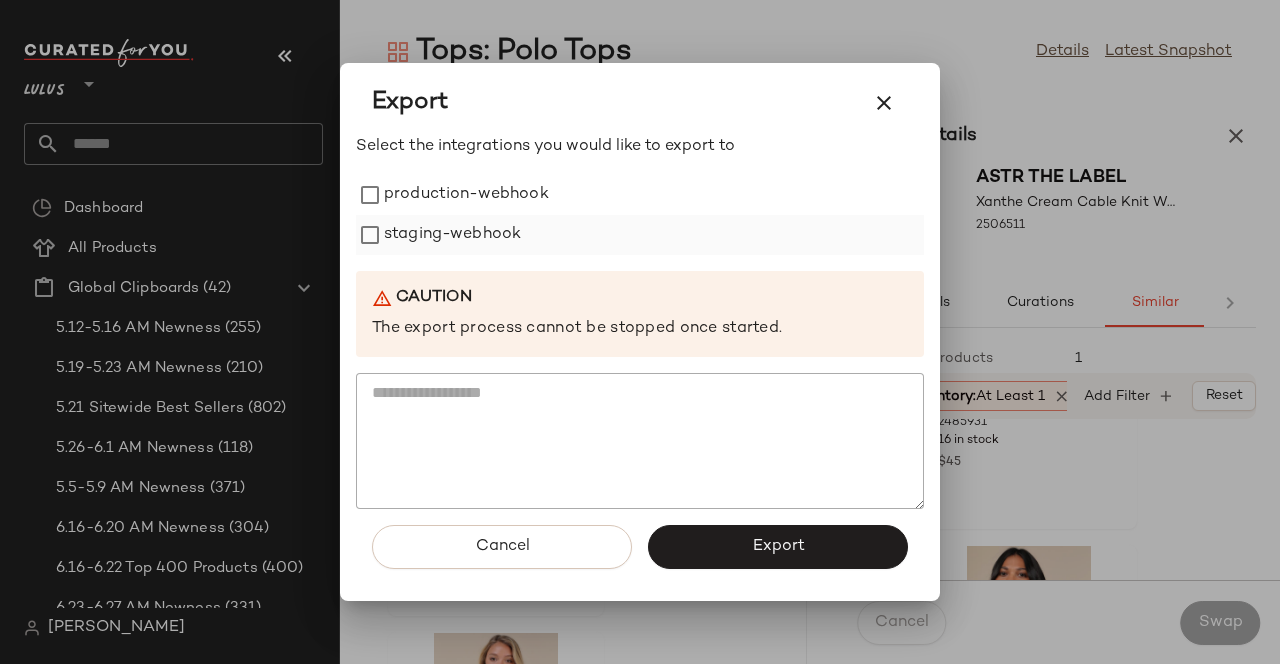 click on "production-webhook staging-webhook" at bounding box center (640, 215) 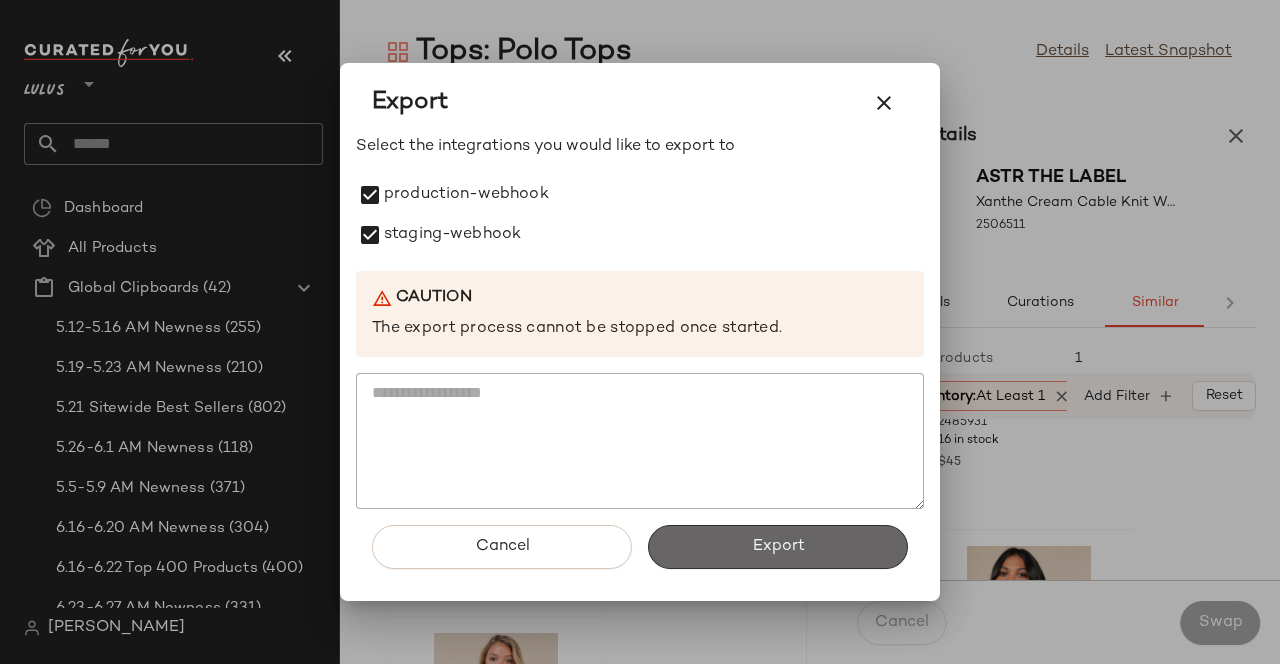 click on "Export" at bounding box center [778, 547] 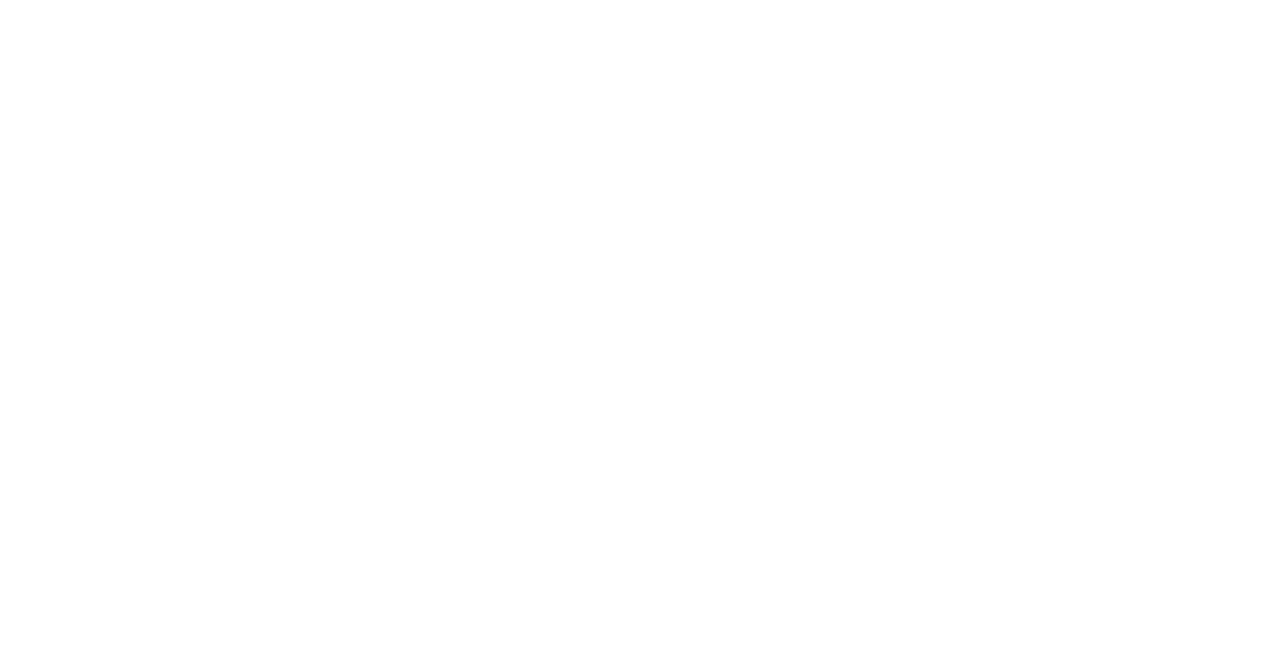 scroll, scrollTop: 0, scrollLeft: 0, axis: both 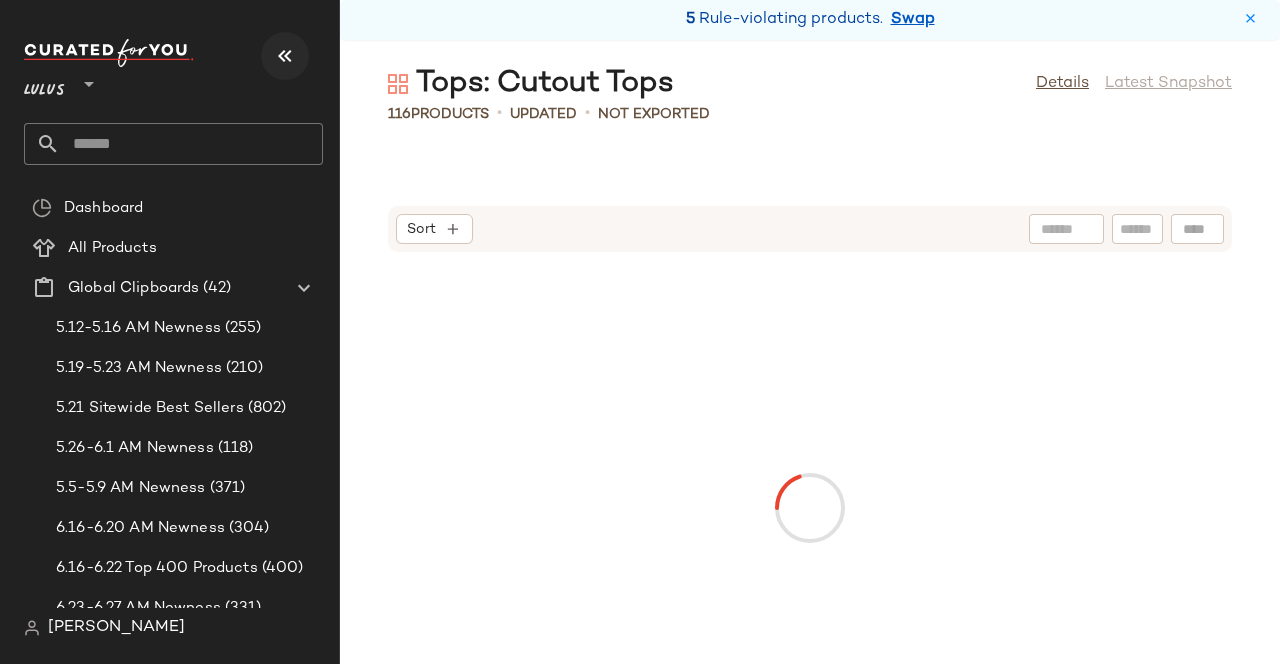 click at bounding box center [285, 56] 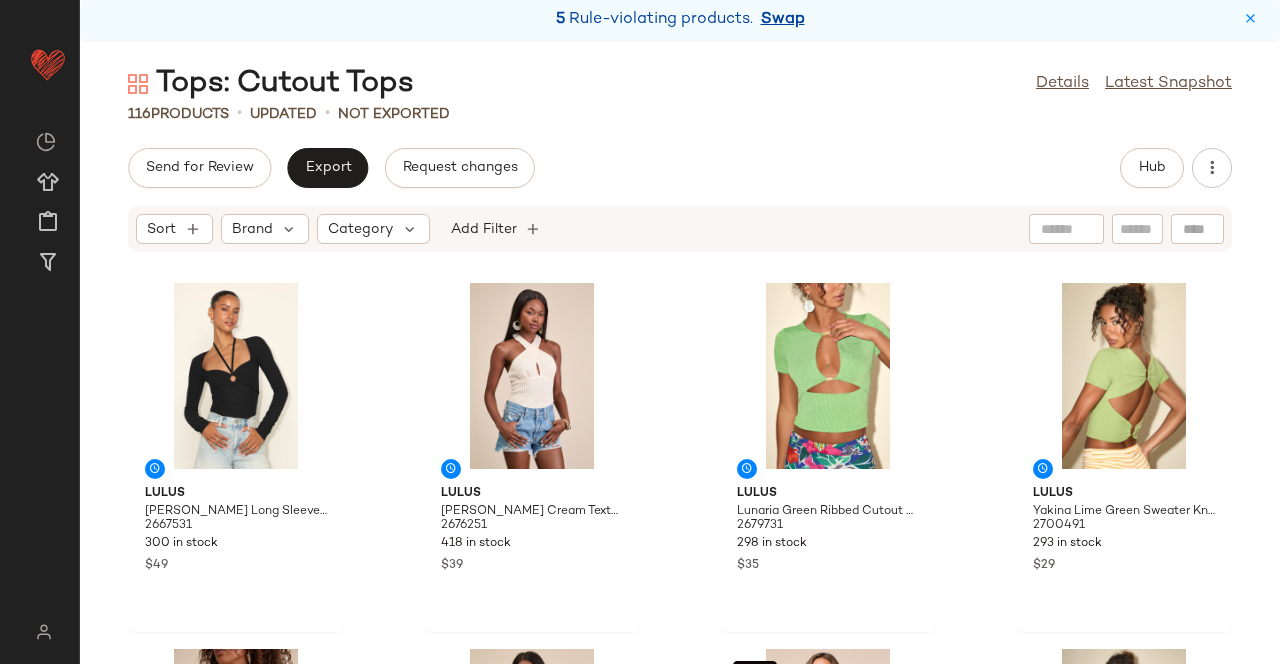click on "Swap" at bounding box center [783, 20] 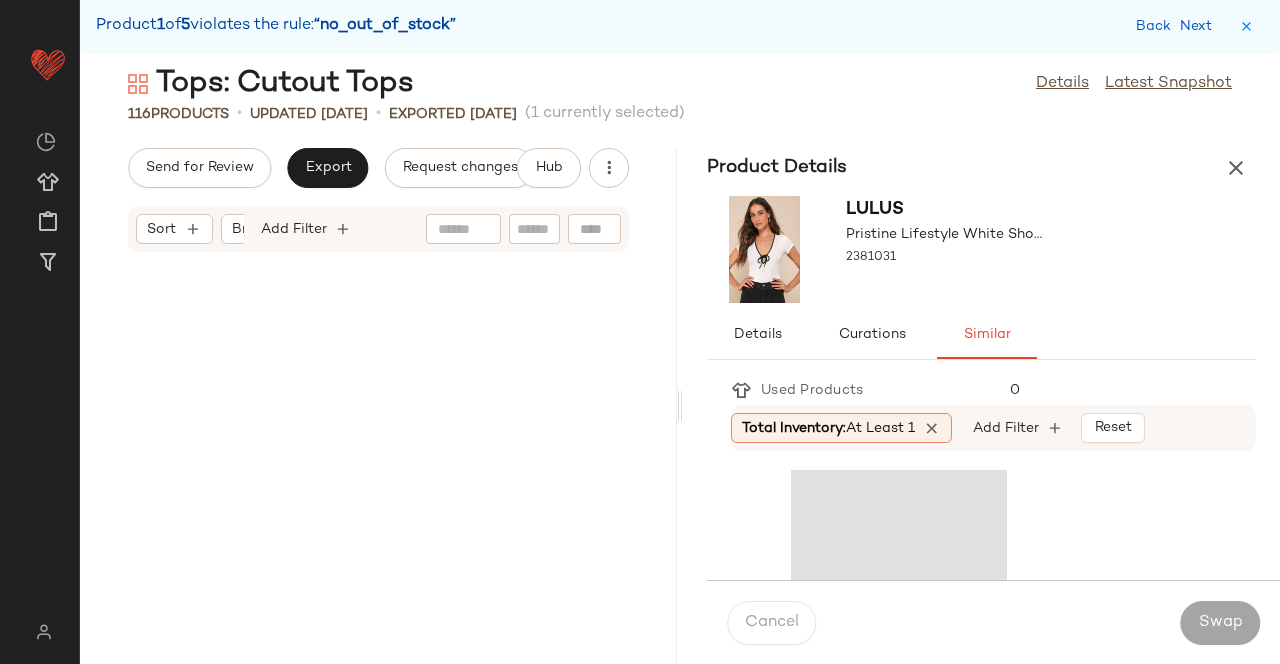 scroll, scrollTop: 10614, scrollLeft: 0, axis: vertical 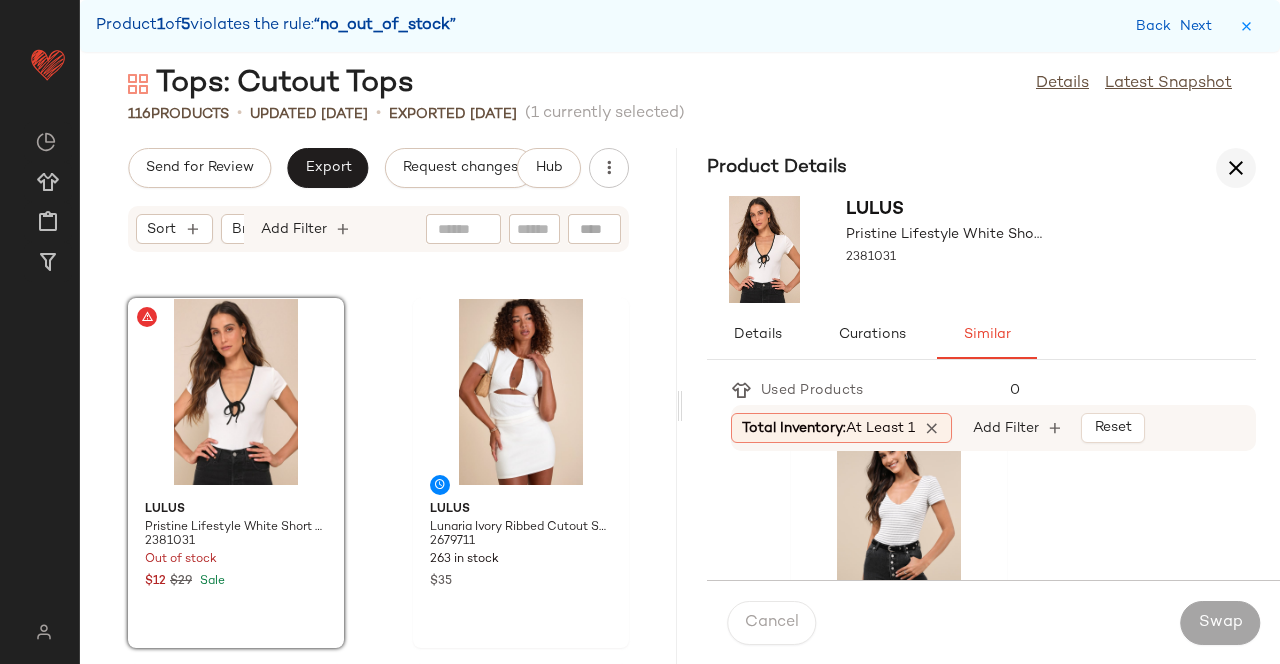 click at bounding box center (1236, 168) 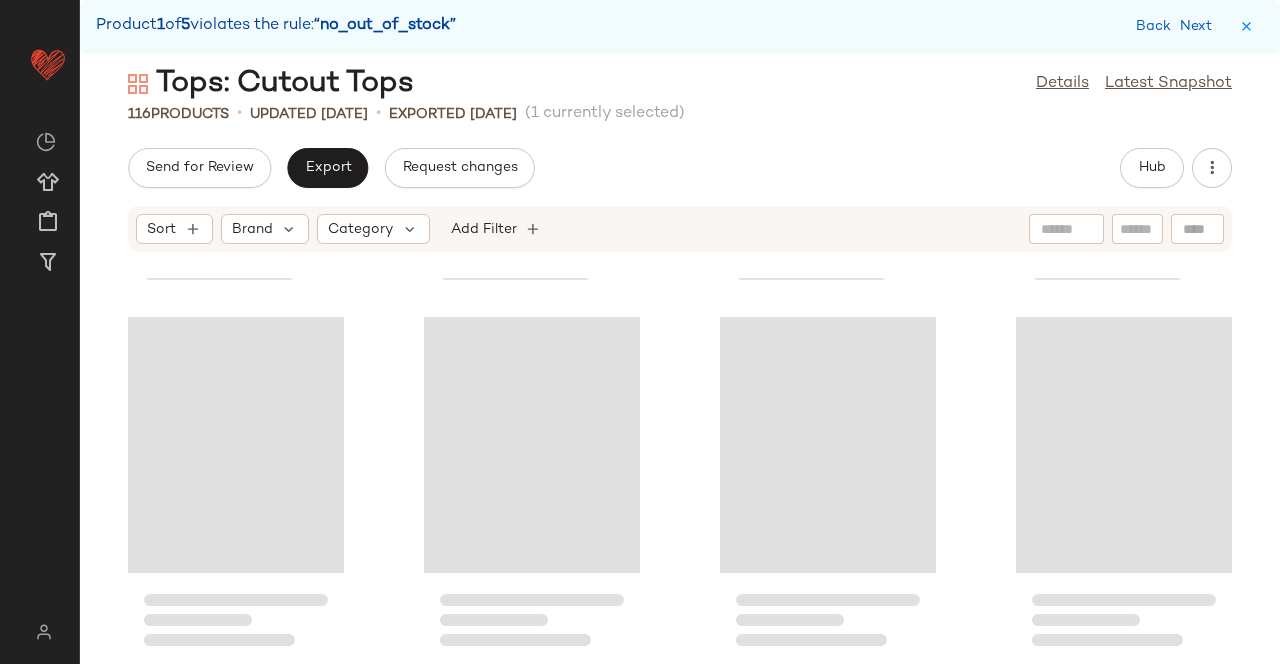 click on "Tops: Cutout Tops  Details   Latest Snapshot  116   Products   •   updated Jul 1st  •  Exported Jul 1st   (1 currently selected)   Send for Review   Export   Request changes   Hub  Sort  Brand  Category  Add Filter" at bounding box center (680, 364) 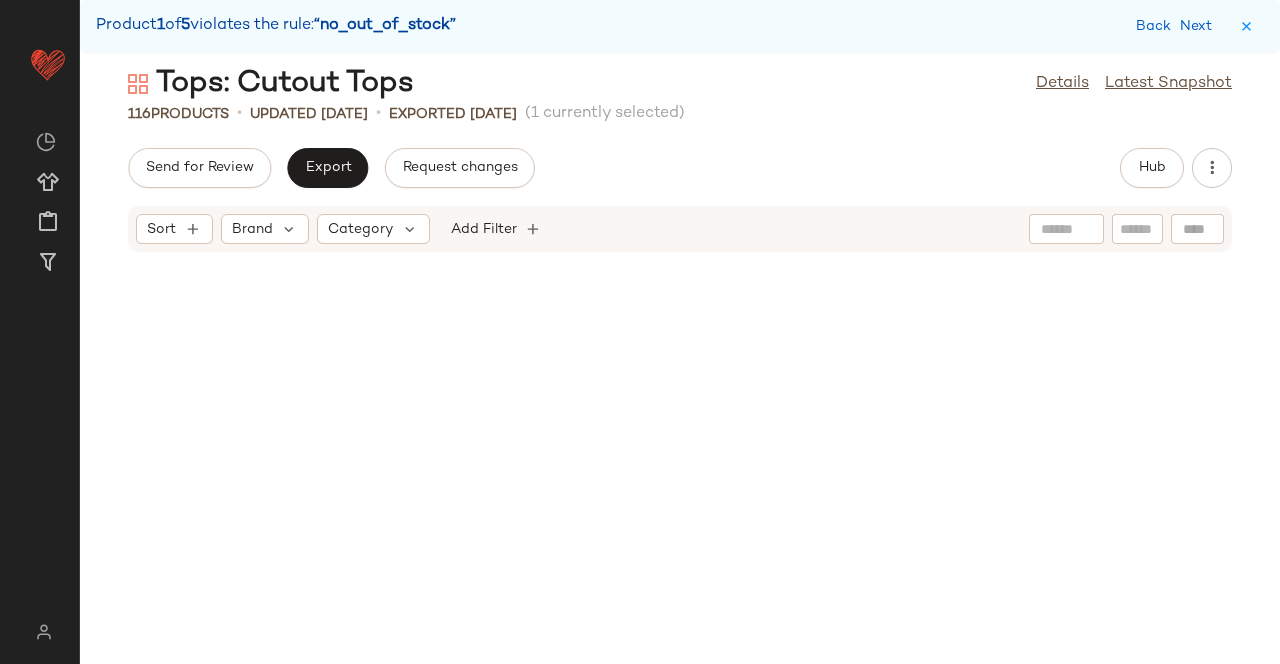 scroll, scrollTop: 5124, scrollLeft: 0, axis: vertical 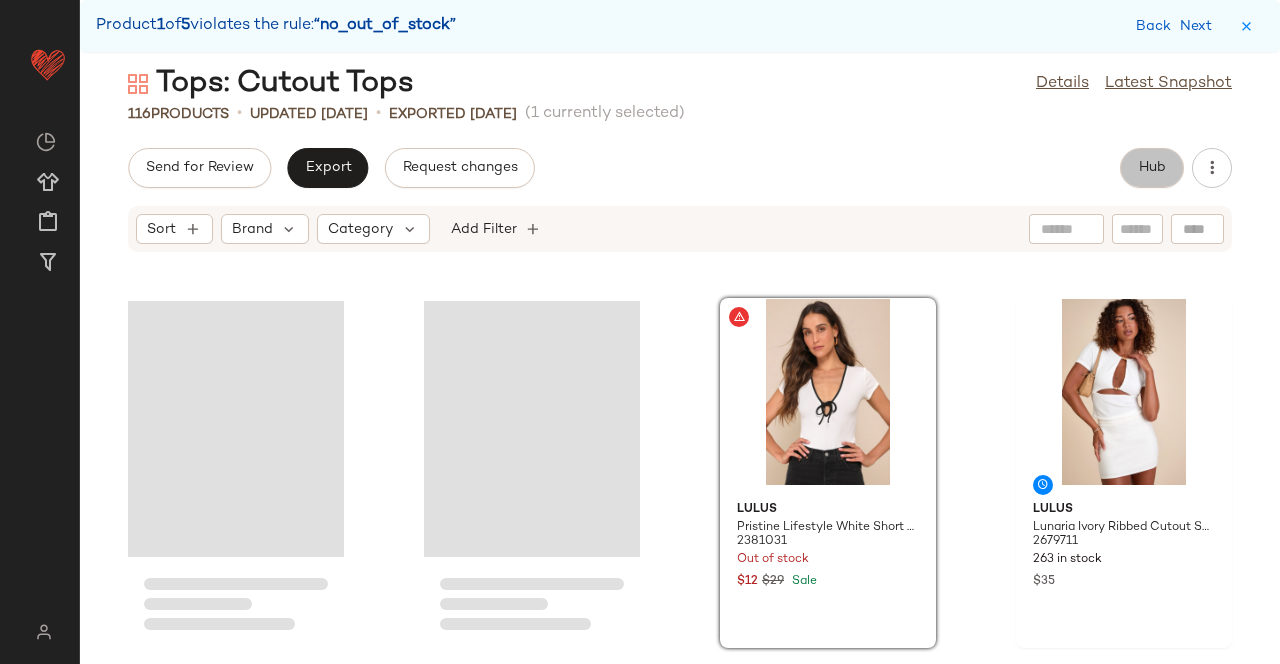 click on "Hub" at bounding box center (1152, 168) 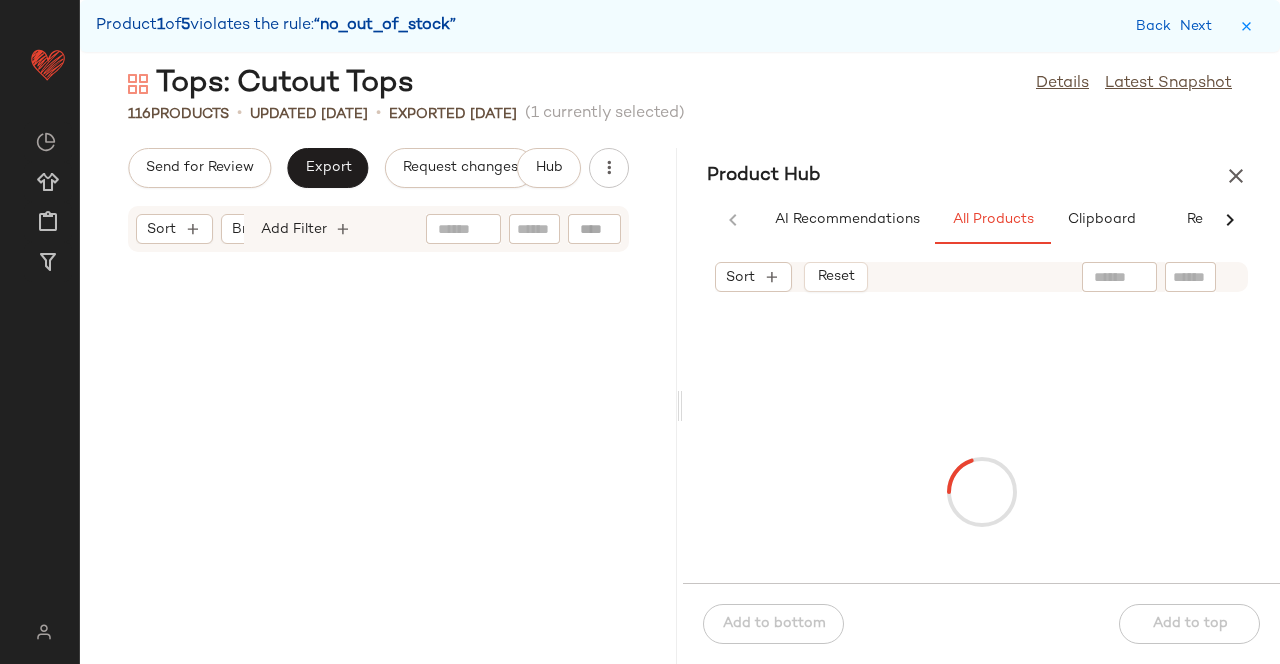 scroll, scrollTop: 5856, scrollLeft: 0, axis: vertical 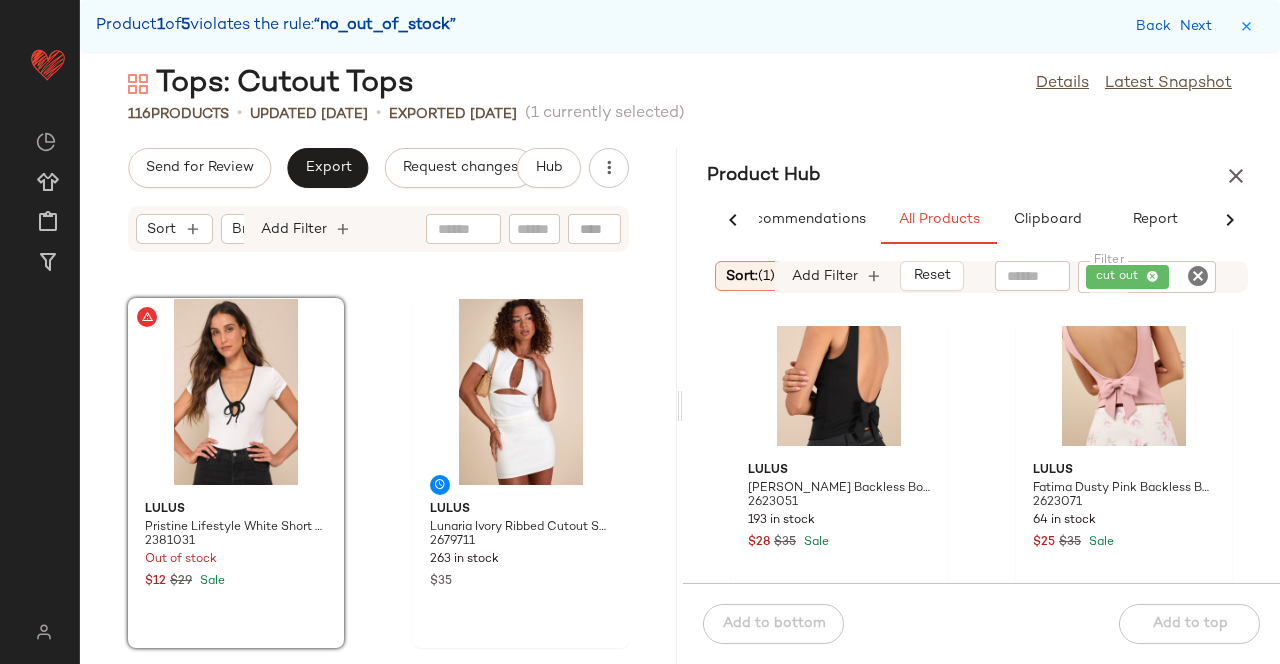 type 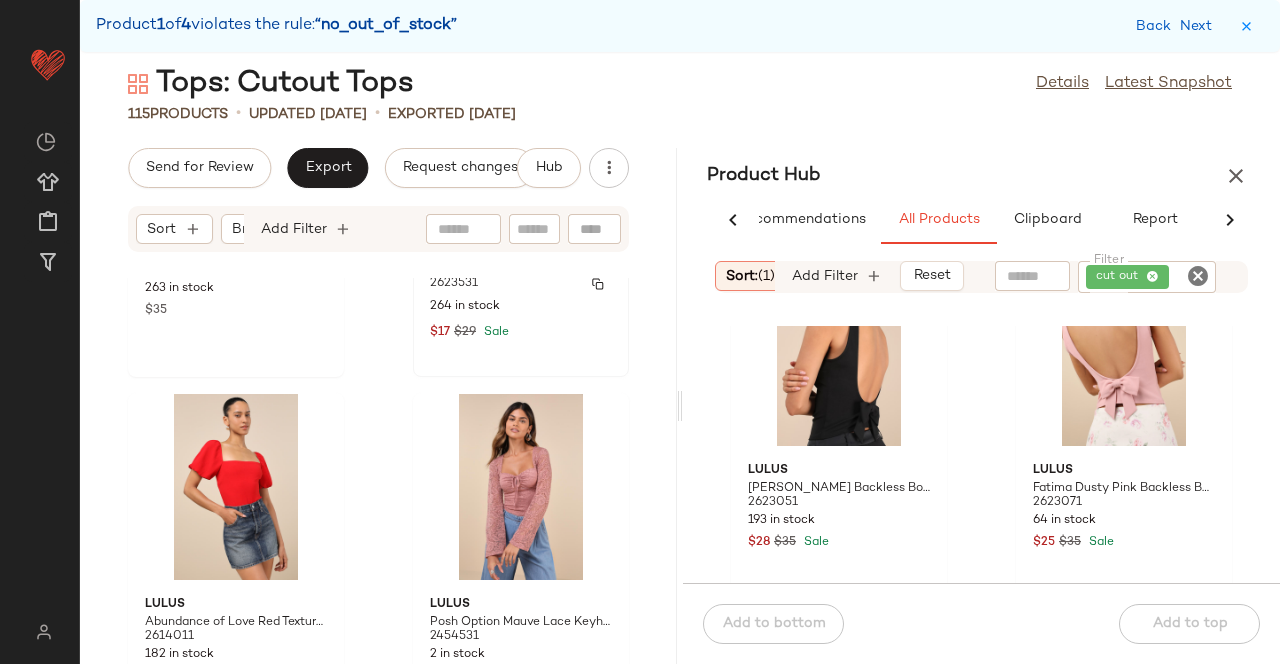 scroll, scrollTop: 10896, scrollLeft: 0, axis: vertical 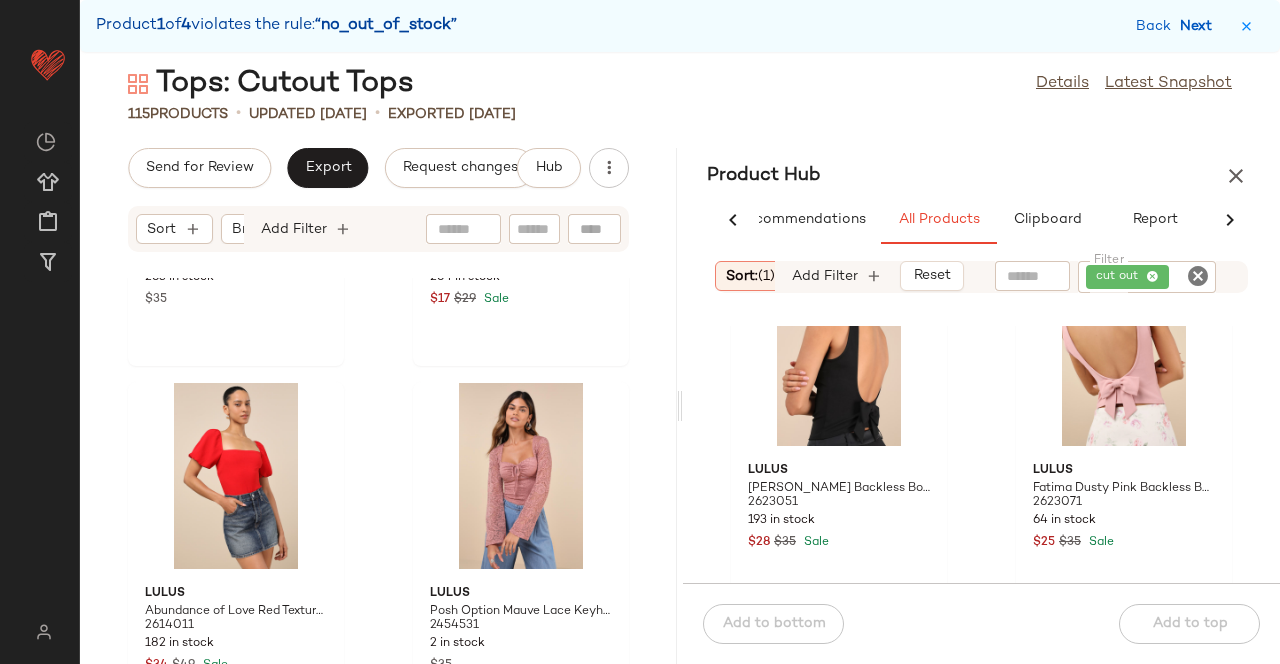 click on "Next" at bounding box center [1200, 26] 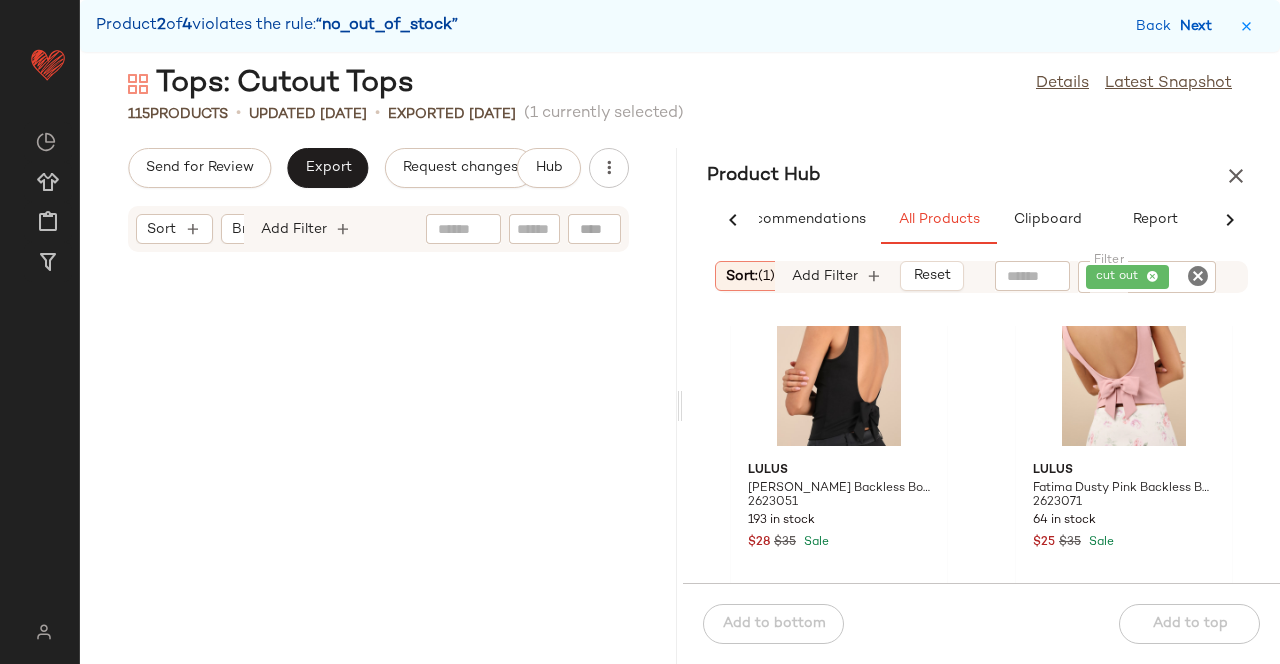 scroll, scrollTop: 14640, scrollLeft: 0, axis: vertical 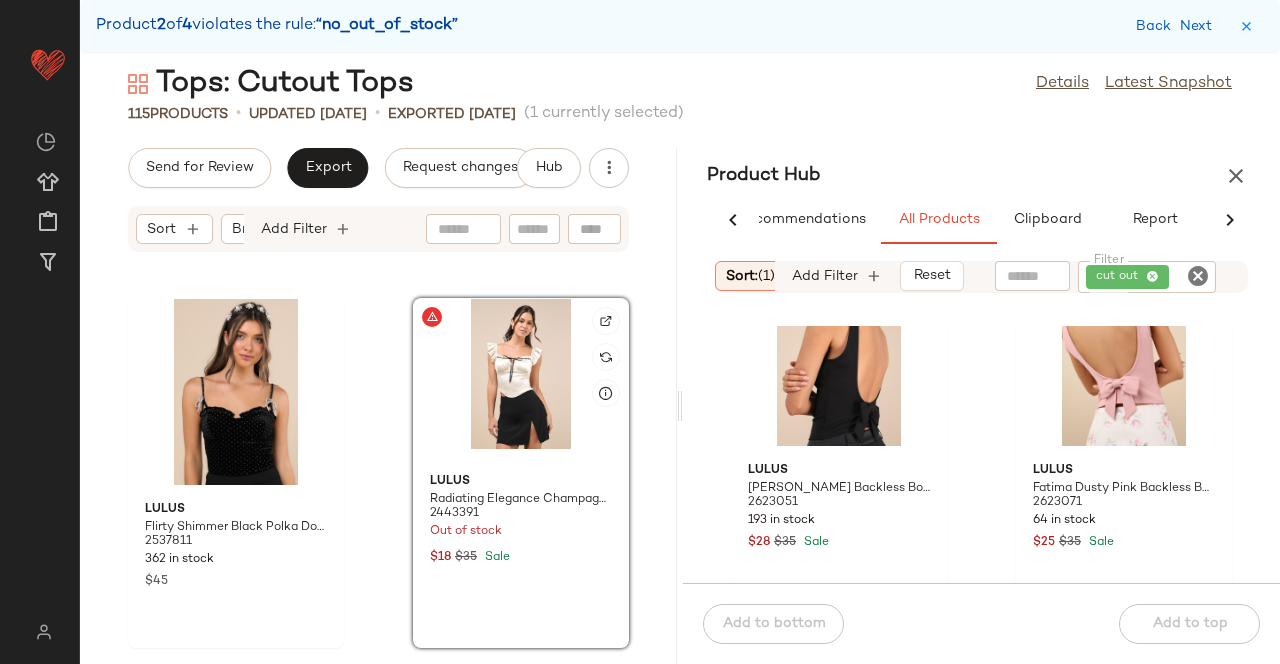click 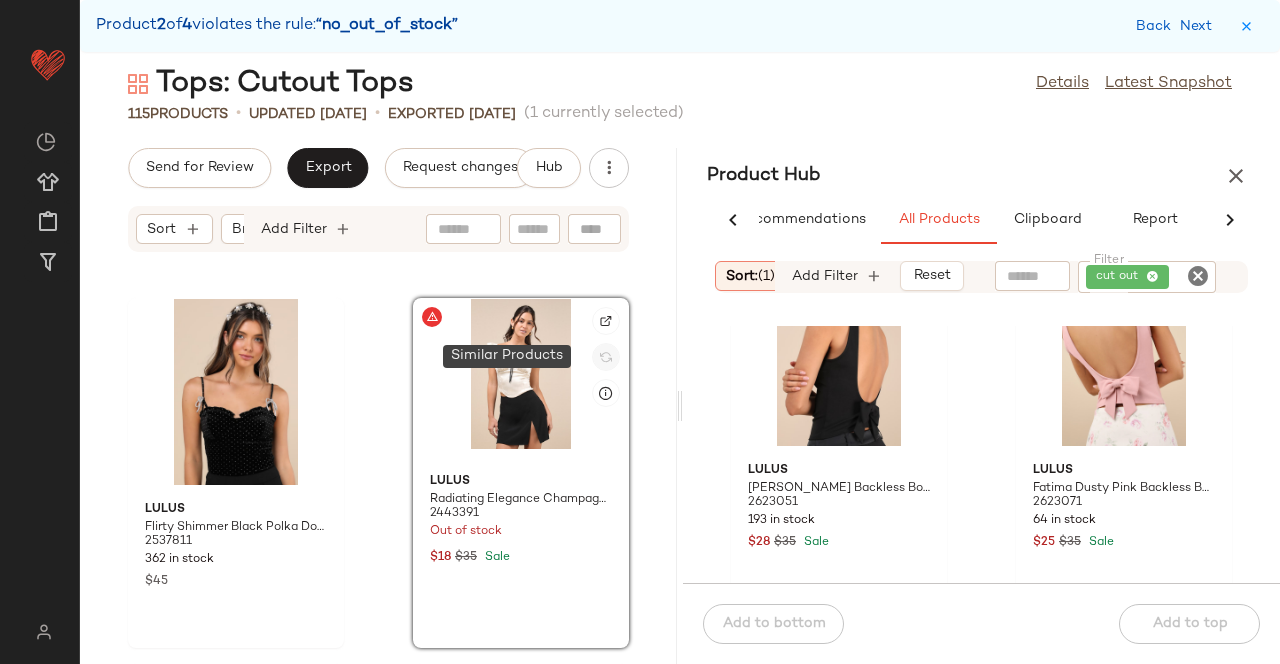 click 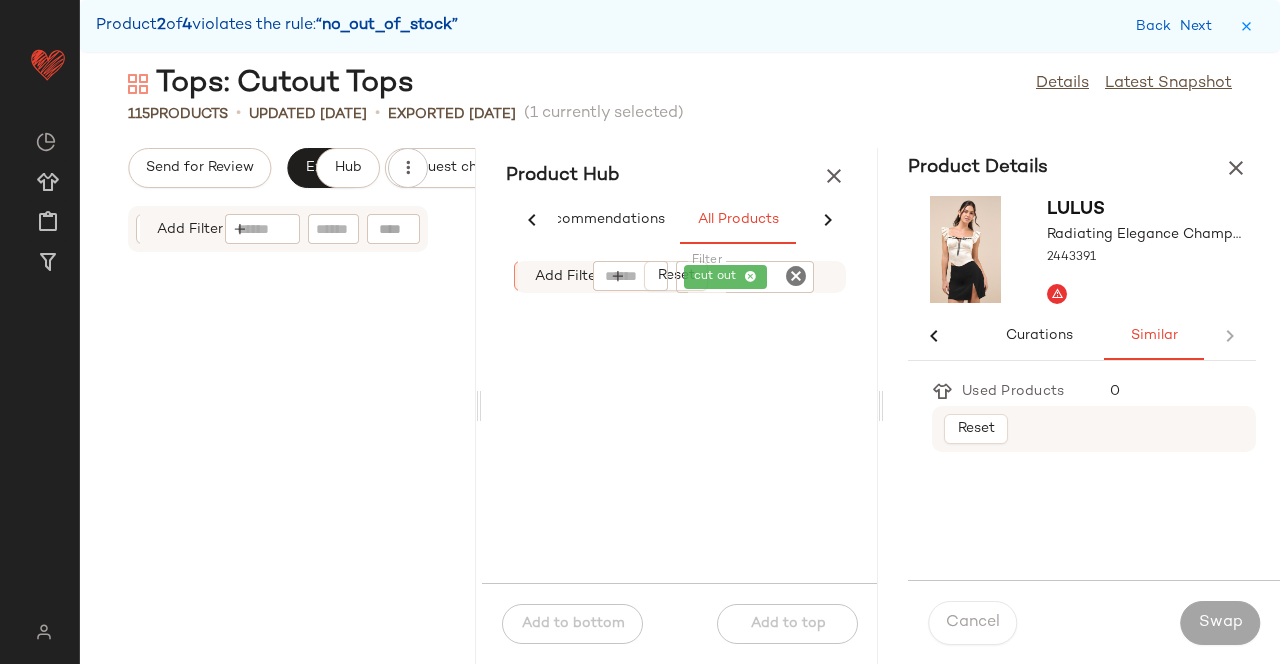 scroll, scrollTop: 0, scrollLeft: 86, axis: horizontal 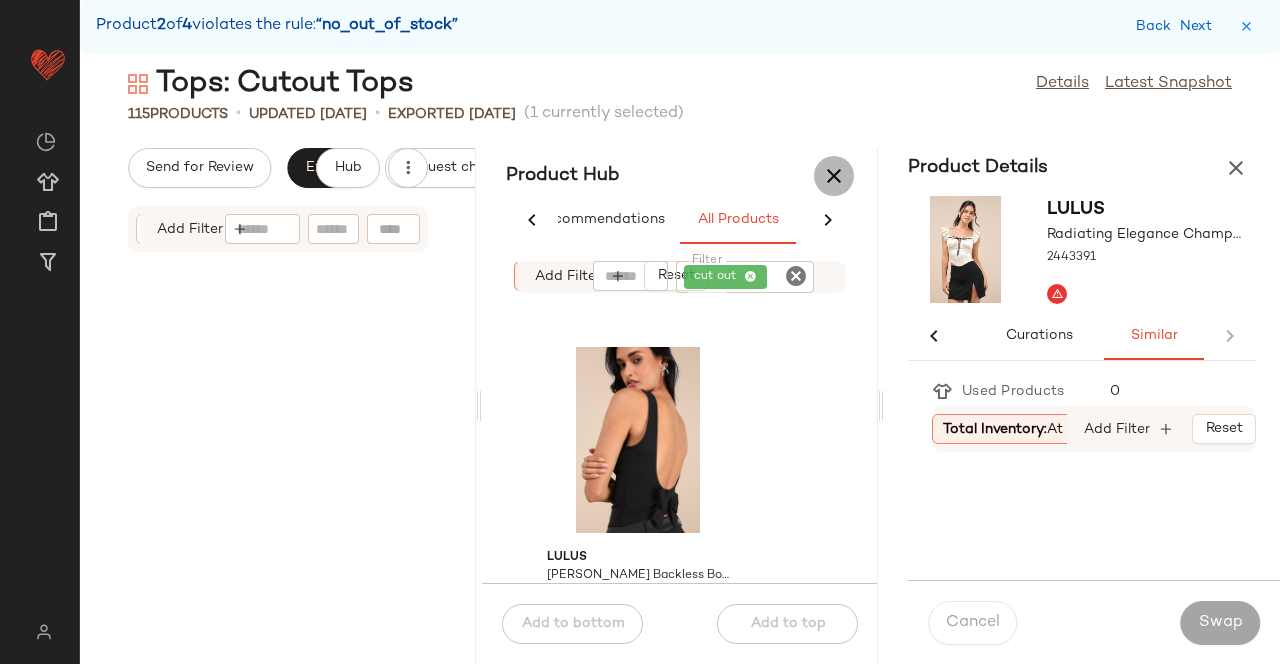 click at bounding box center [834, 176] 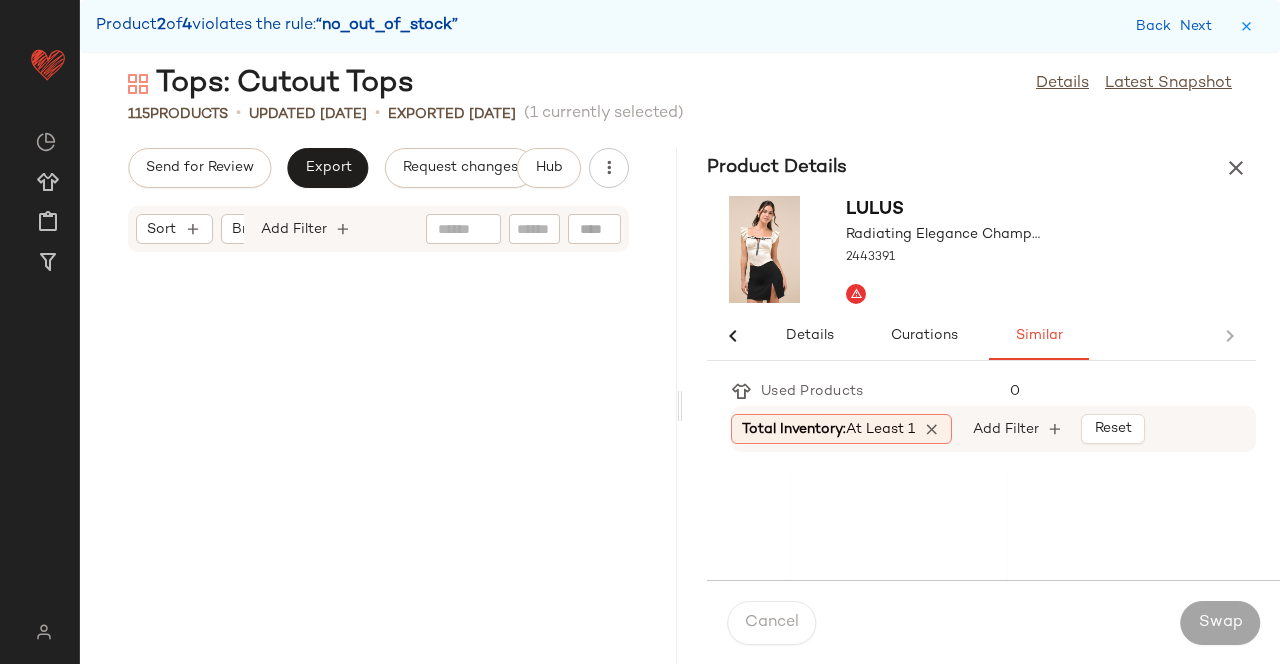 scroll, scrollTop: 0, scrollLeft: 0, axis: both 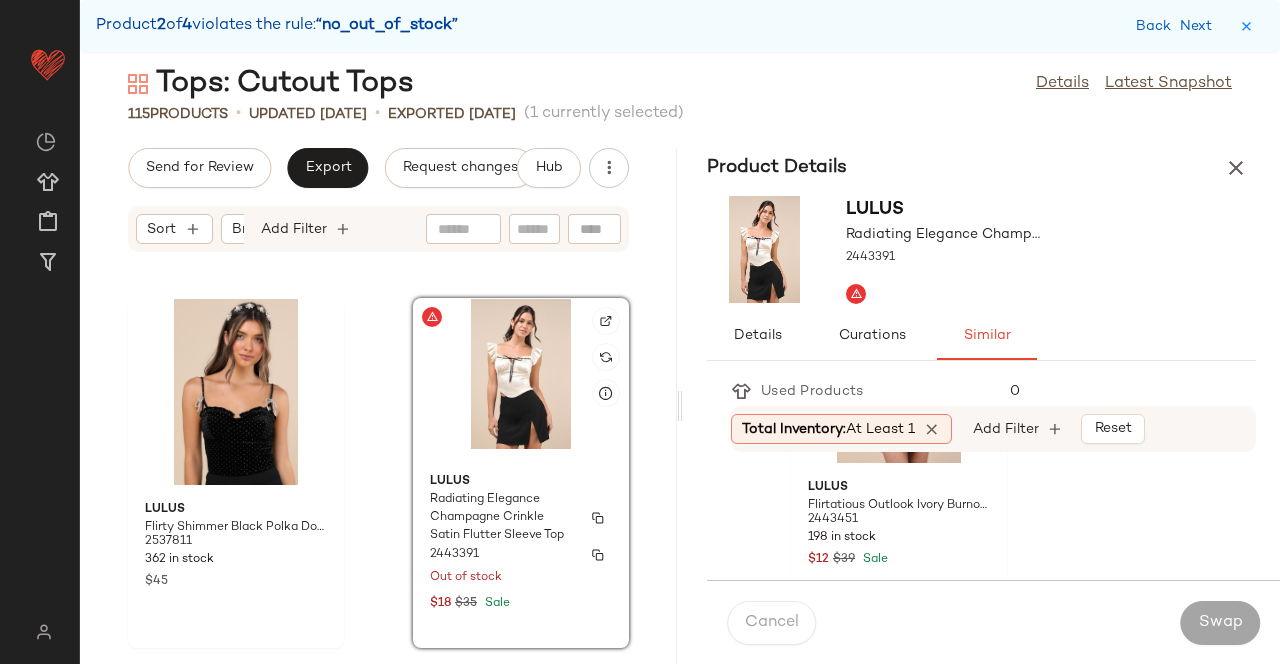 click on "Radiating Elegance Champagne Crinkle Satin Flutter Sleeve Top" at bounding box center (503, 518) 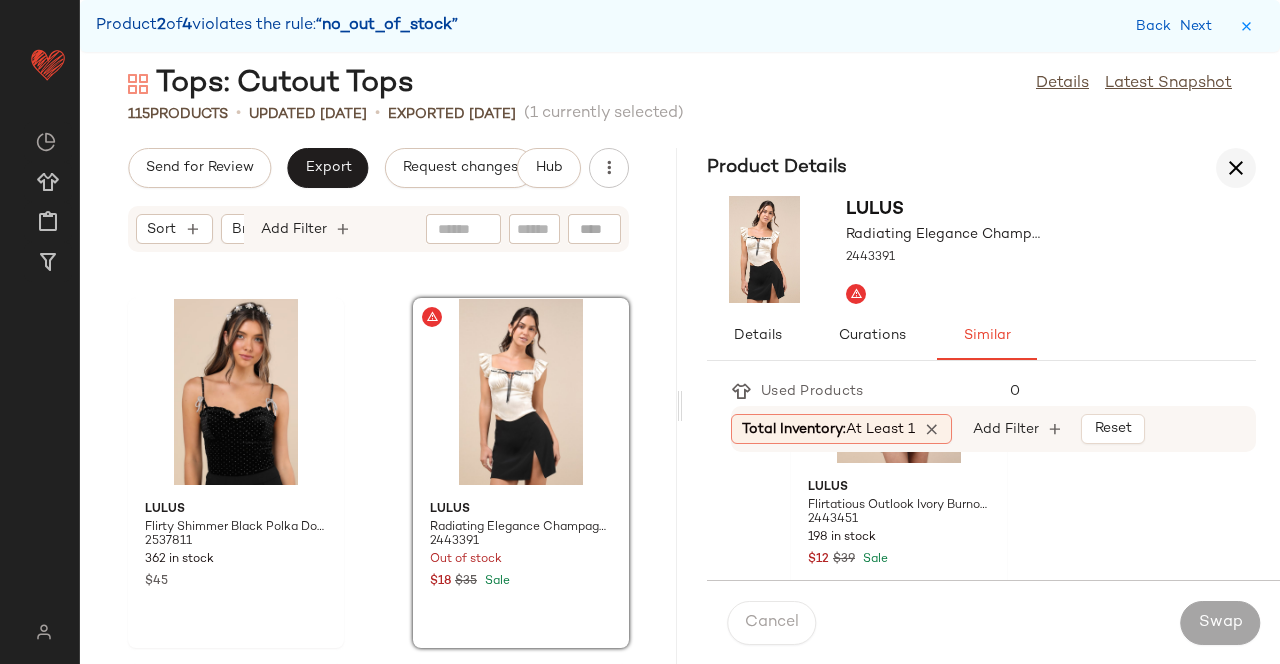 click at bounding box center [1236, 168] 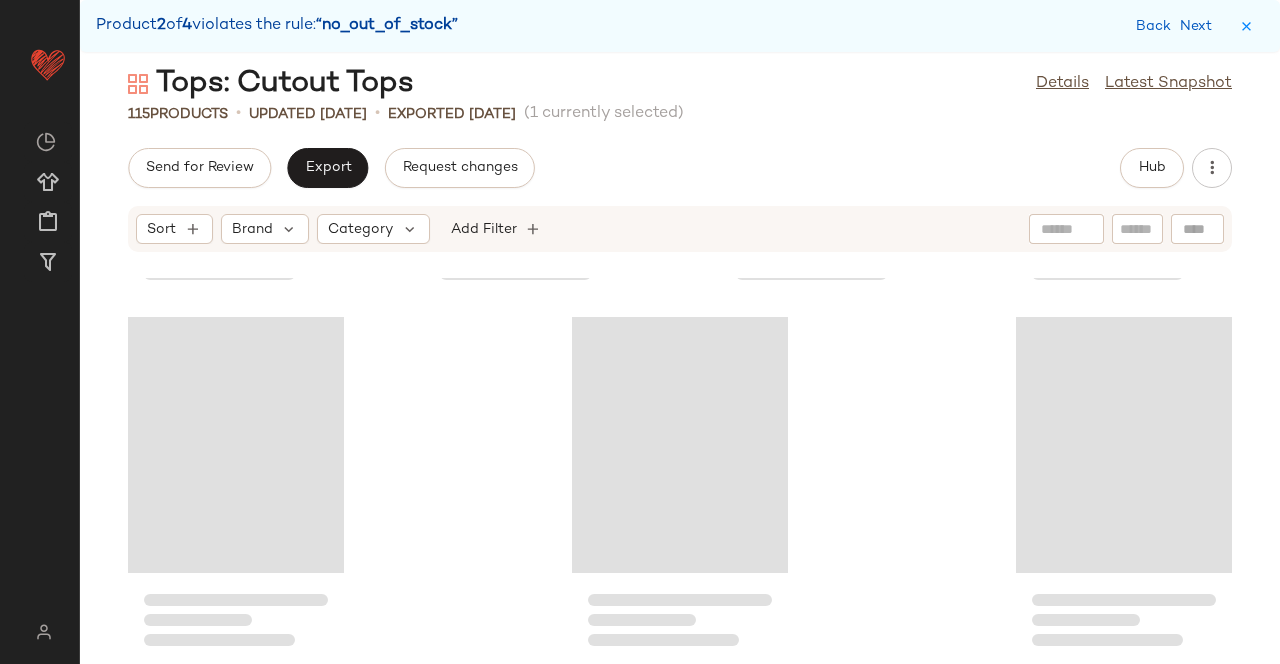 scroll, scrollTop: 10232, scrollLeft: 0, axis: vertical 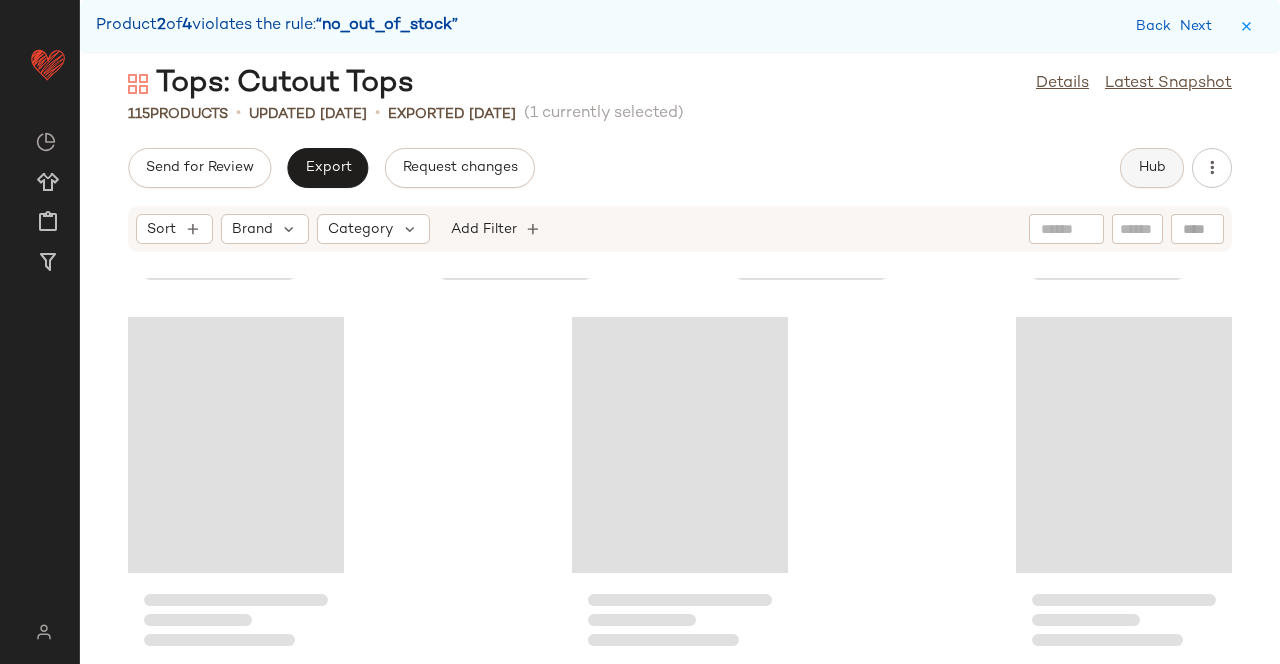 drag, startPoint x: 1146, startPoint y: 189, endPoint x: 1152, endPoint y: 173, distance: 17.088007 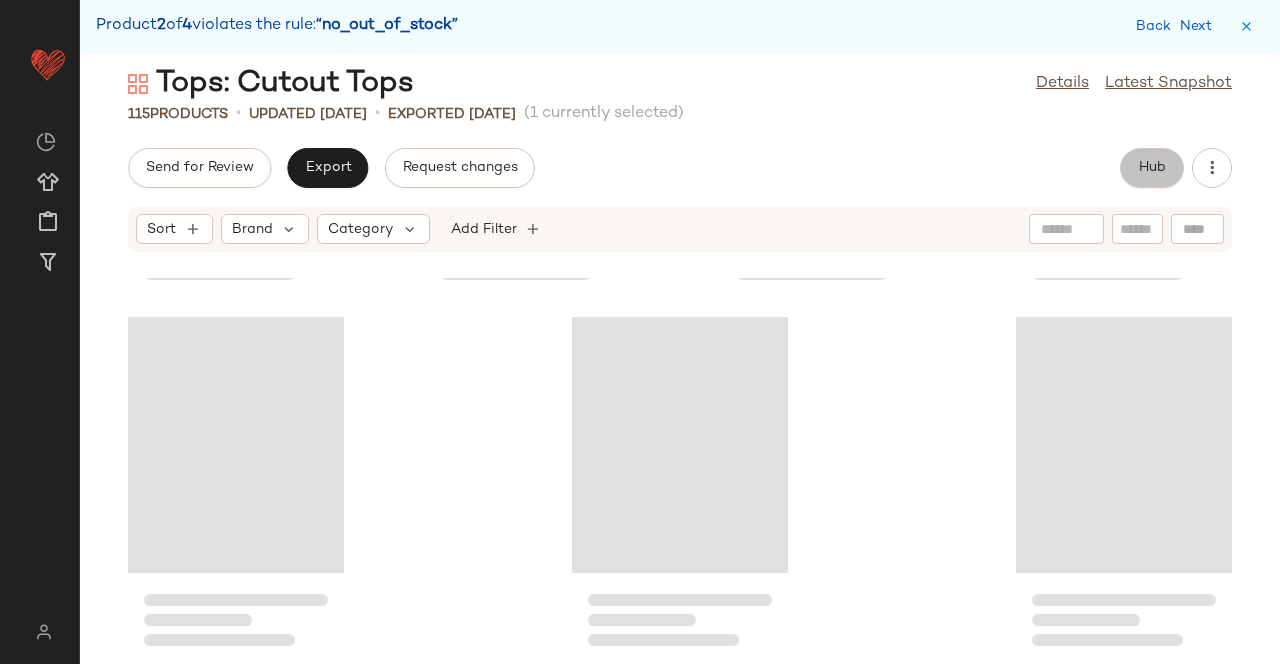 click on "Hub" 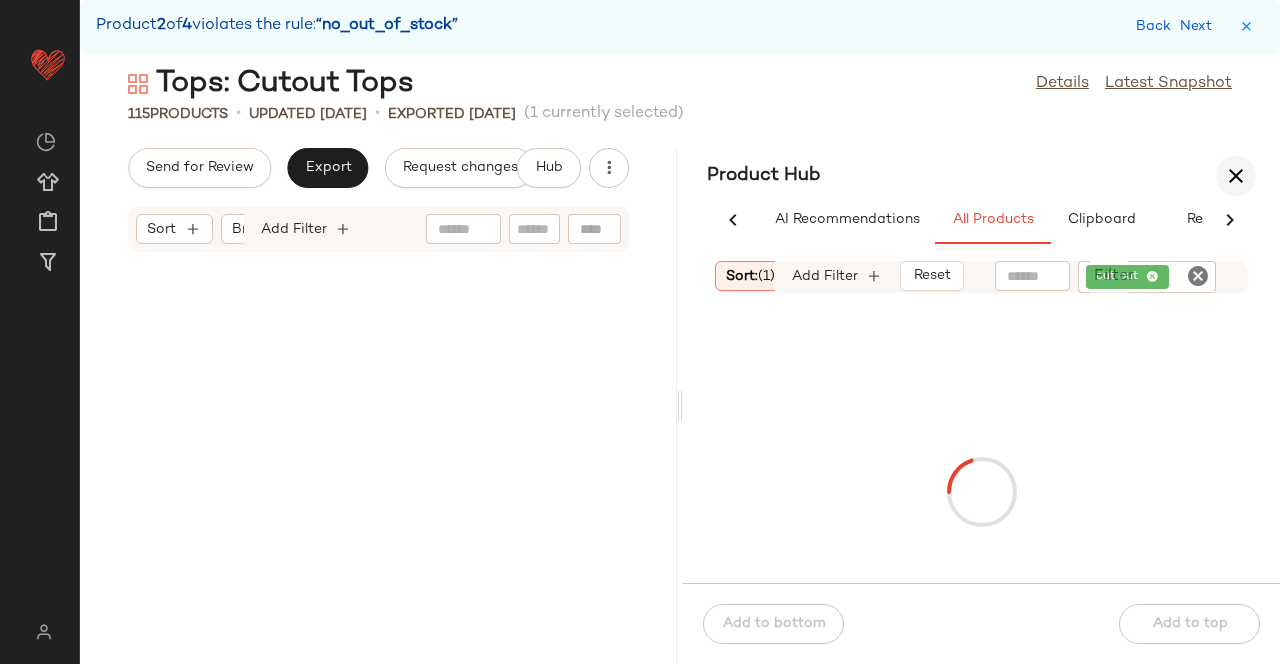 scroll, scrollTop: 10964, scrollLeft: 0, axis: vertical 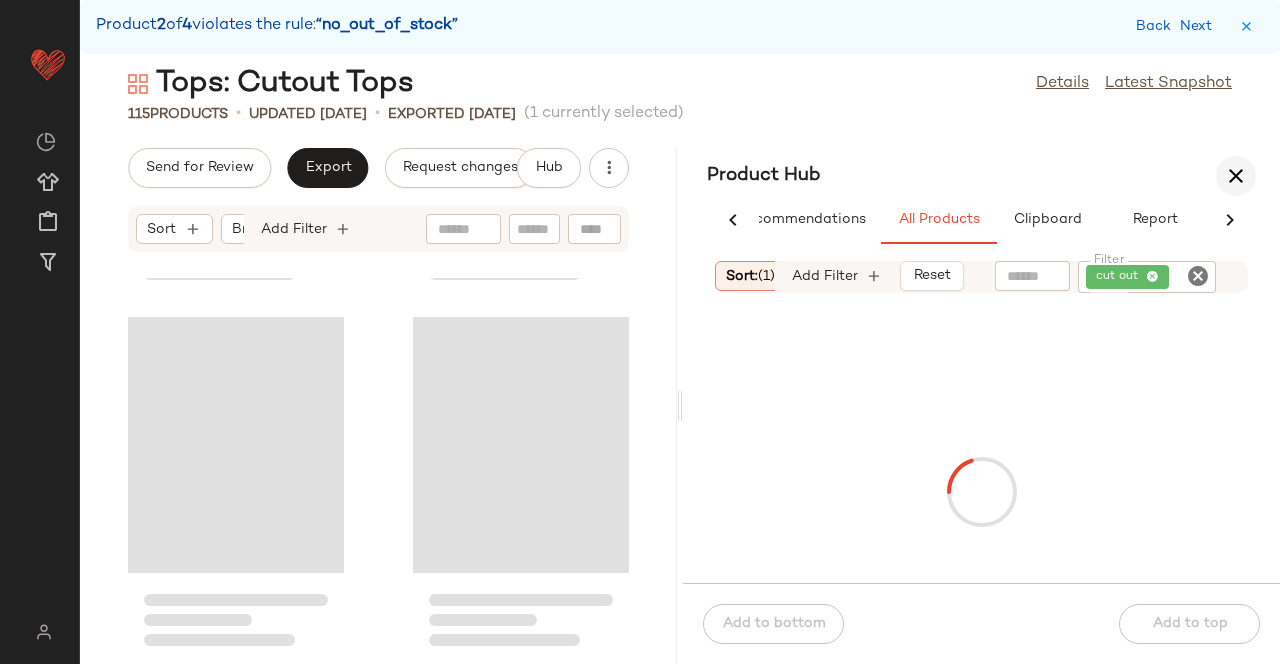 click at bounding box center (1236, 176) 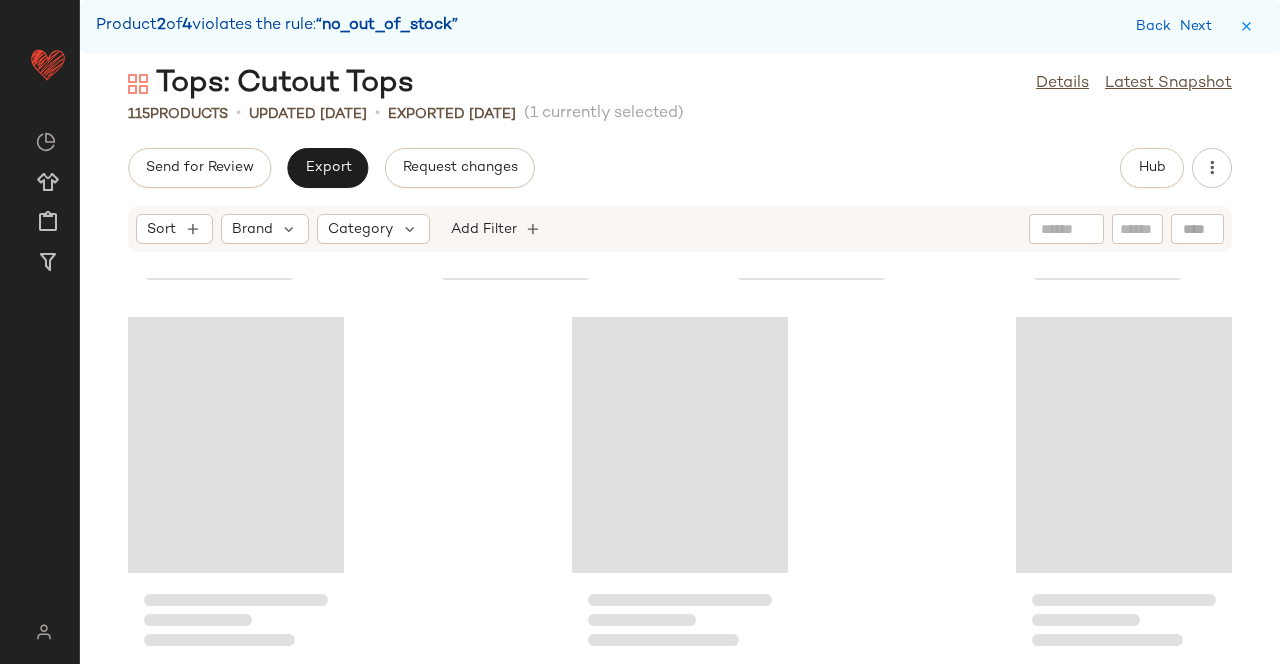 scroll, scrollTop: 7320, scrollLeft: 0, axis: vertical 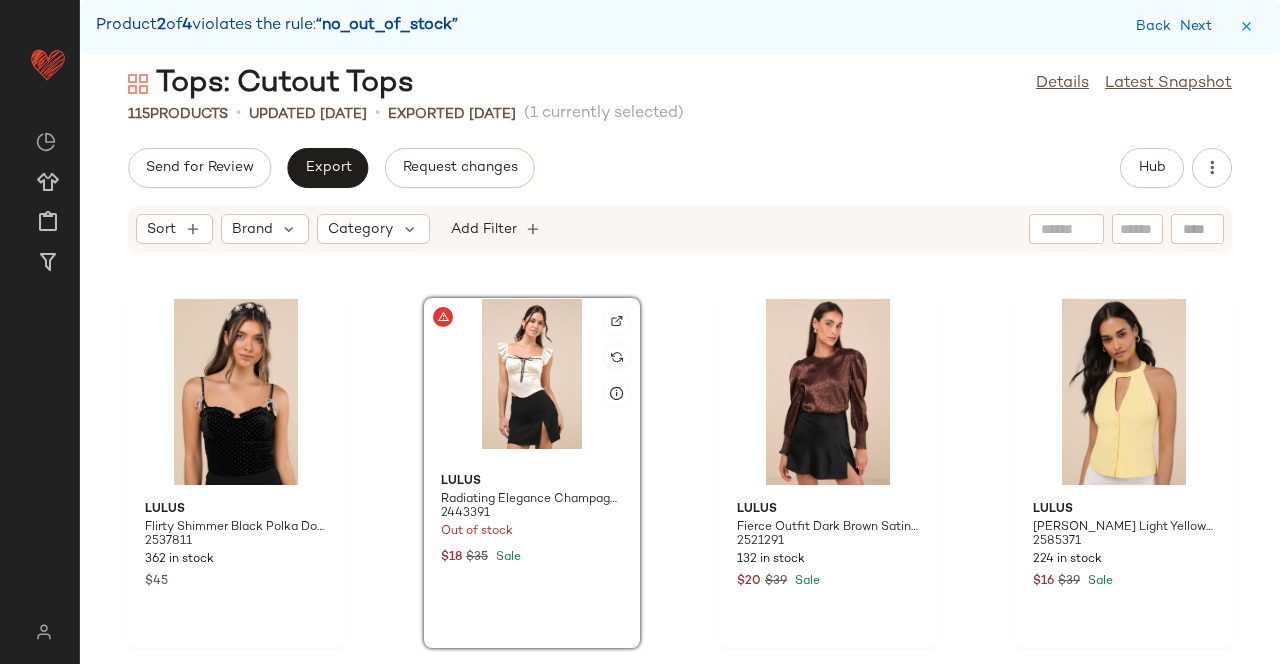 click 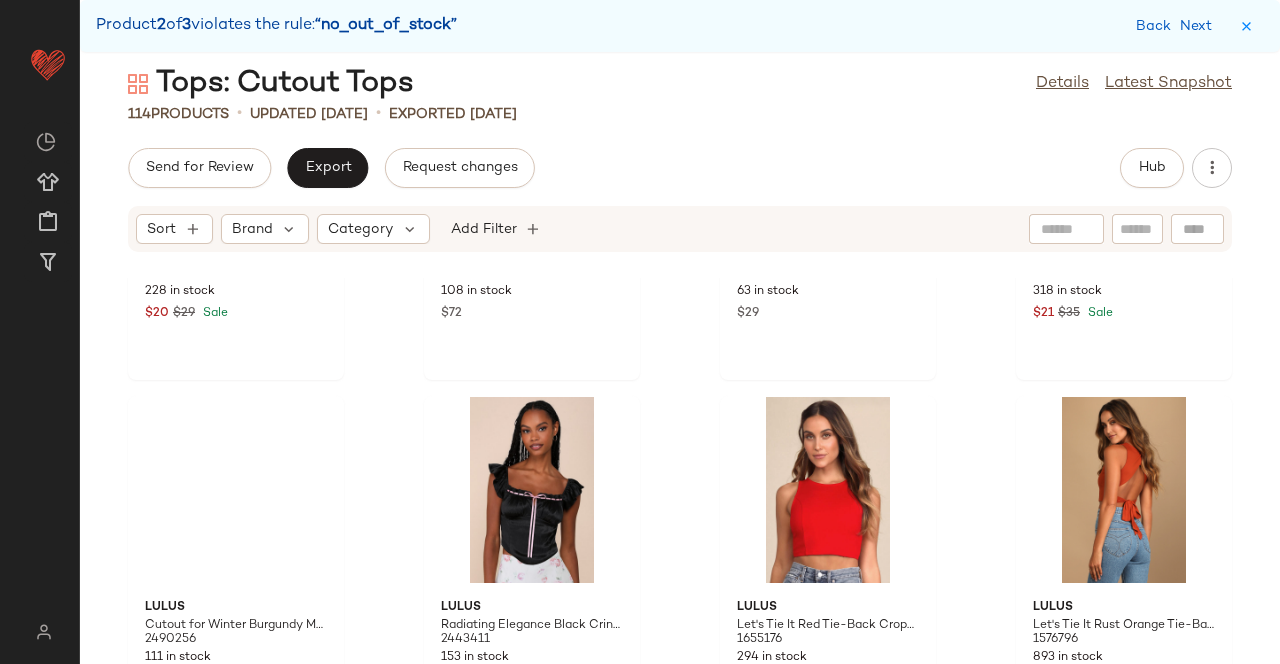 scroll, scrollTop: 6389, scrollLeft: 0, axis: vertical 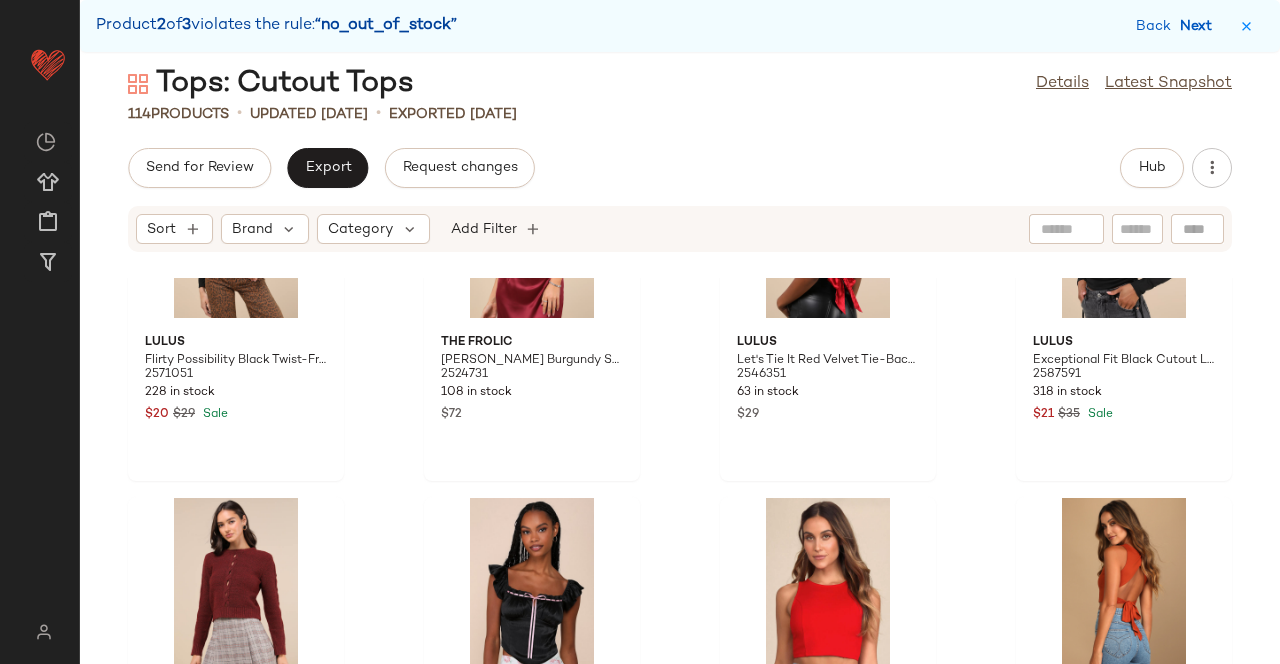 click on "Next" at bounding box center [1200, 26] 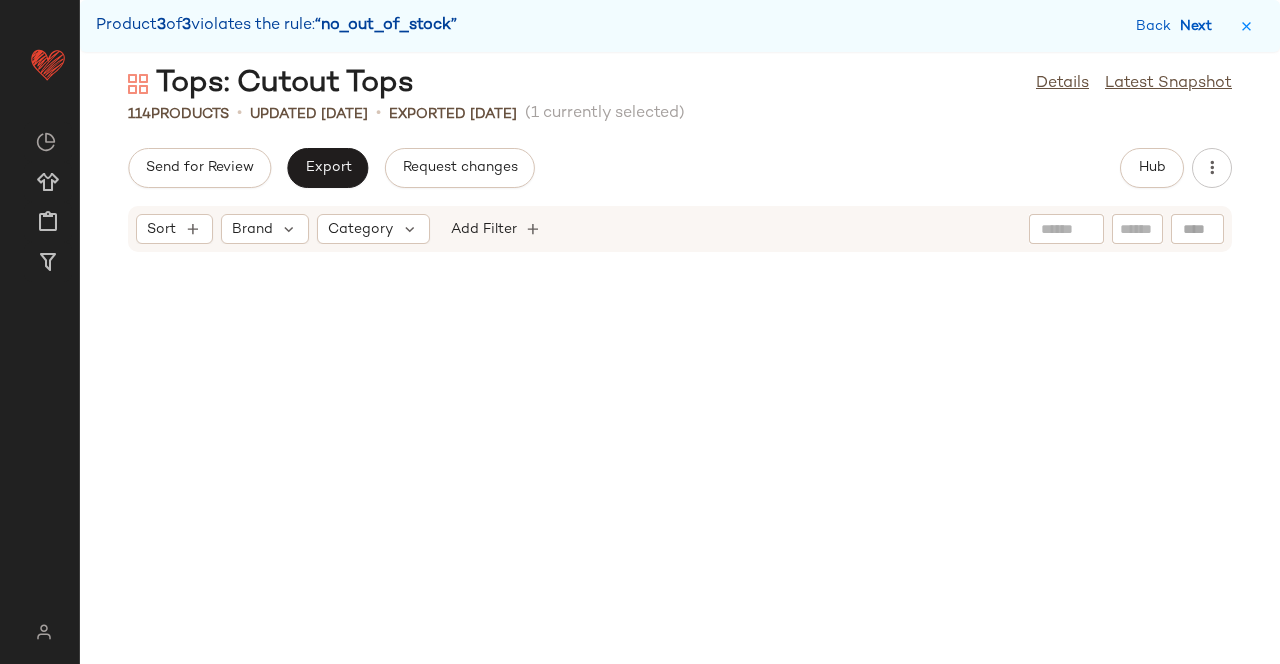 click on "Next" at bounding box center (1200, 26) 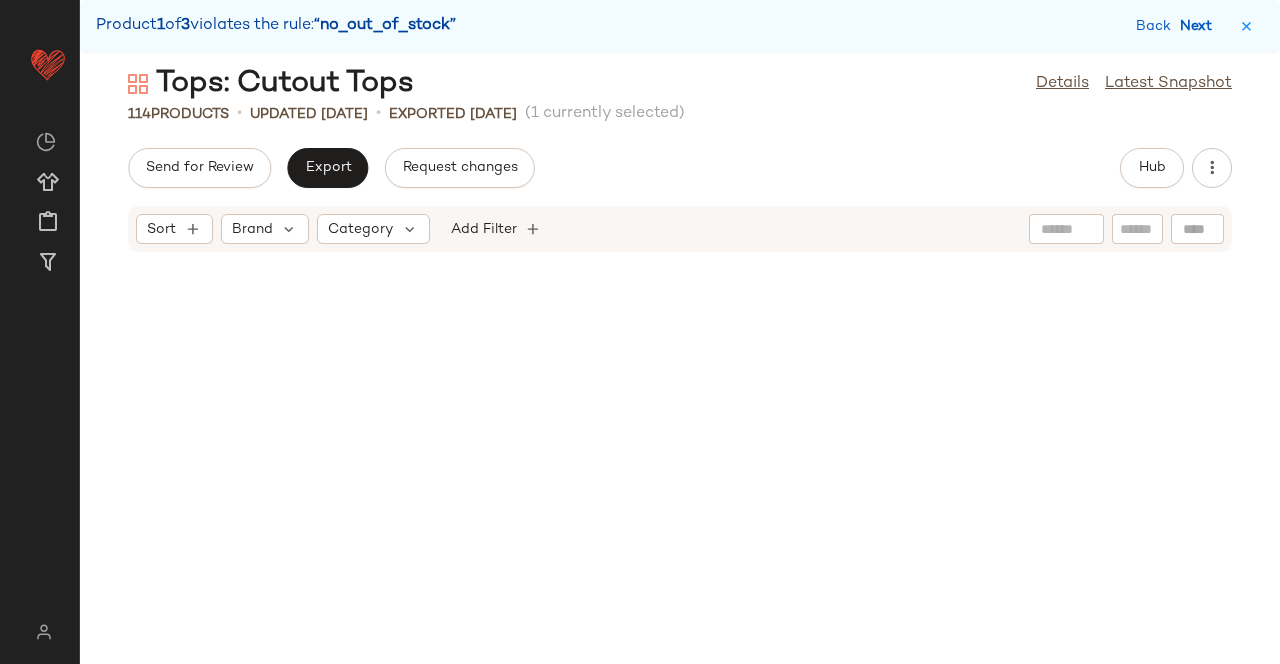 scroll, scrollTop: 5856, scrollLeft: 0, axis: vertical 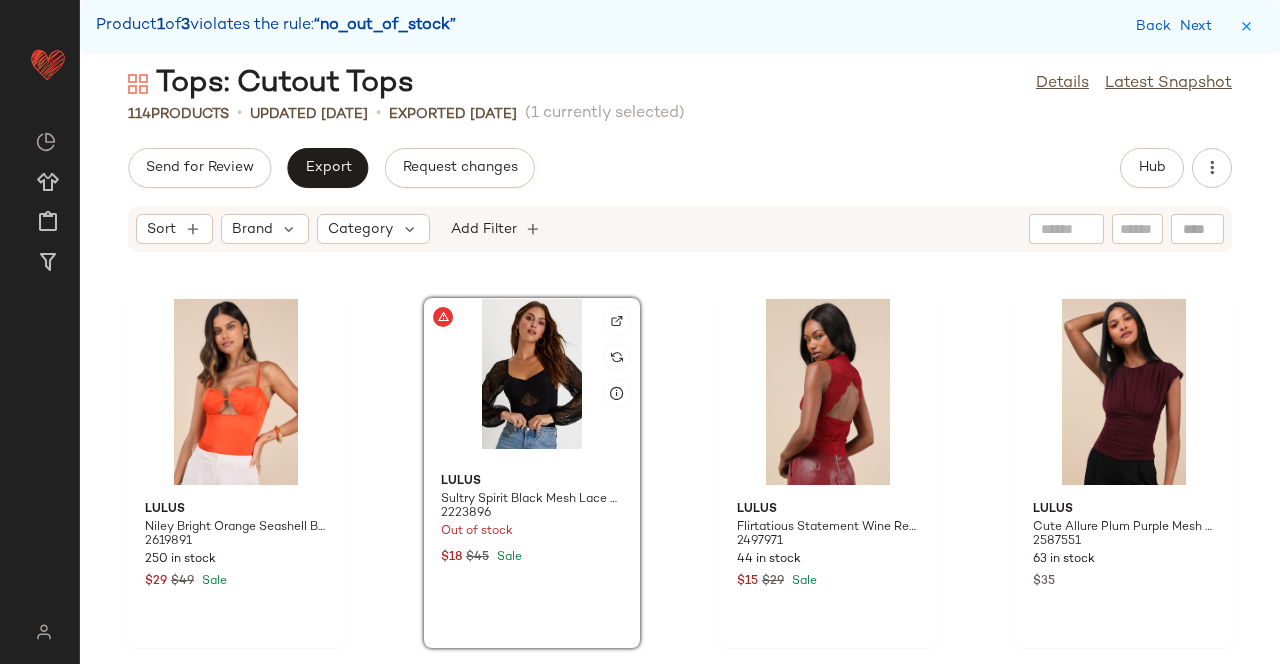 click 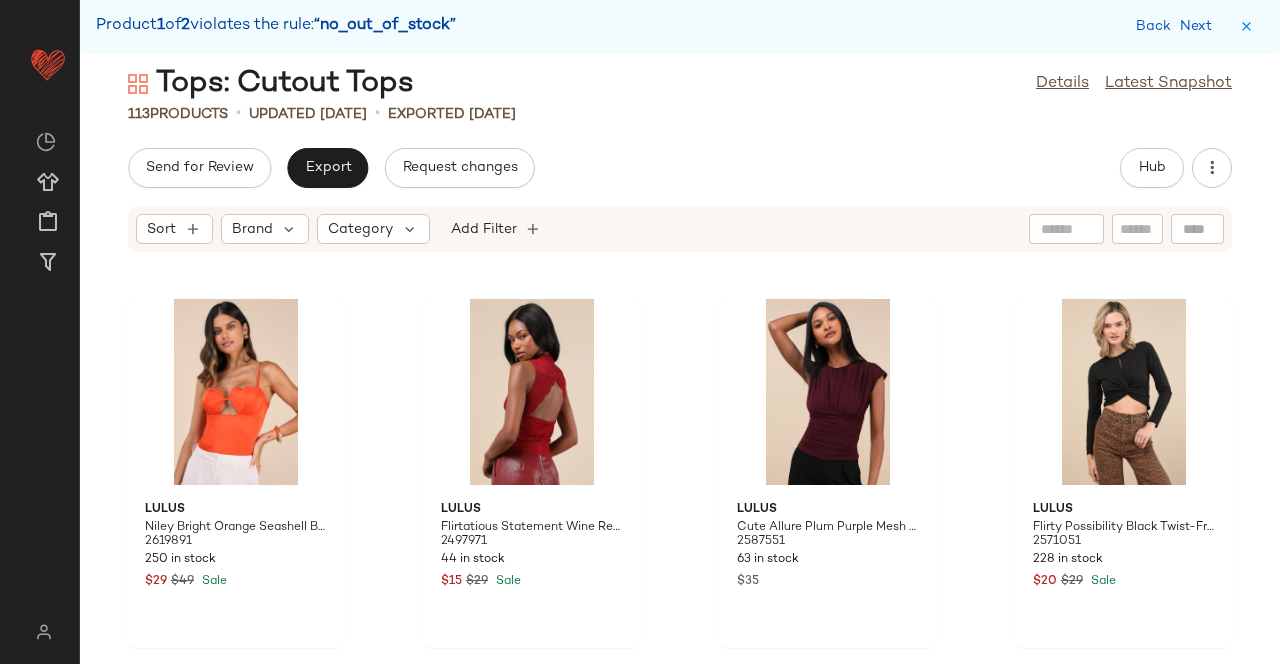 click on "Back Next" at bounding box center [1178, 26] 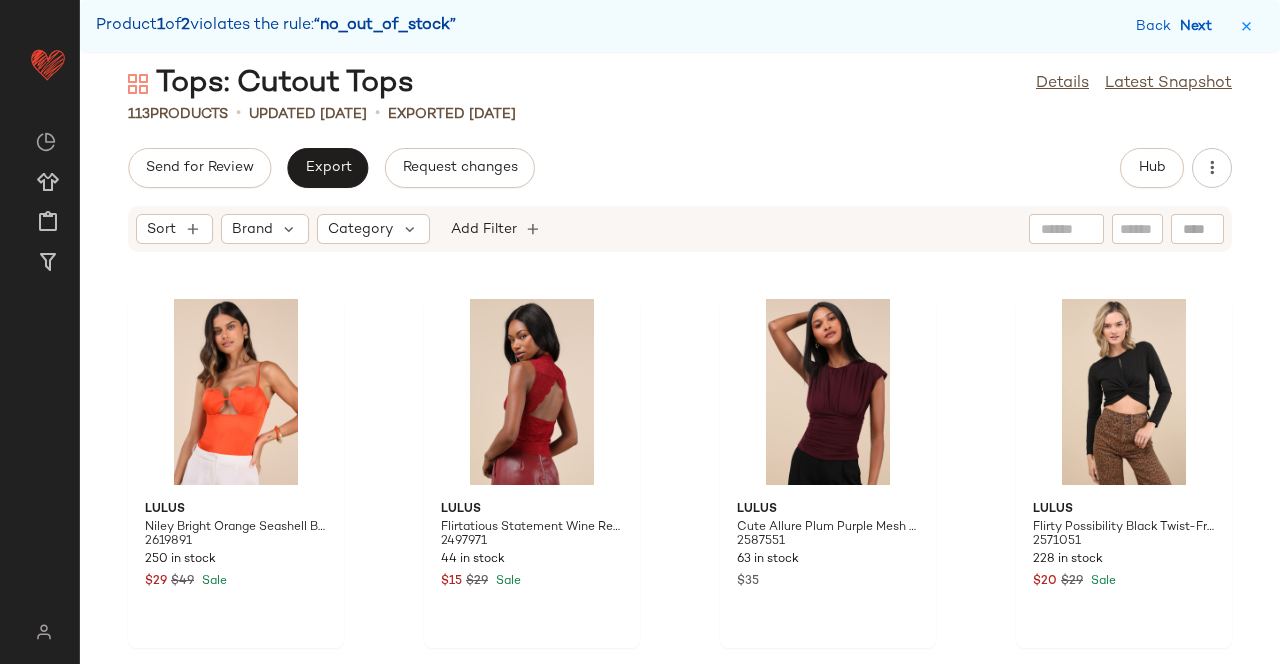 click on "Next" at bounding box center (1200, 26) 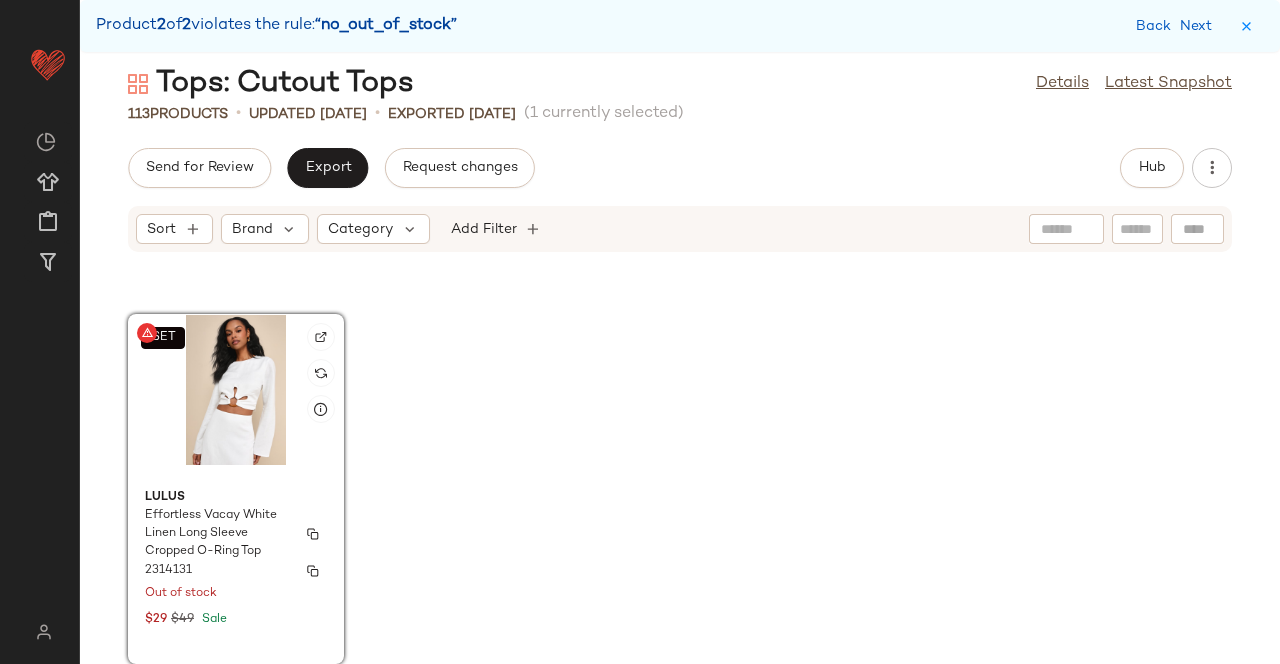 click on "Effortless Vacay White Linen Long Sleeve Cropped O-Ring Top" at bounding box center [236, 534] 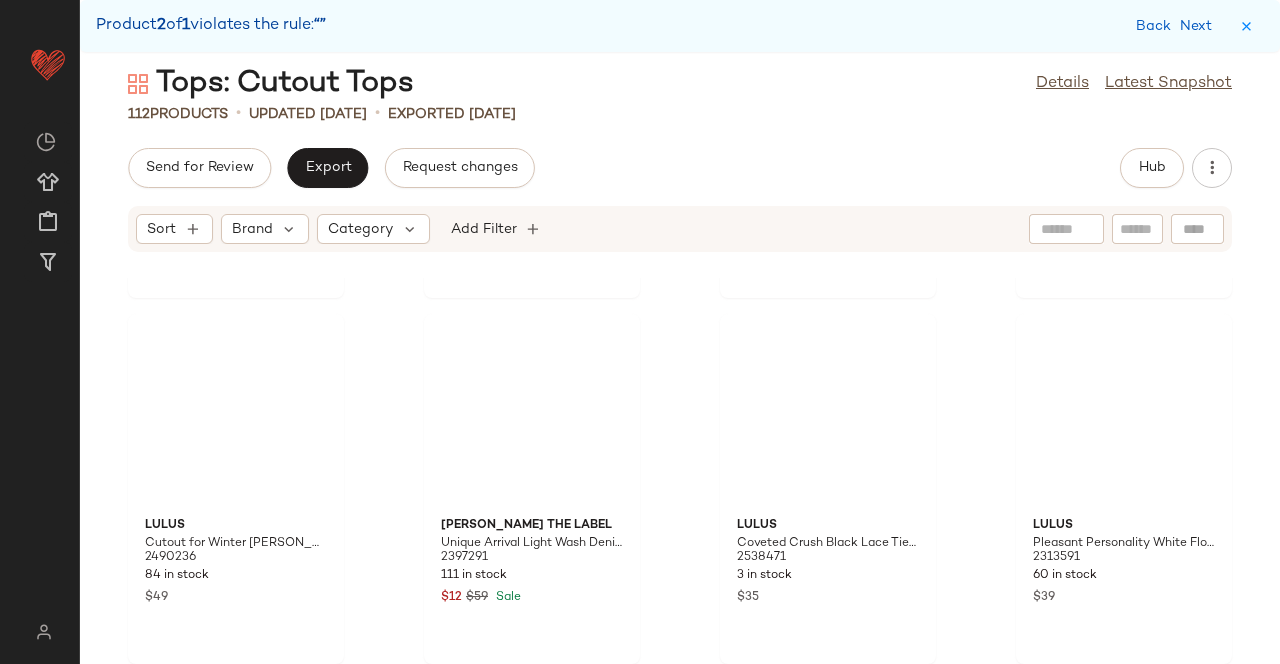 scroll, scrollTop: 9866, scrollLeft: 0, axis: vertical 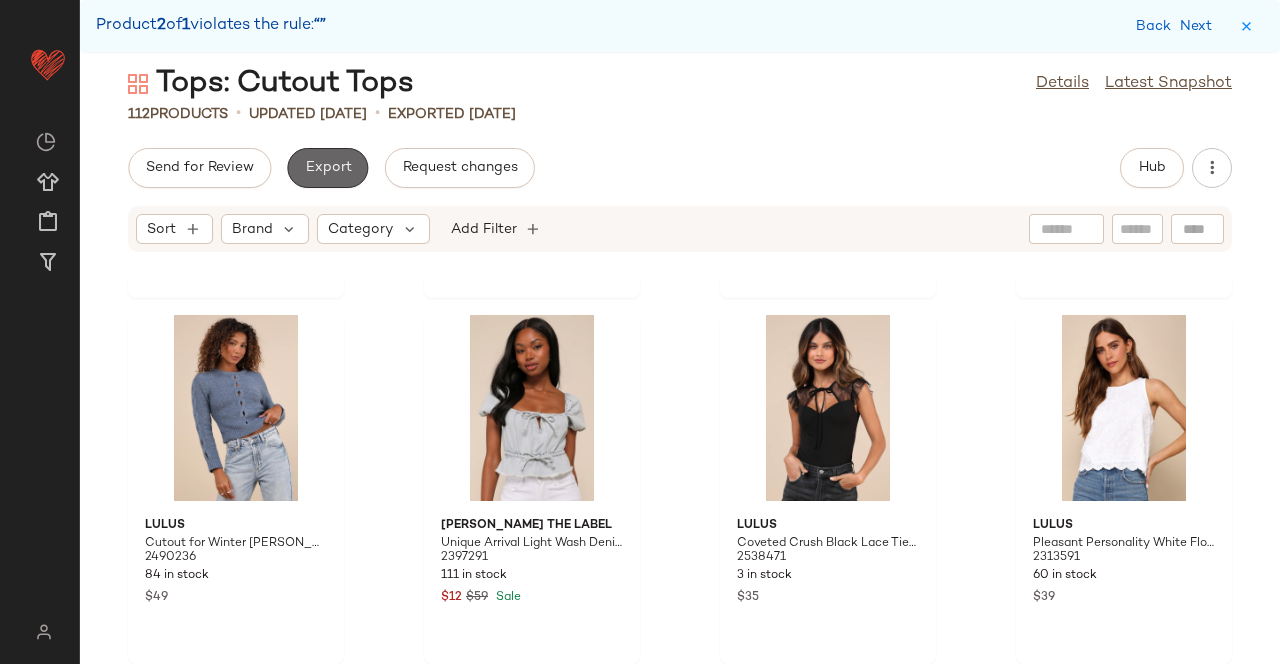 click on "Export" 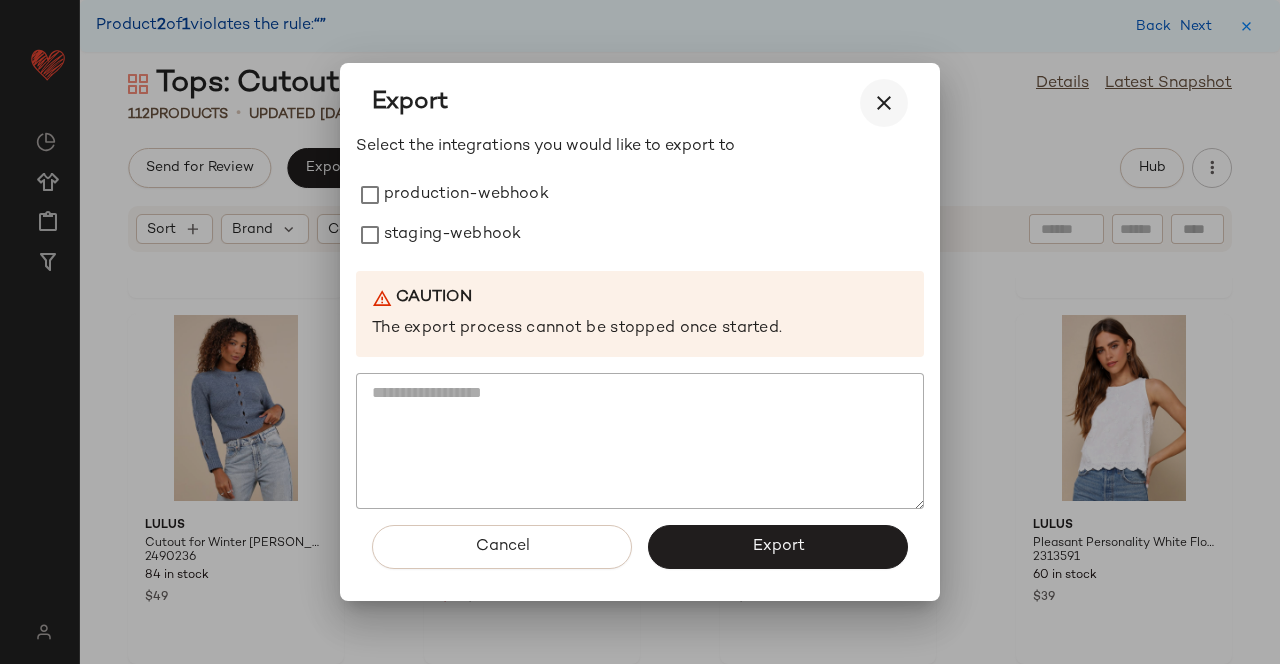 click at bounding box center (884, 103) 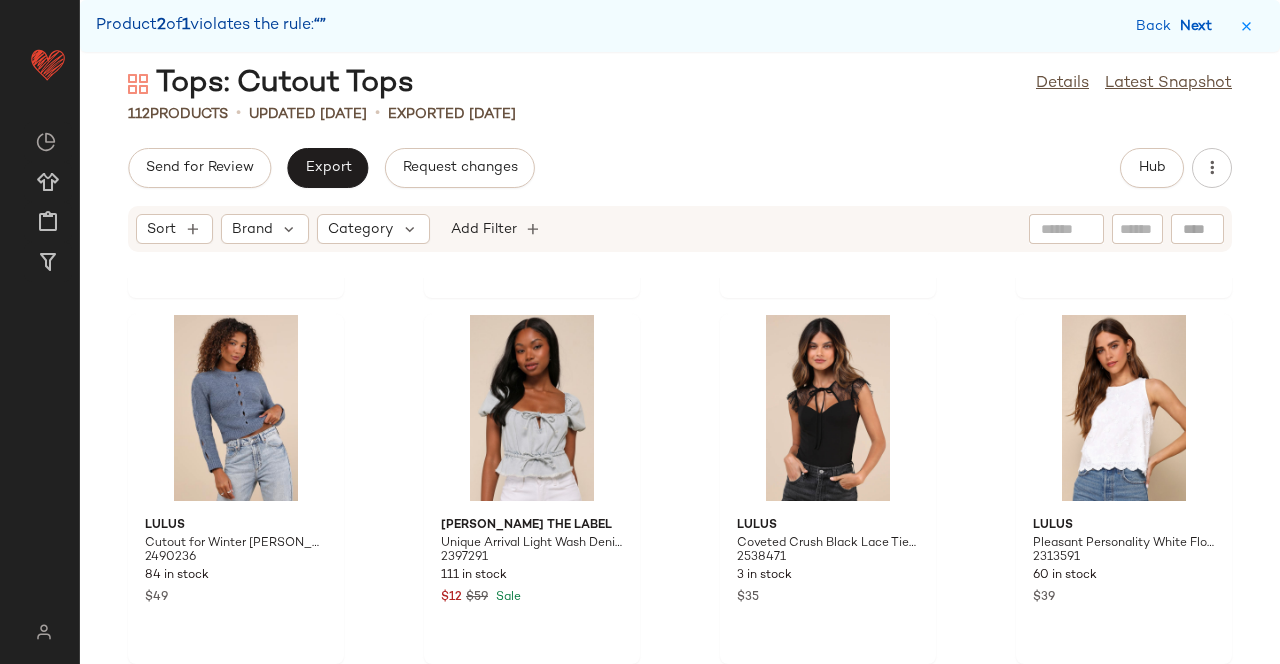 click on "Next" at bounding box center [1200, 26] 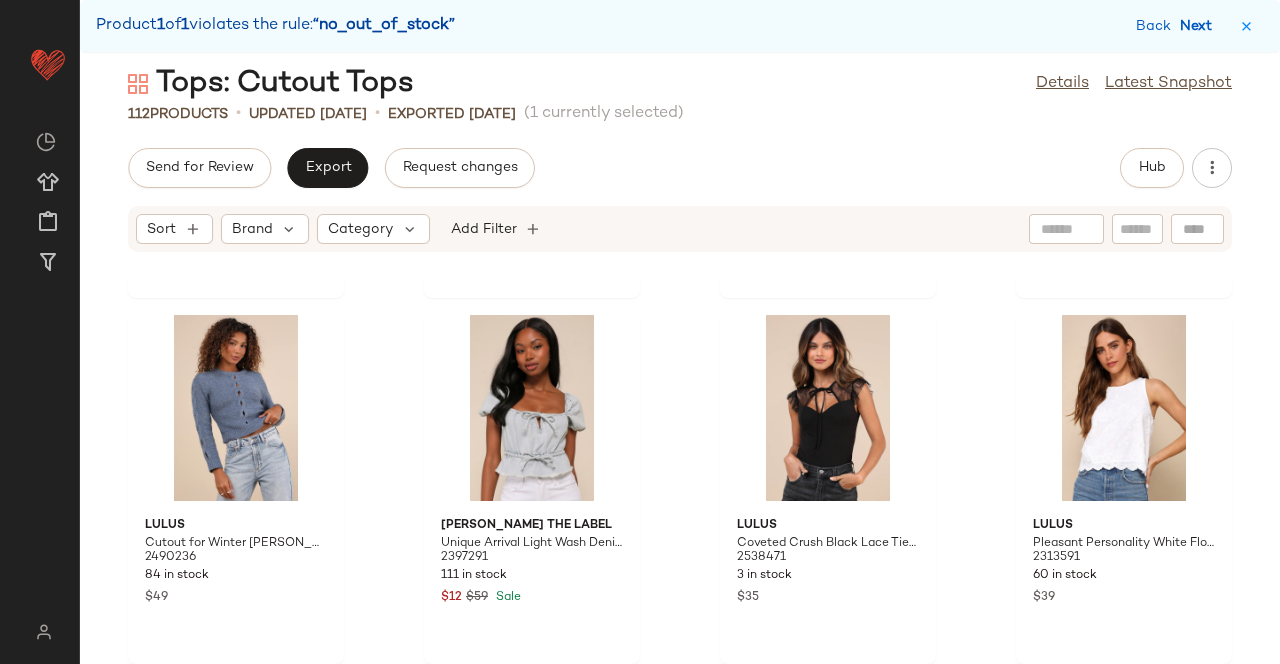 scroll, scrollTop: 9150, scrollLeft: 0, axis: vertical 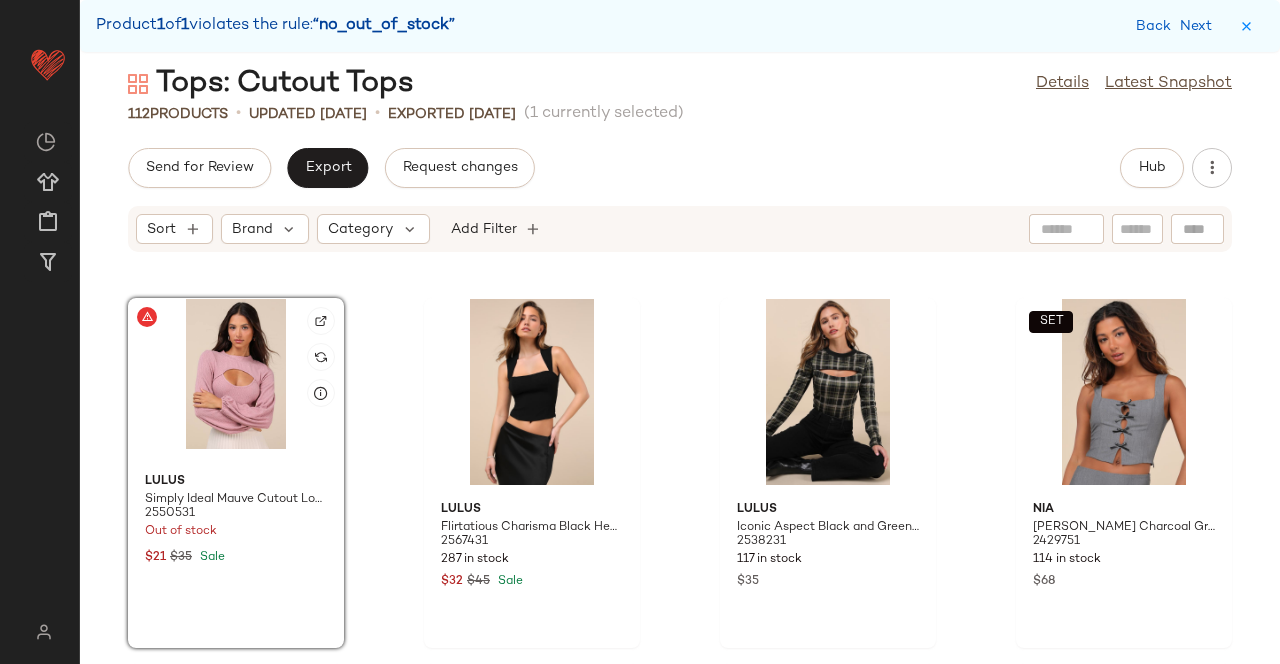 click 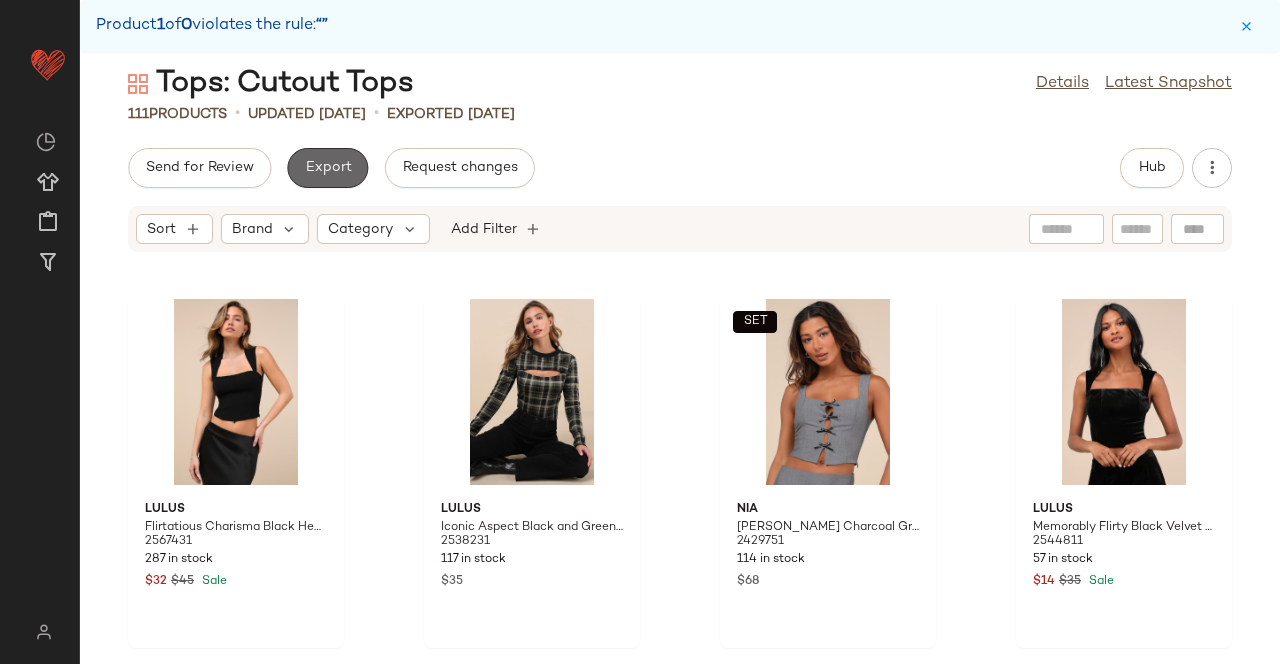 click on "Export" 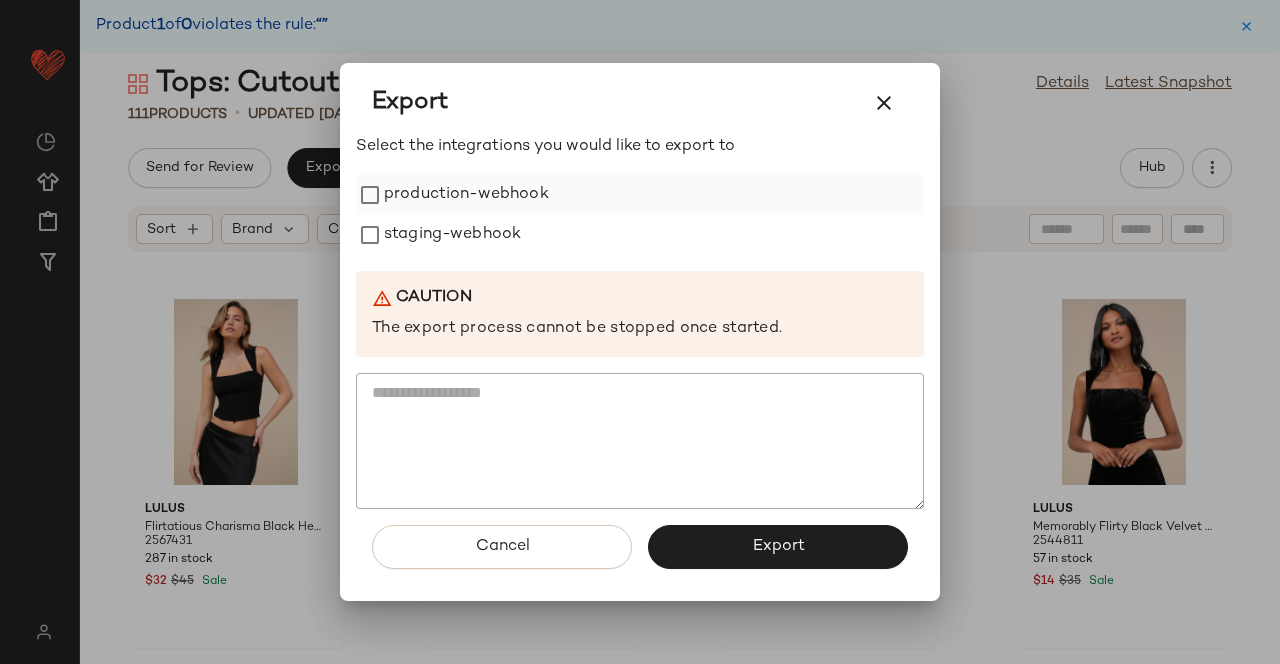 drag, startPoint x: 406, startPoint y: 259, endPoint x: 421, endPoint y: 194, distance: 66.70832 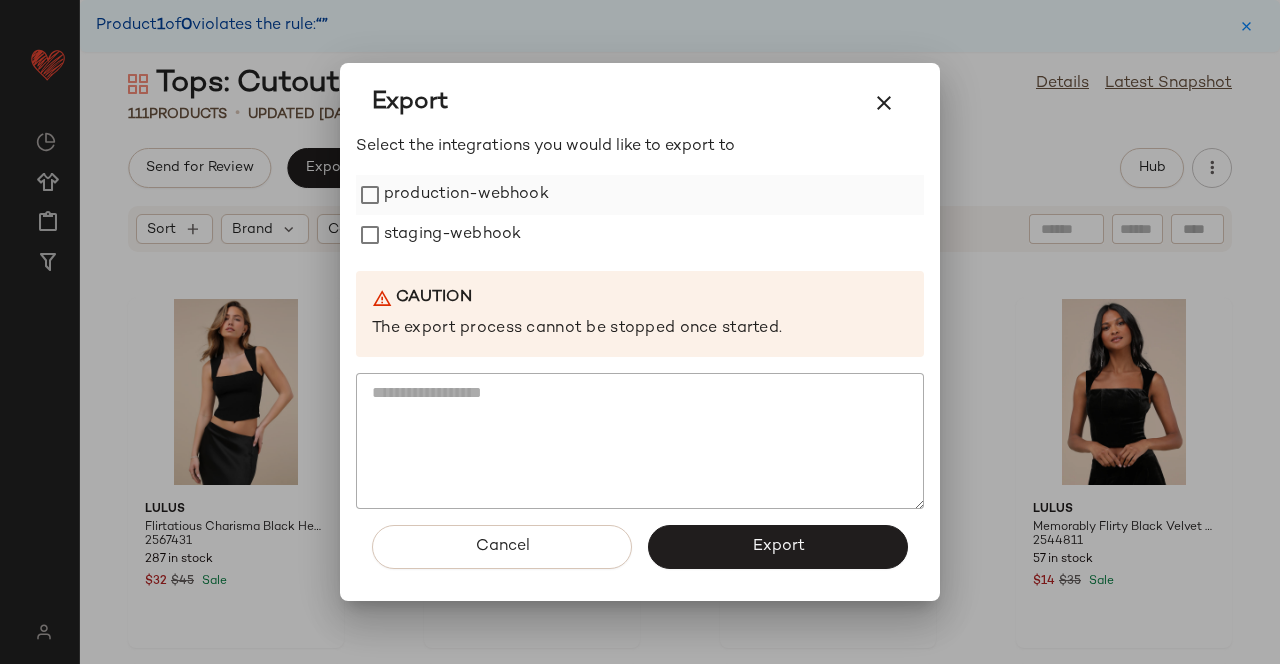 click on "Select the integrations you would like to export to production-webhook staging-webhook Caution The export process cannot be stopped once started." at bounding box center (640, 322) 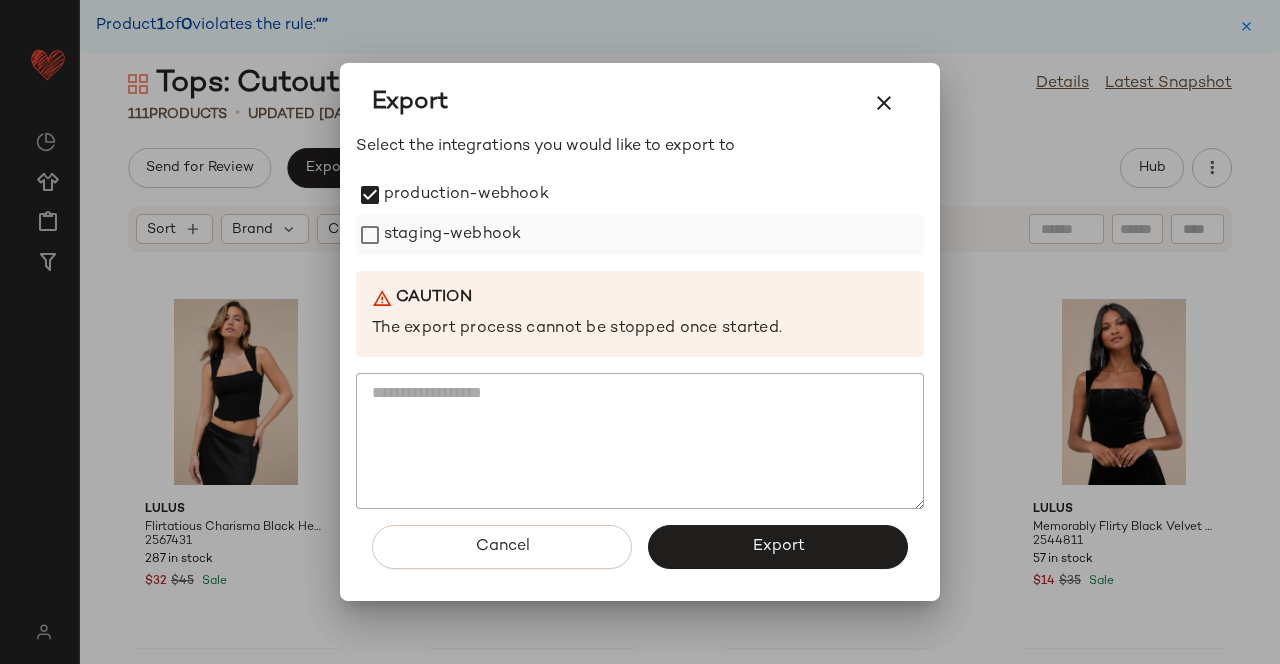 click on "staging-webhook" at bounding box center [452, 235] 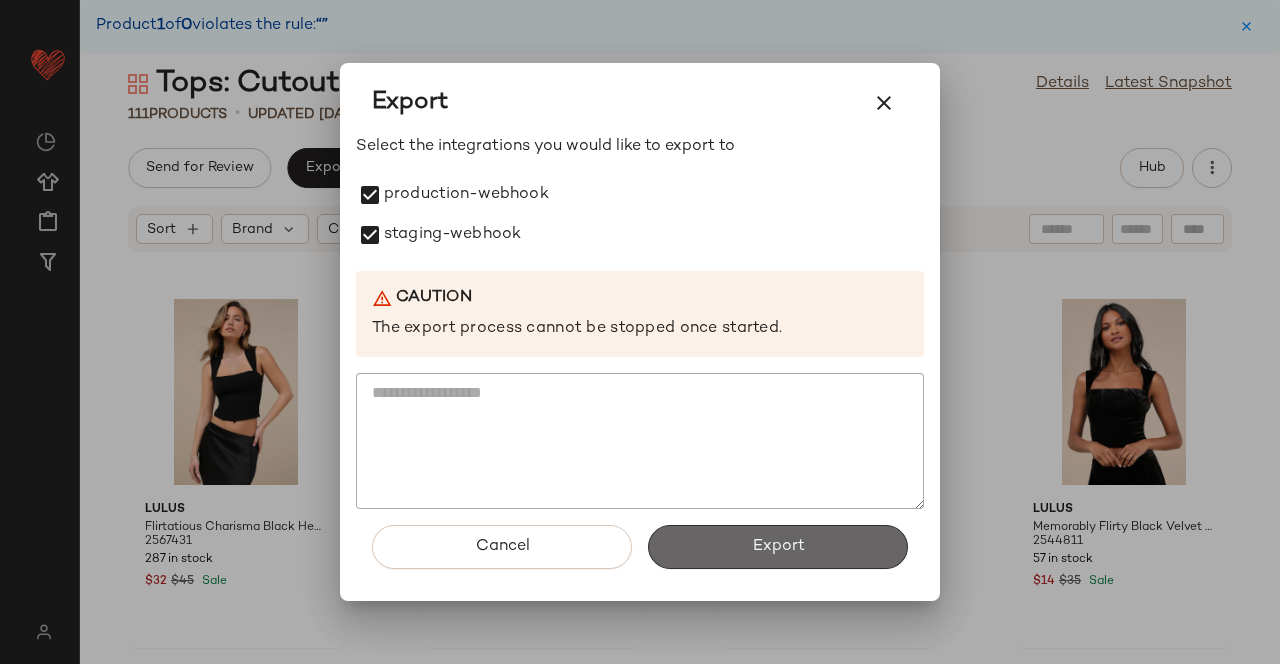 click on "Export" at bounding box center (778, 547) 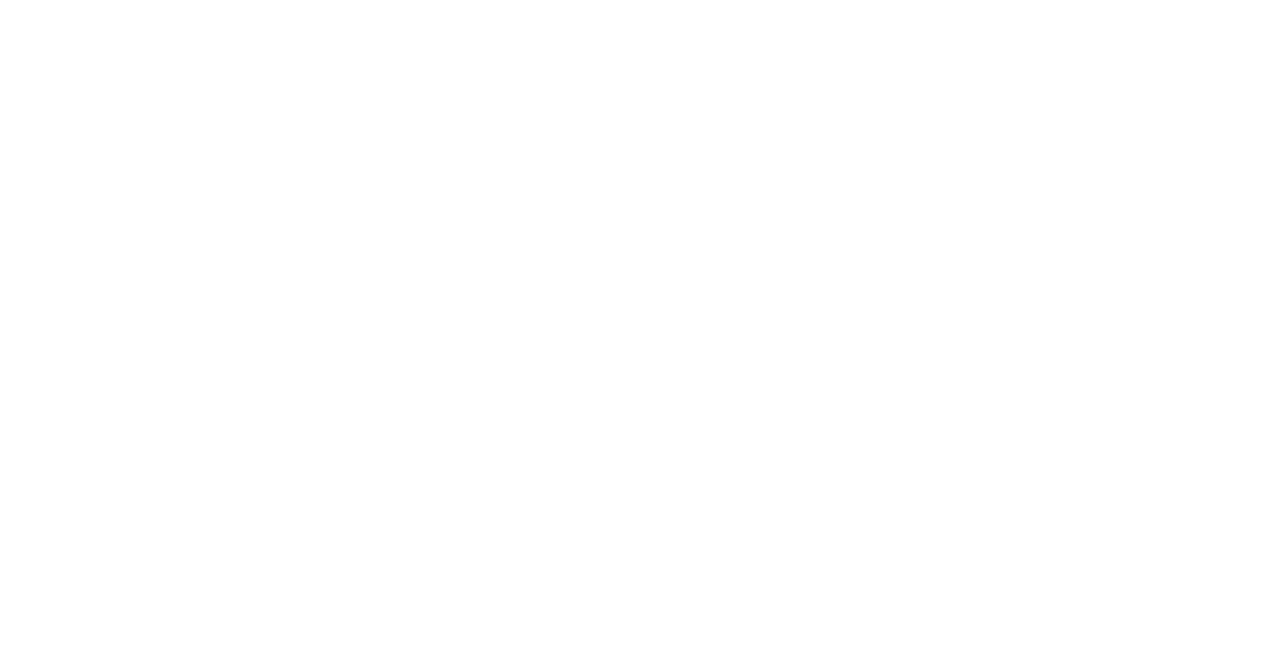 scroll, scrollTop: 0, scrollLeft: 0, axis: both 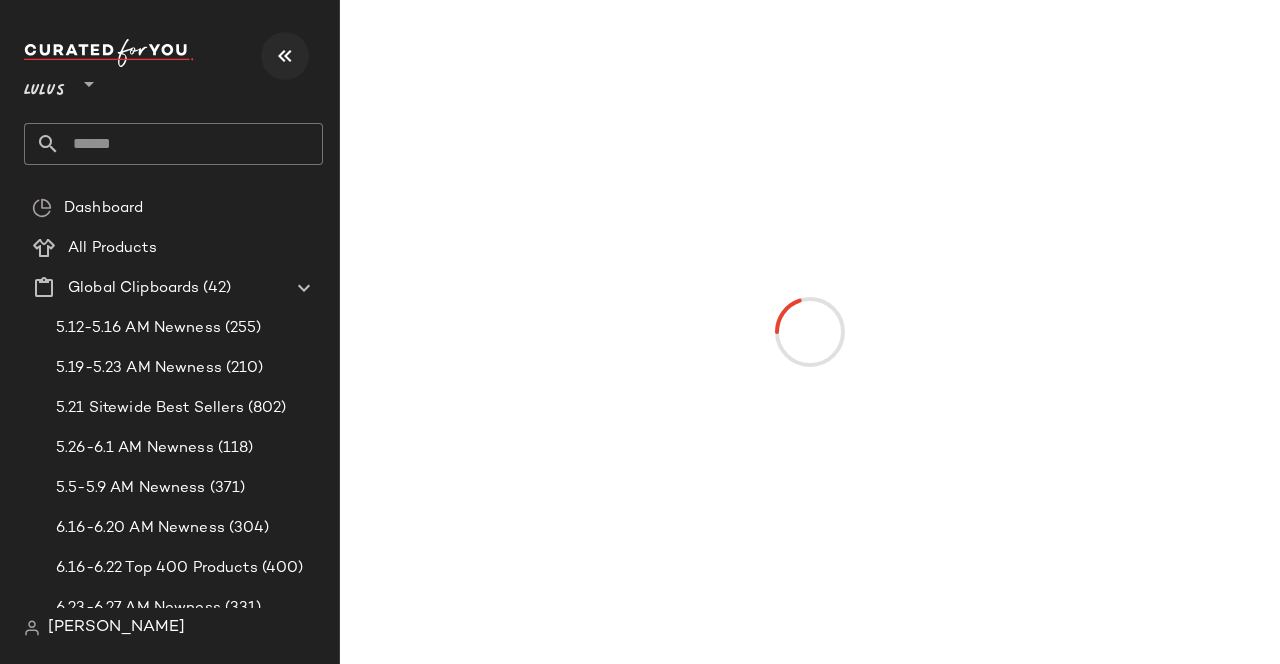 click at bounding box center (285, 56) 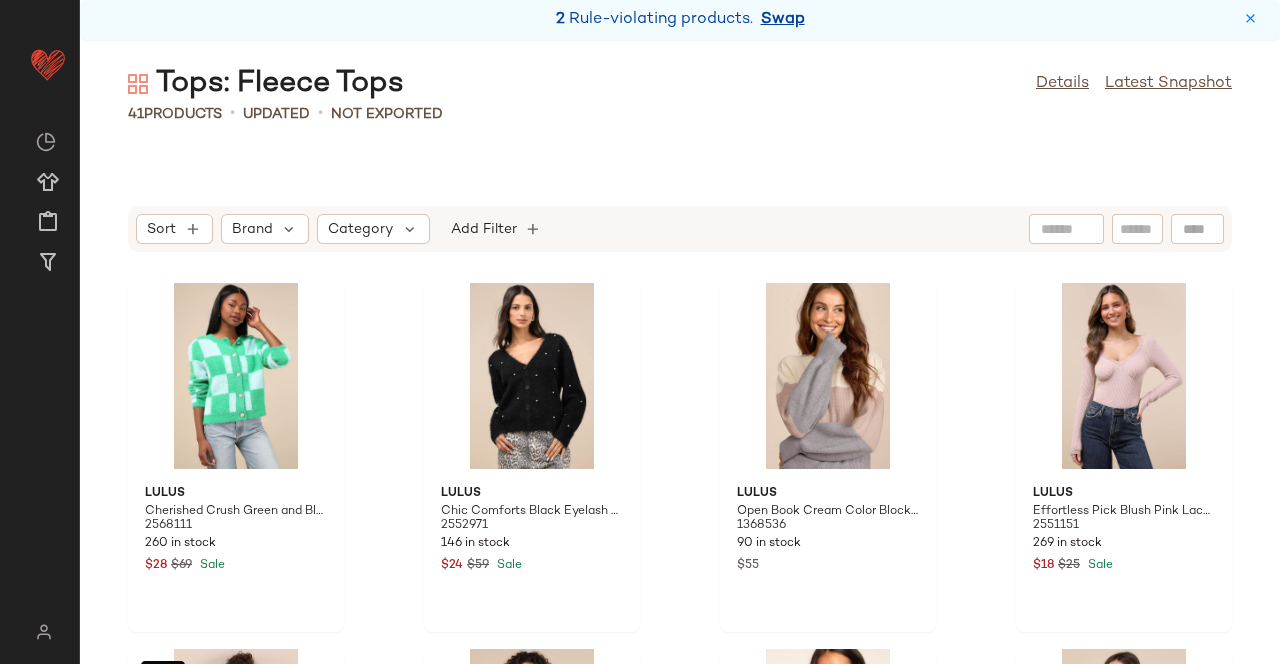 click on "Swap" at bounding box center (783, 20) 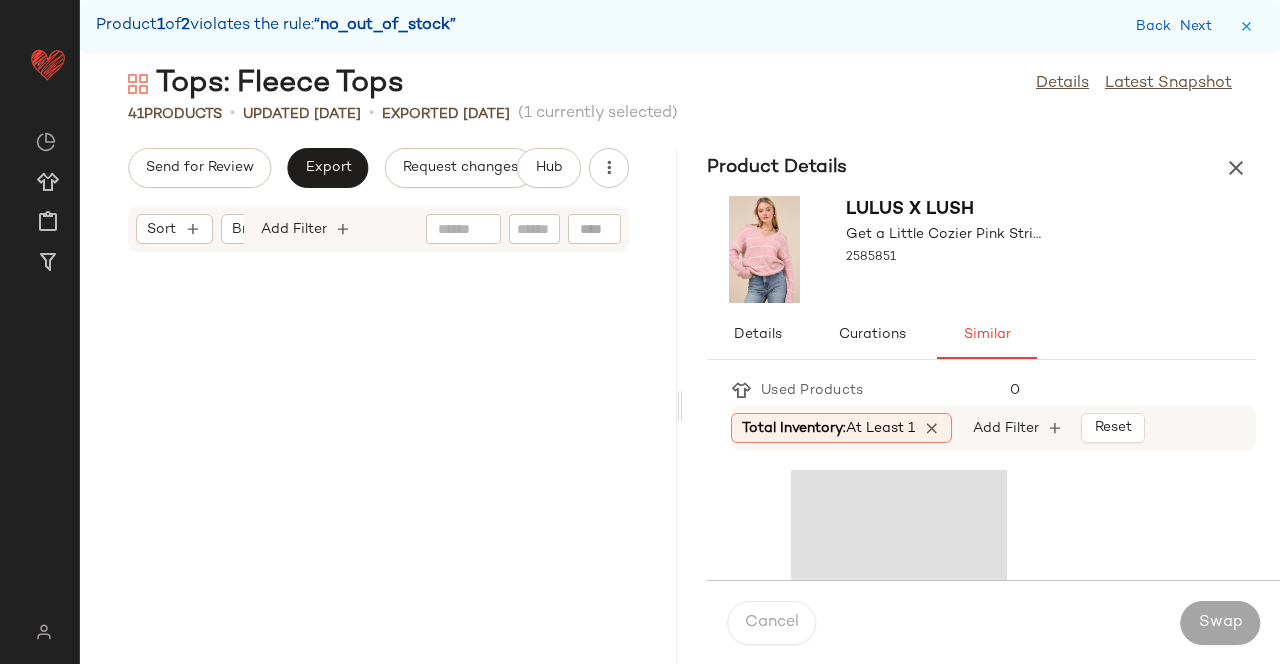 scroll, scrollTop: 4026, scrollLeft: 0, axis: vertical 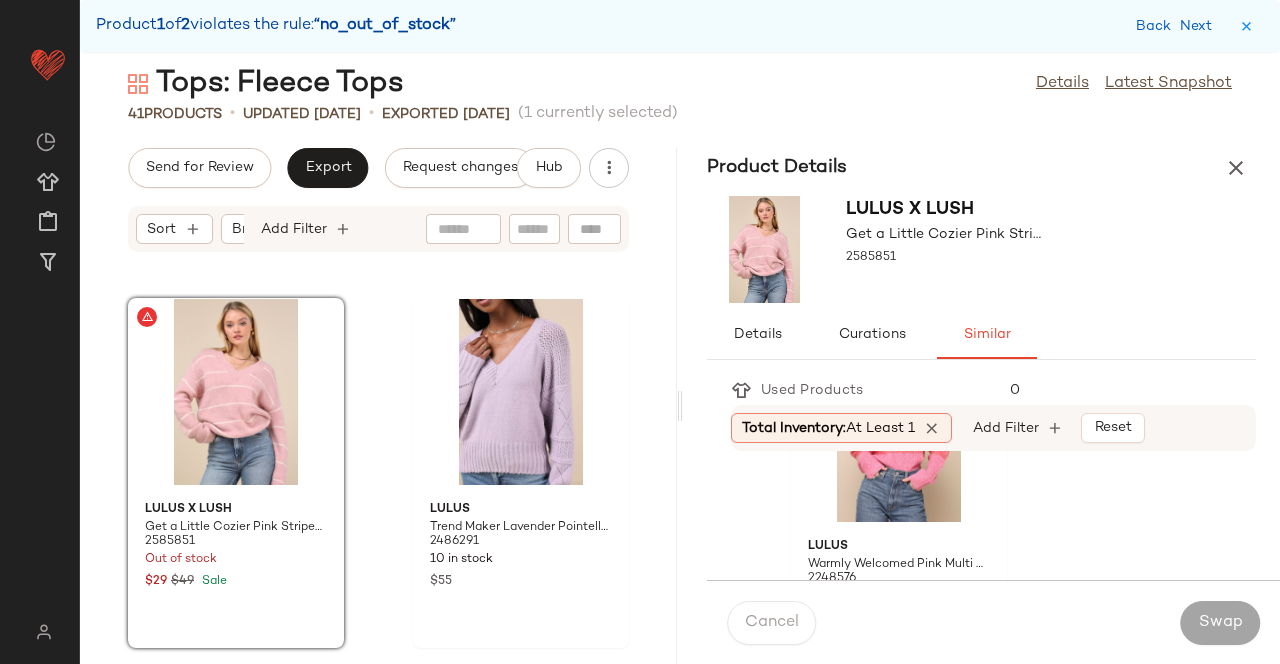 click on "Total Inventory:   At least 1 Add Filter   Reset" at bounding box center [993, 428] 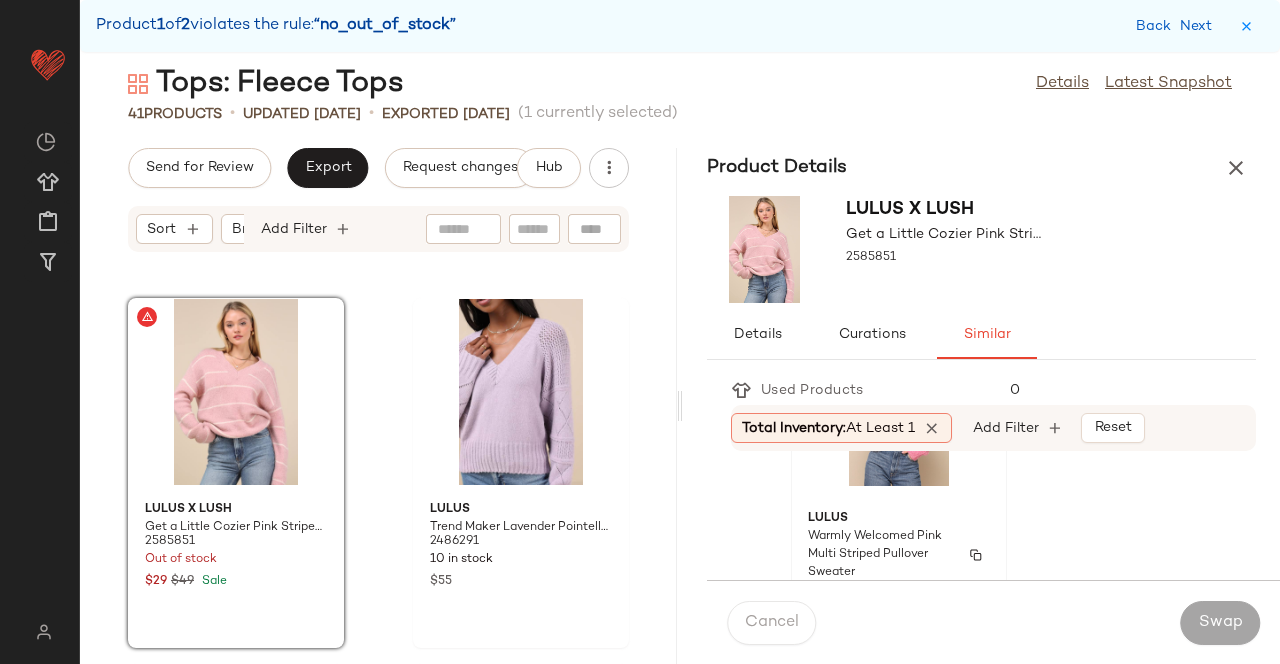 scroll, scrollTop: 218, scrollLeft: 0, axis: vertical 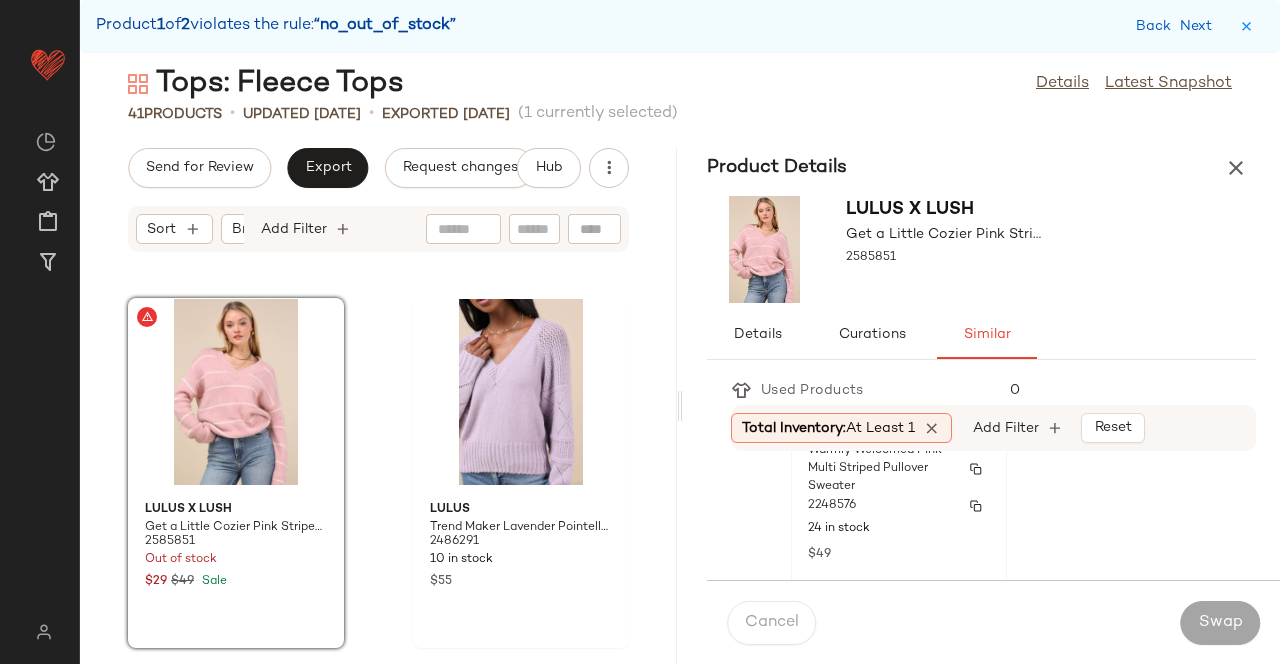 click on "2248576" at bounding box center (899, 506) 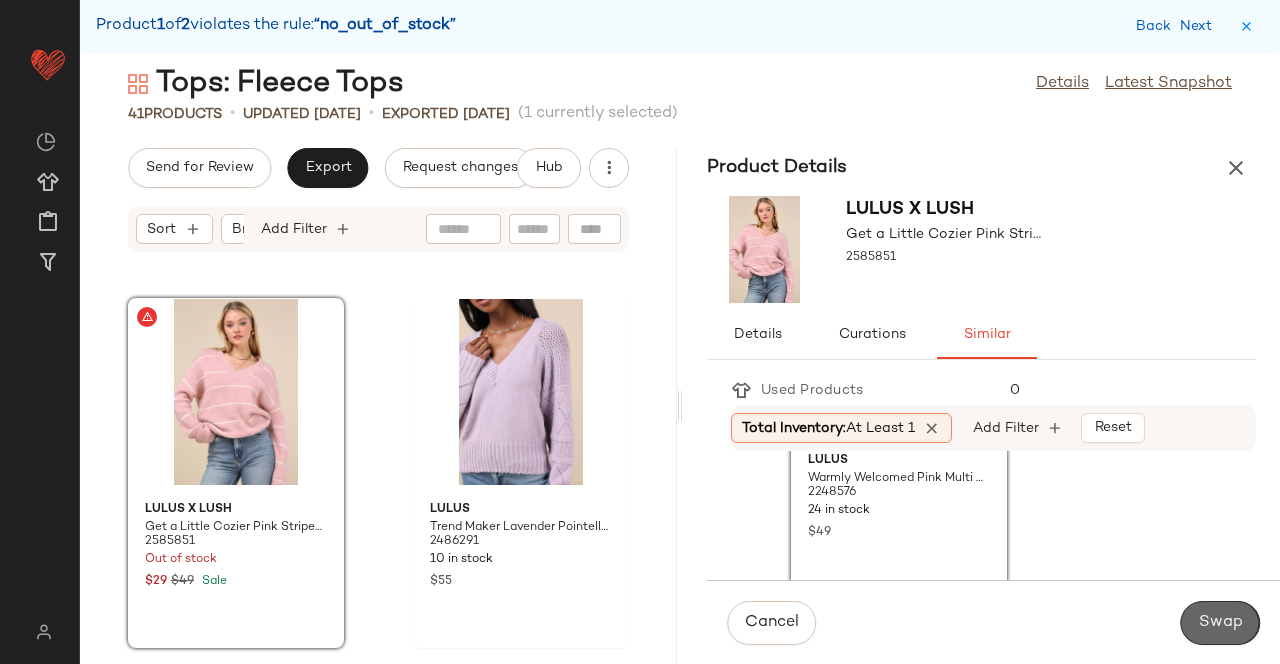 click on "Swap" at bounding box center (1220, 623) 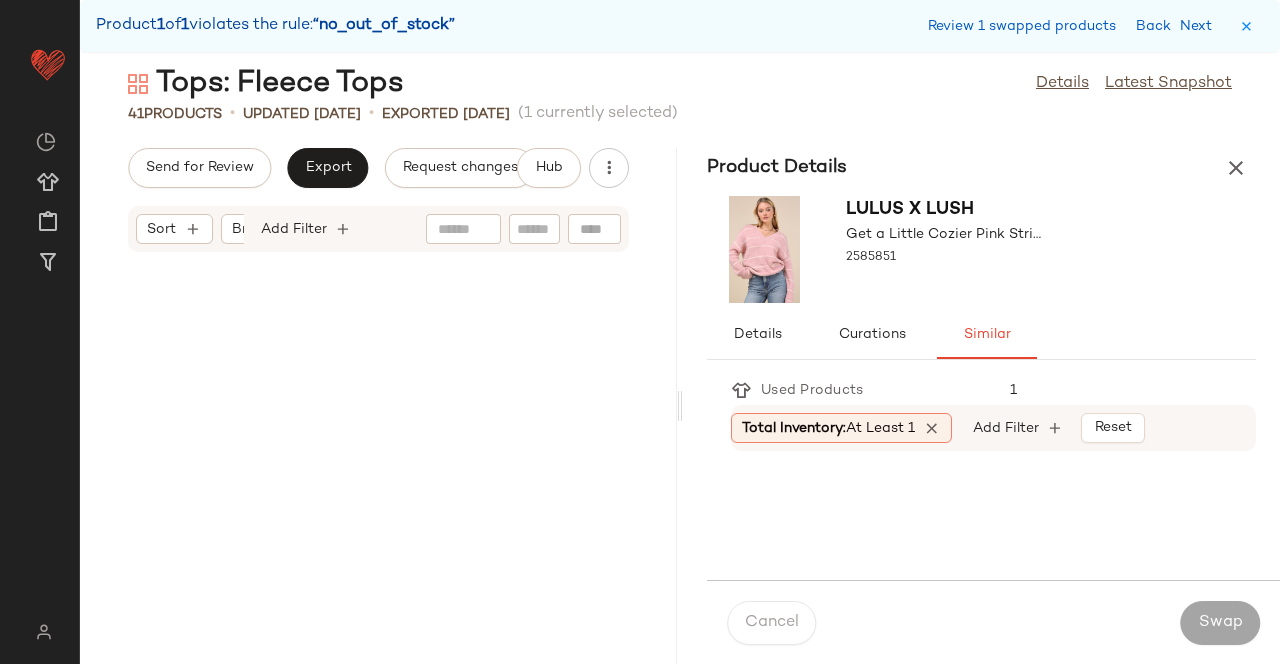 scroll, scrollTop: 6222, scrollLeft: 0, axis: vertical 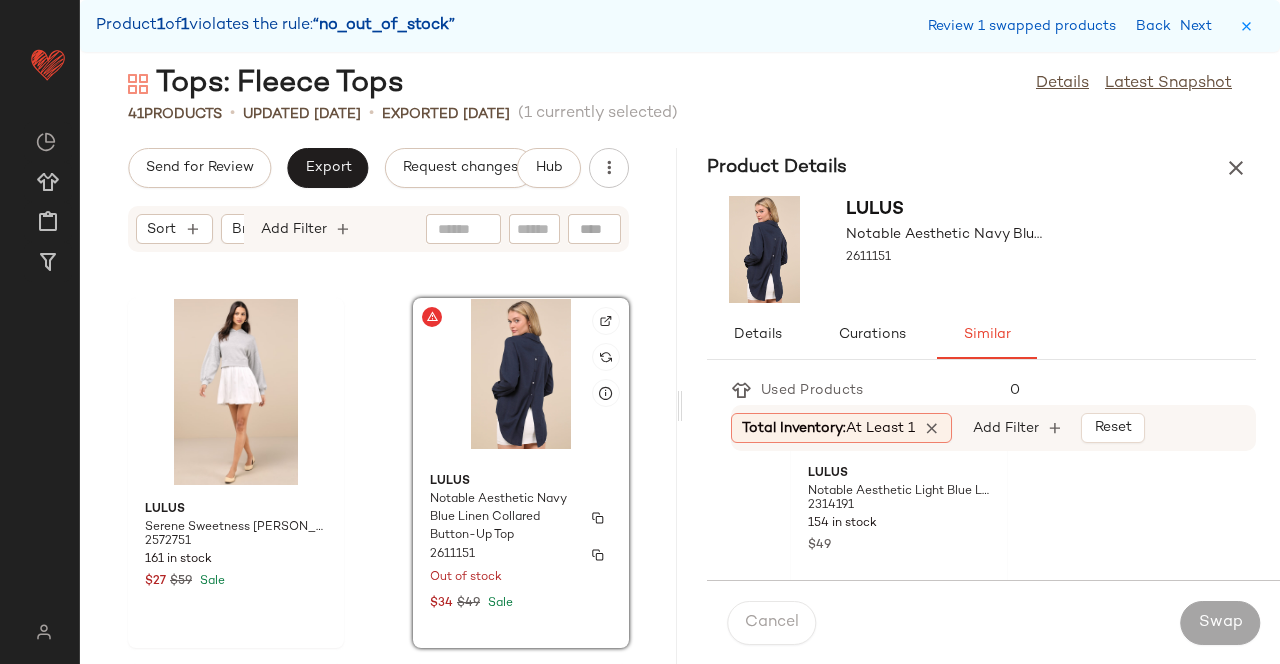 click on "Notable Aesthetic Navy Blue Linen Collared Button-Up Top" at bounding box center (503, 518) 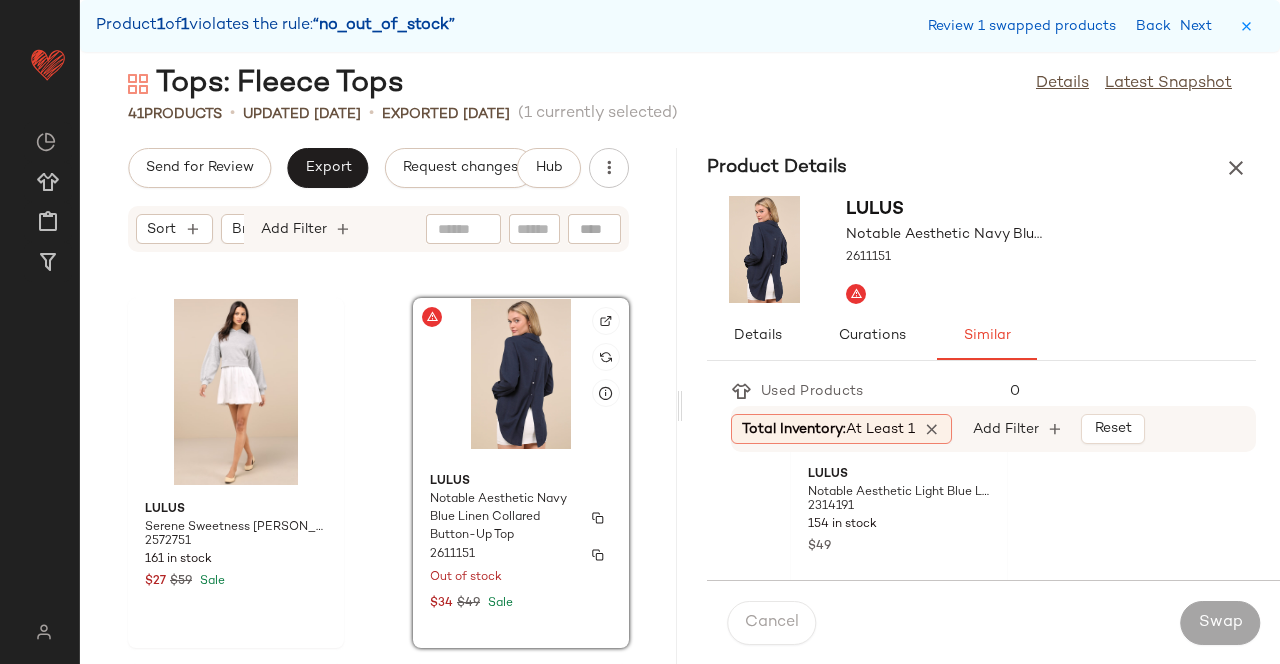 click on "2611151" at bounding box center (521, 555) 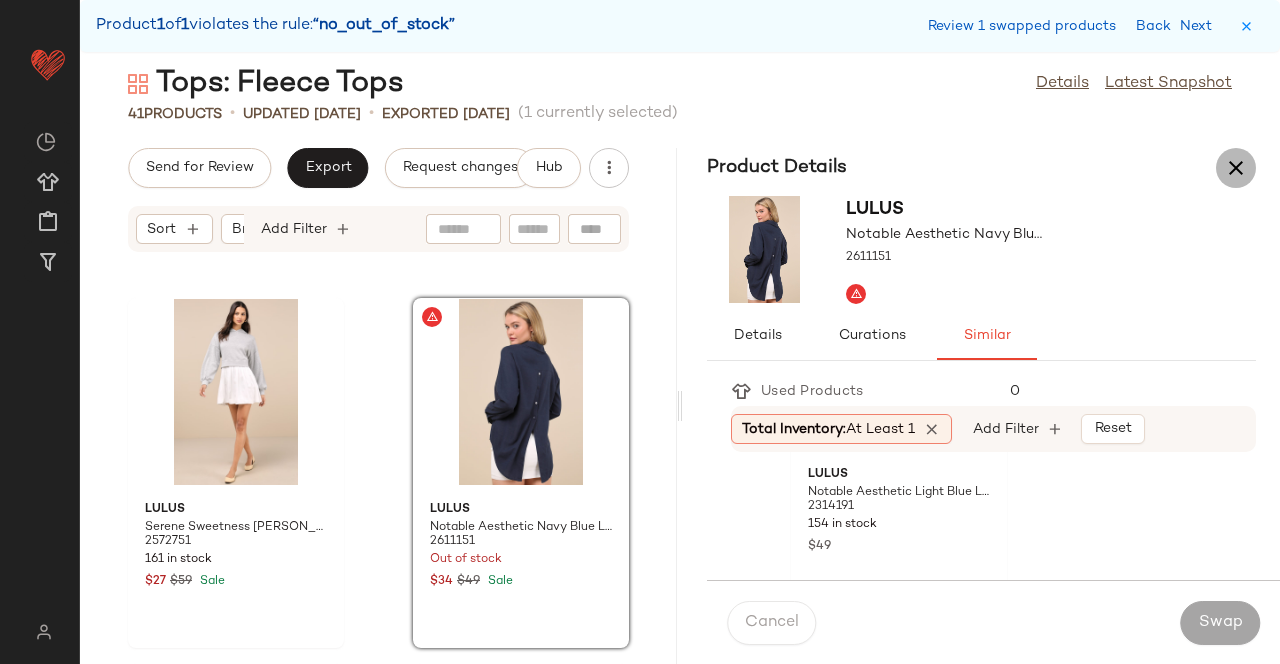 click at bounding box center (1236, 168) 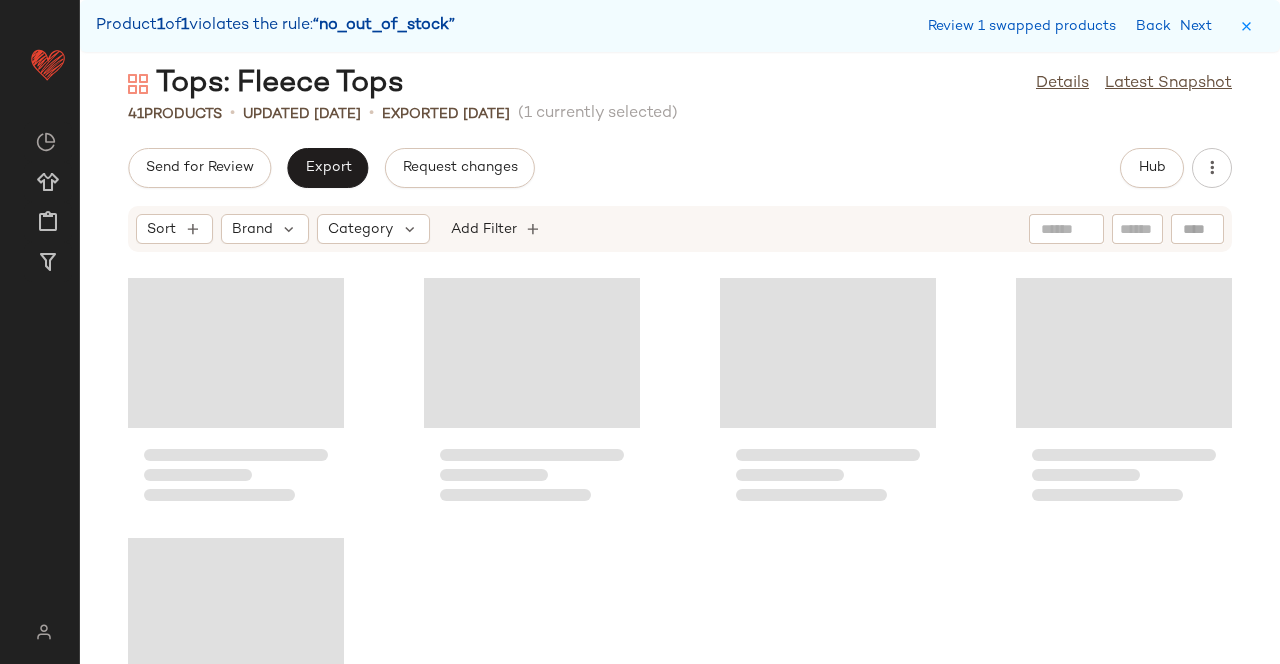 scroll, scrollTop: 3407, scrollLeft: 0, axis: vertical 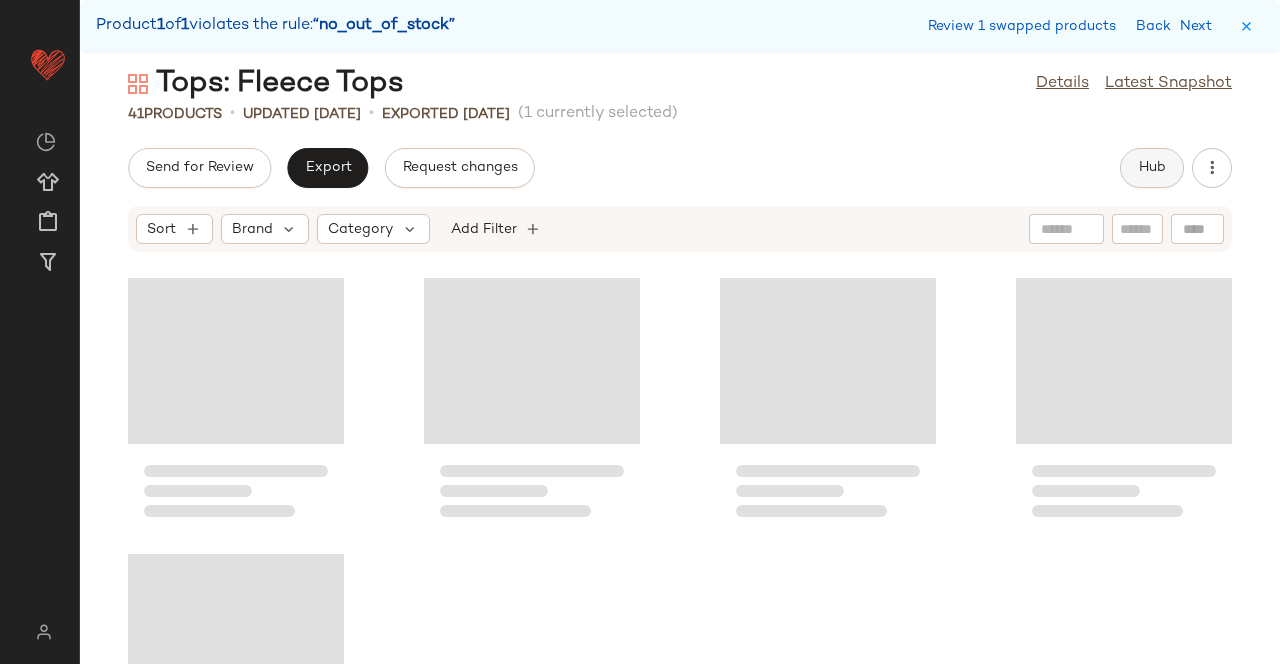 click on "Hub" 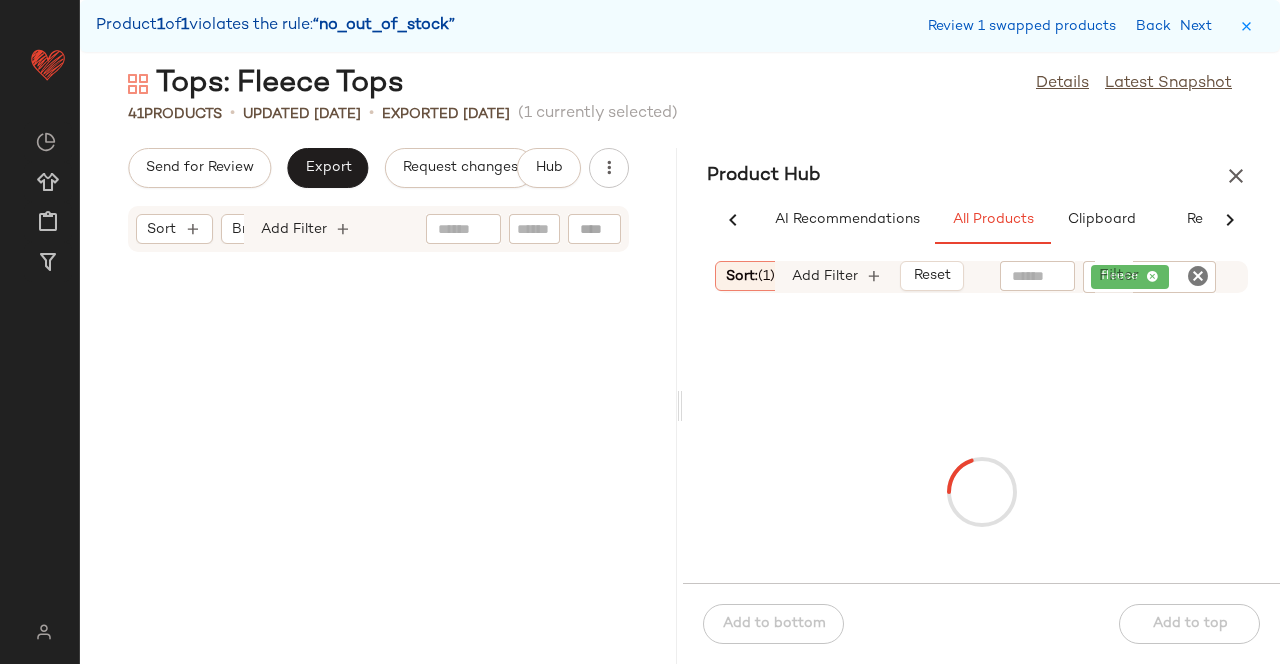 scroll, scrollTop: 6222, scrollLeft: 0, axis: vertical 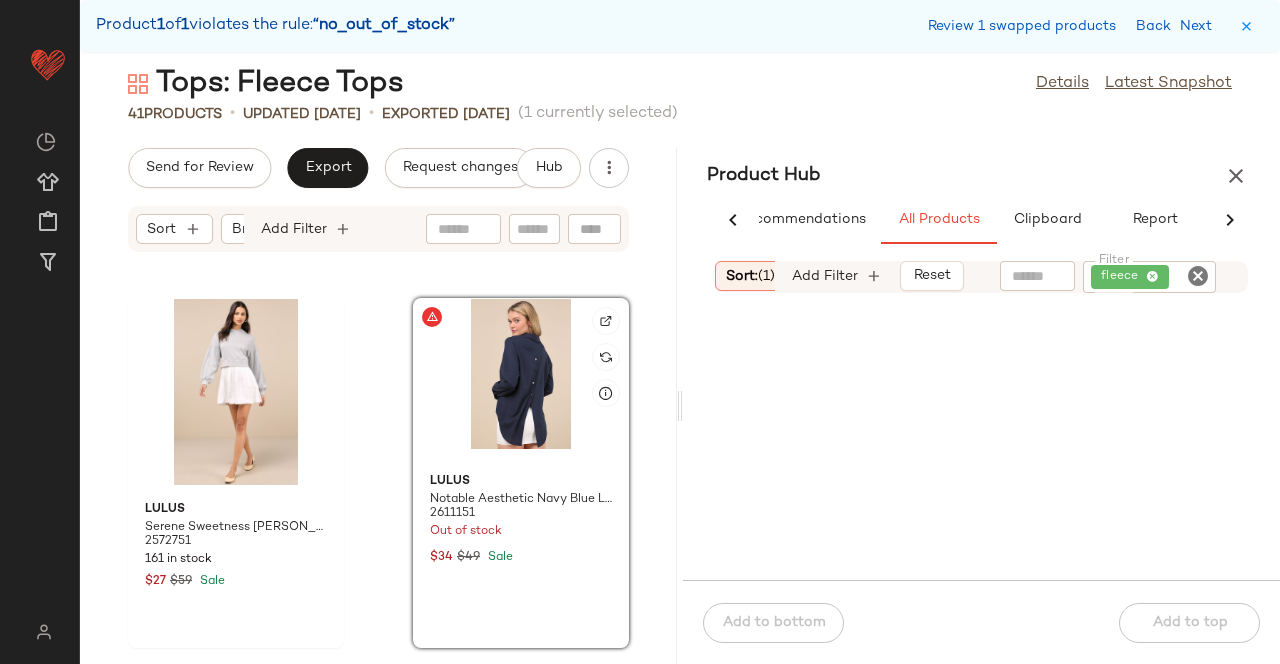click 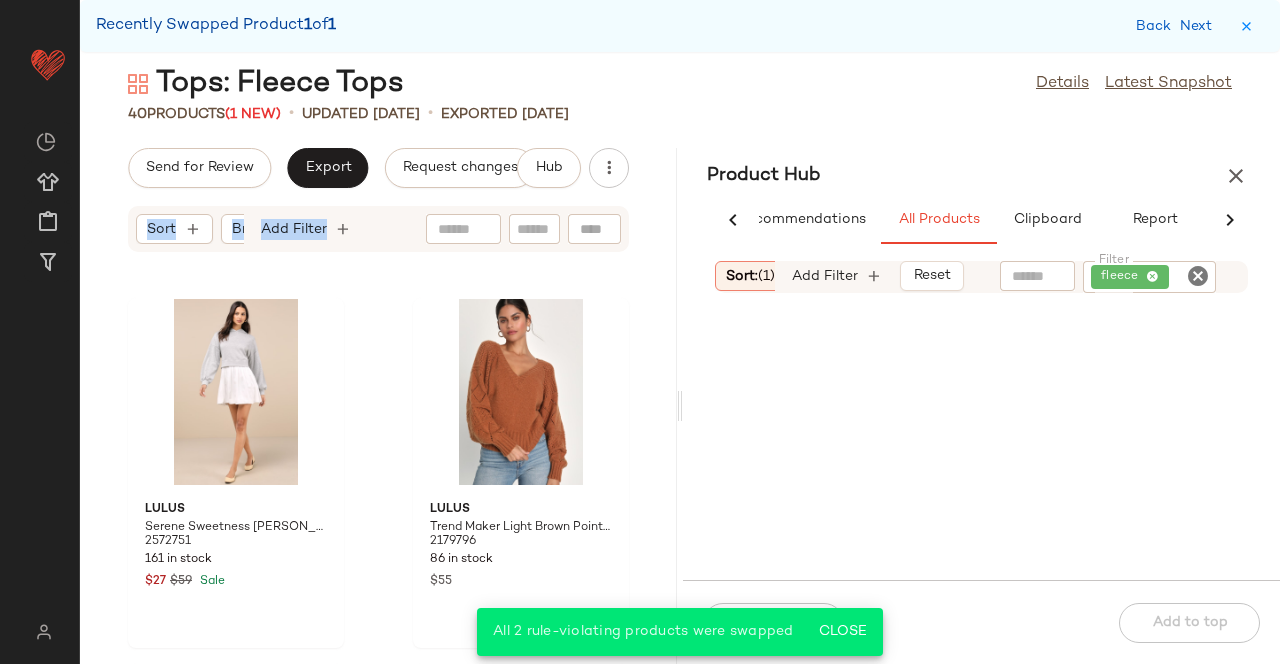 click on "Send for Review   Export   Request changes   Hub  Sort  Brand  Category  Add Filter  Lulus Serene Sweetness [PERSON_NAME] Layered Sweatshirt Mini Dress 2572751 161 in stock $27 $59 Sale Lulus Trend Maker Light Brown Pointelle Knit V-Neck Sweater 2179796 86 in stock $55 Lulus Seasonal Snuggles Navy Ribbed Mock Neck Pullover Sweater 2530471 40 in stock $35 $59 Sale Lulus Impressive Comfort Dark [PERSON_NAME] Open-Front Knit Cardigan 2215376 5 in stock $65 Lulus Majorly Comfy Beige Cable Knit Double Breasted Cardigan Sweater 2541651 292 in stock $65 Lulus Evening Sweetie Tan Loose Crochet Sheer Cardigan Sweater 2366451 8 in stock $49" at bounding box center [378, 406] 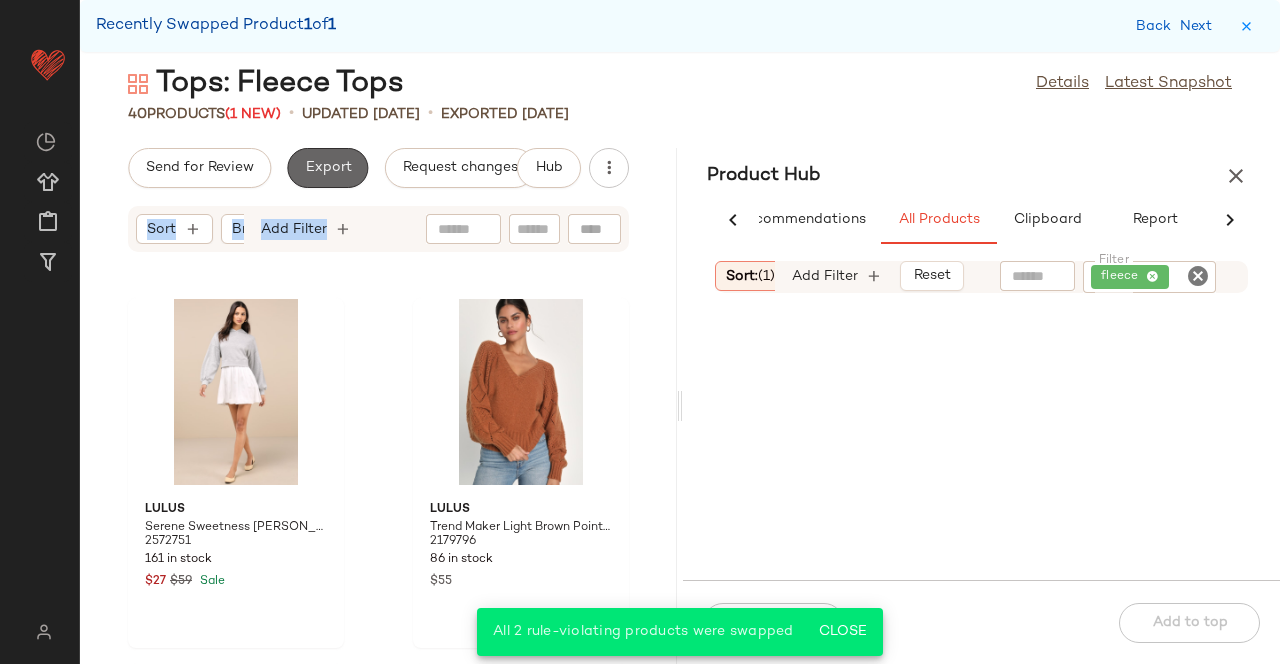 click on "Export" 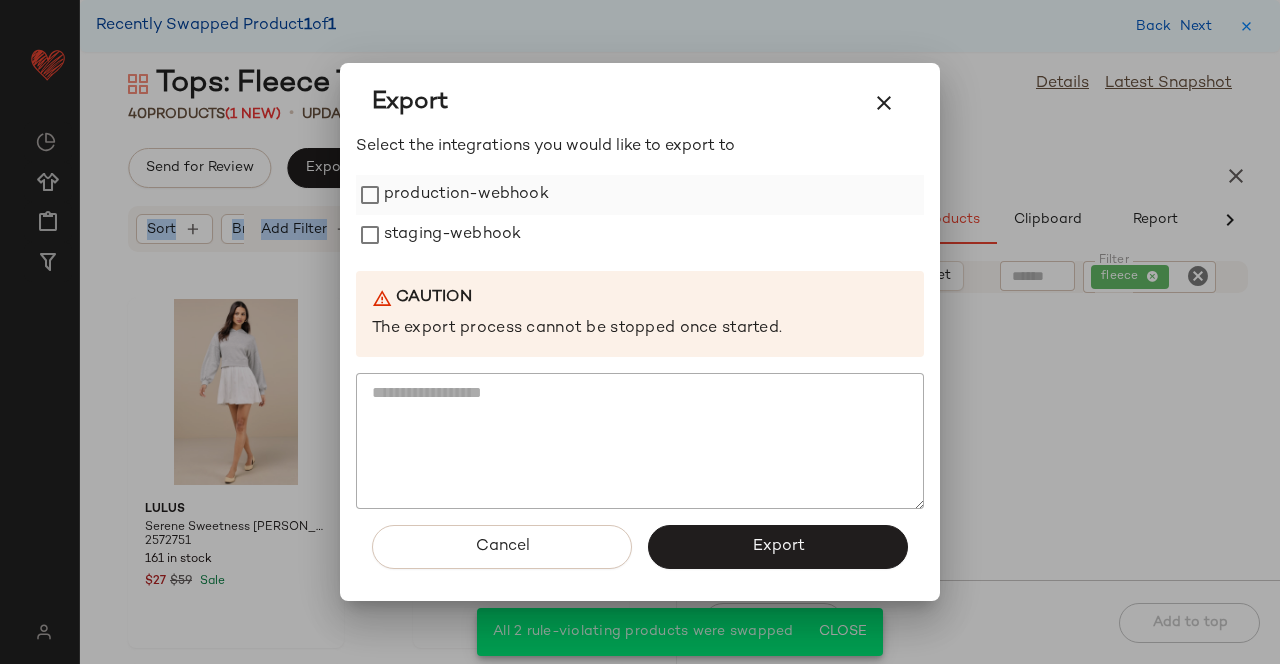 click on "production-webhook" at bounding box center [466, 195] 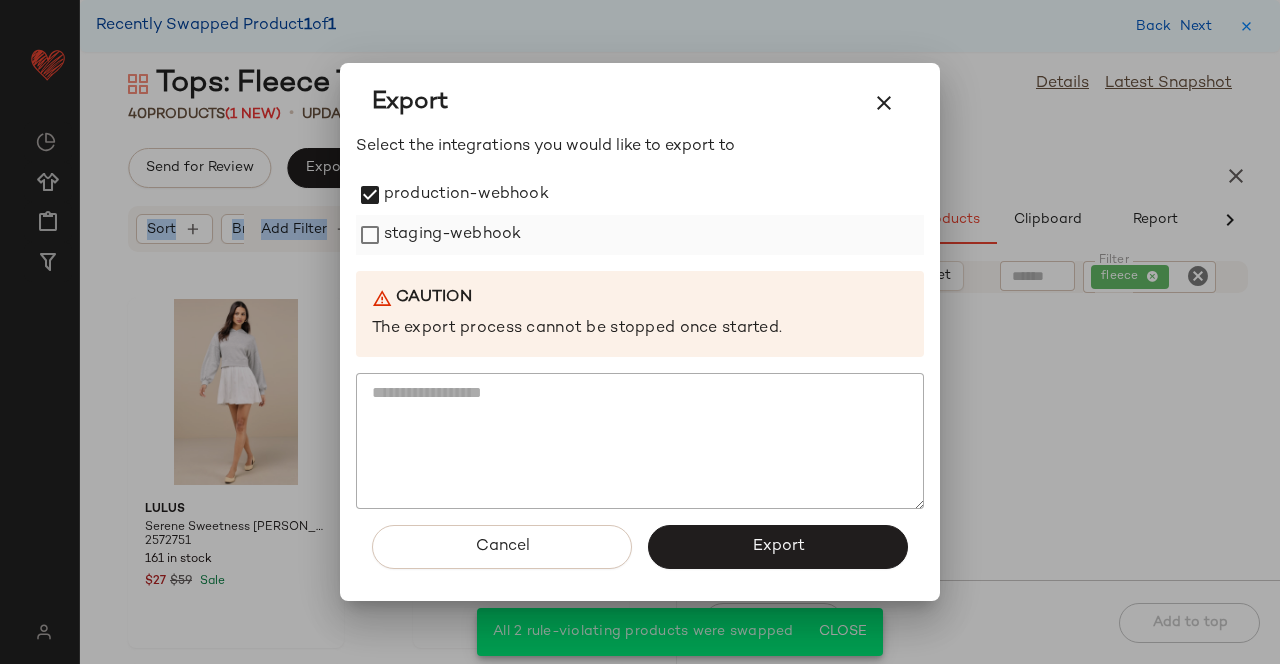 click on "staging-webhook" at bounding box center (452, 235) 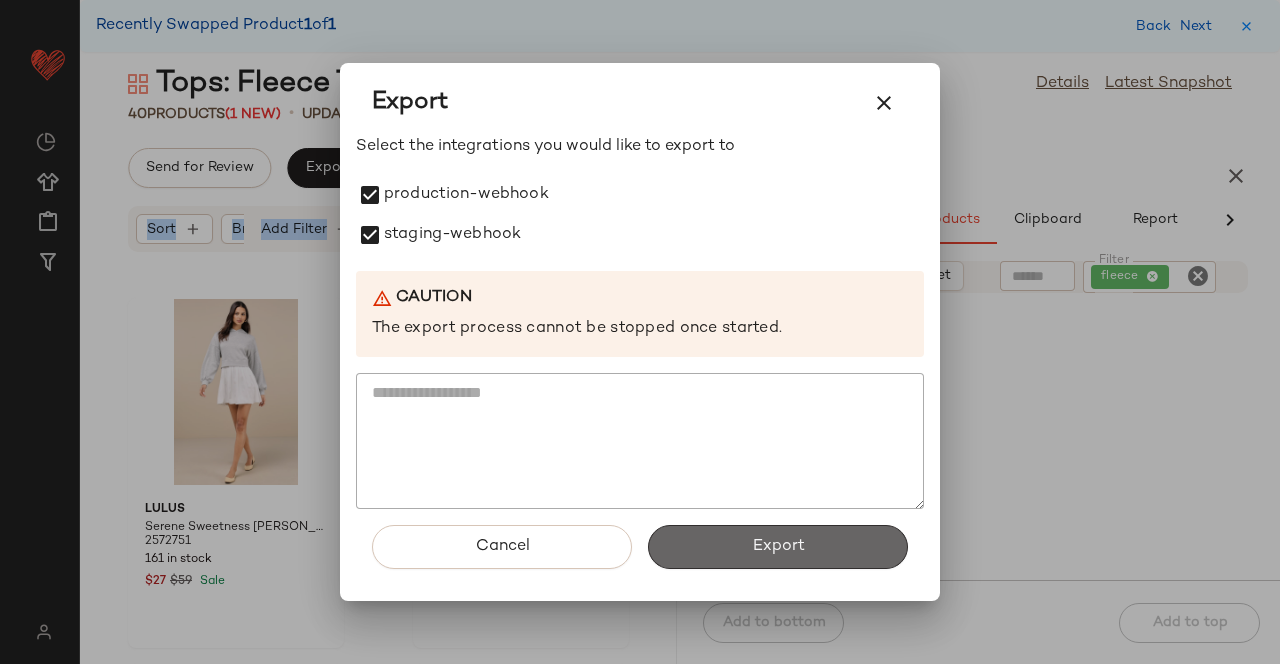 click on "Export" at bounding box center [778, 547] 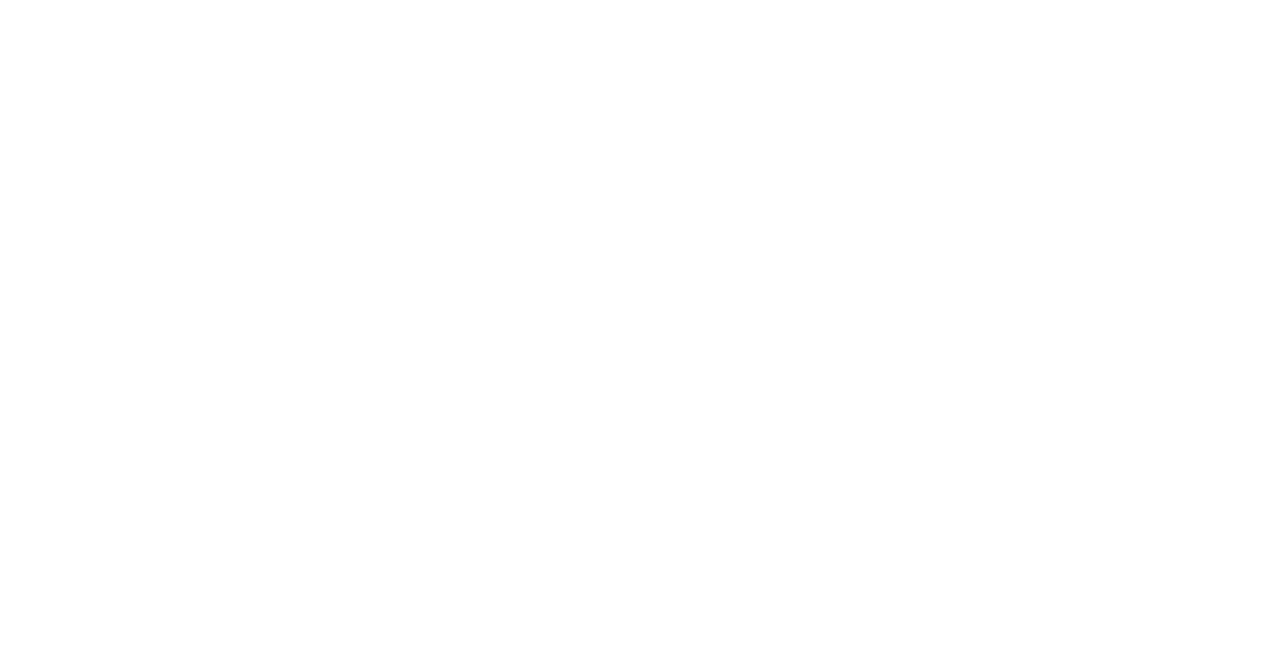 scroll, scrollTop: 0, scrollLeft: 0, axis: both 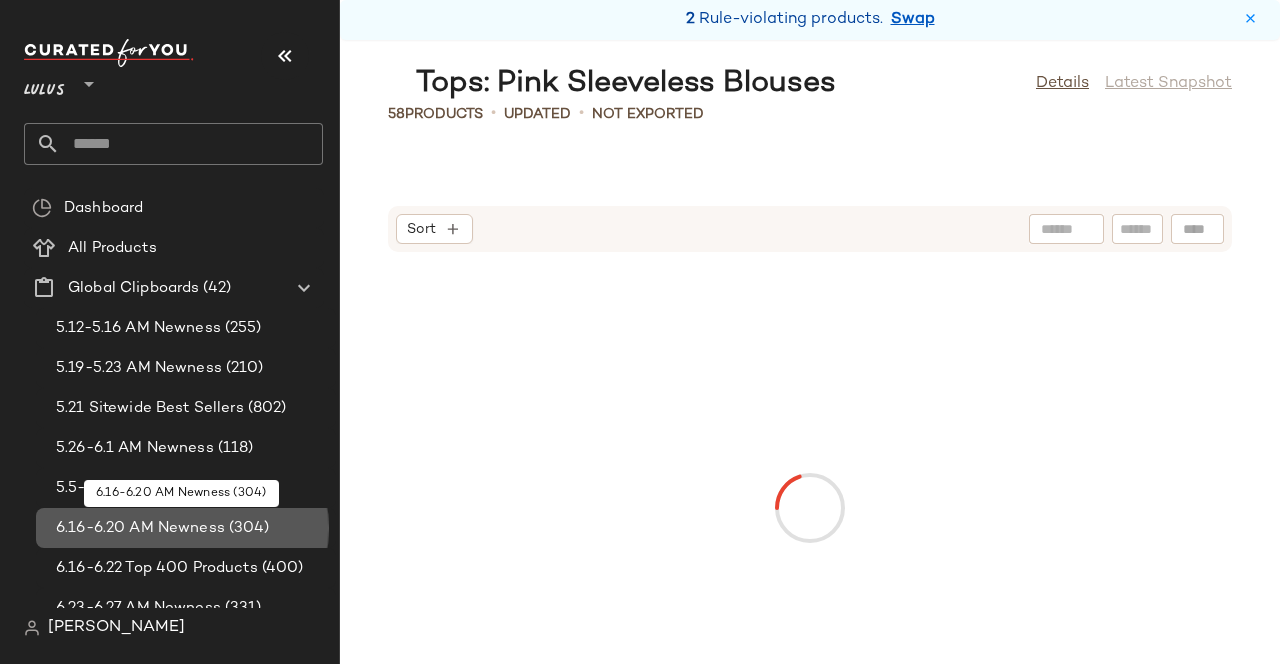 click on "(304)" at bounding box center [247, 528] 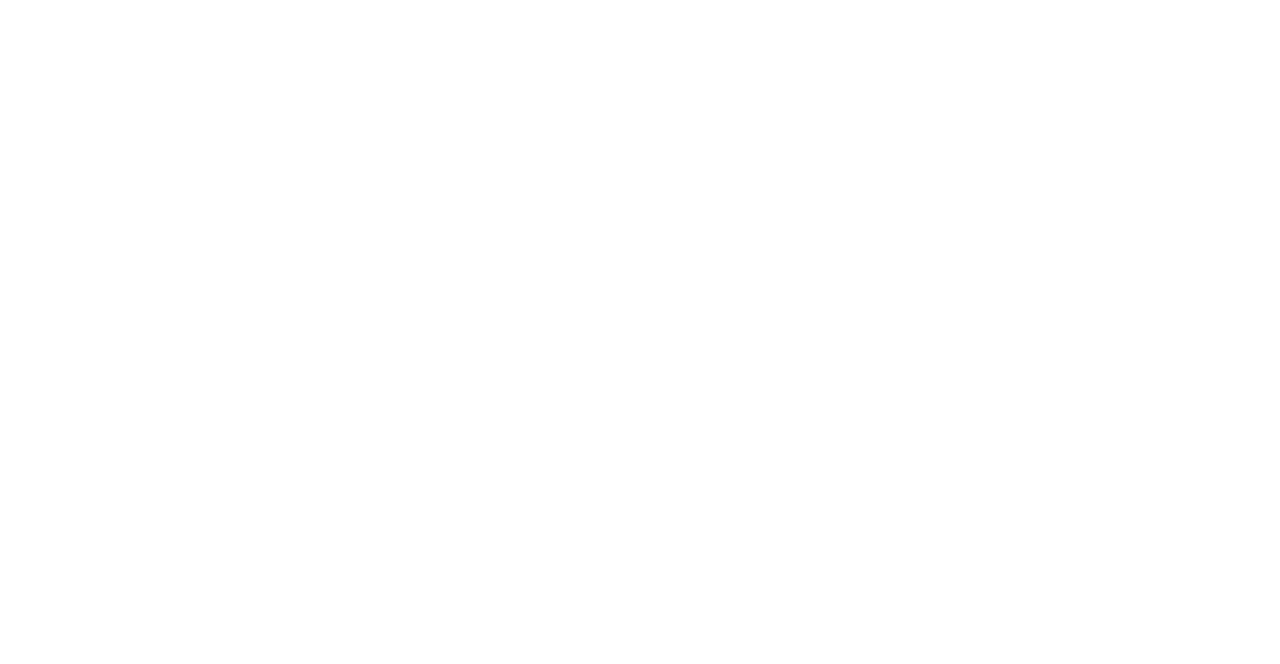 scroll, scrollTop: 0, scrollLeft: 0, axis: both 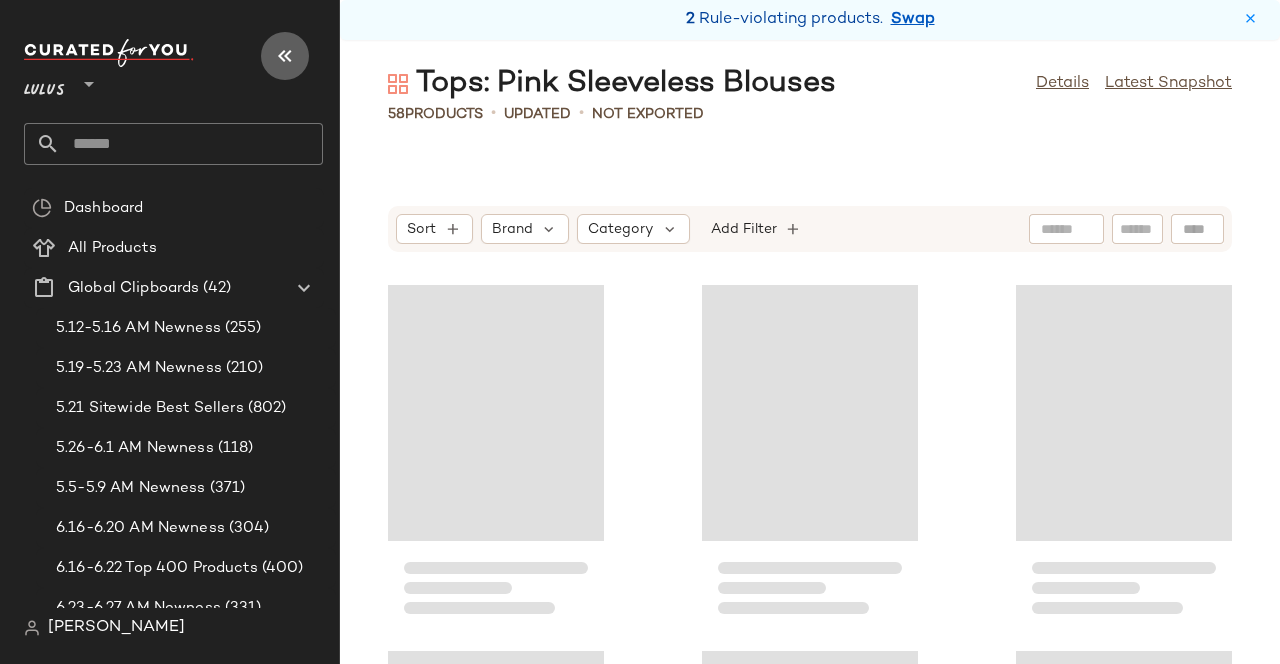 click at bounding box center (285, 56) 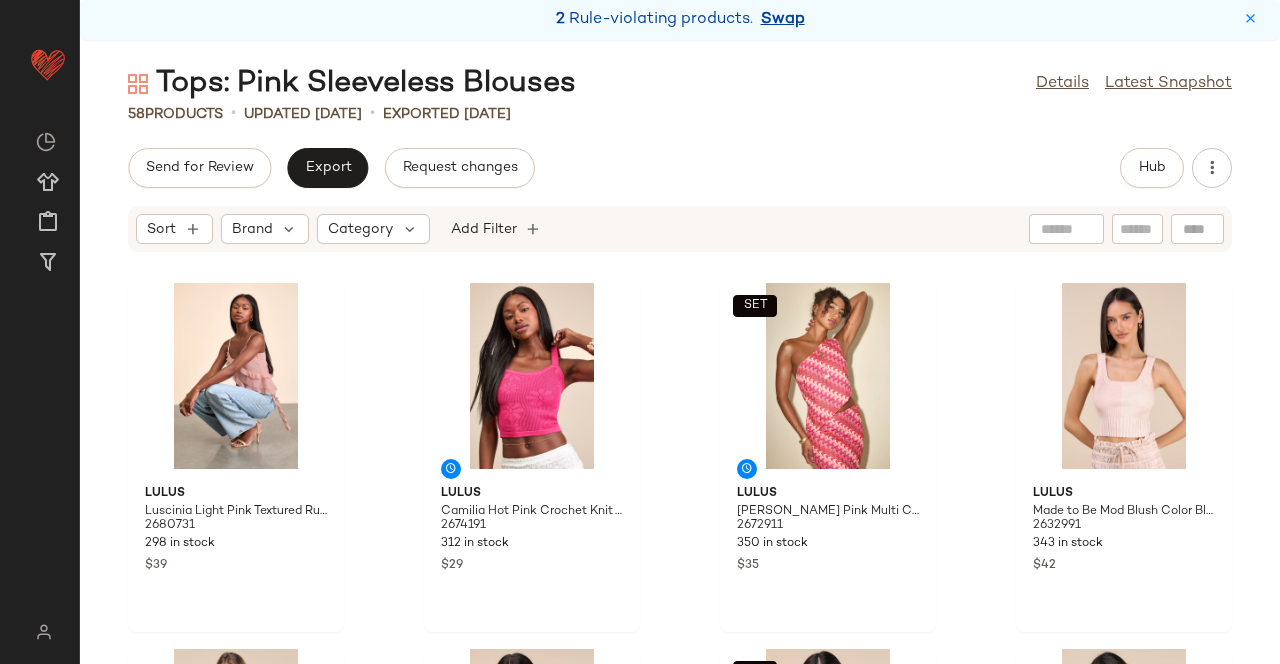 click on "Swap" at bounding box center (783, 20) 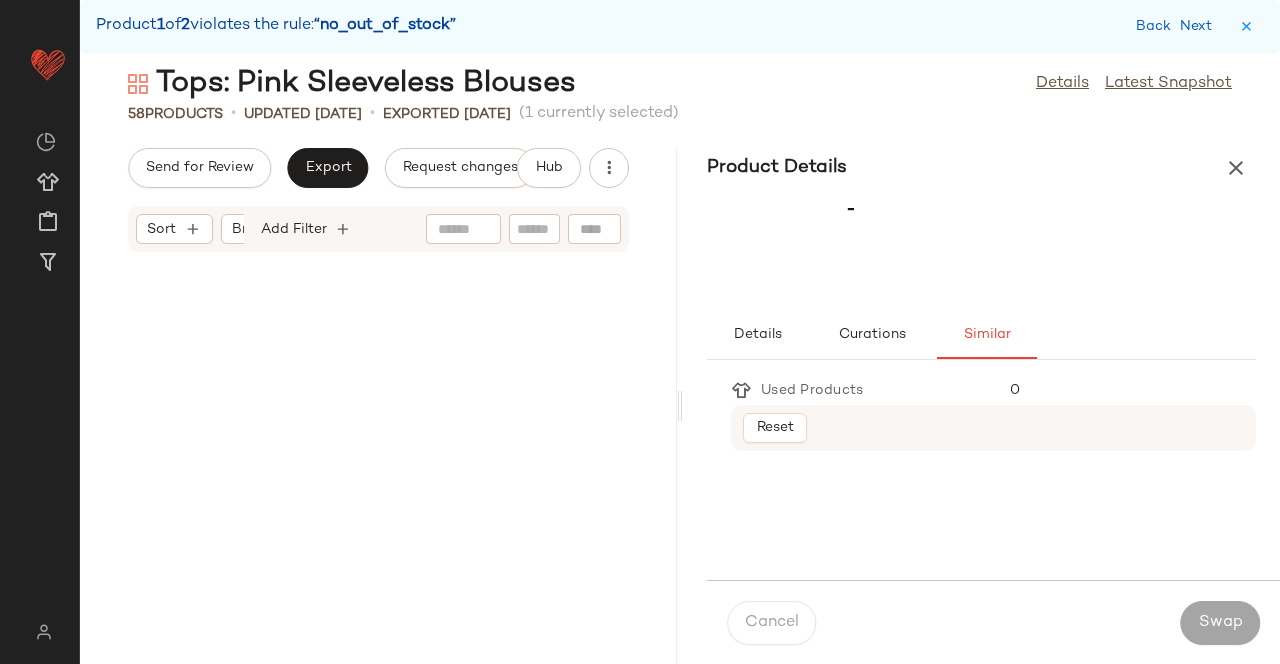 click on "Product  1  of  2  violates the rule:  “no_out_of_stock” Back Next" at bounding box center (680, 26) 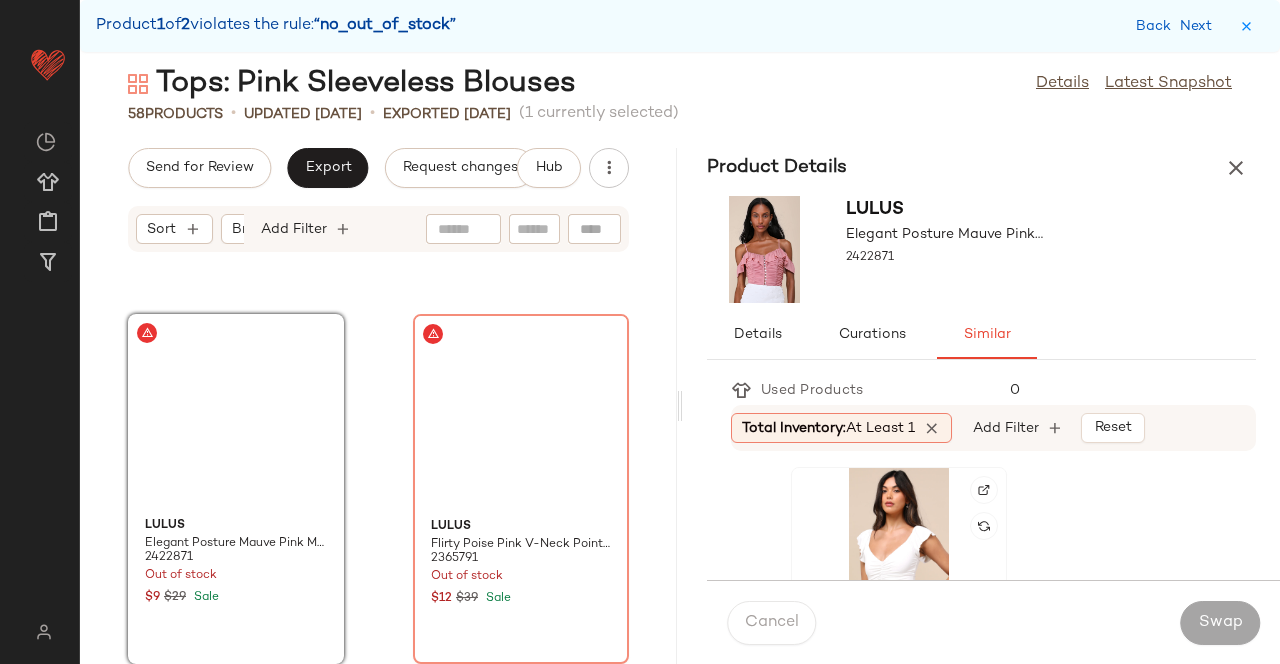 scroll, scrollTop: 170, scrollLeft: 0, axis: vertical 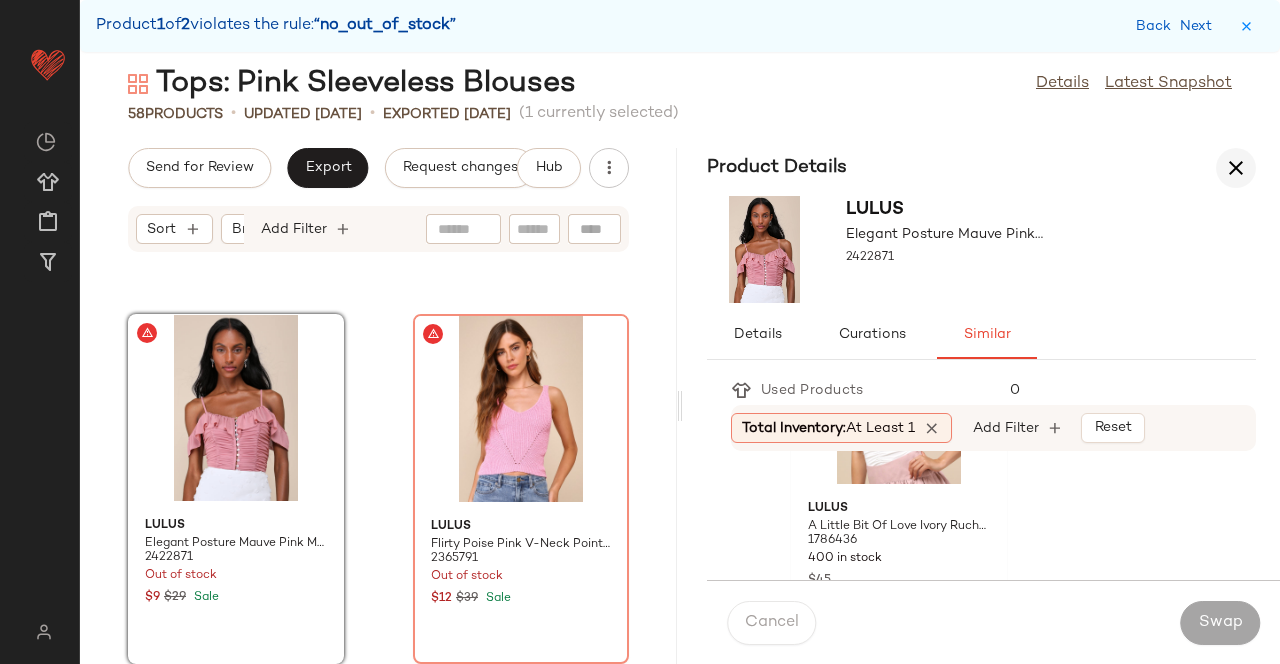 click at bounding box center (1236, 168) 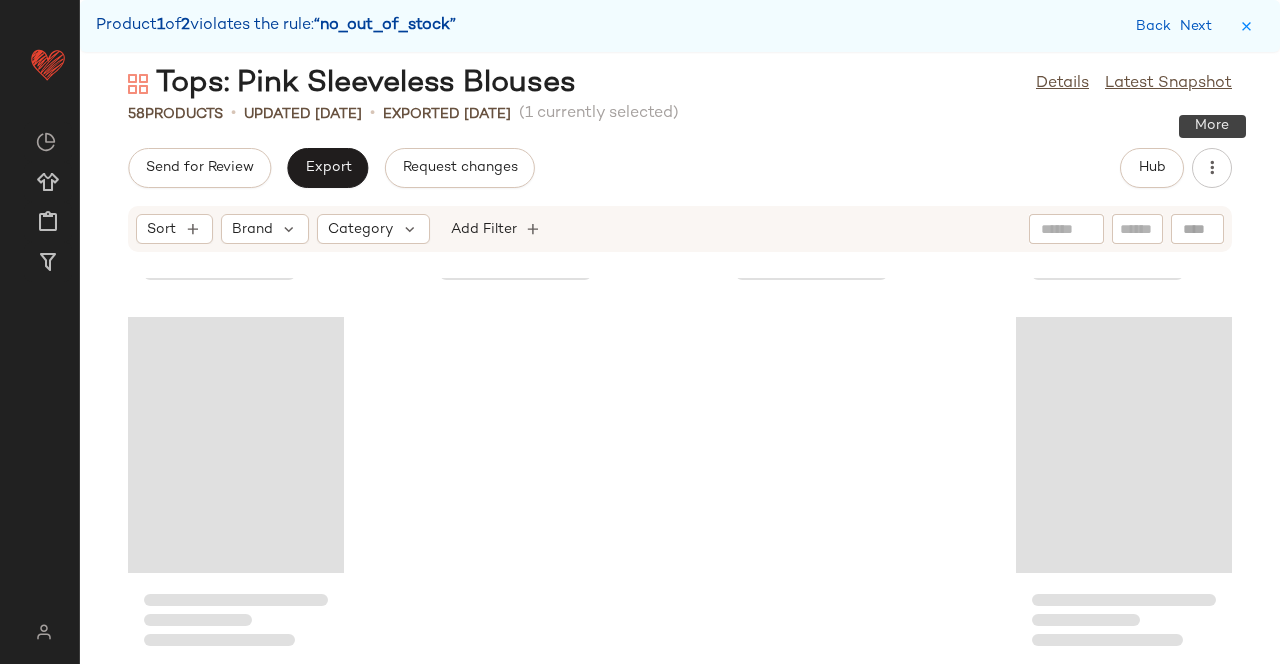 scroll, scrollTop: 5108, scrollLeft: 0, axis: vertical 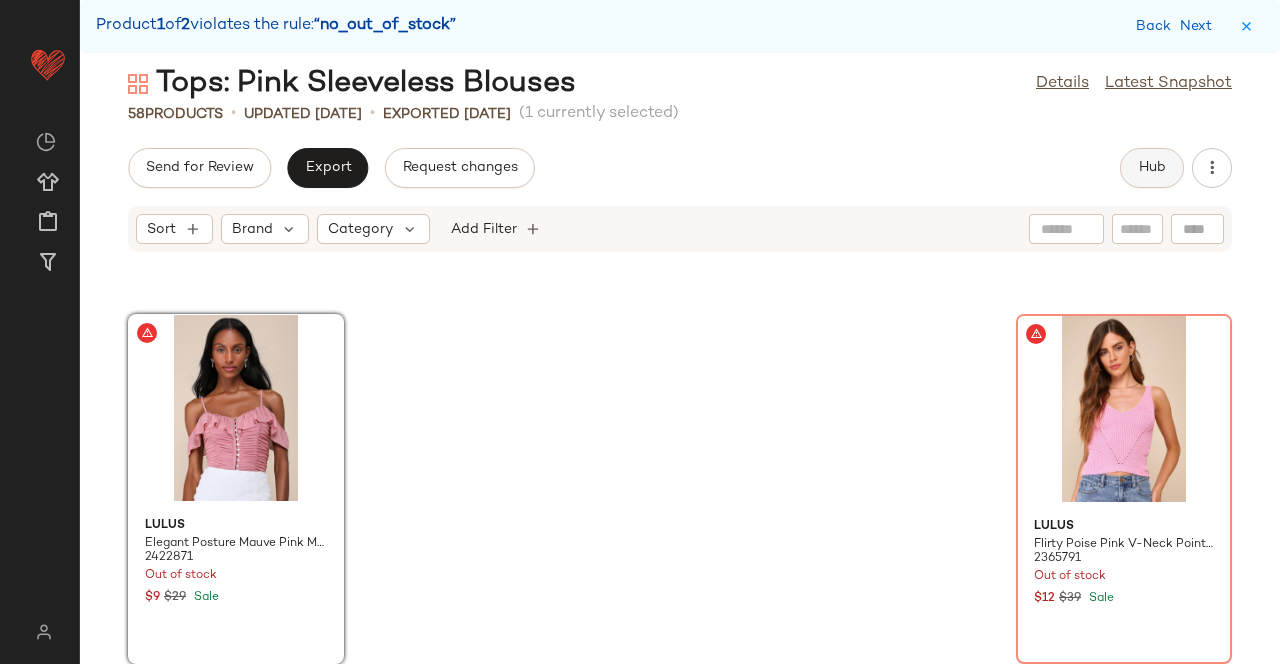 click on "Hub" 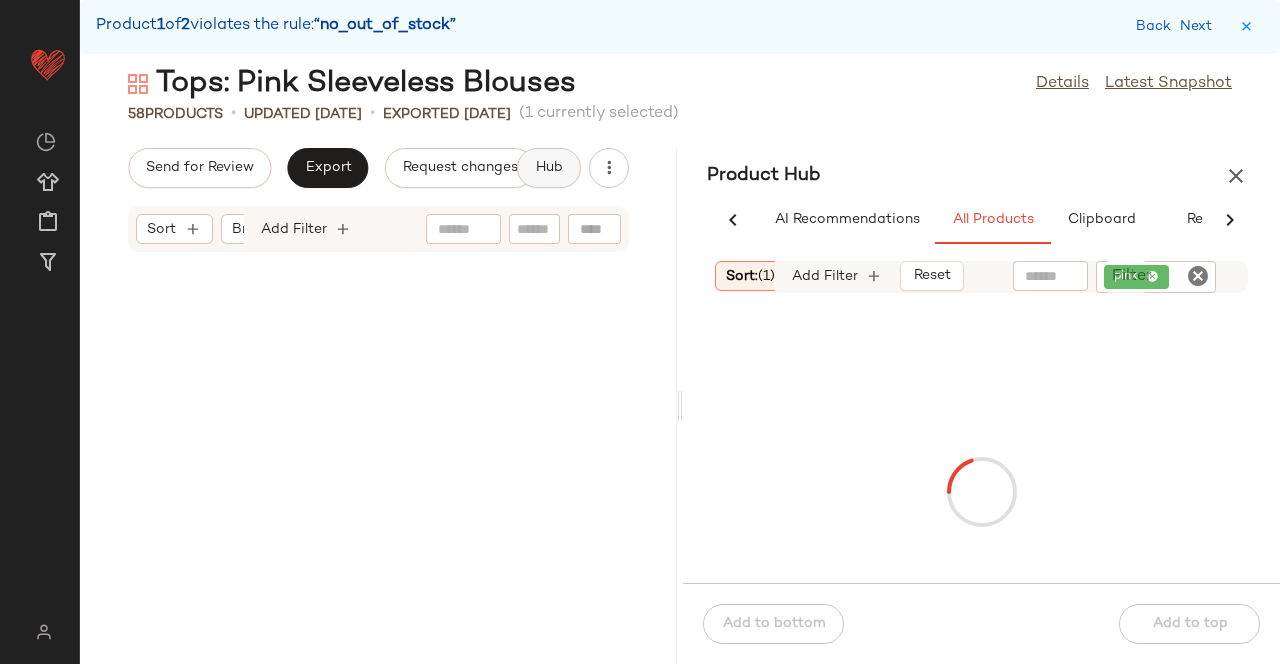 scroll, scrollTop: 5840, scrollLeft: 0, axis: vertical 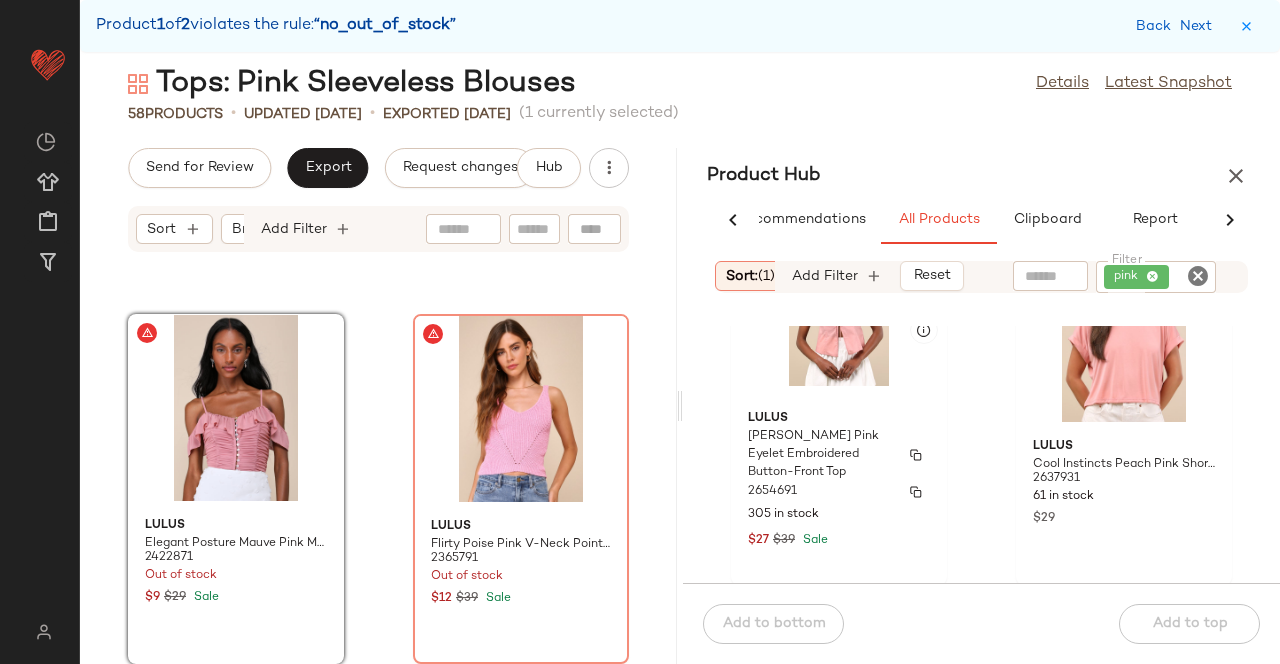click on "[PERSON_NAME] Pink Eyelet Embroidered Button-Front Top" at bounding box center (821, 455) 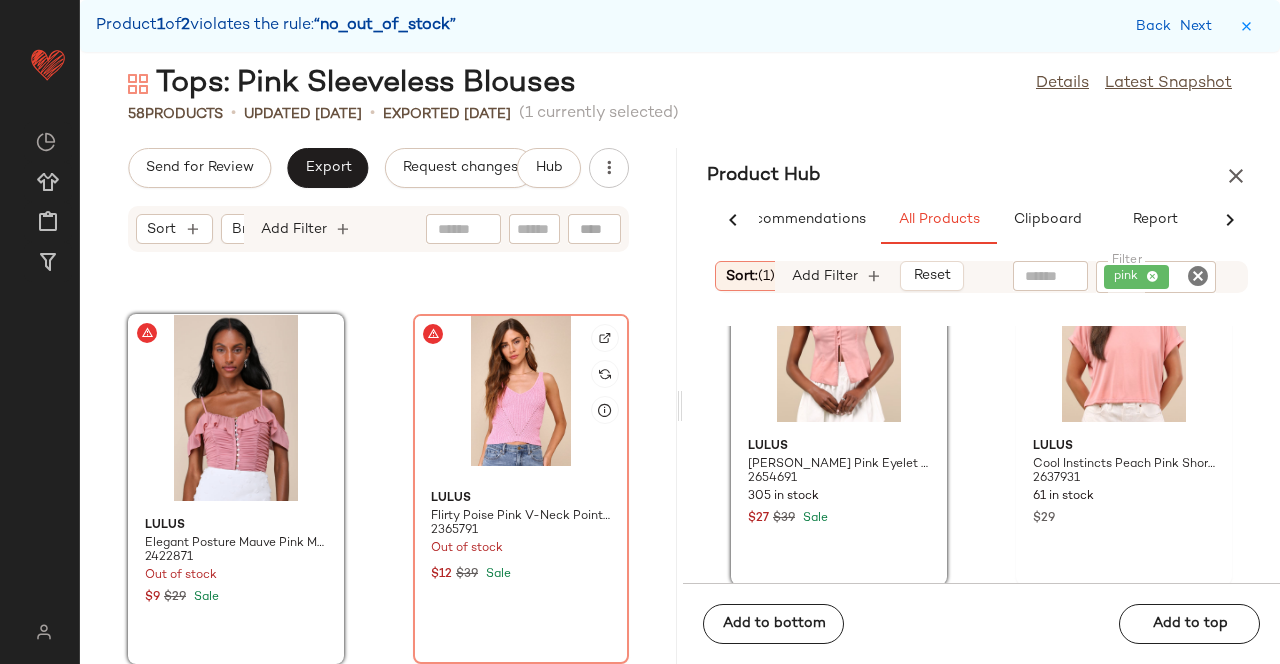 click 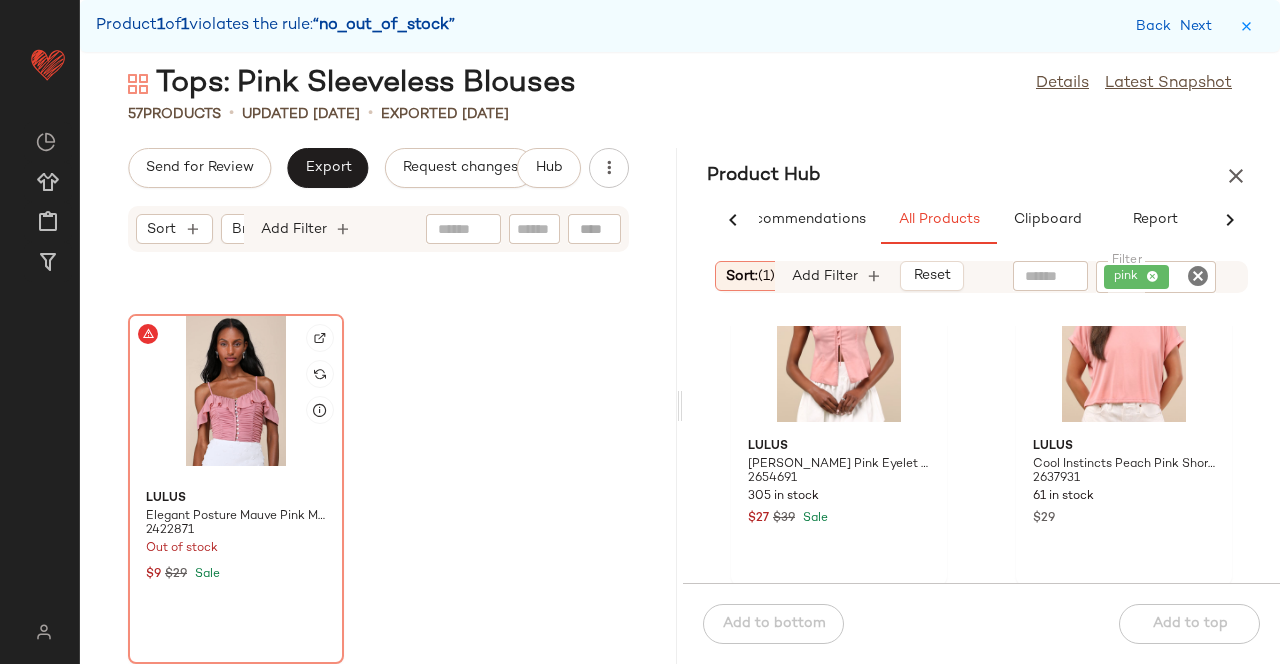 click 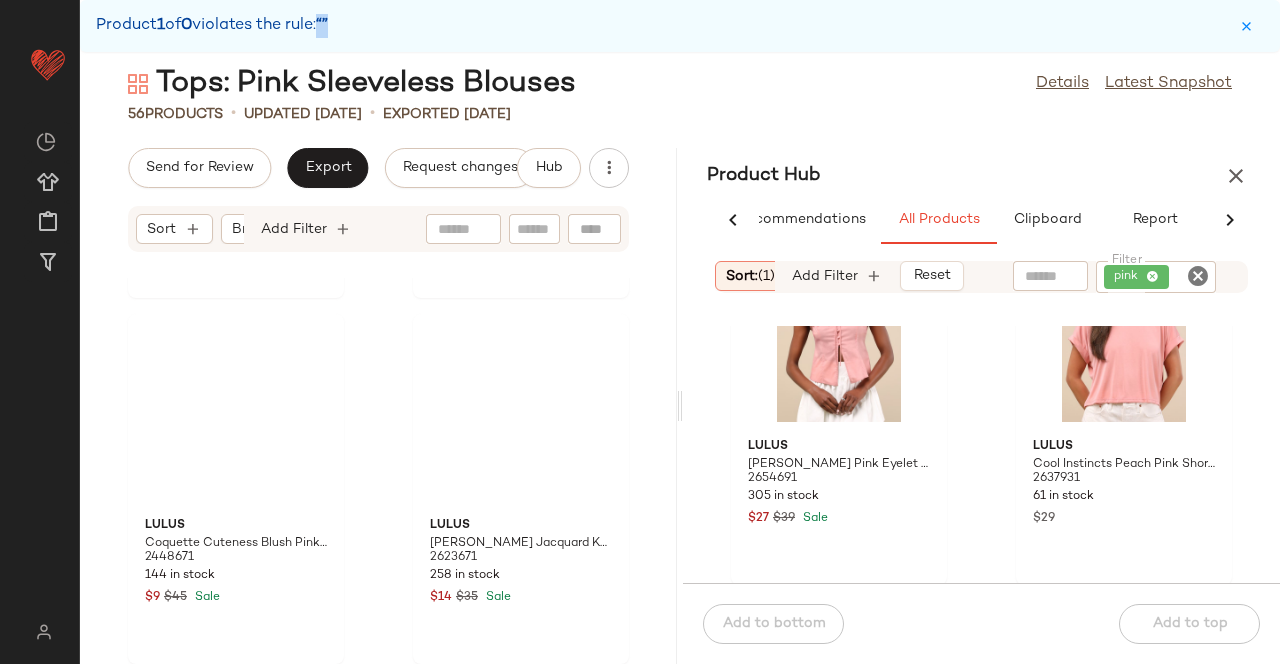 scroll, scrollTop: 9866, scrollLeft: 0, axis: vertical 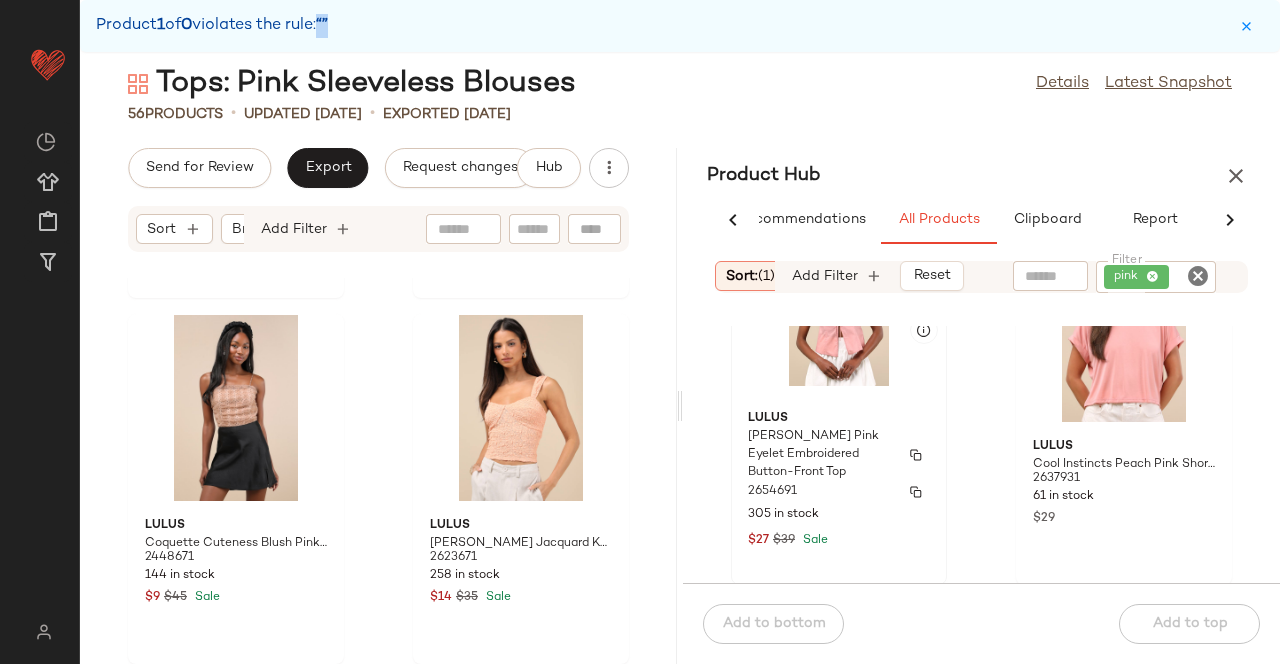 click on "[PERSON_NAME] Pink Eyelet Embroidered Button-Front Top" at bounding box center [821, 455] 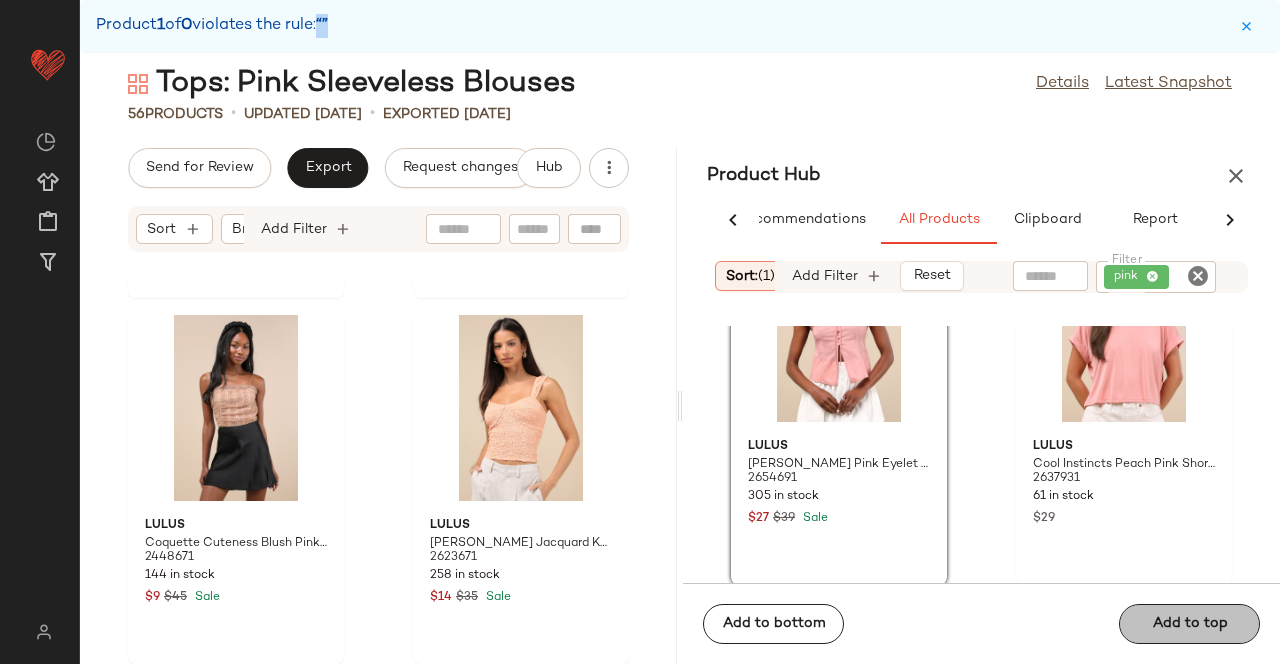 click on "Add to top" at bounding box center (1189, 624) 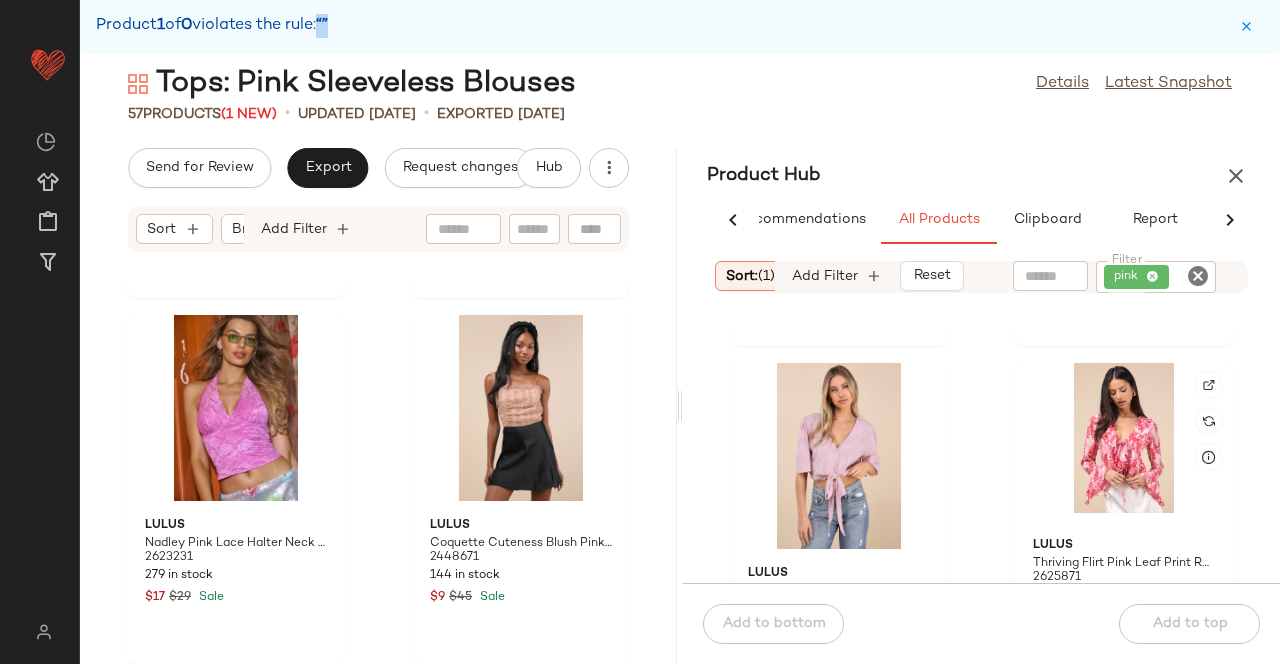 scroll, scrollTop: 1449, scrollLeft: 0, axis: vertical 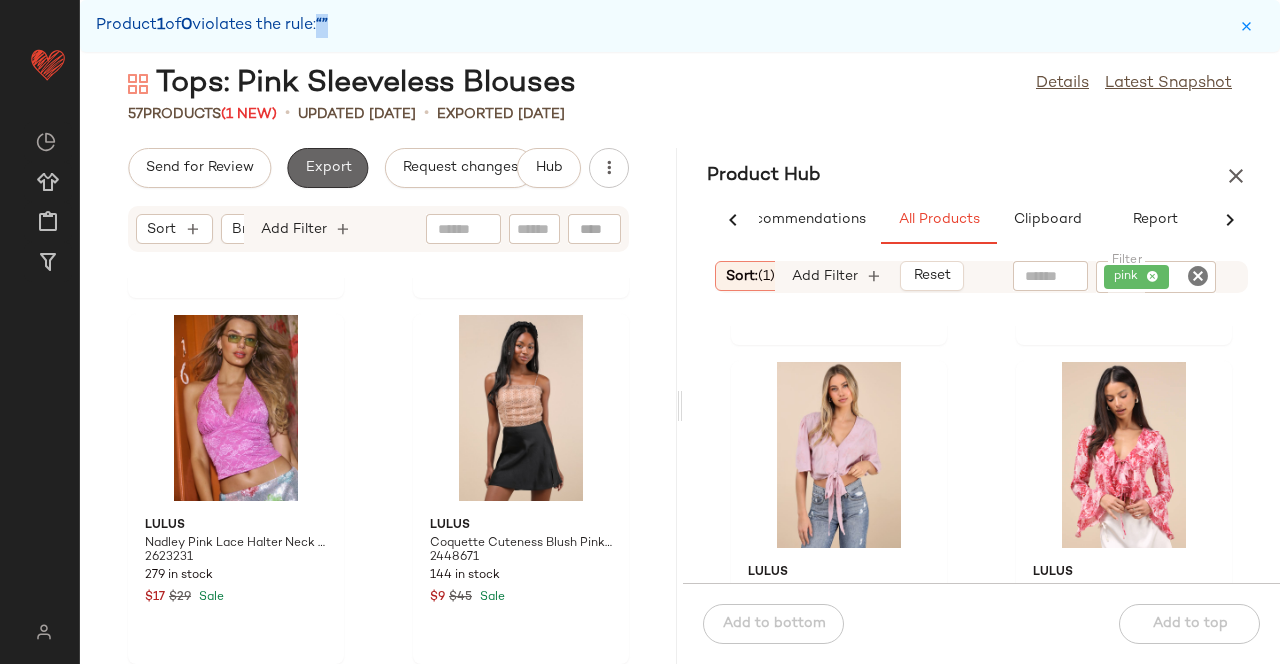 click on "Export" at bounding box center (327, 168) 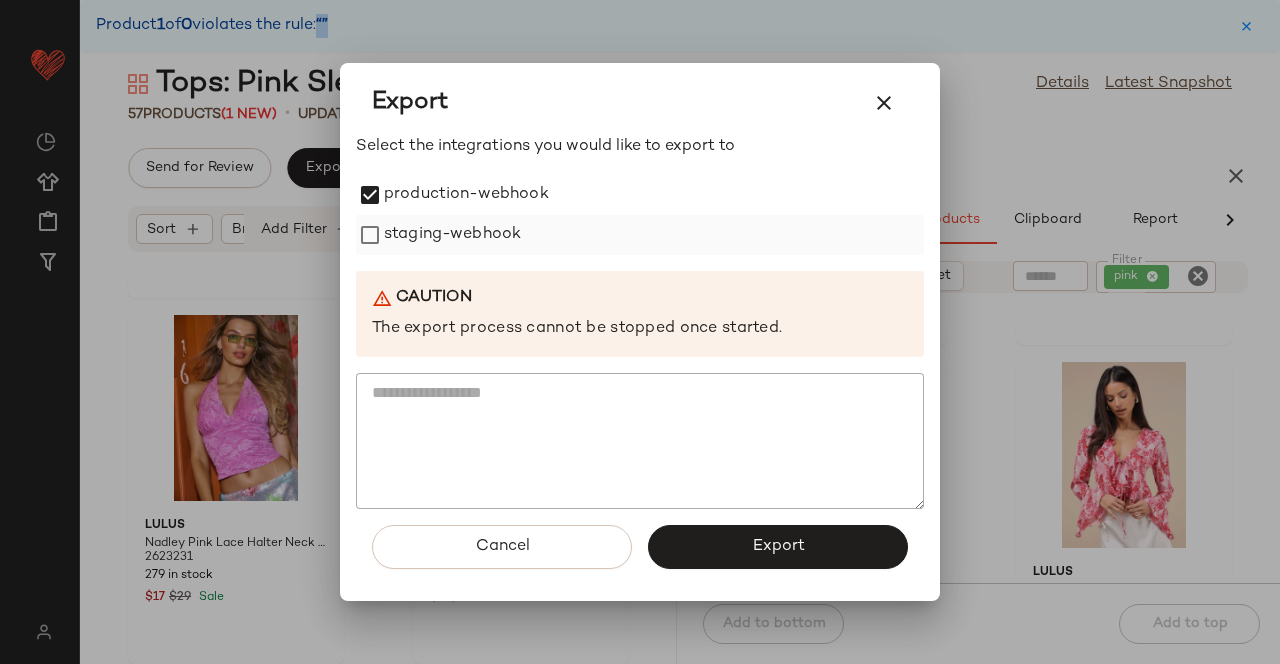 click on "staging-webhook" at bounding box center [452, 235] 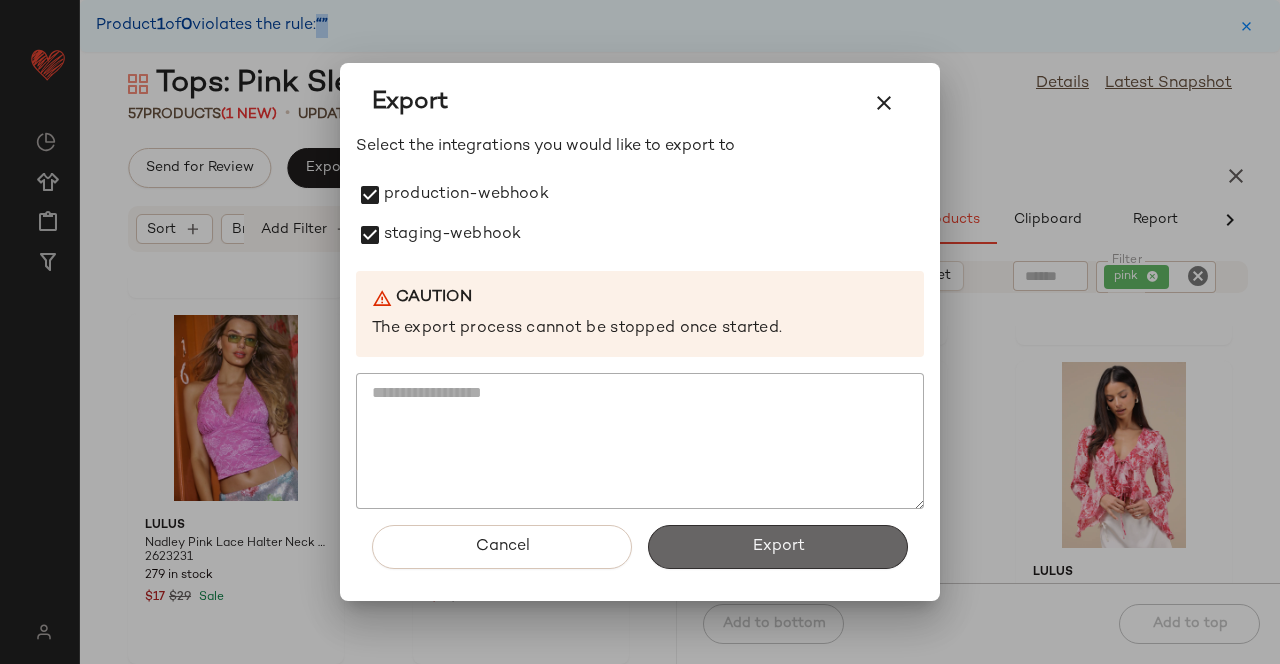 click on "Export" at bounding box center [778, 547] 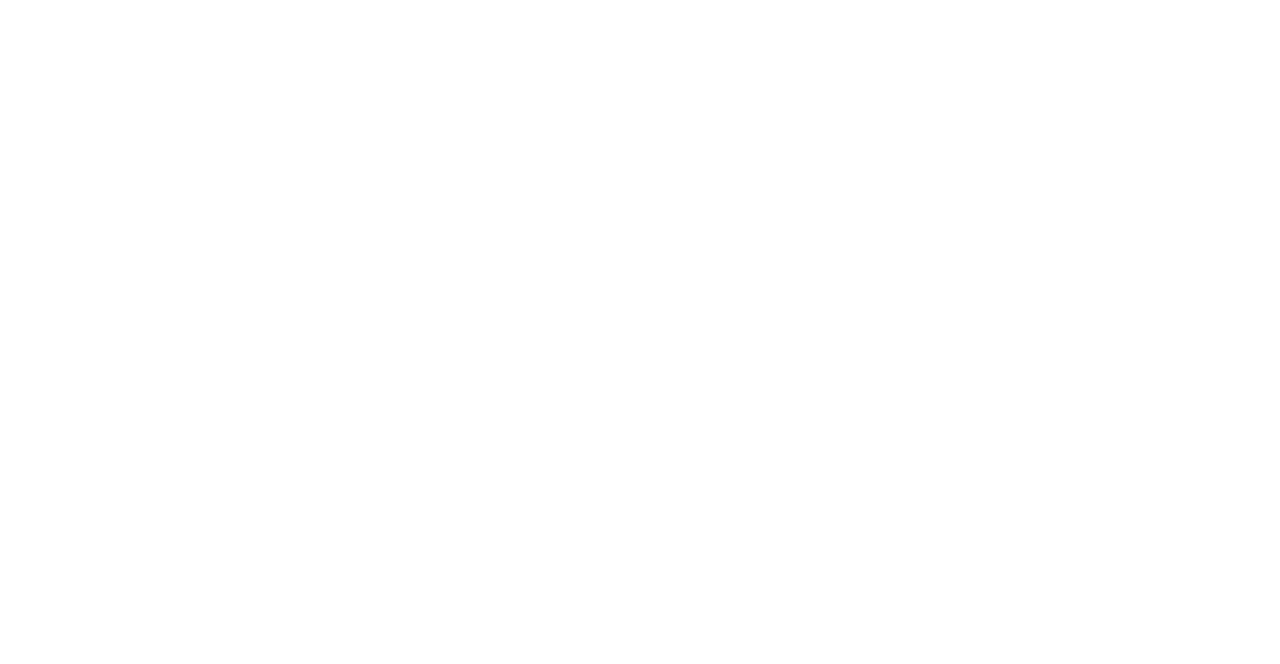 scroll, scrollTop: 0, scrollLeft: 0, axis: both 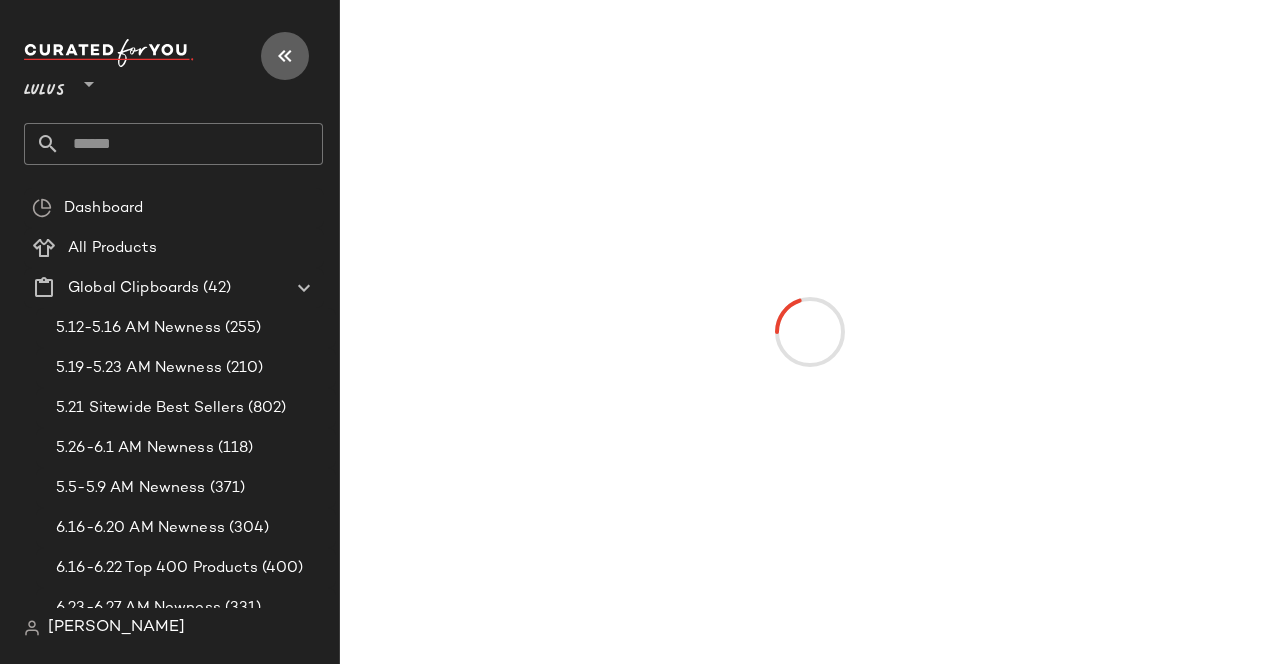 click at bounding box center [285, 56] 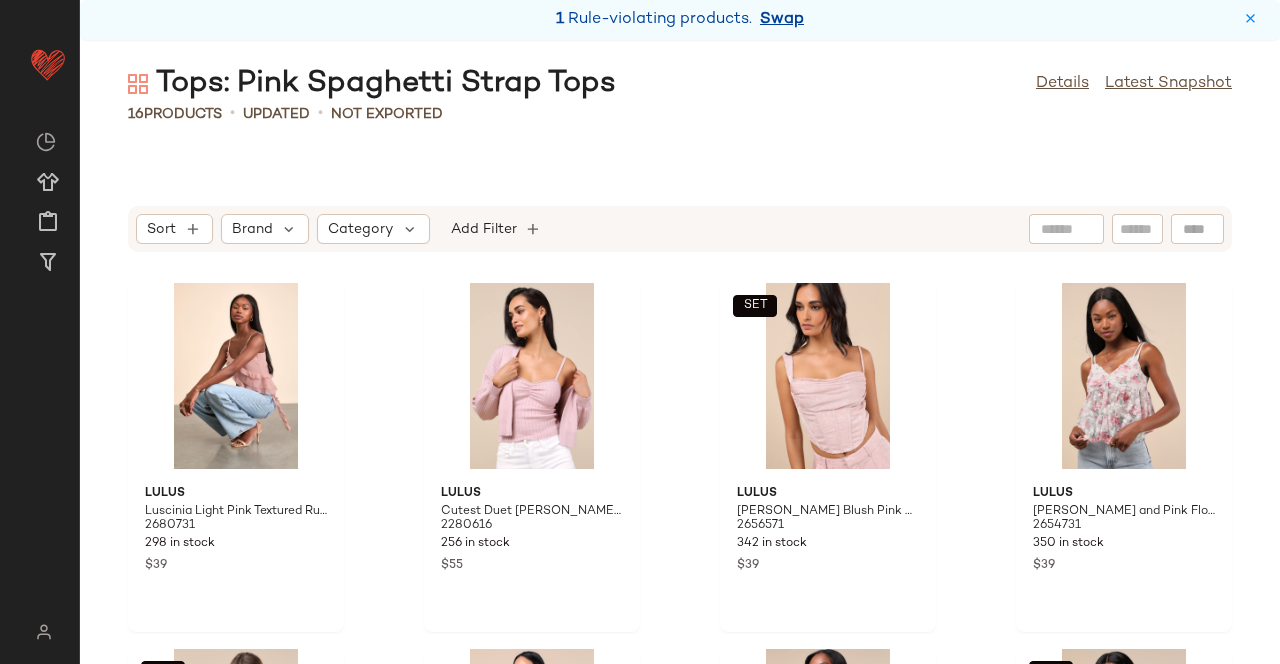 click on "Swap" at bounding box center (782, 20) 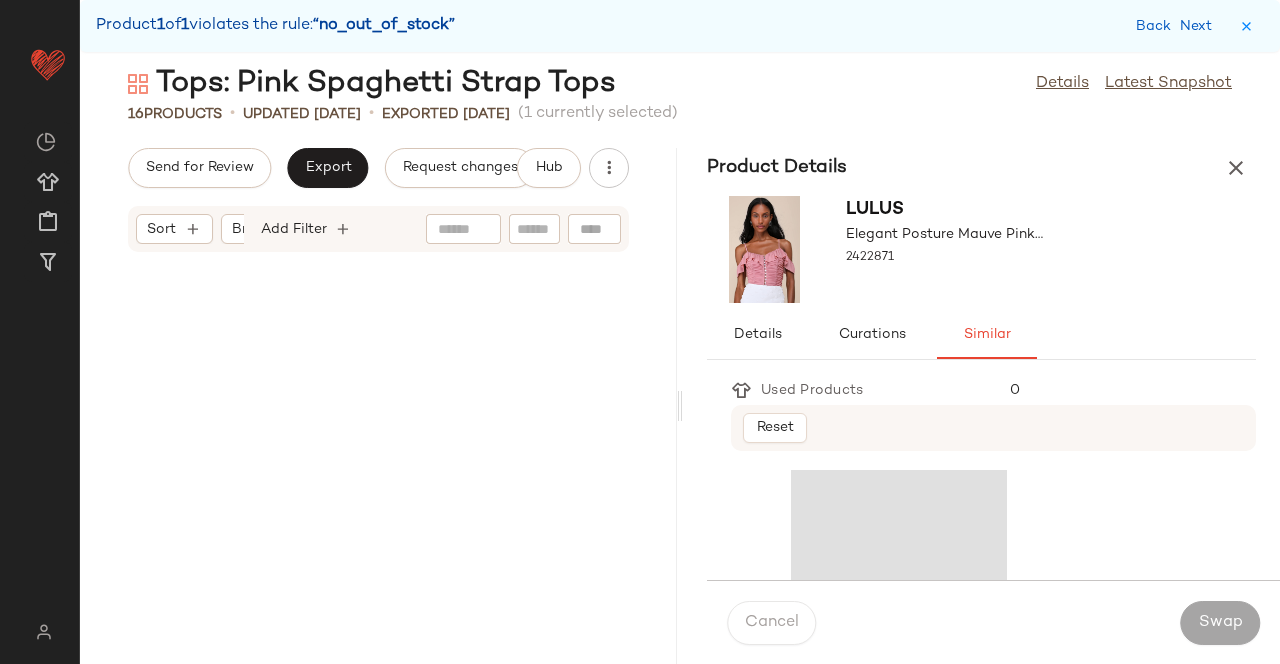 scroll, scrollTop: 2546, scrollLeft: 0, axis: vertical 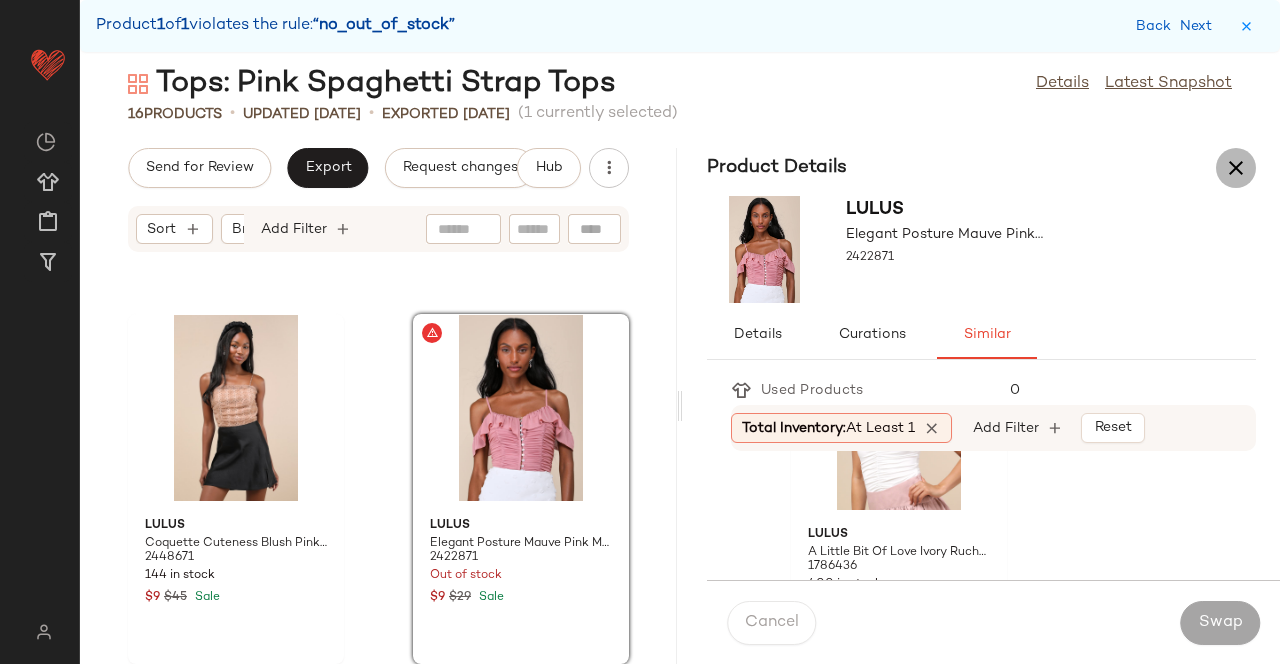 click at bounding box center [1236, 168] 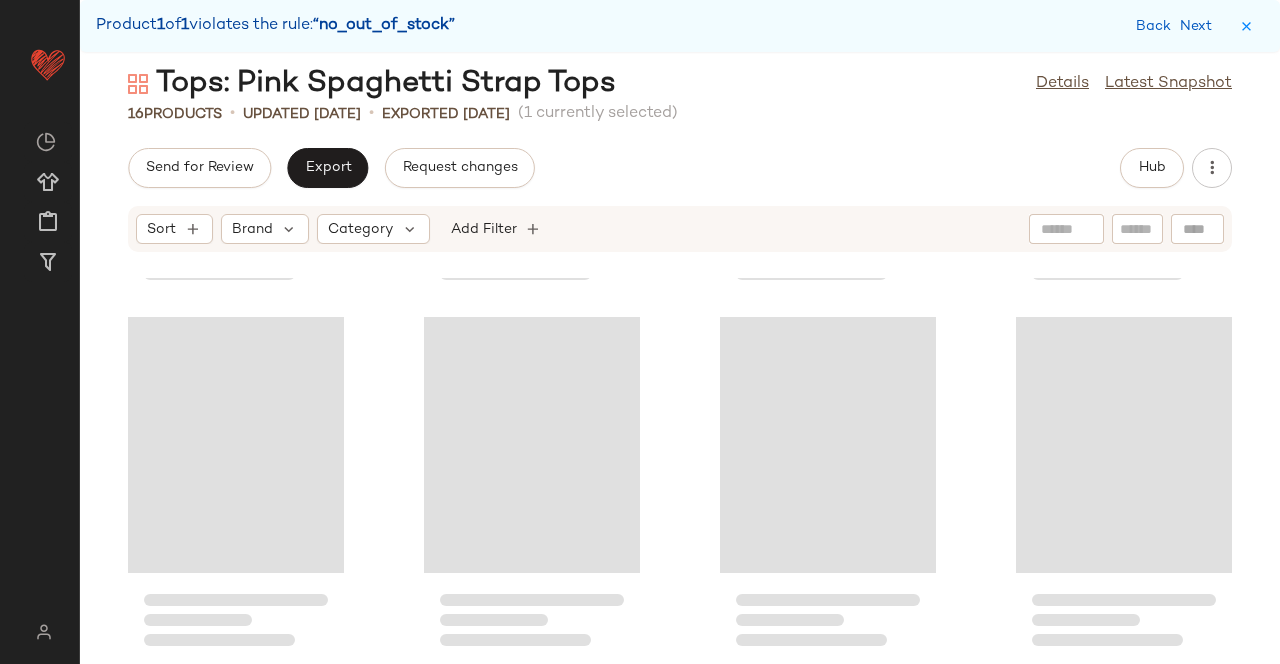 scroll, scrollTop: 1082, scrollLeft: 0, axis: vertical 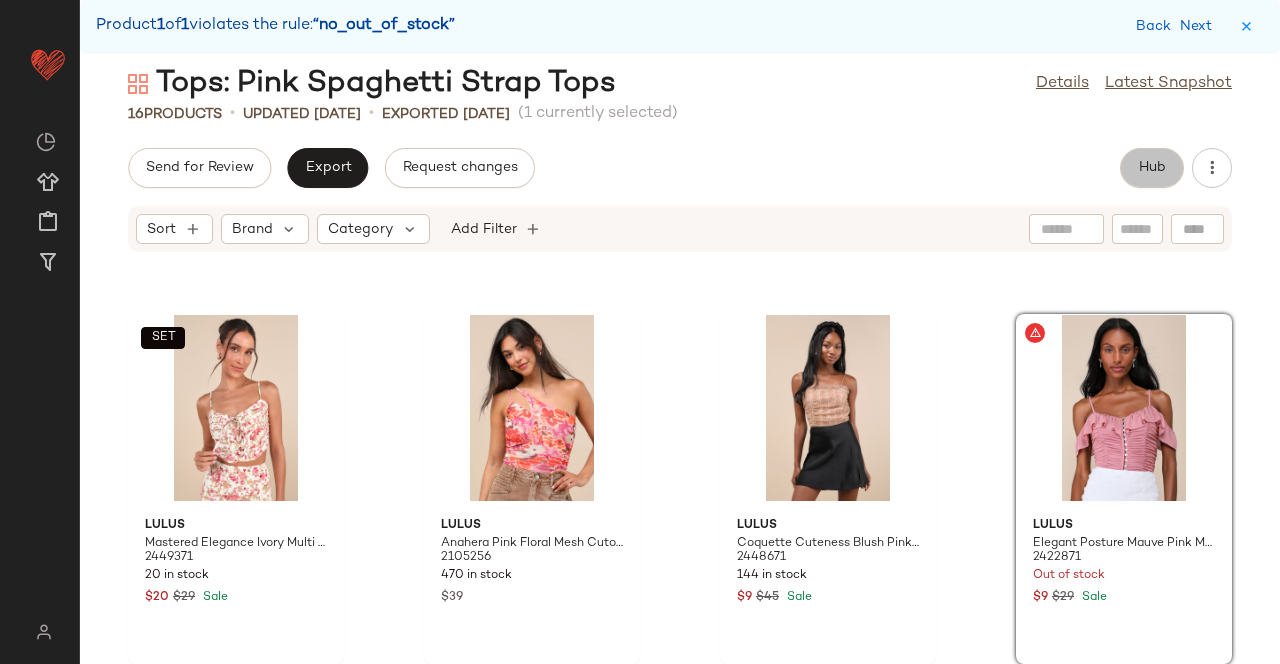 click on "Hub" 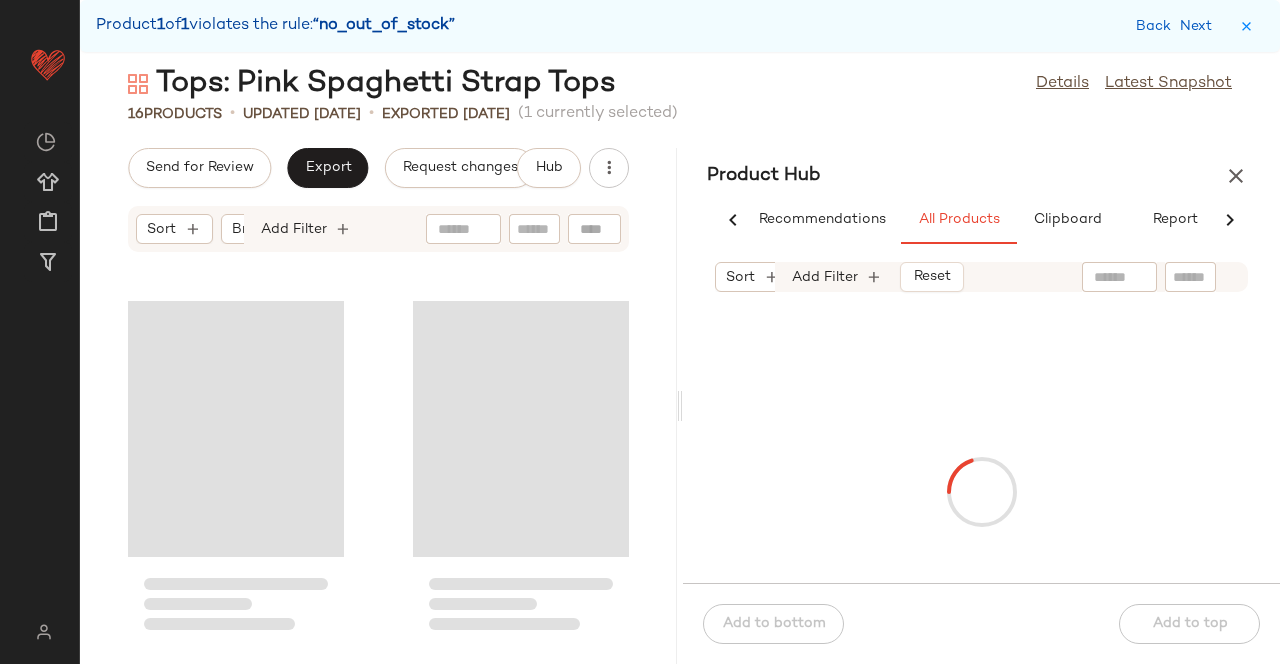 scroll, scrollTop: 0, scrollLeft: 54, axis: horizontal 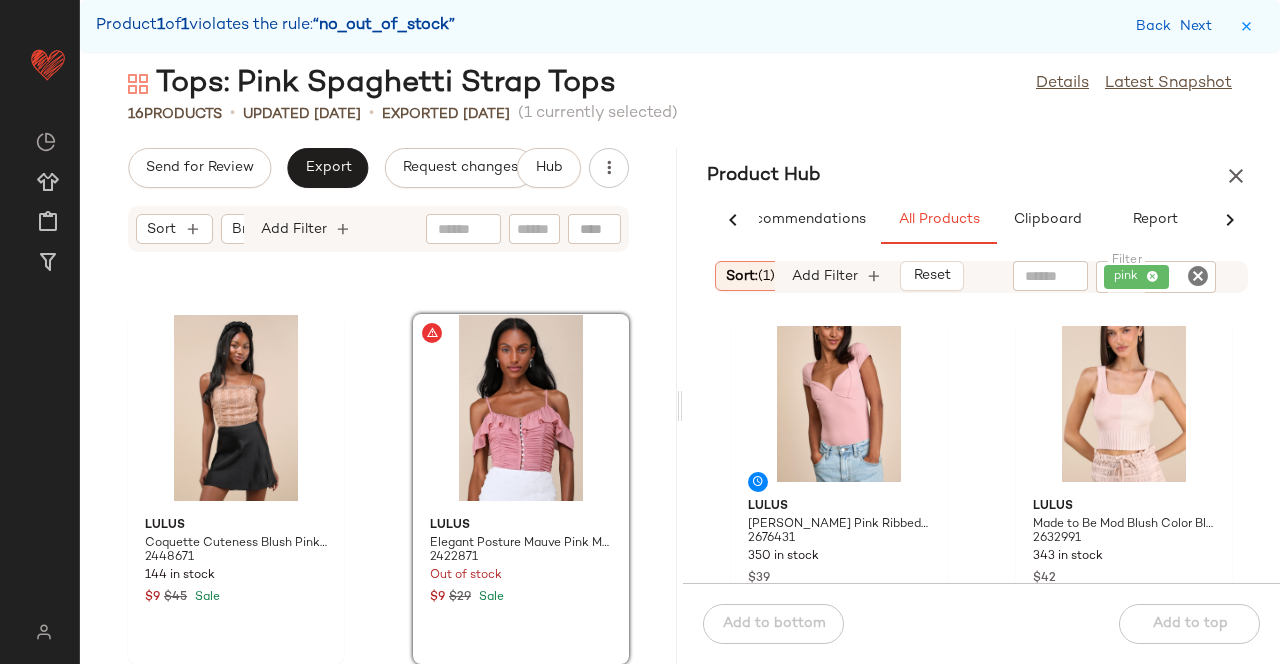 click on "Lulus Coquette Cuteness Blush Pink Polka Dot 3D Rosette Mesh Cami Top 2448671 144 in stock $9 $45 Sale Lulus Elegant Posture Mauve Pink Mesh Ruched Cold-Shoulder Bodysuit 2422871 Out of stock $9 $29 Sale" 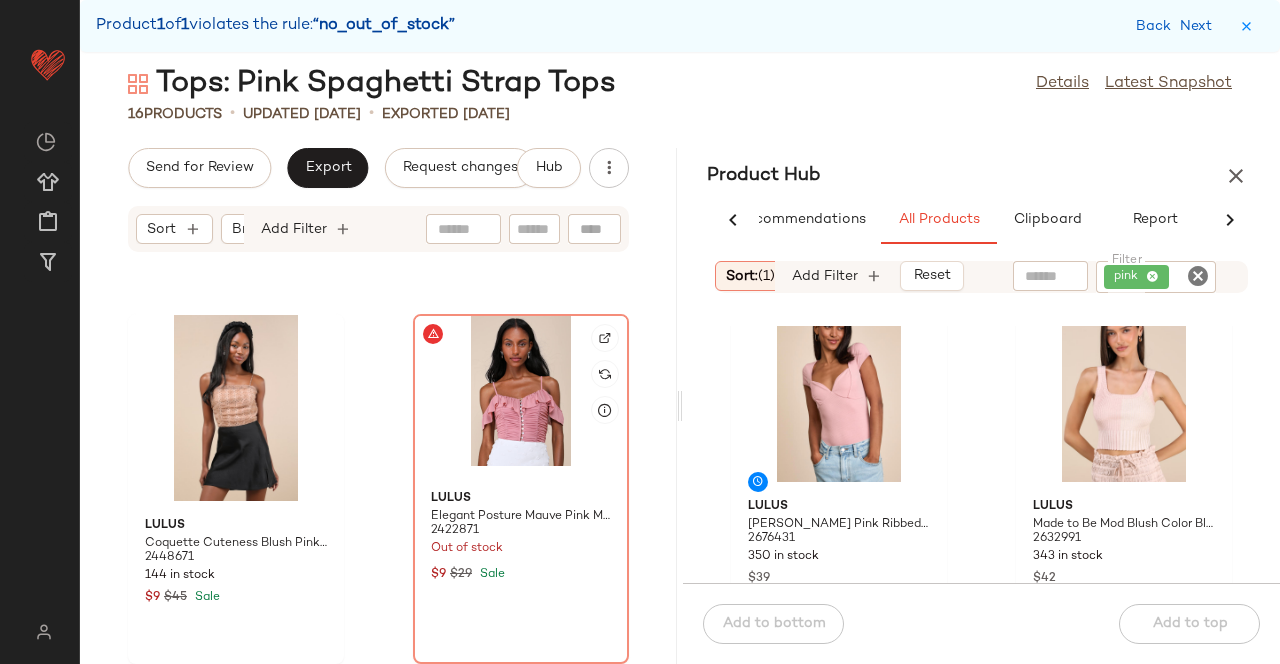 click 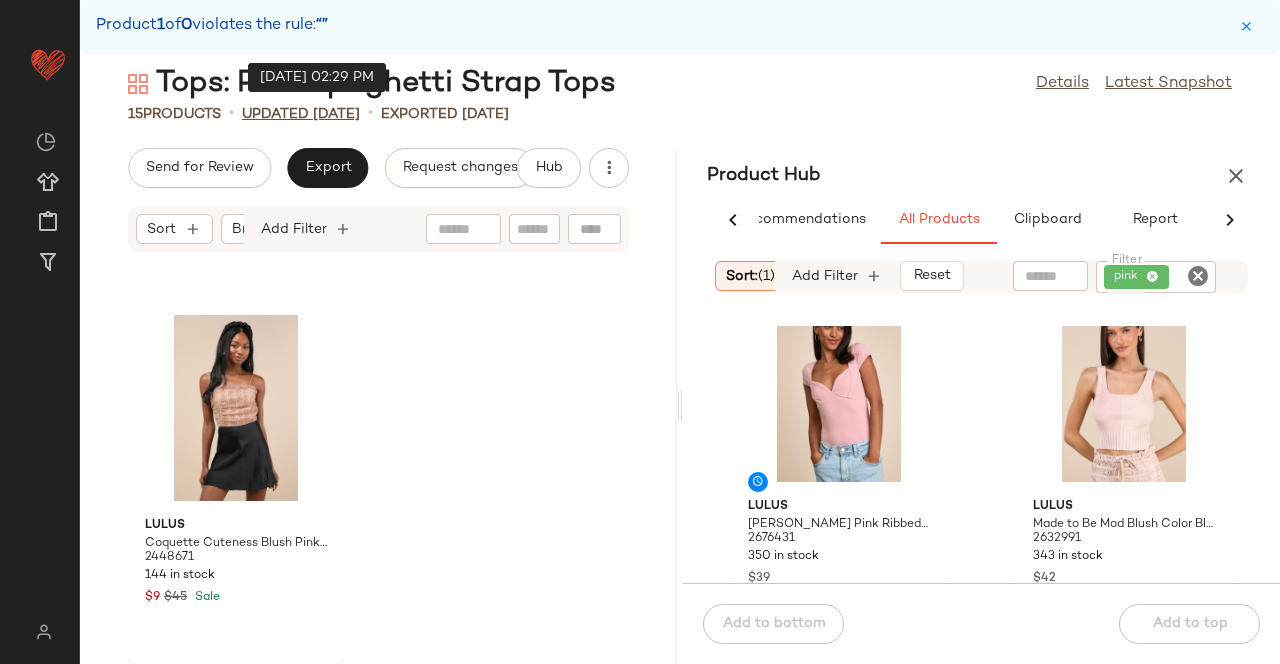 click on "updated [DATE]" 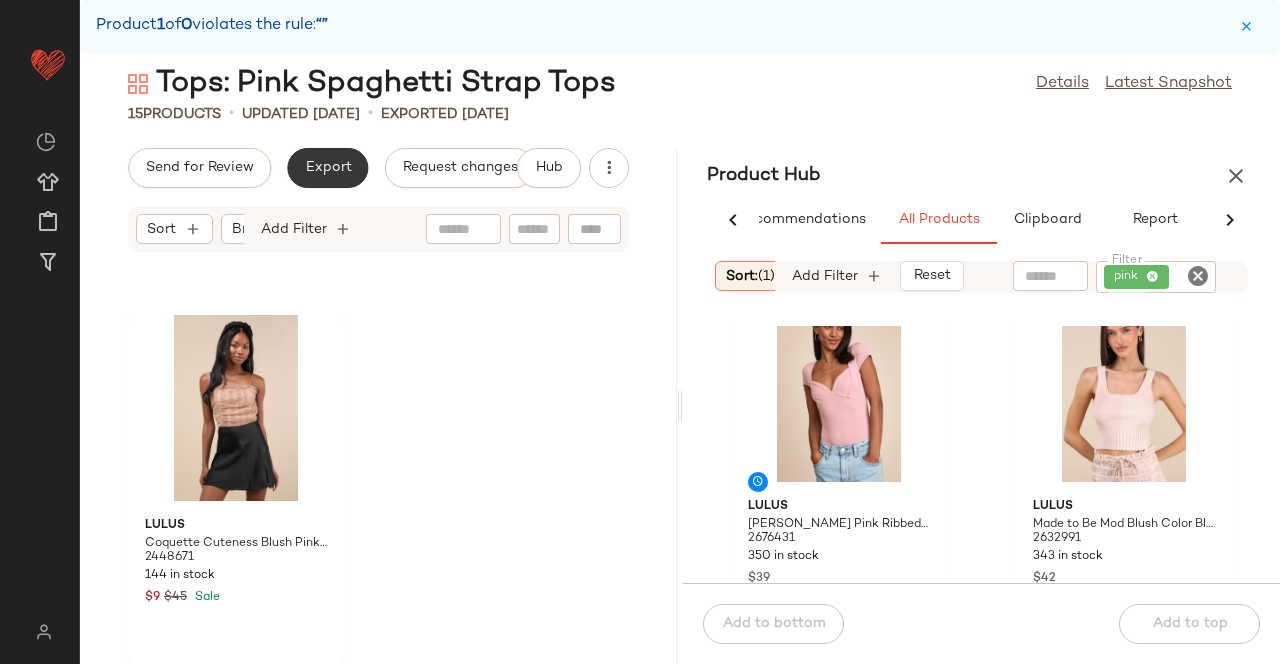 click on "Export" at bounding box center (327, 168) 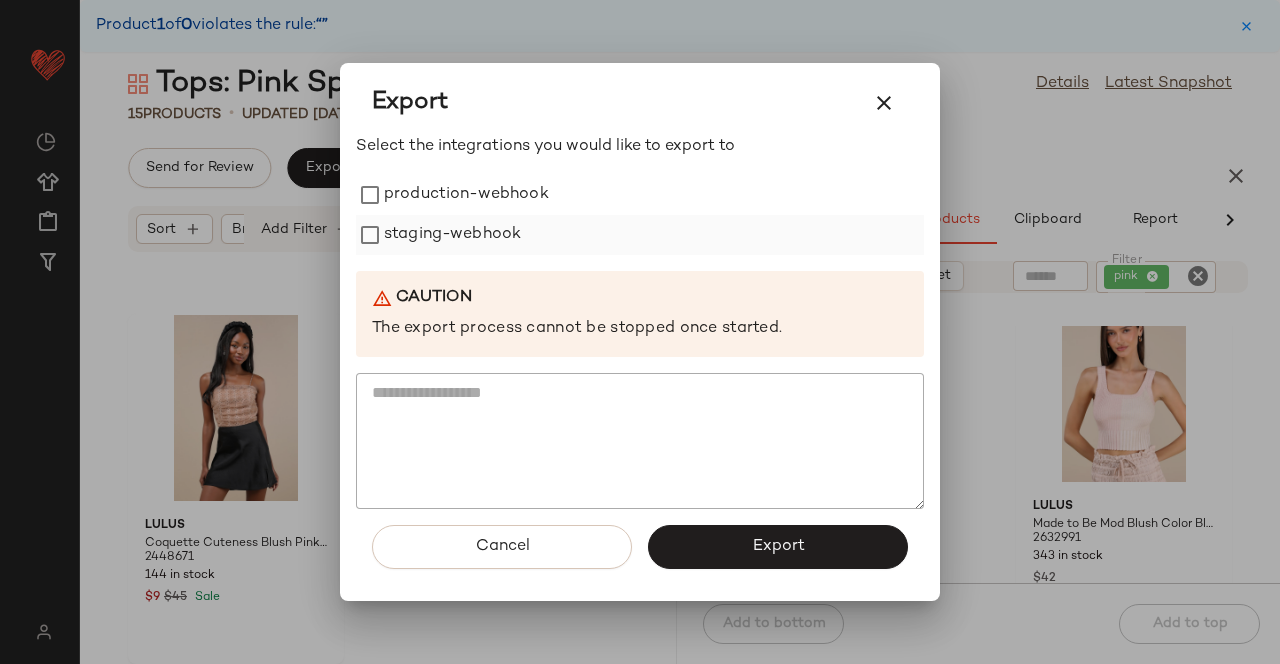 click on "staging-webhook" at bounding box center (452, 235) 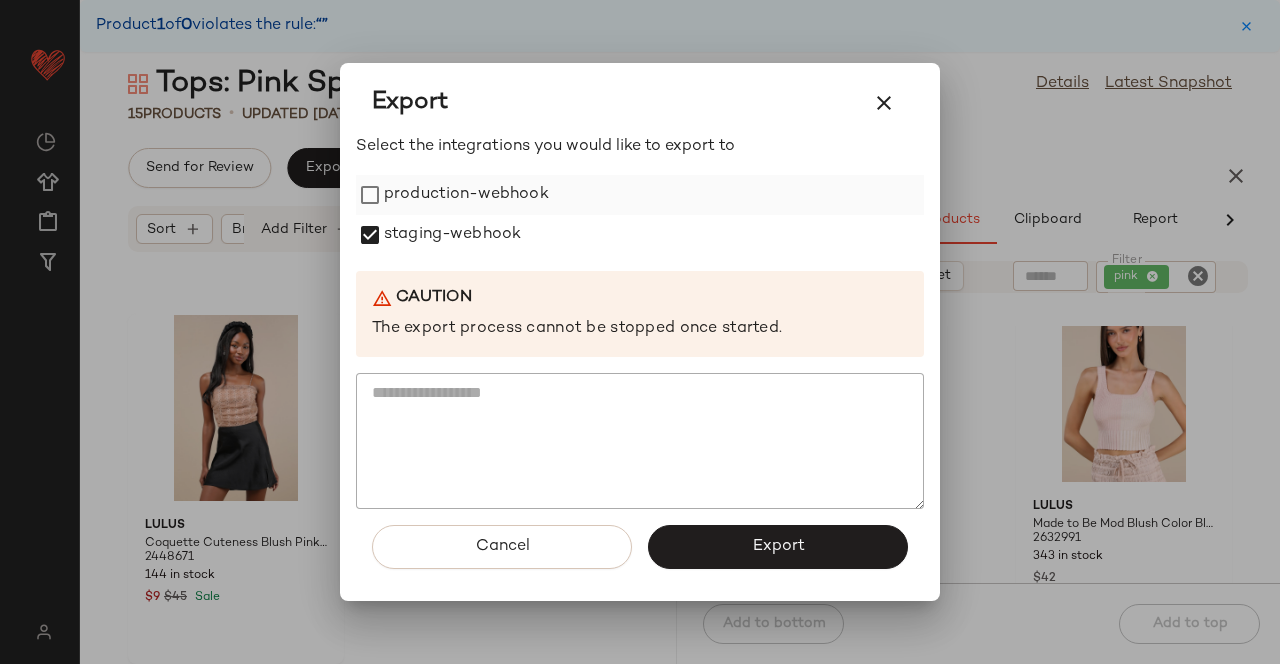click on "production-webhook" at bounding box center [466, 195] 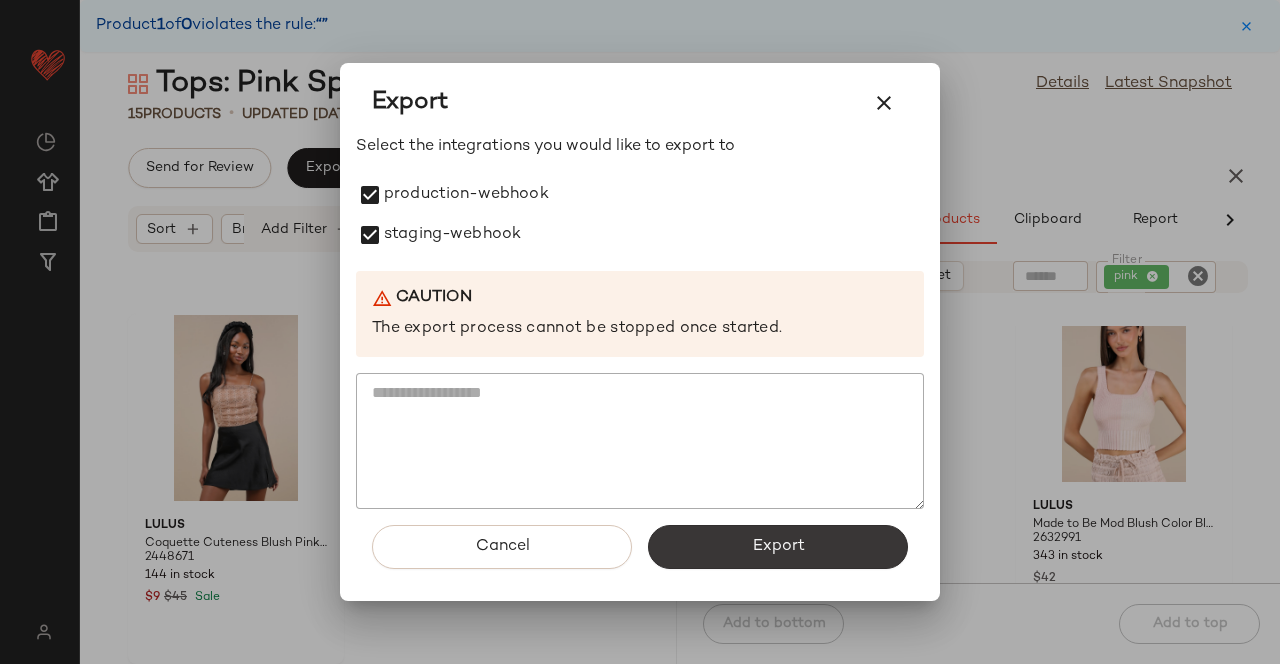 click on "Export" 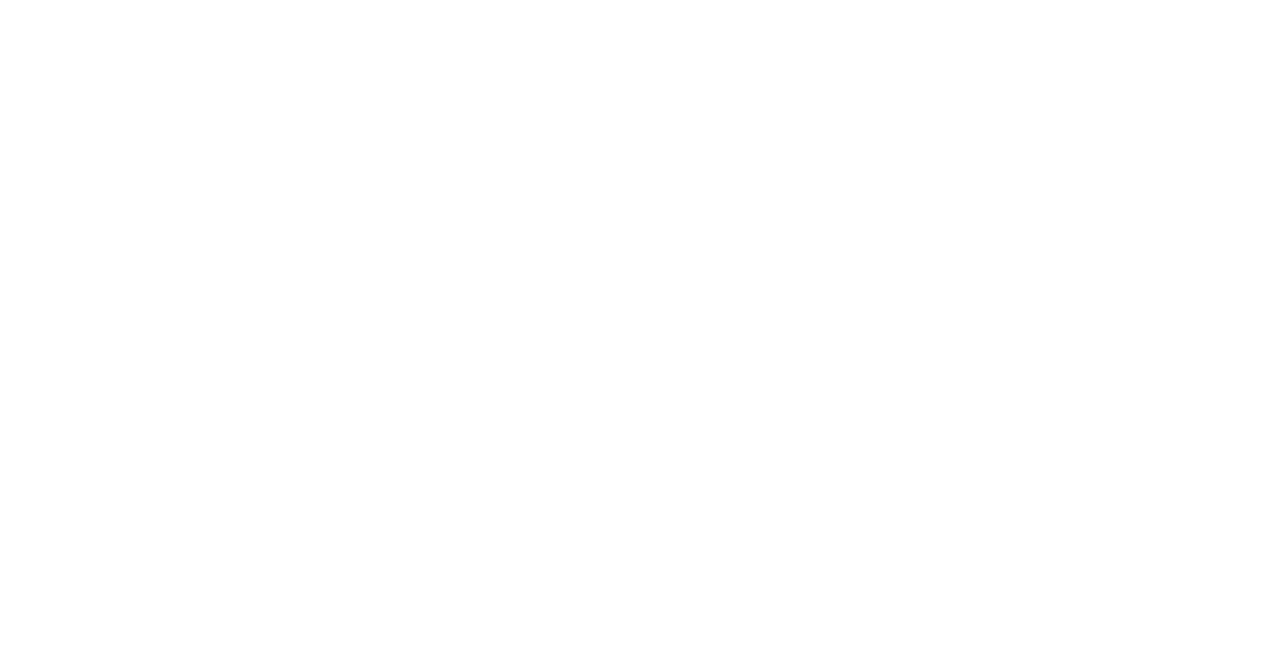 scroll, scrollTop: 0, scrollLeft: 0, axis: both 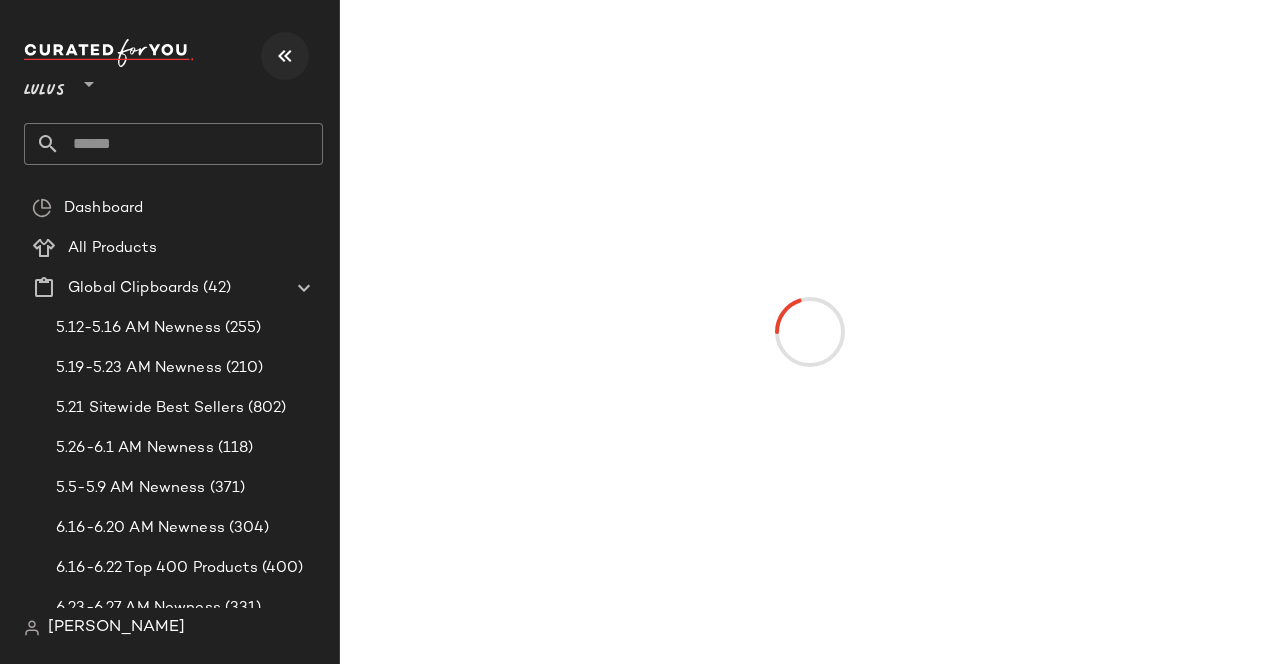 click at bounding box center [285, 56] 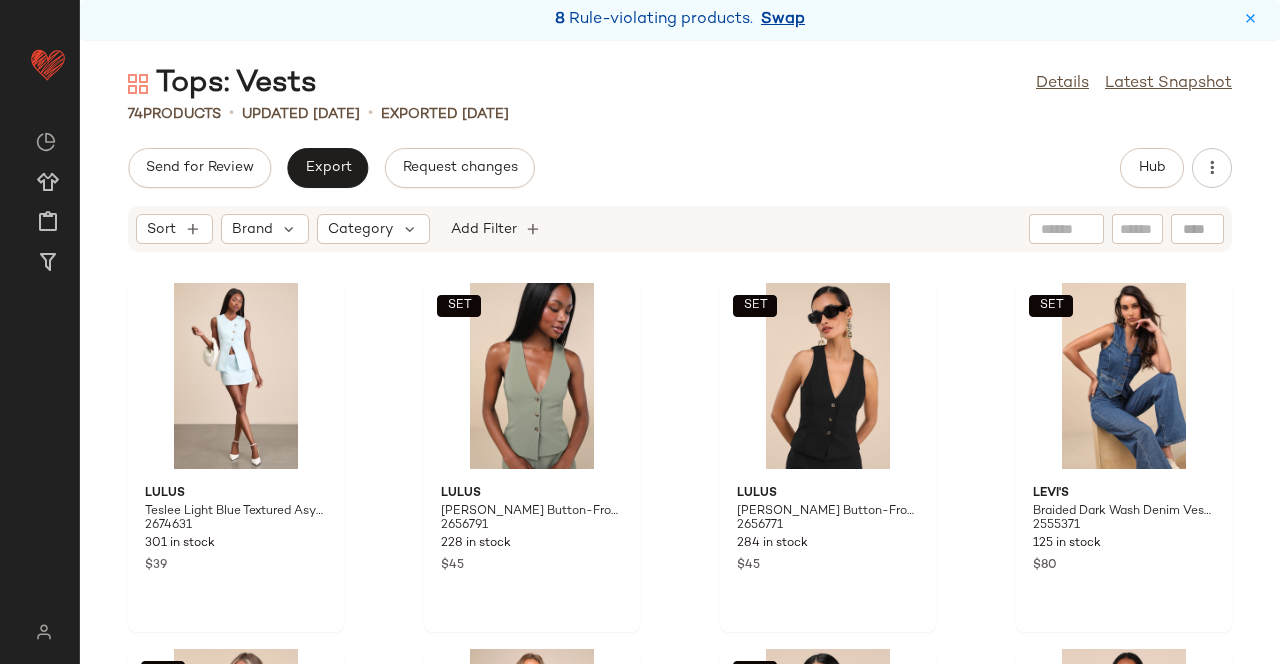 click on "Swap" at bounding box center [783, 20] 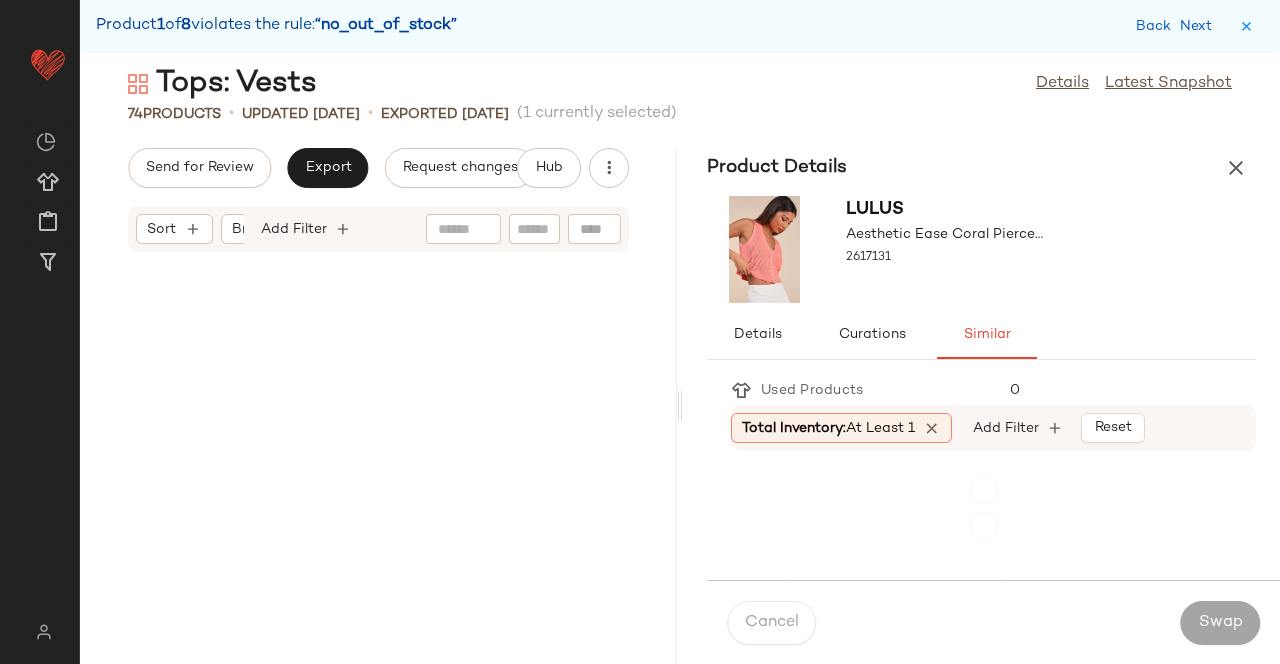 scroll, scrollTop: 3294, scrollLeft: 0, axis: vertical 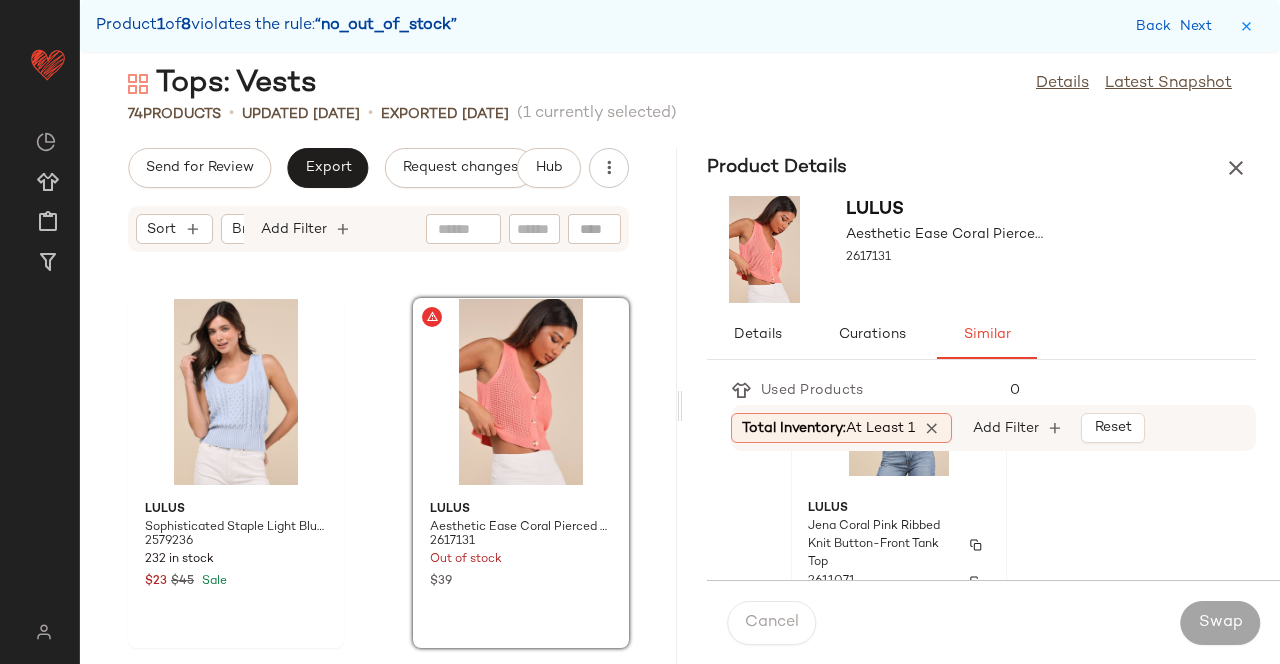 click on "Lulus" at bounding box center (899, 509) 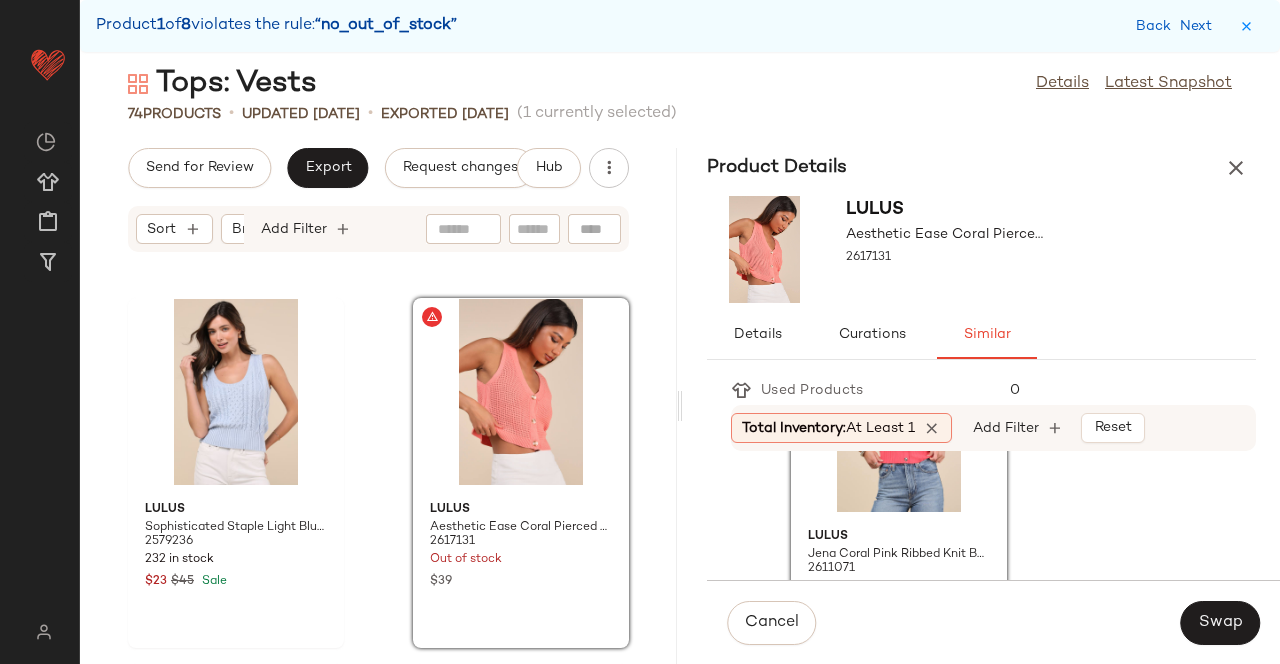 click on "Cancel   Swap" at bounding box center [993, 622] 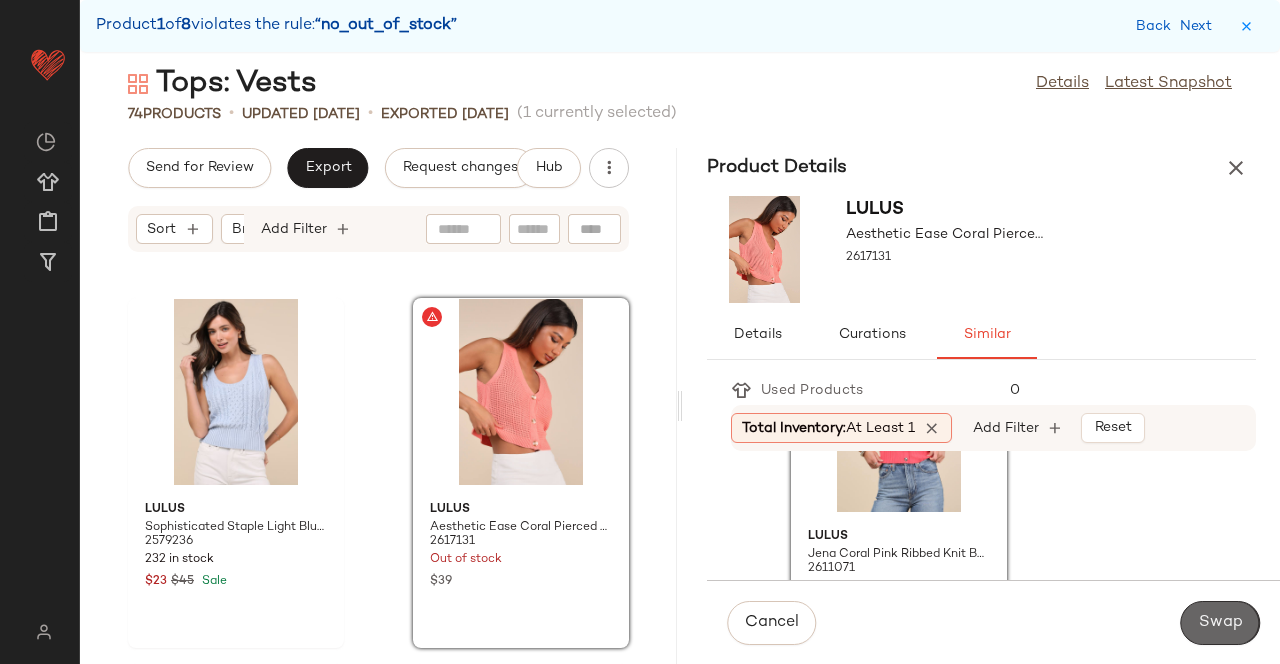 click on "Swap" 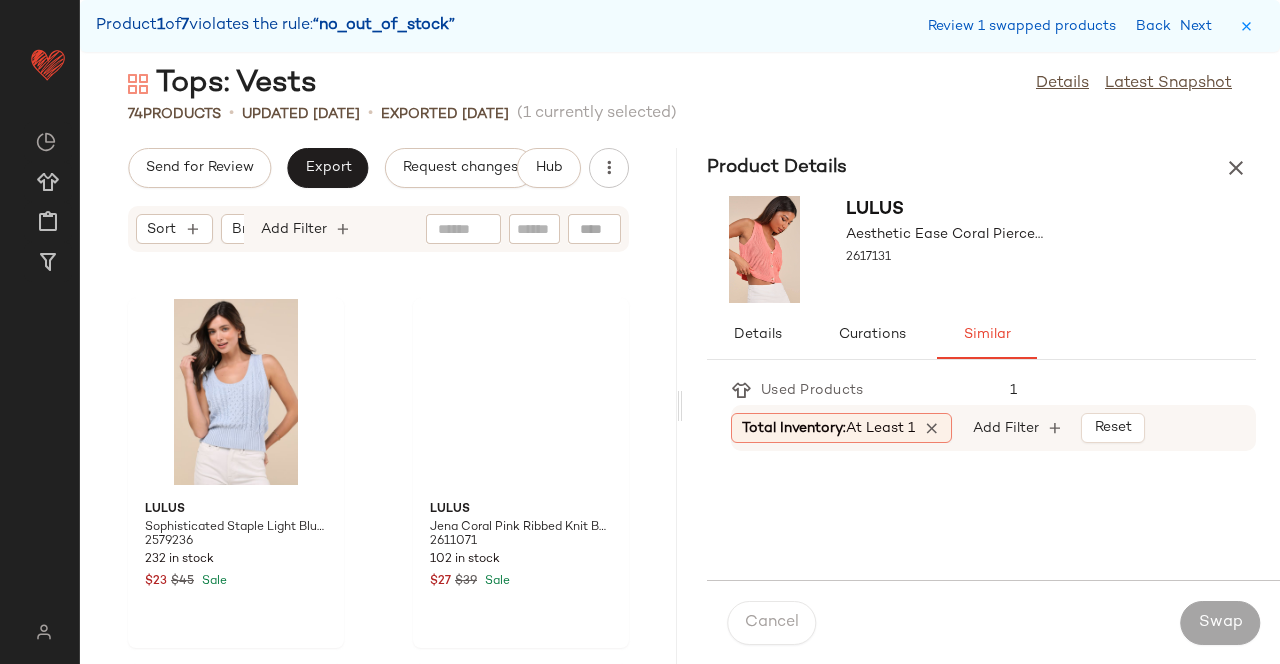 scroll, scrollTop: 5856, scrollLeft: 0, axis: vertical 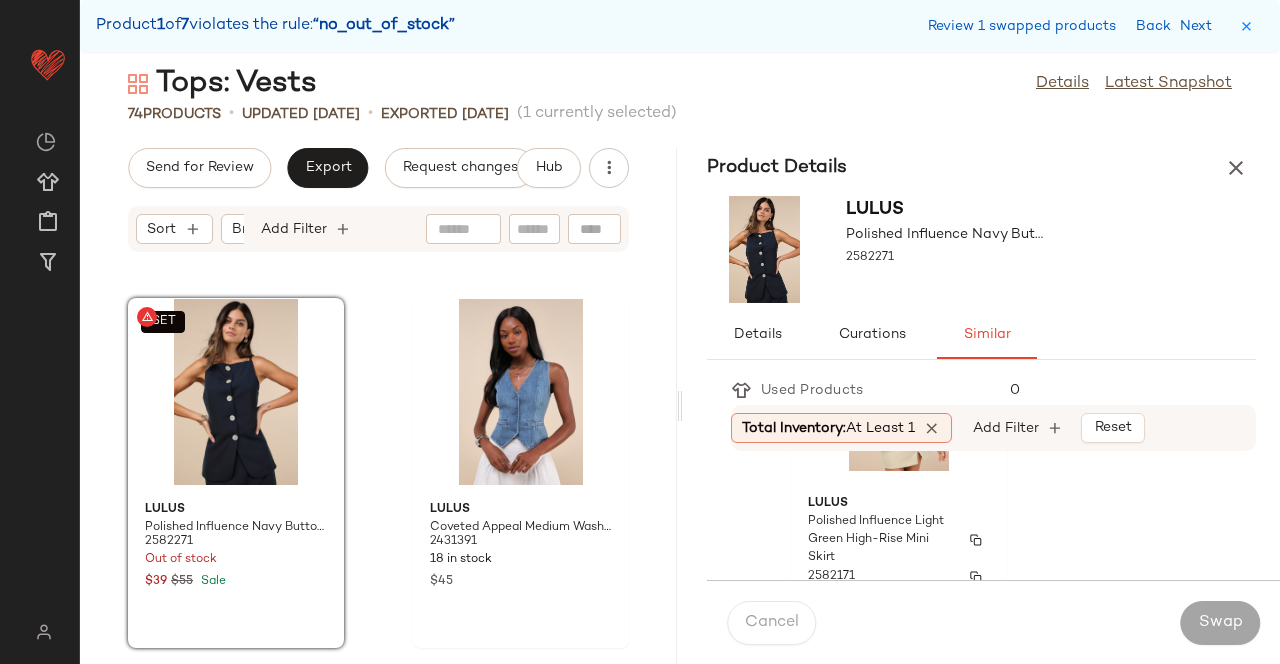 click on "Polished Influence Light Green High-Rise Mini Skirt" at bounding box center [881, 540] 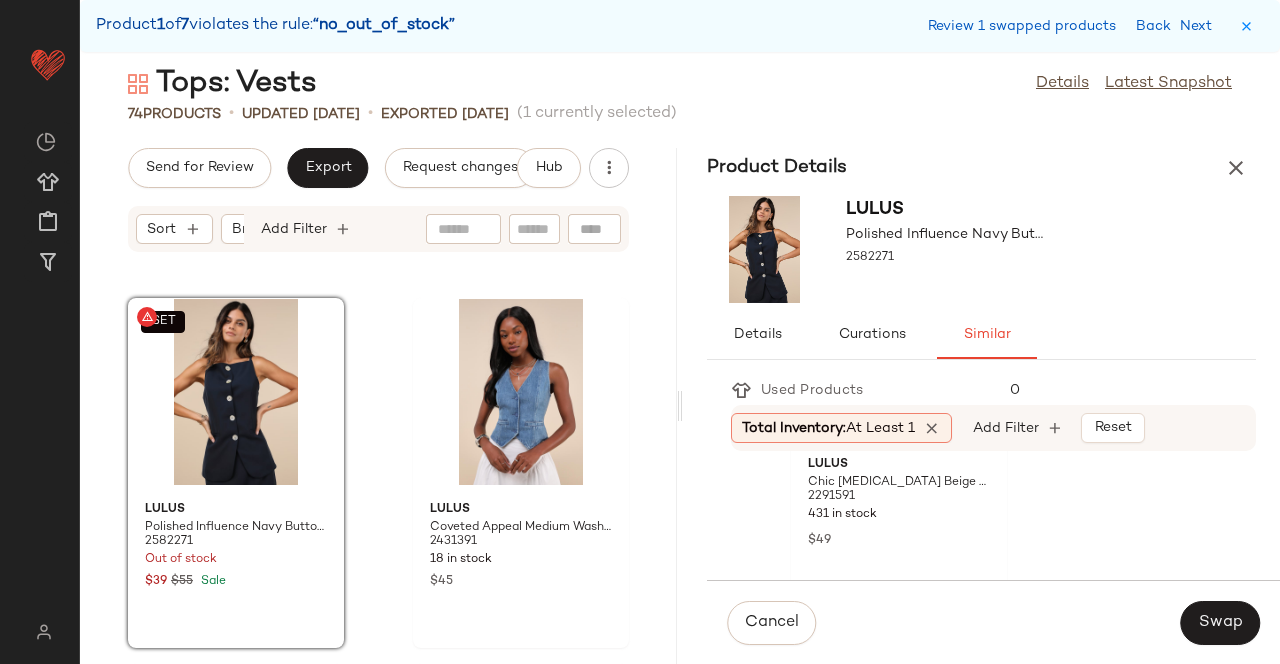 scroll, scrollTop: 919, scrollLeft: 0, axis: vertical 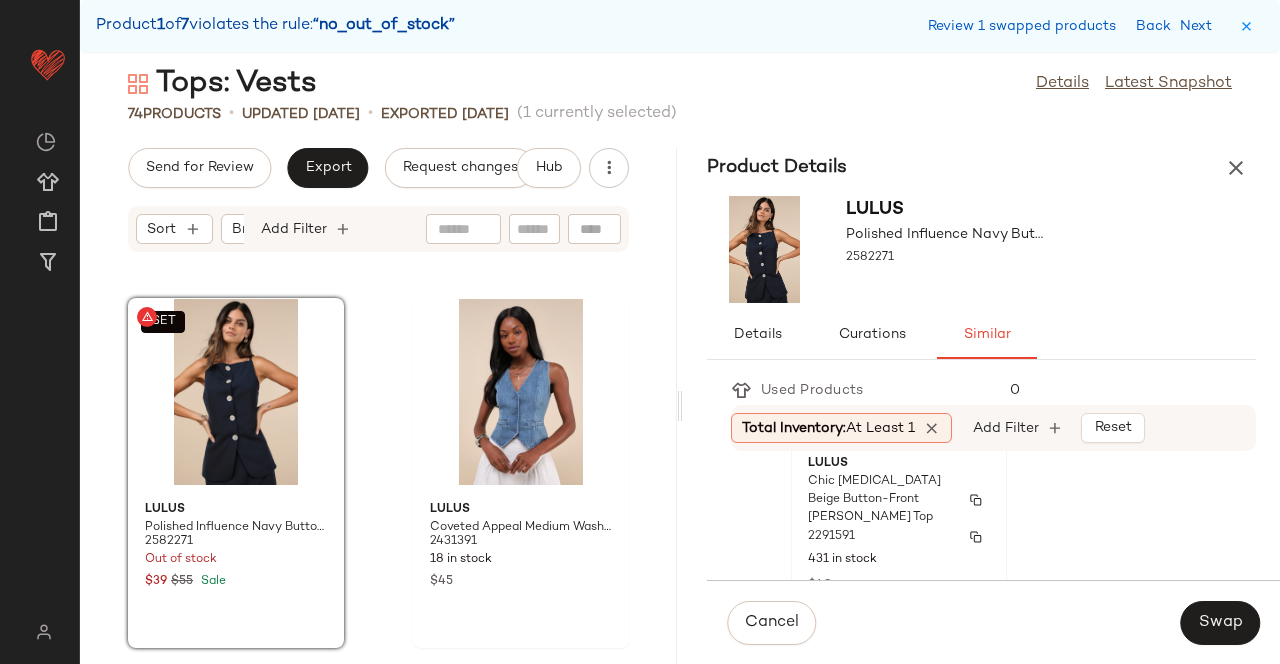 click on "2291591" at bounding box center (899, 537) 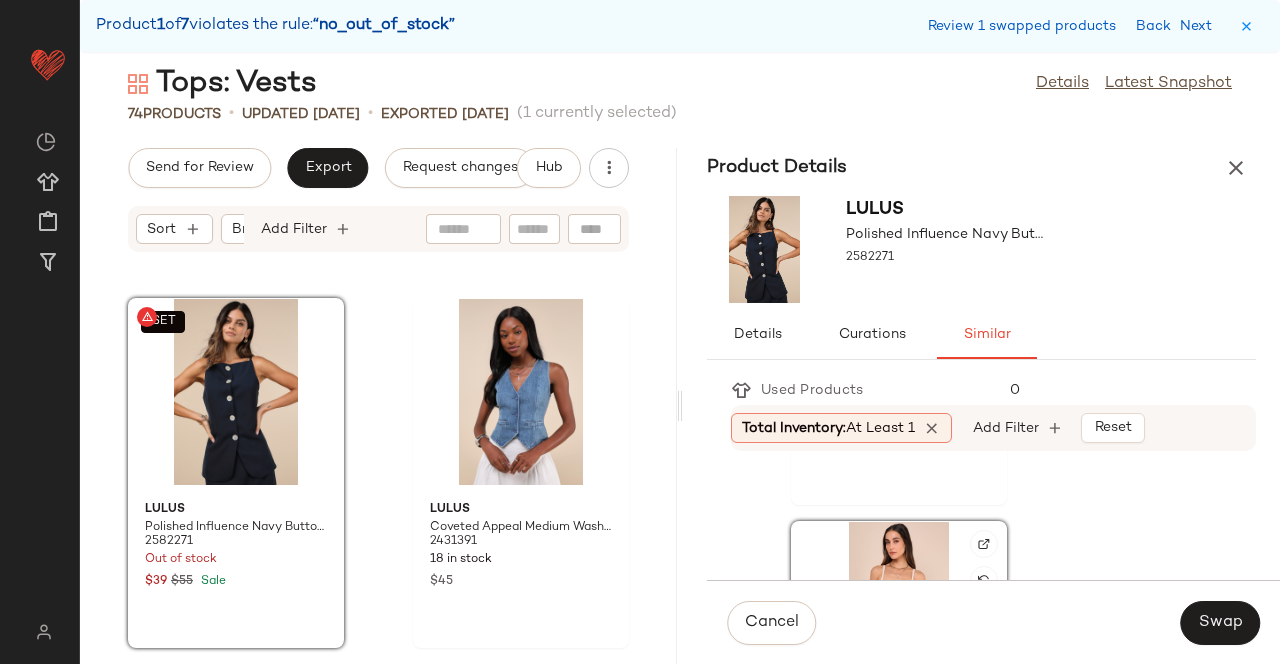 scroll, scrollTop: 671, scrollLeft: 0, axis: vertical 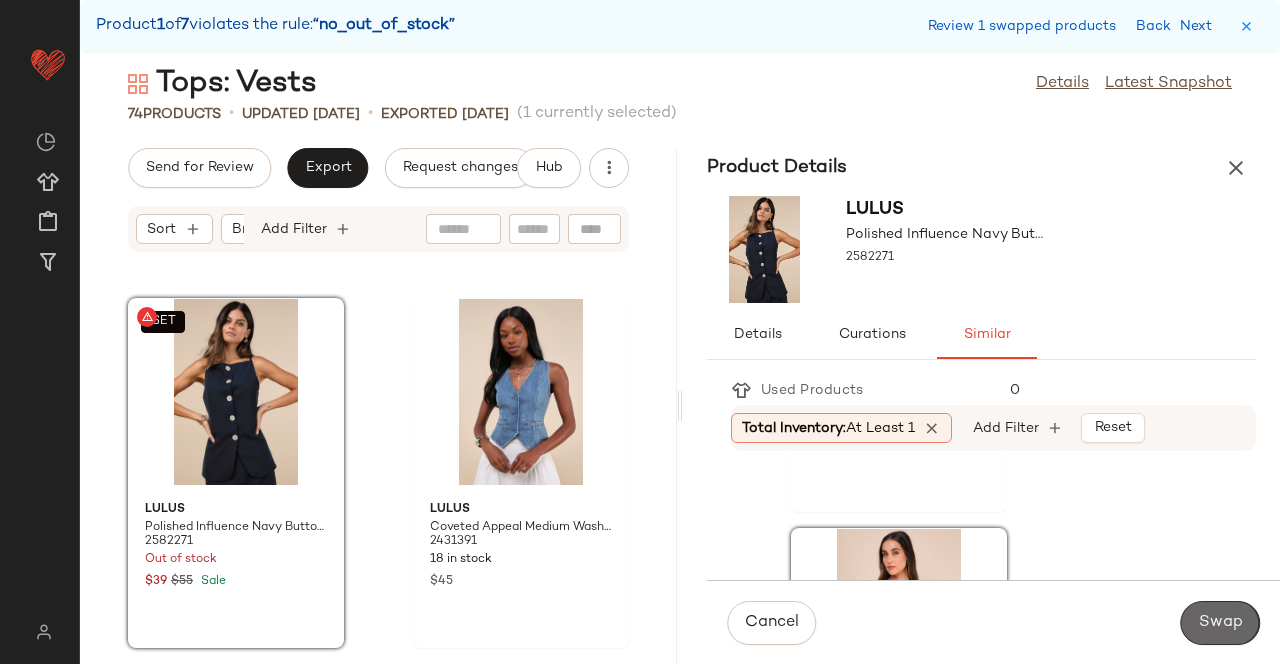click on "Swap" 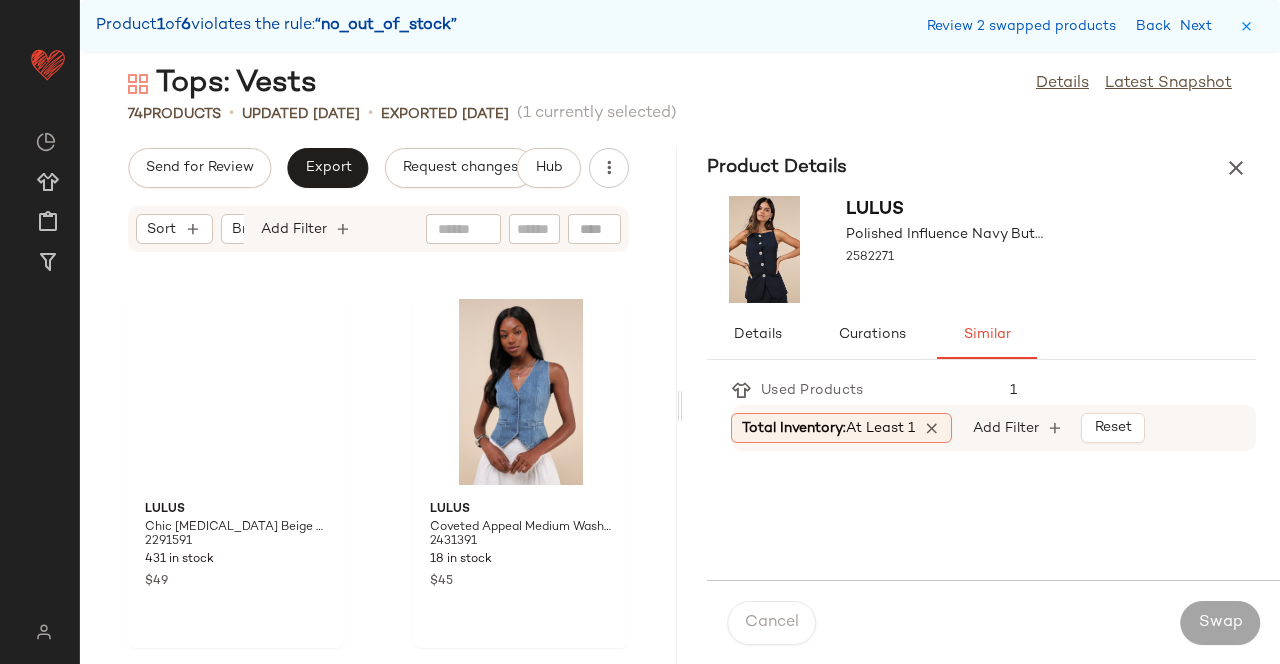 scroll, scrollTop: 8784, scrollLeft: 0, axis: vertical 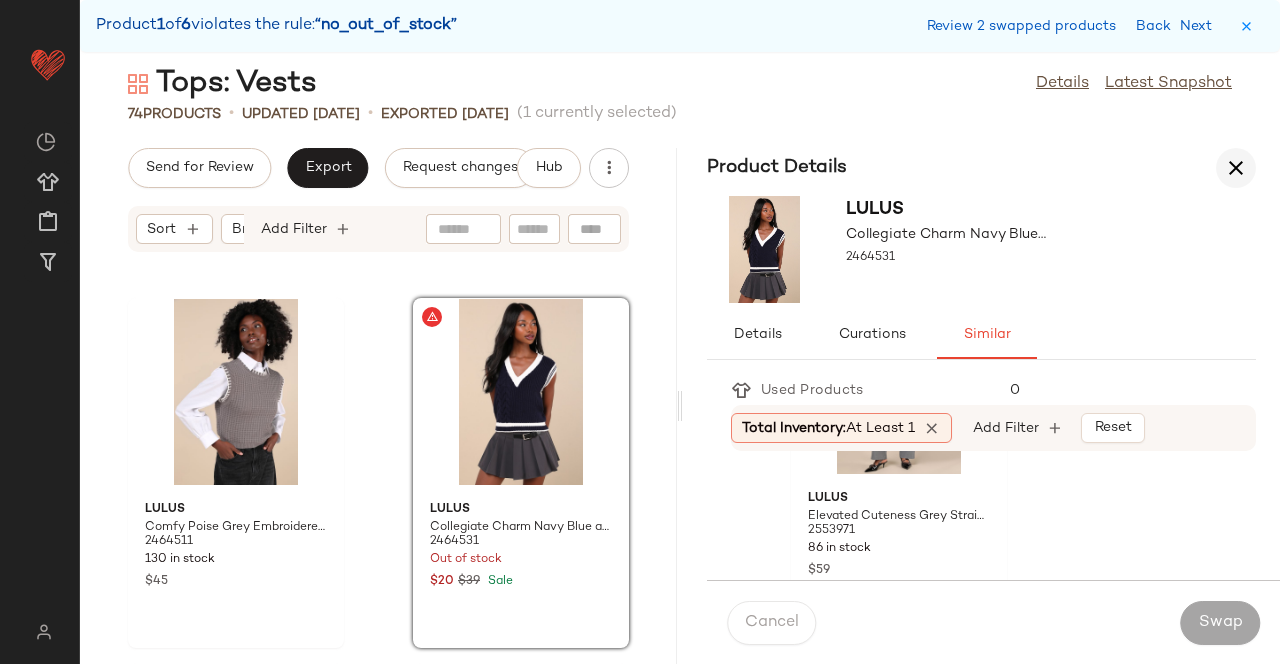 click at bounding box center [1236, 168] 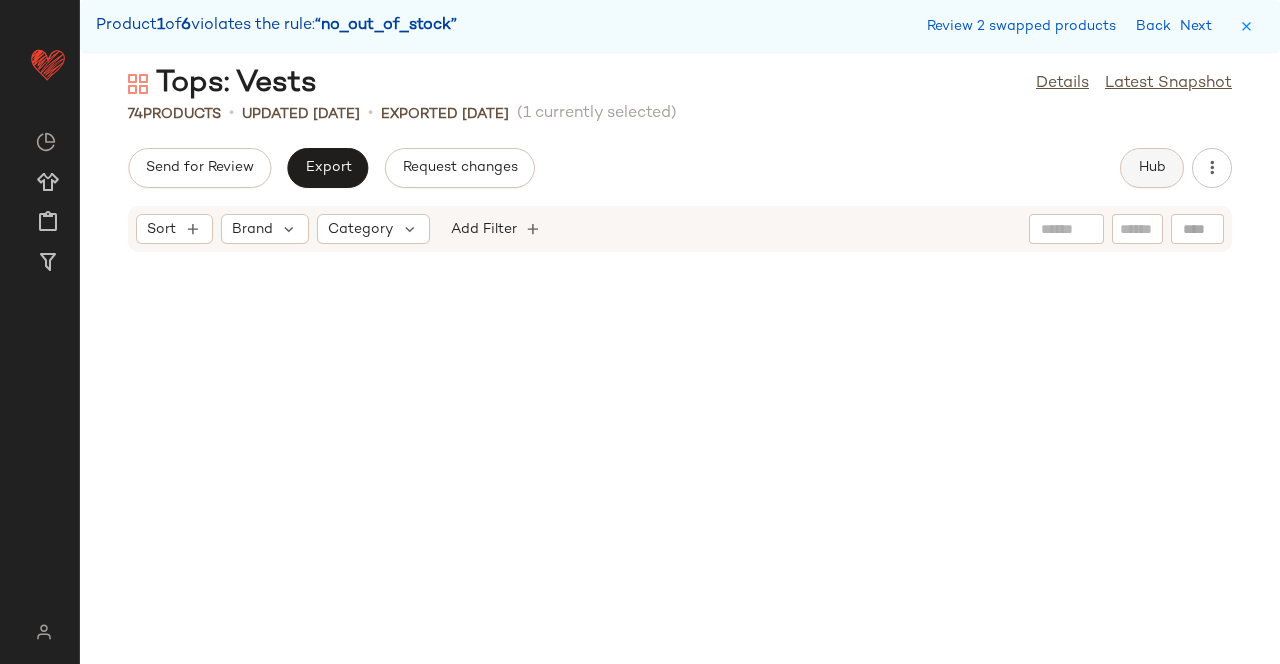 scroll, scrollTop: 4392, scrollLeft: 0, axis: vertical 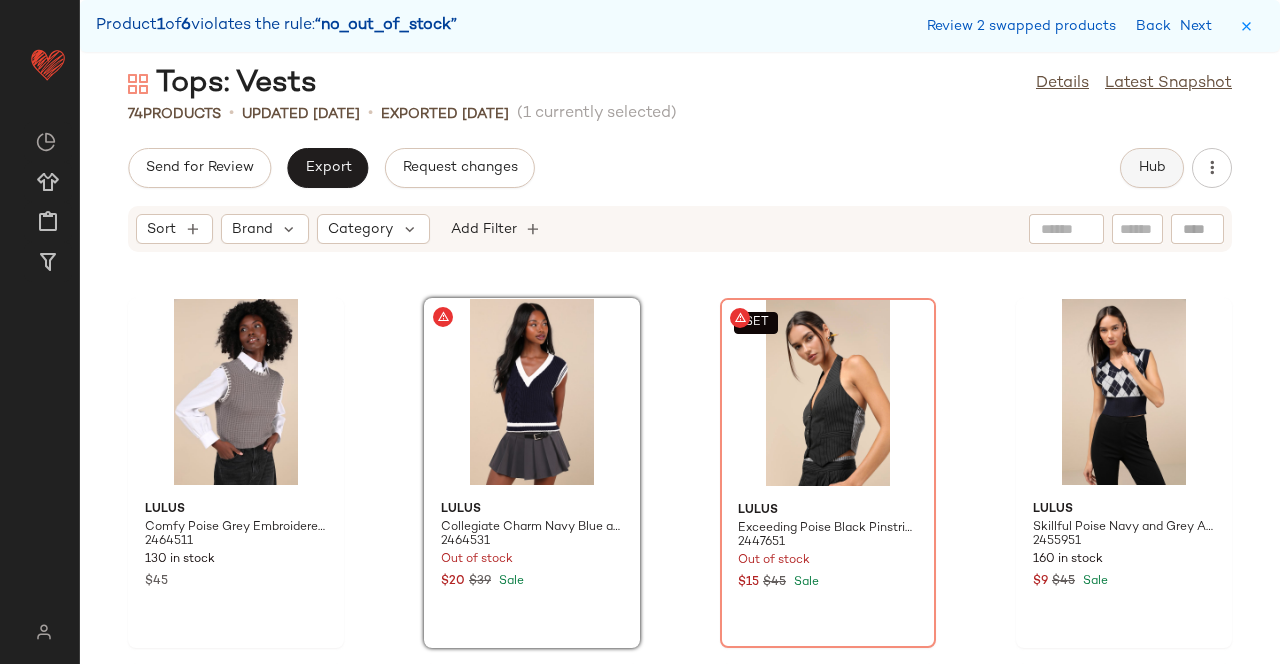 click on "Hub" 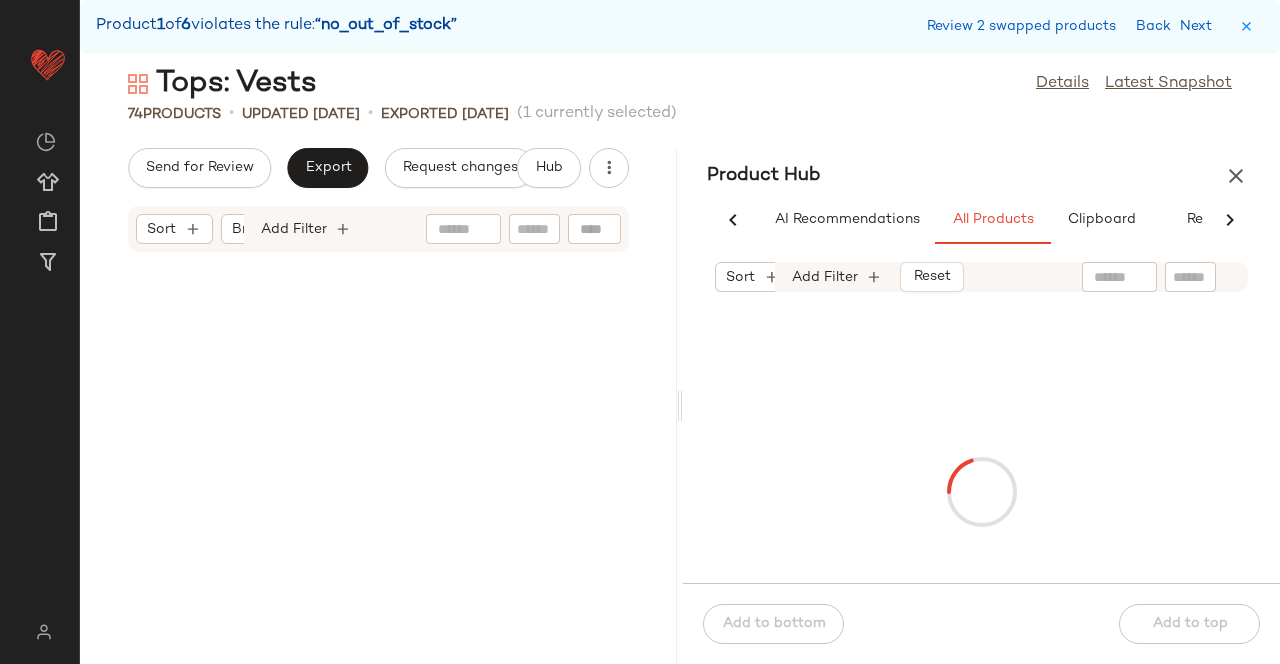 scroll, scrollTop: 8784, scrollLeft: 0, axis: vertical 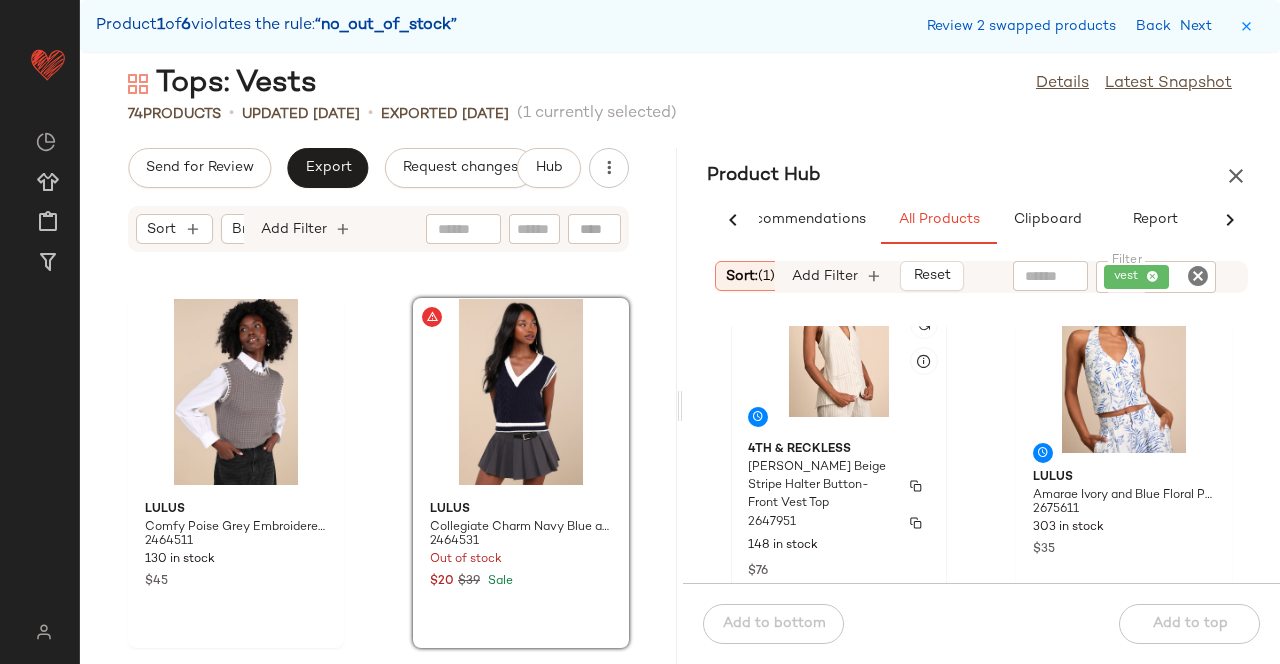 click on "[PERSON_NAME] Beige Stripe Halter Button-Front Vest Top" at bounding box center [821, 486] 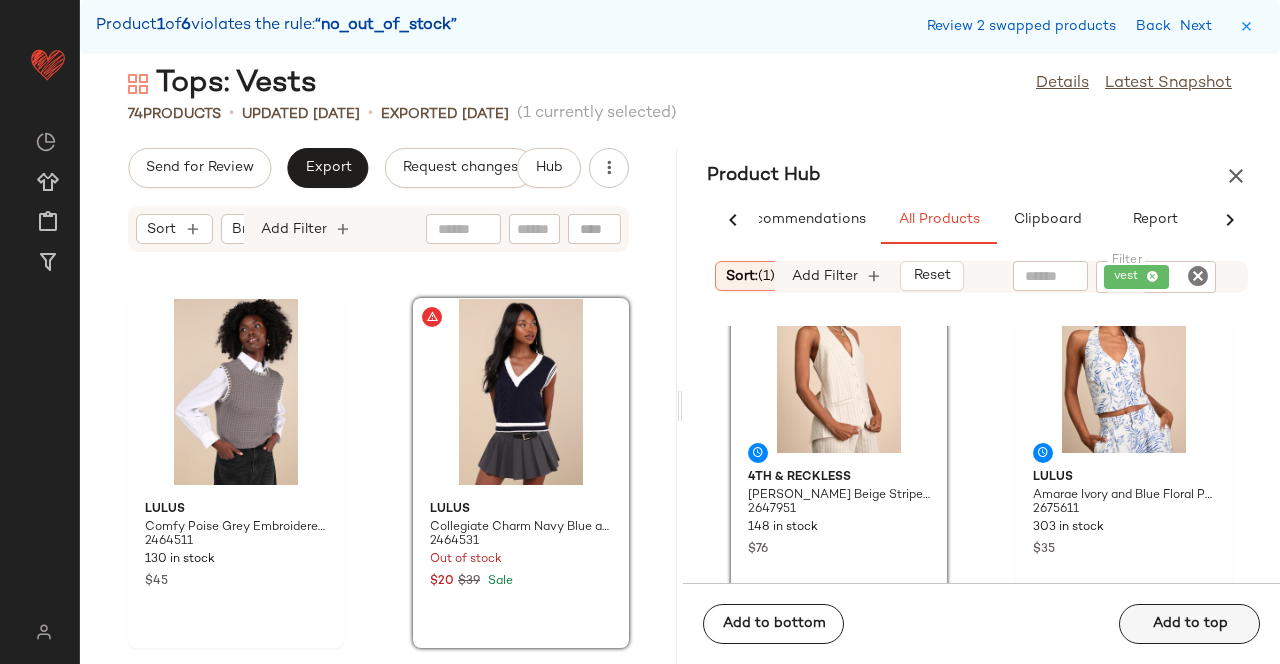 click on "Add to top" 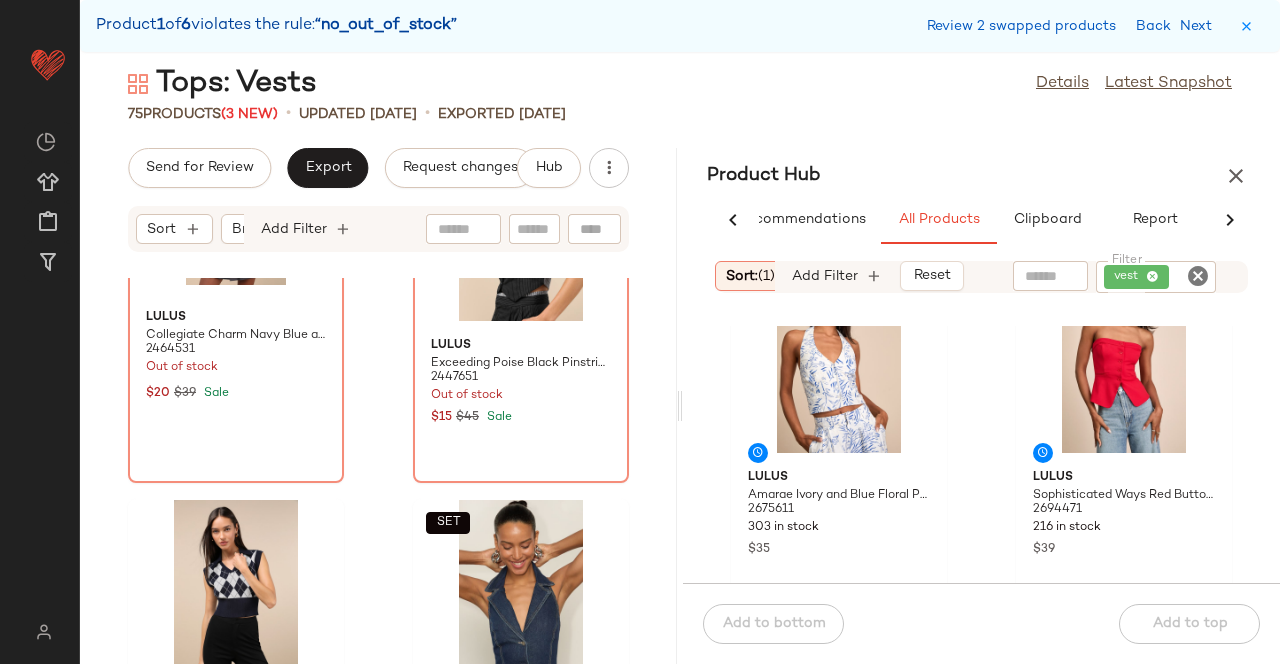scroll, scrollTop: 9119, scrollLeft: 0, axis: vertical 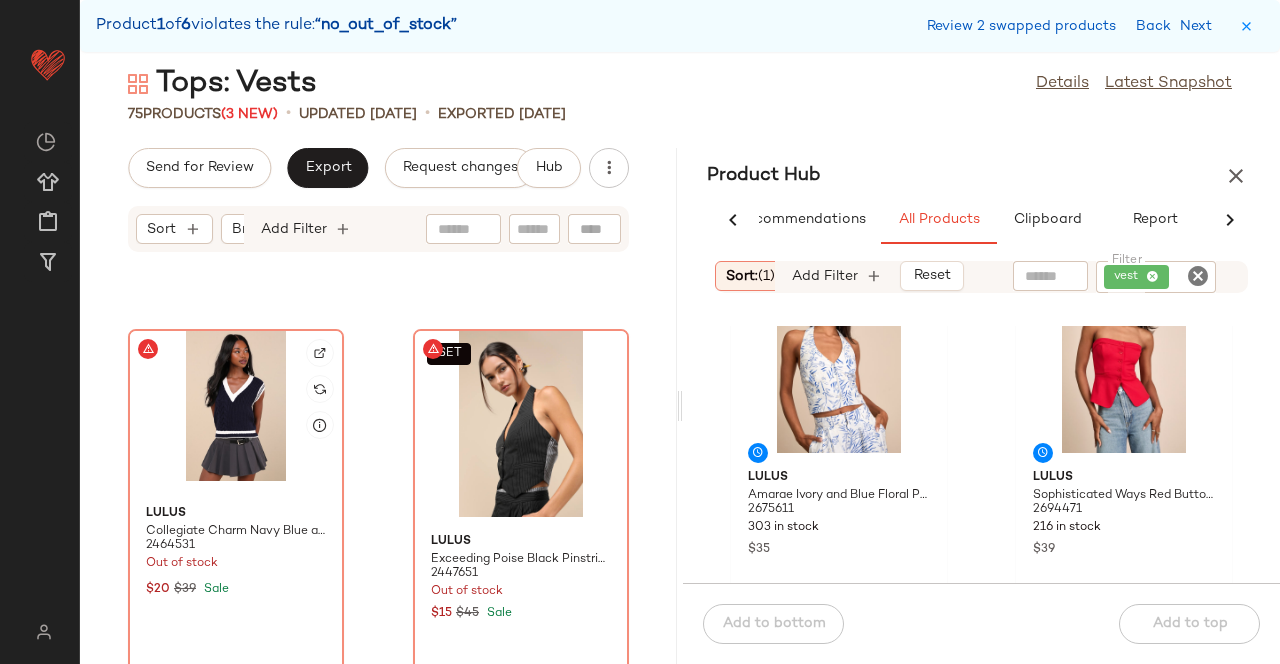 click 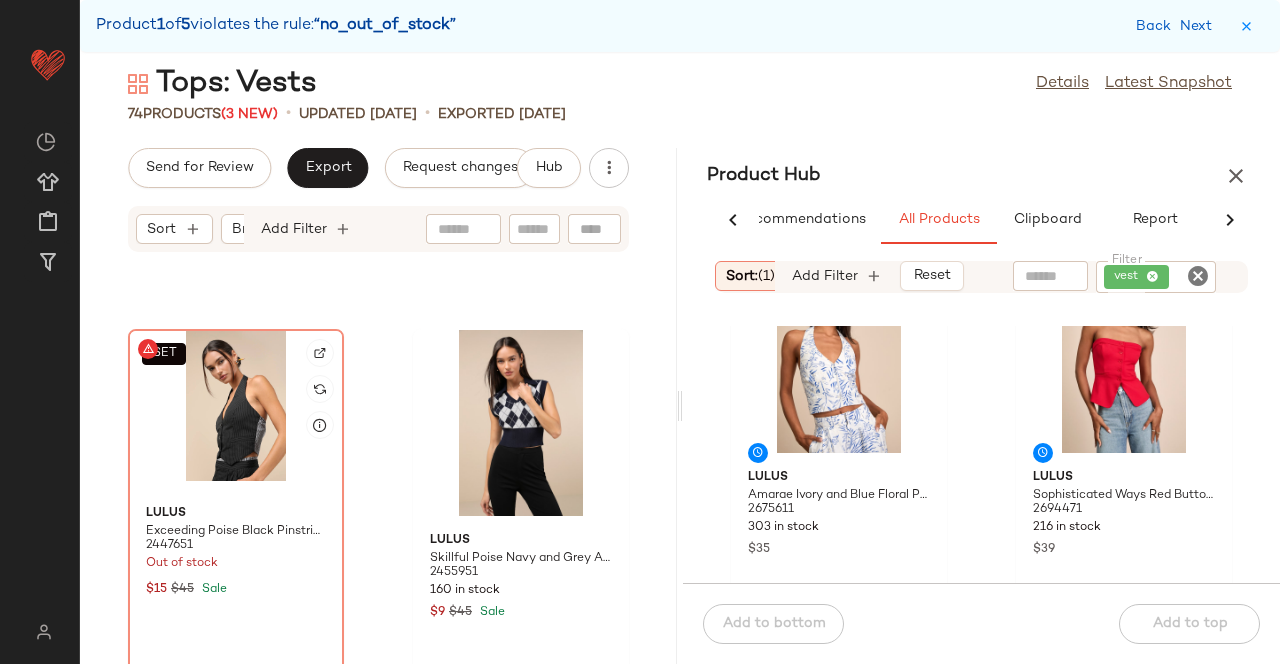 click on "SET" 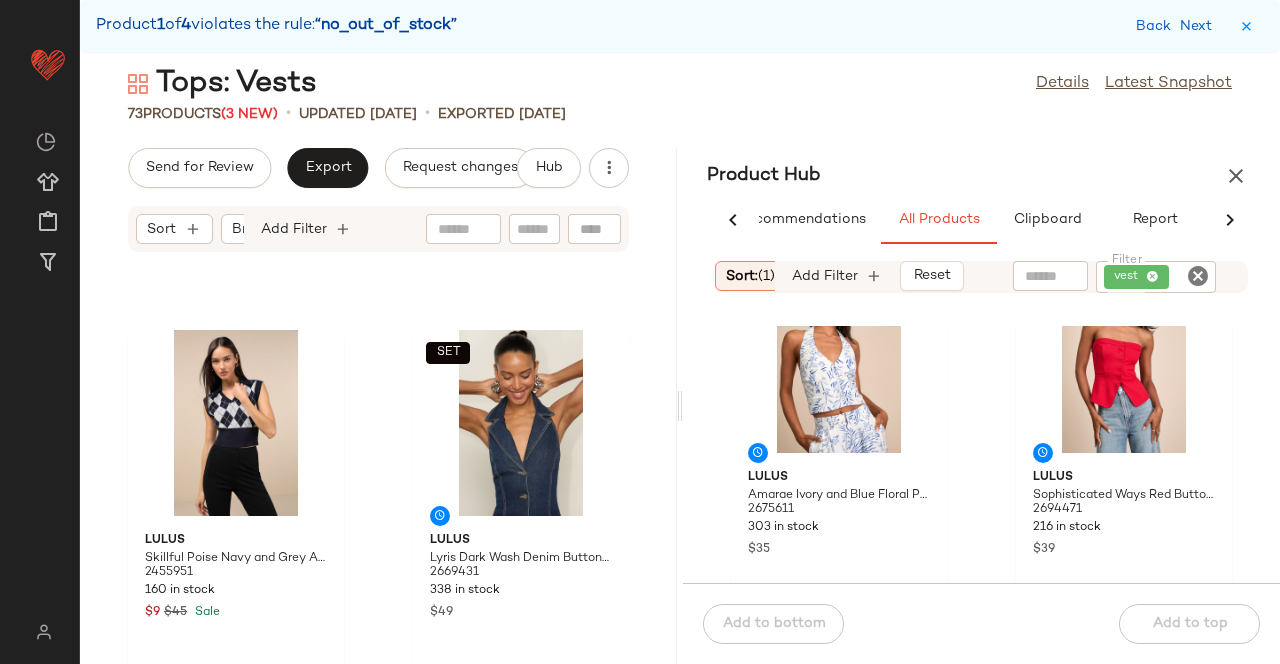 click on "Back Next" at bounding box center [1178, 26] 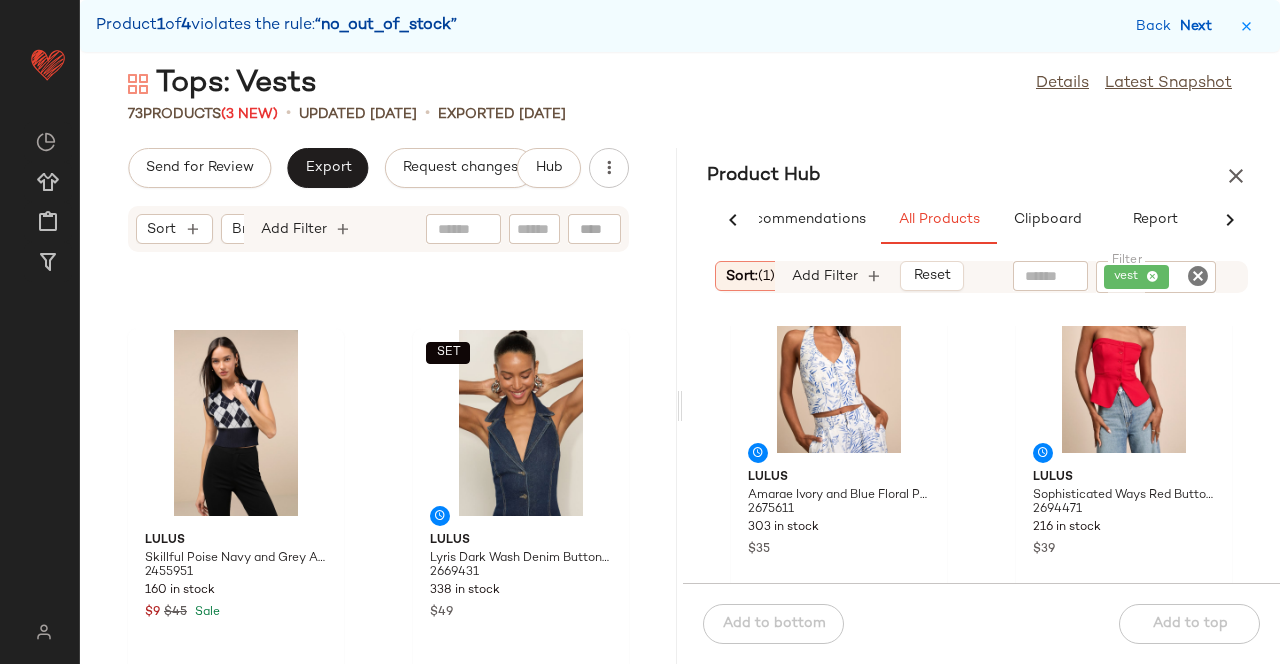 click on "Next" at bounding box center (1200, 26) 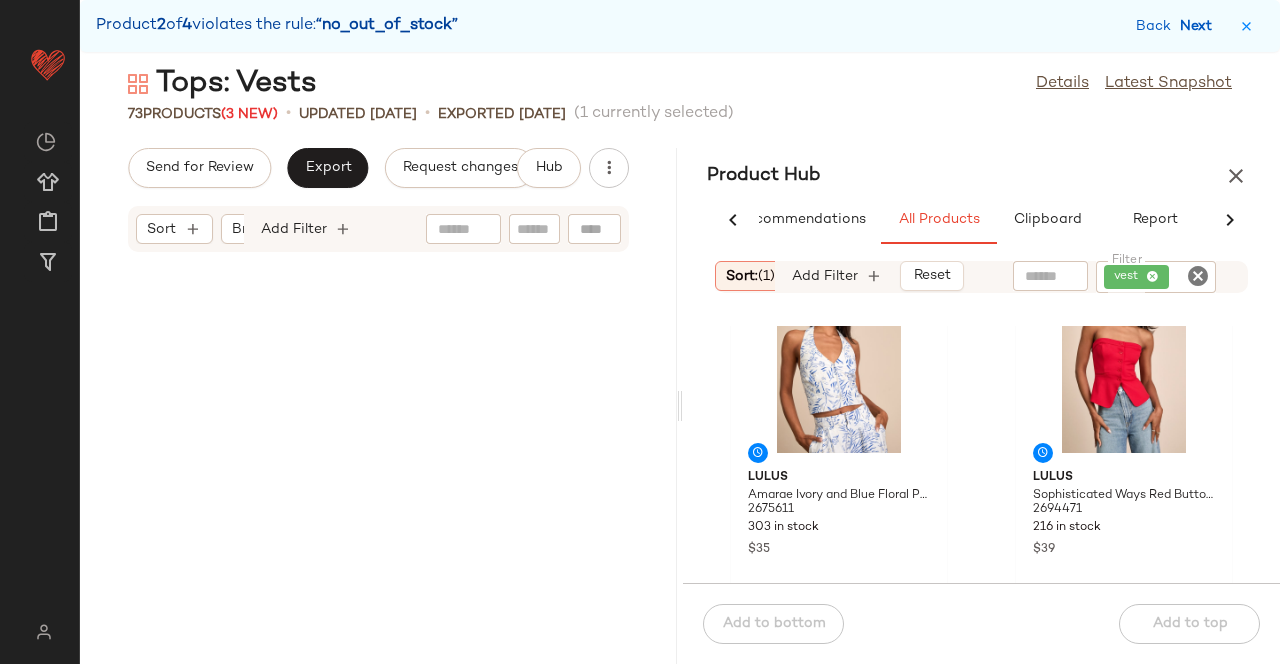 scroll, scrollTop: 10614, scrollLeft: 0, axis: vertical 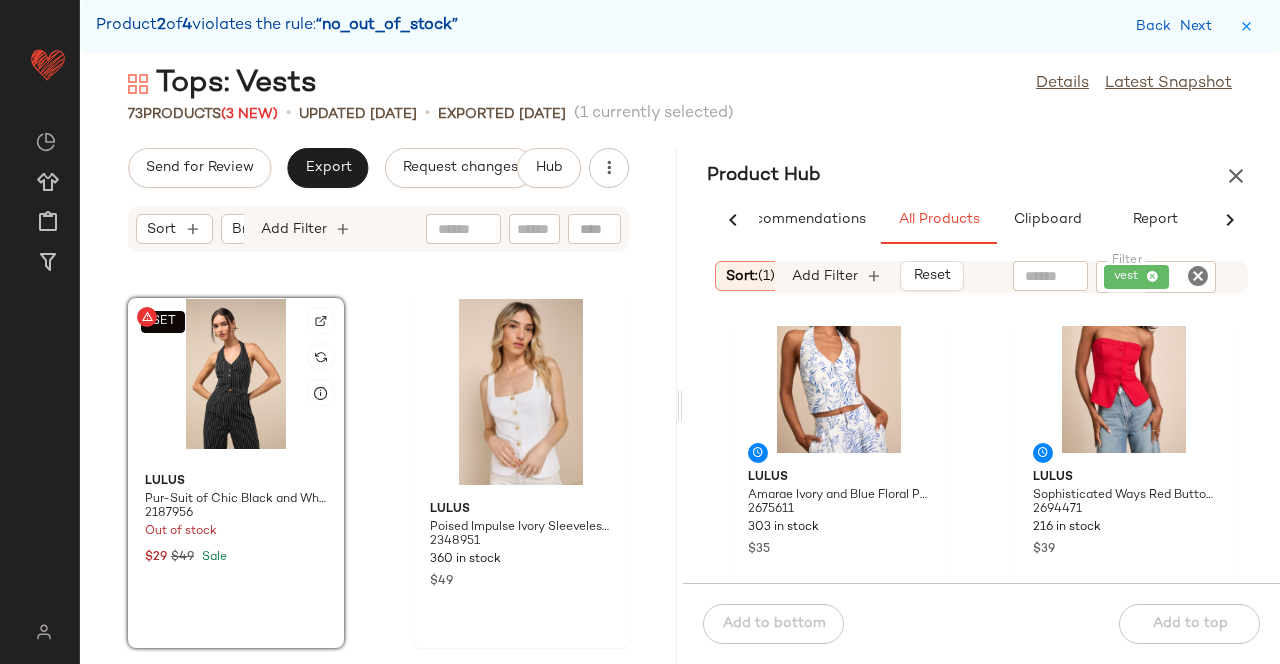 click on "SET" 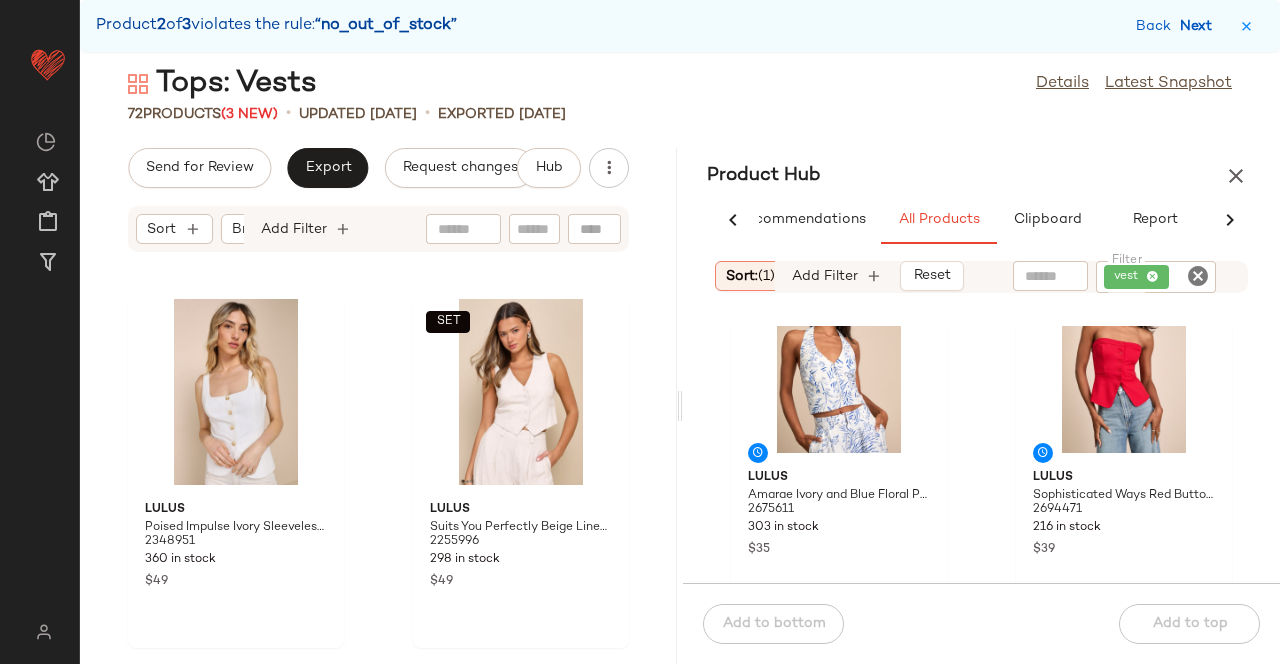 click on "Next" at bounding box center (1200, 26) 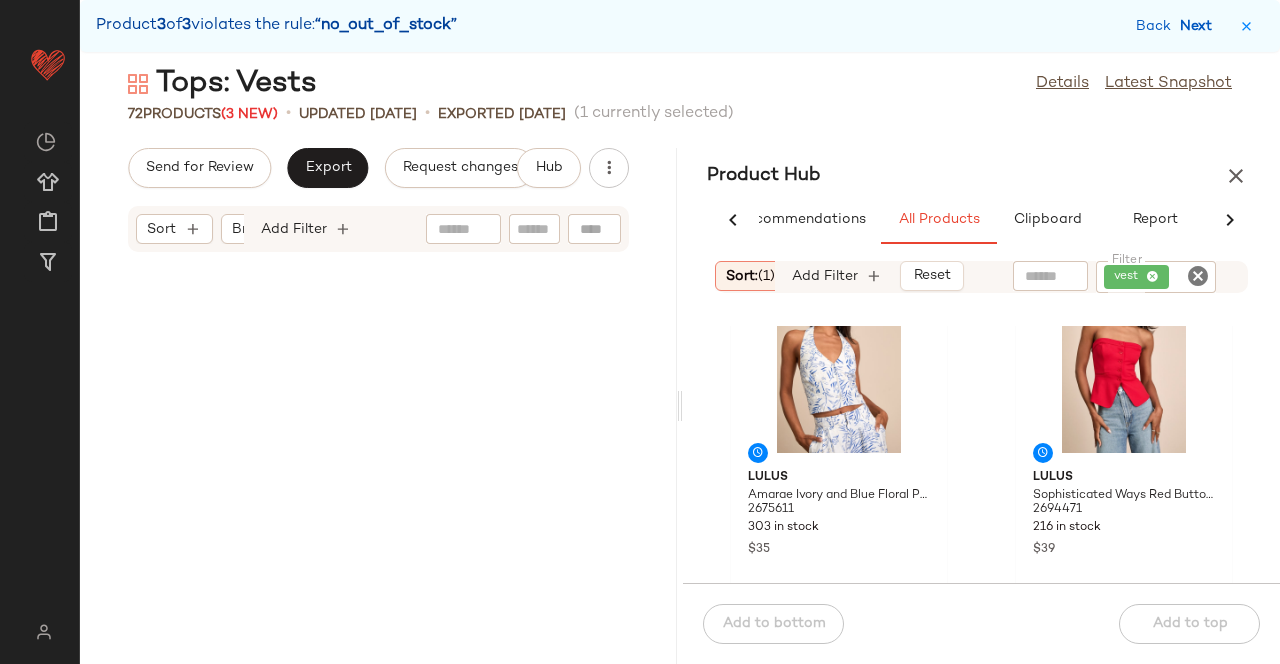 scroll, scrollTop: 12078, scrollLeft: 0, axis: vertical 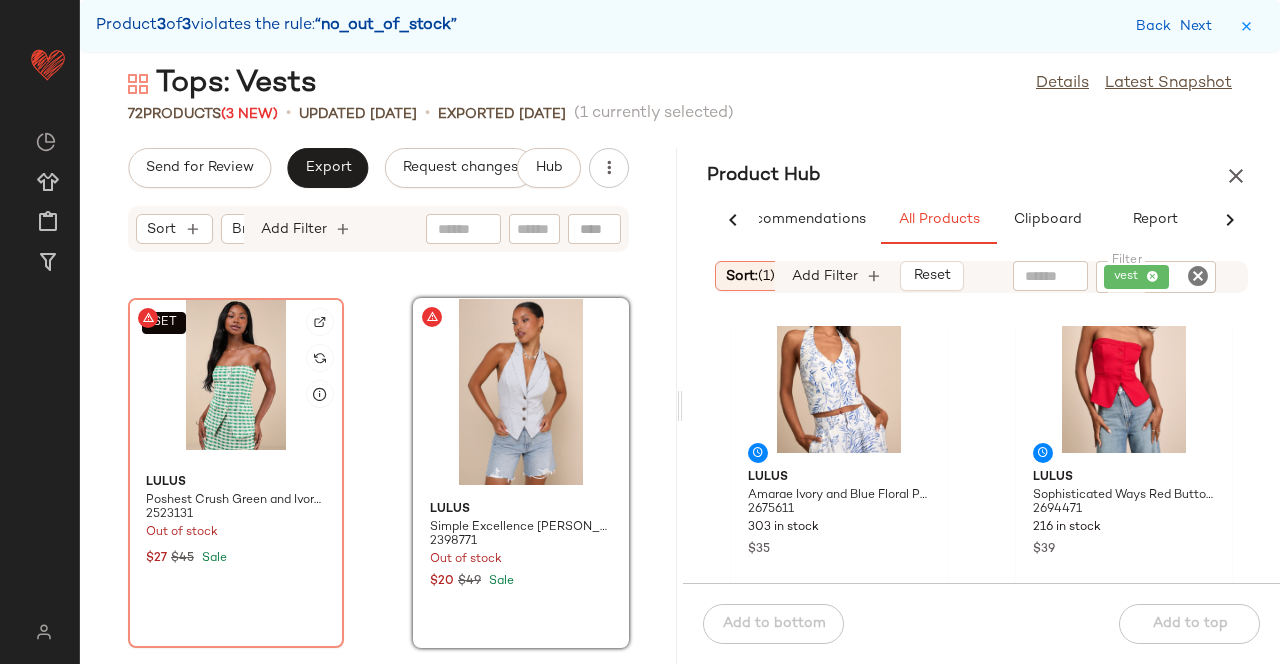 click on "SET" 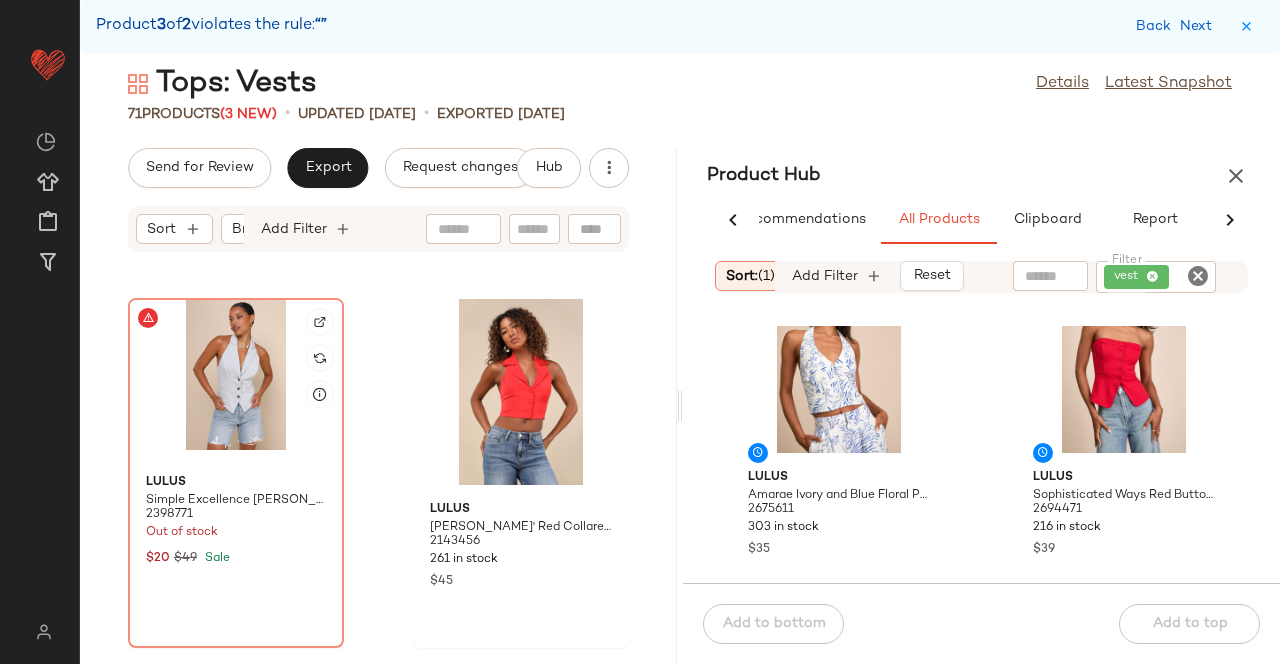 click 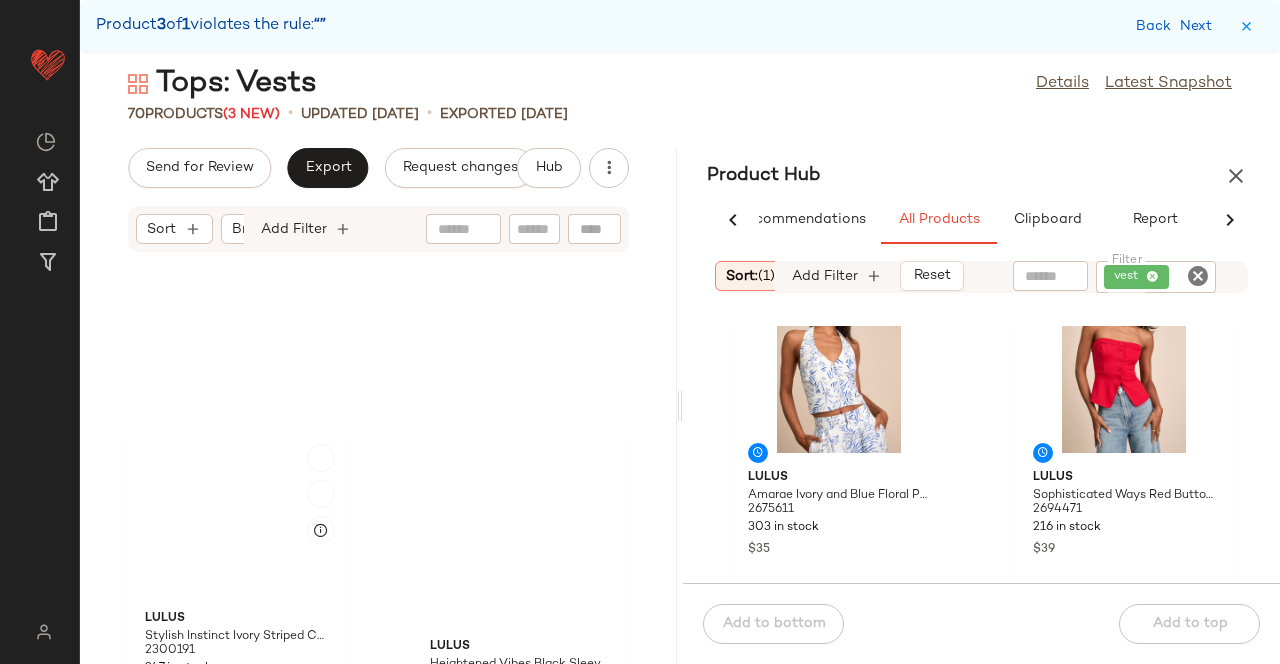 scroll, scrollTop: 10826, scrollLeft: 0, axis: vertical 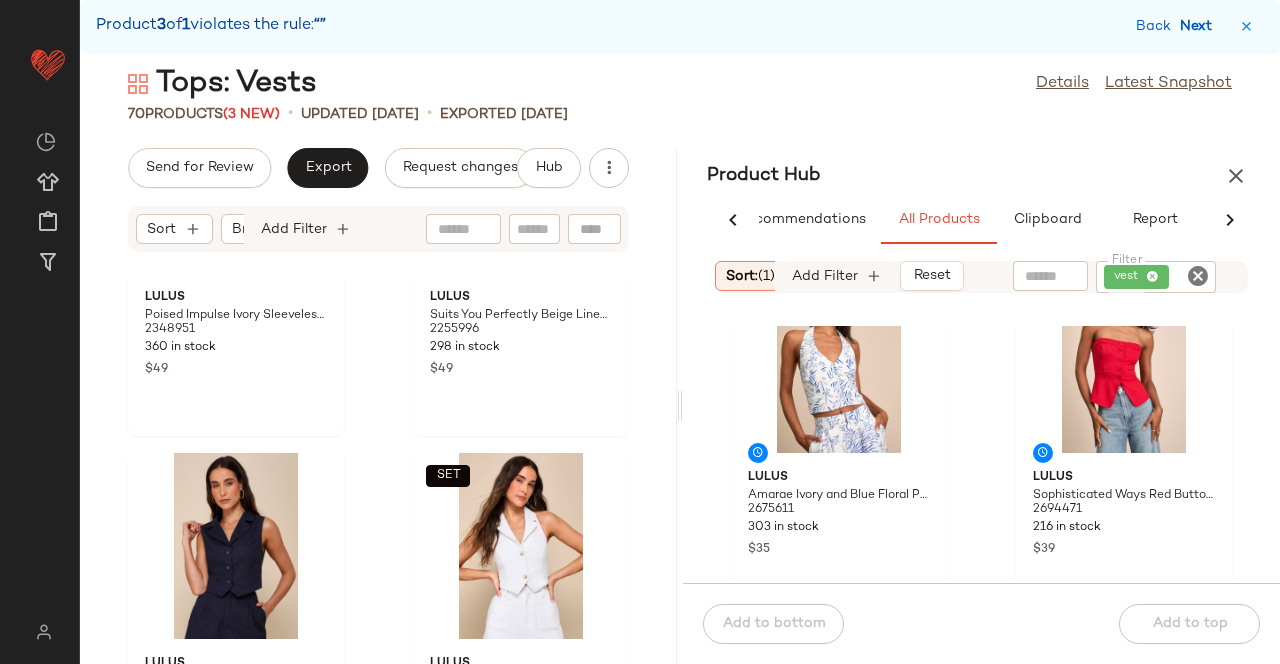 click on "Next" at bounding box center [1200, 26] 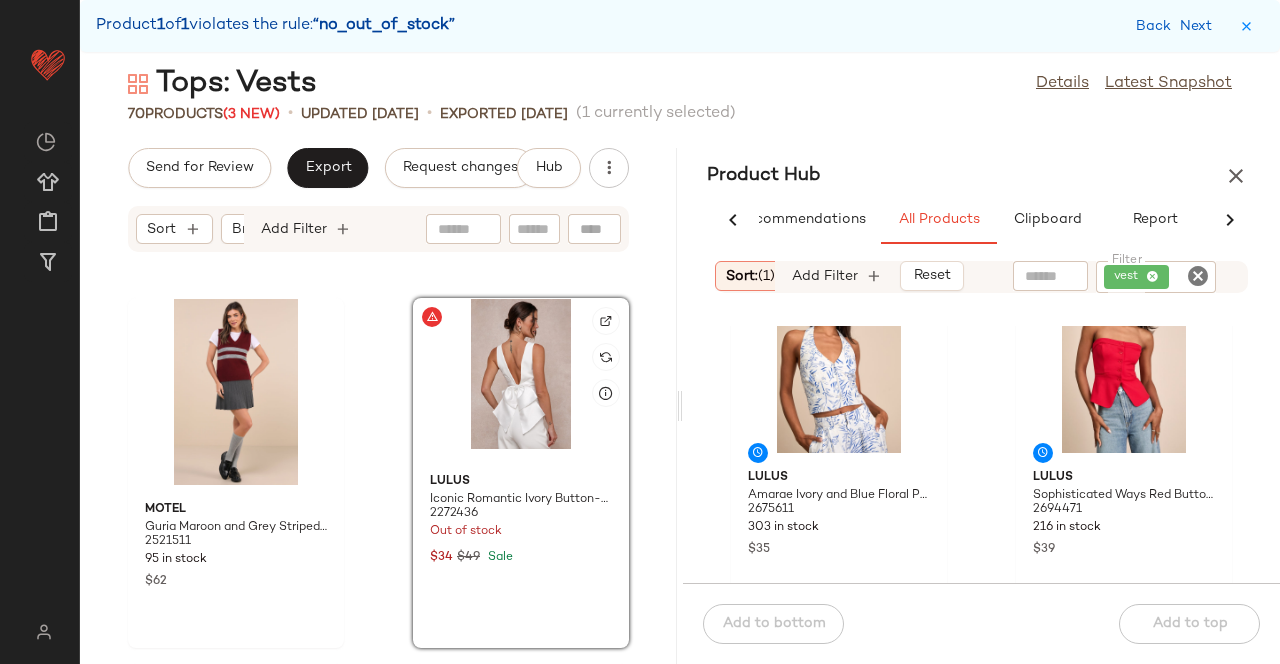 click 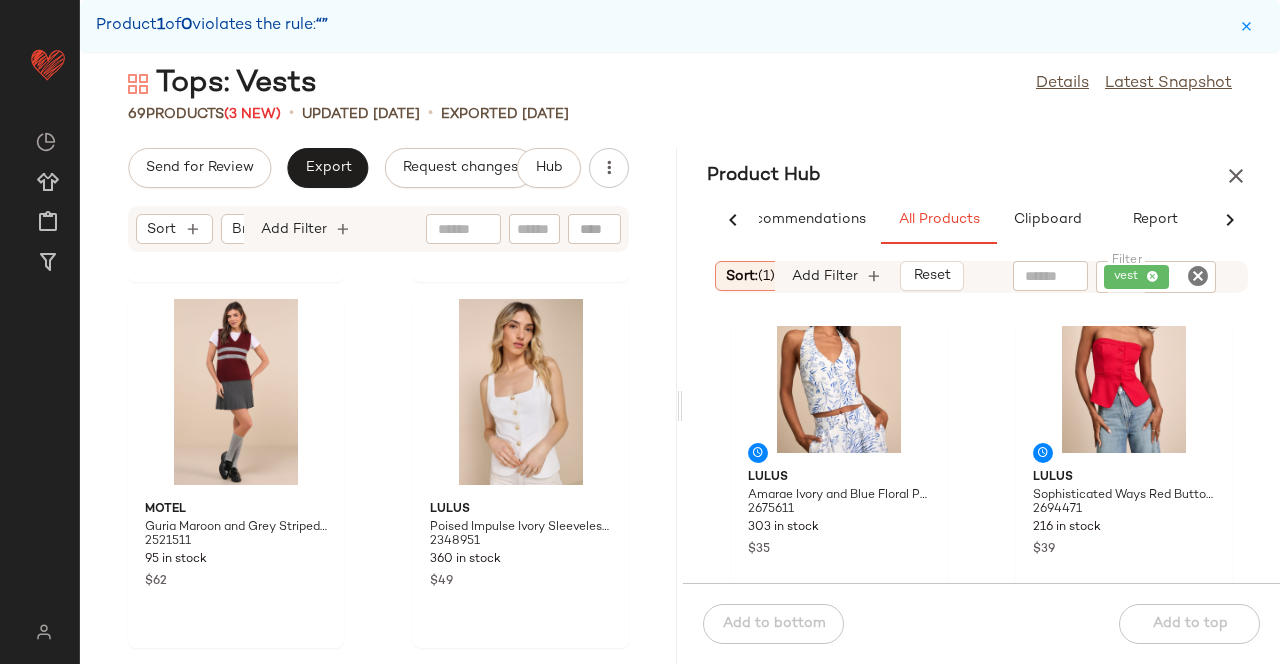 scroll, scrollTop: 0, scrollLeft: 0, axis: both 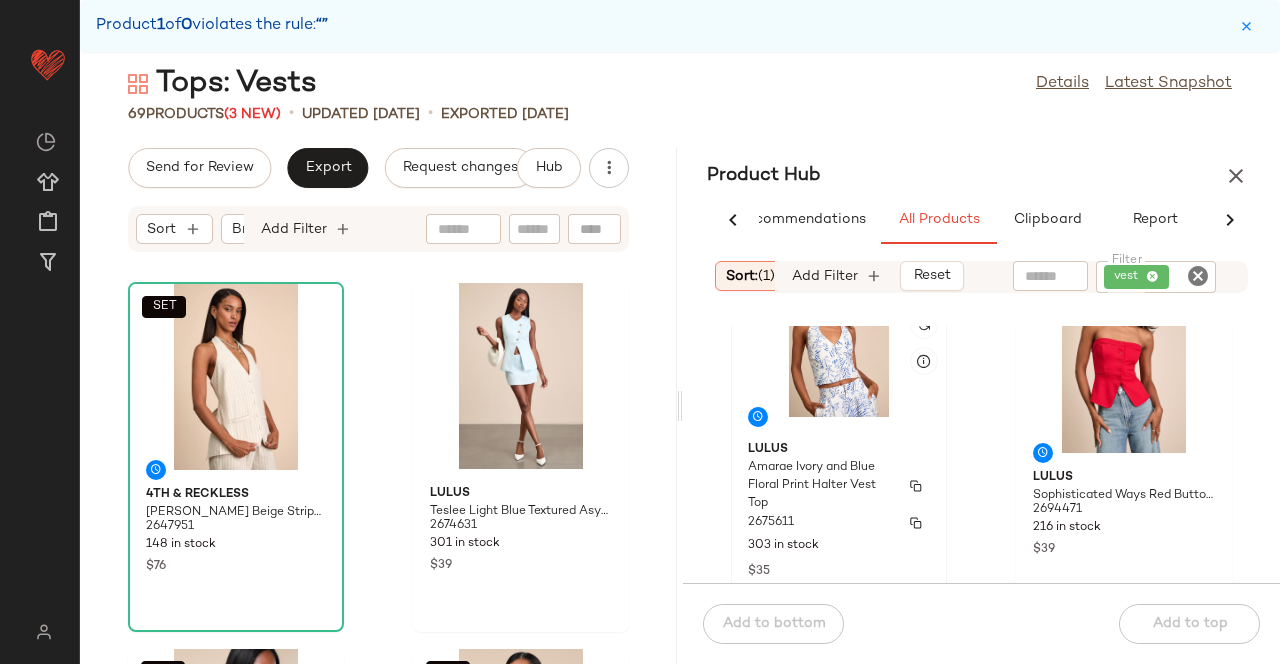 click on "Amarae Ivory and Blue Floral Print Halter Vest Top" at bounding box center (821, 486) 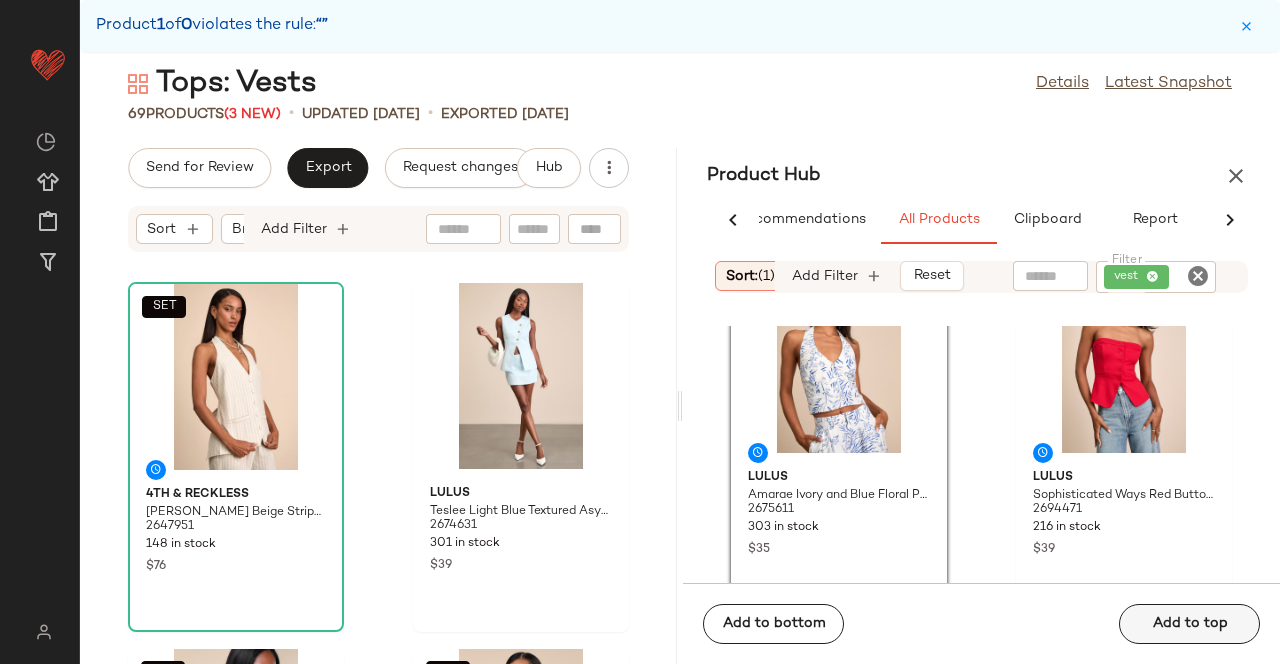 click on "Add to top" at bounding box center [1189, 624] 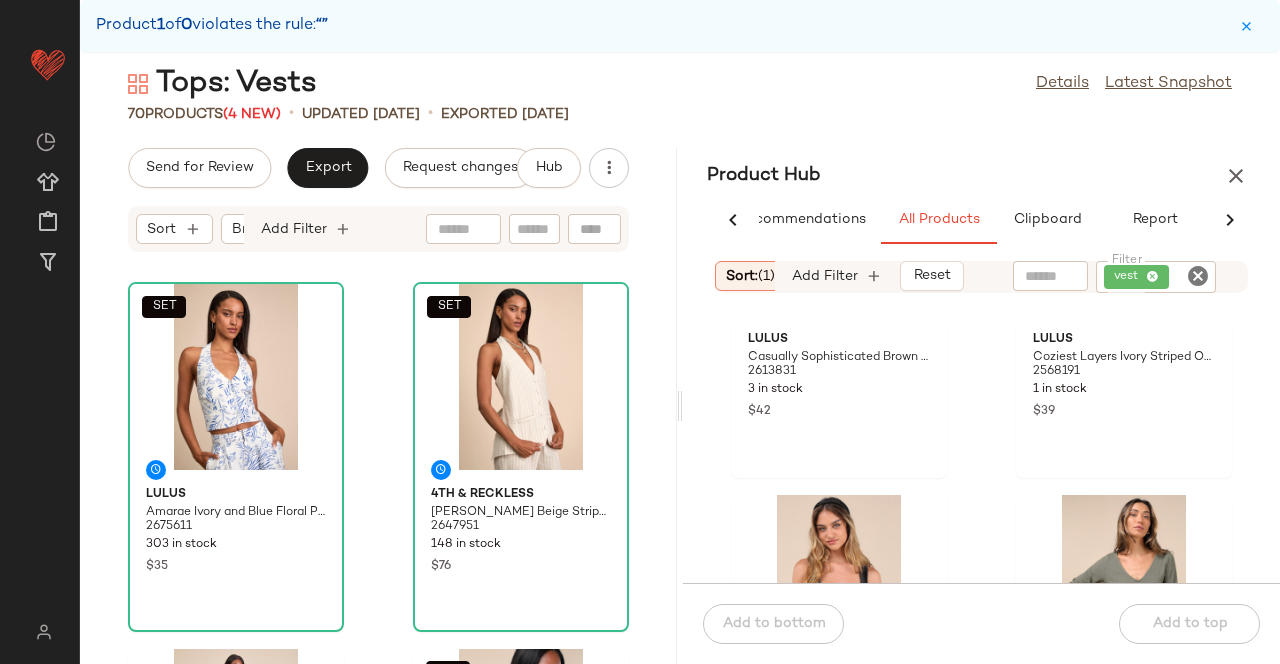 scroll, scrollTop: 583, scrollLeft: 0, axis: vertical 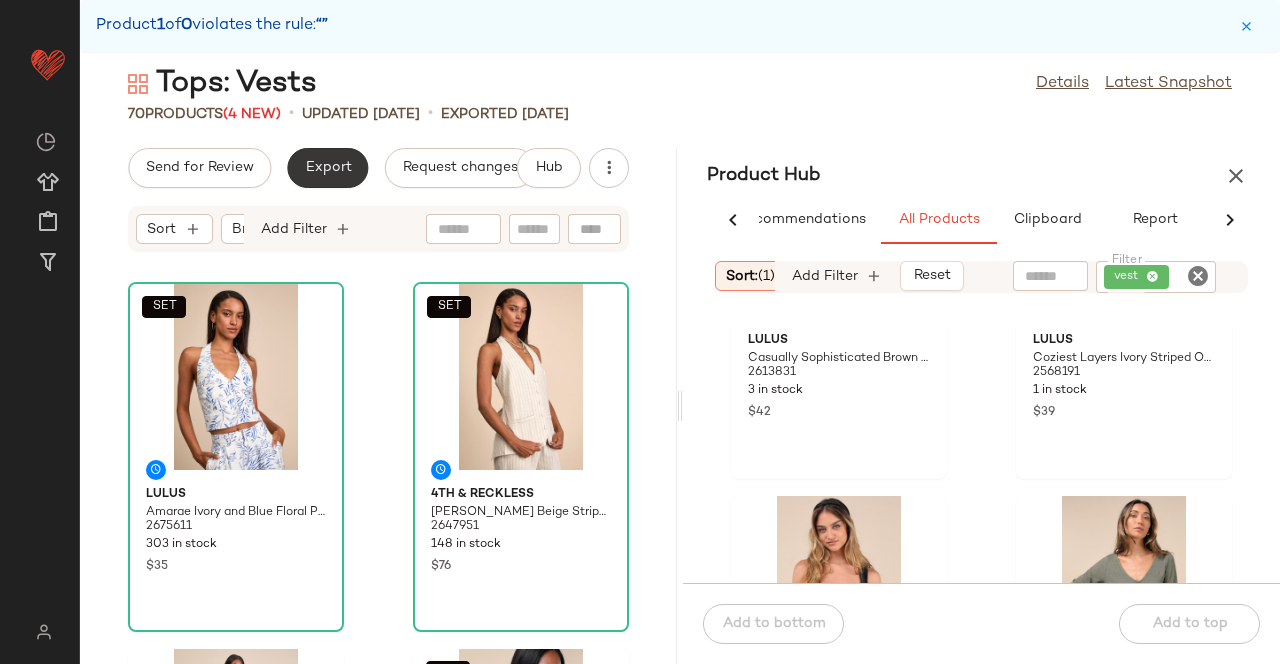 click on "Export" 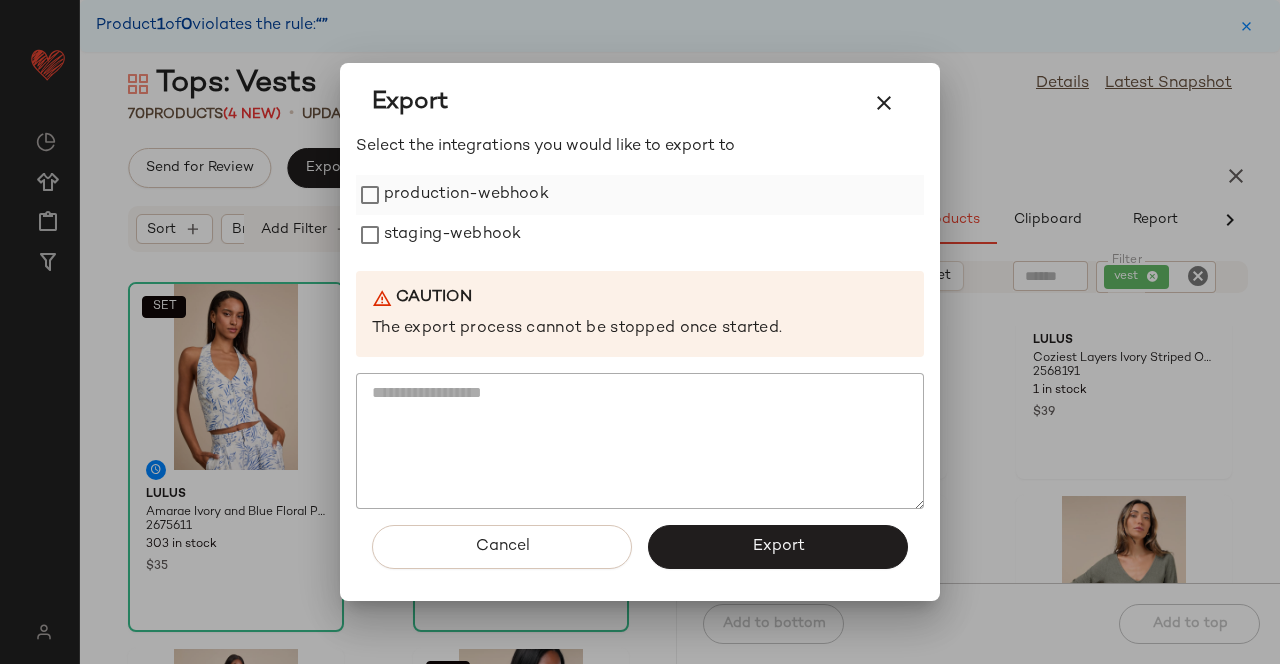 click on "production-webhook" at bounding box center (466, 195) 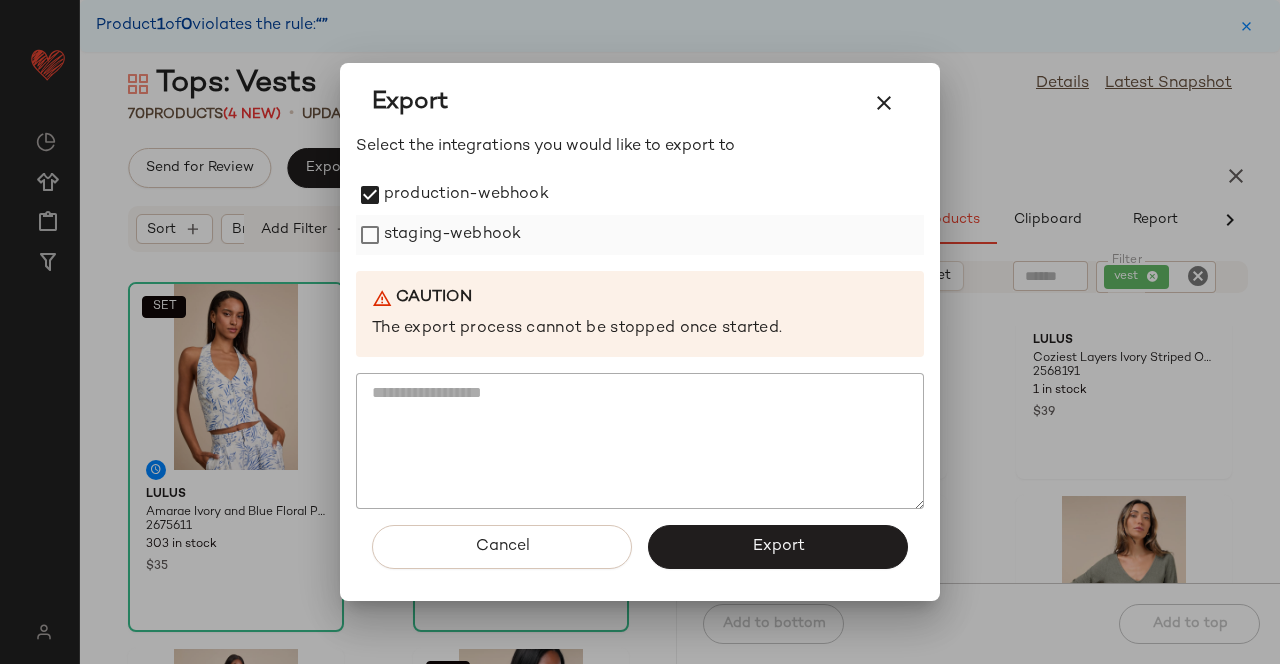 click on "staging-webhook" at bounding box center [452, 235] 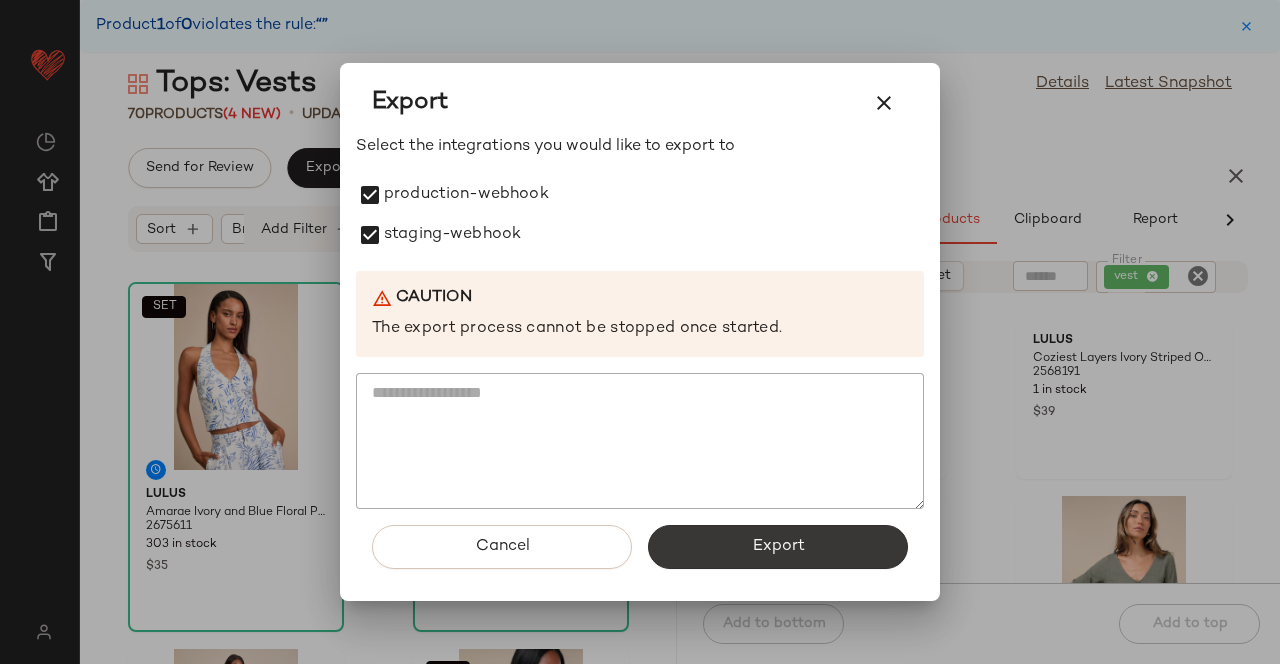 click on "Export" 